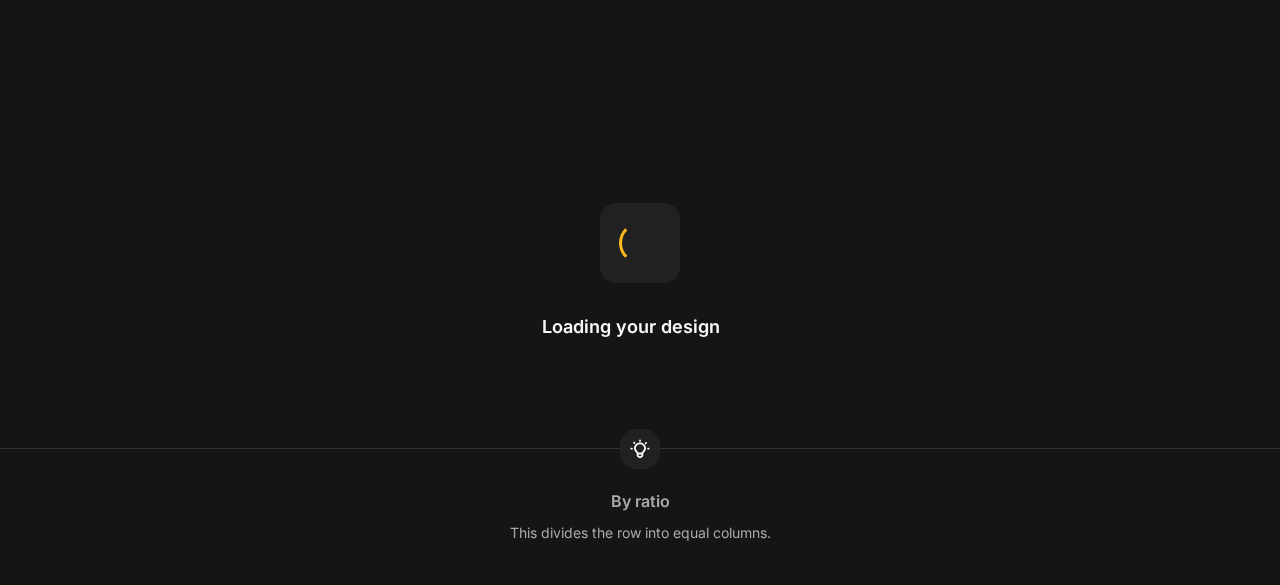 scroll, scrollTop: 0, scrollLeft: 0, axis: both 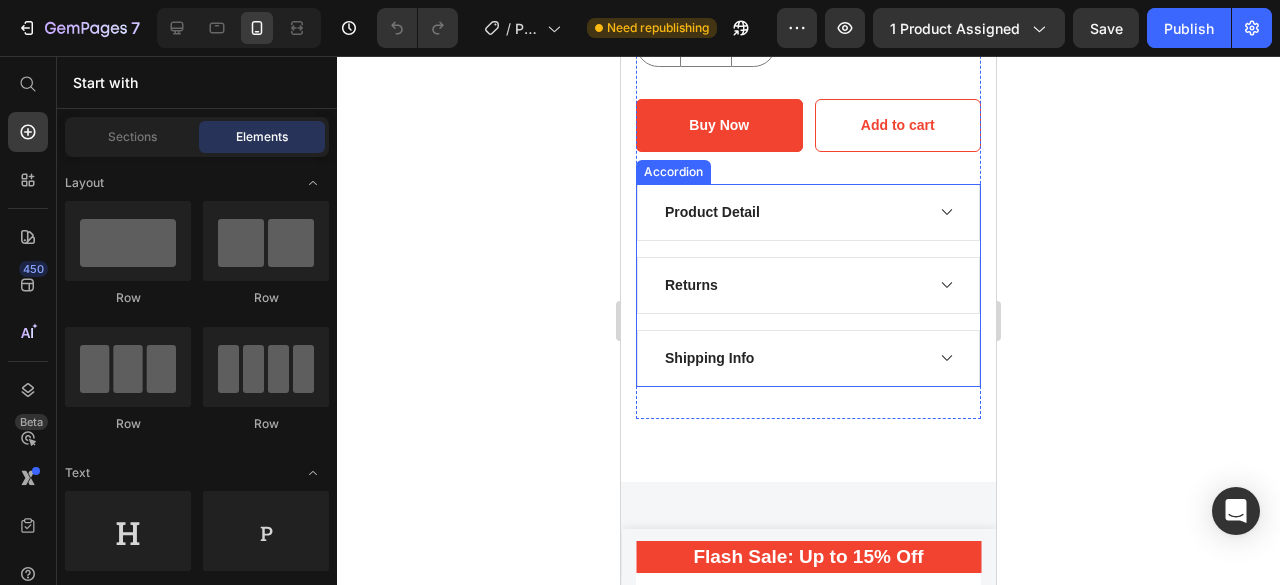 click on "Product Detail" at bounding box center [792, 212] 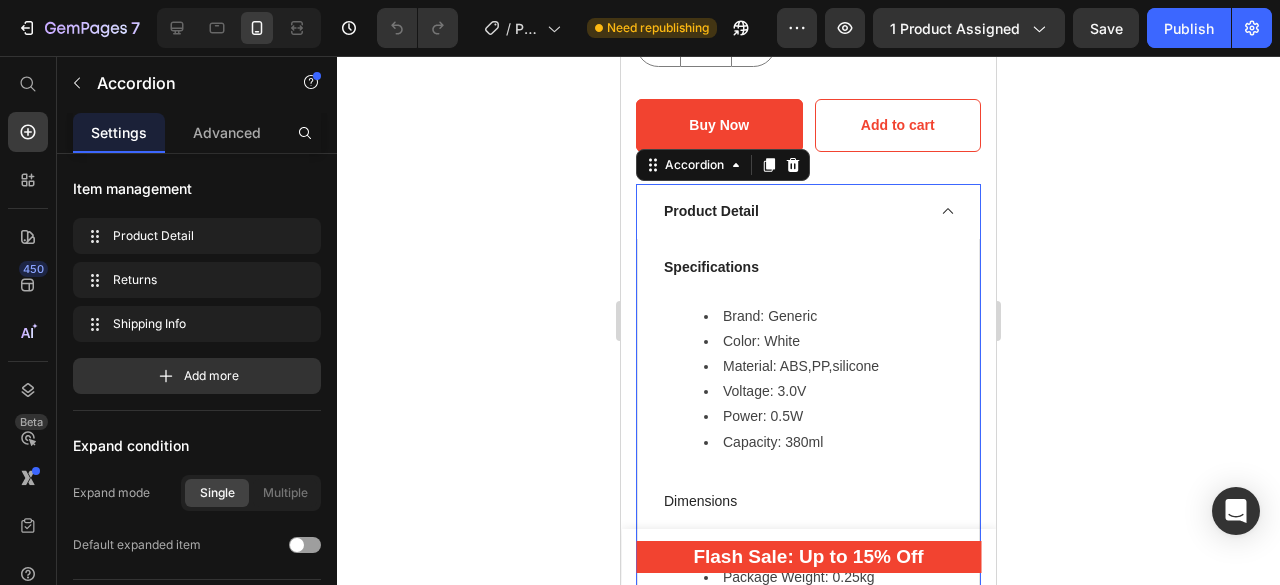 click on "Product Detail" at bounding box center (792, 211) 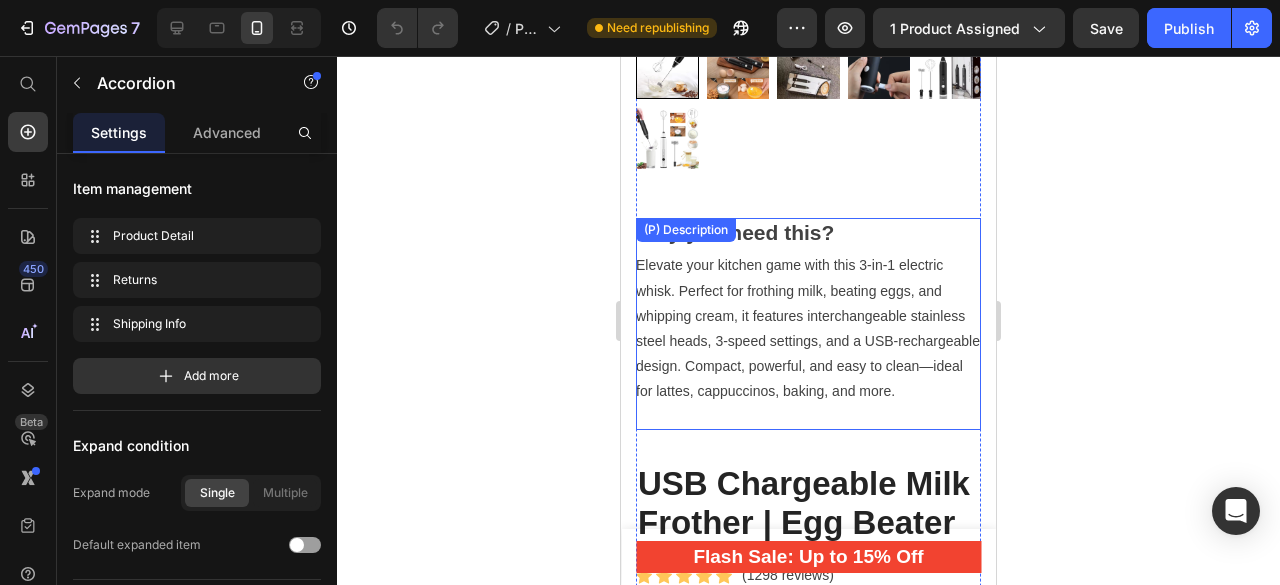 scroll, scrollTop: 476, scrollLeft: 0, axis: vertical 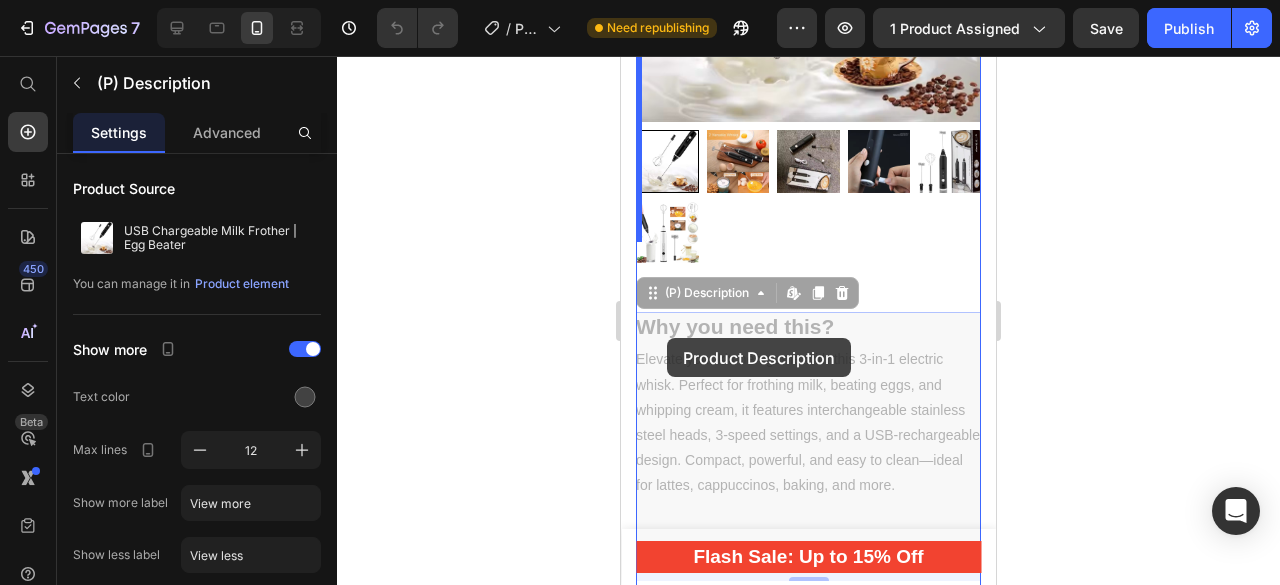 drag, startPoint x: 819, startPoint y: 243, endPoint x: 667, endPoint y: 338, distance: 179.24564 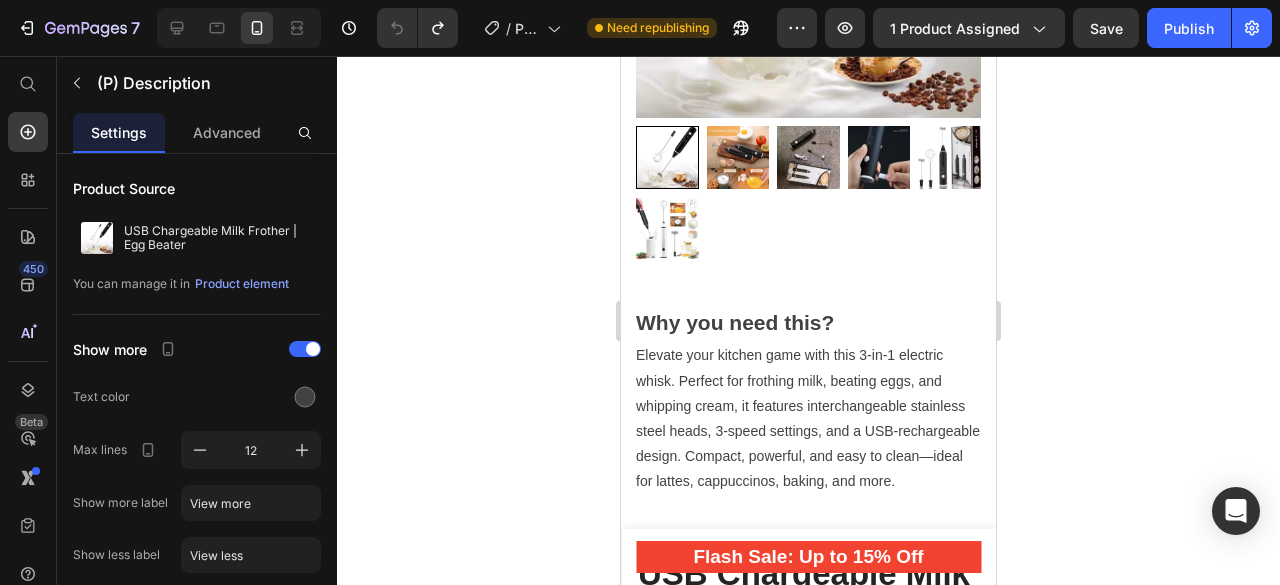 scroll, scrollTop: 399, scrollLeft: 0, axis: vertical 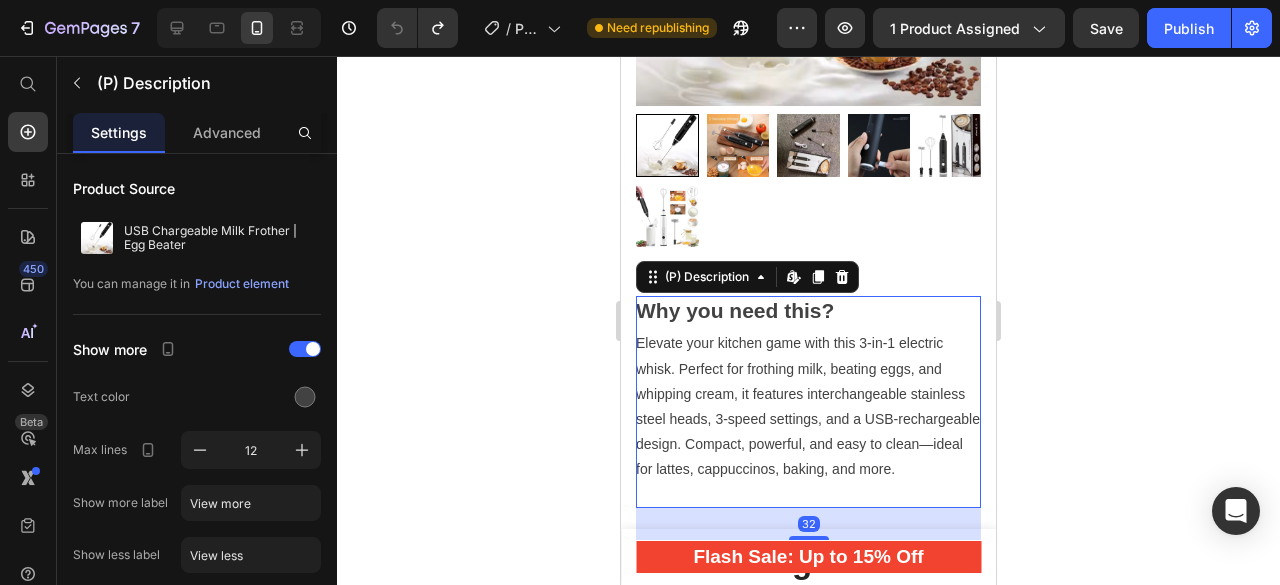 drag, startPoint x: 750, startPoint y: 327, endPoint x: 752, endPoint y: 443, distance: 116.01724 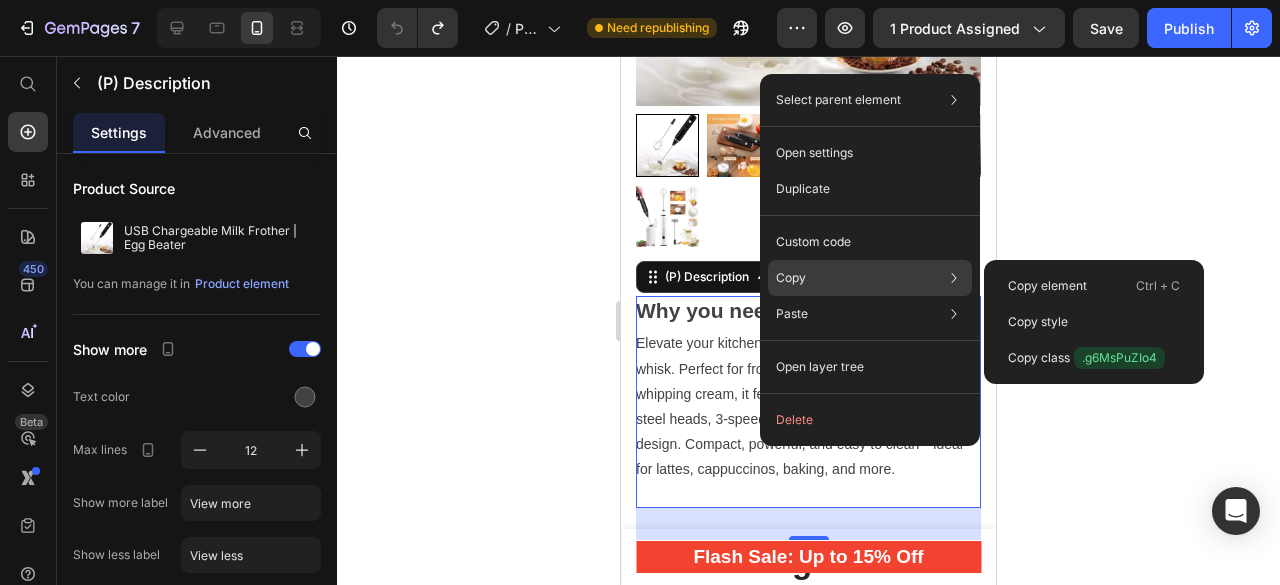 click on "Copy Copy element  Ctrl + C Copy style  Copy class  .g6MsPuZIo4" 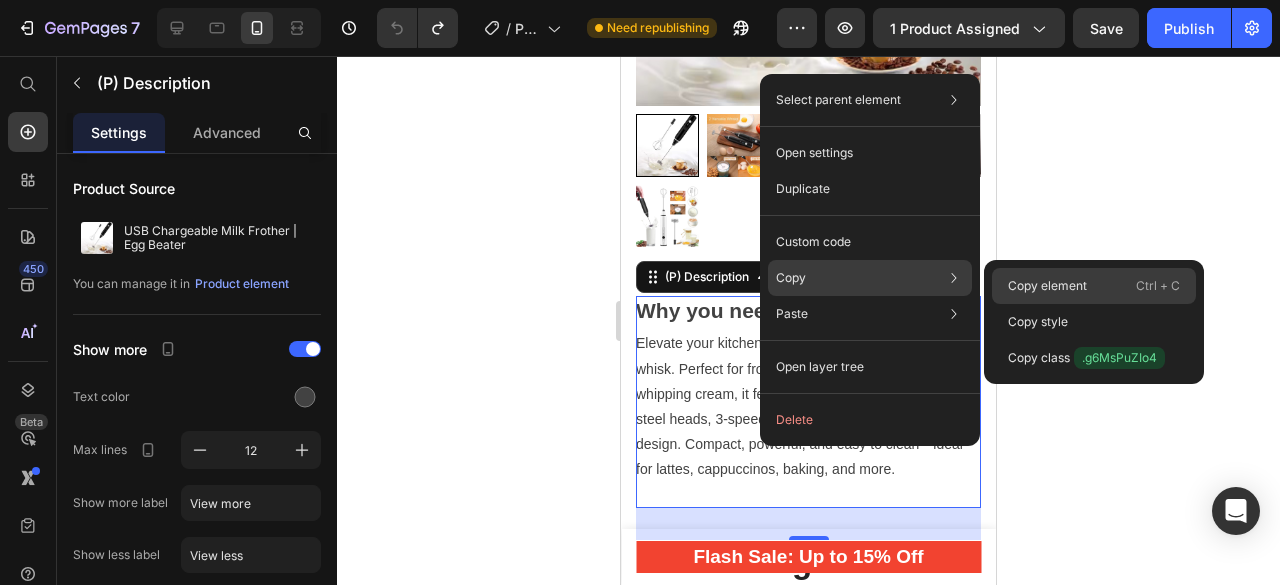 click on "Copy element" at bounding box center (1047, 286) 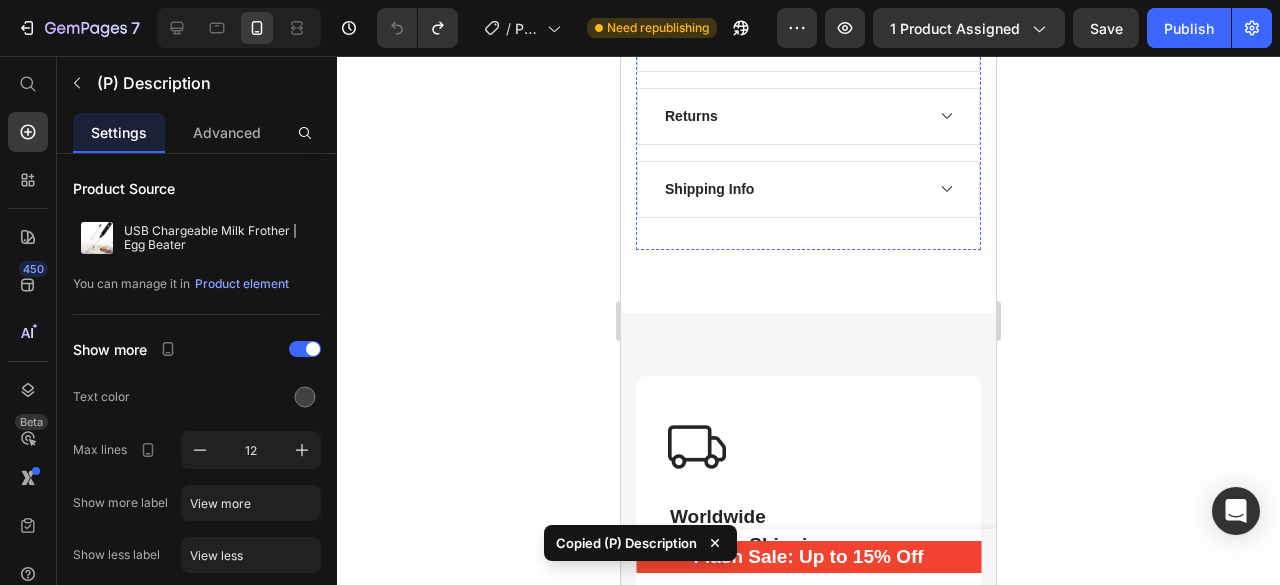 scroll, scrollTop: 1409, scrollLeft: 0, axis: vertical 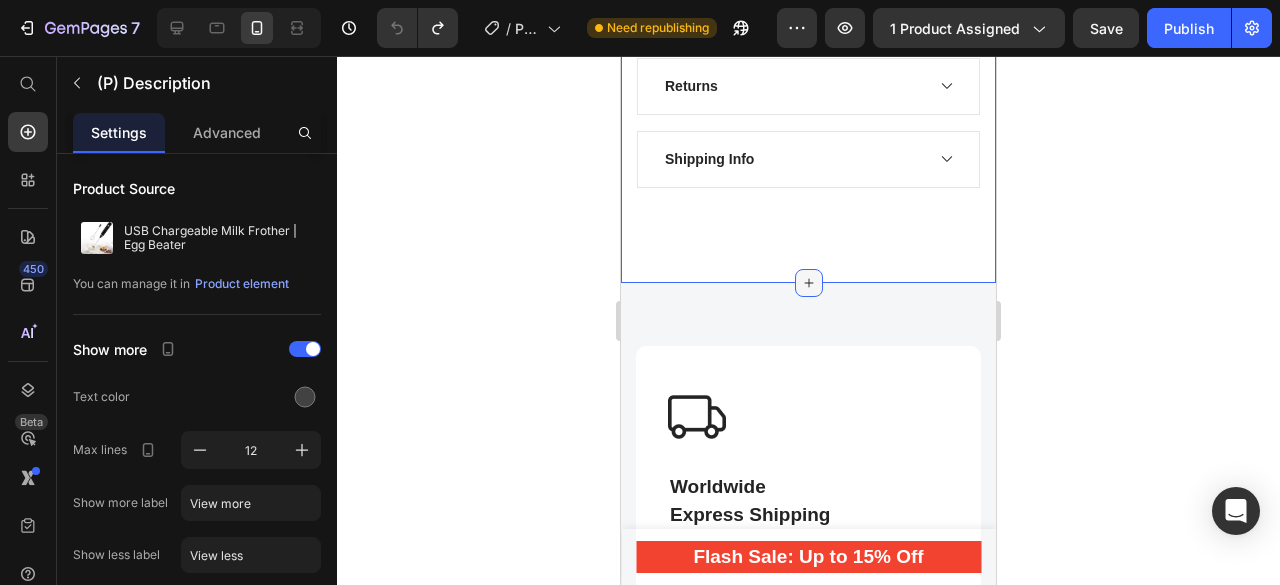 click at bounding box center (809, 283) 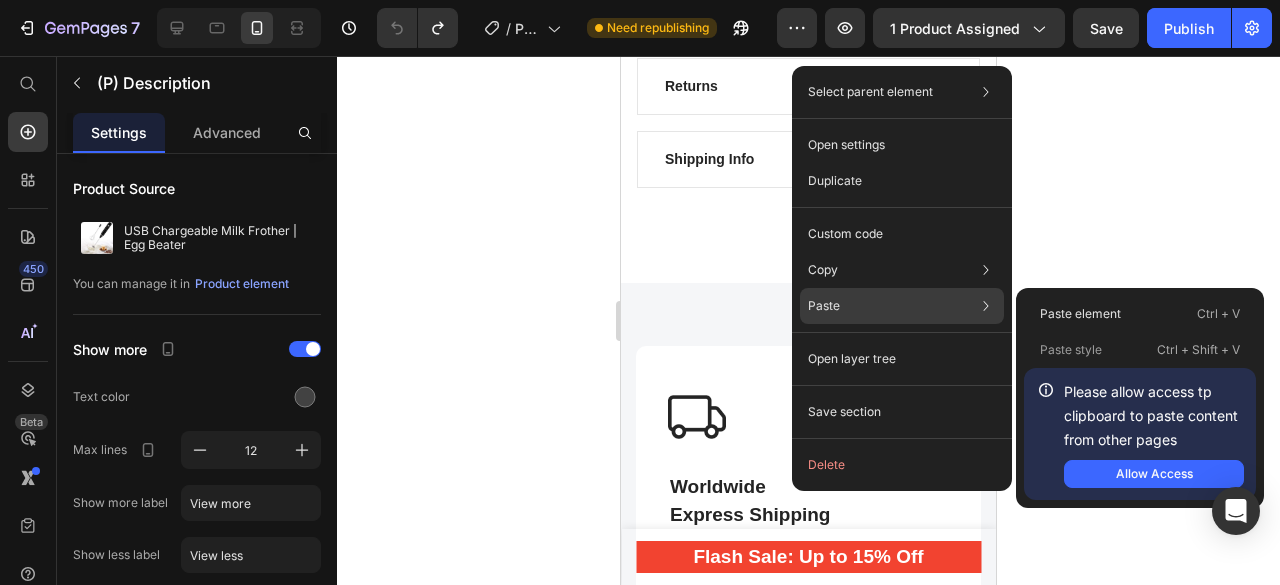 click on "Paste" at bounding box center (824, 306) 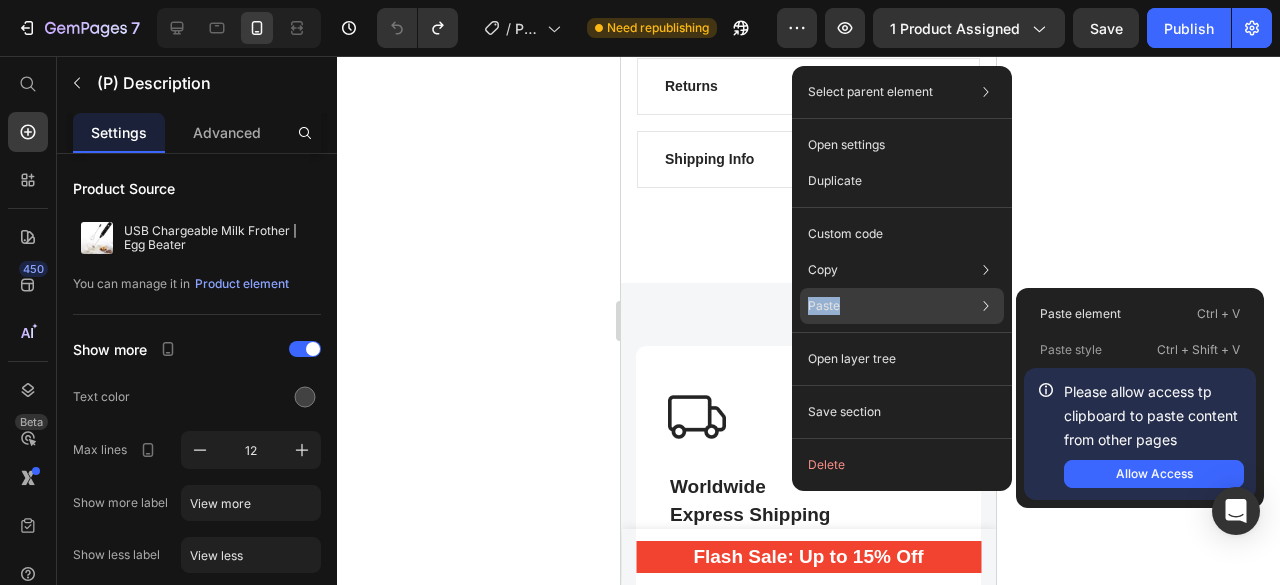 click on "Paste" at bounding box center (824, 306) 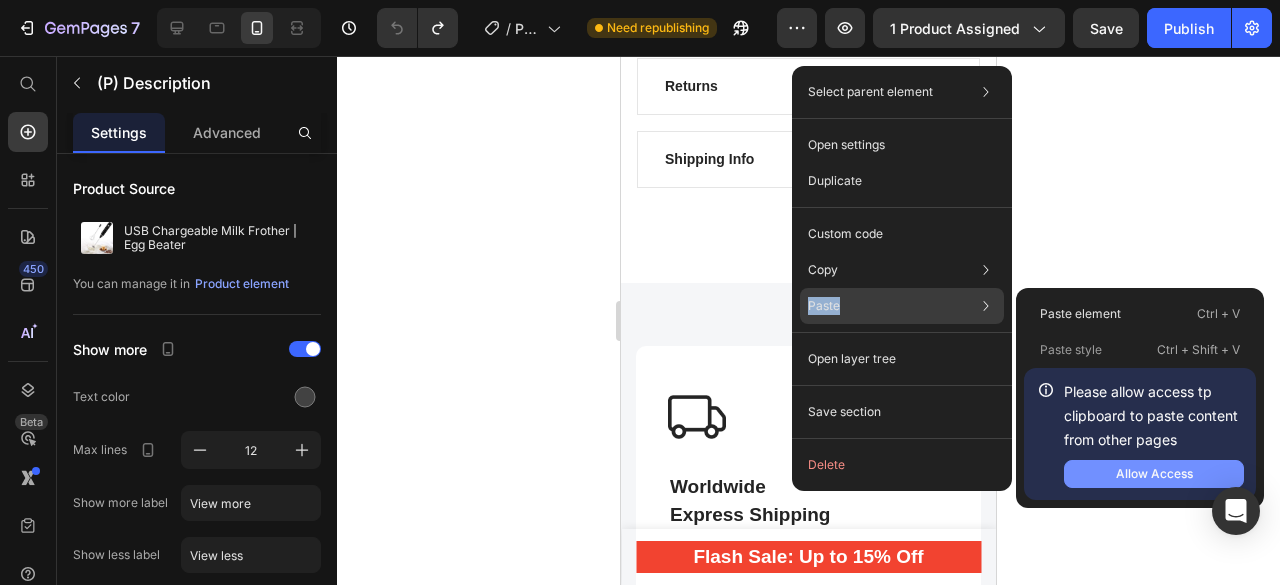 click on "Allow Access" at bounding box center [1154, 474] 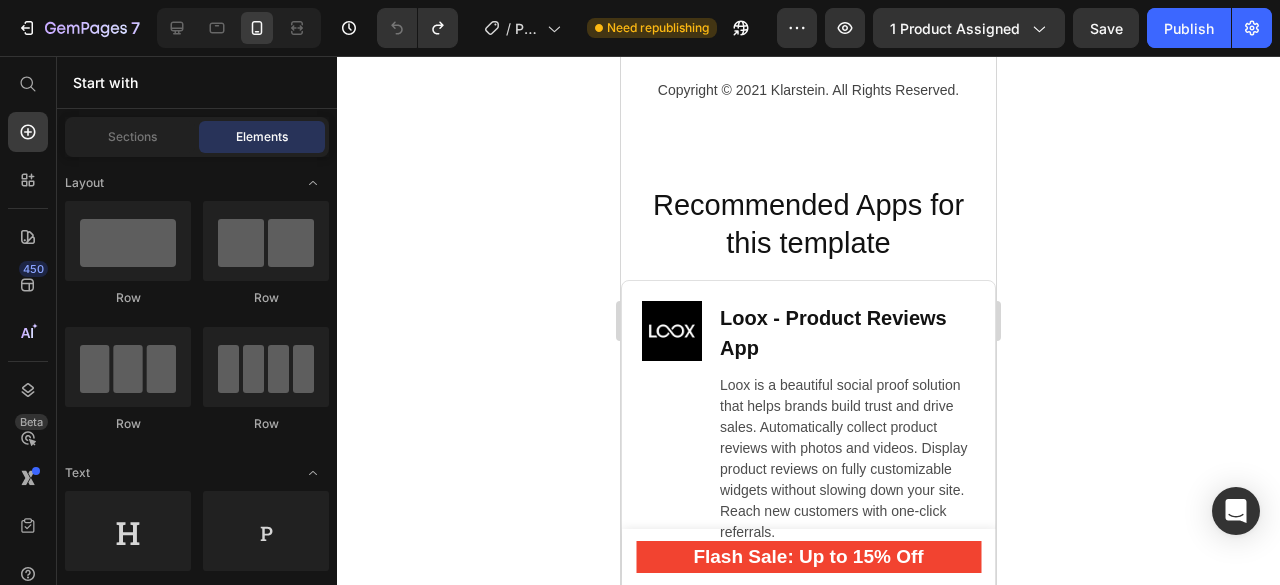 scroll, scrollTop: 12107, scrollLeft: 0, axis: vertical 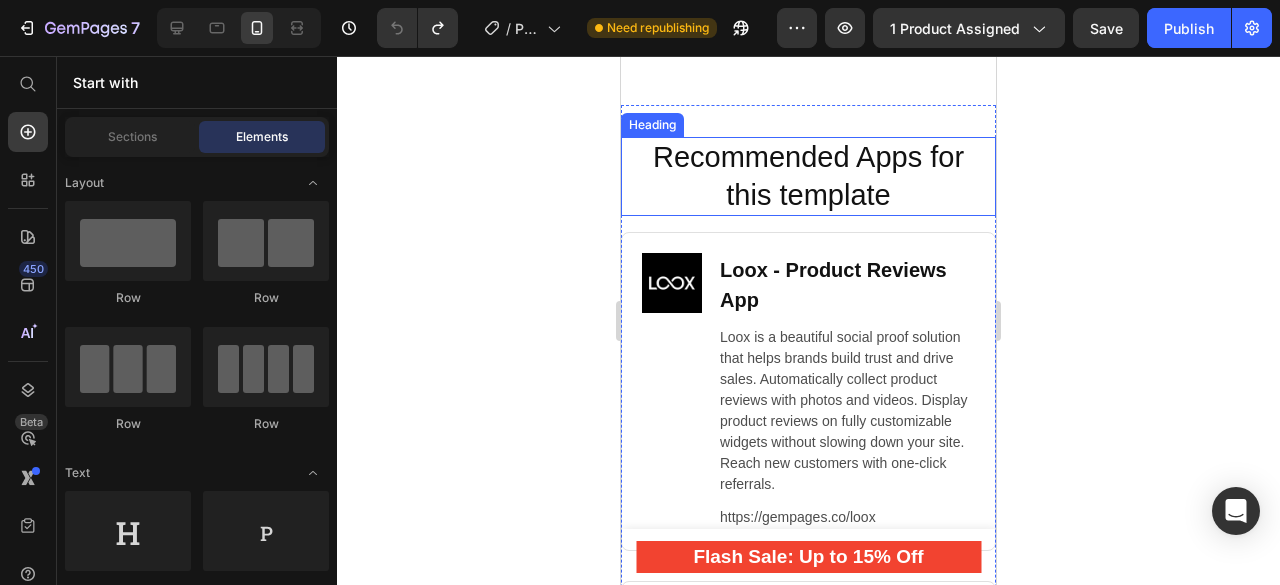 click on "Recommended Apps for this template" at bounding box center [808, 176] 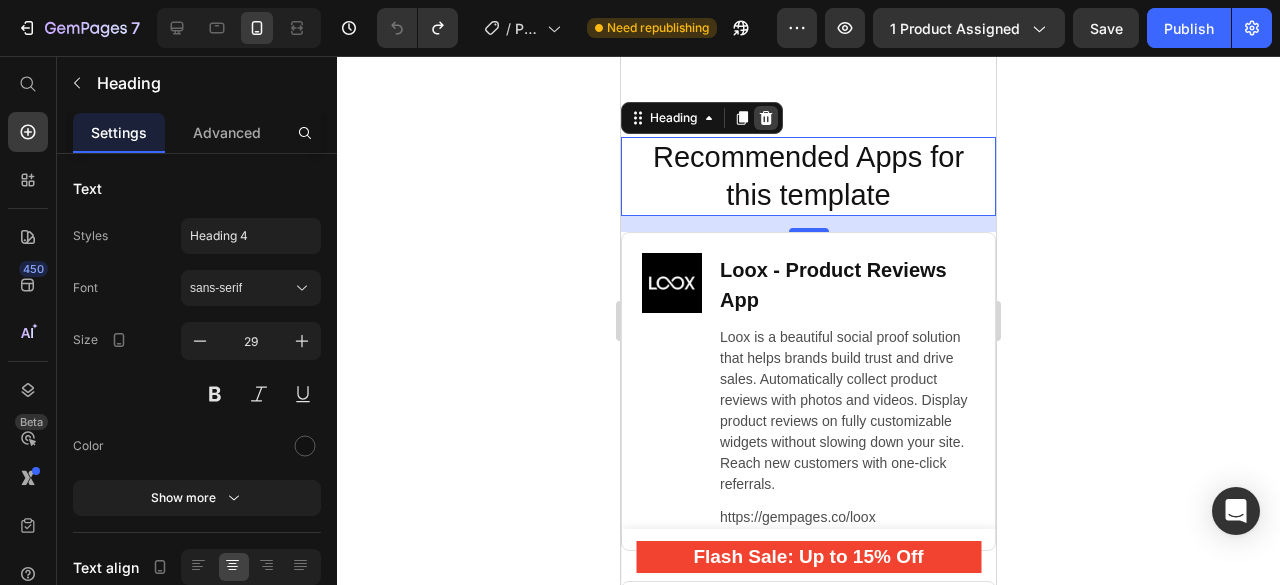 click 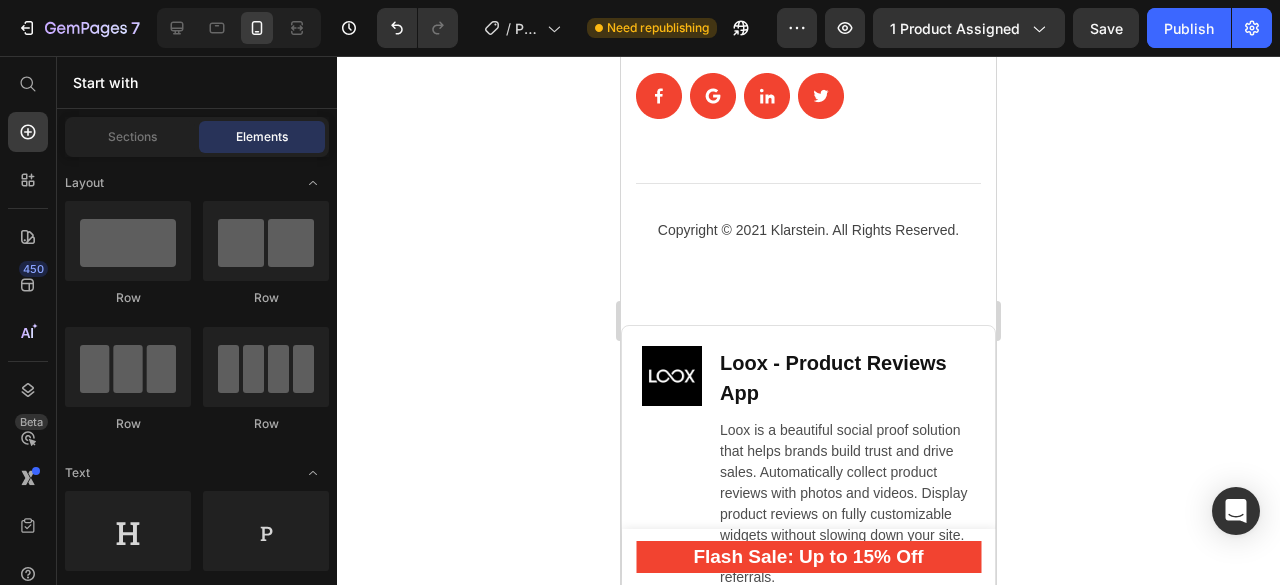 scroll, scrollTop: 11961, scrollLeft: 0, axis: vertical 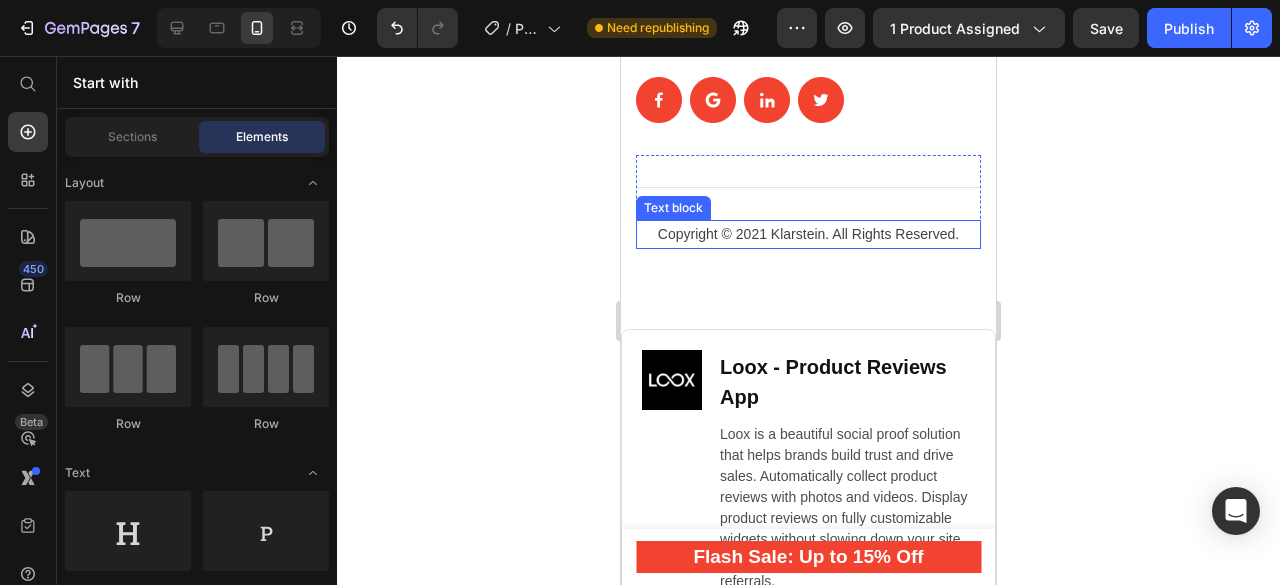 click on "Copyright © 2021 Klarstein. All Rights Reserved." at bounding box center (808, 234) 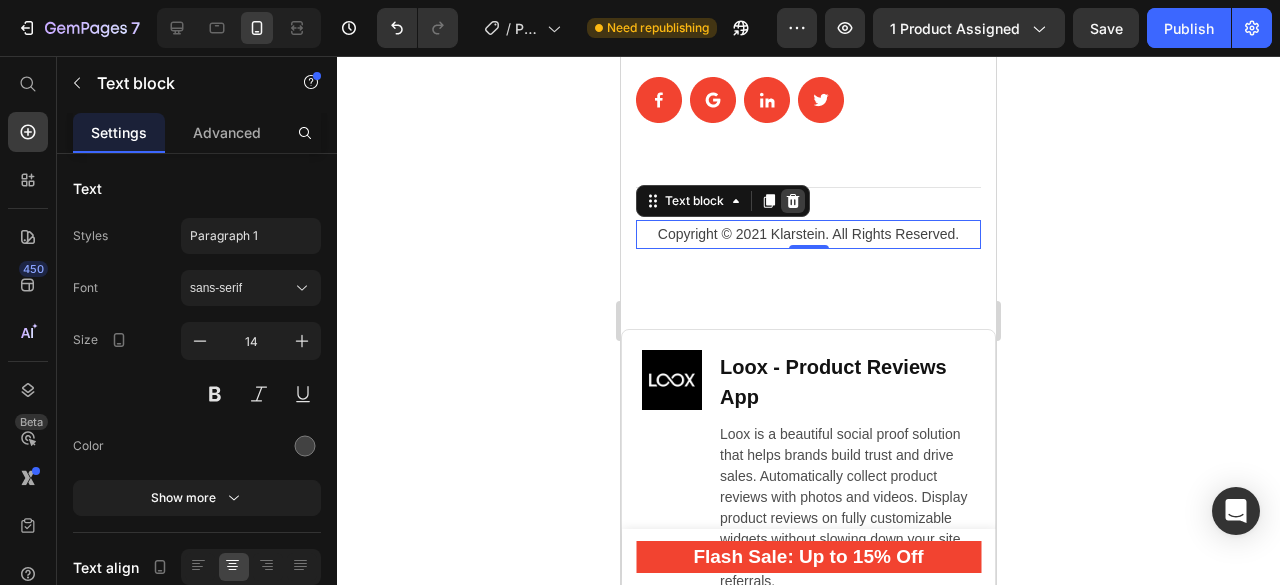 click 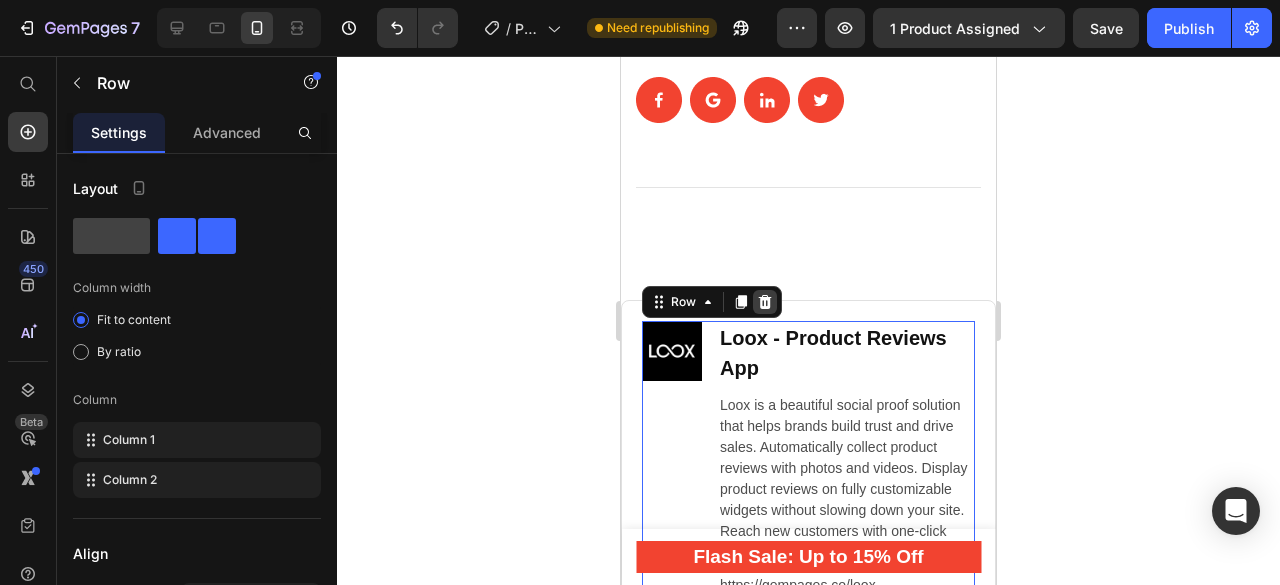 click 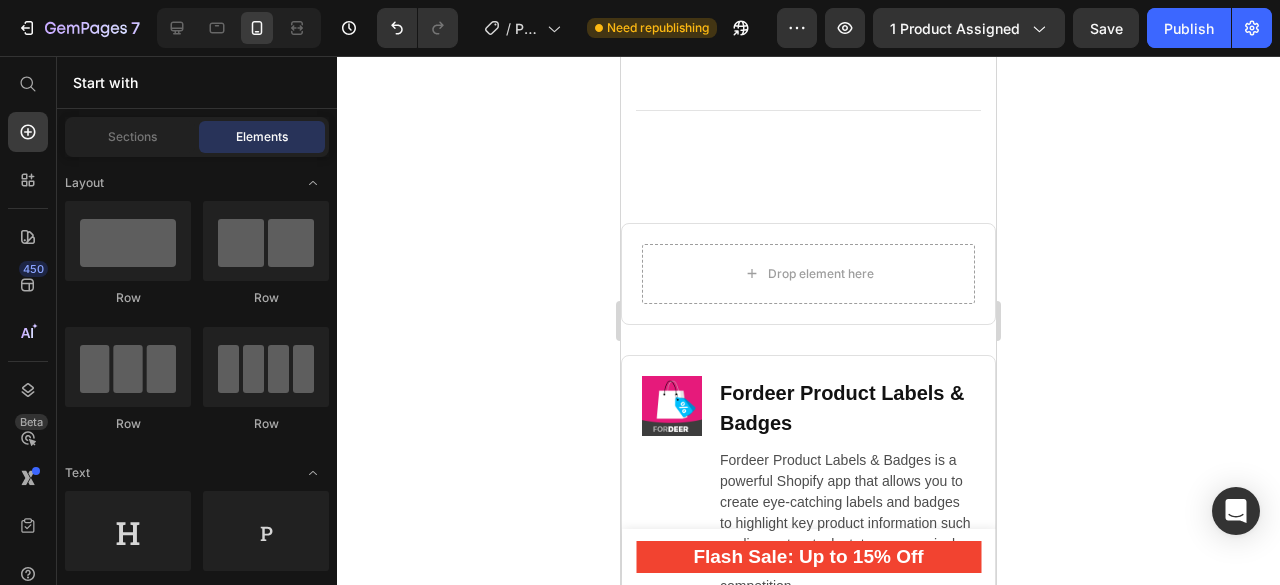 scroll, scrollTop: 12039, scrollLeft: 0, axis: vertical 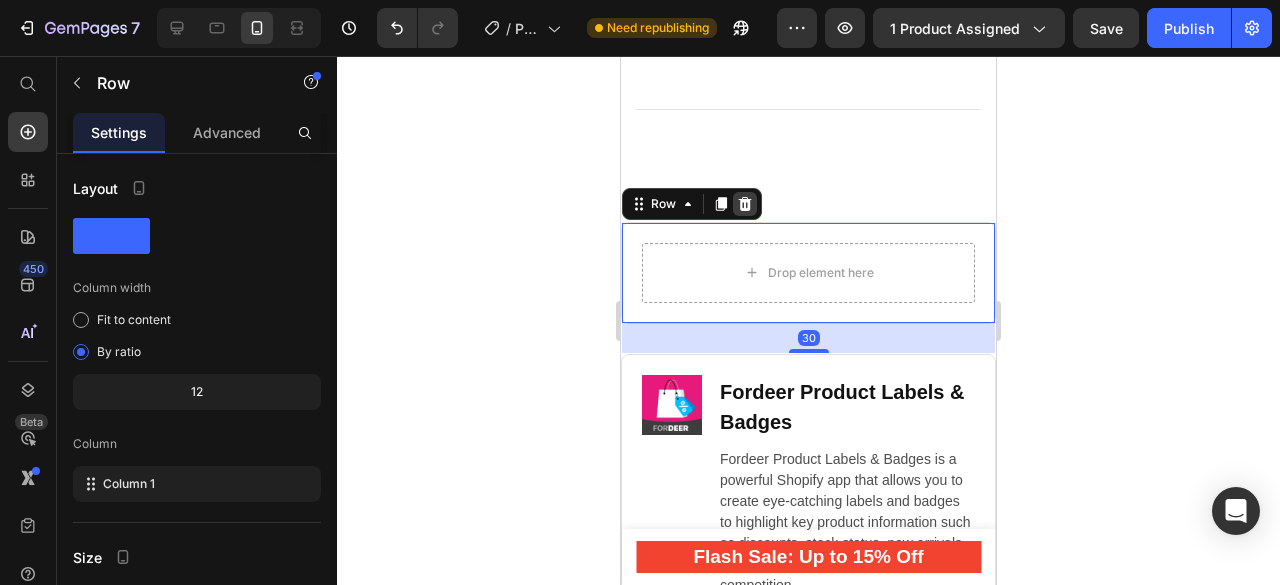 click 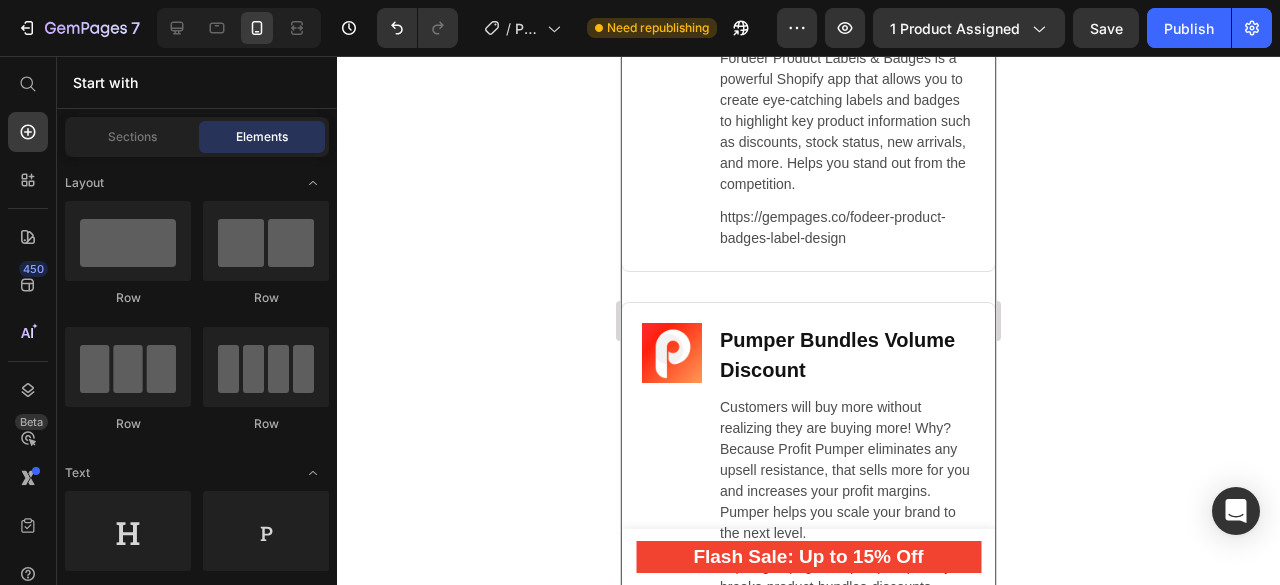 scroll, scrollTop: 12286, scrollLeft: 0, axis: vertical 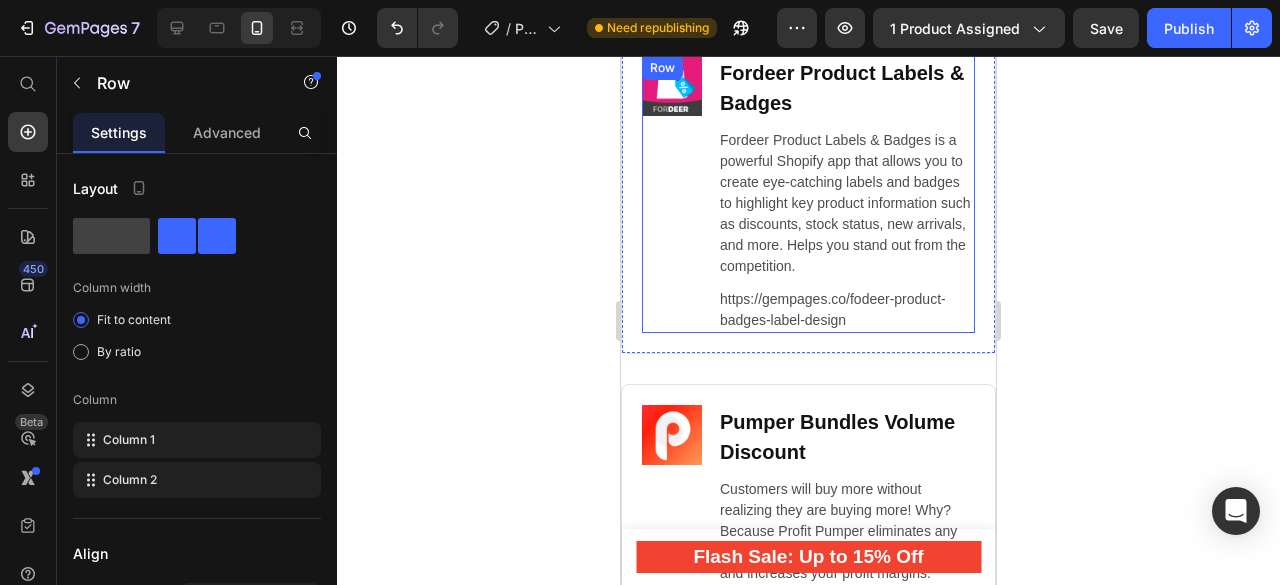click on "Image Fordeer Product Labels & Badges Heading Fordeer Product Labels & Badges is a powerful Shopify app that allows you to create eye-catching labels and badges to highlight key product information such as discounts, stock status, new arrivals, and more. Helps you stand out from the competition. Text Block https://gempages.co/fodeer-product-badges-label-design Text Block Row" at bounding box center (808, 194) 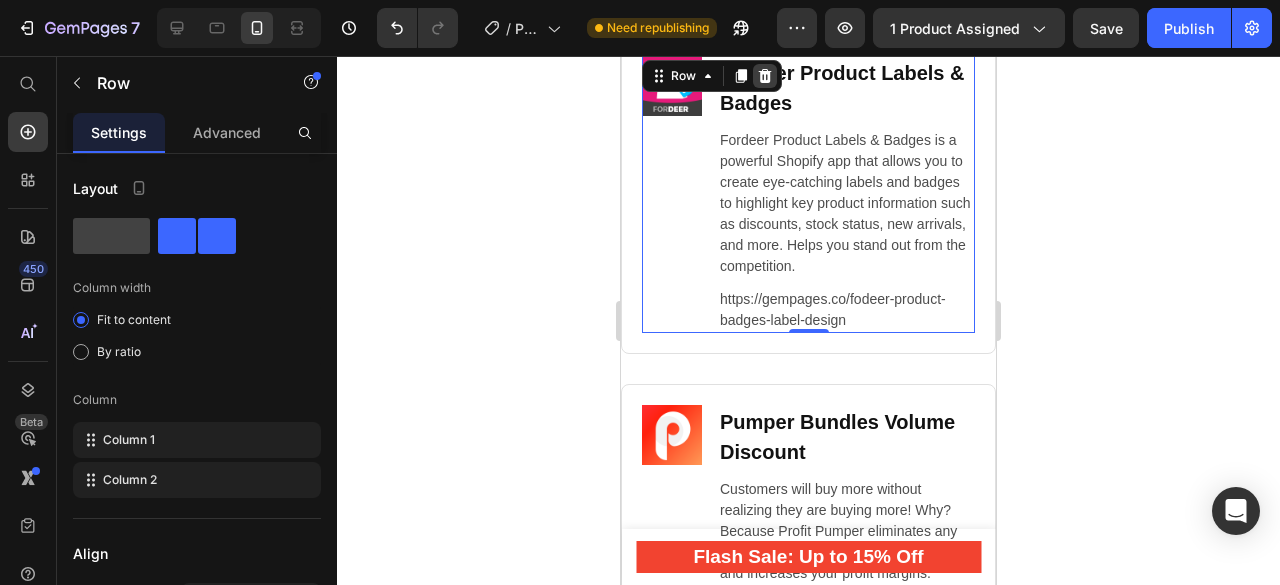 click 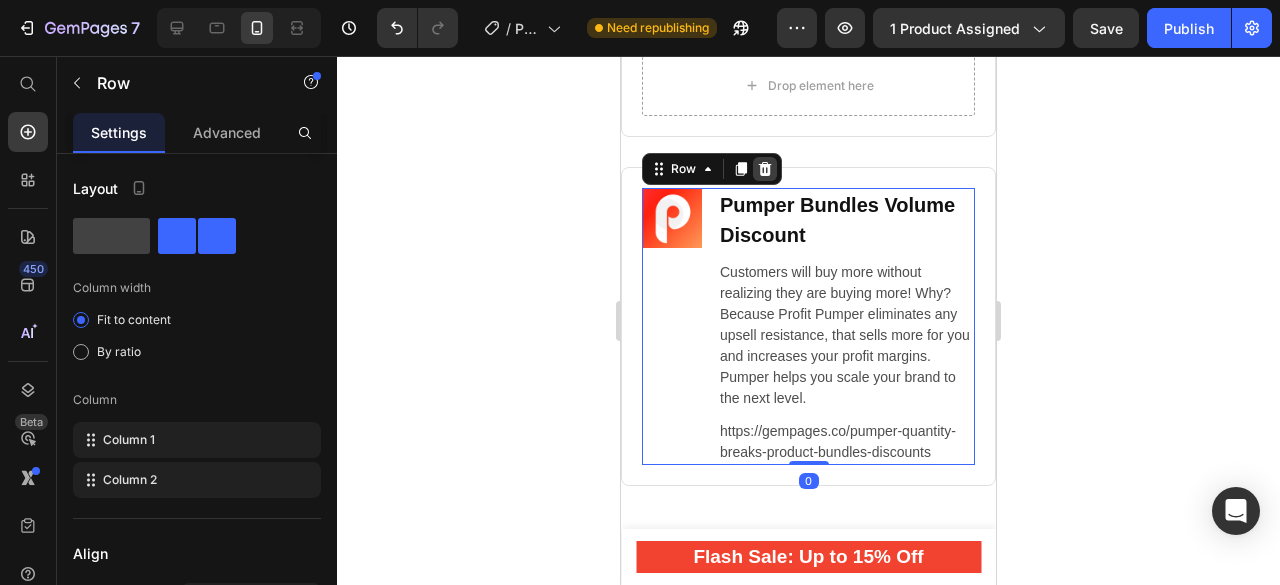 click 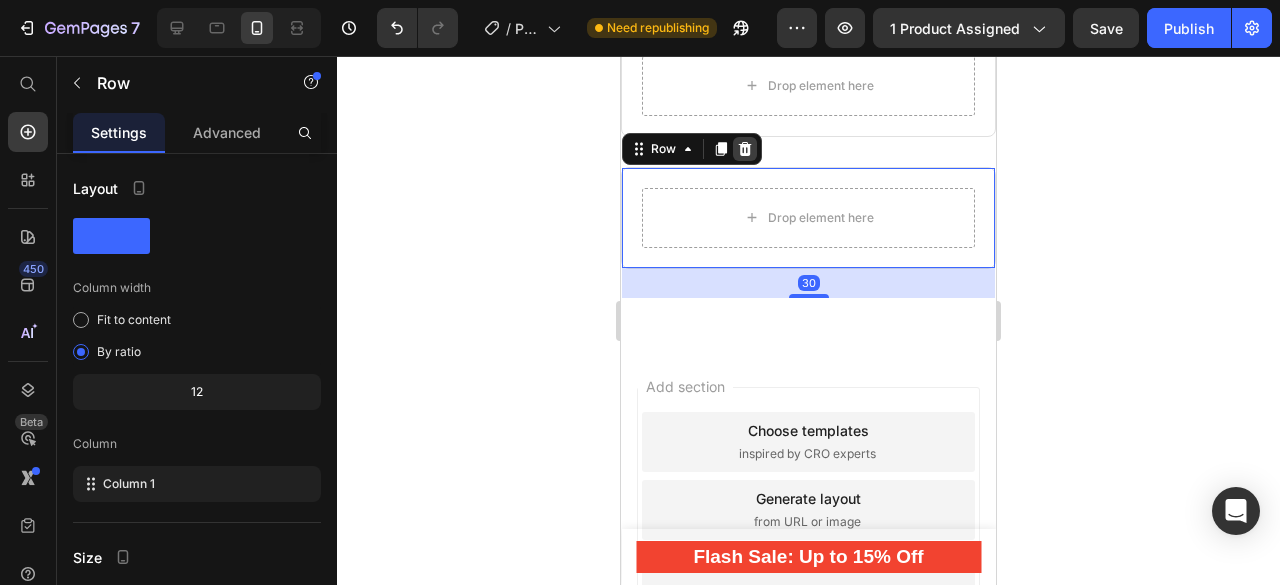 click 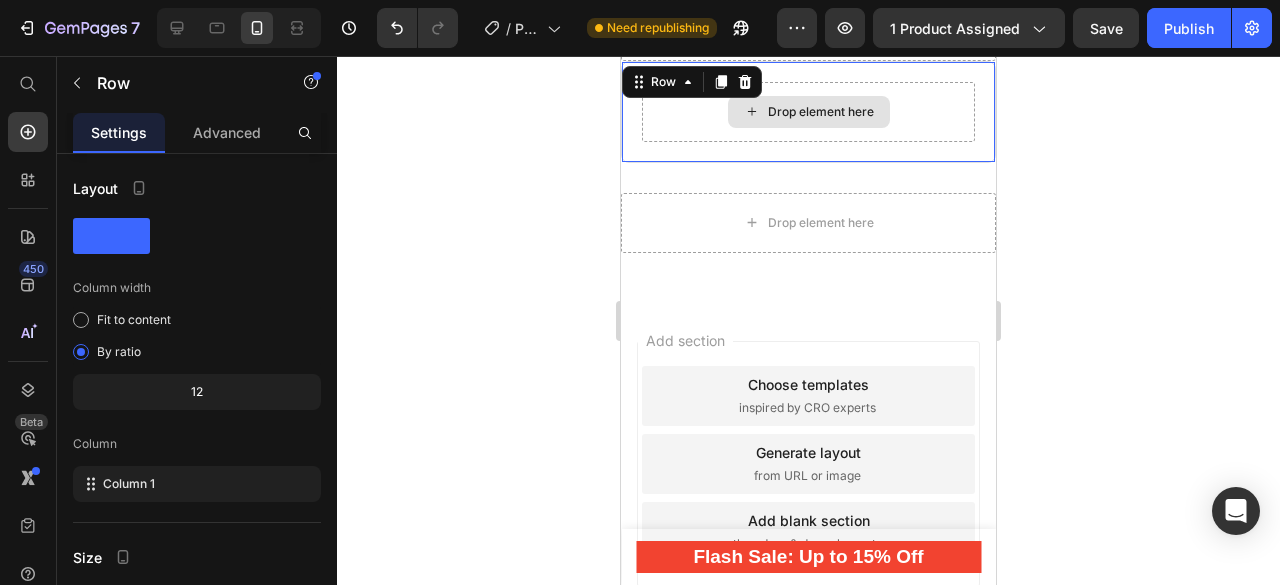 click on "Drop element here" at bounding box center (808, 112) 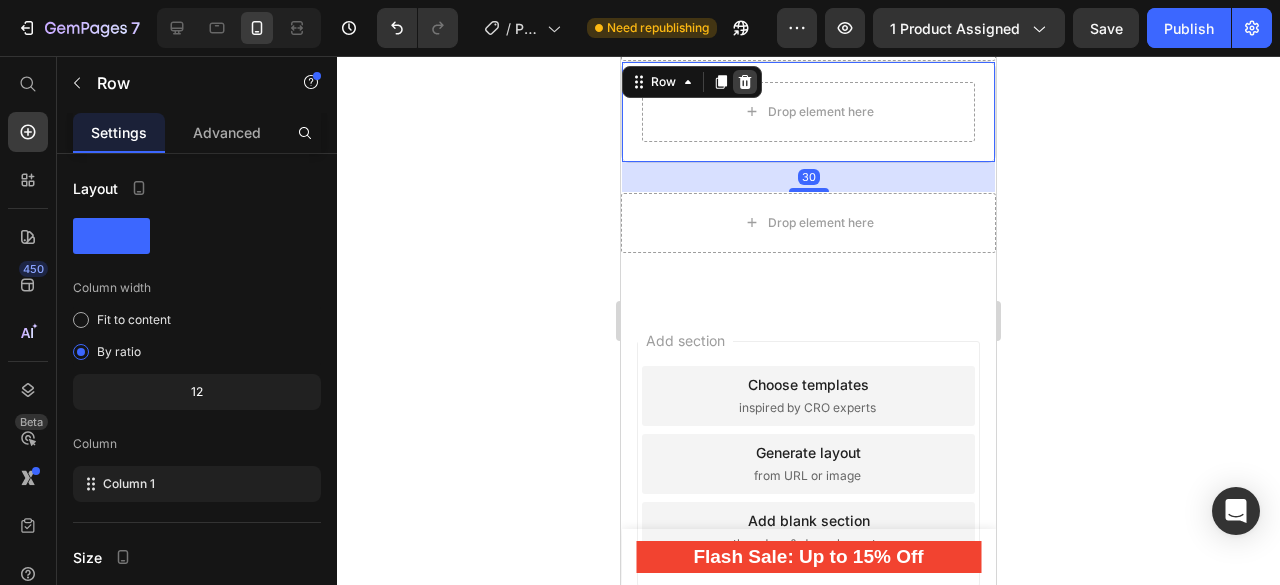 click 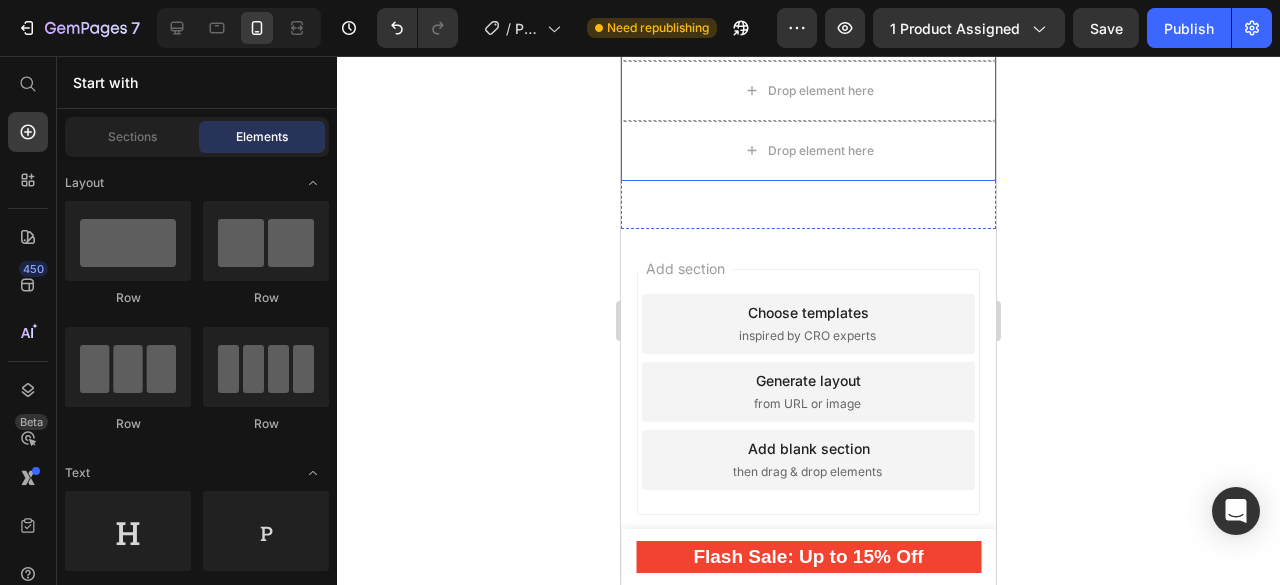 scroll, scrollTop: 12189, scrollLeft: 0, axis: vertical 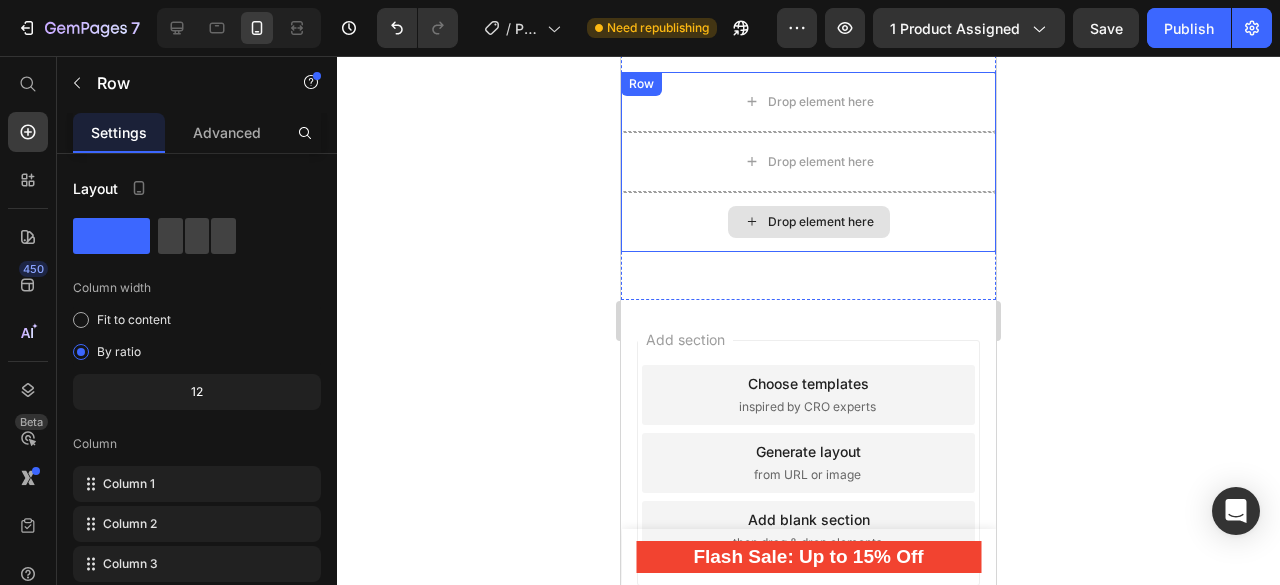 click on "Drop element here" at bounding box center (808, 222) 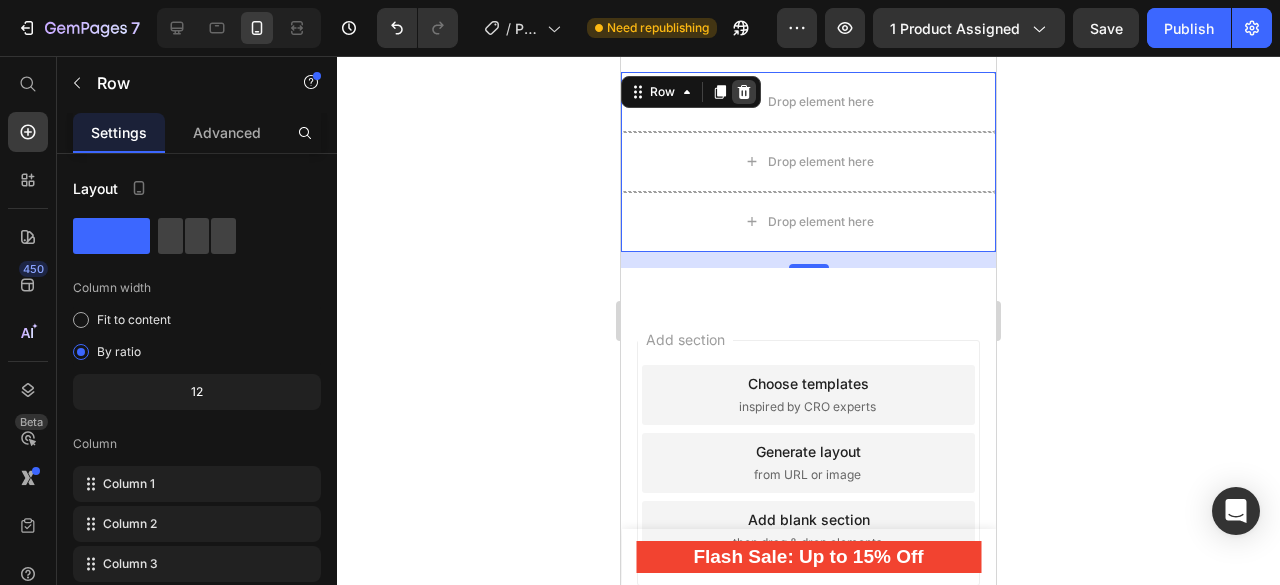 click at bounding box center [744, 92] 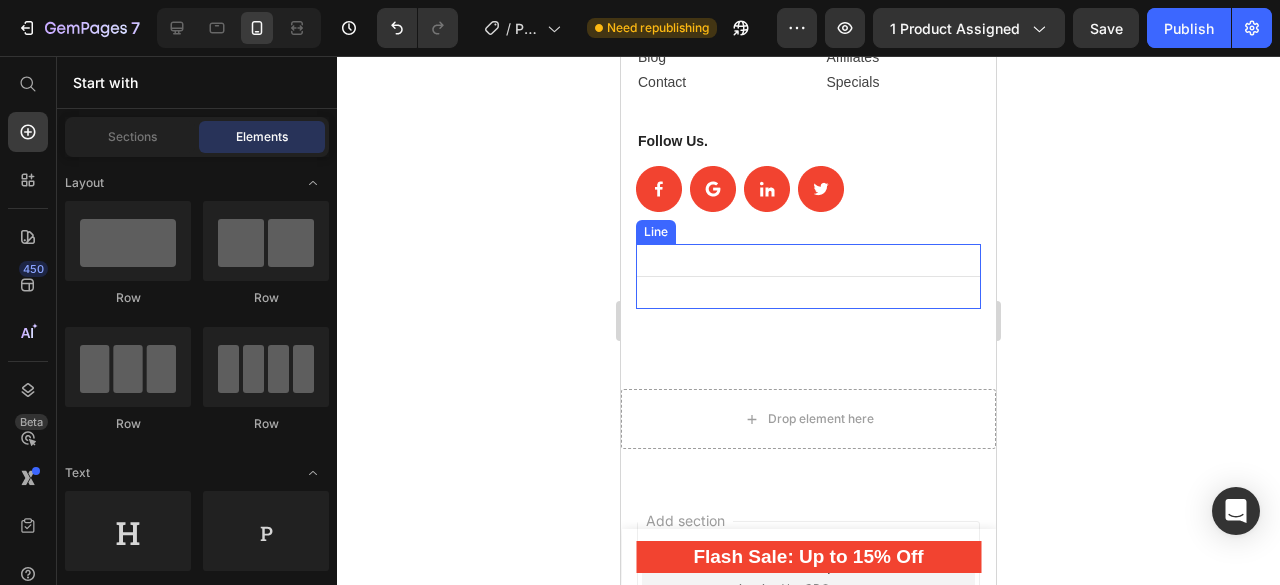 scroll, scrollTop: 11871, scrollLeft: 0, axis: vertical 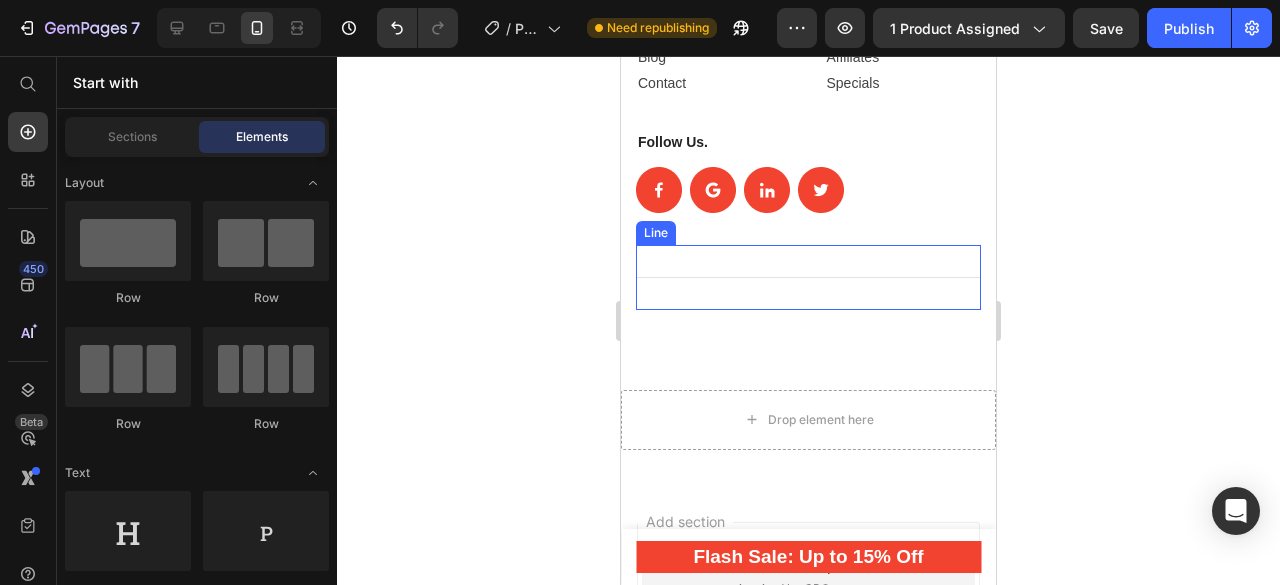 click on "Title Line" at bounding box center [808, 277] 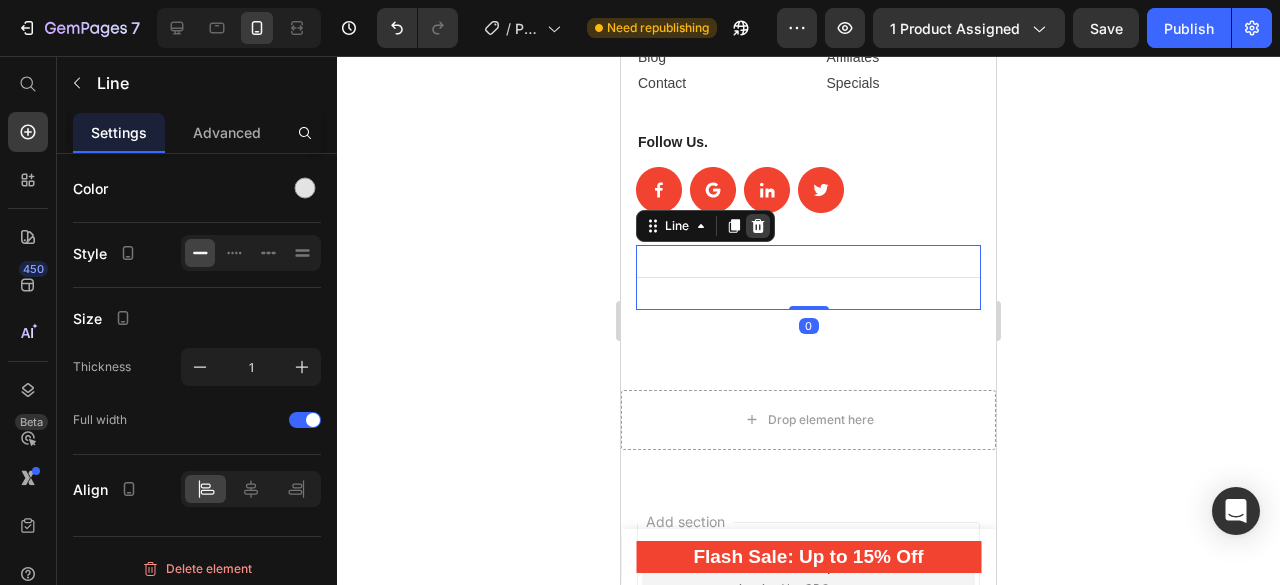 click 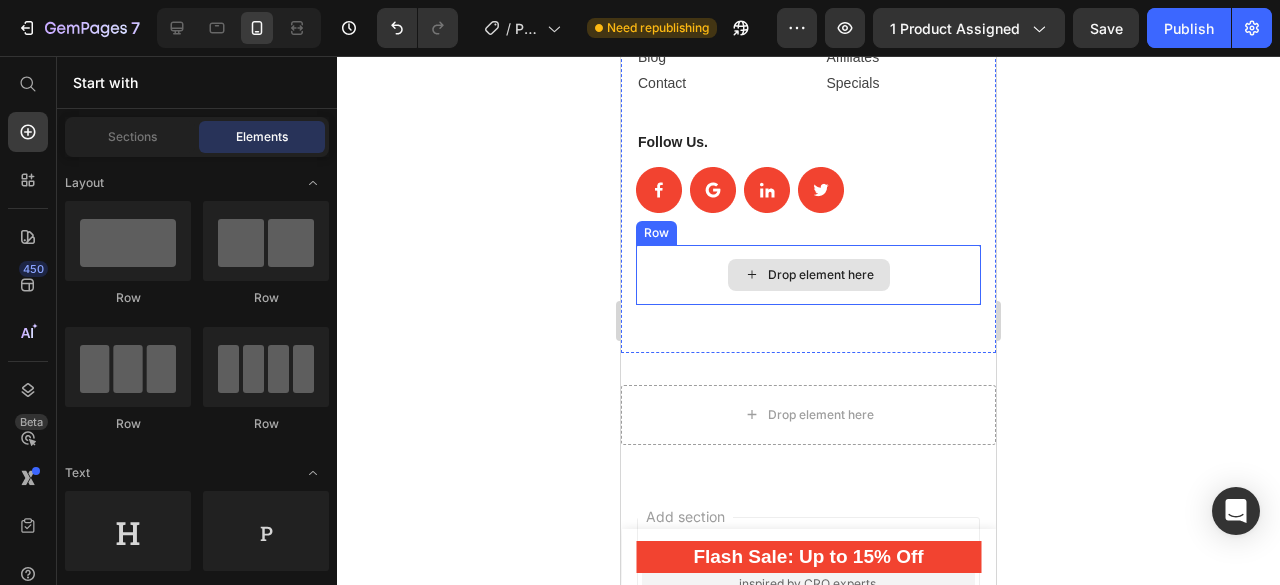 click on "Drop element here" at bounding box center (808, 275) 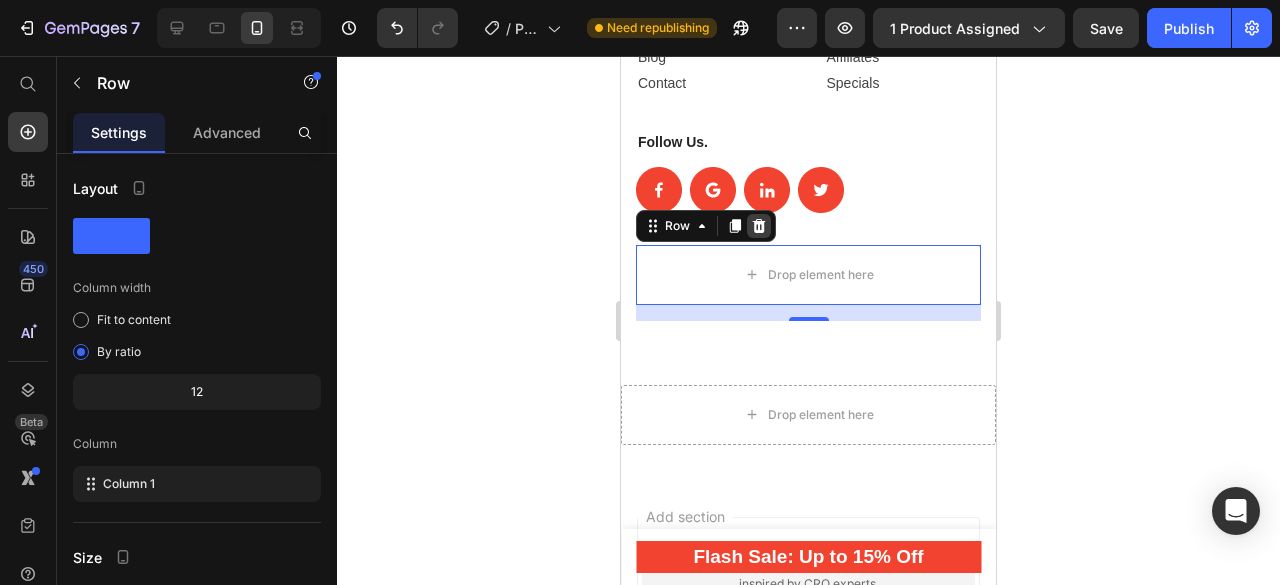 click 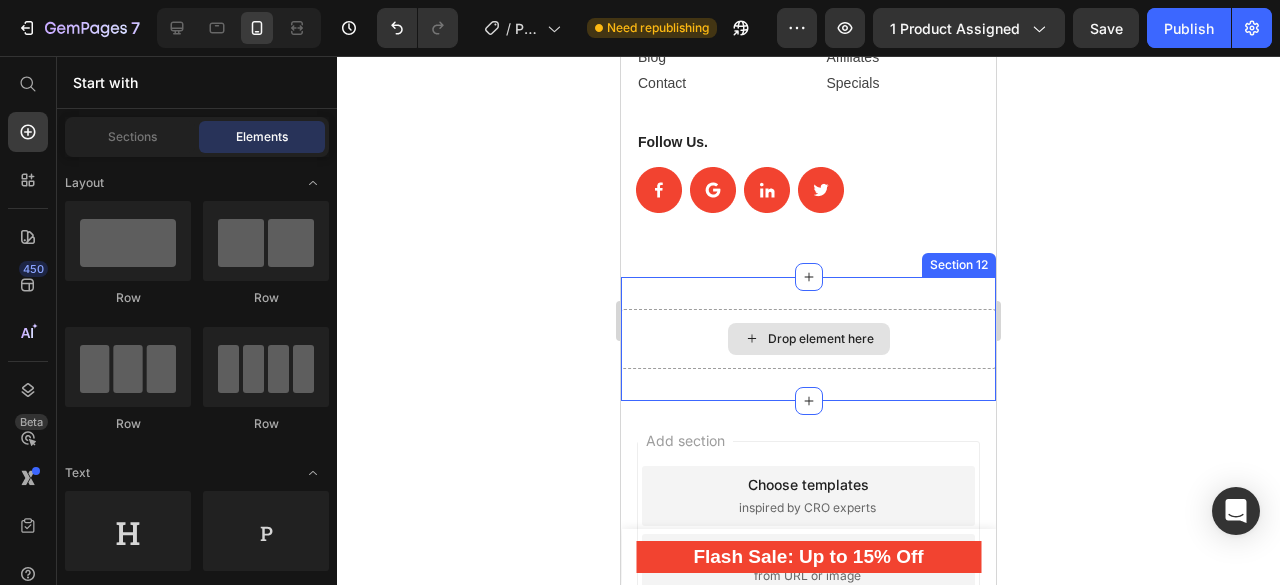 click on "Drop element here" at bounding box center [808, 339] 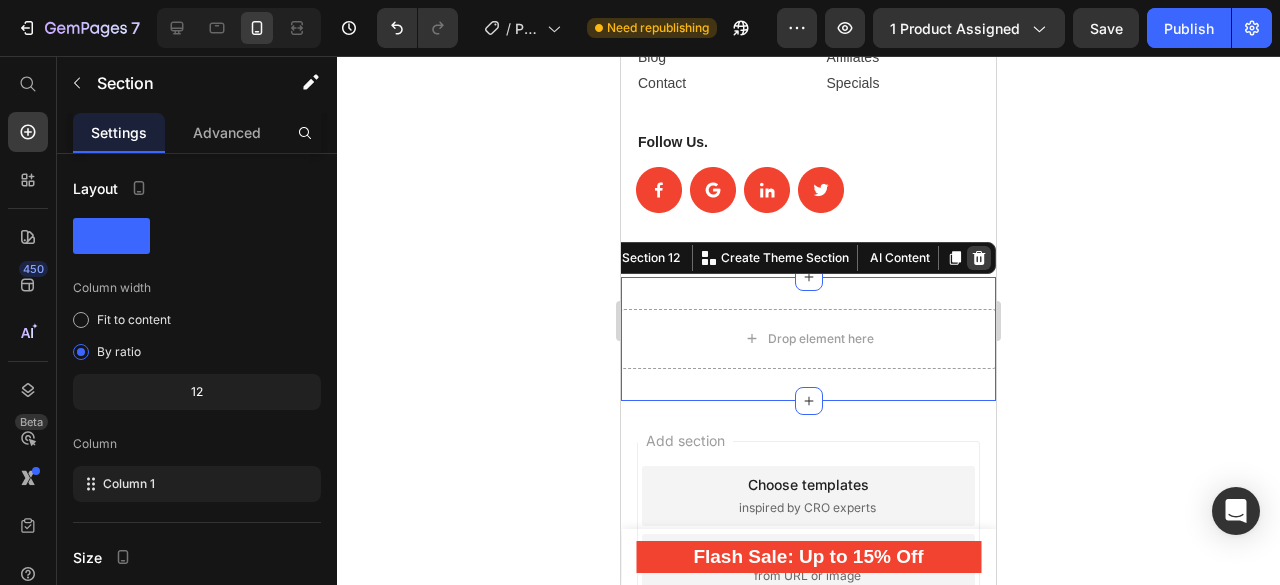 click 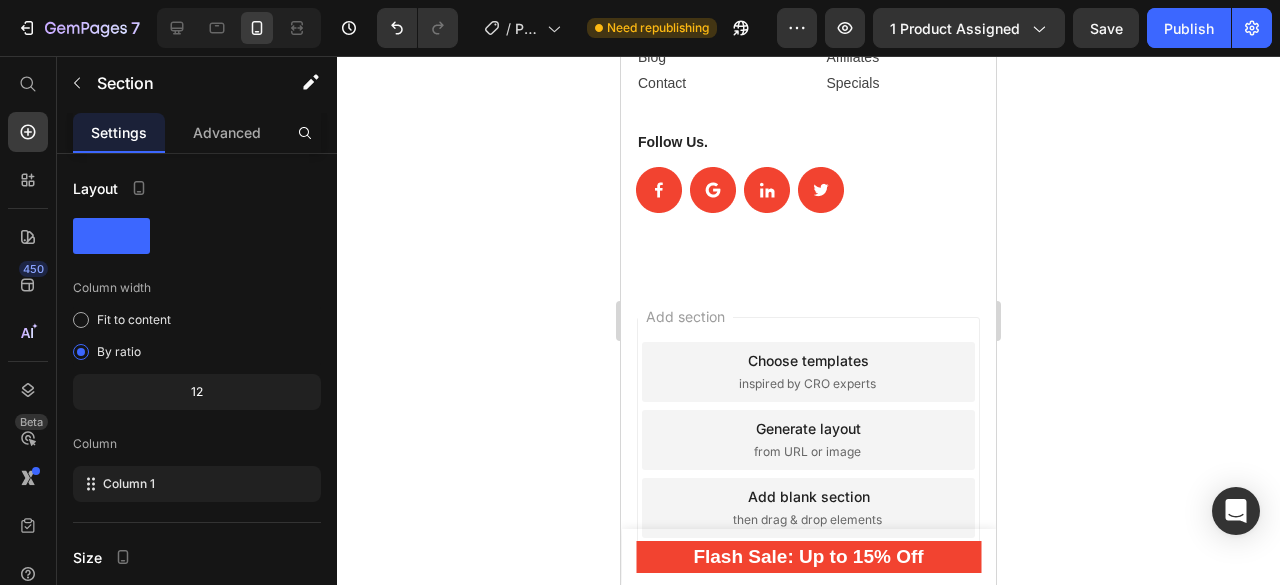 scroll, scrollTop: 11848, scrollLeft: 0, axis: vertical 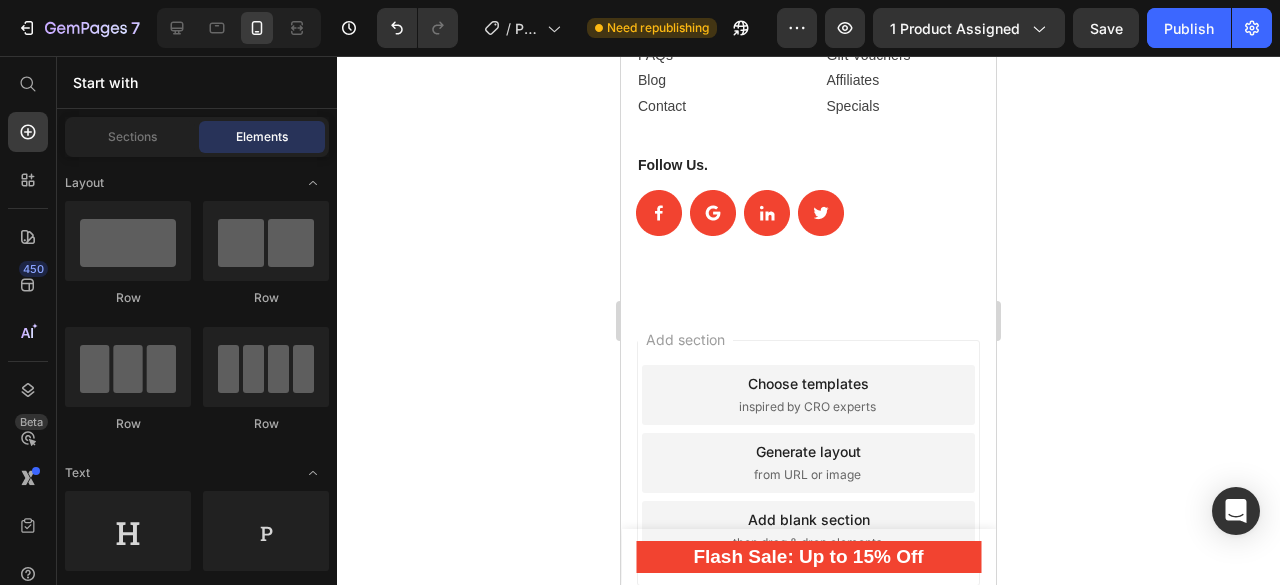 drag, startPoint x: 645, startPoint y: 477, endPoint x: 644, endPoint y: 535, distance: 58.00862 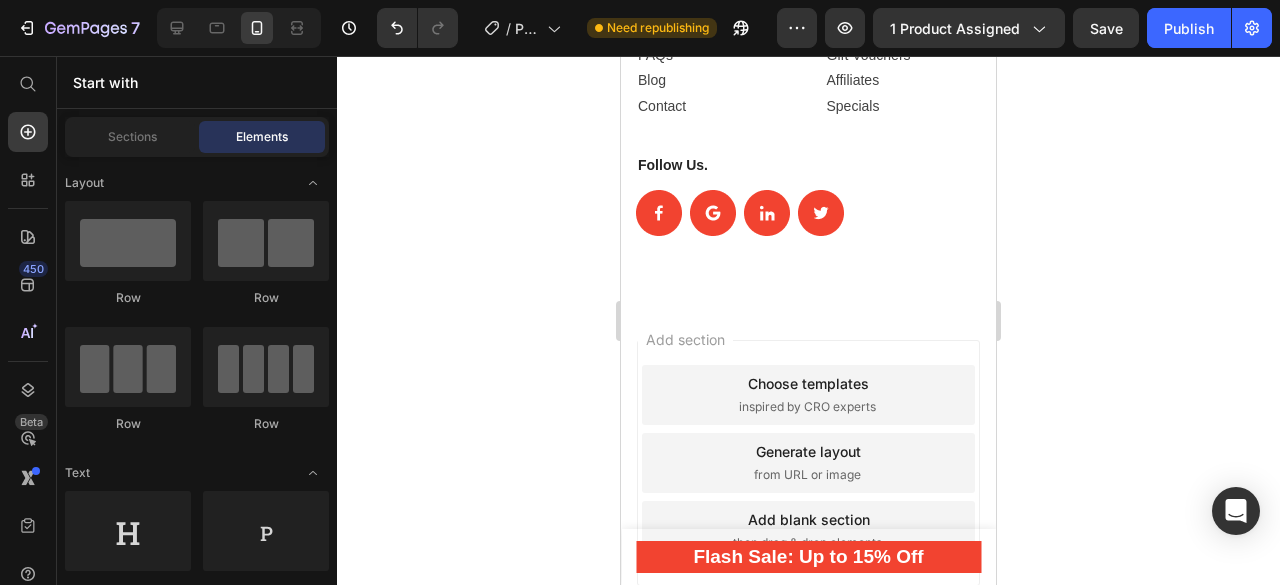 click on "Add section Choose templates inspired by CRO experts Generate layout from URL or image Add blank section then drag & drop elements" at bounding box center [808, 491] 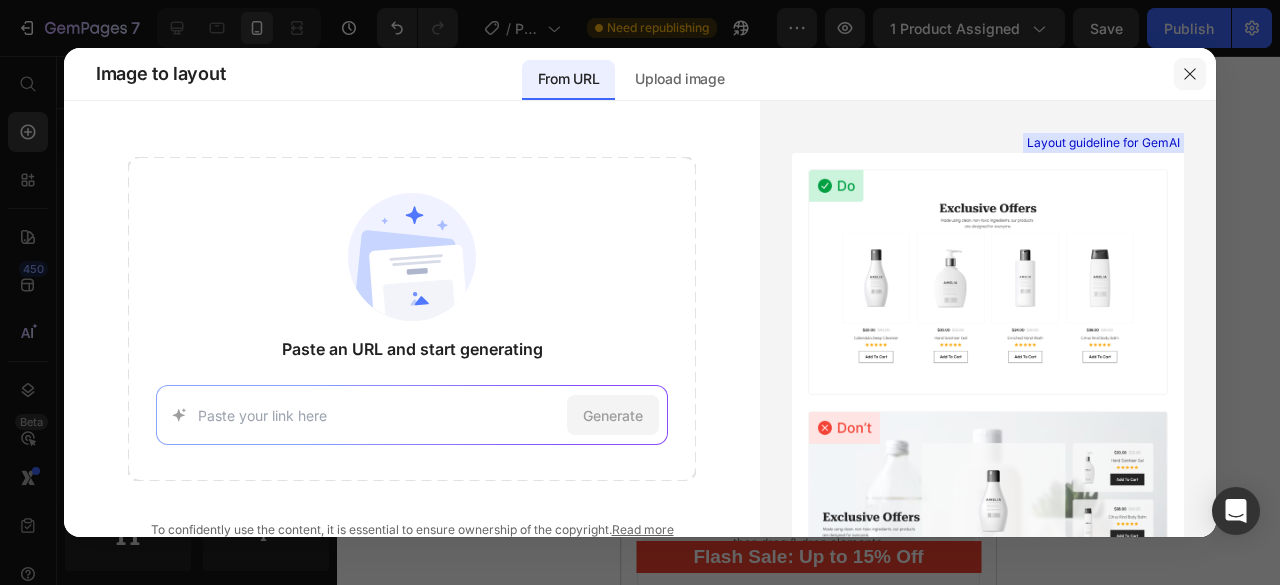 click at bounding box center (1190, 74) 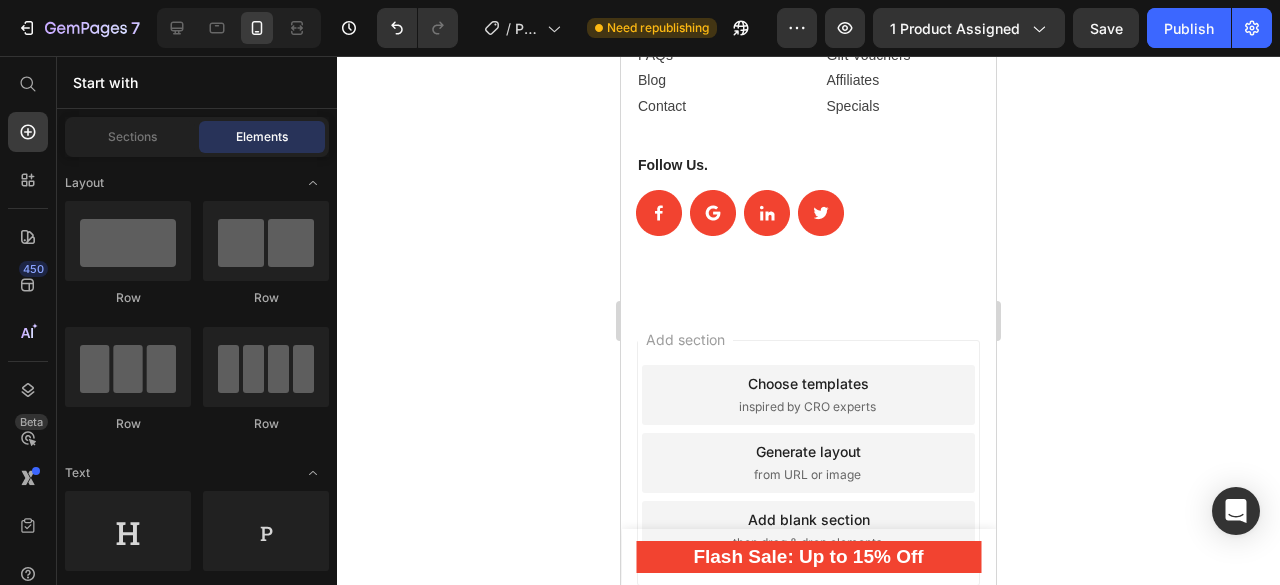 drag, startPoint x: 726, startPoint y: 479, endPoint x: 688, endPoint y: 443, distance: 52.34501 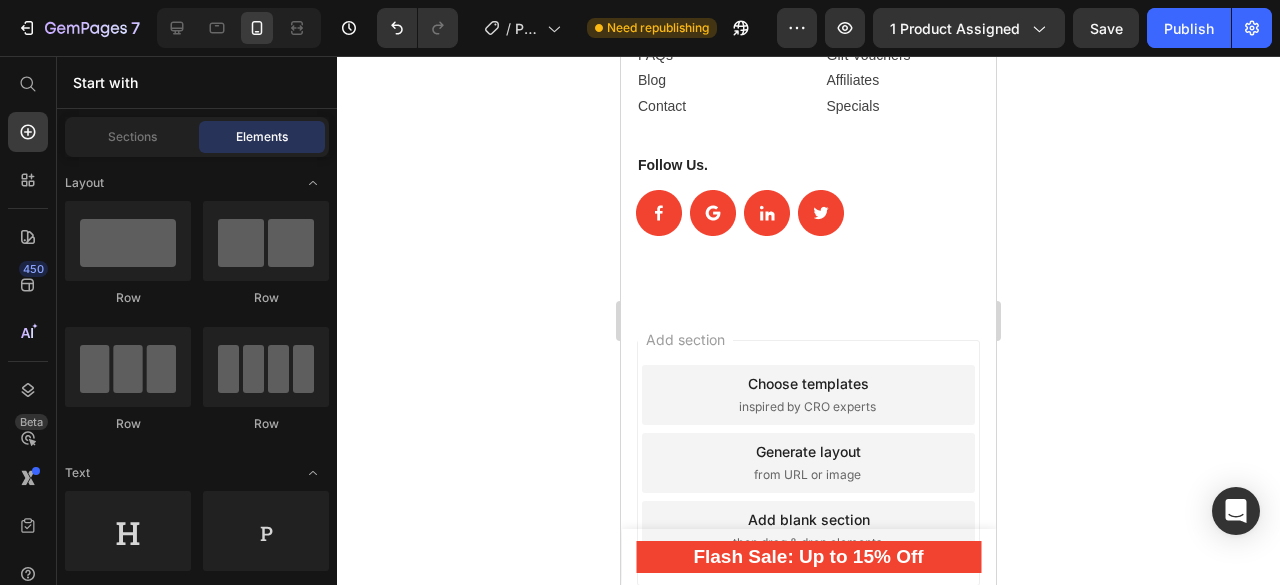 drag, startPoint x: 635, startPoint y: 338, endPoint x: 731, endPoint y: 362, distance: 98.95454 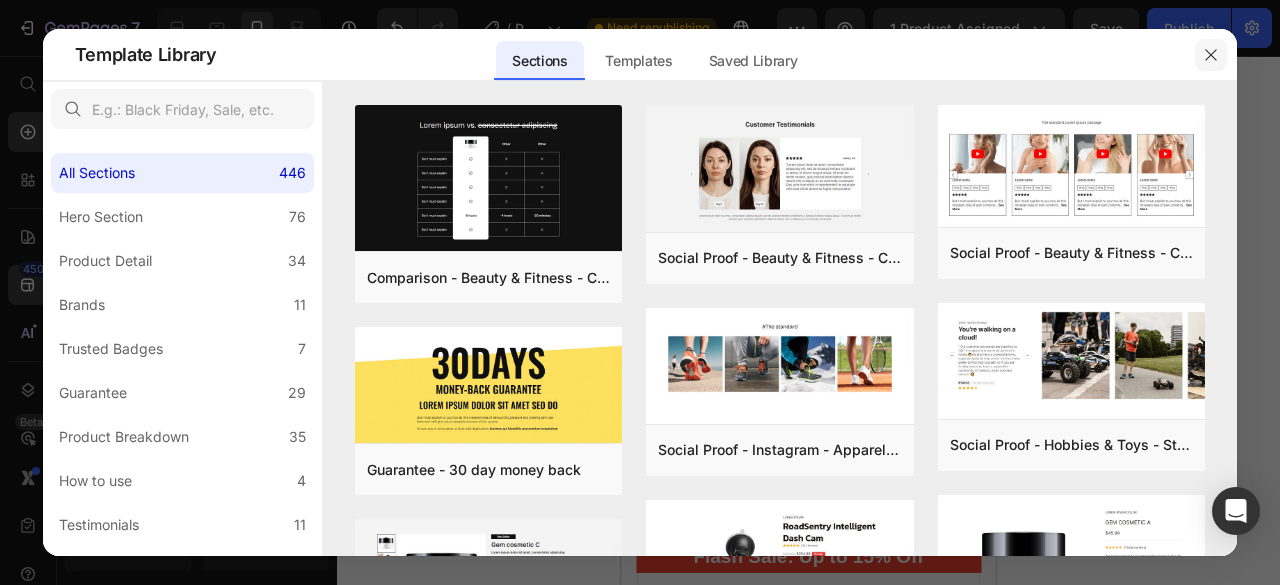 click at bounding box center [1211, 55] 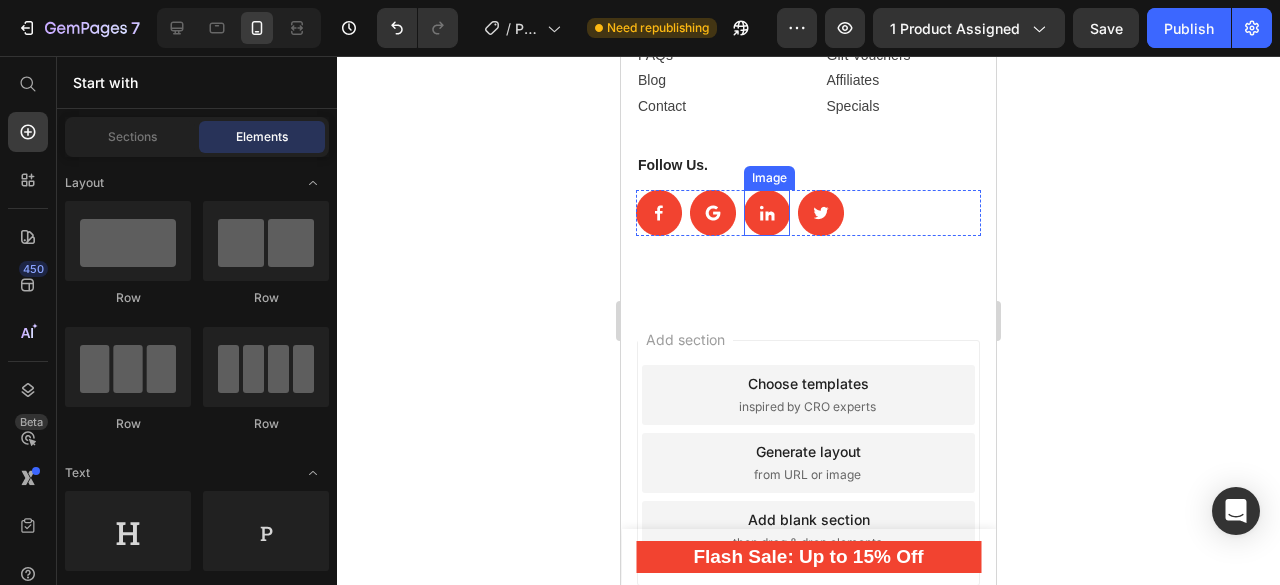 click at bounding box center (767, 213) 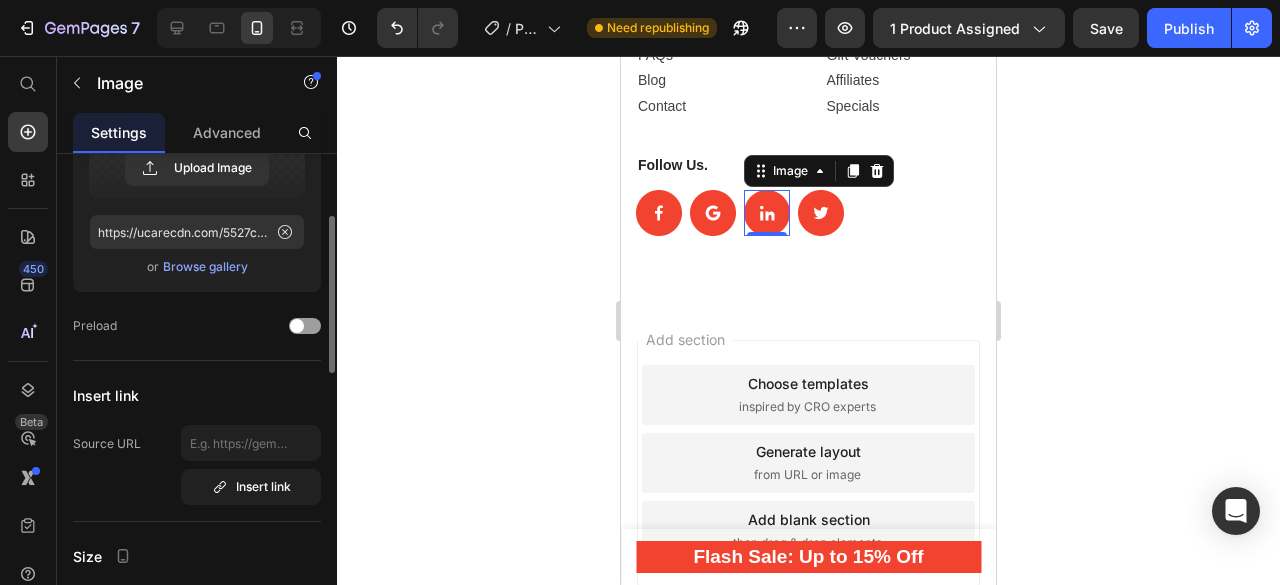 scroll, scrollTop: 191, scrollLeft: 0, axis: vertical 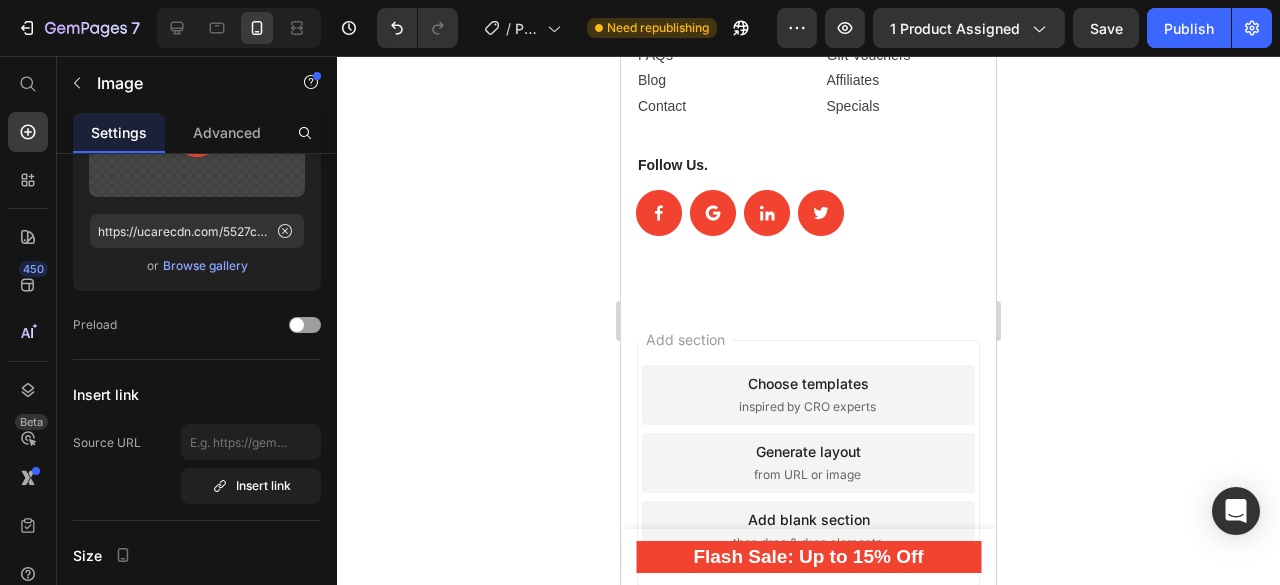 click on "Choose templates" at bounding box center (808, 383) 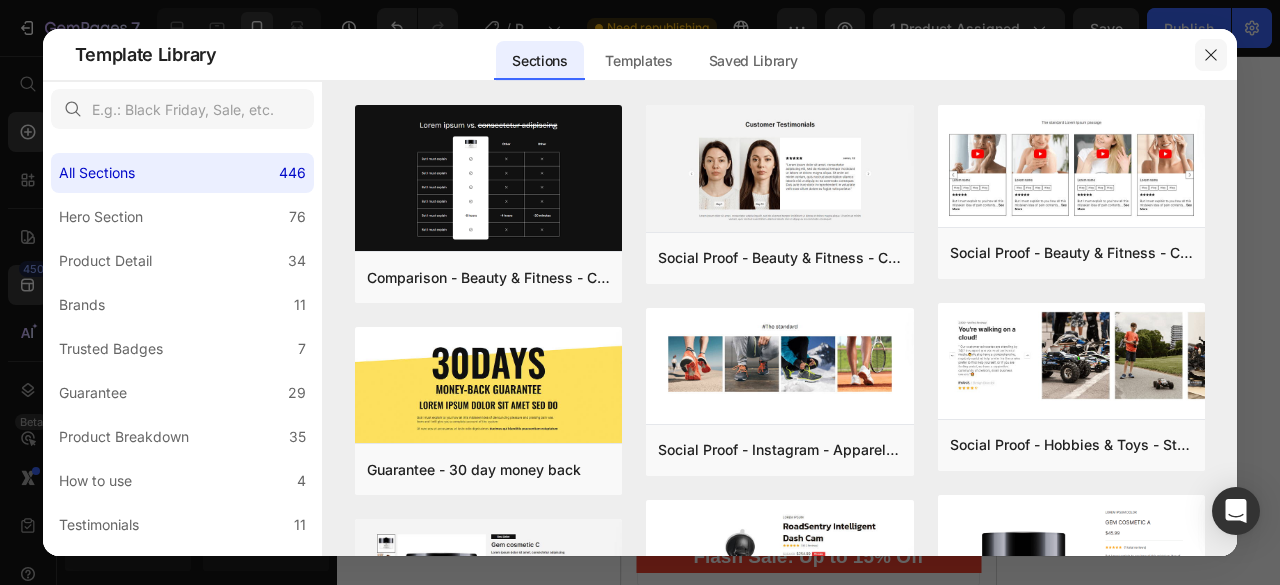 click 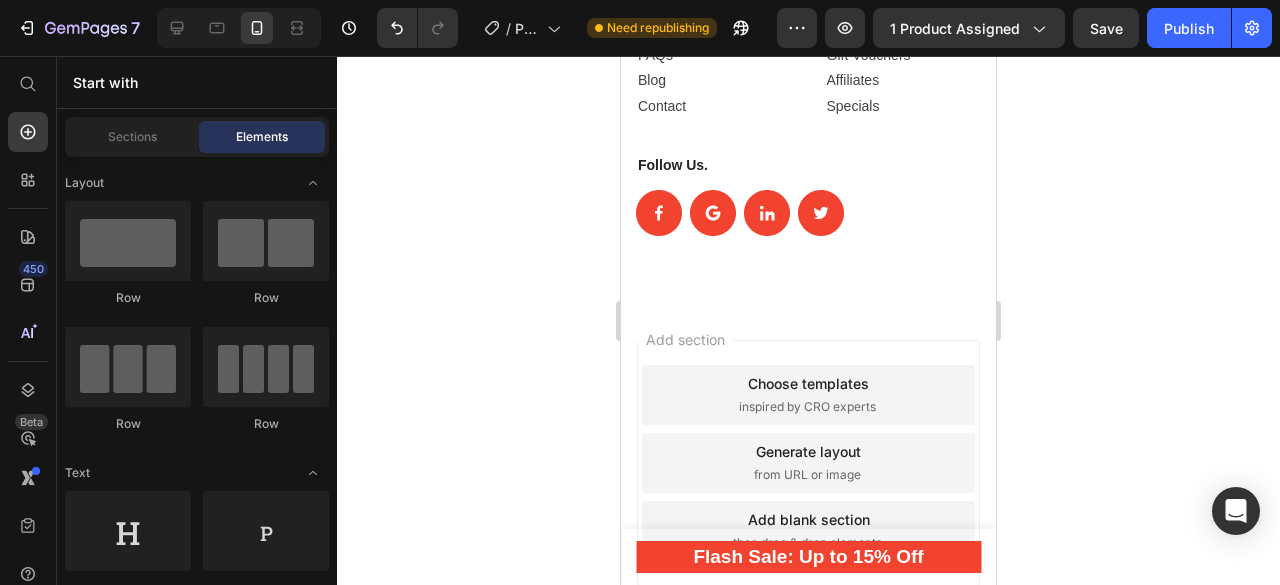 drag, startPoint x: 654, startPoint y: 505, endPoint x: 714, endPoint y: 427, distance: 98.40732 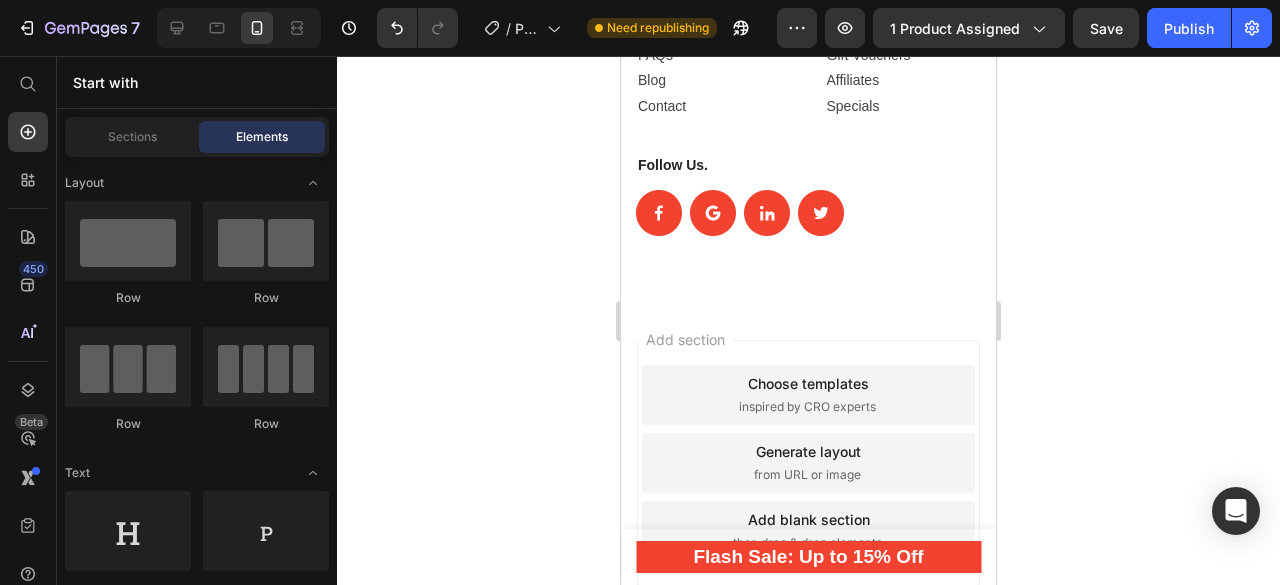 drag, startPoint x: 686, startPoint y: 455, endPoint x: 771, endPoint y: 453, distance: 85.02353 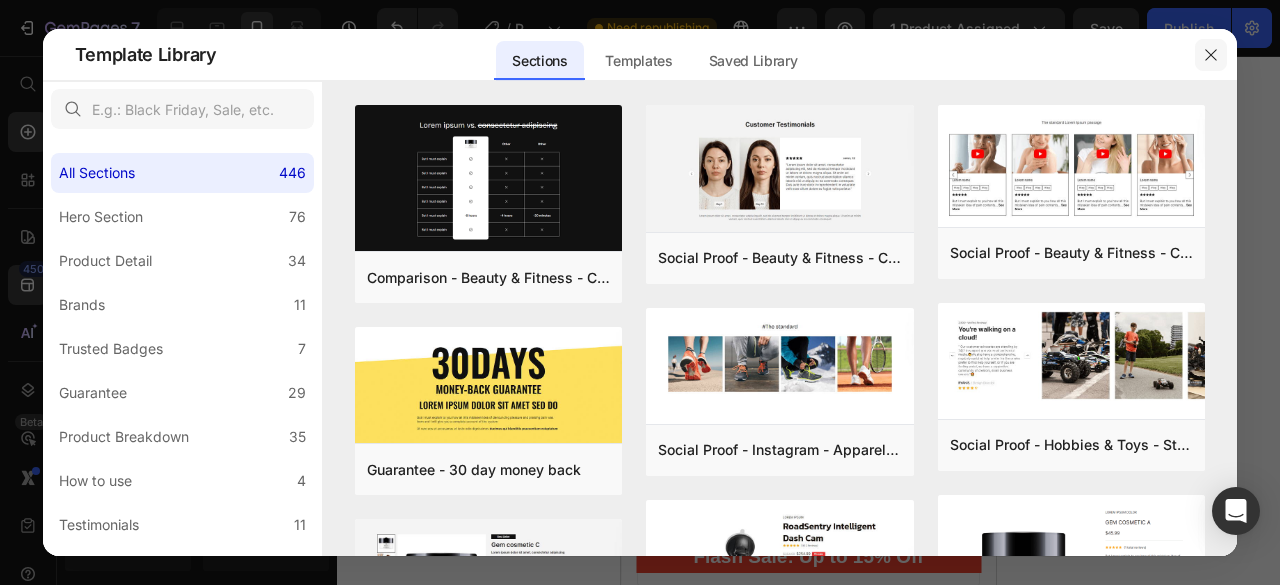 click 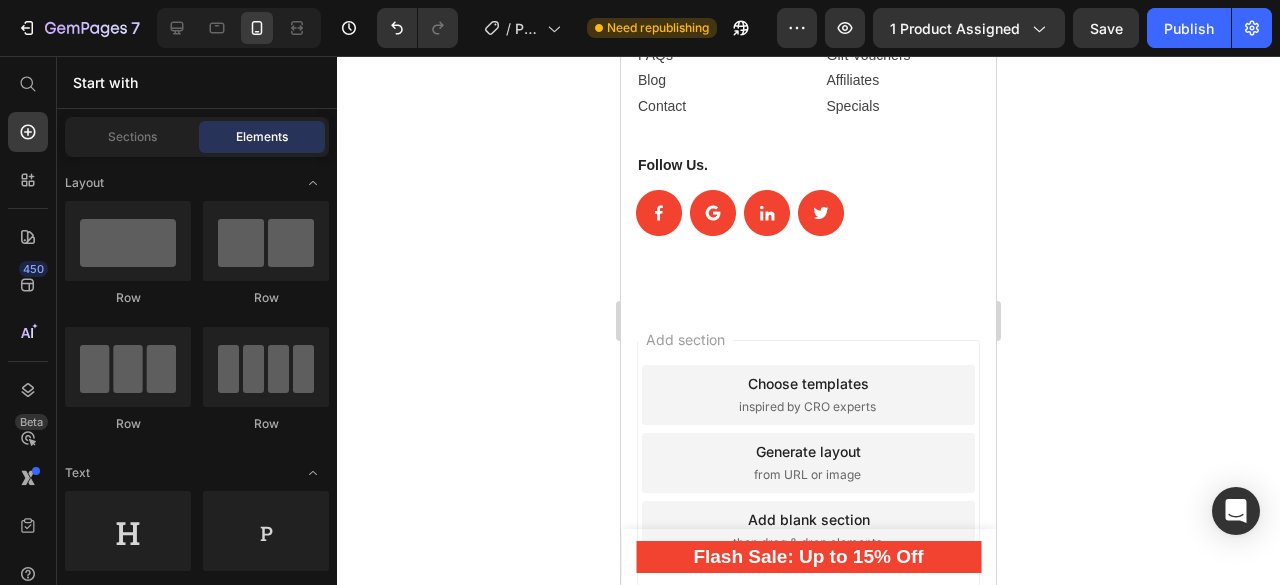 click on "Add section Choose templates inspired by CRO experts Generate layout from URL or image Add blank section then drag & drop elements" at bounding box center (808, 463) 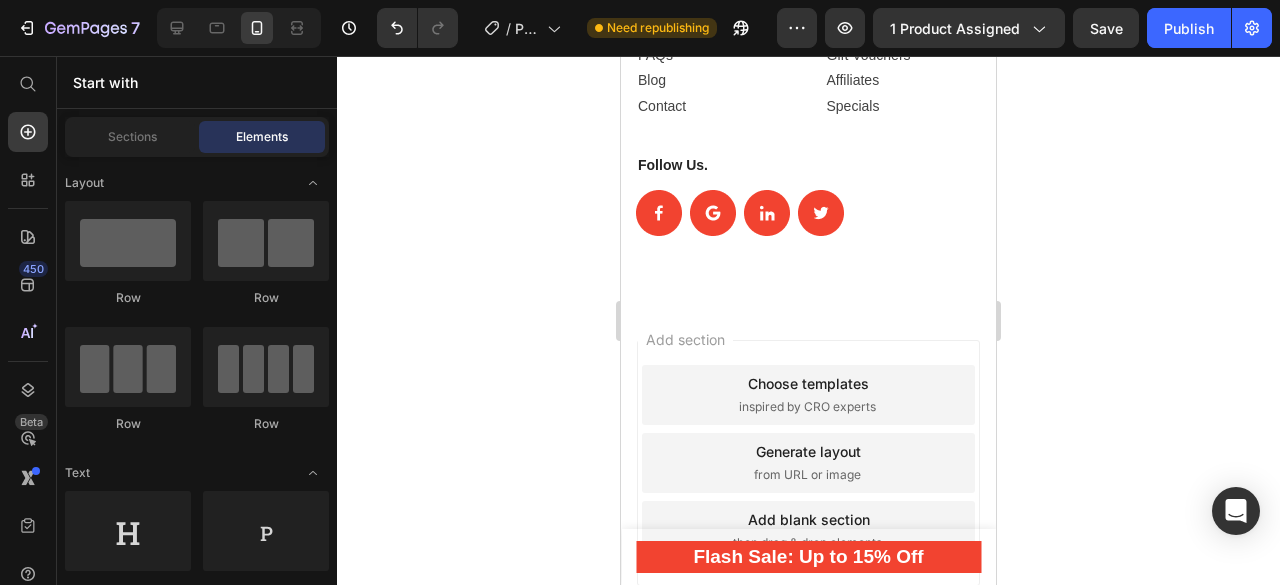 click on "Add section Choose templates inspired by CRO experts Generate layout from URL or image Add blank section then drag & drop elements" at bounding box center [808, 463] 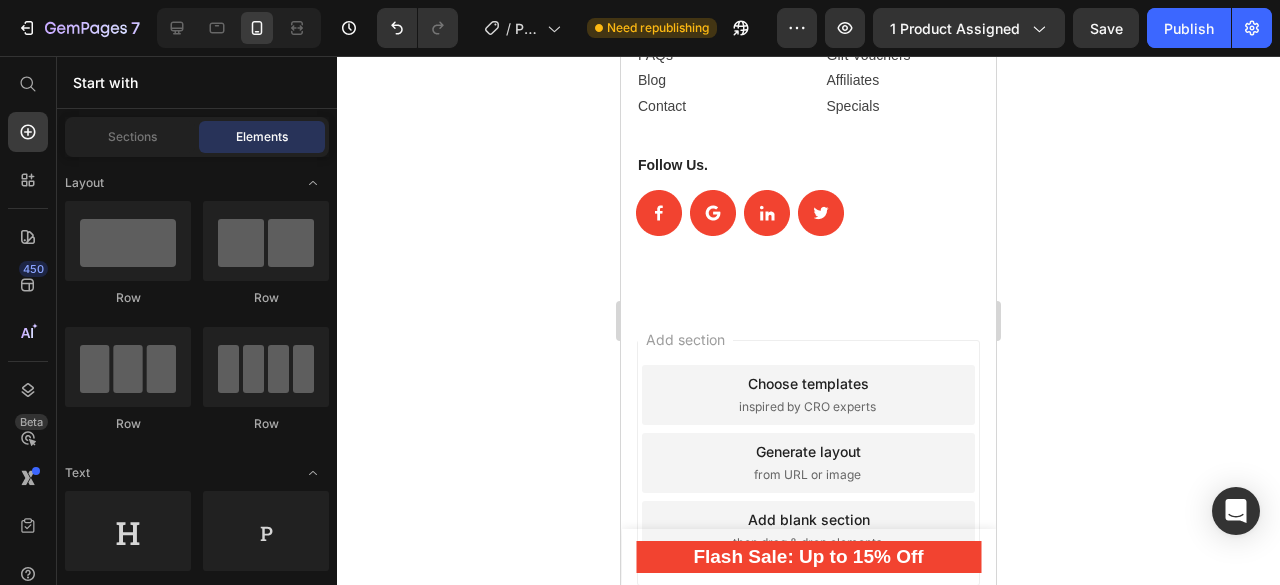 drag, startPoint x: 684, startPoint y: 451, endPoint x: 864, endPoint y: 345, distance: 208.89232 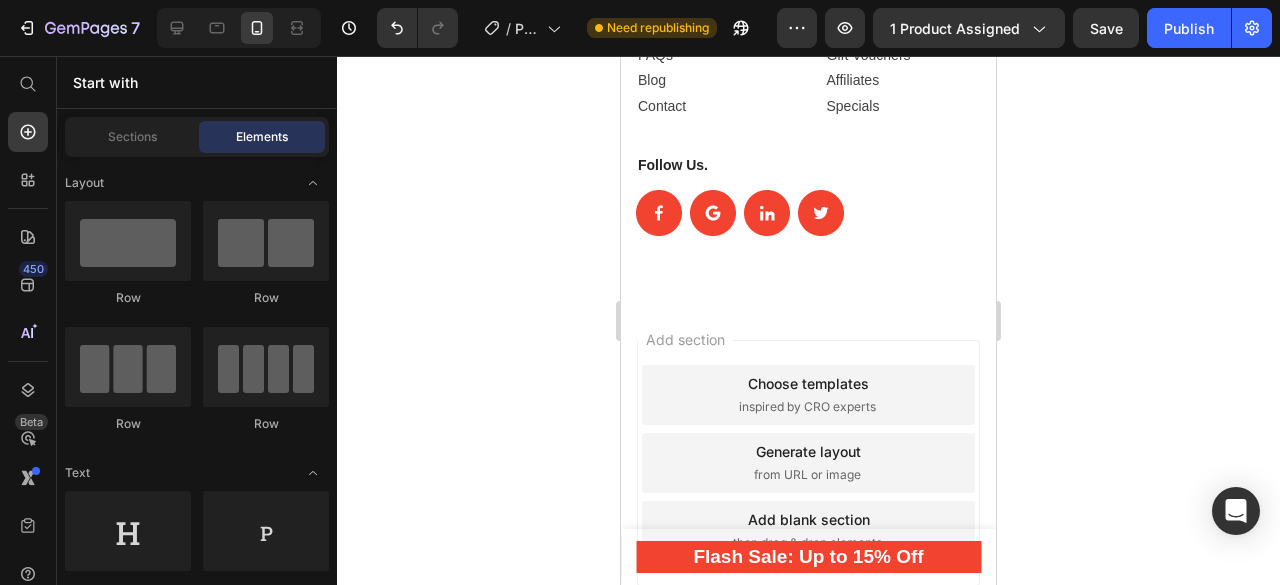 drag, startPoint x: 928, startPoint y: 399, endPoint x: 757, endPoint y: 295, distance: 200.14246 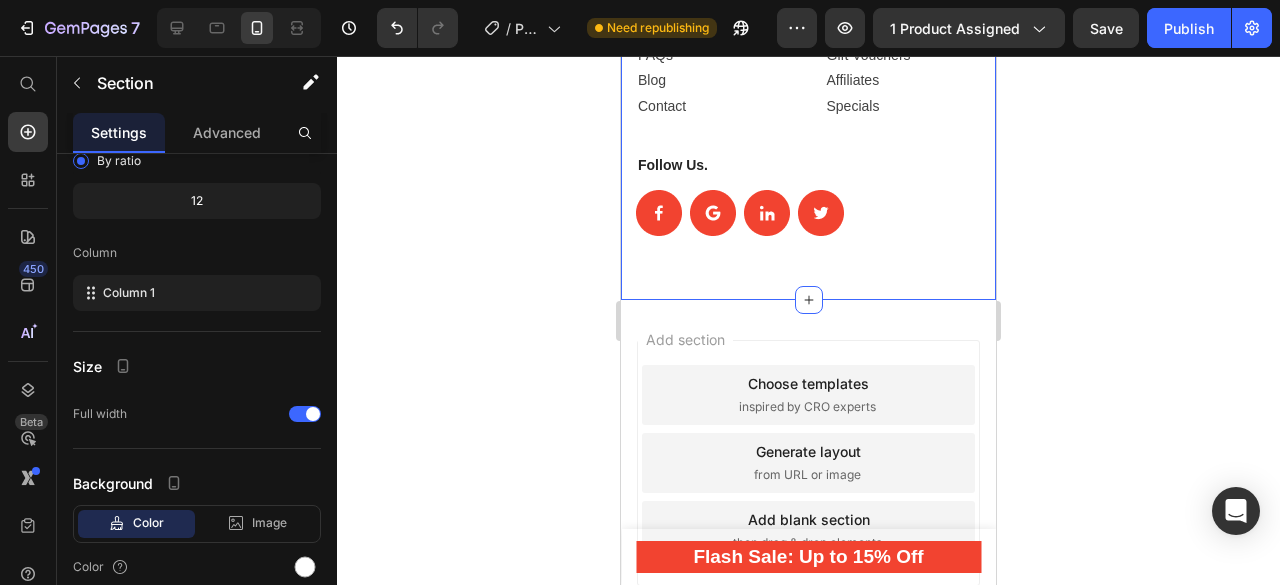 scroll, scrollTop: 0, scrollLeft: 0, axis: both 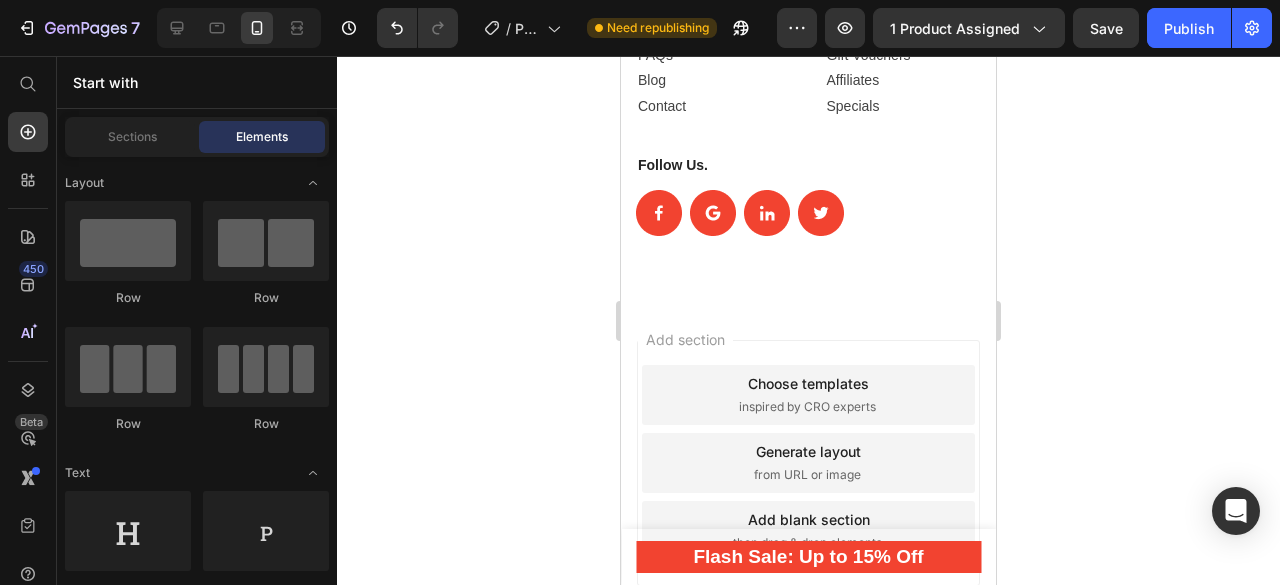 click on "Add section Choose templates inspired by CRO experts Generate layout from URL or image Add blank section then drag & drop elements" at bounding box center (808, 491) 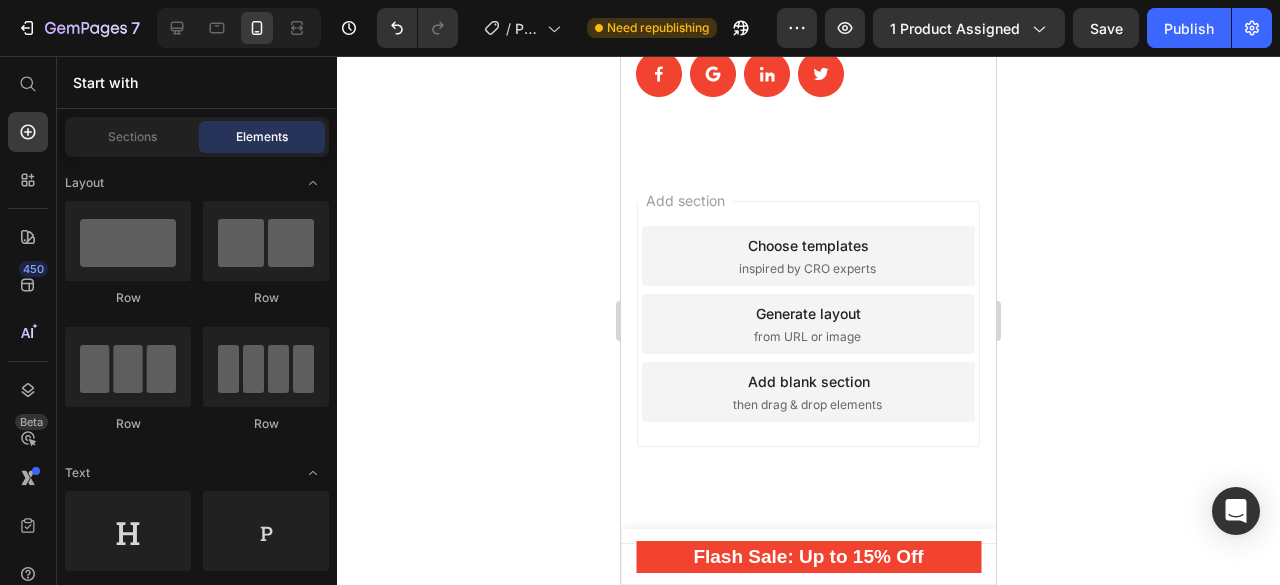 scroll, scrollTop: 11262, scrollLeft: 0, axis: vertical 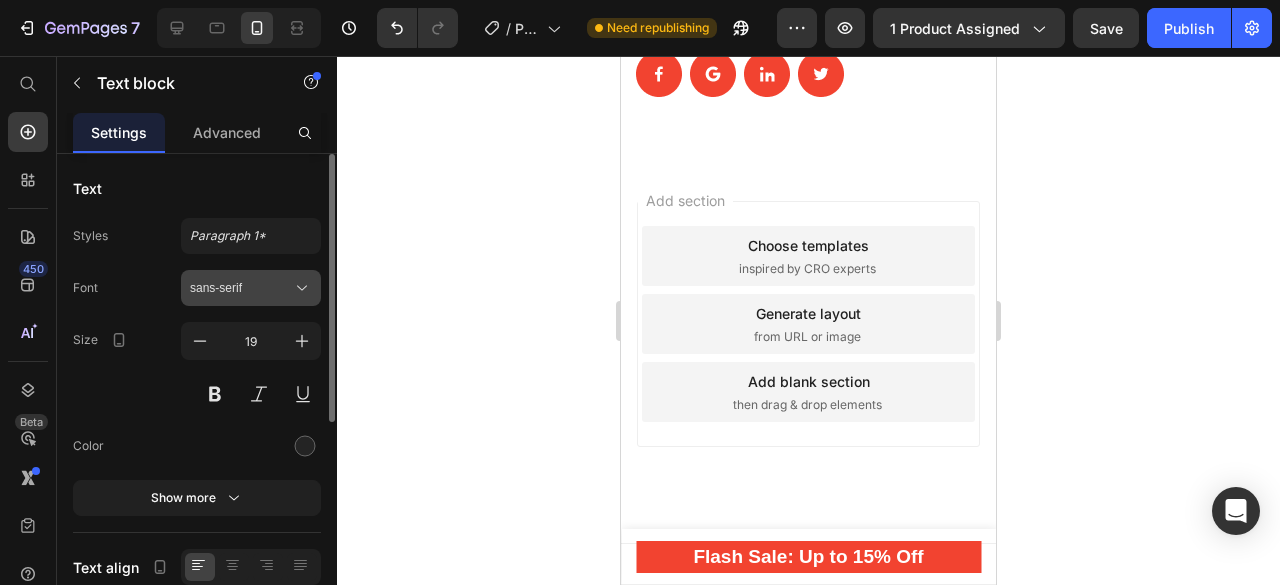 click on "sans-serif" at bounding box center [251, 288] 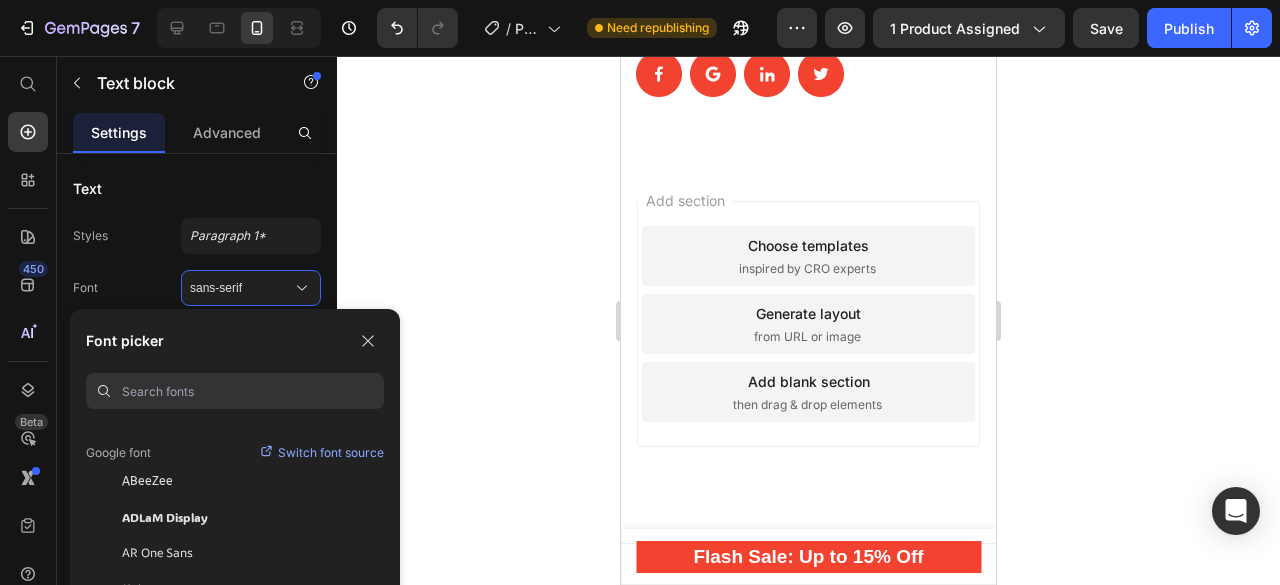 scroll, scrollTop: 66, scrollLeft: 0, axis: vertical 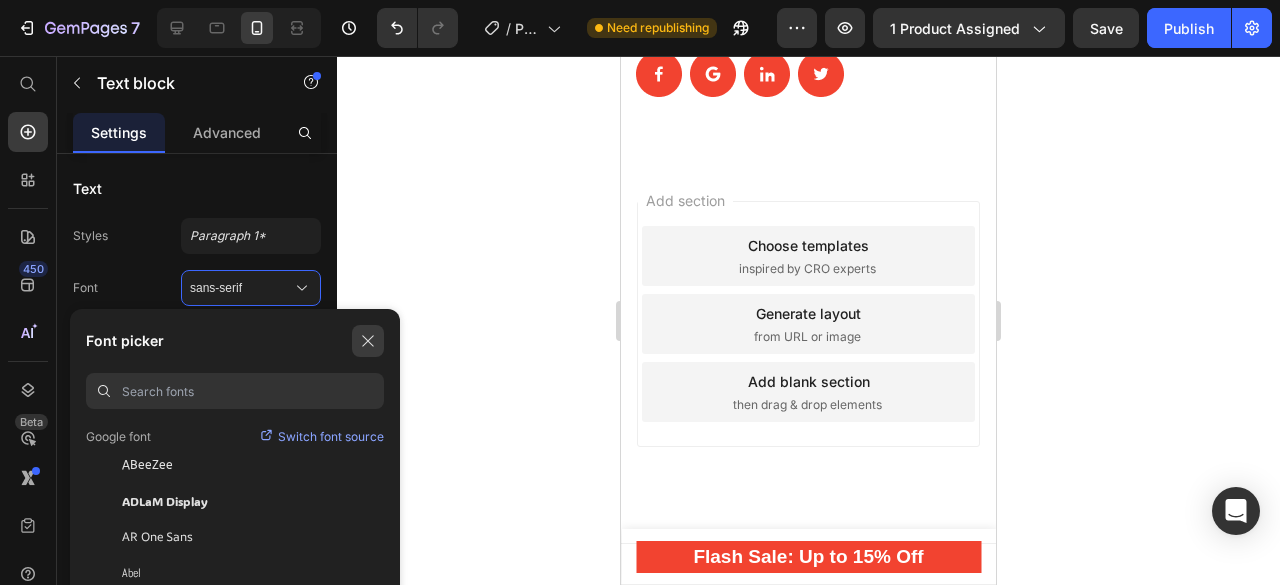 click at bounding box center (368, 341) 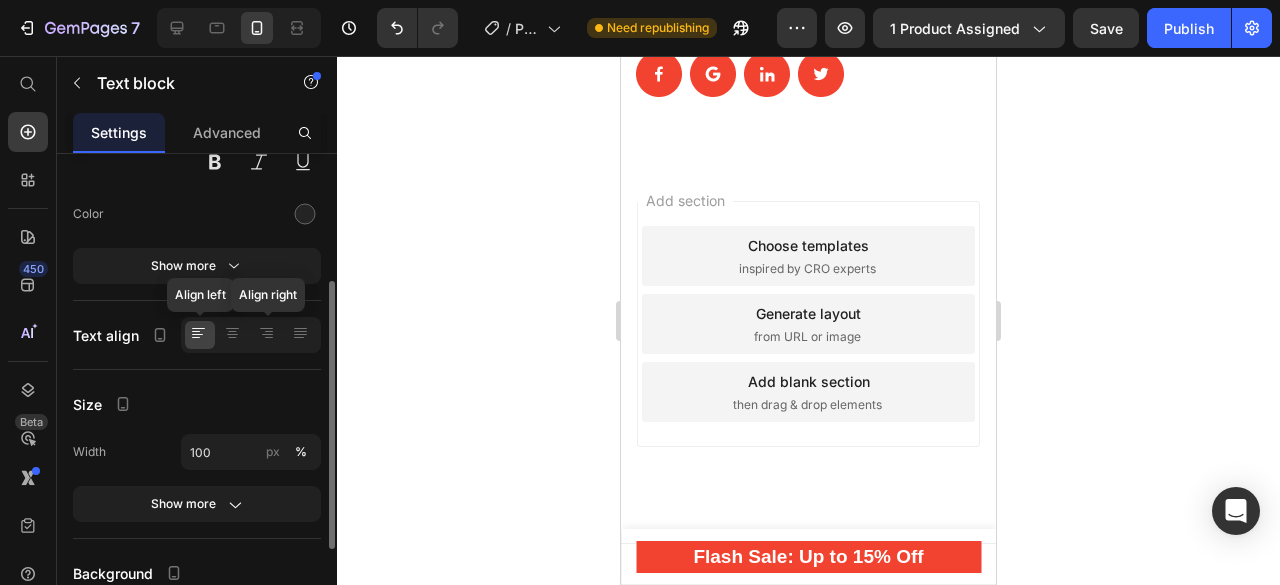 scroll, scrollTop: 0, scrollLeft: 0, axis: both 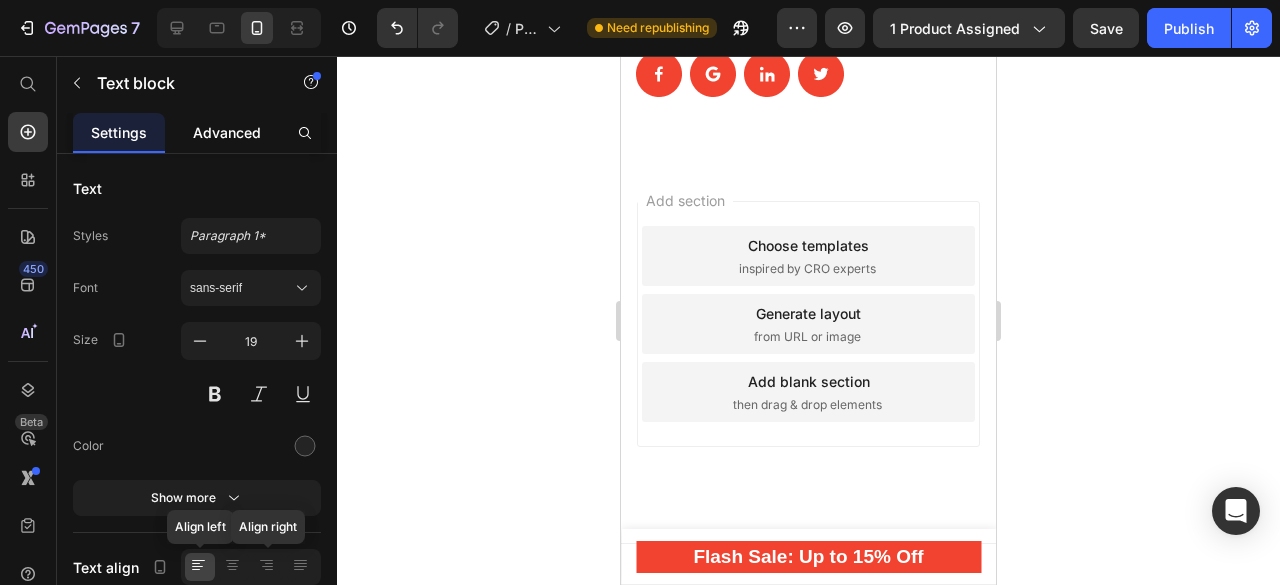 click on "Advanced" 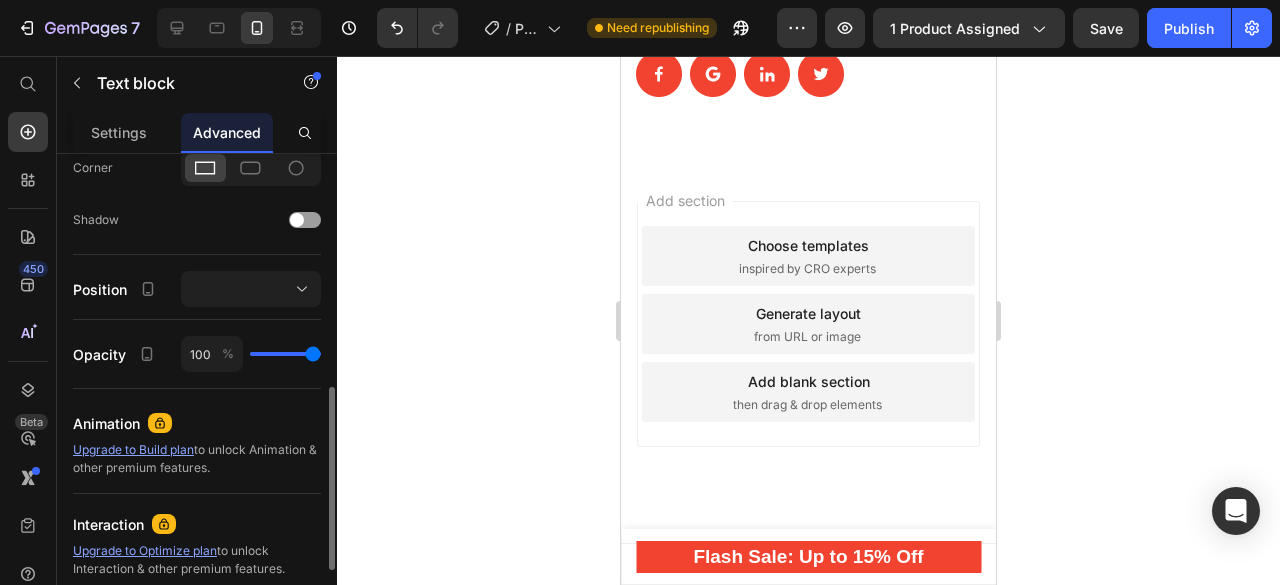 scroll, scrollTop: 618, scrollLeft: 0, axis: vertical 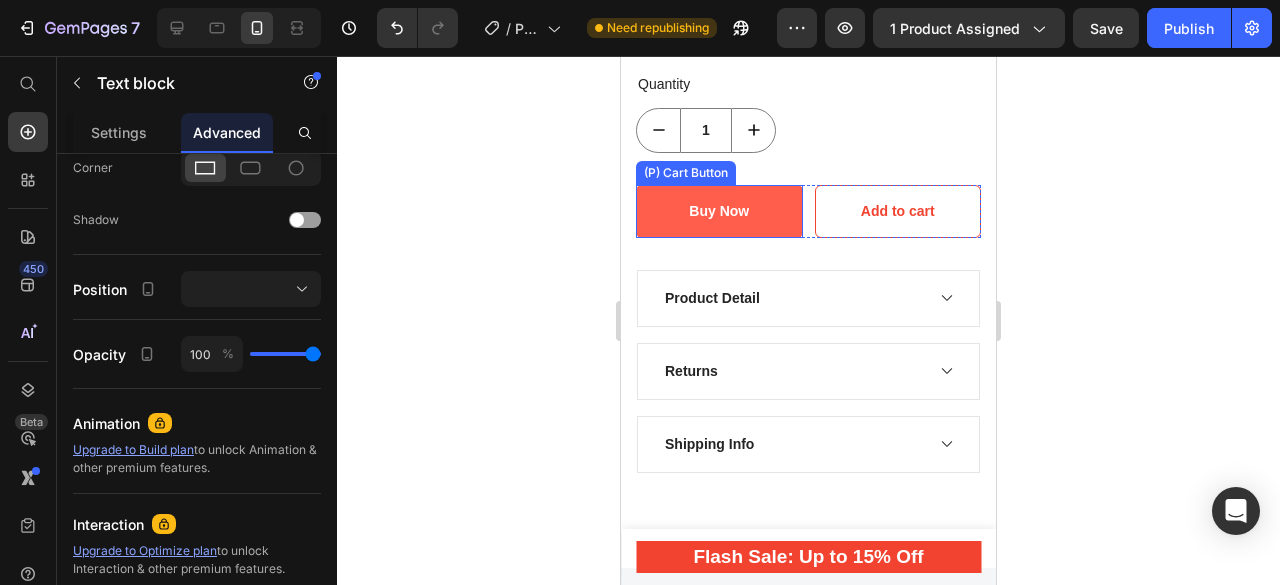 click on "Buy Now" at bounding box center [719, 211] 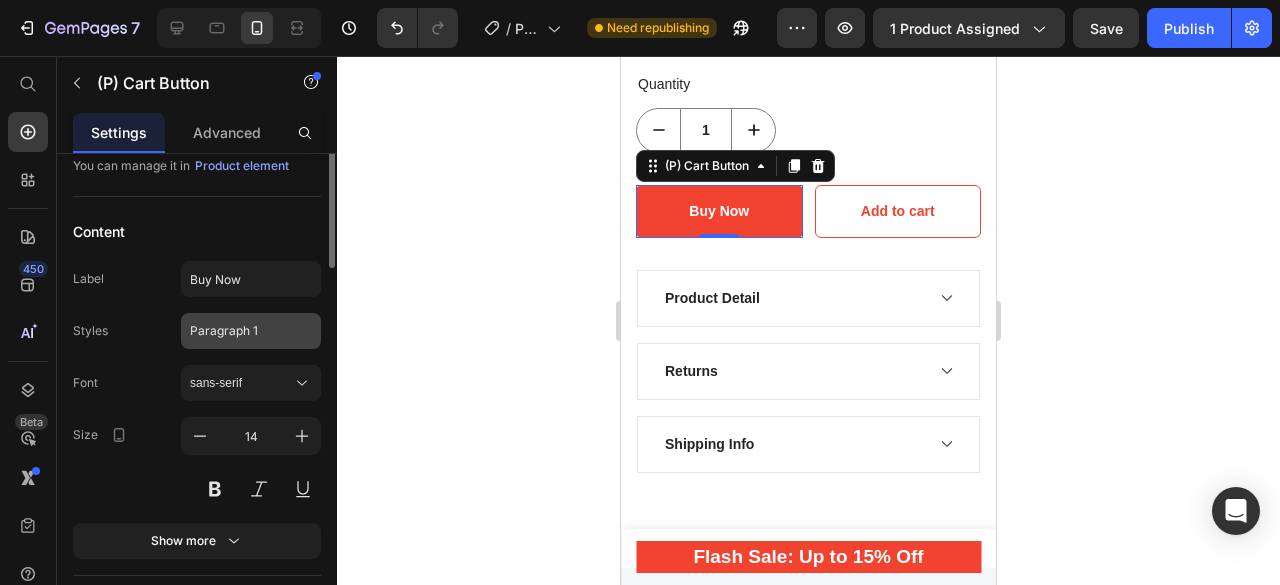 scroll, scrollTop: 74, scrollLeft: 0, axis: vertical 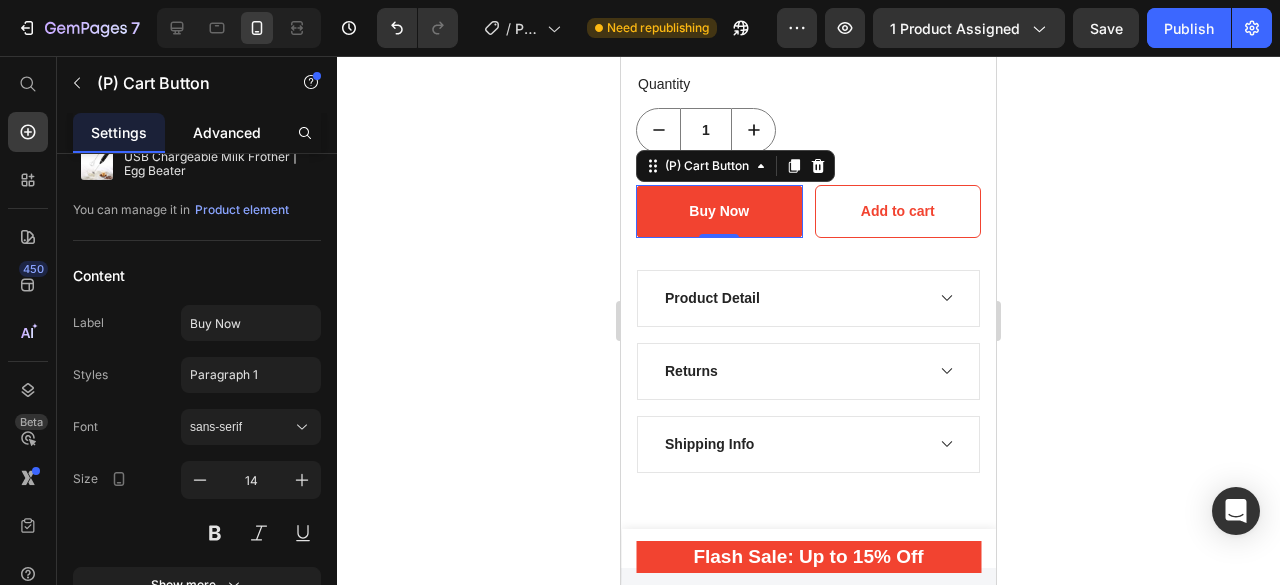 click on "Advanced" at bounding box center [227, 132] 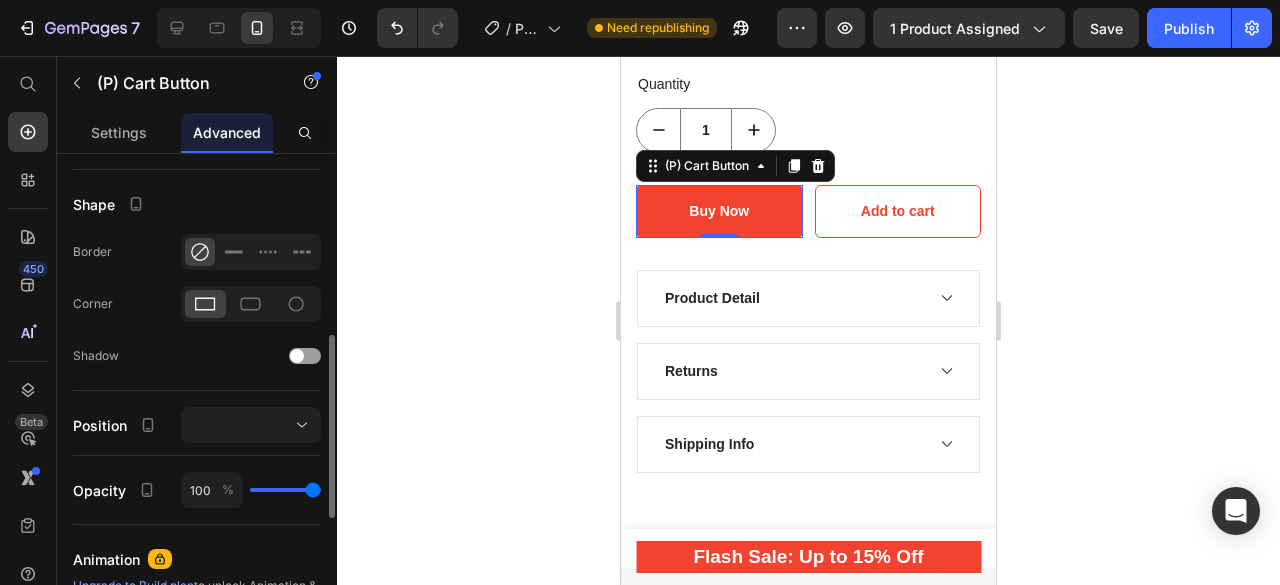 scroll, scrollTop: 481, scrollLeft: 0, axis: vertical 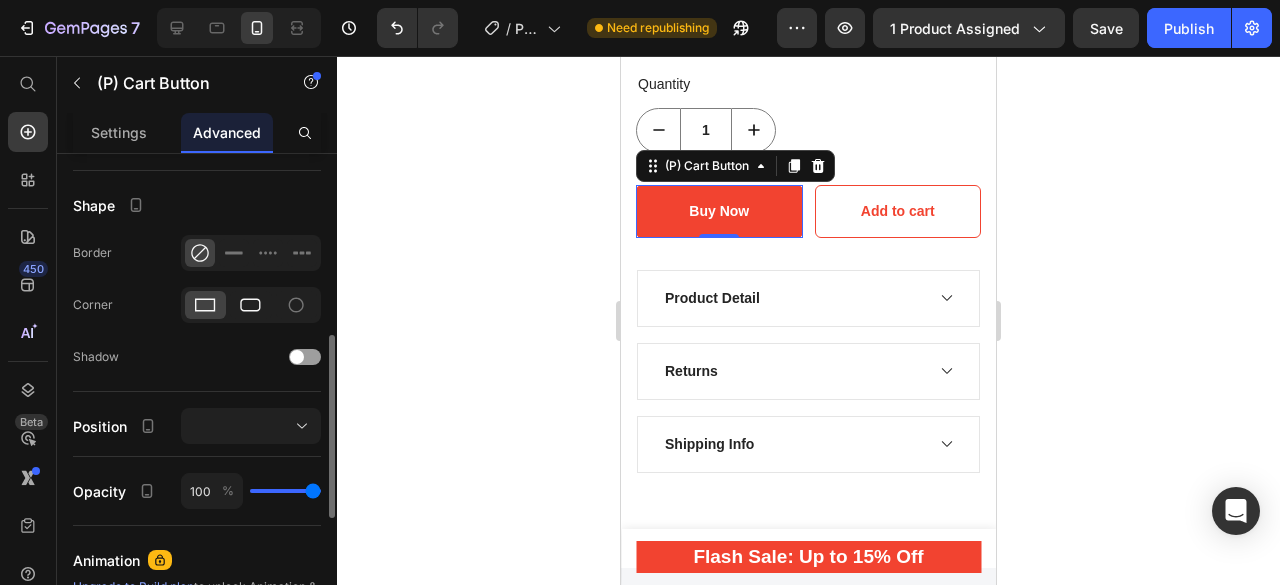 click 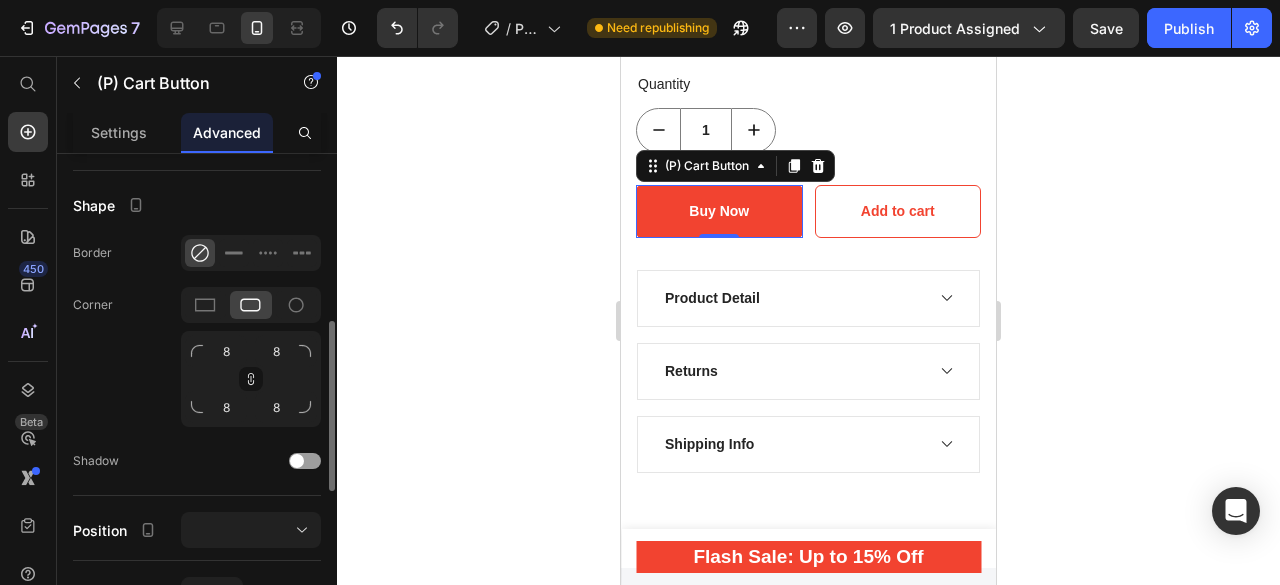 click 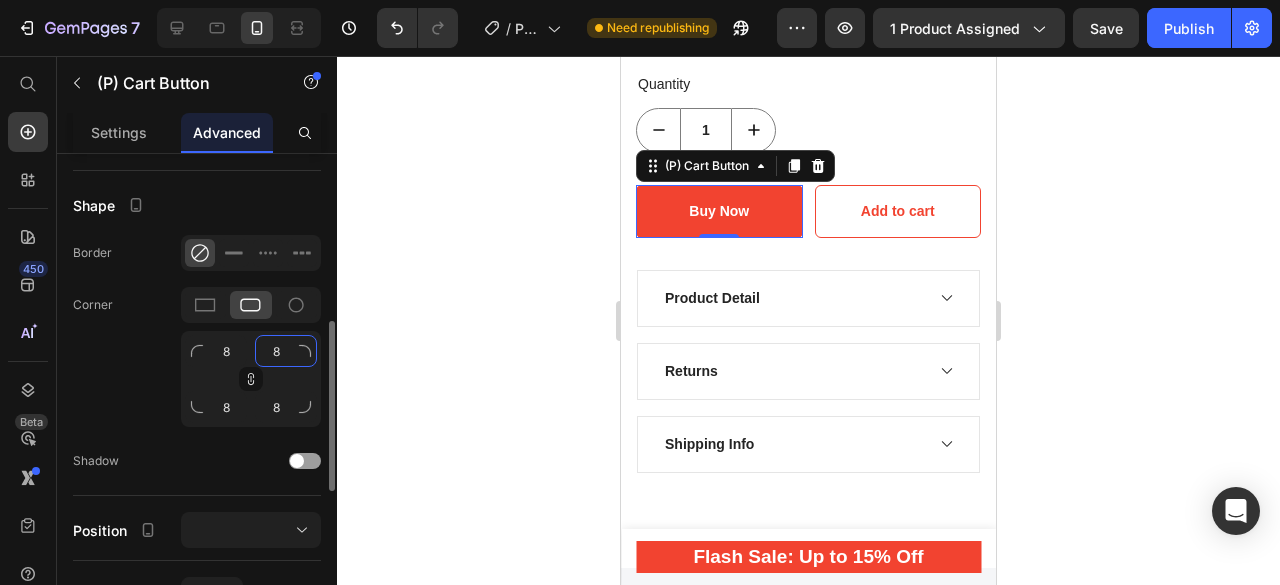 click on "8" 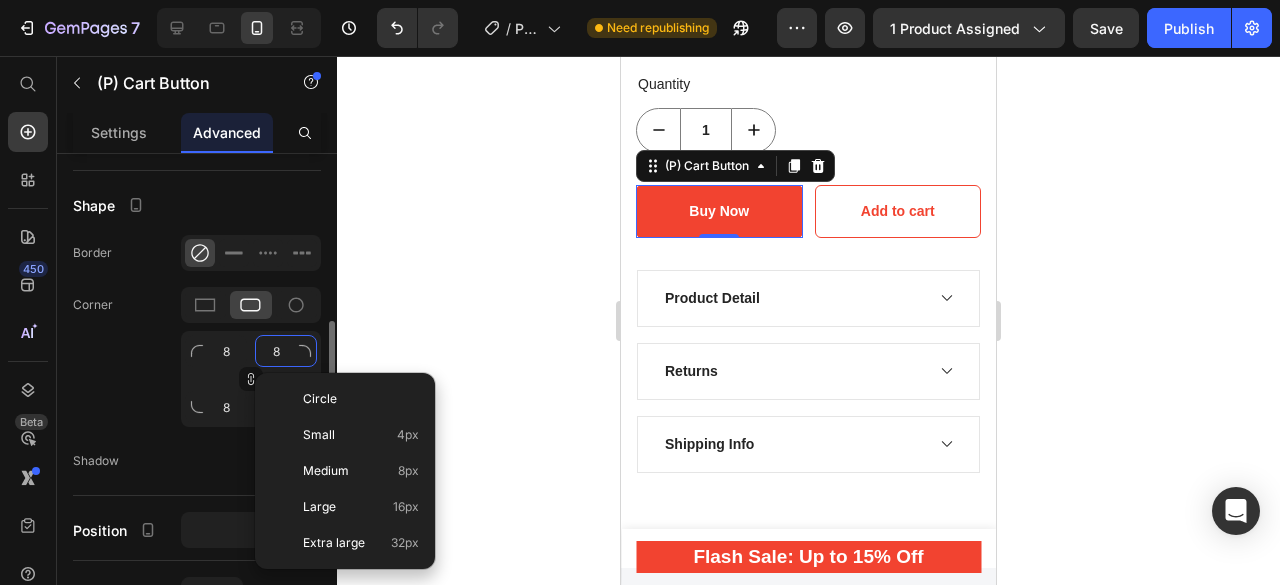 type 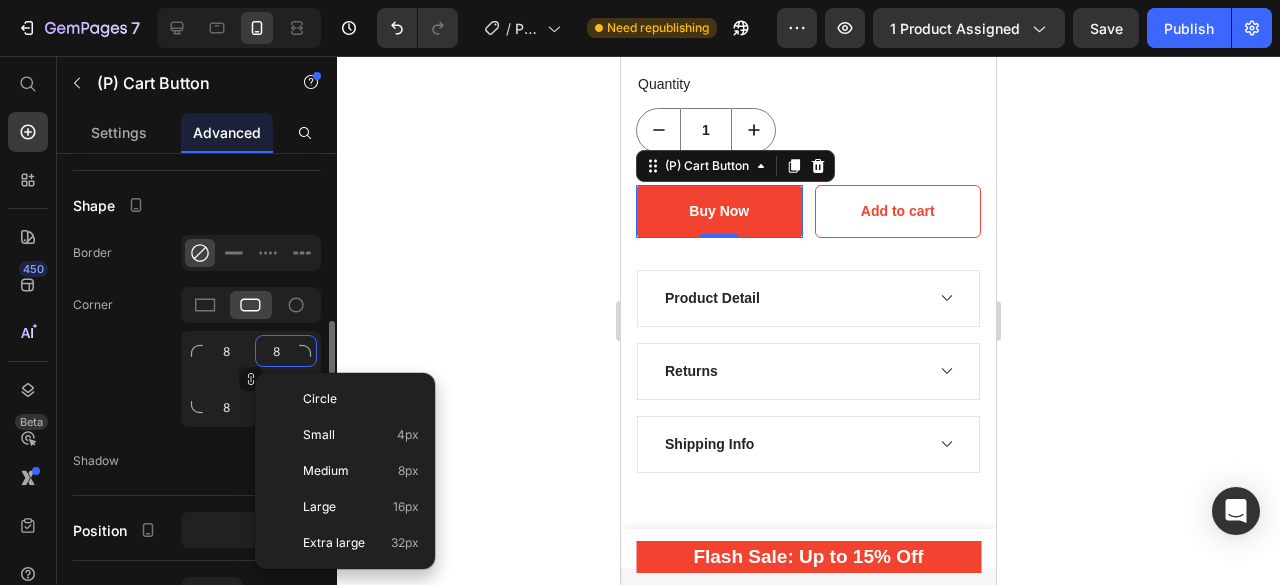 type 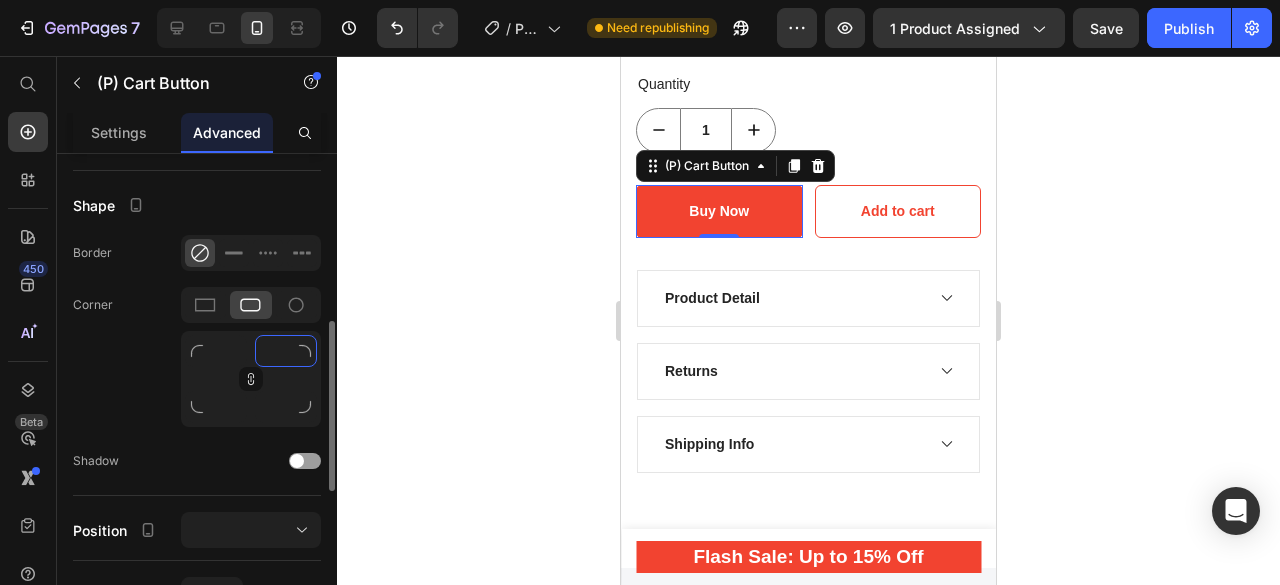 type on "8" 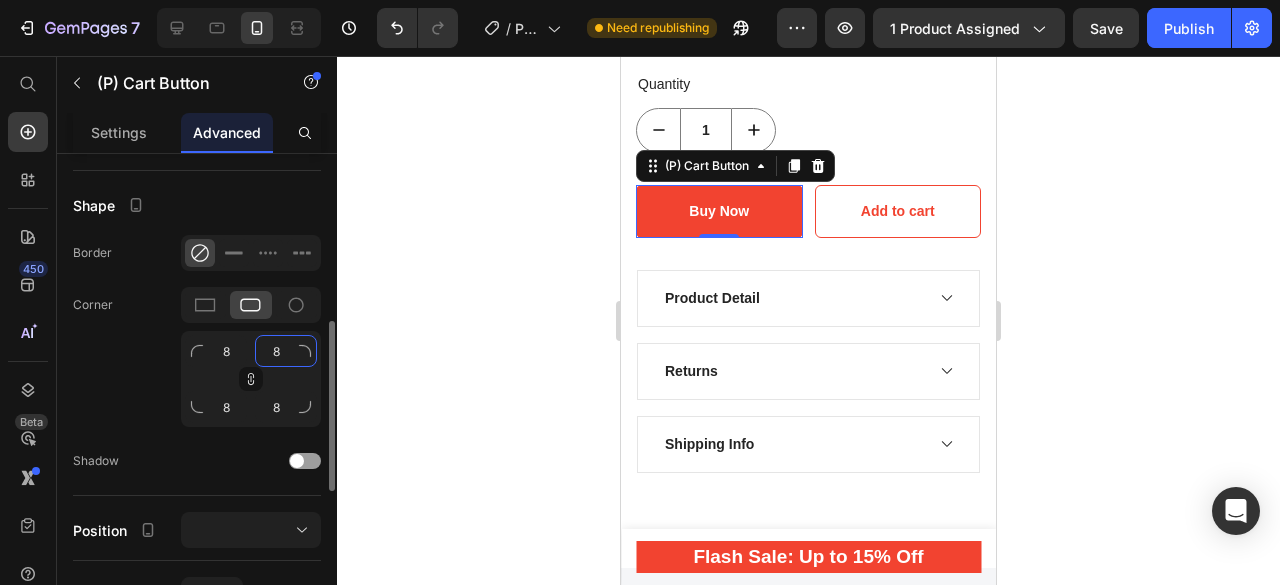 type 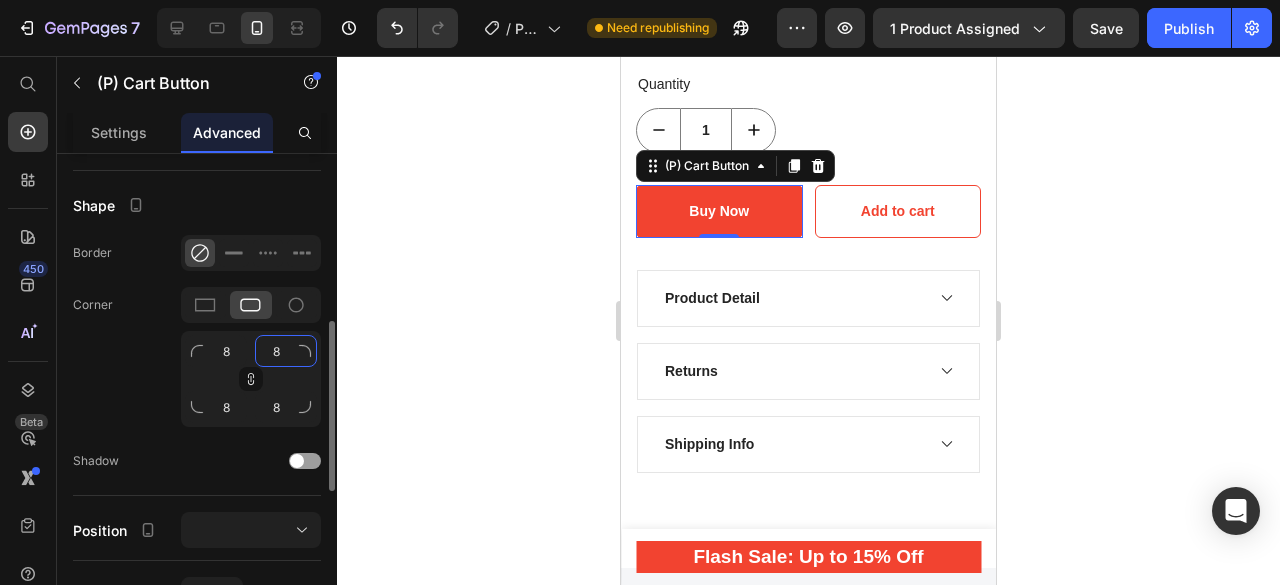 type 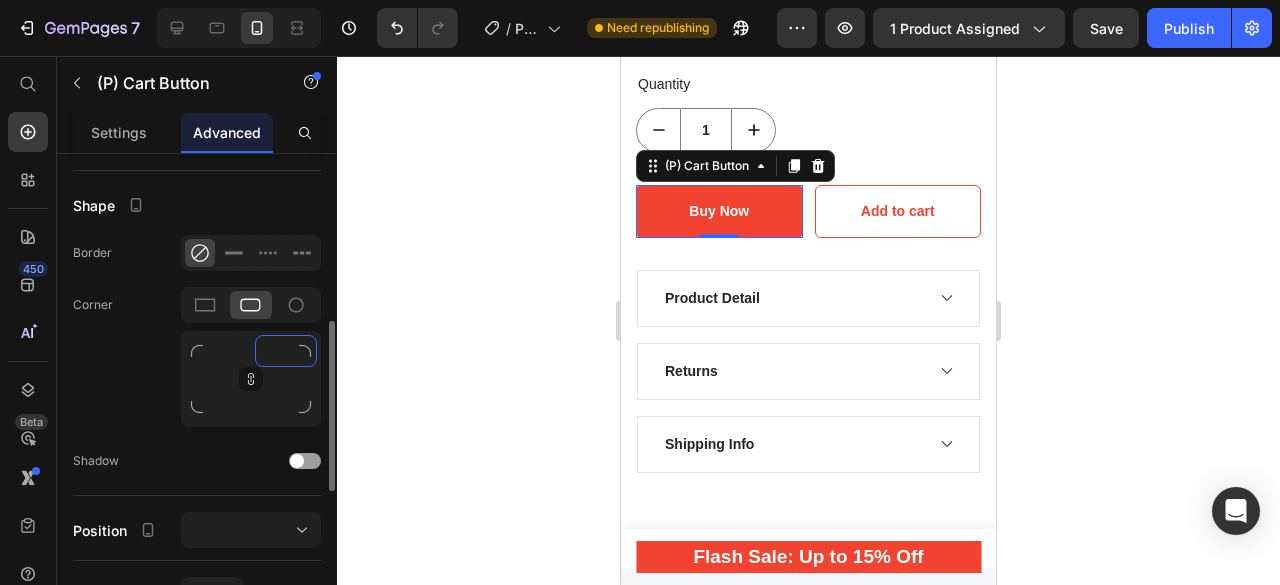 type on "9" 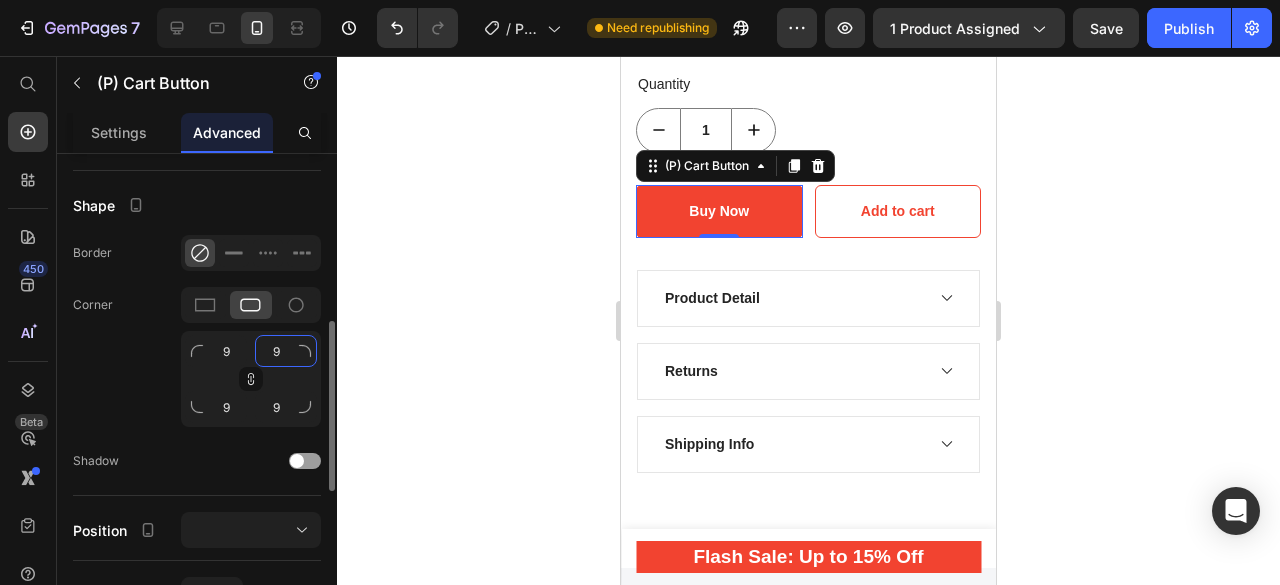 type on "90" 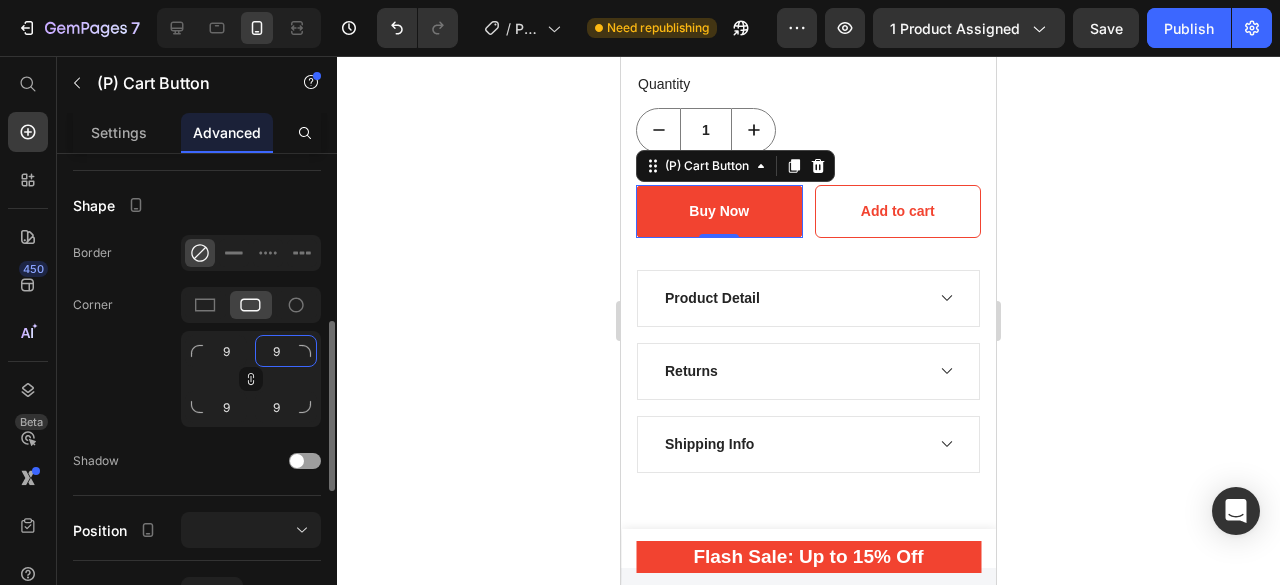 type on "90" 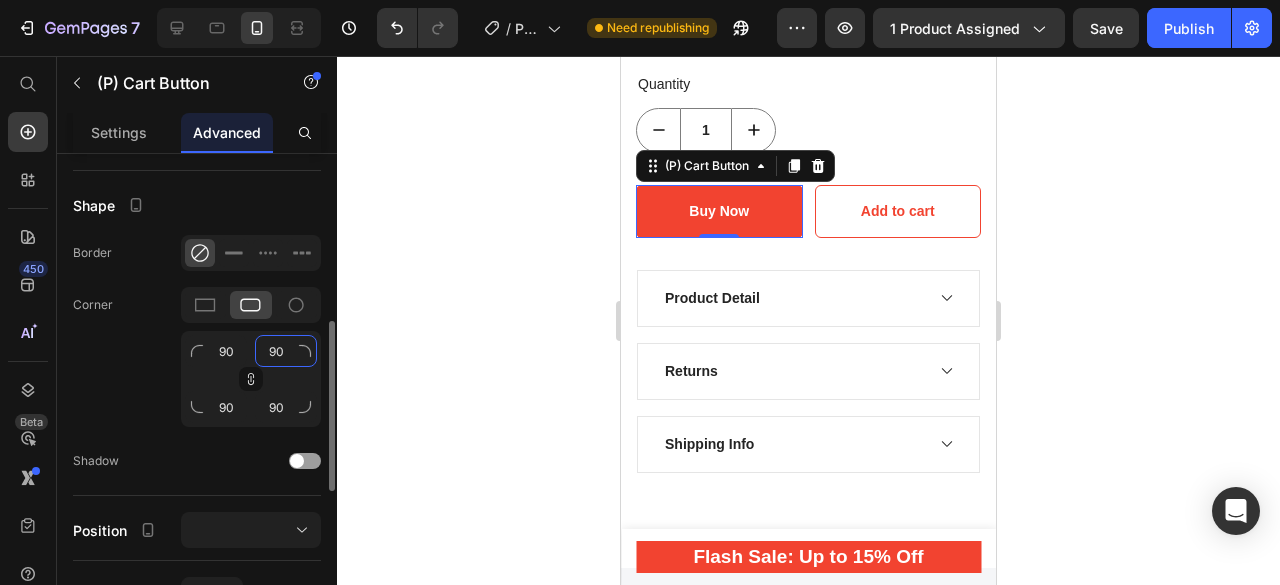 type on "902" 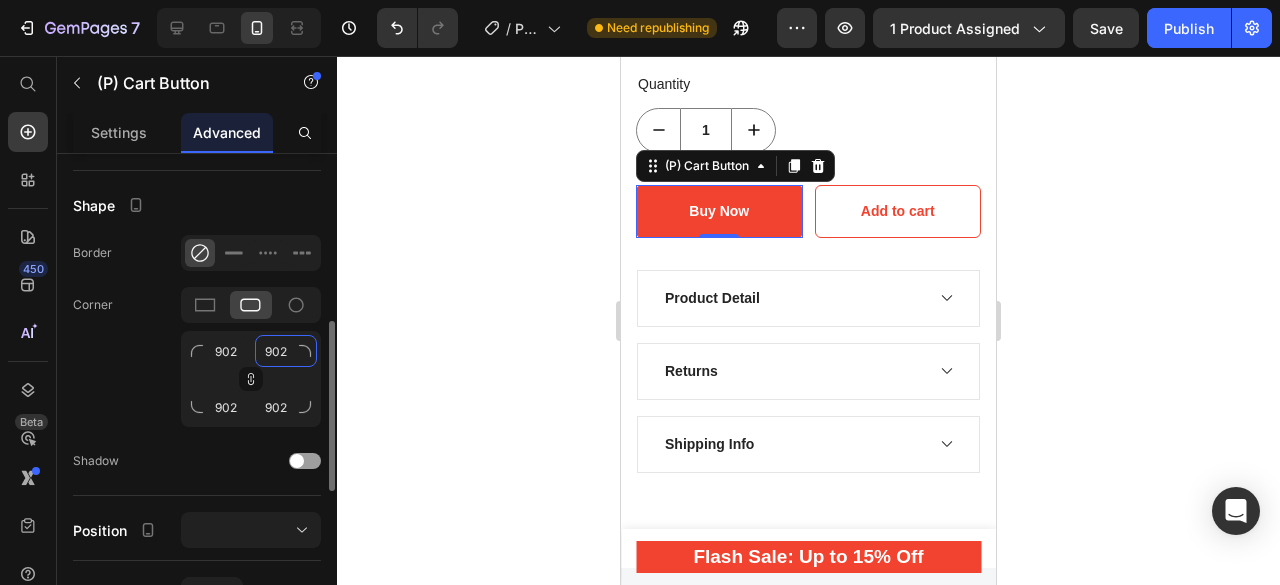 type on "90" 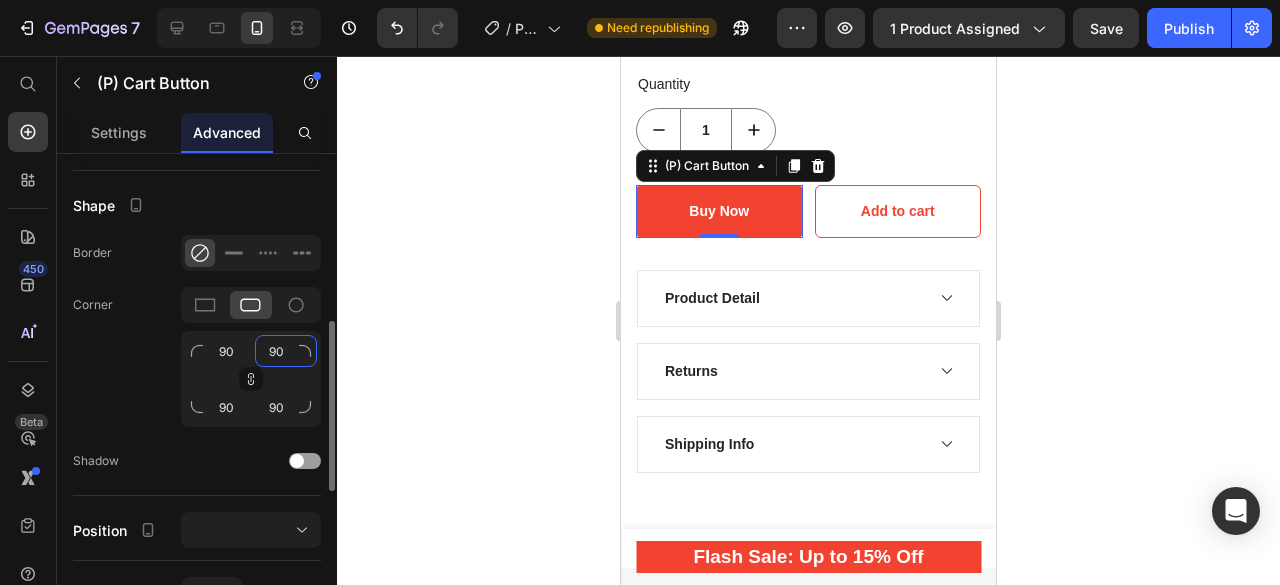 type on "9" 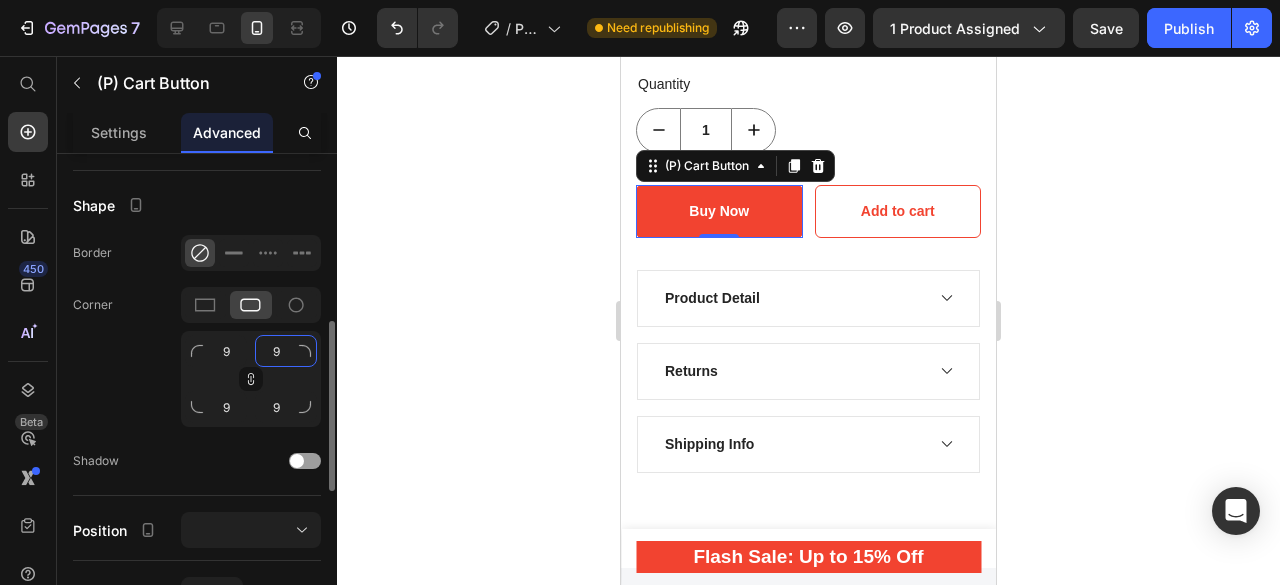 type 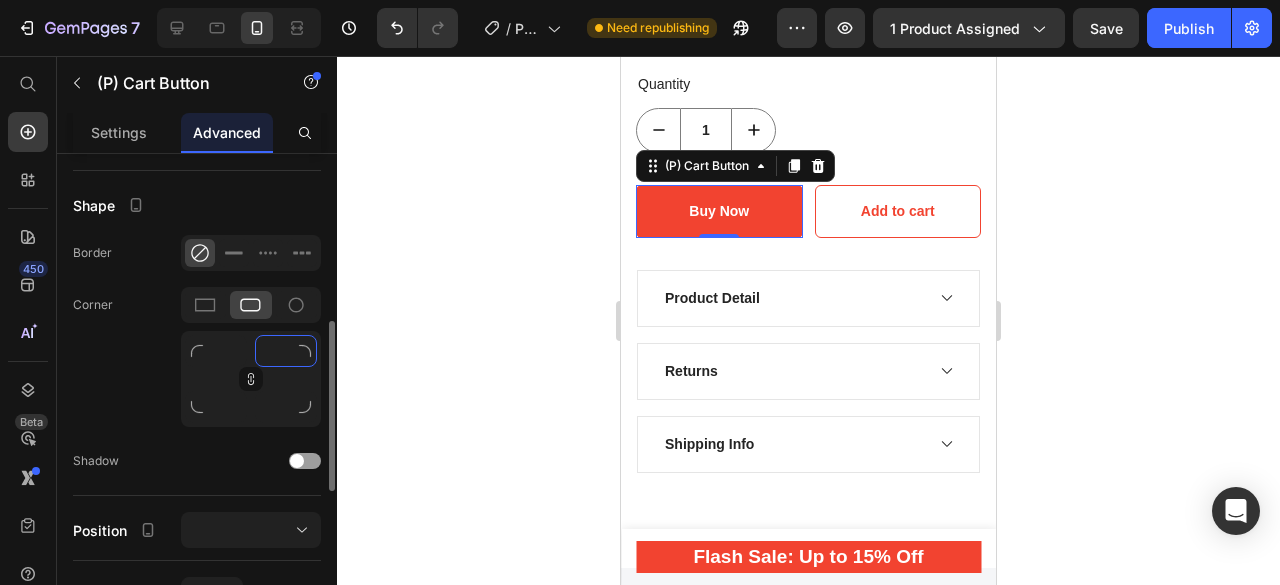 type on "2" 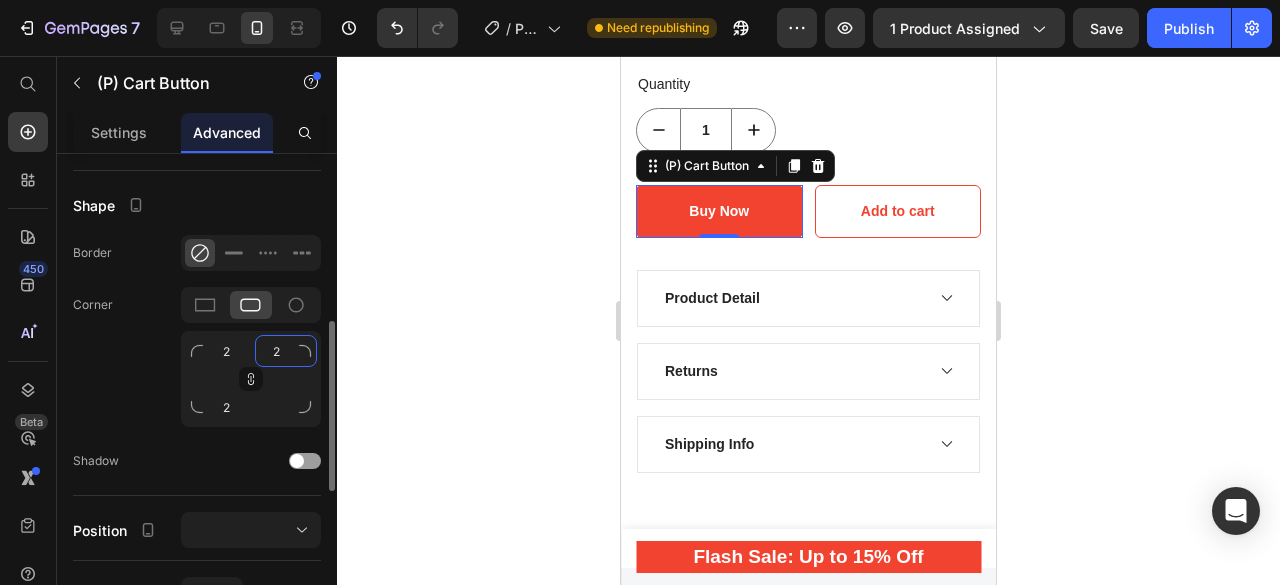 type on "2" 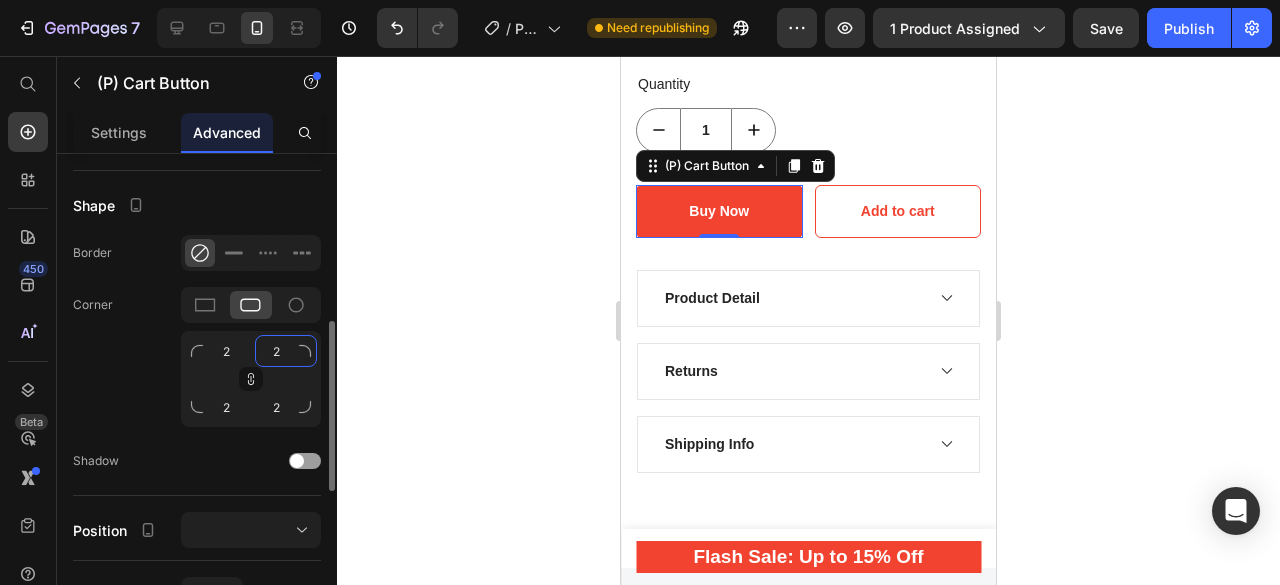 type on "29" 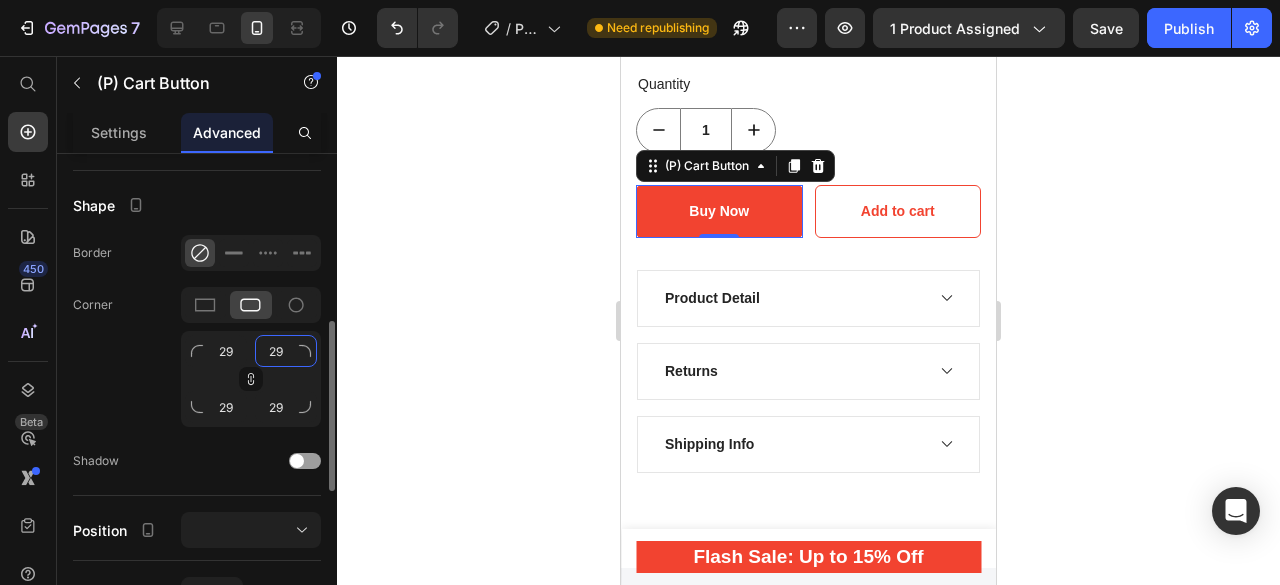 type on "2" 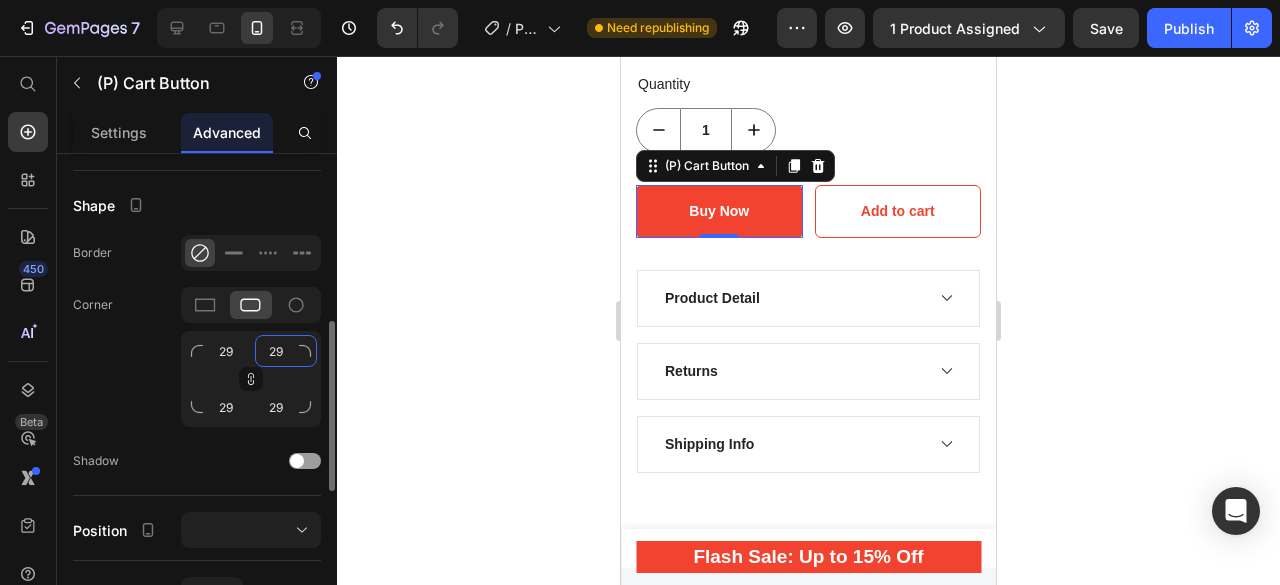type on "2" 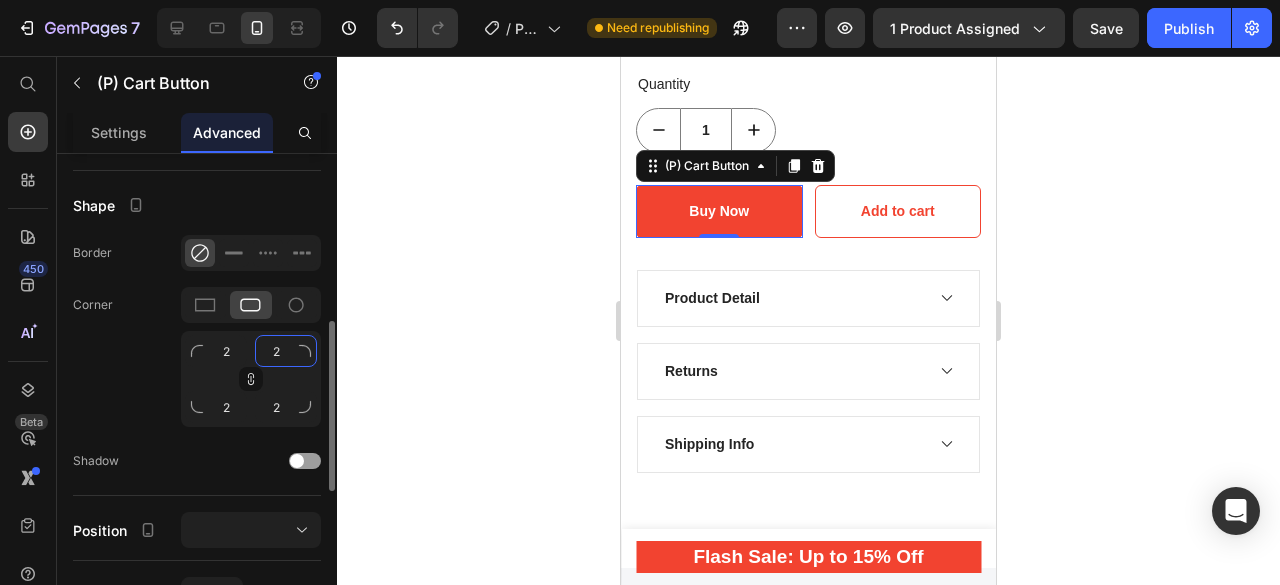 type 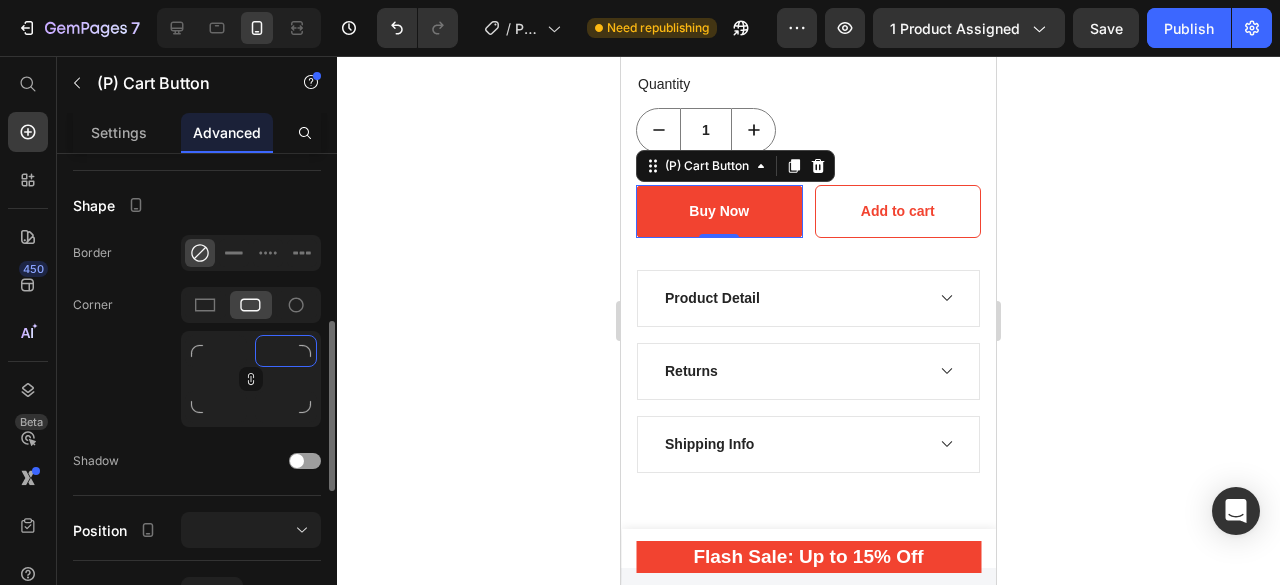type on "8" 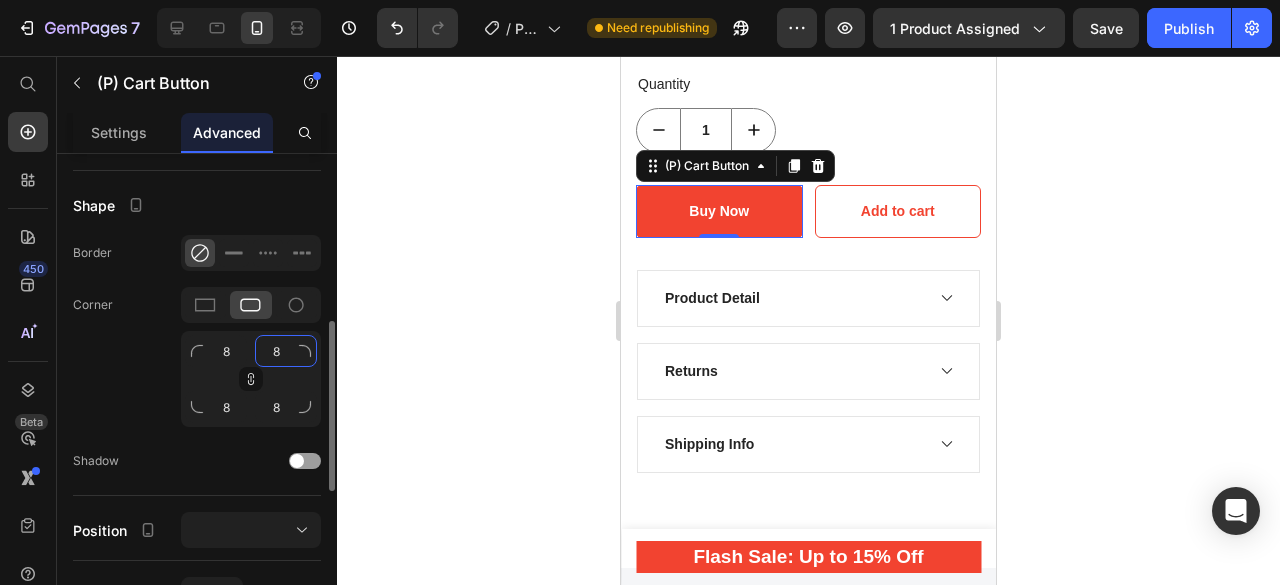 type 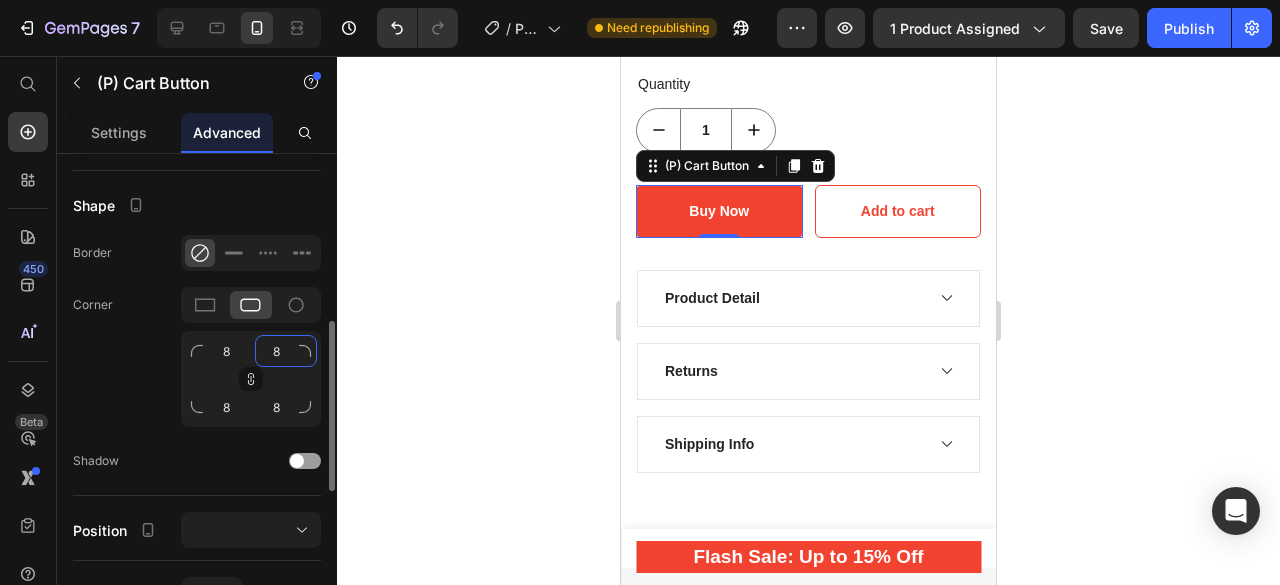 type 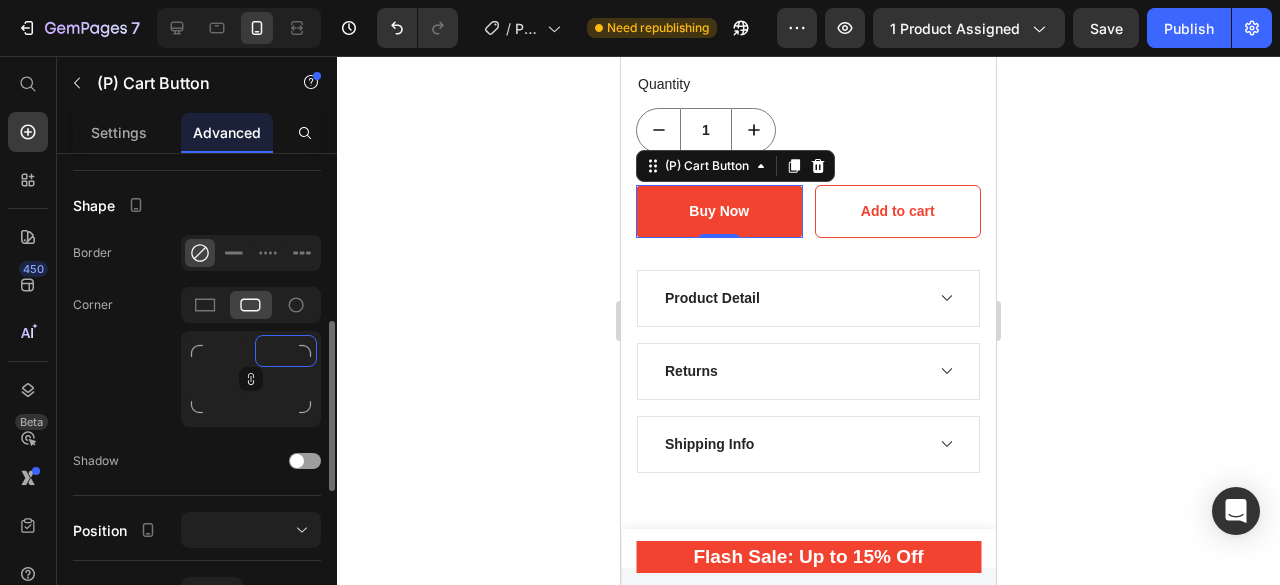 type on "2" 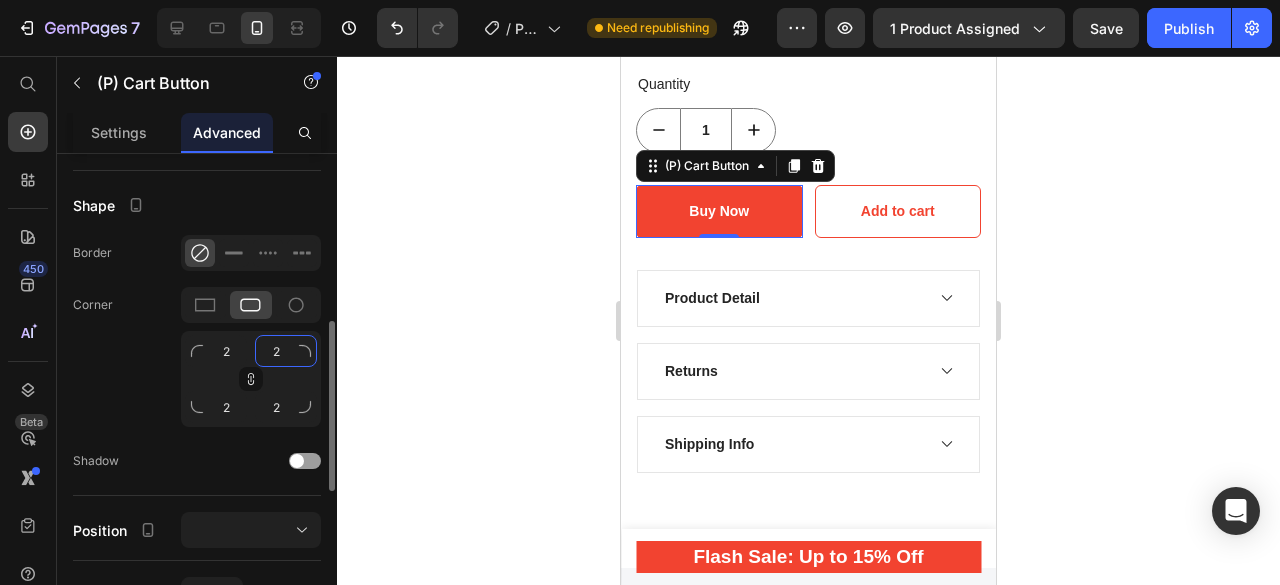 type on "22" 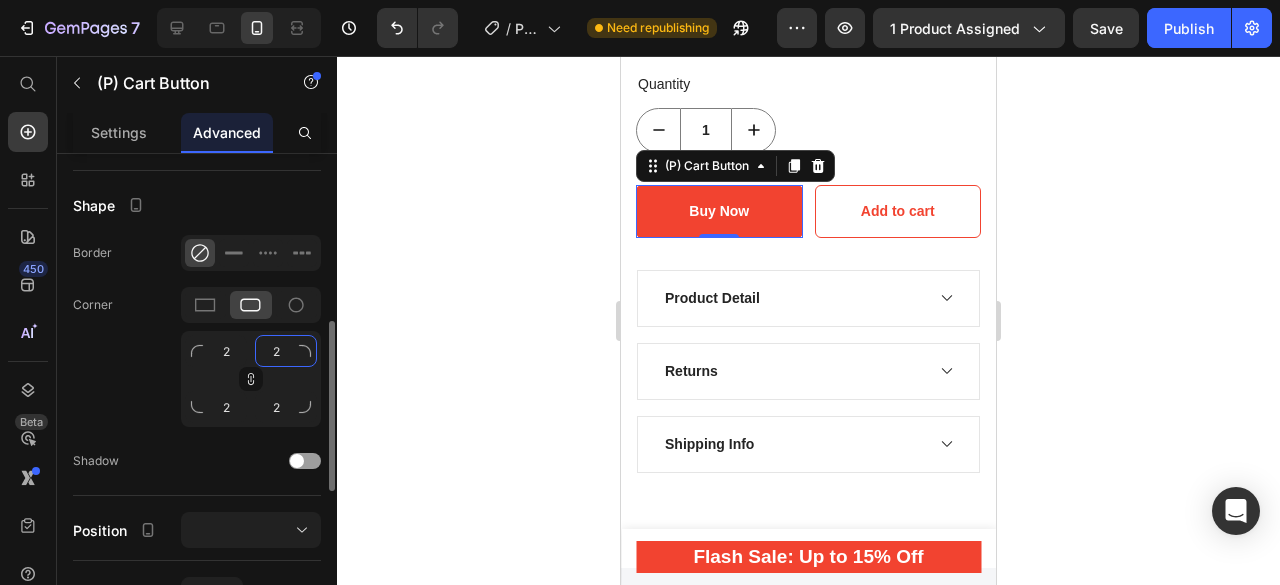 type on "22" 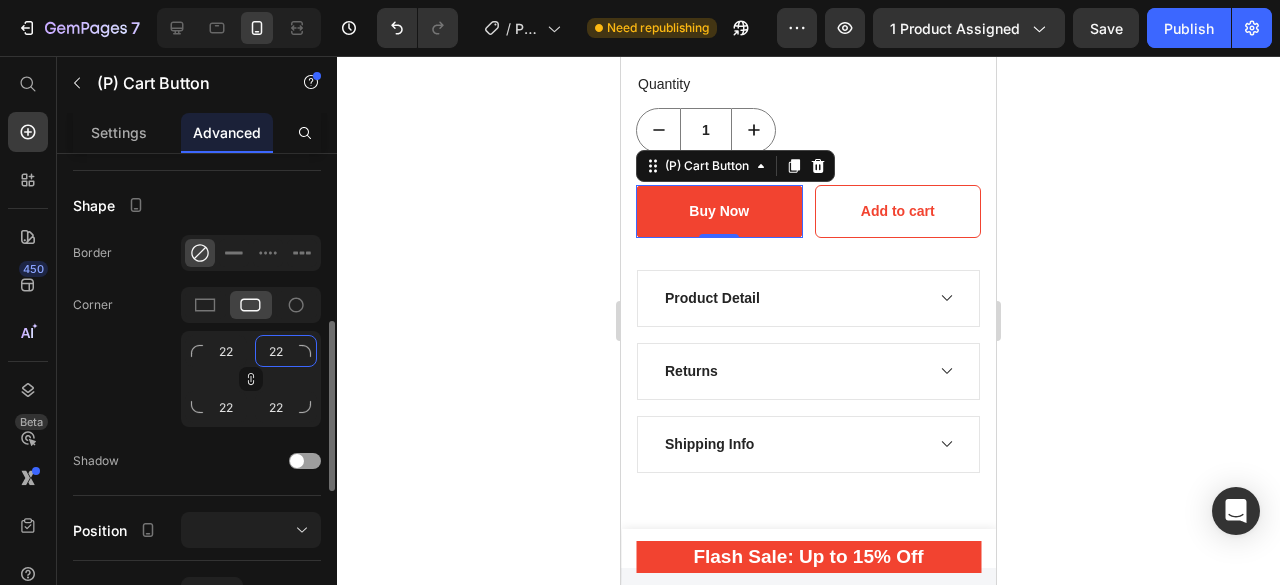 type on "2" 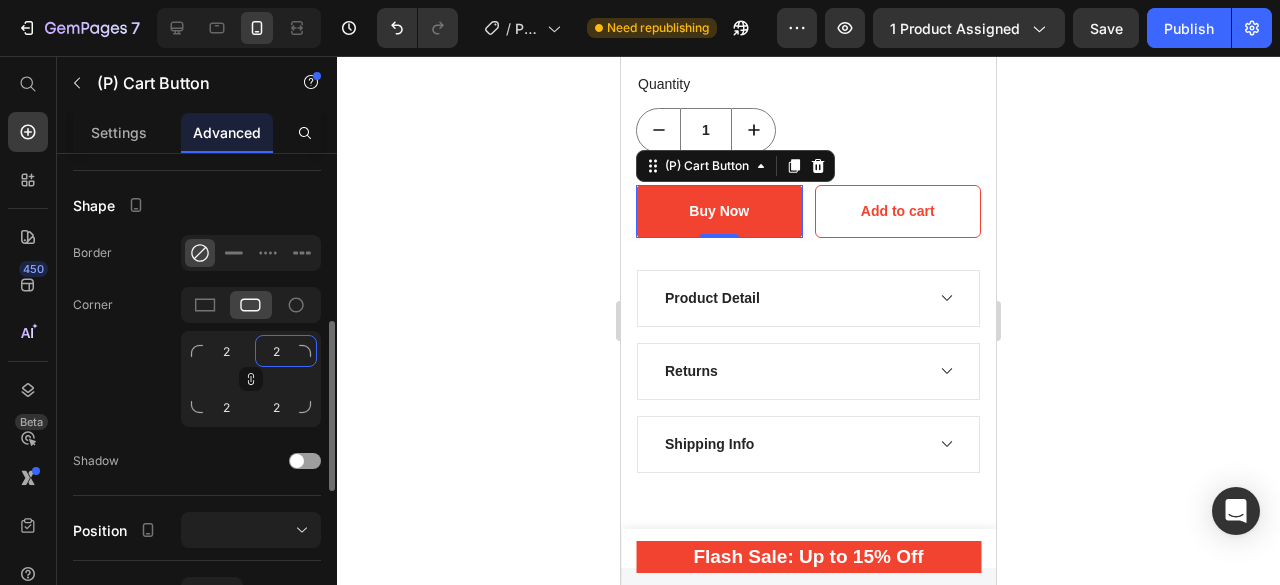 type 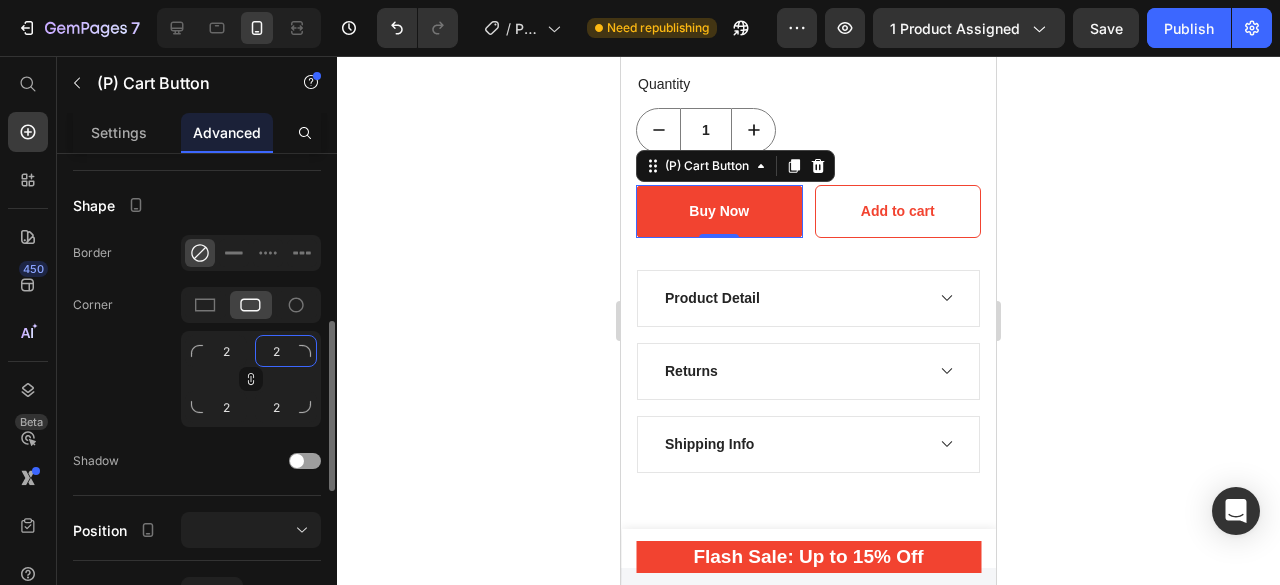 type 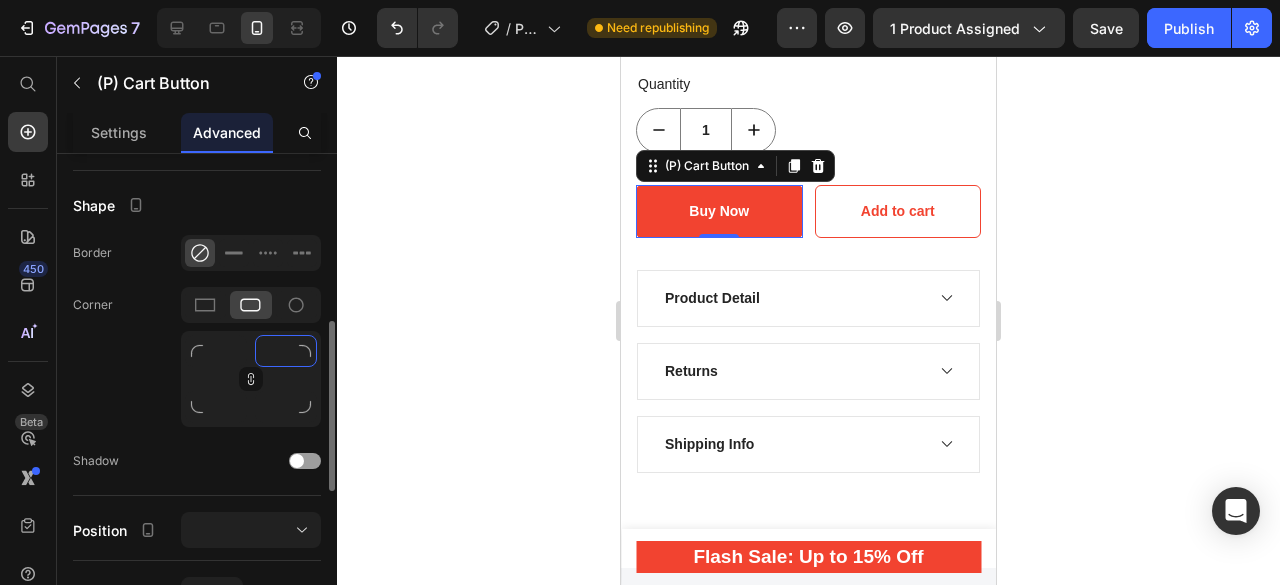 type on "8" 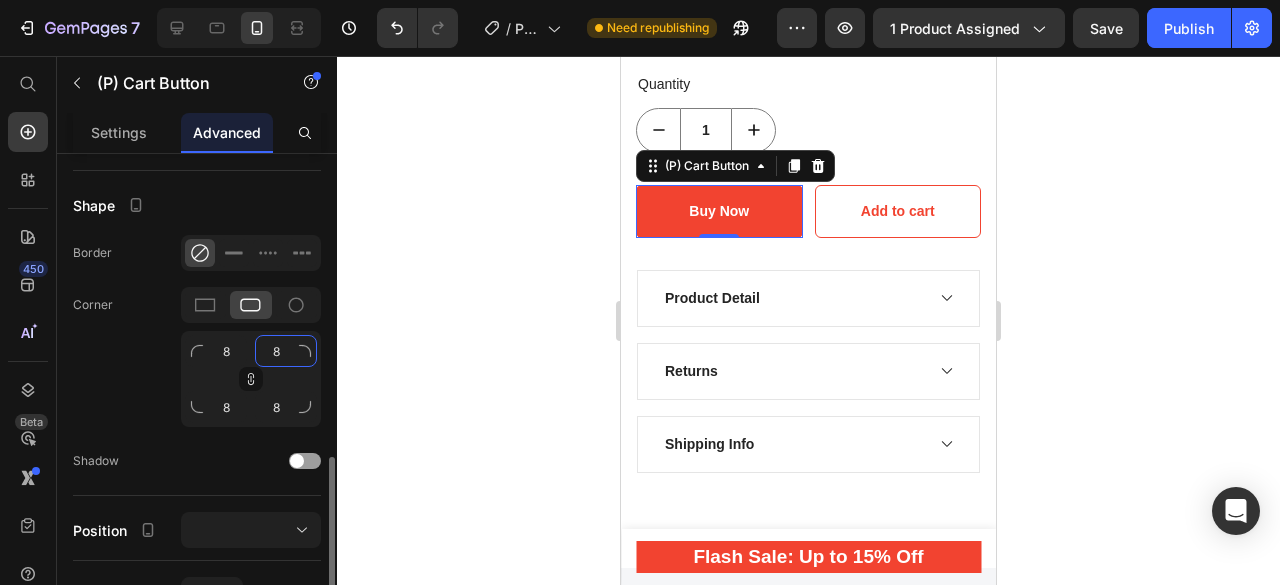 scroll, scrollTop: 582, scrollLeft: 0, axis: vertical 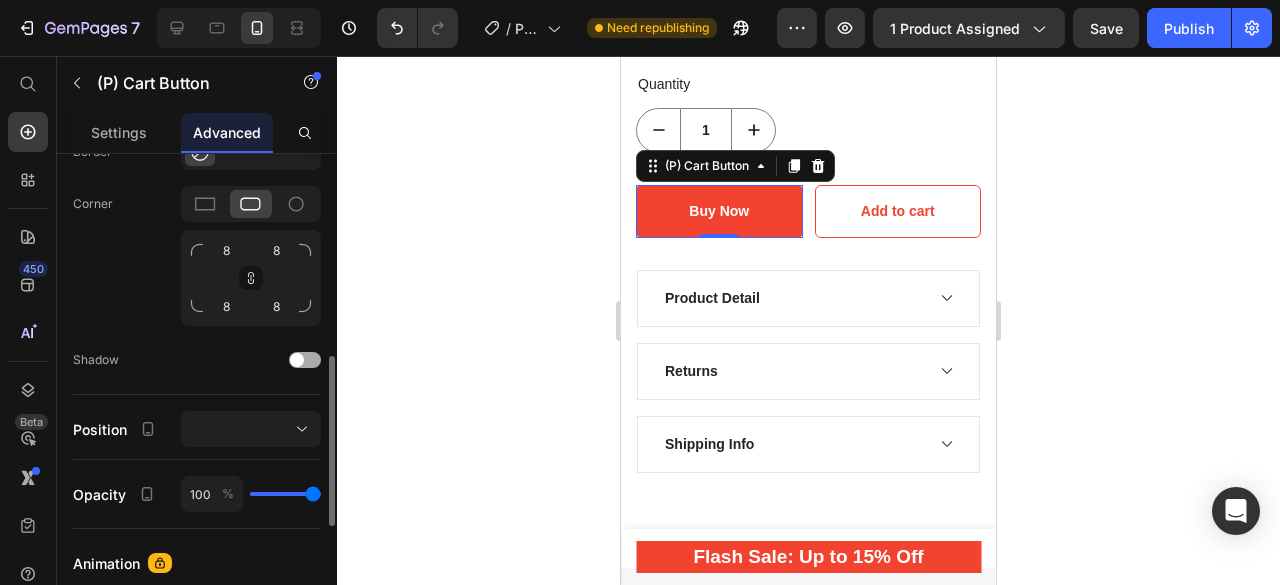 click on "Shadow" 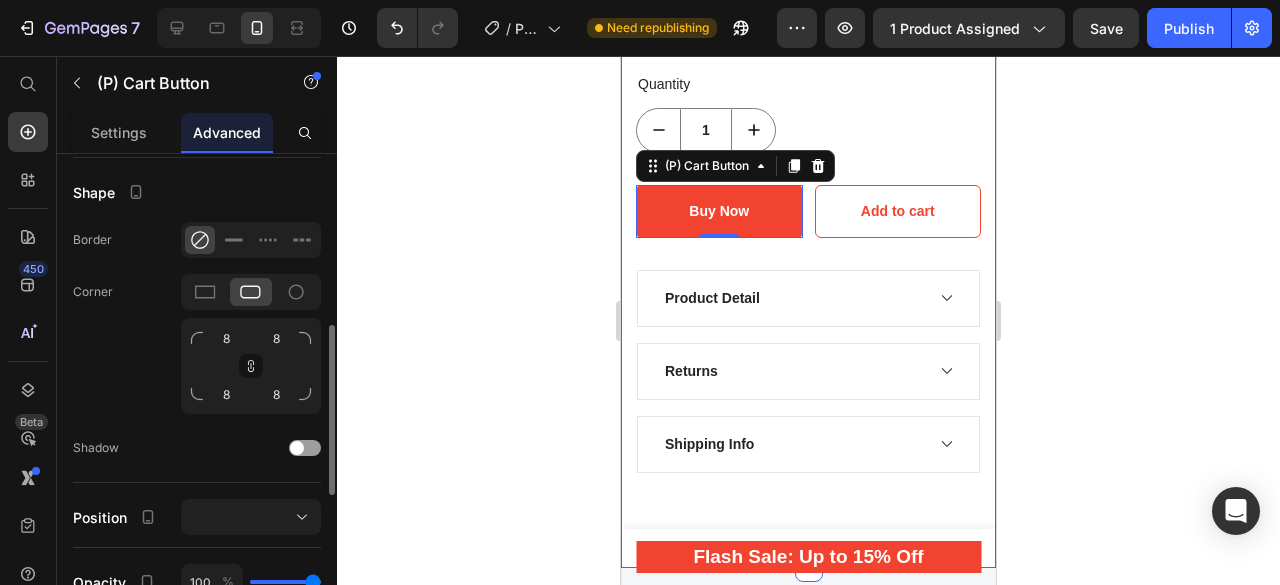scroll, scrollTop: 494, scrollLeft: 0, axis: vertical 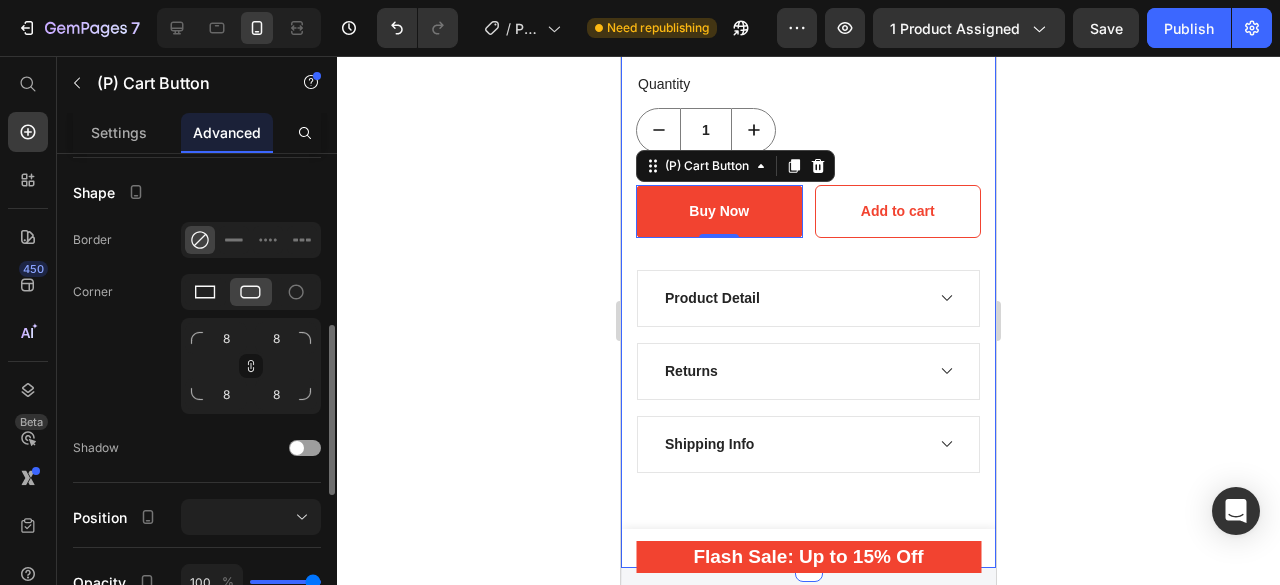 click 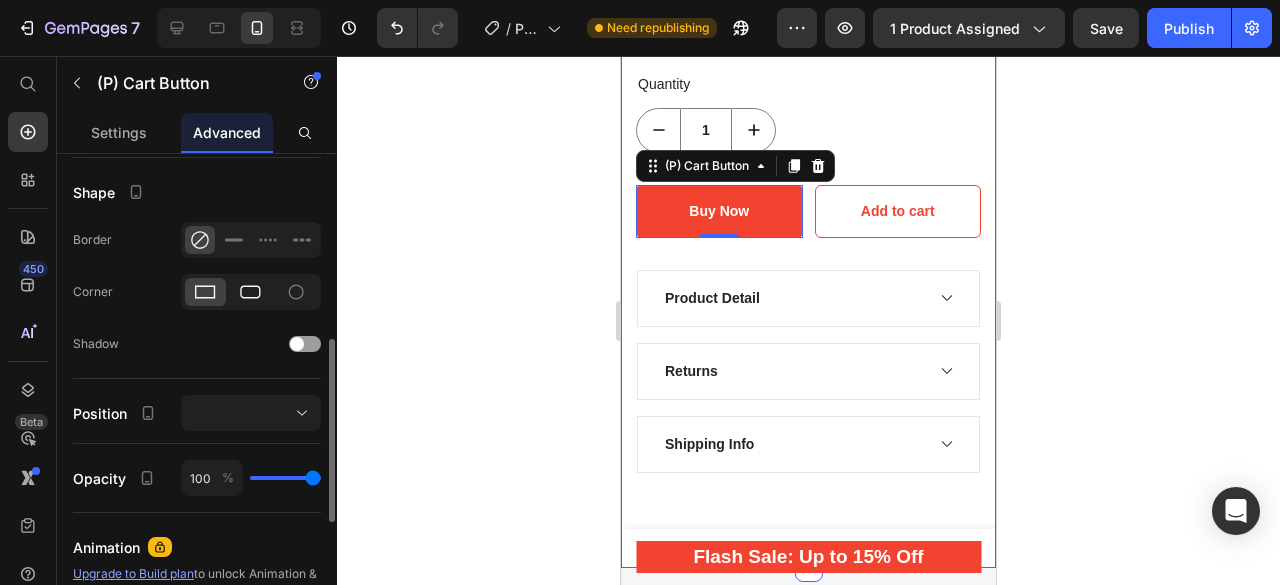 click 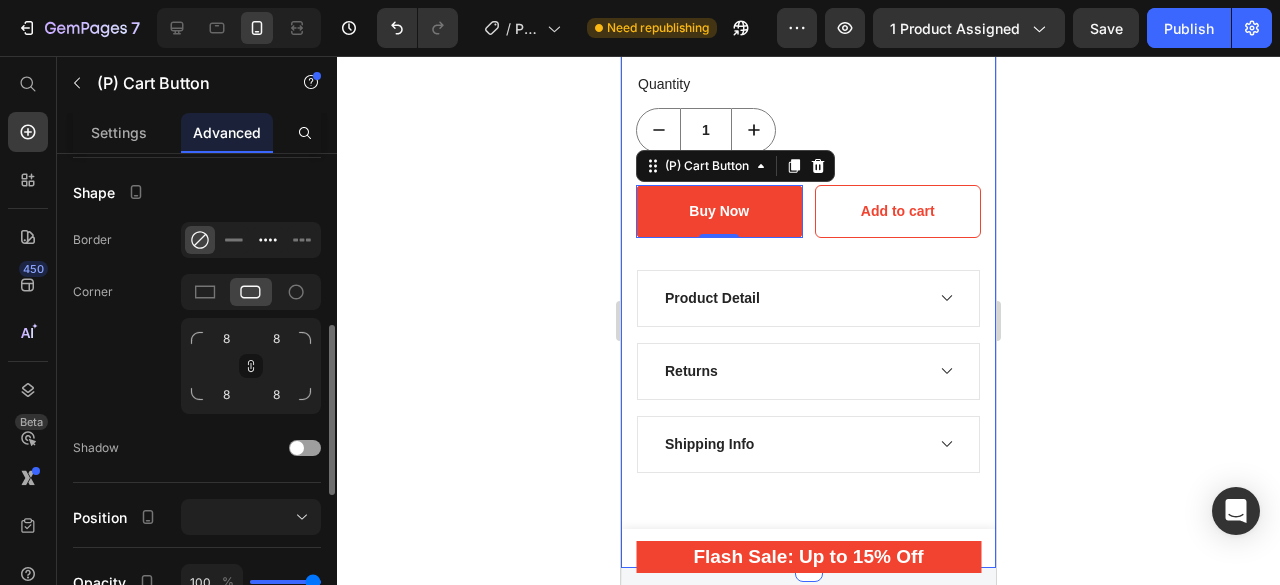 click 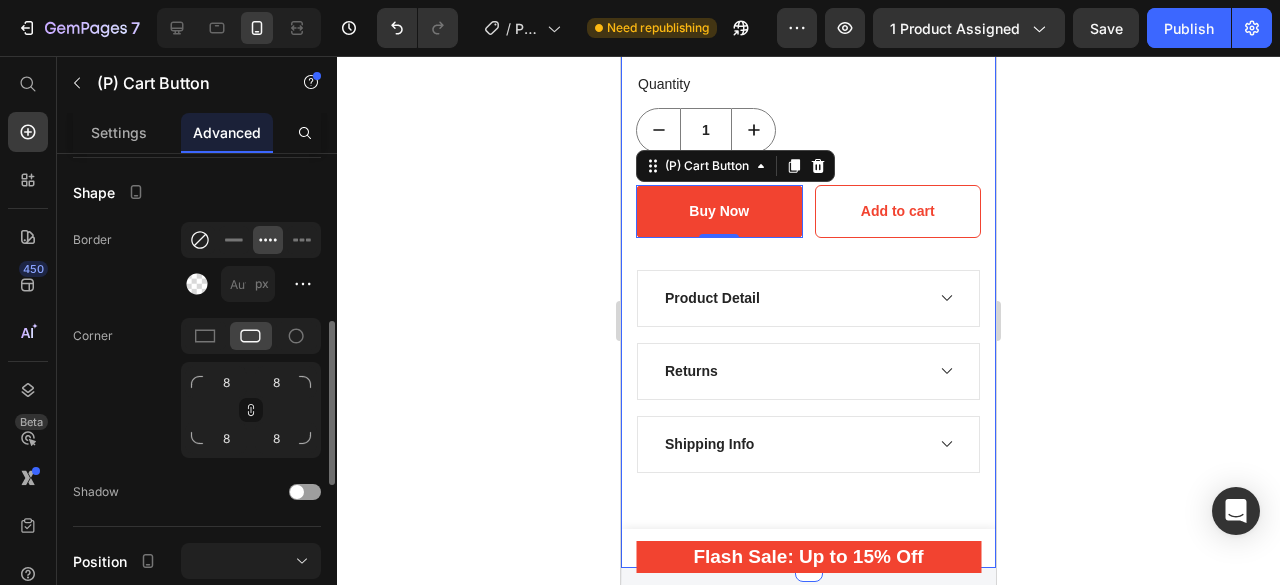 click 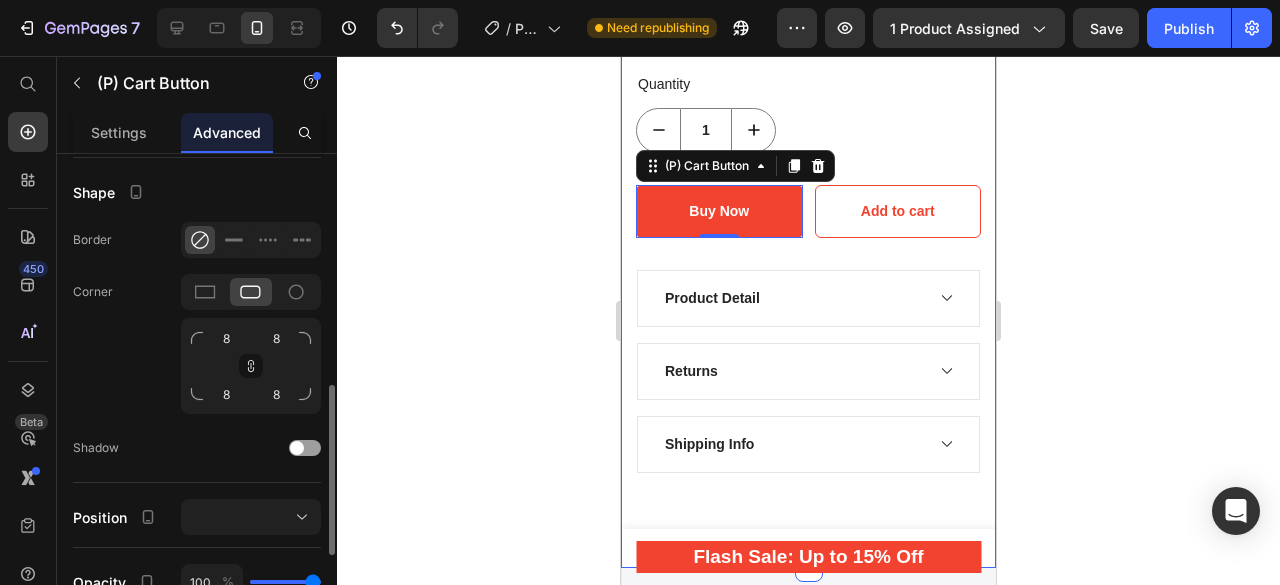 scroll, scrollTop: 541, scrollLeft: 0, axis: vertical 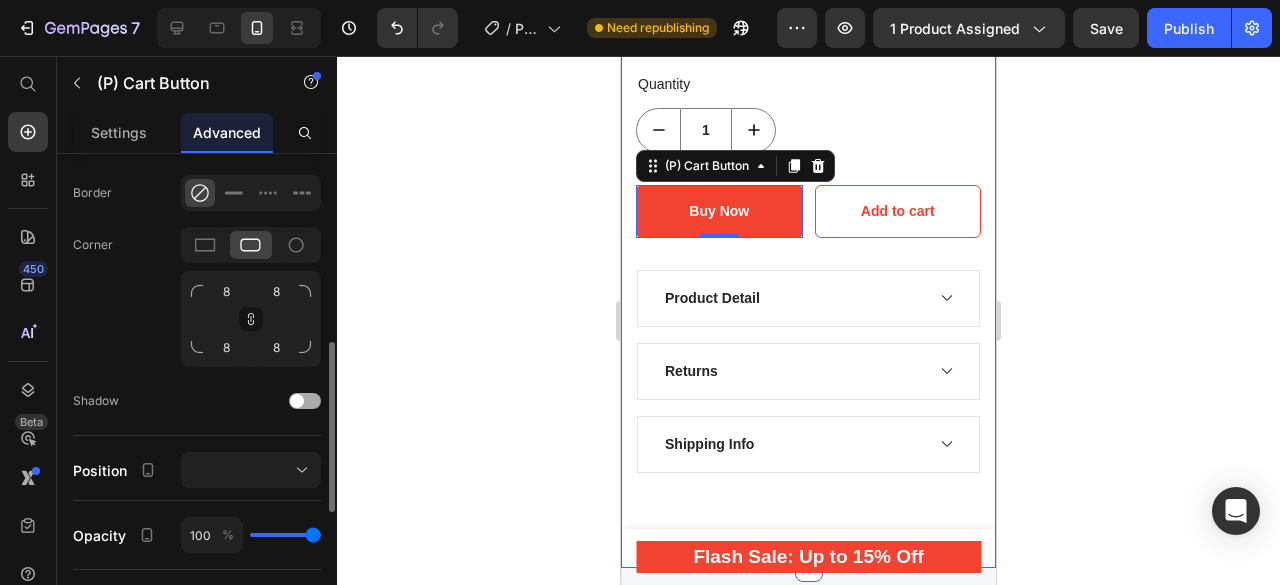 click at bounding box center [297, 401] 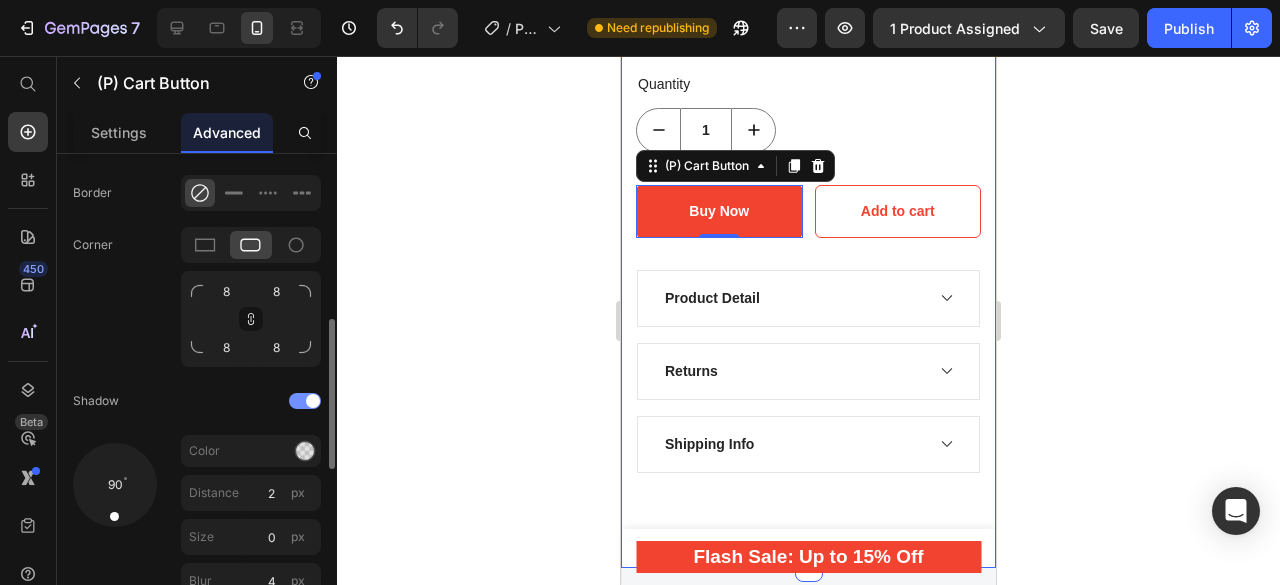 drag, startPoint x: 303, startPoint y: 401, endPoint x: 241, endPoint y: 404, distance: 62.072536 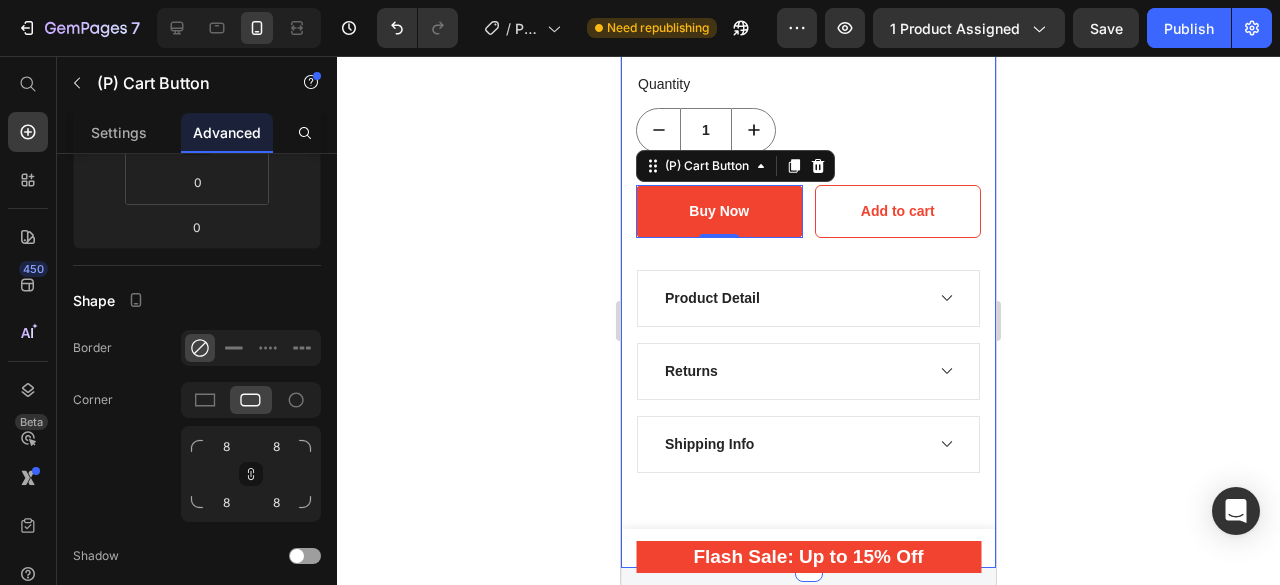 scroll, scrollTop: 0, scrollLeft: 0, axis: both 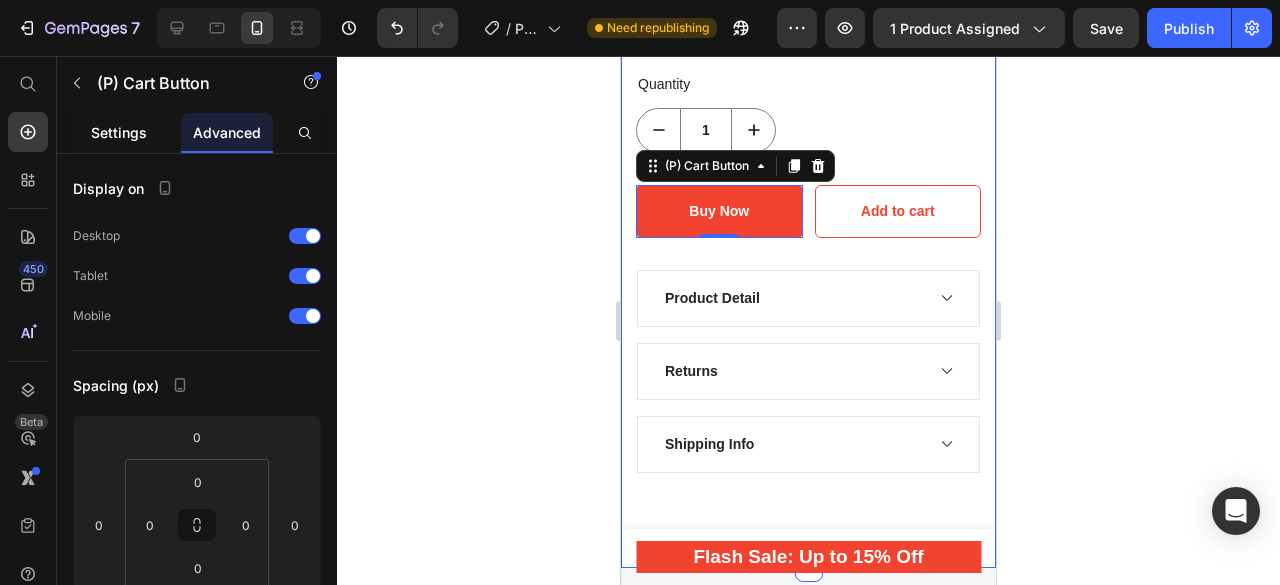 click on "Settings" at bounding box center [119, 132] 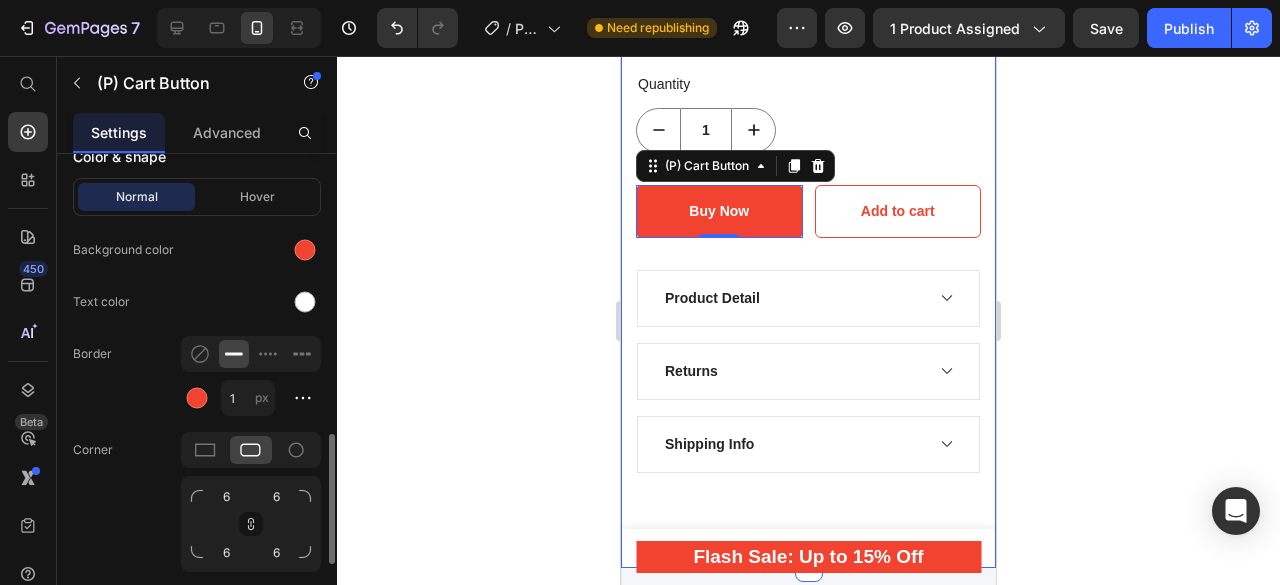 scroll, scrollTop: 1048, scrollLeft: 0, axis: vertical 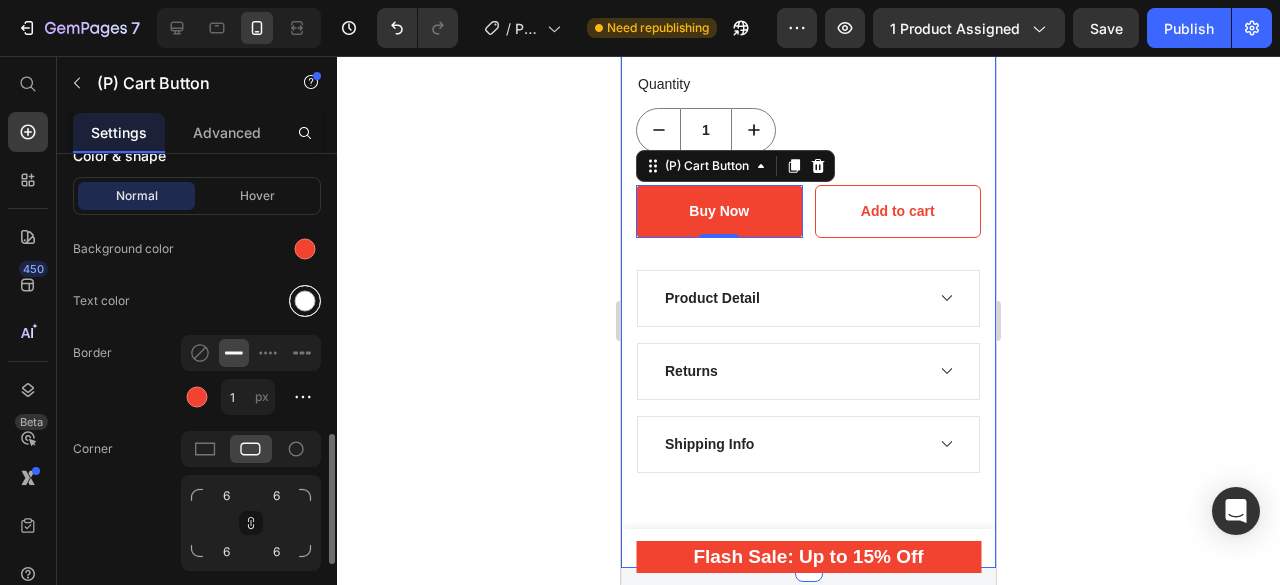 click at bounding box center [305, 301] 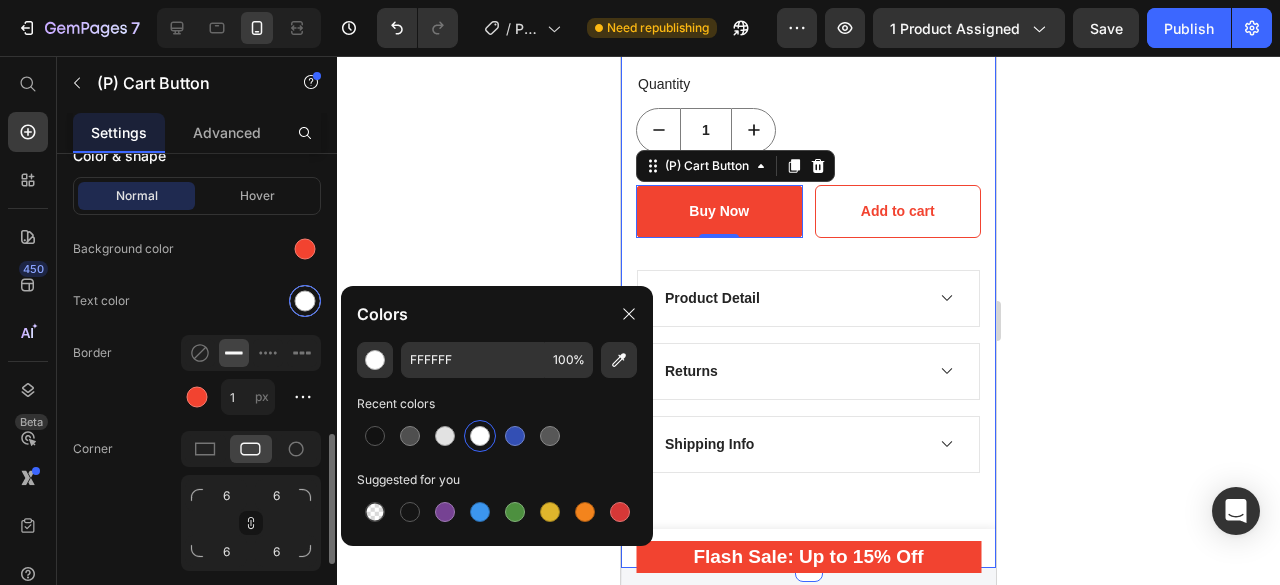 click at bounding box center (305, 301) 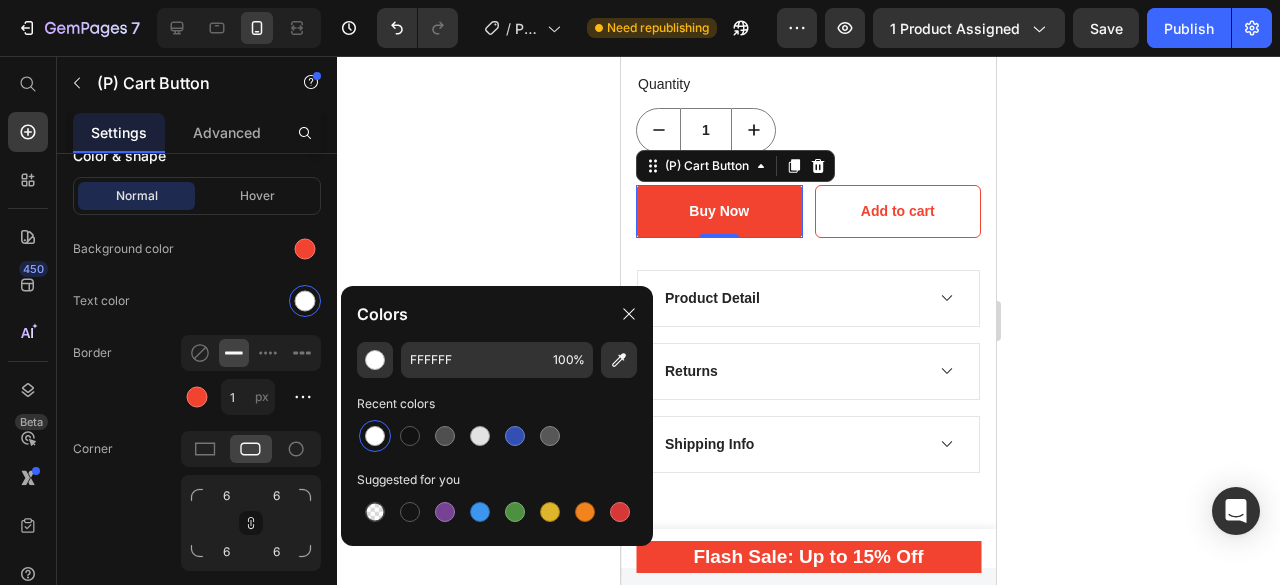 click 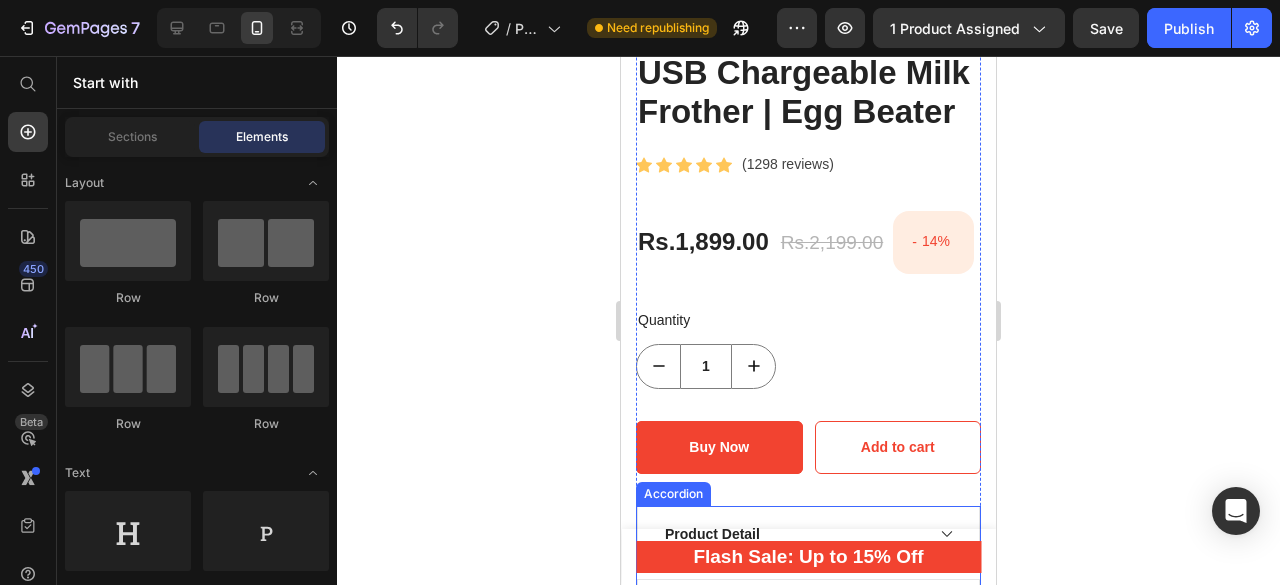 scroll, scrollTop: 927, scrollLeft: 0, axis: vertical 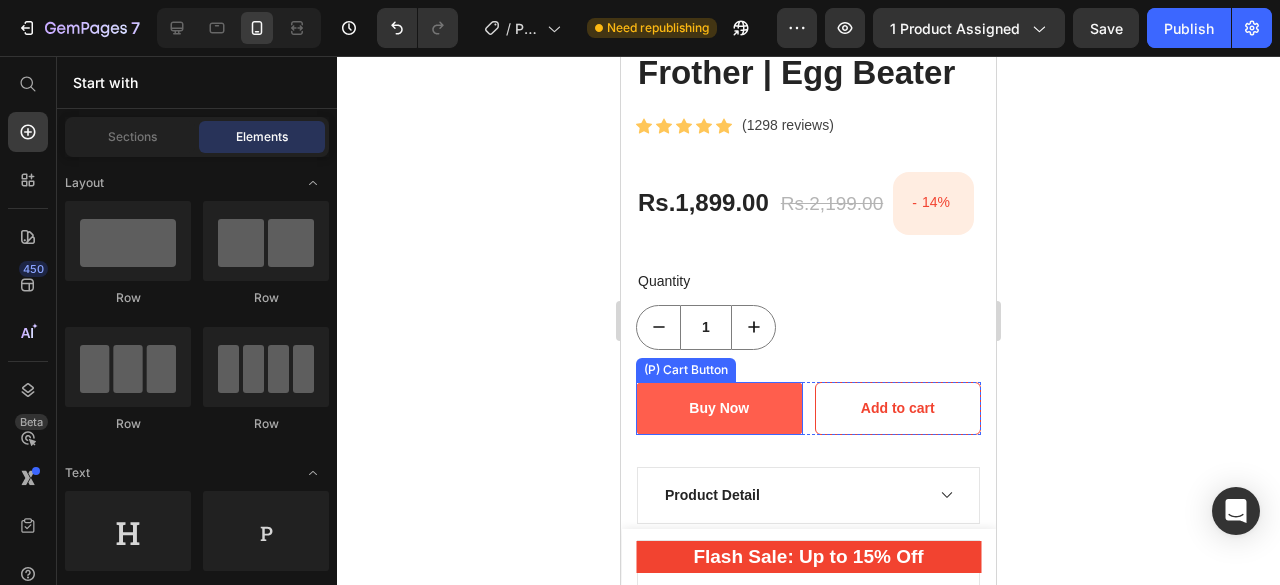 click on "Buy Now" at bounding box center [719, 408] 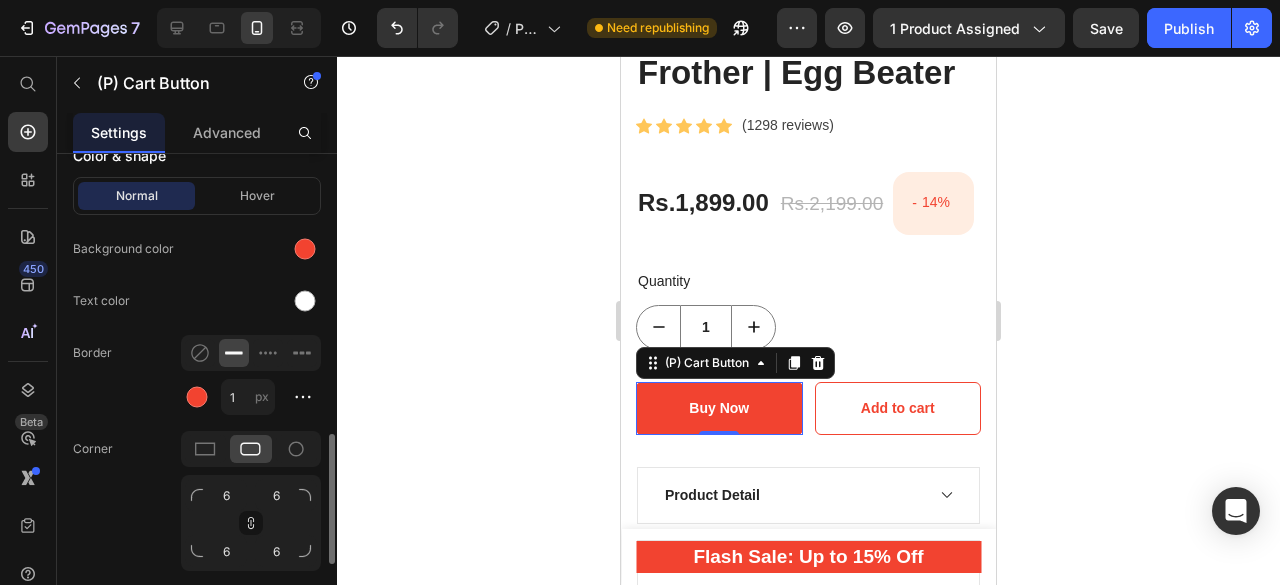 click at bounding box center (305, 495) 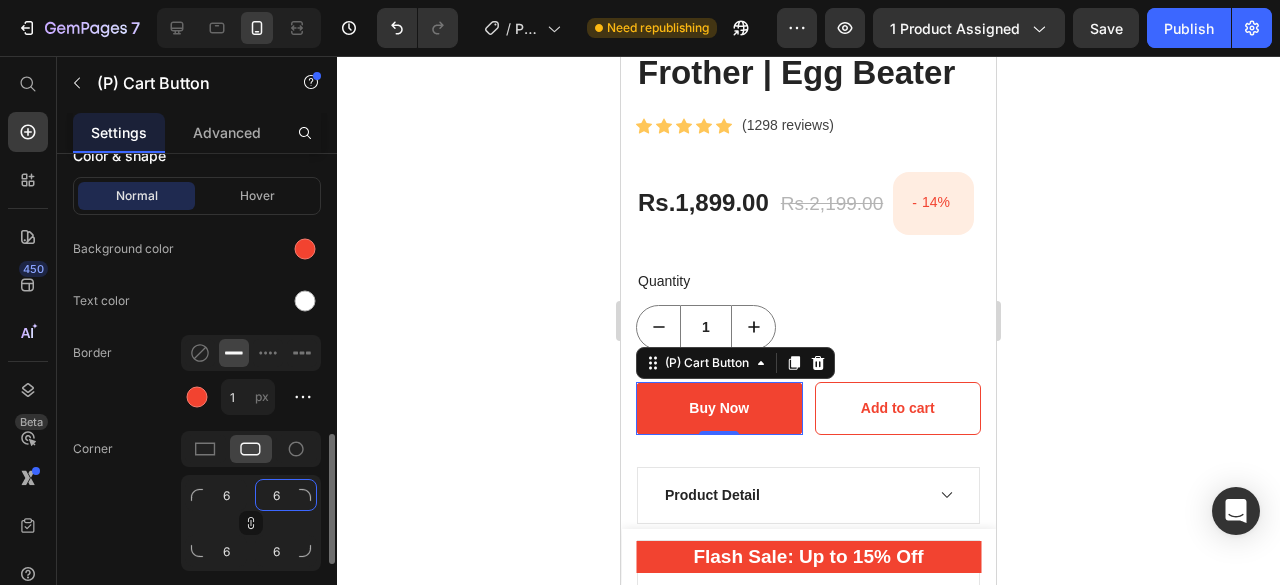 click on "6" 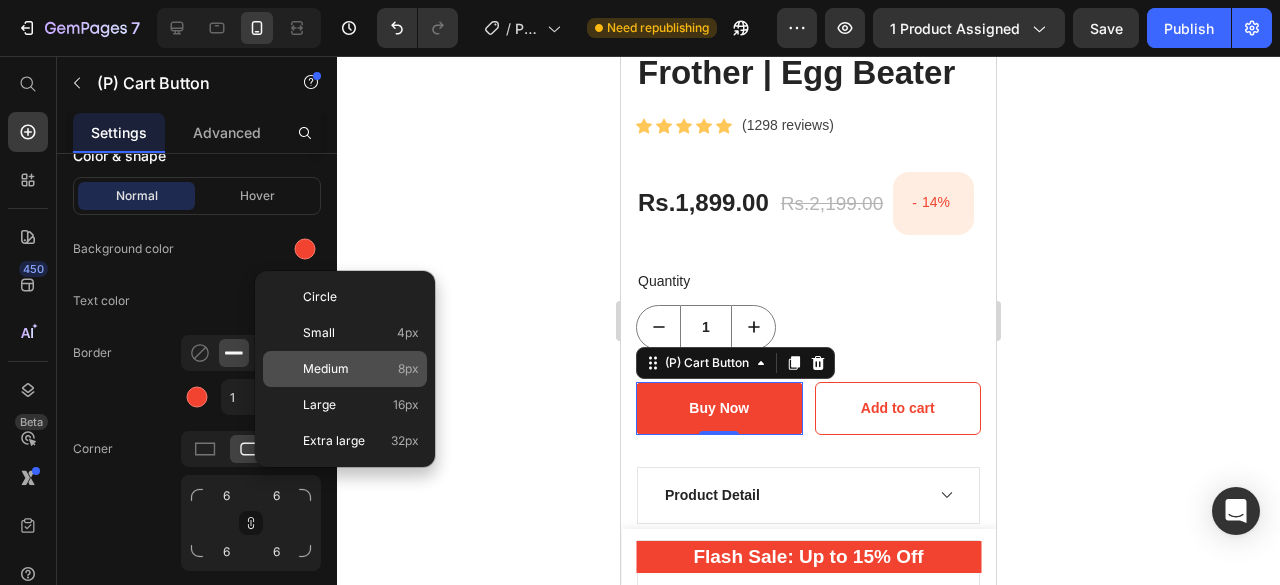 click on "Medium 8px" 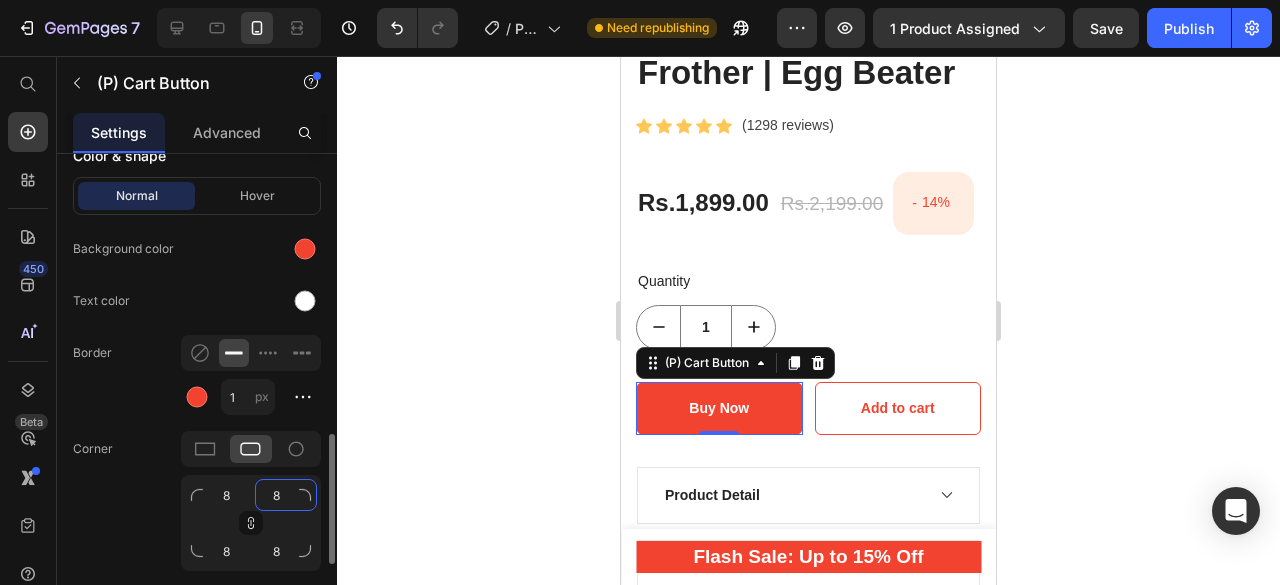click on "8" 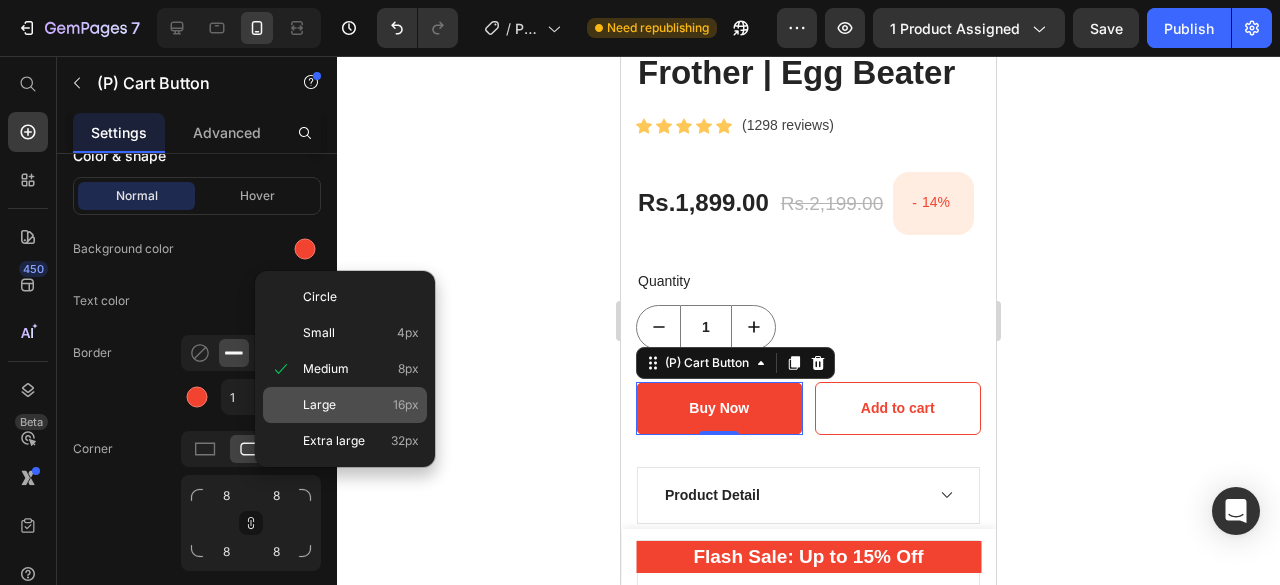 click on "Large" at bounding box center (319, 405) 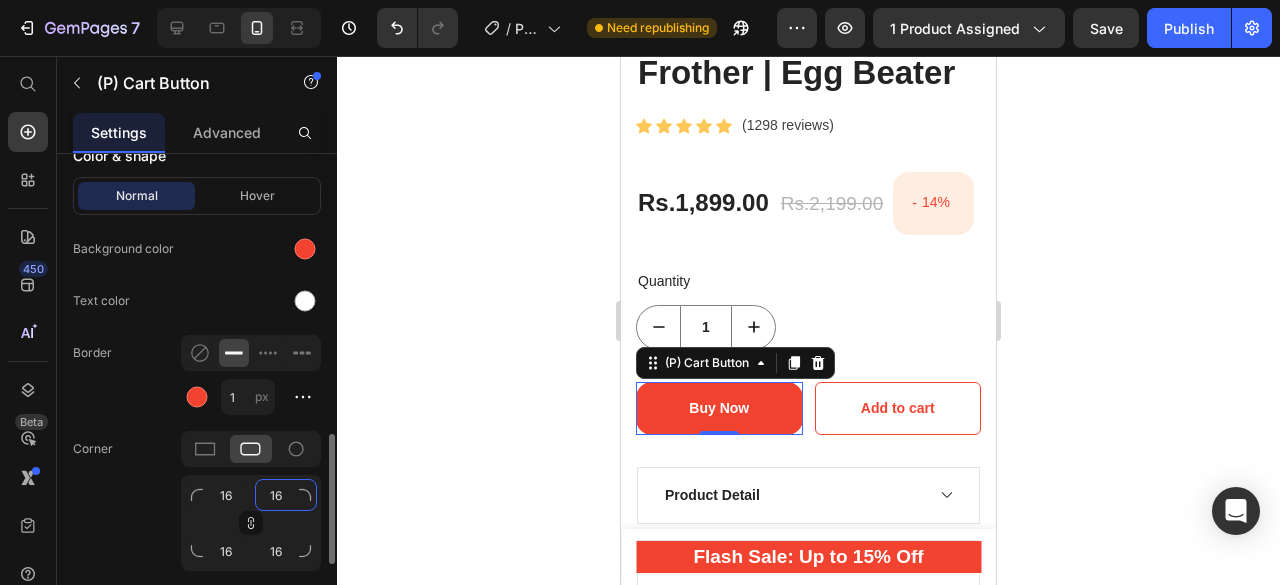 click on "16" 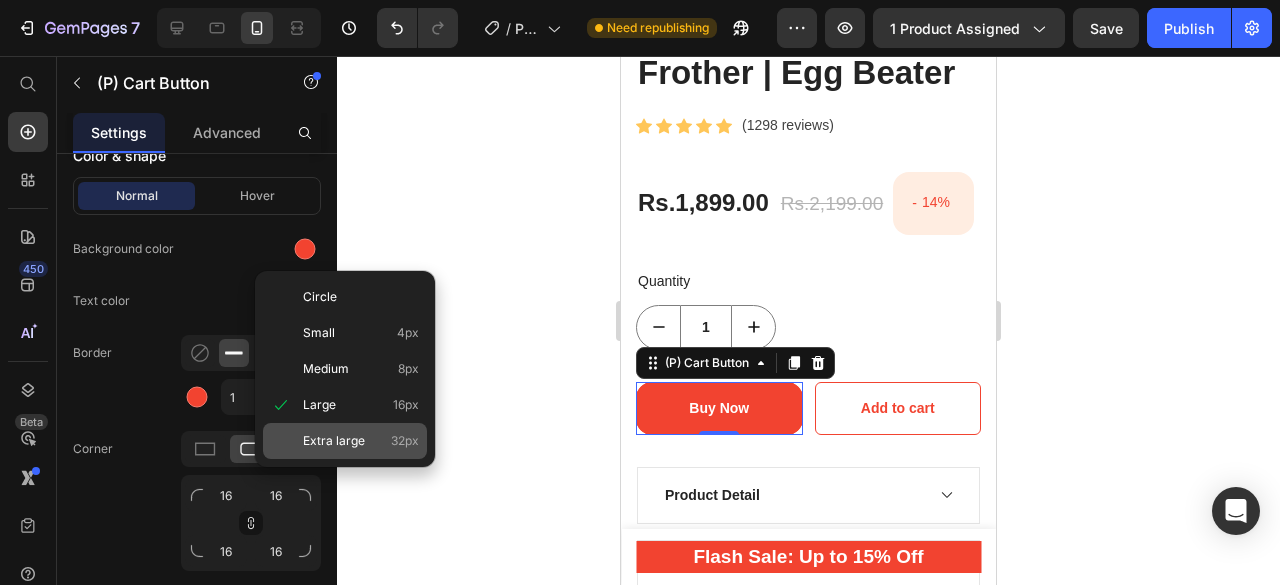 click on "Extra large" at bounding box center [334, 441] 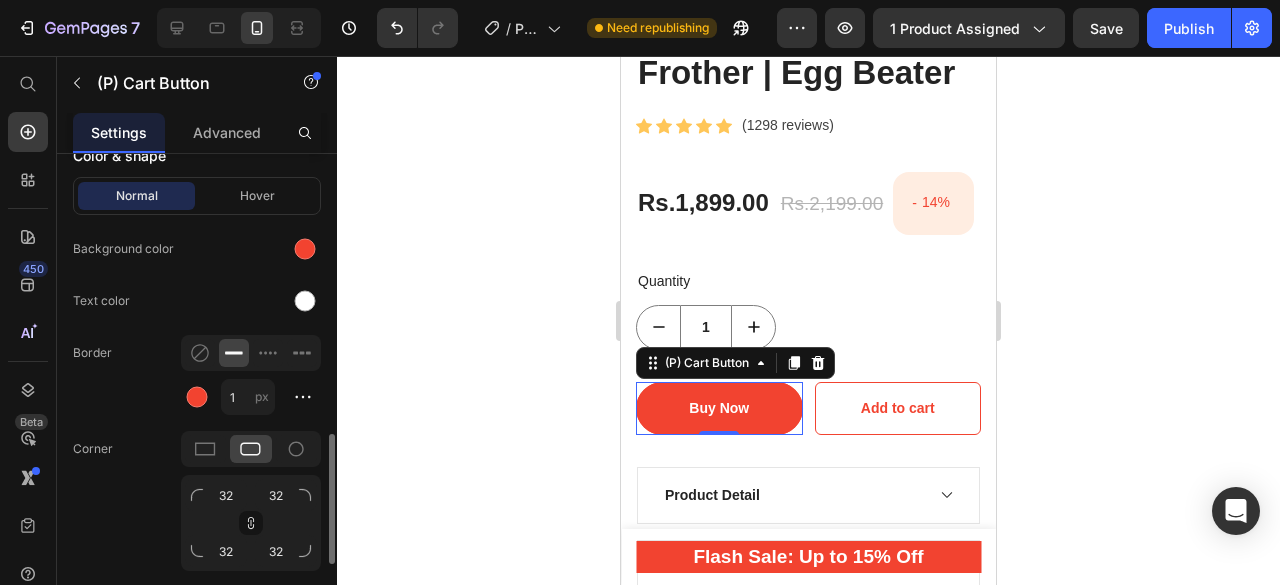 click 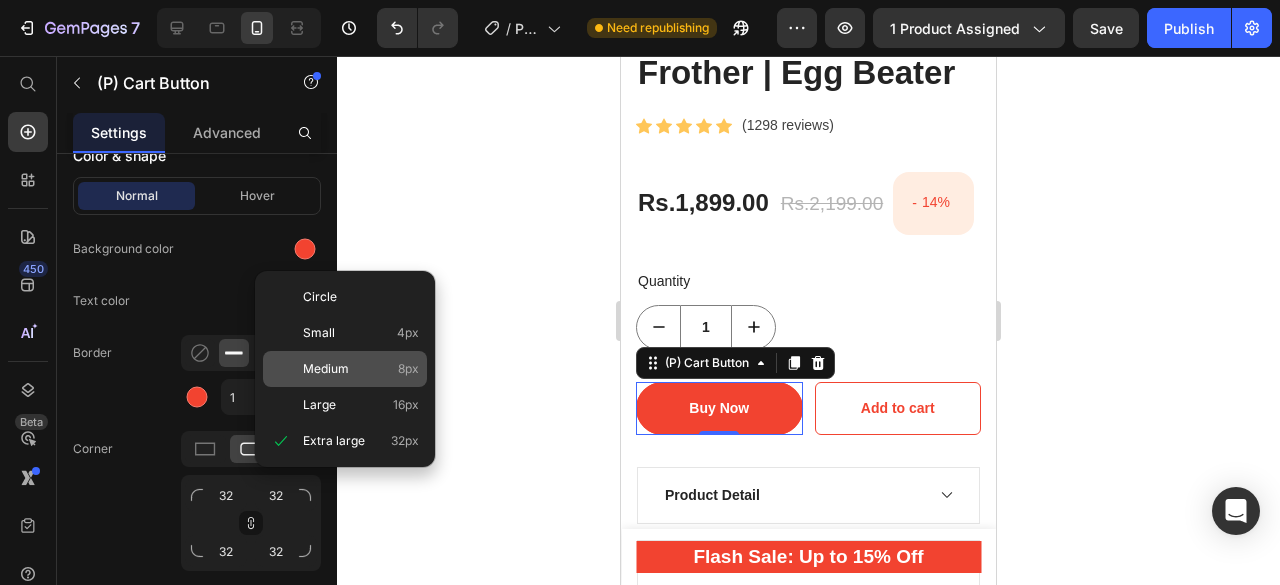 click on "Medium 8px" 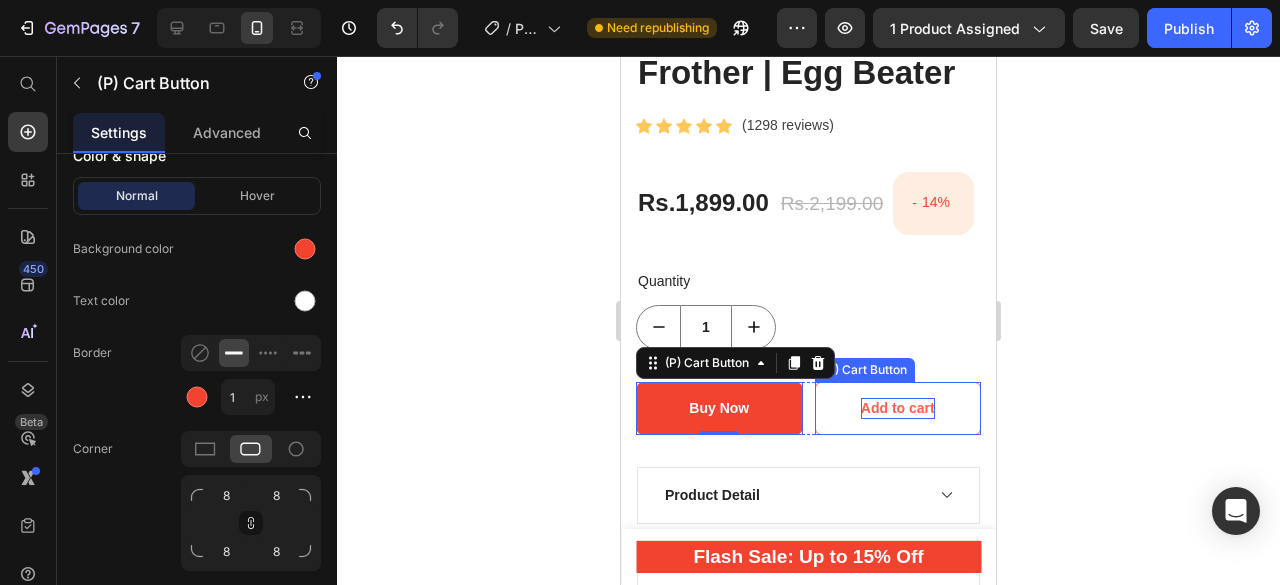 click on "Add to cart" at bounding box center (898, 408) 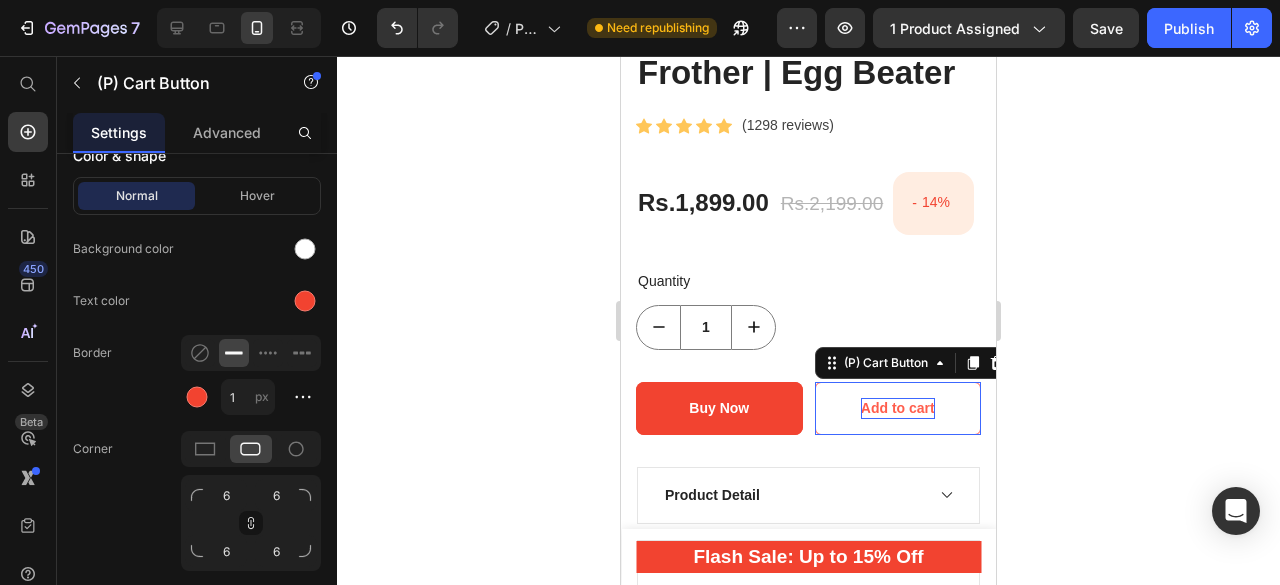 scroll, scrollTop: 1048, scrollLeft: 0, axis: vertical 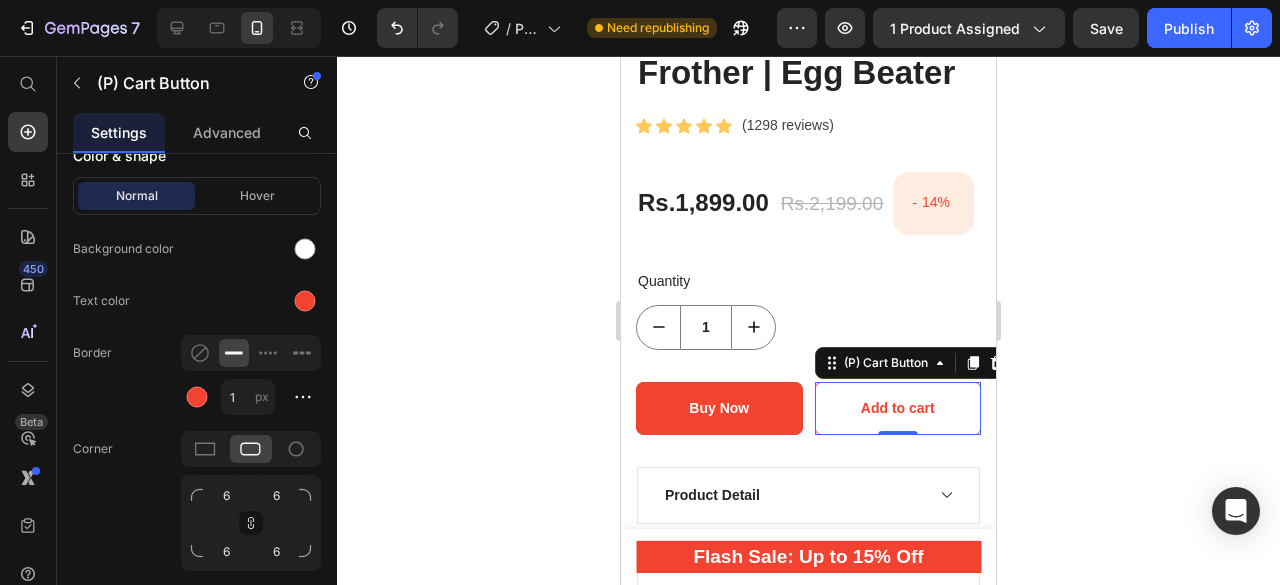 click 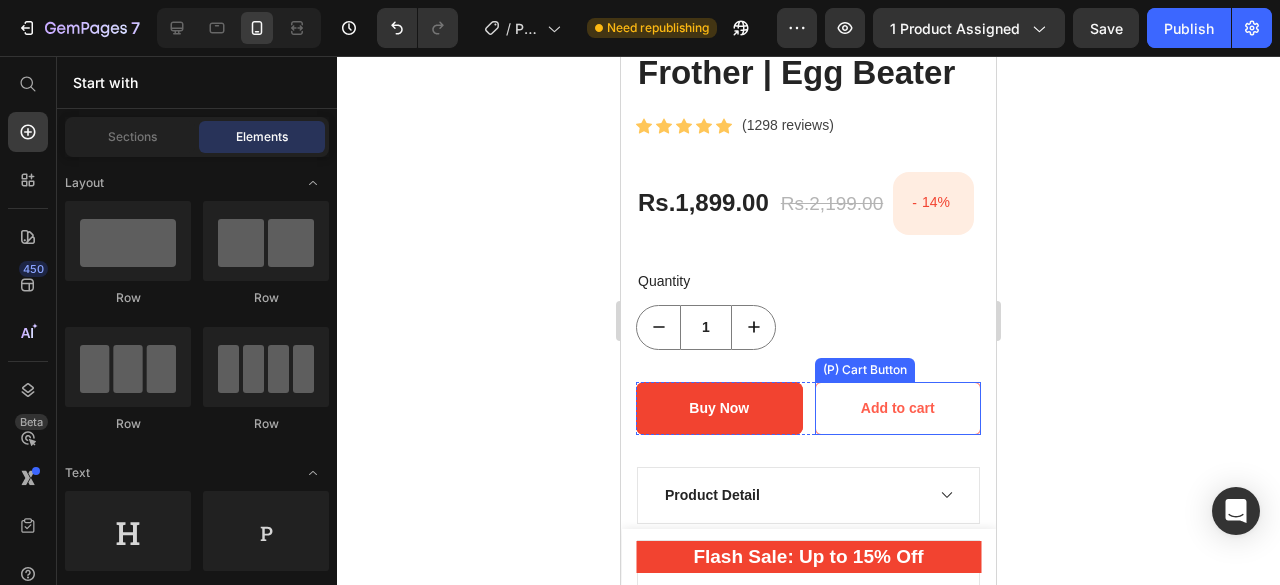 click on "Add to cart" at bounding box center [898, 408] 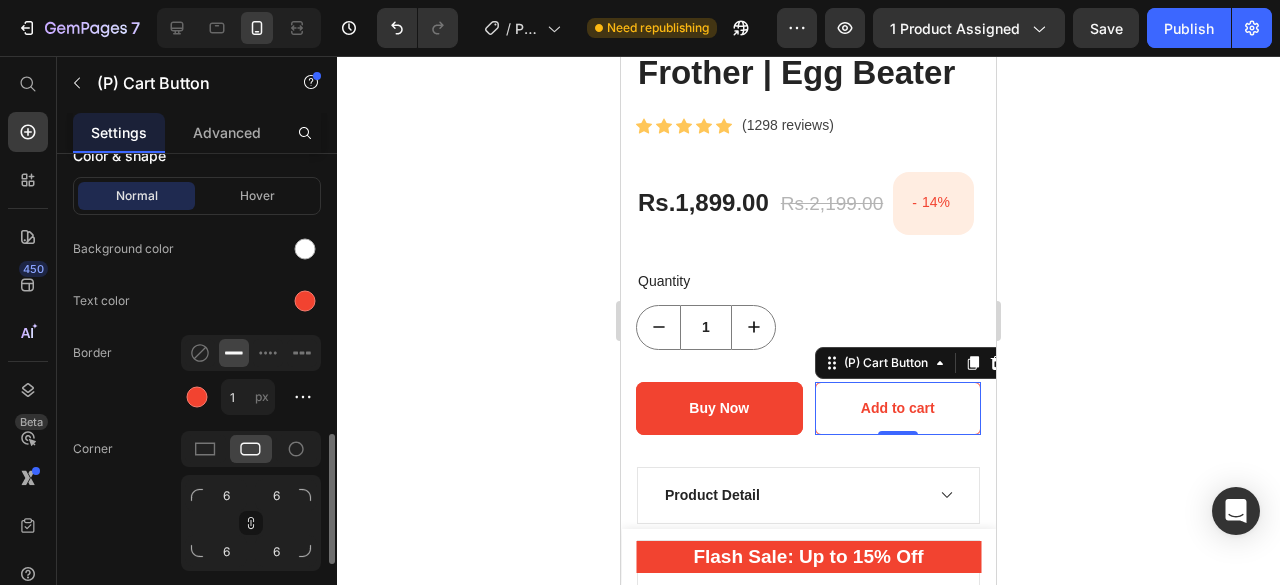 click 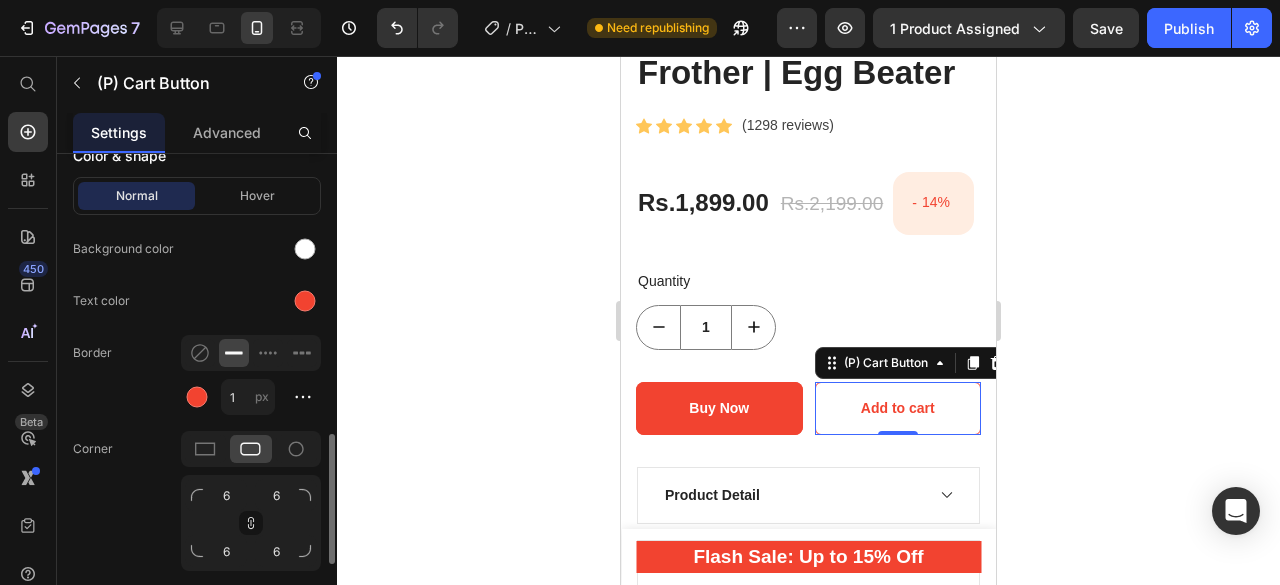 click 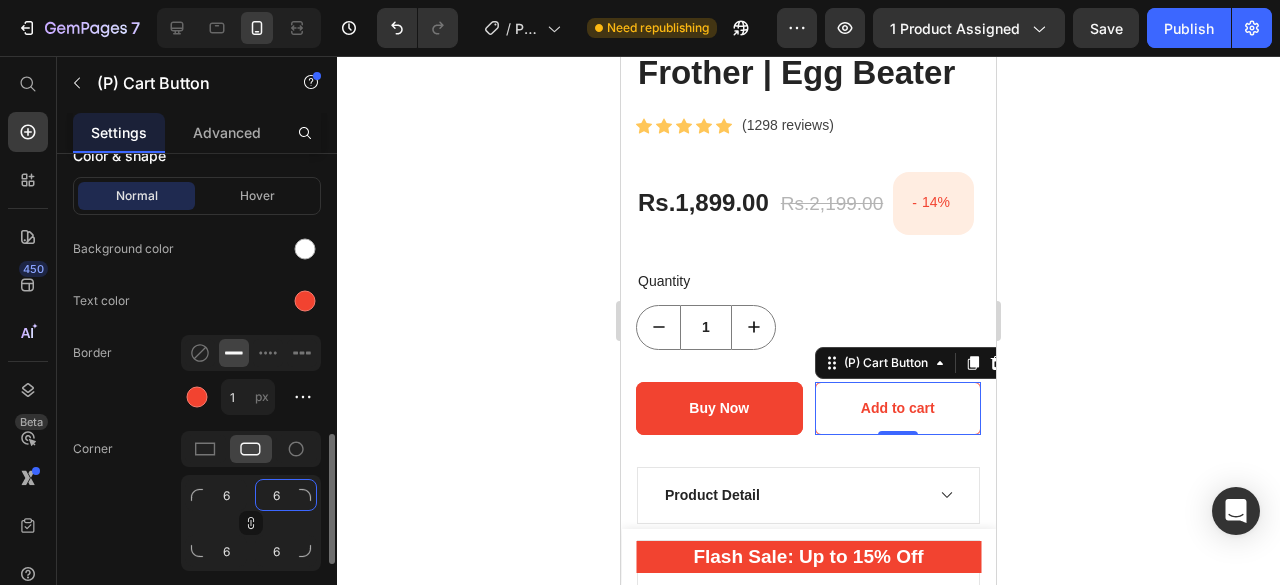 click on "6" 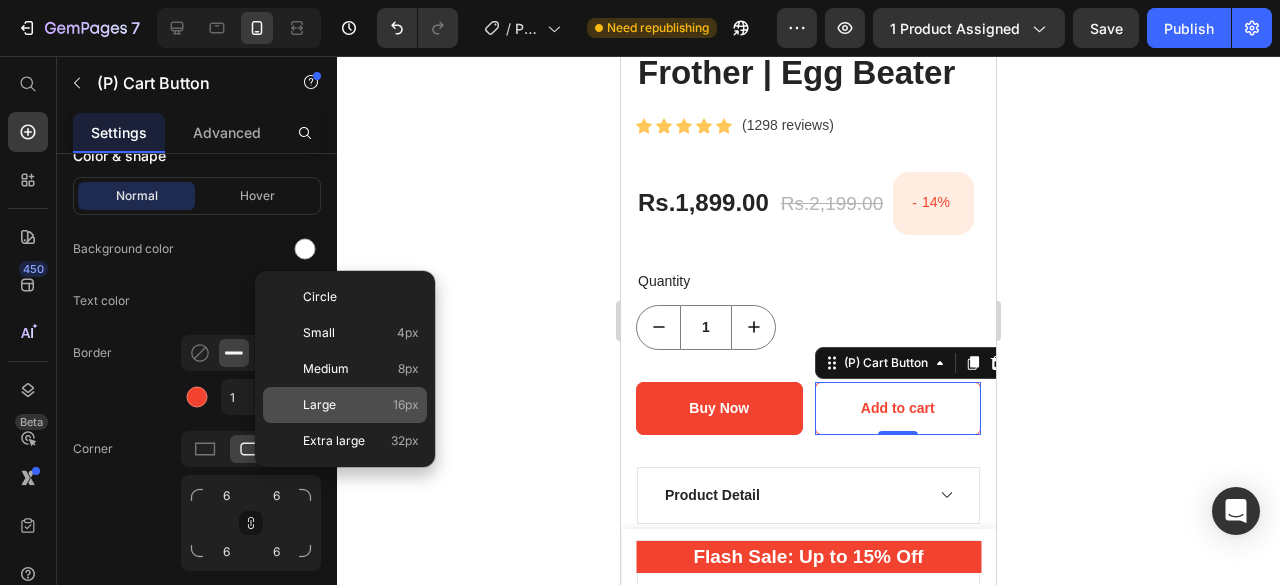 click on "Large" at bounding box center [319, 405] 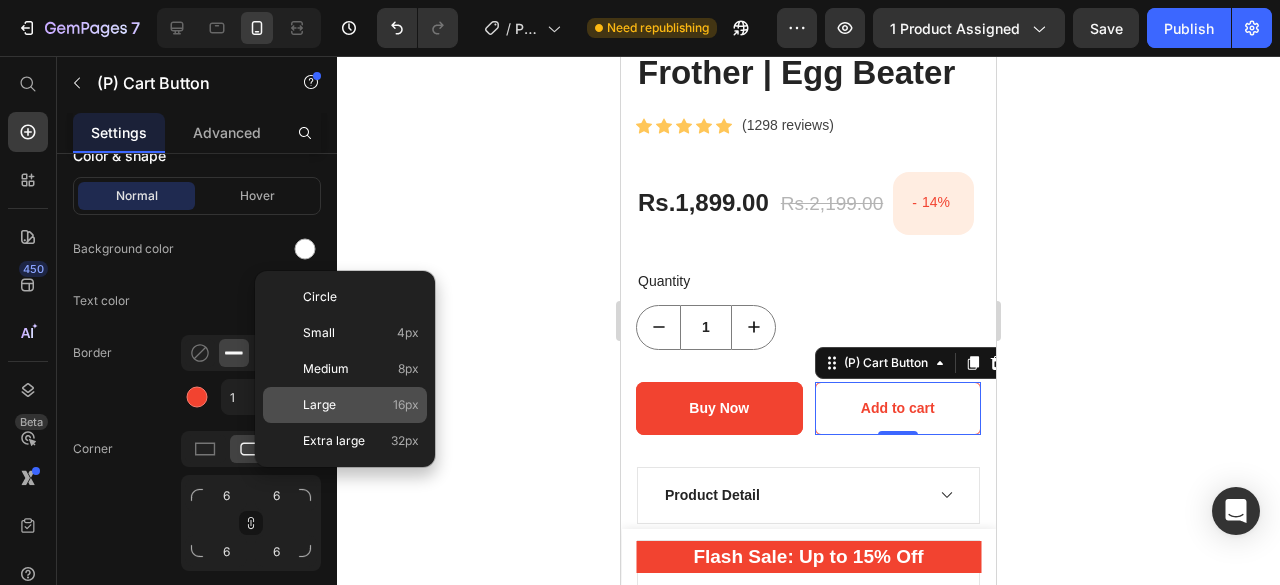 type on "16" 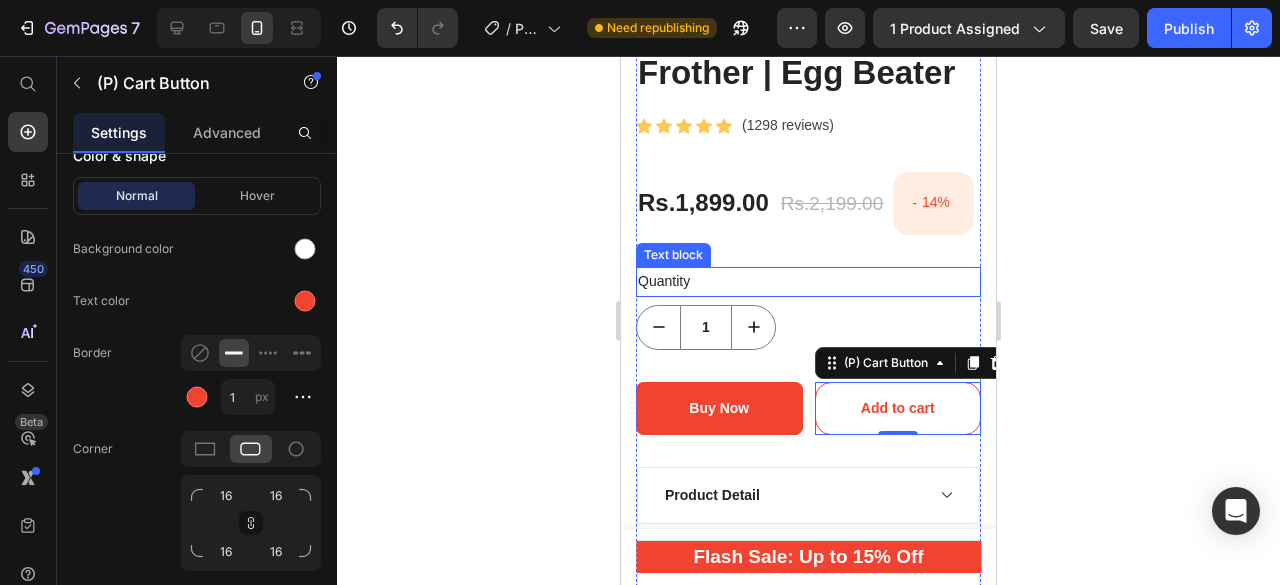 click on "Quantity" at bounding box center (808, 281) 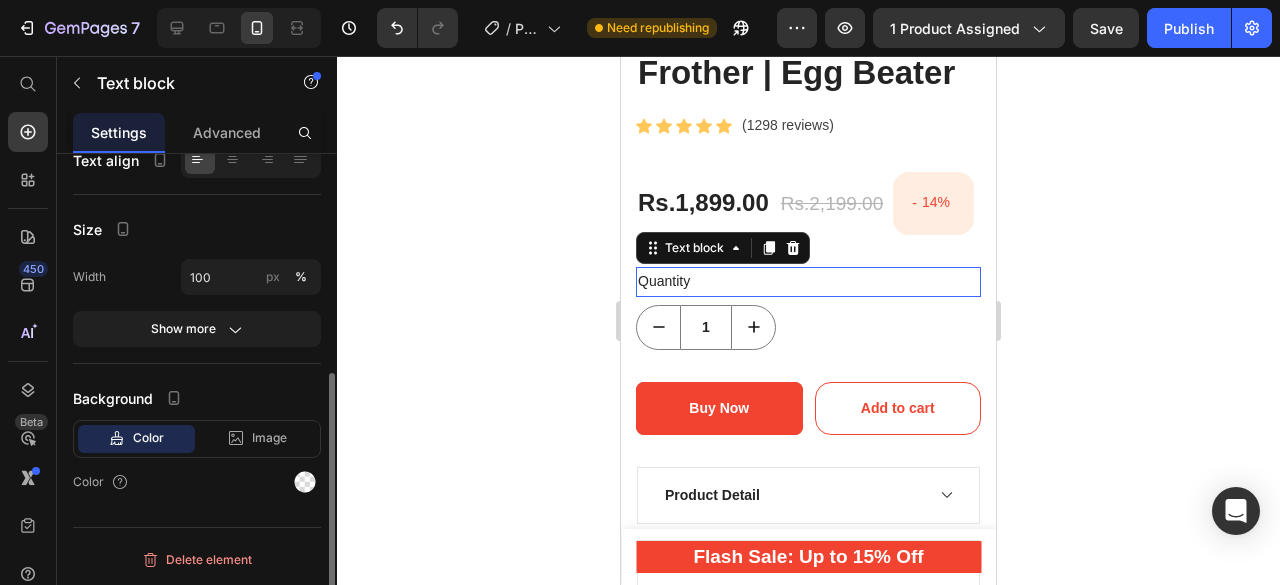 scroll, scrollTop: 0, scrollLeft: 0, axis: both 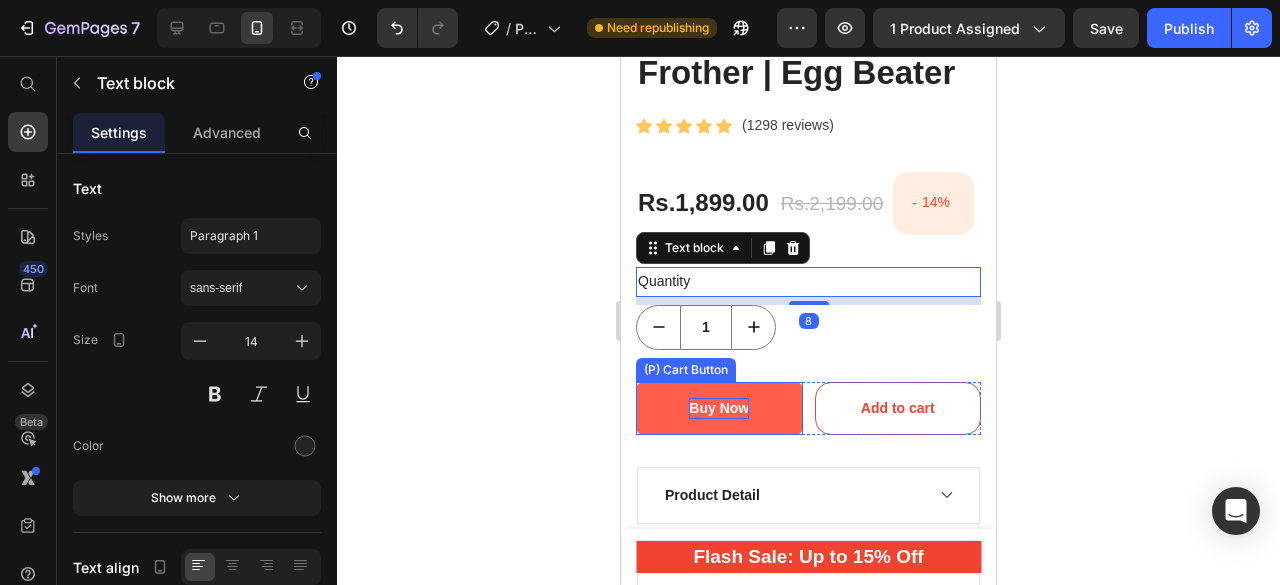 click on "Buy Now" at bounding box center (719, 408) 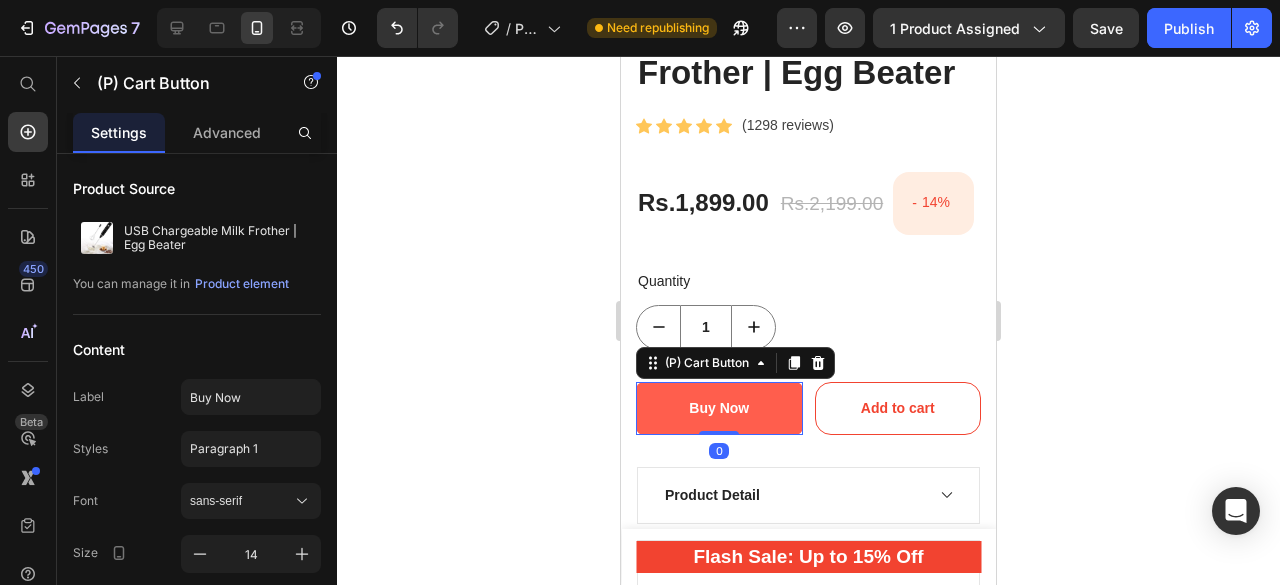 click on "Buy Now" at bounding box center [719, 408] 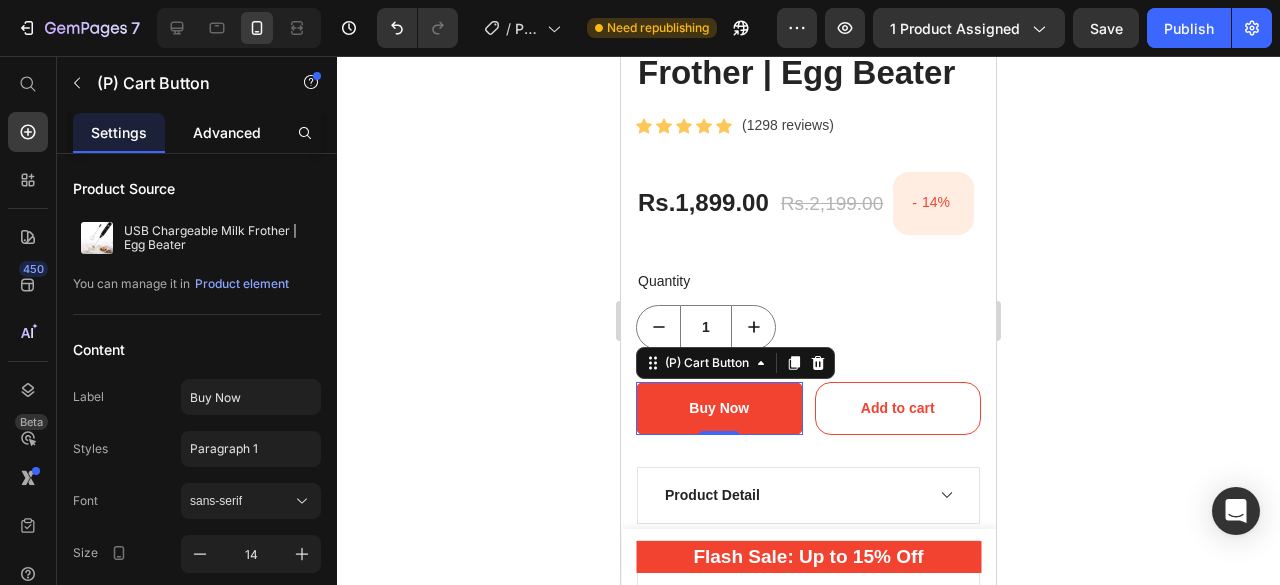 click on "Advanced" 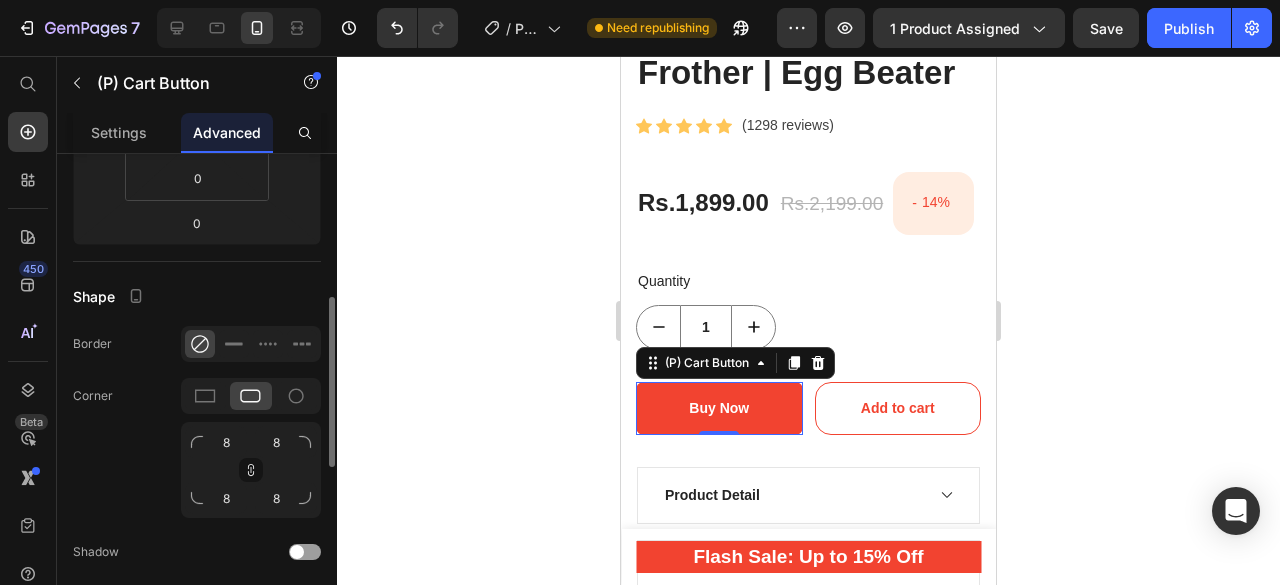 scroll, scrollTop: 398, scrollLeft: 0, axis: vertical 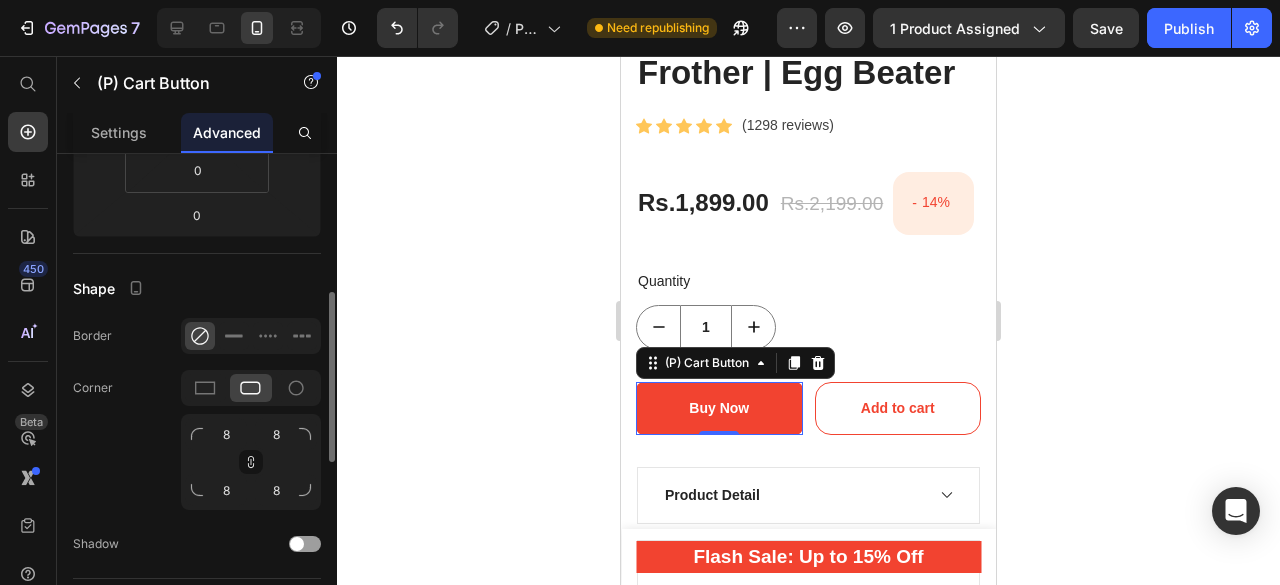 click on "8 8 8 8" at bounding box center (251, 462) 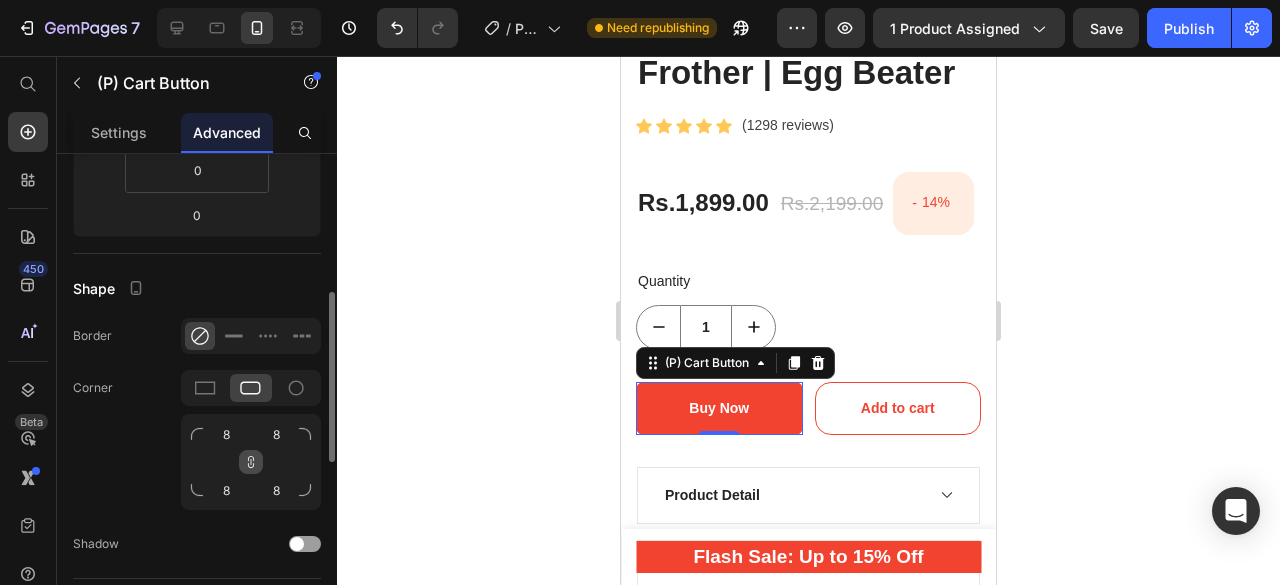 click 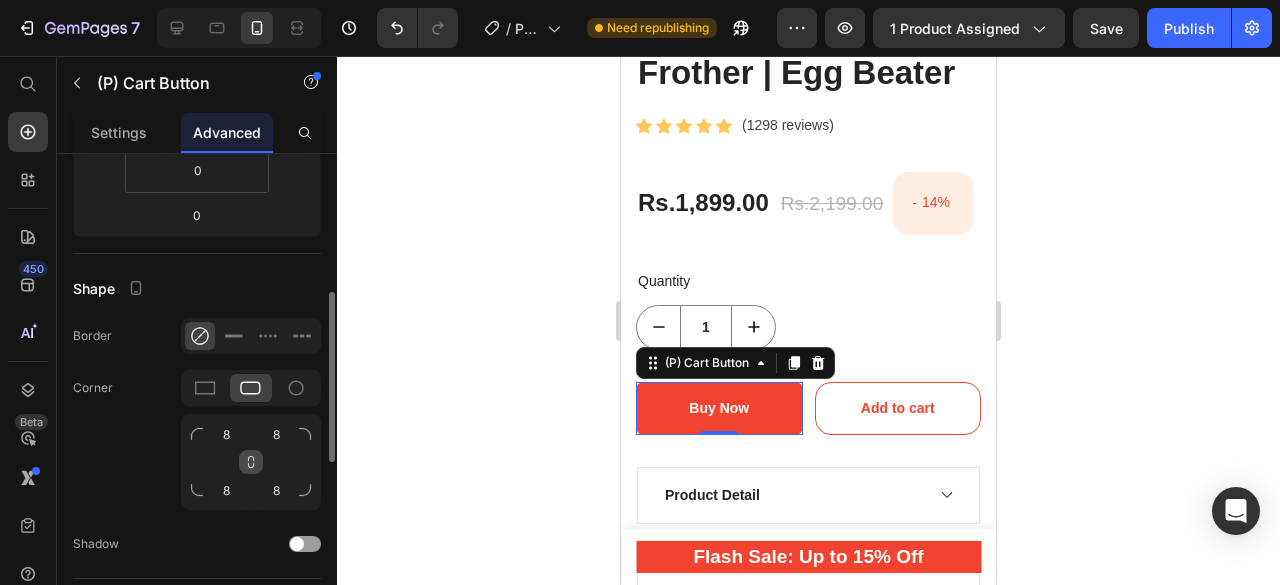 click 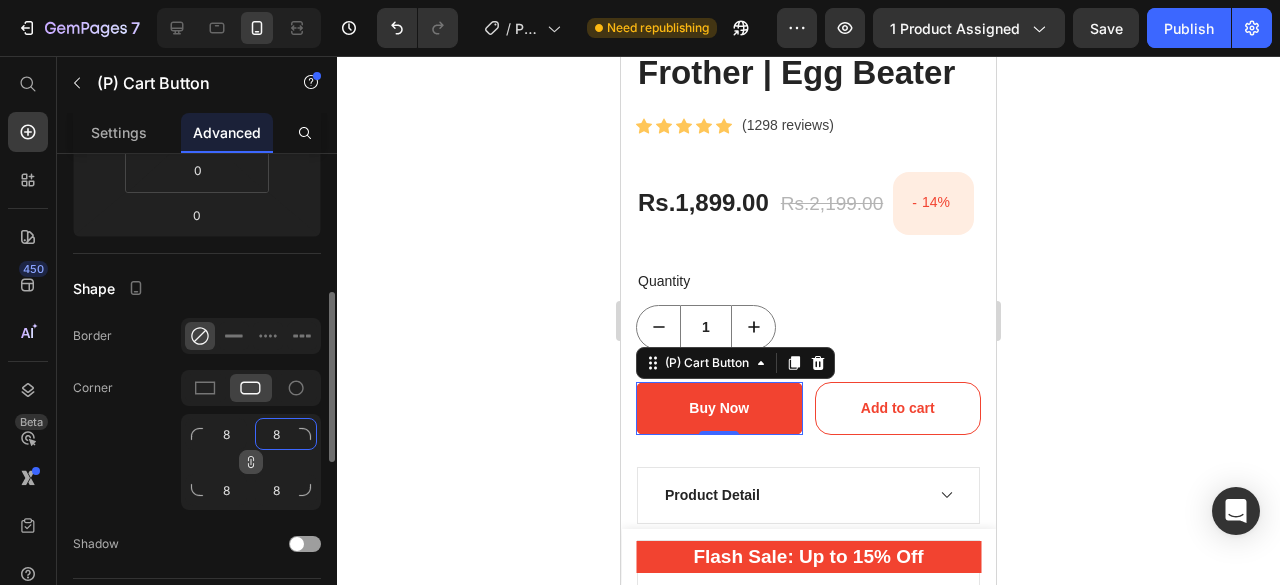 click on "8" 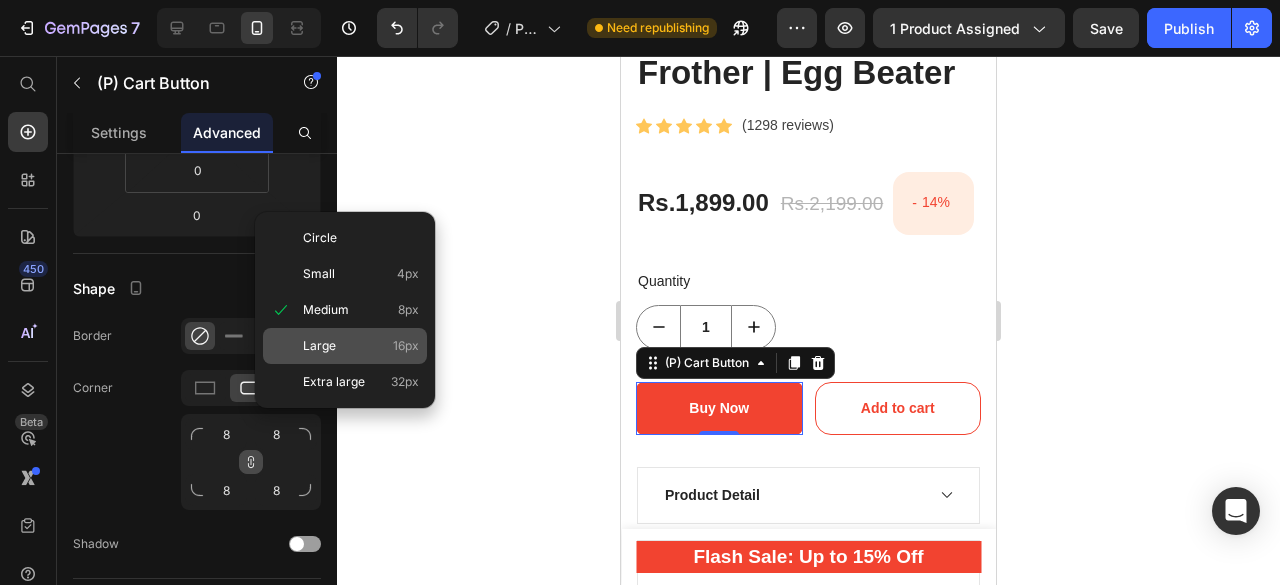 click on "Large" at bounding box center (319, 346) 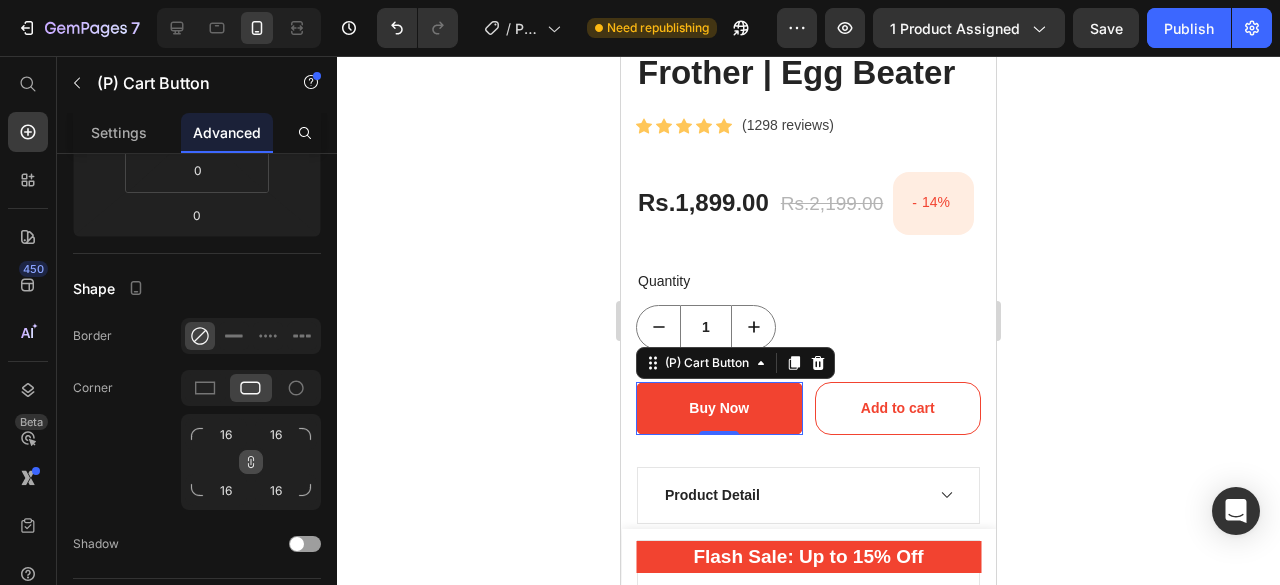 click 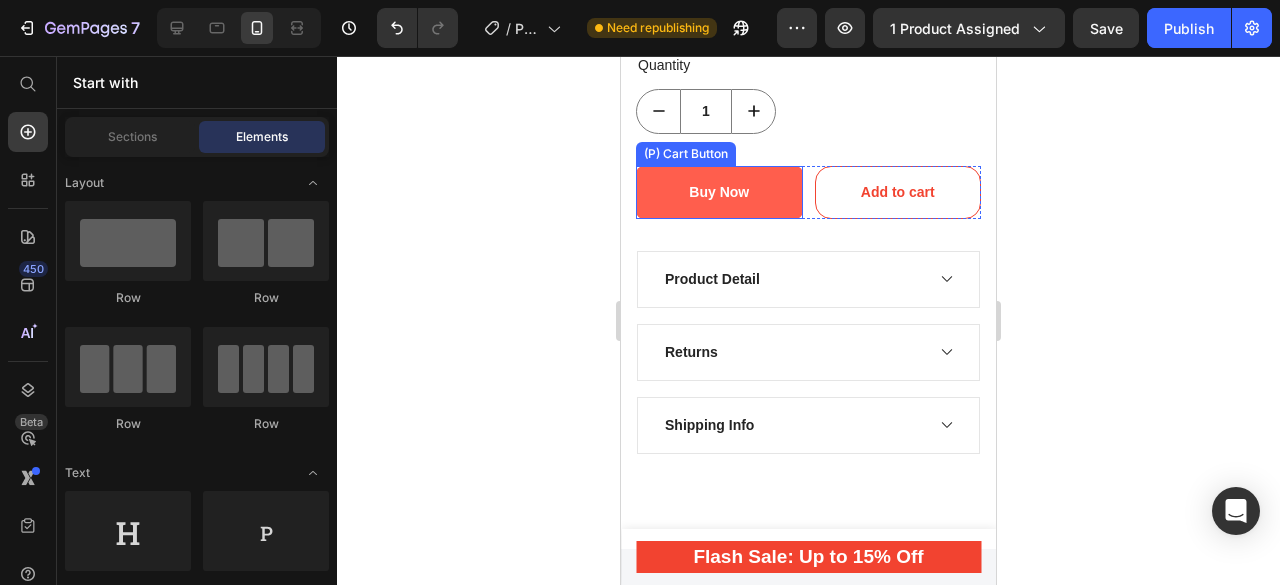 scroll, scrollTop: 1154, scrollLeft: 0, axis: vertical 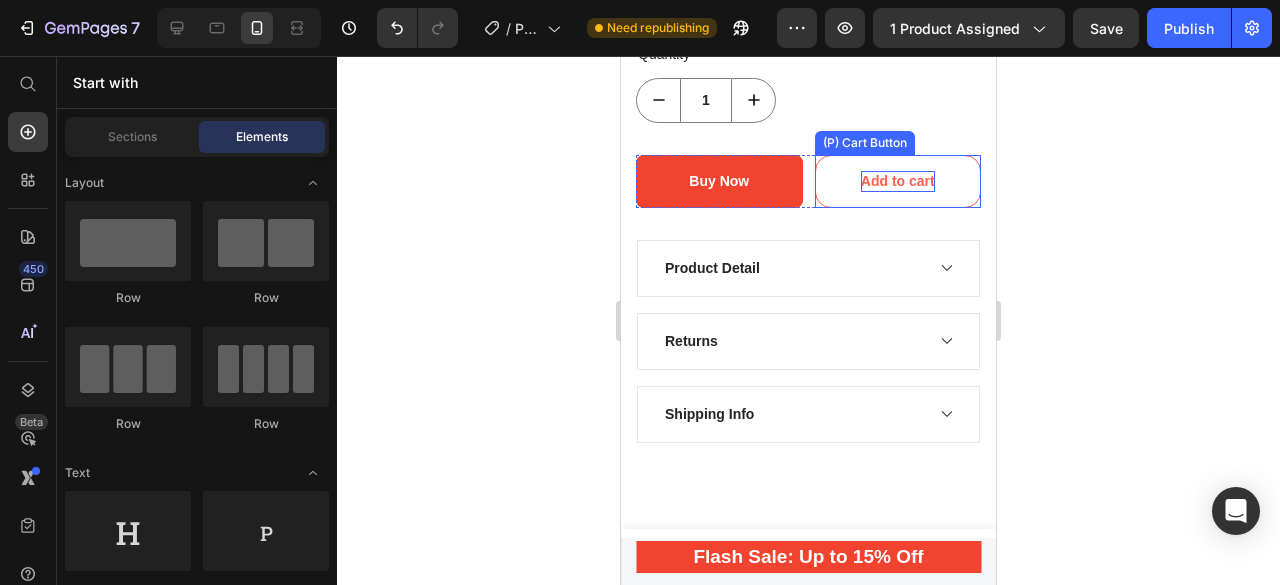 click on "Add to cart" at bounding box center (898, 181) 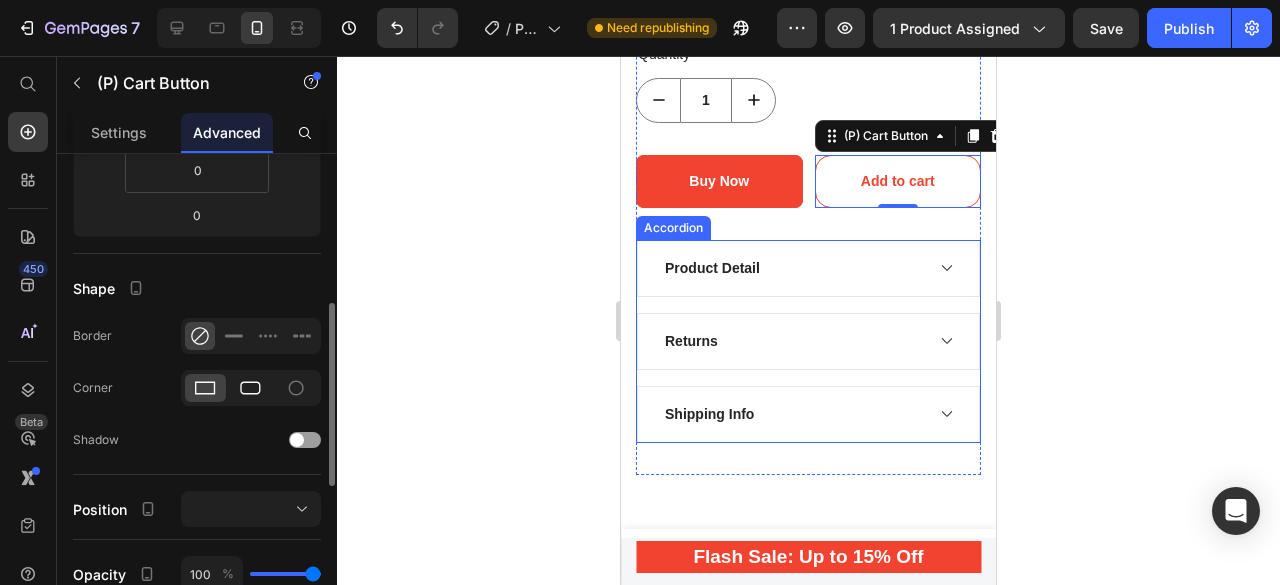 click 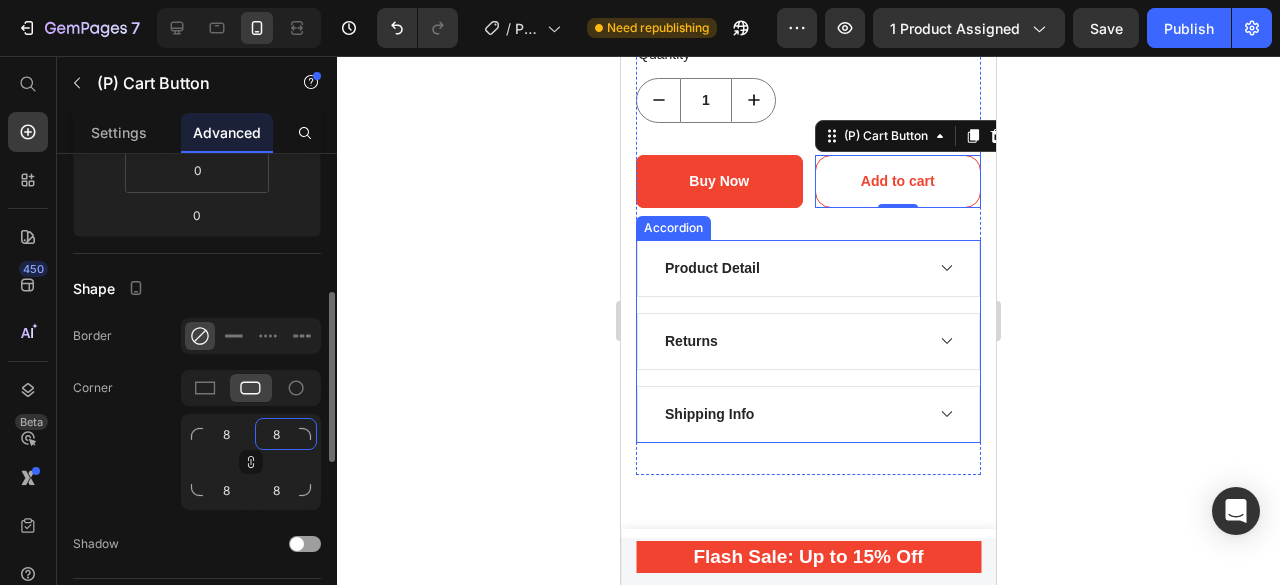 click on "8" 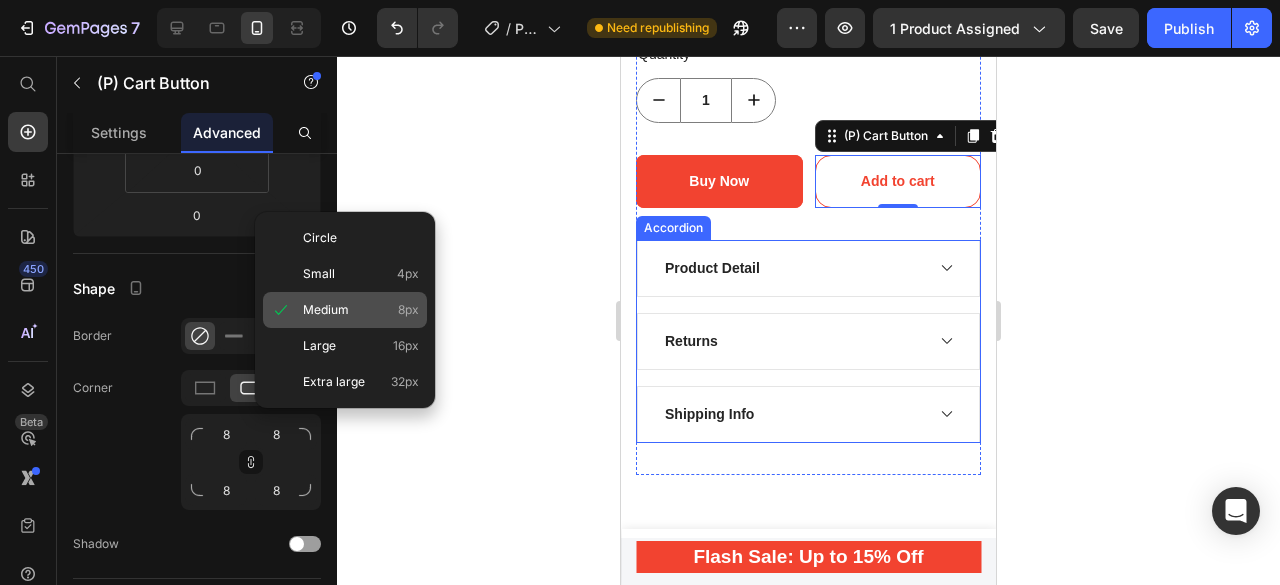 click on "Medium" at bounding box center [326, 310] 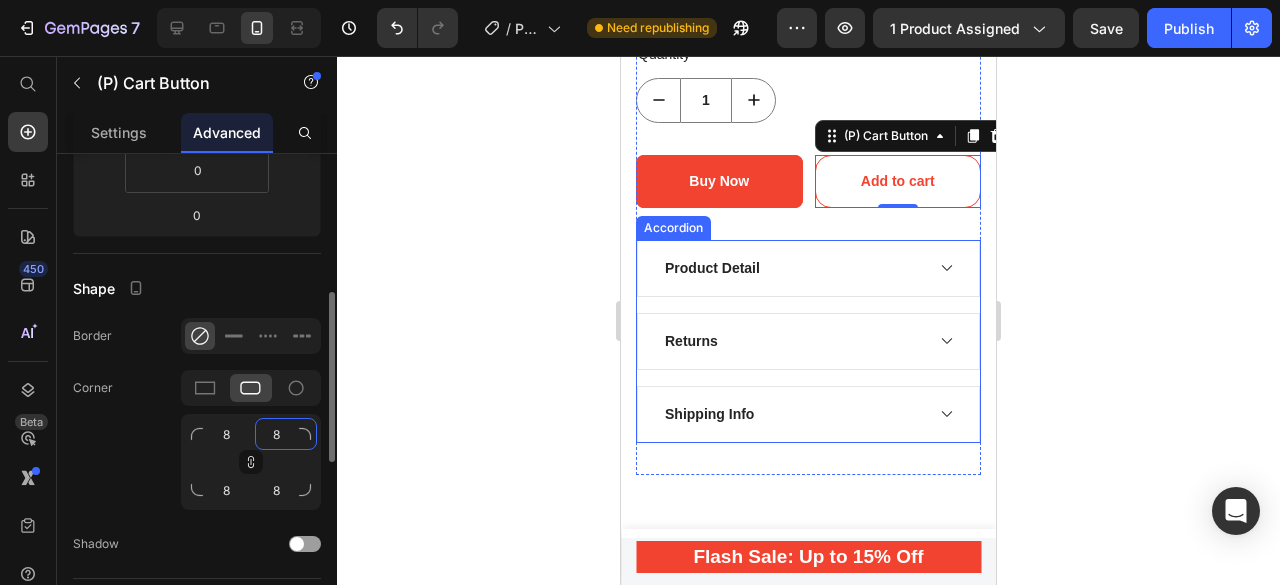 click on "8" 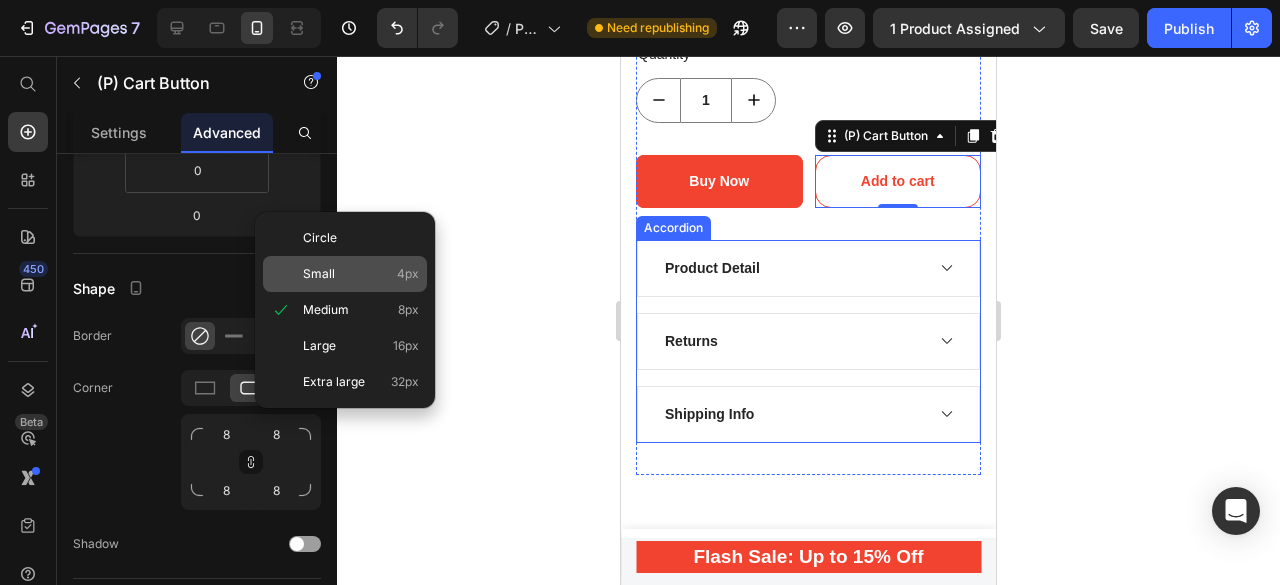 click on "Small" at bounding box center [319, 274] 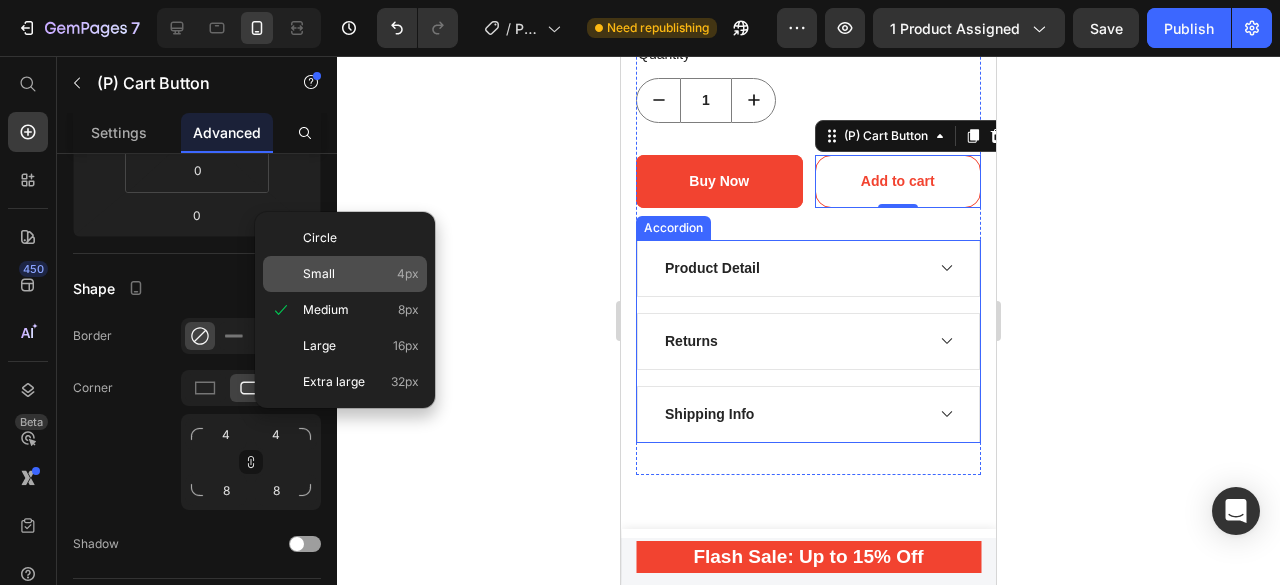 type on "4" 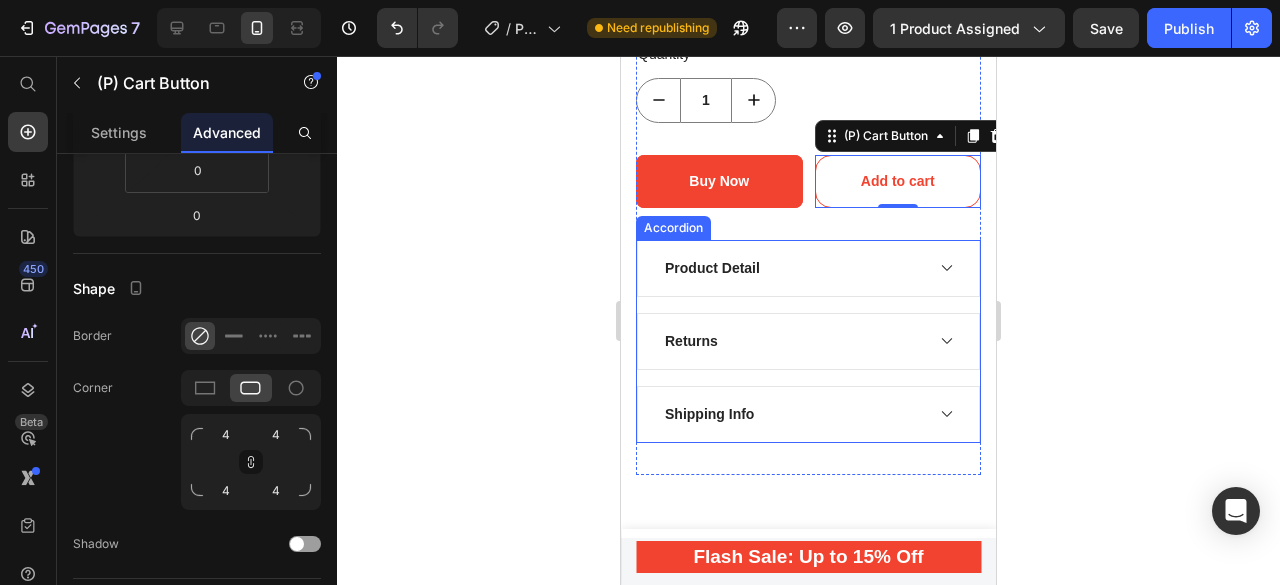 click 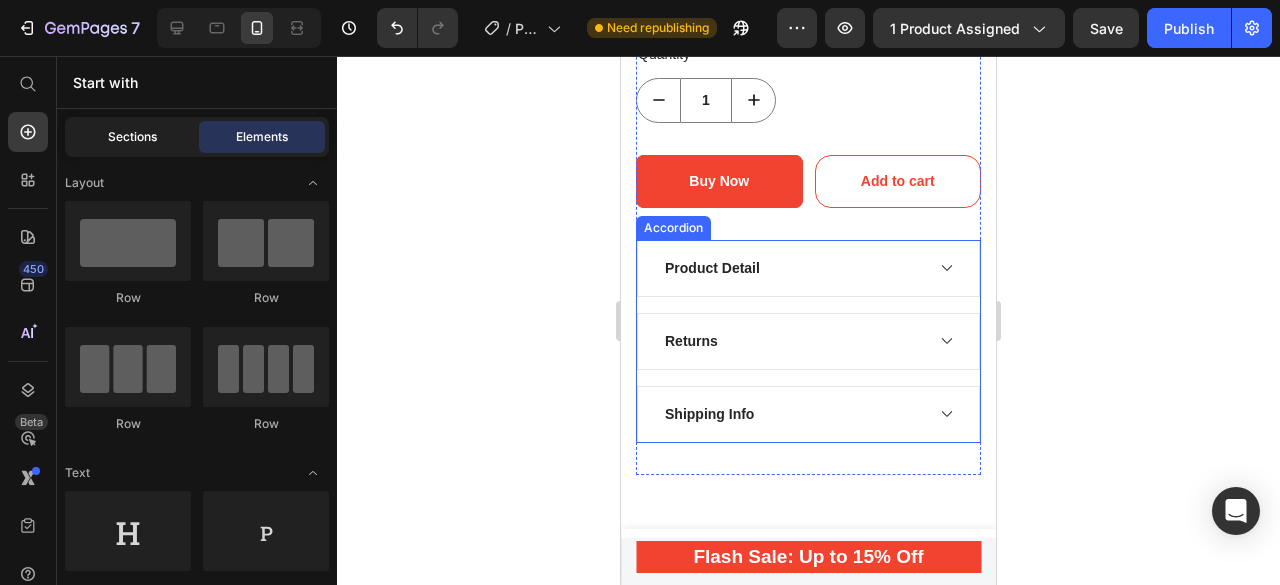 click on "Sections" 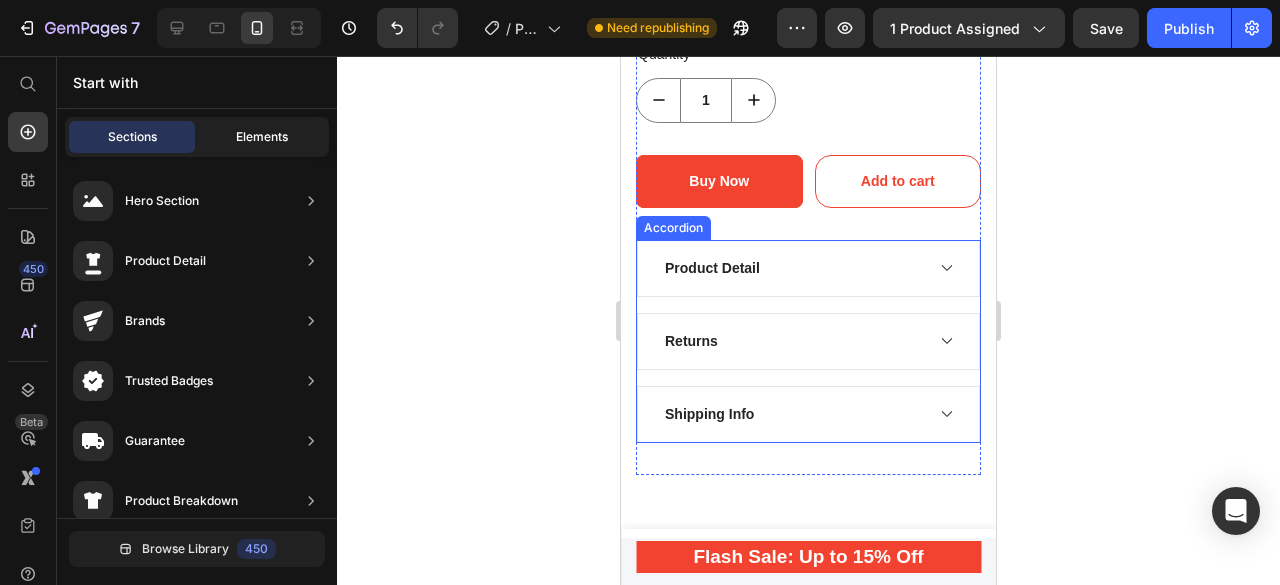 click on "Elements" at bounding box center [262, 137] 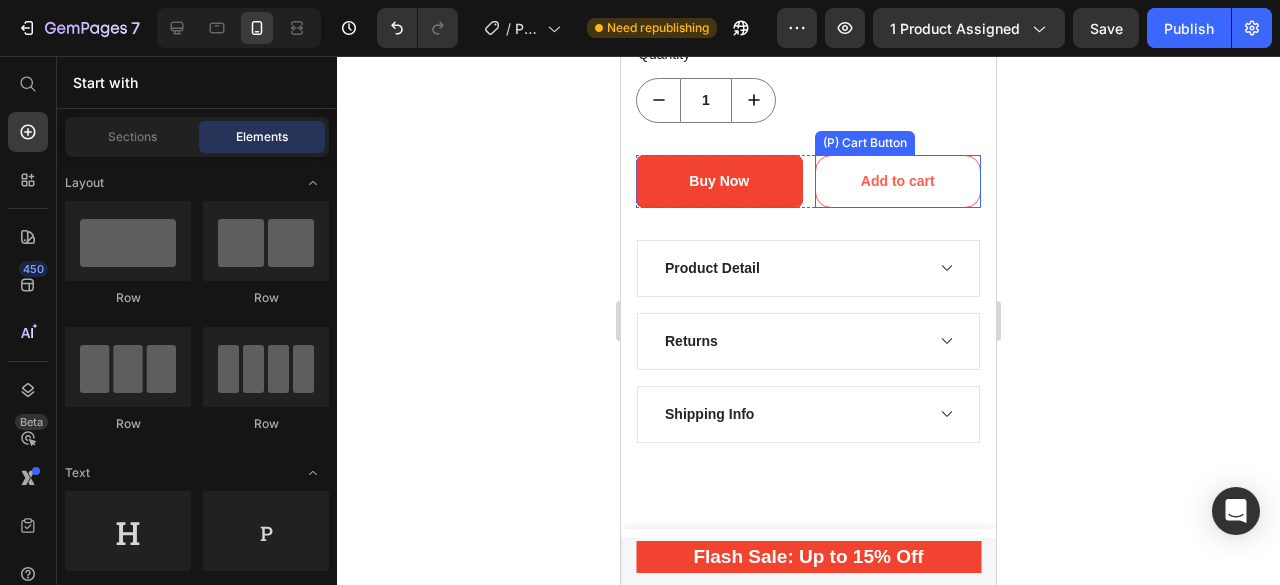 click on "Add to cart" at bounding box center (898, 181) 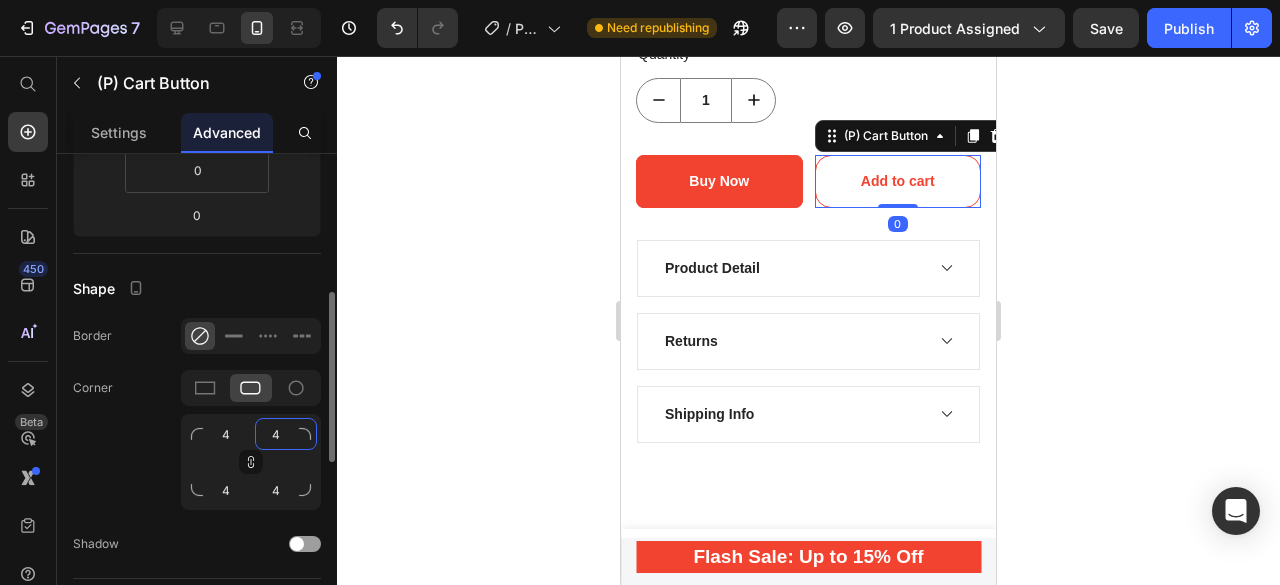 click on "4" 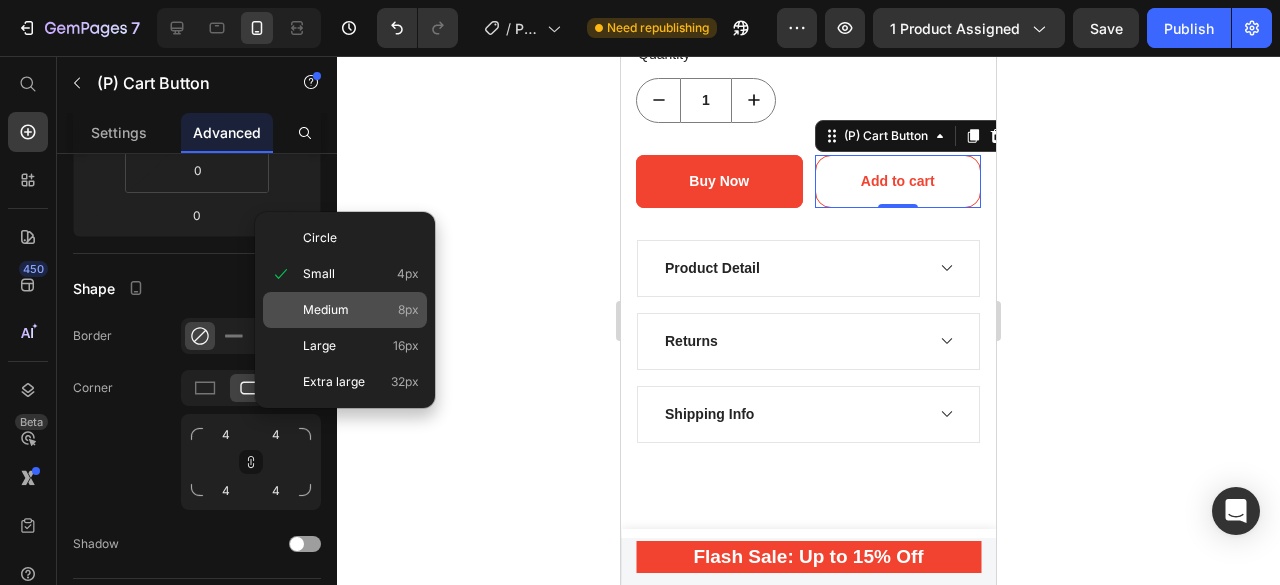 click on "Medium 8px" 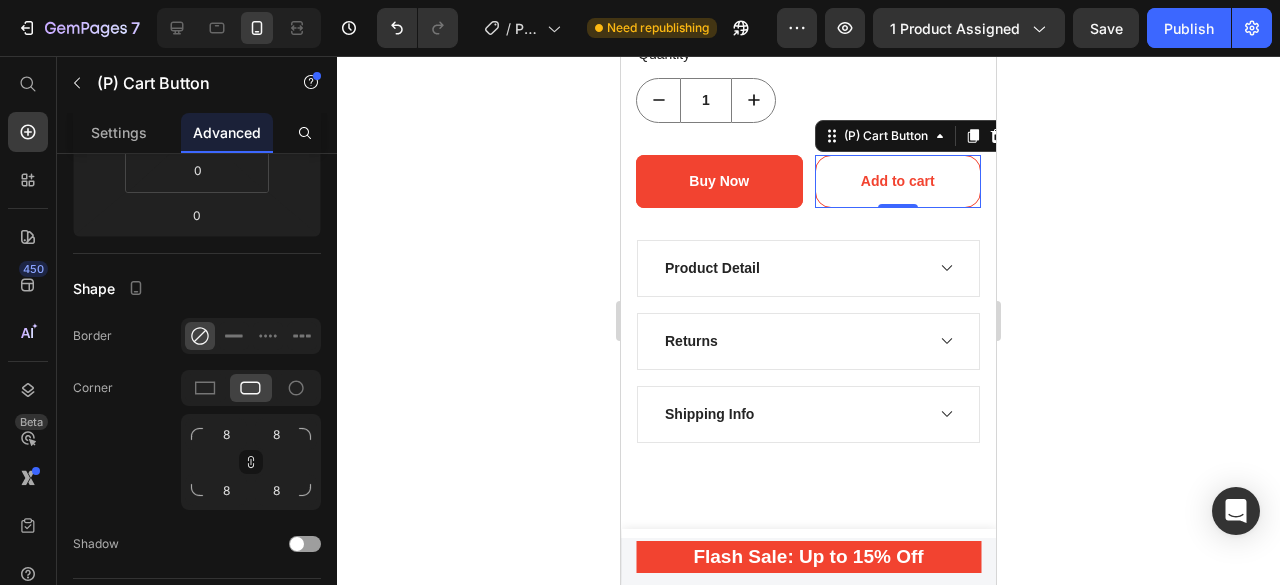click 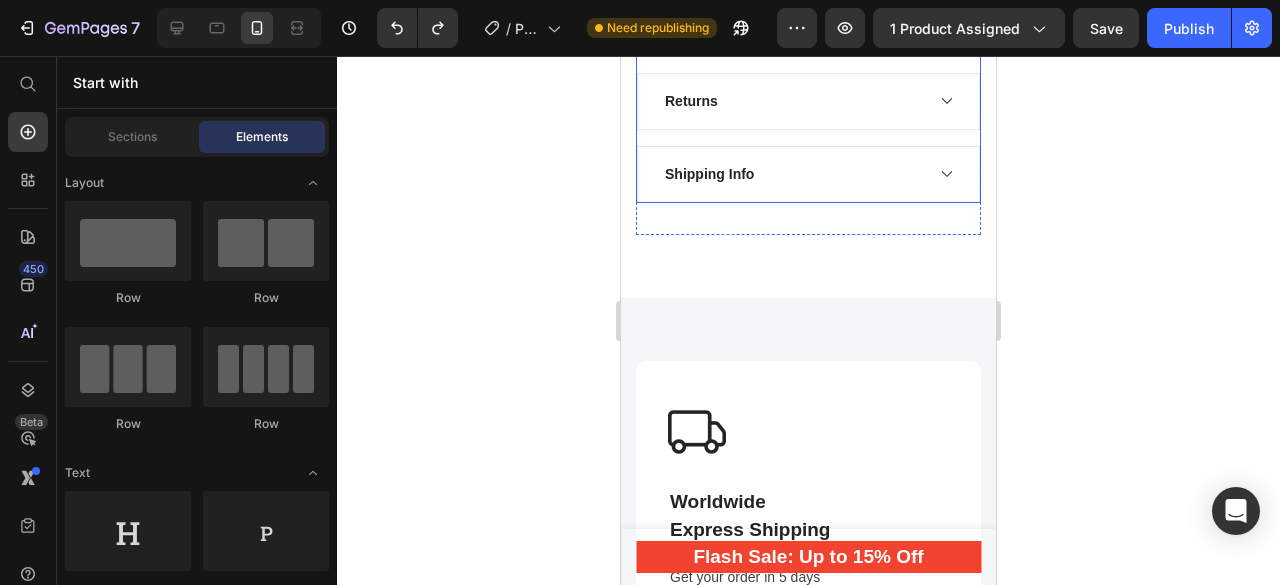 scroll, scrollTop: 1608, scrollLeft: 0, axis: vertical 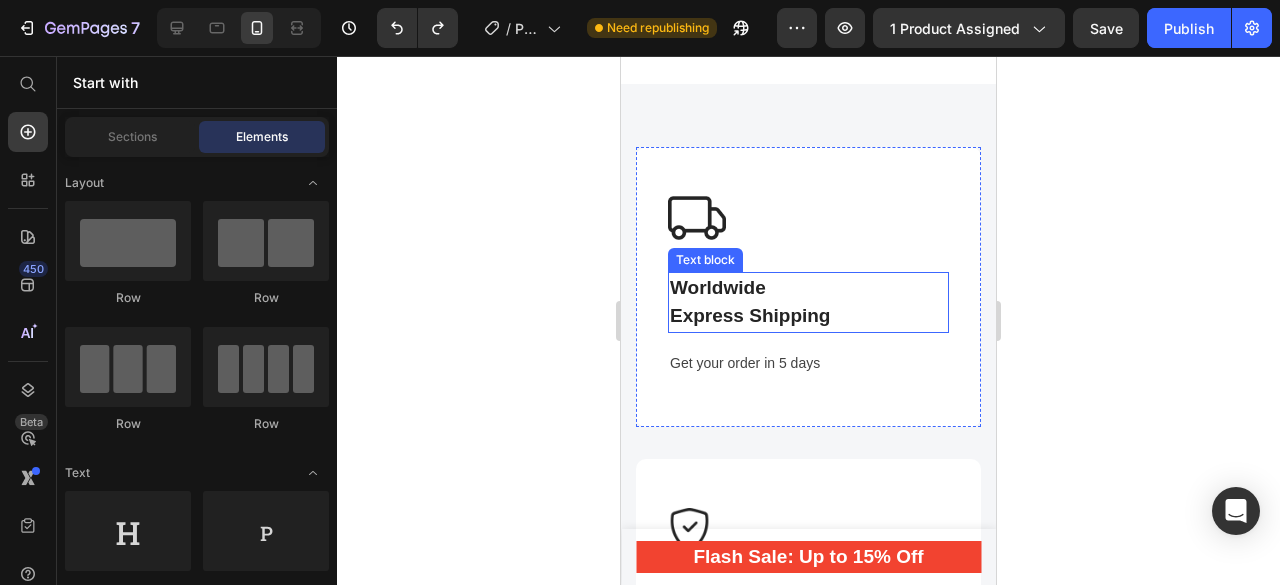 click on "Worldwide  Express Shipping" at bounding box center [808, 302] 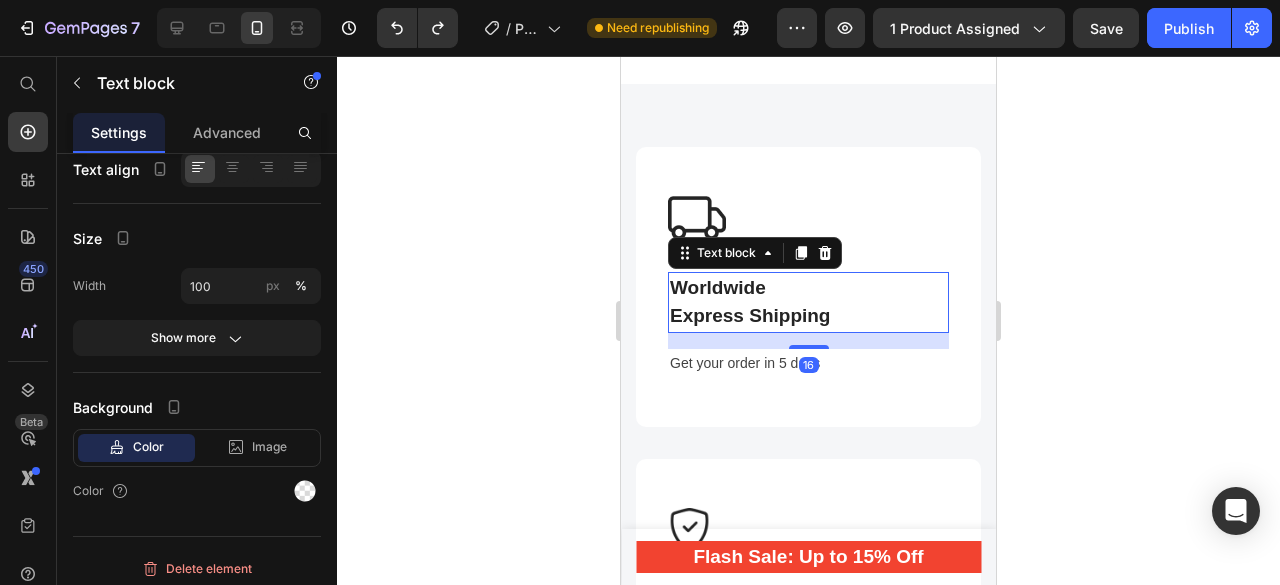 scroll, scrollTop: 0, scrollLeft: 0, axis: both 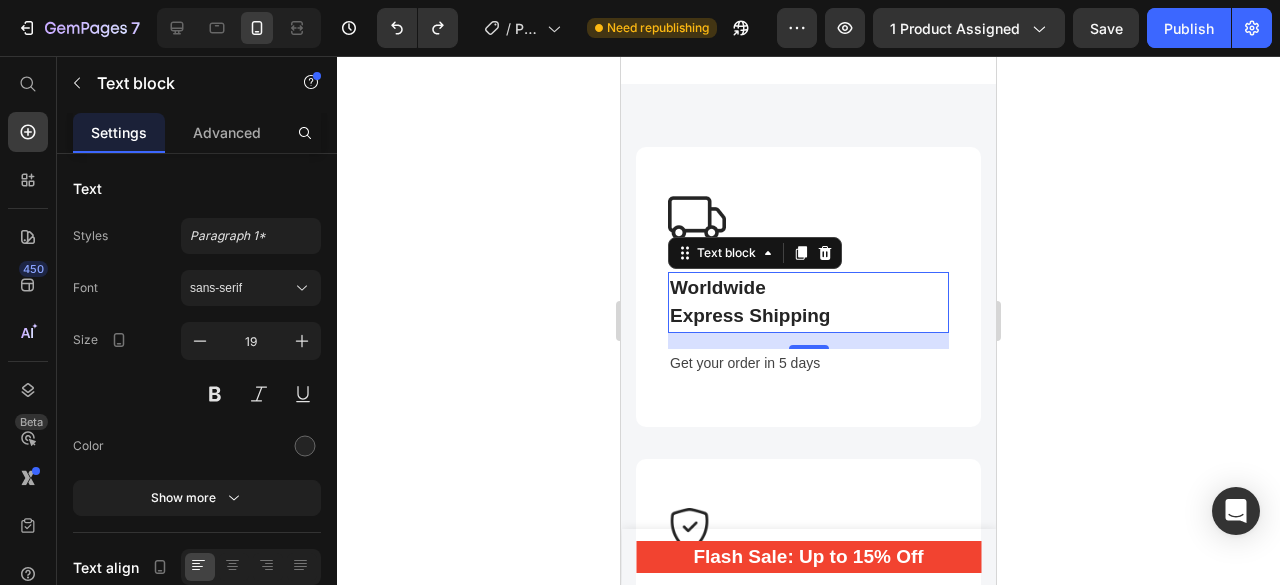 click on "Worldwide  Express Shipping" at bounding box center [808, 302] 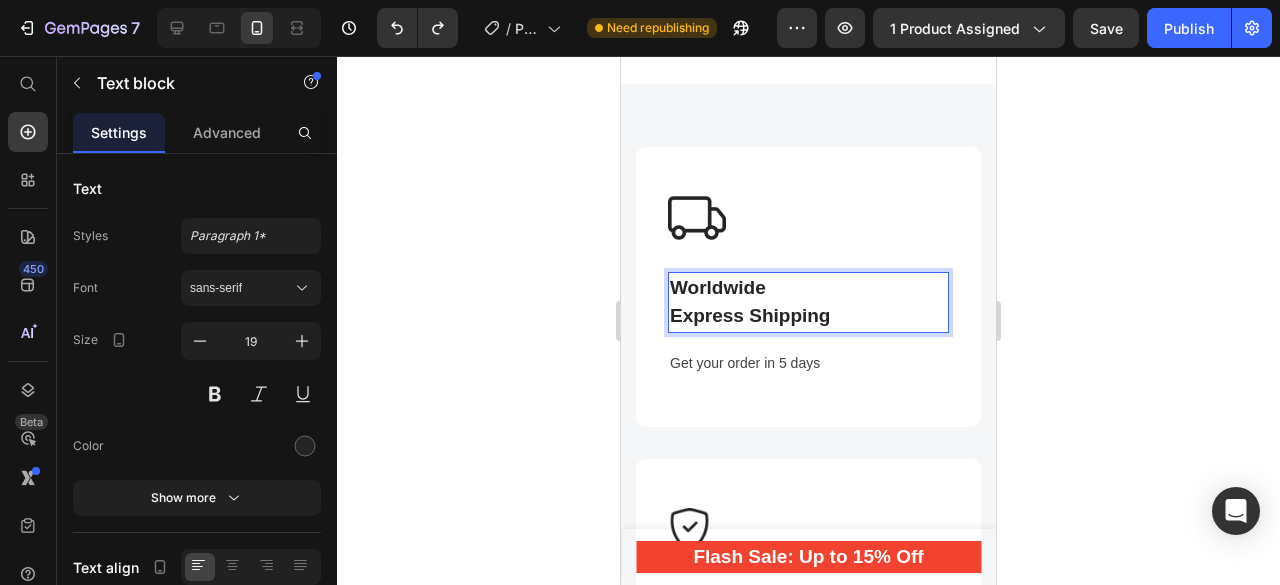 click on "Worldwide  Express Shipping" at bounding box center (808, 302) 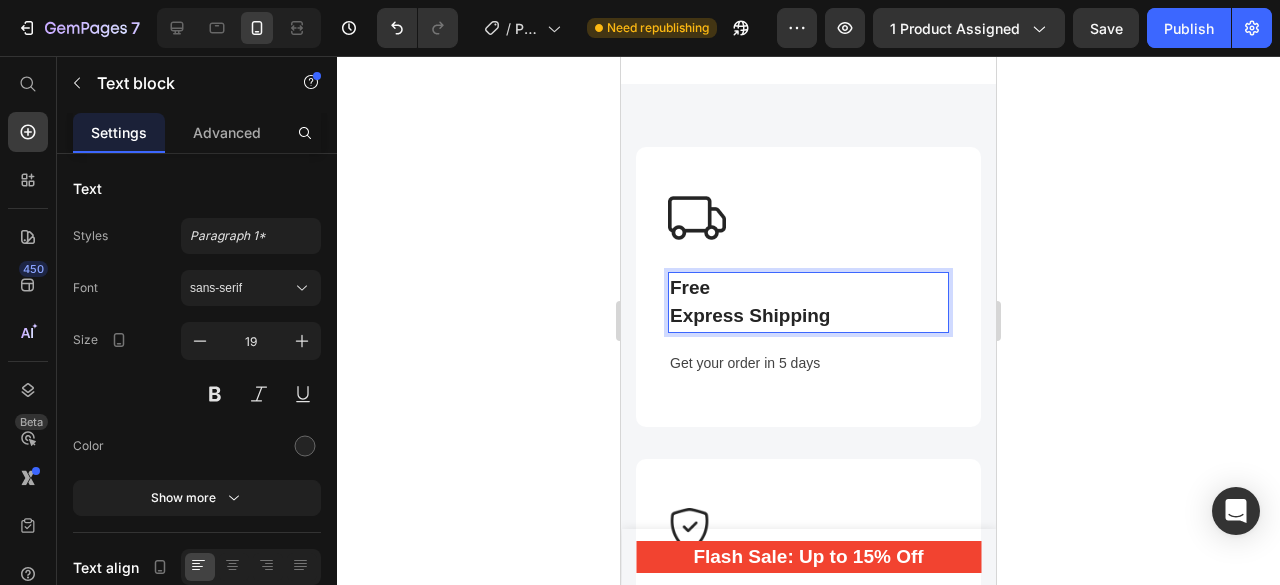 click on "Free Express Shipping" at bounding box center [808, 302] 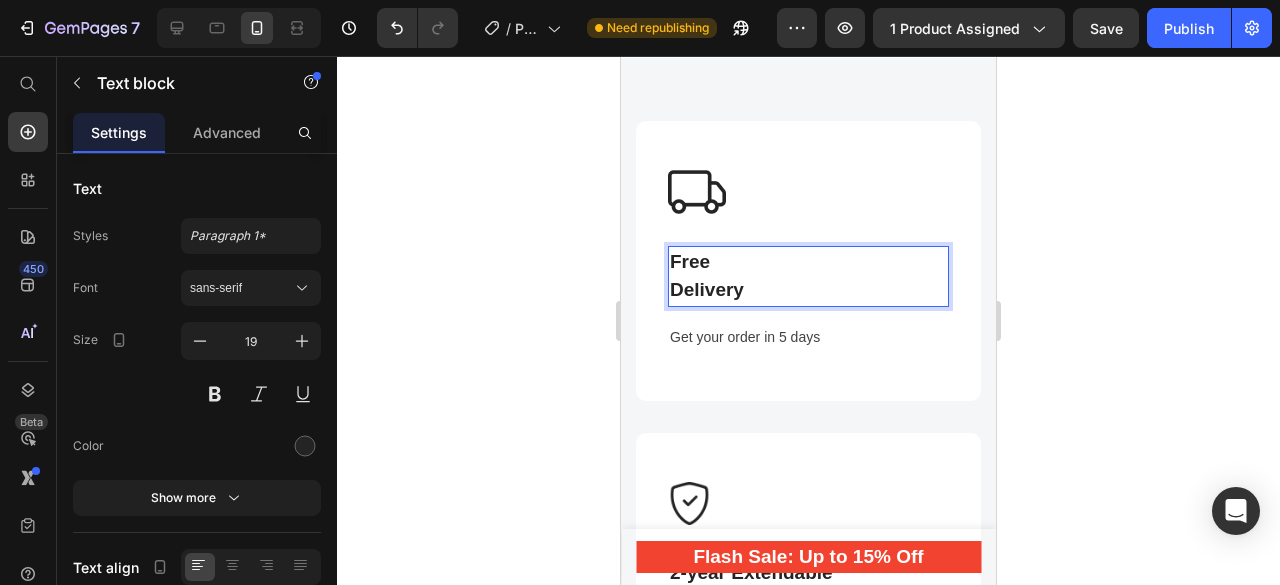 scroll, scrollTop: 1631, scrollLeft: 0, axis: vertical 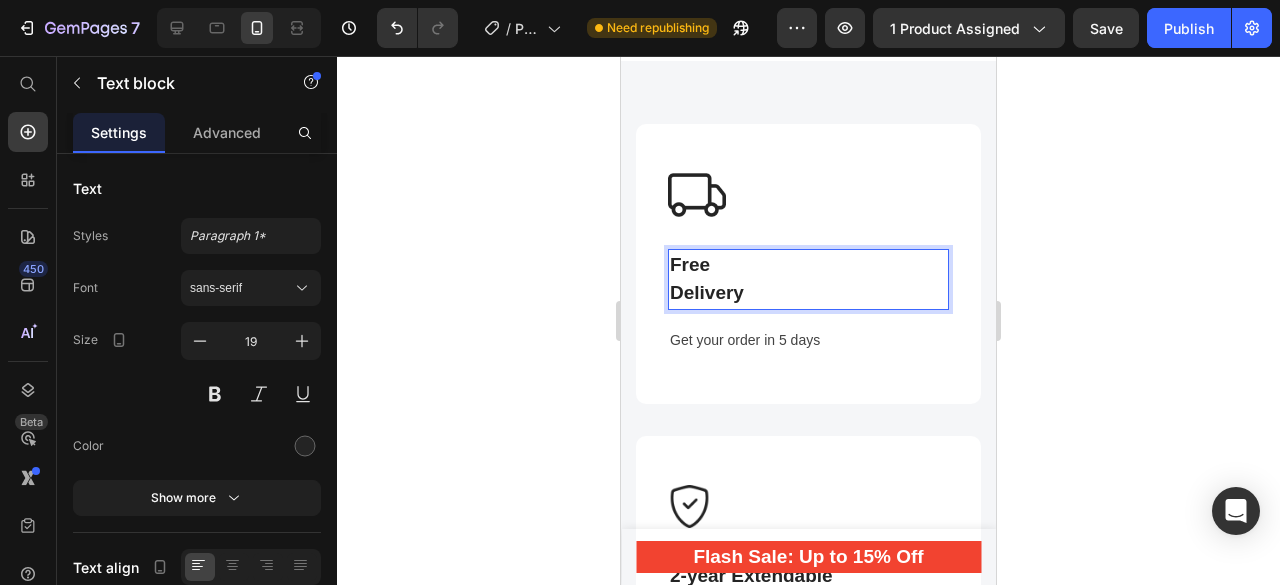 click on "Free Delivery" at bounding box center (808, 279) 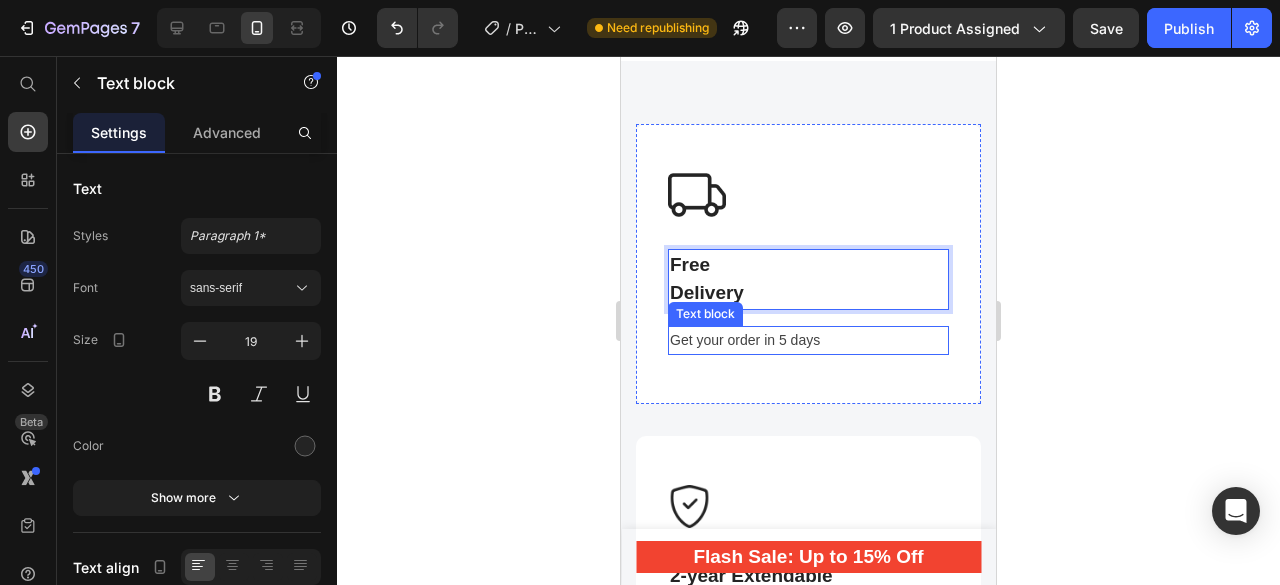 click on "Get your order in 5 days" at bounding box center [808, 340] 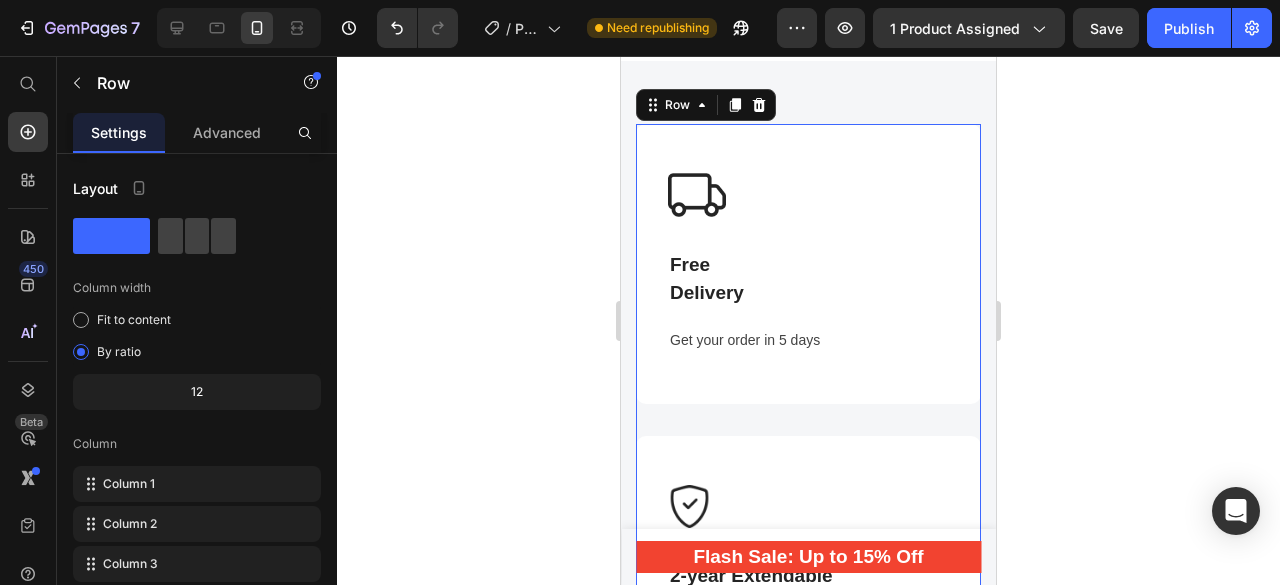click on "Image Free Delivery Text block Get your order in 5 days  Text block Row" at bounding box center (808, 280) 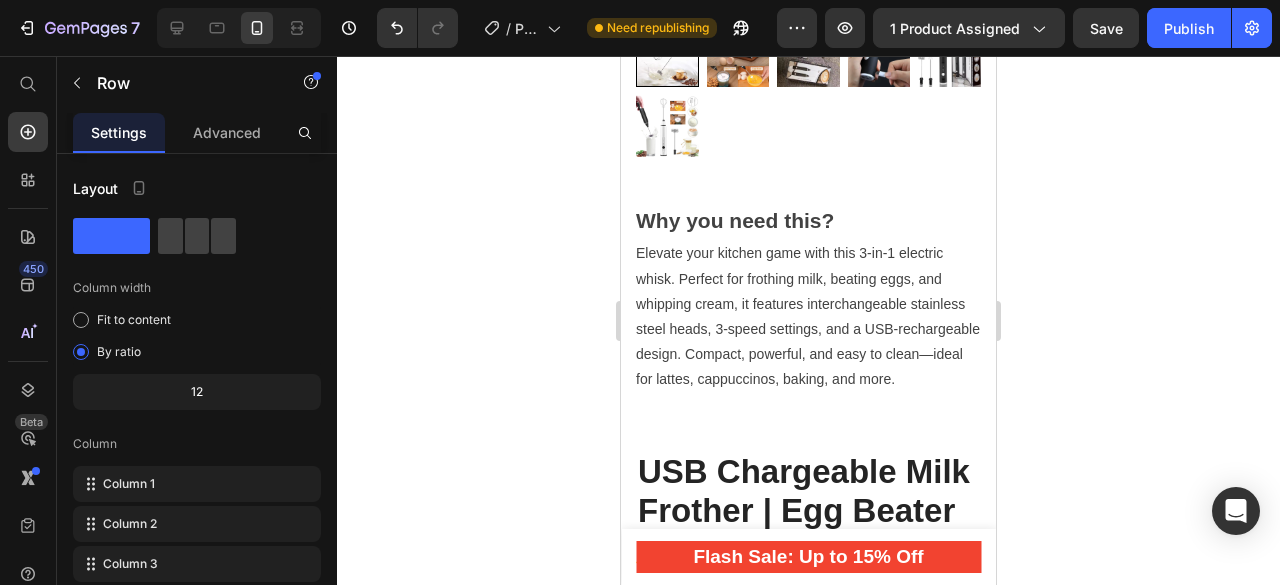 scroll, scrollTop: 0, scrollLeft: 0, axis: both 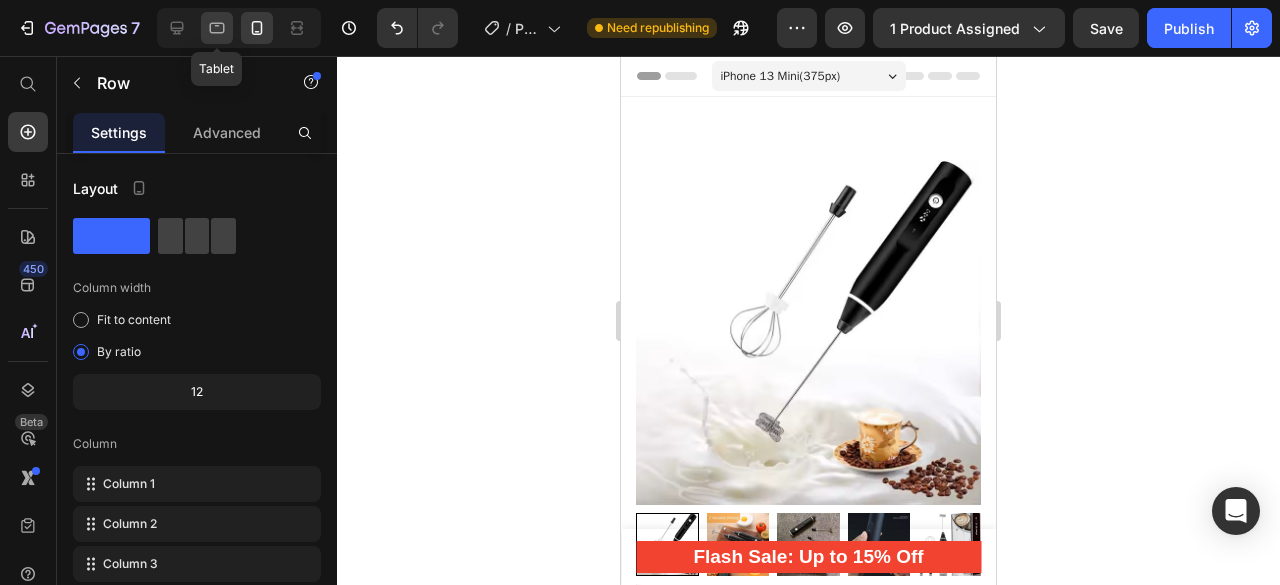click 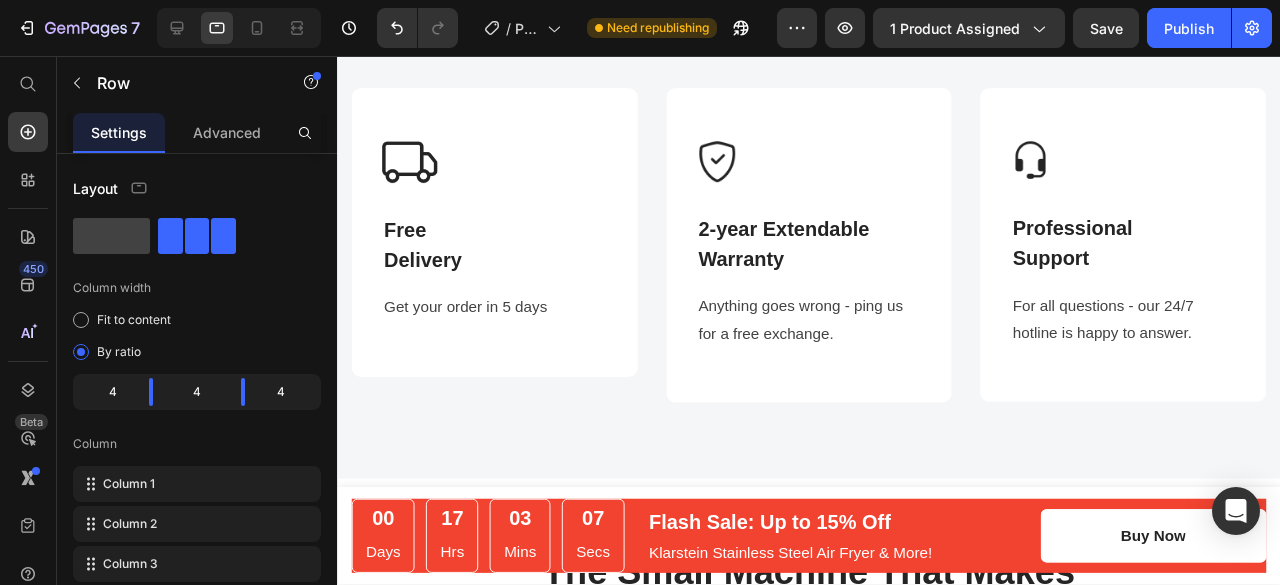 scroll, scrollTop: 1141, scrollLeft: 0, axis: vertical 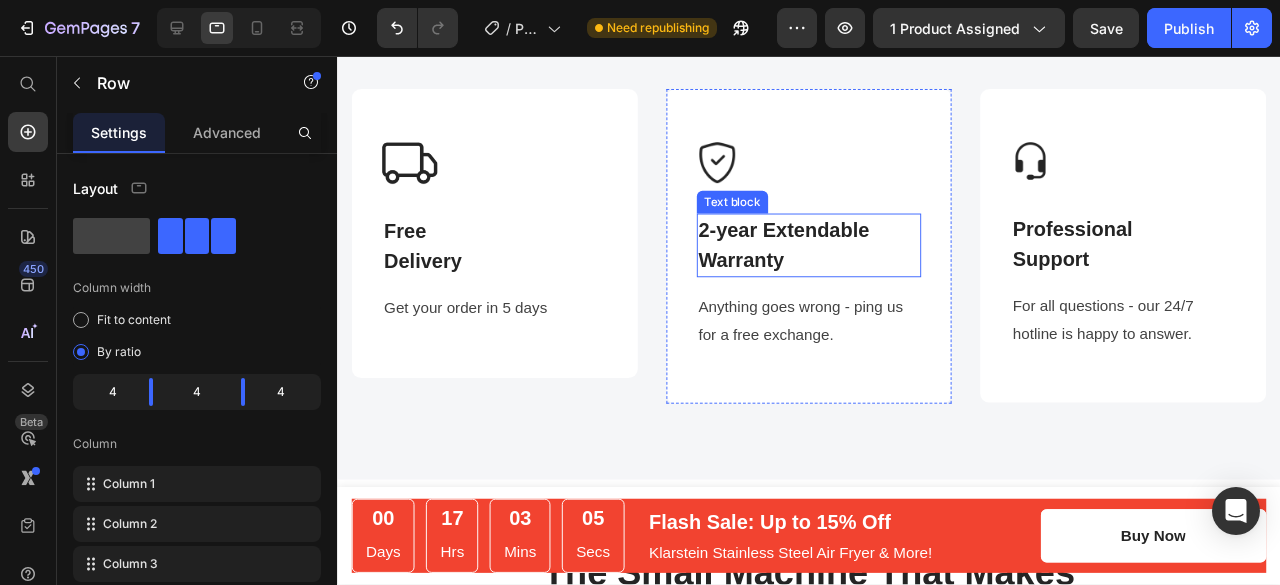 click on "2-year Extendable" at bounding box center [833, 240] 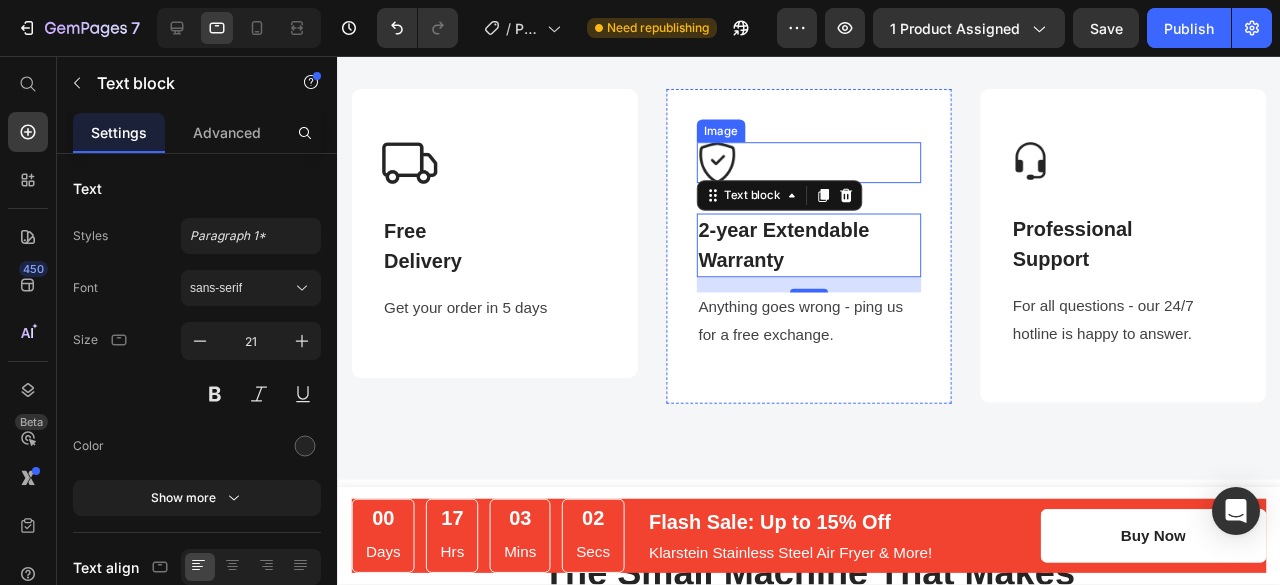 click at bounding box center [833, 168] 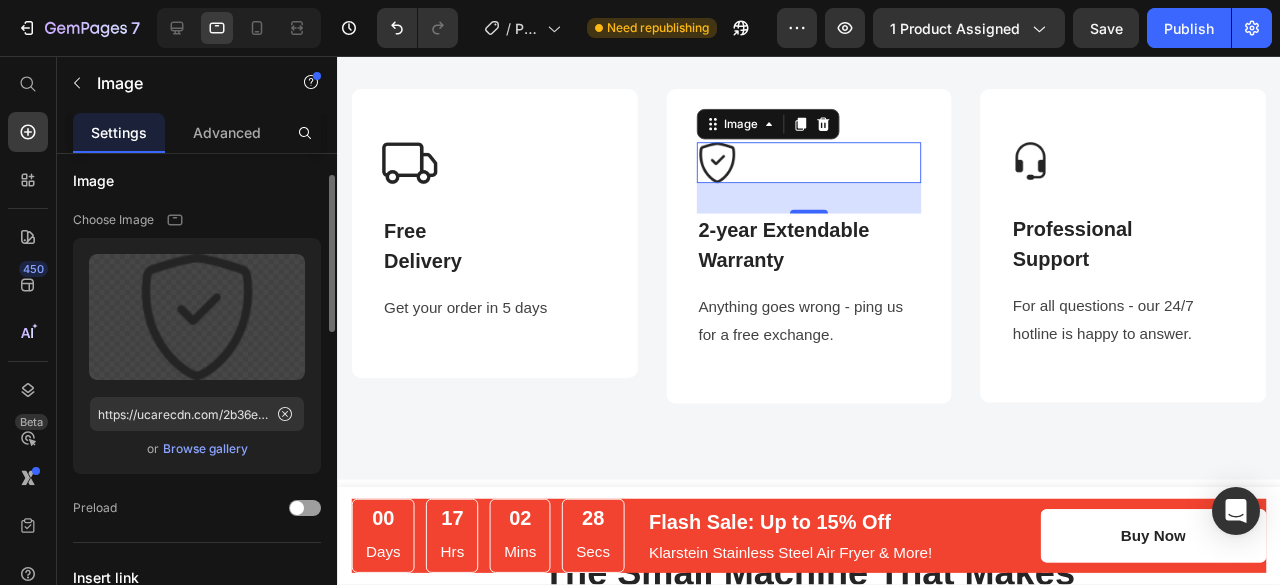 scroll, scrollTop: 5, scrollLeft: 0, axis: vertical 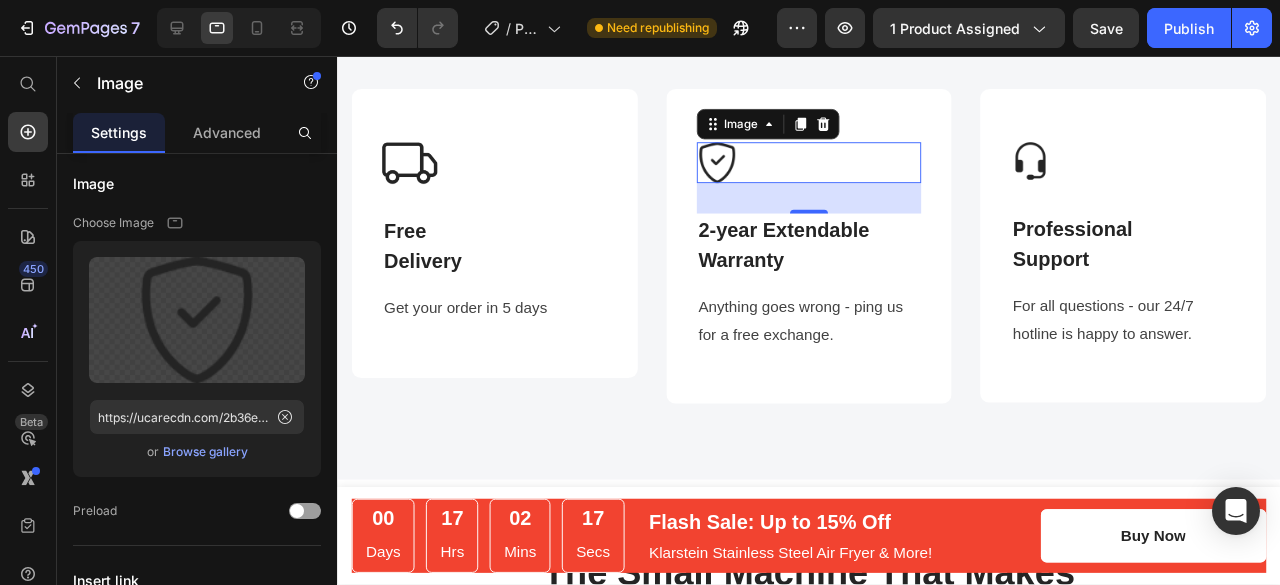click at bounding box center (833, 168) 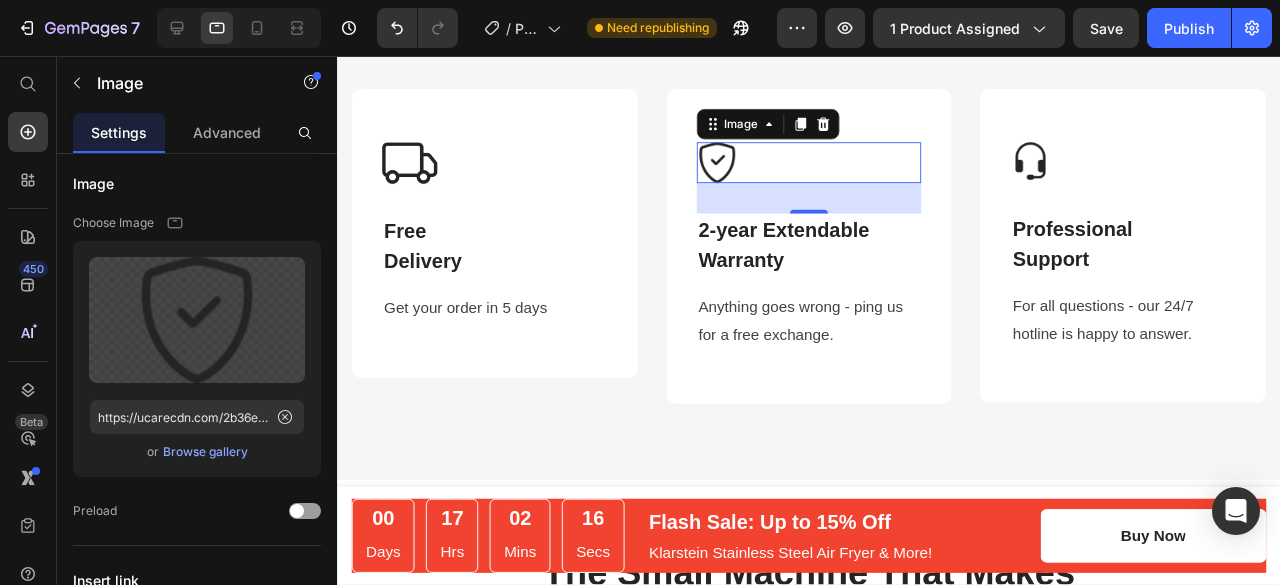 click at bounding box center (833, 168) 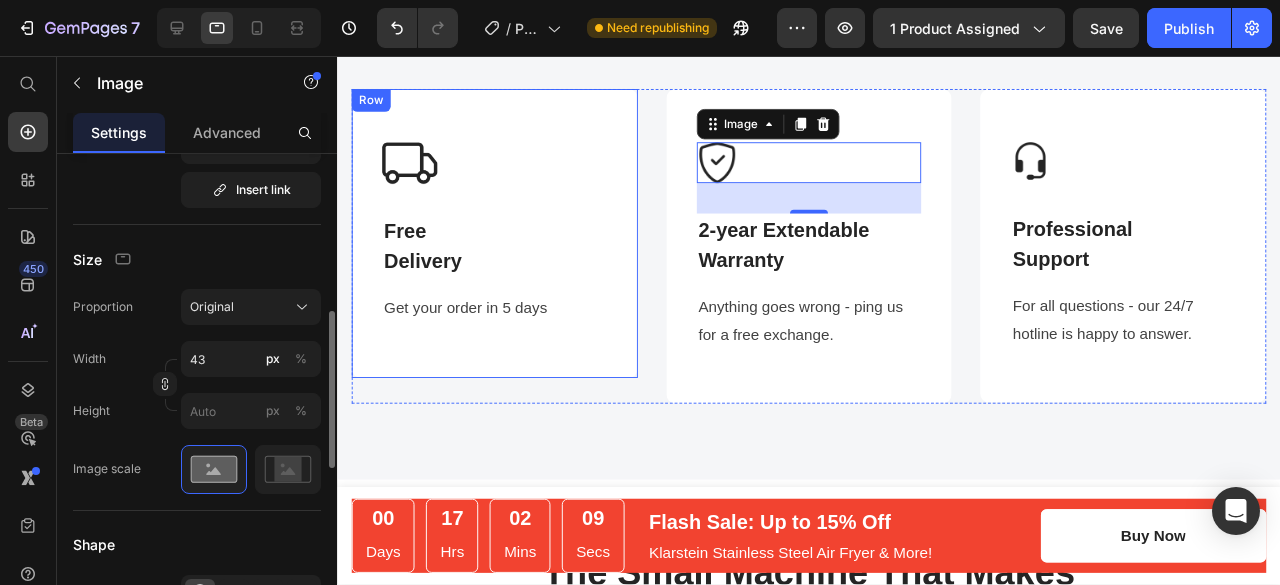 scroll, scrollTop: 486, scrollLeft: 0, axis: vertical 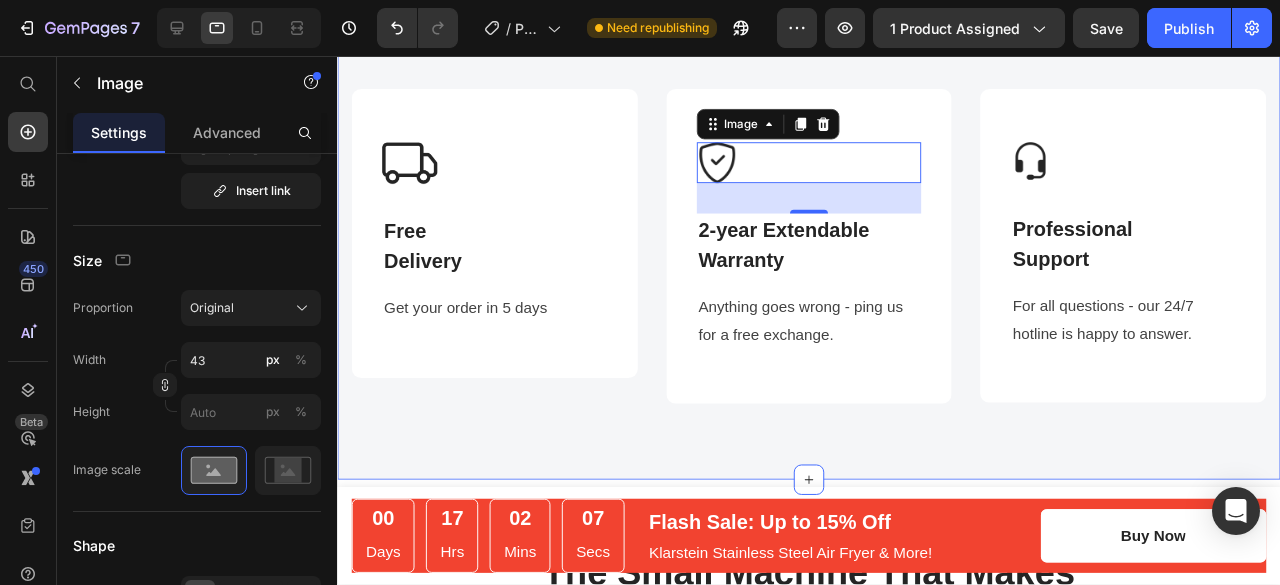 click on "Image Free Delivery Text block Get your order in 5 days  Text block Row Image   32 2-year Extendable  Warranty Text block Anything goes wrong - ping us for a free exchange. Text block Row Image Professional  Support Text block For all questions - our 24/7 hotline is happy to answer. Text block Row Row Section 3" at bounding box center [833, 257] 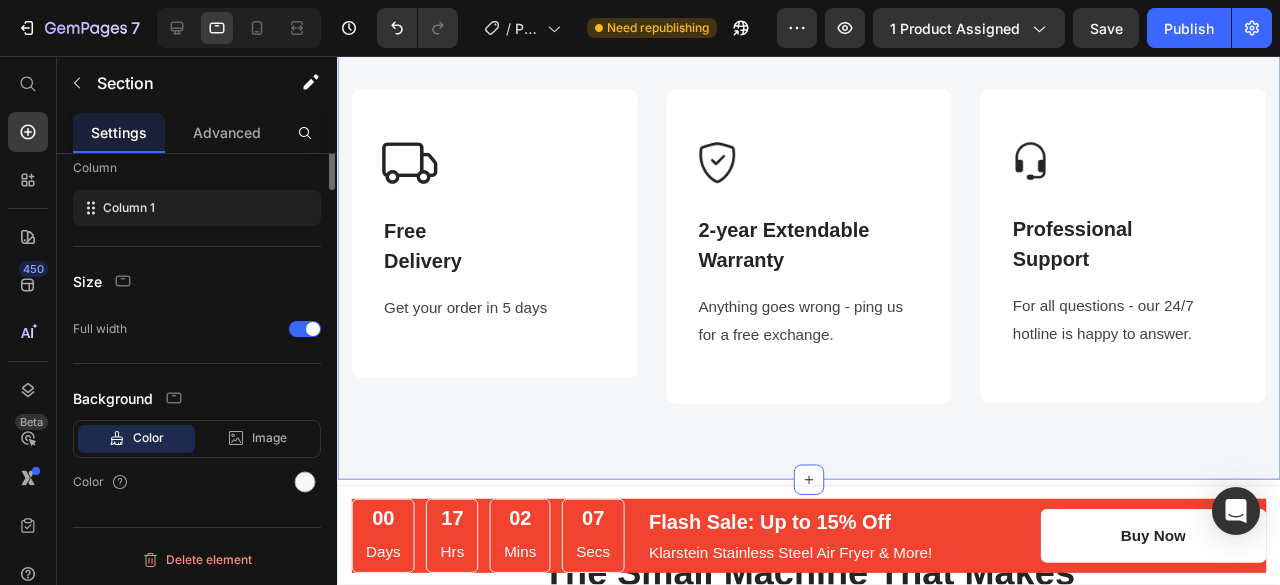 scroll, scrollTop: 0, scrollLeft: 0, axis: both 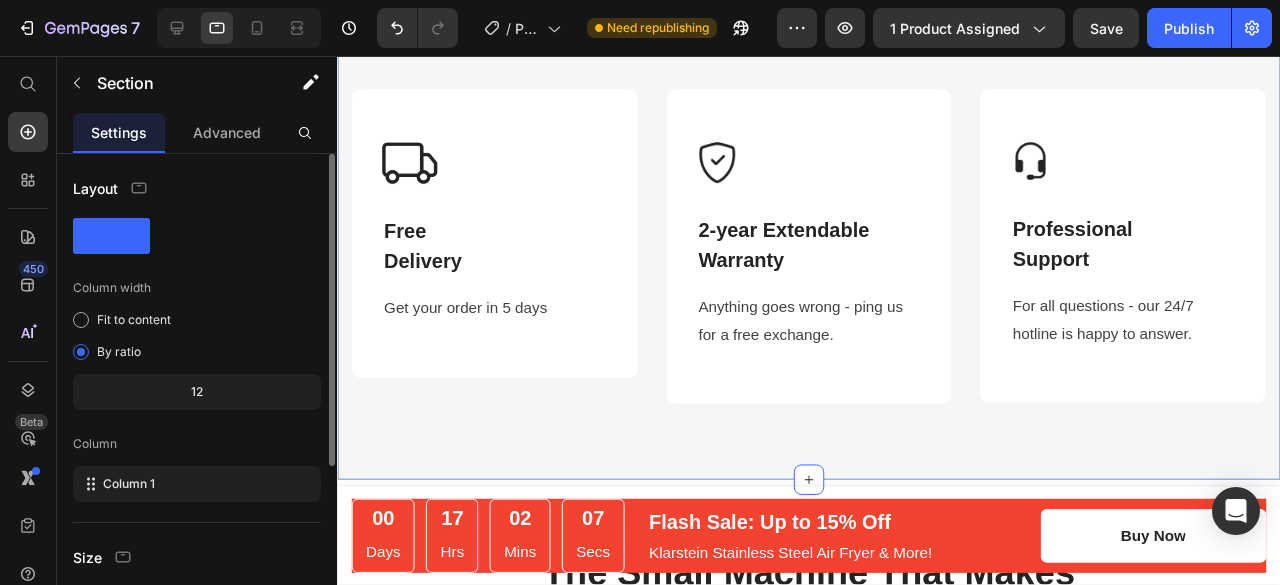 click on "Image Free Delivery Text block Get your order in 5 days  Text block Row Image 2-year Extendable  Warranty Text block Anything goes wrong - ping us for a free exchange. Text block Row Image Professional  Support Text block For all questions - our 24/7 hotline is happy to answer. Text block Row Row Section 3   You can create reusable sections Create Theme Section AI Content Write with GemAI What would you like to describe here? Tone and Voice Persuasive Product USB Chargeable Milk Frother | Egg Beater Show more Generate" at bounding box center (833, 257) 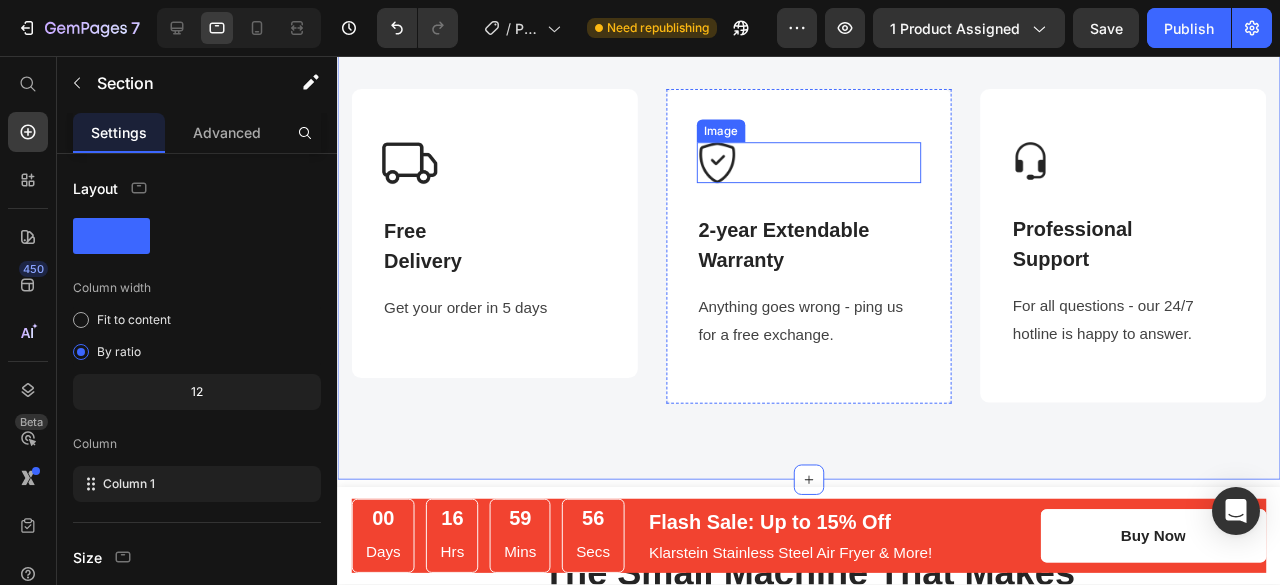 click at bounding box center [833, 168] 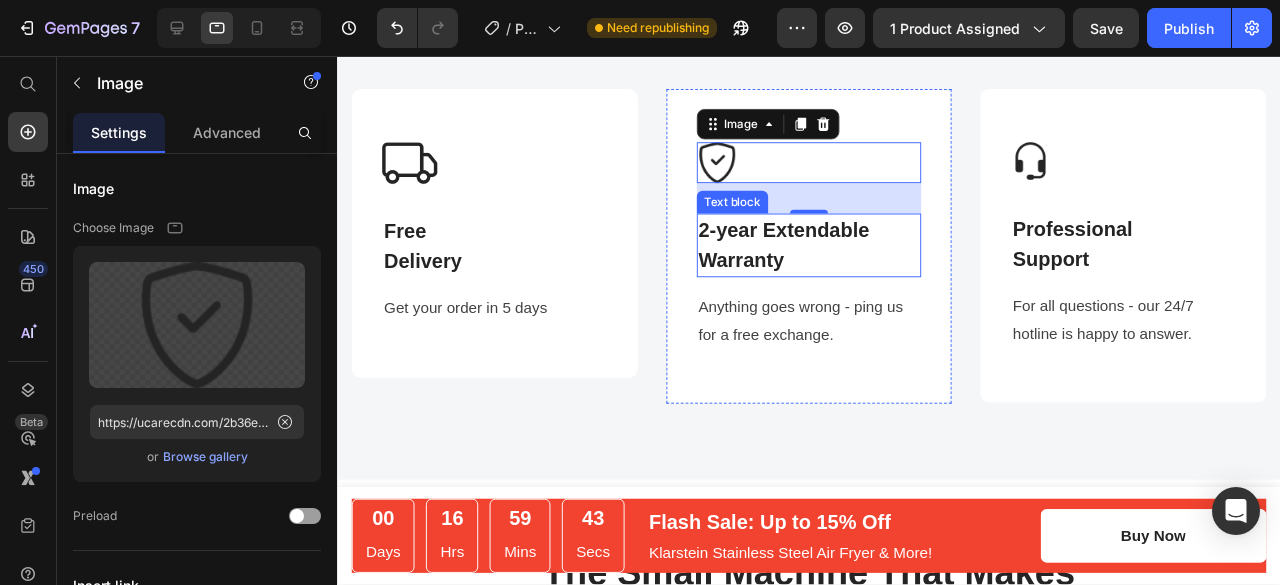 click on "Warranty" at bounding box center (833, 271) 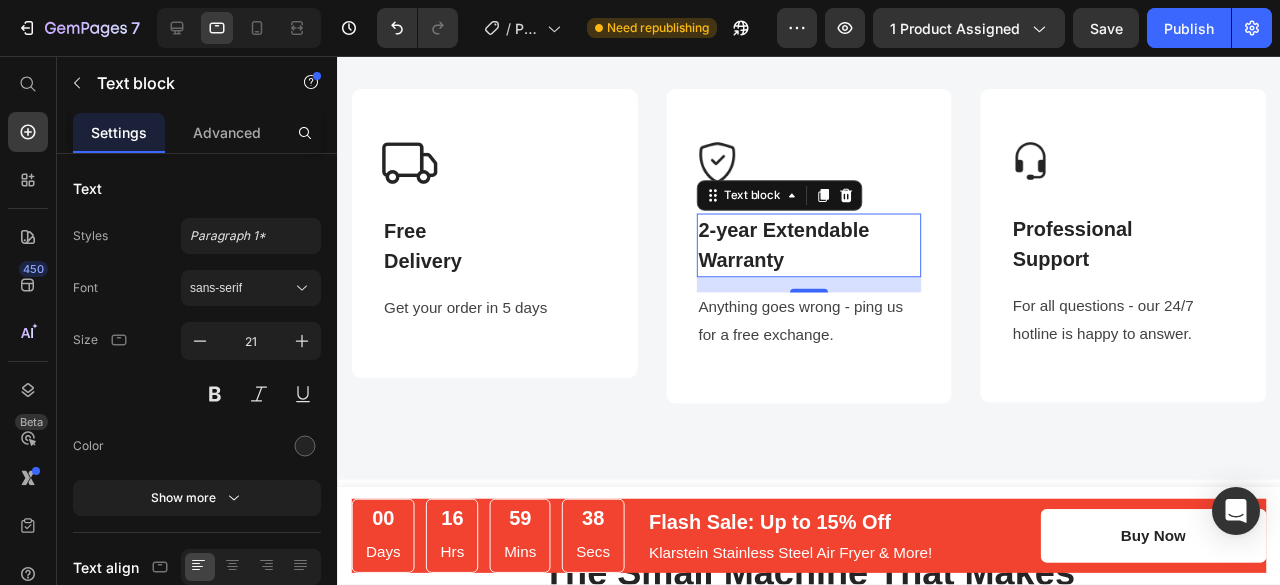 click on "Warranty" at bounding box center (833, 271) 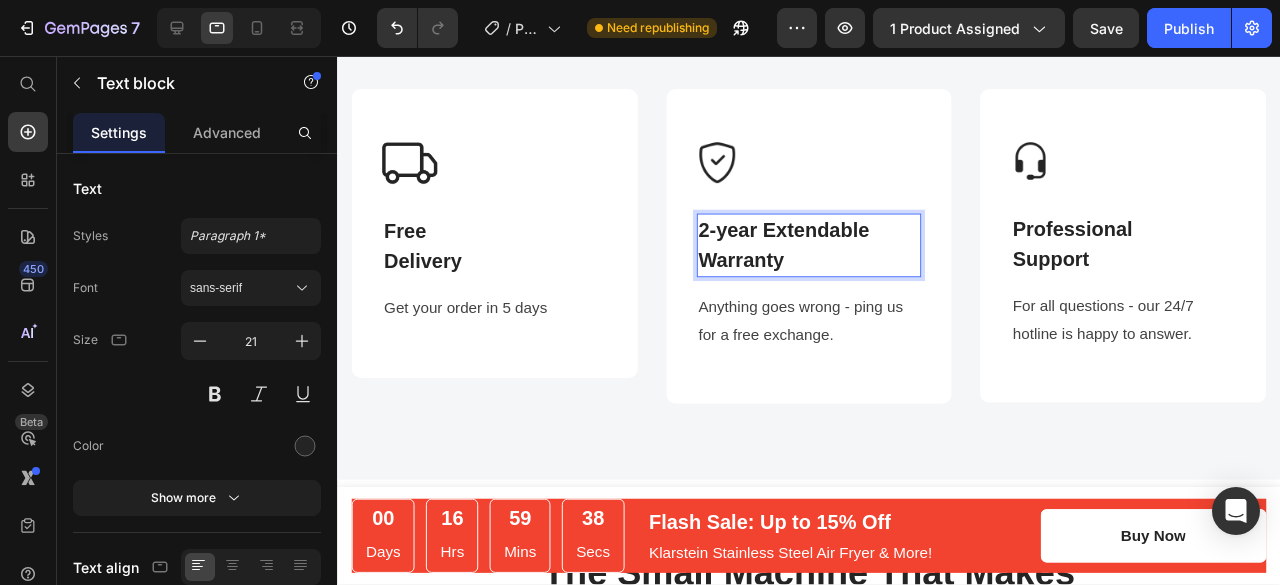 click on "Warranty" at bounding box center [833, 271] 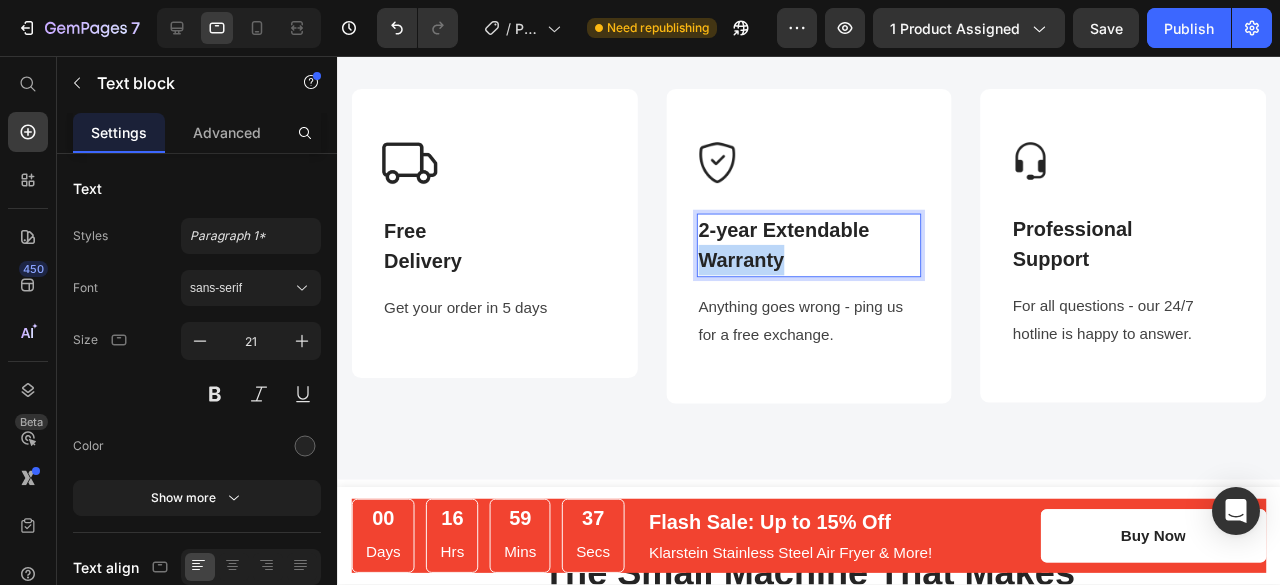 click on "Warranty" at bounding box center (833, 271) 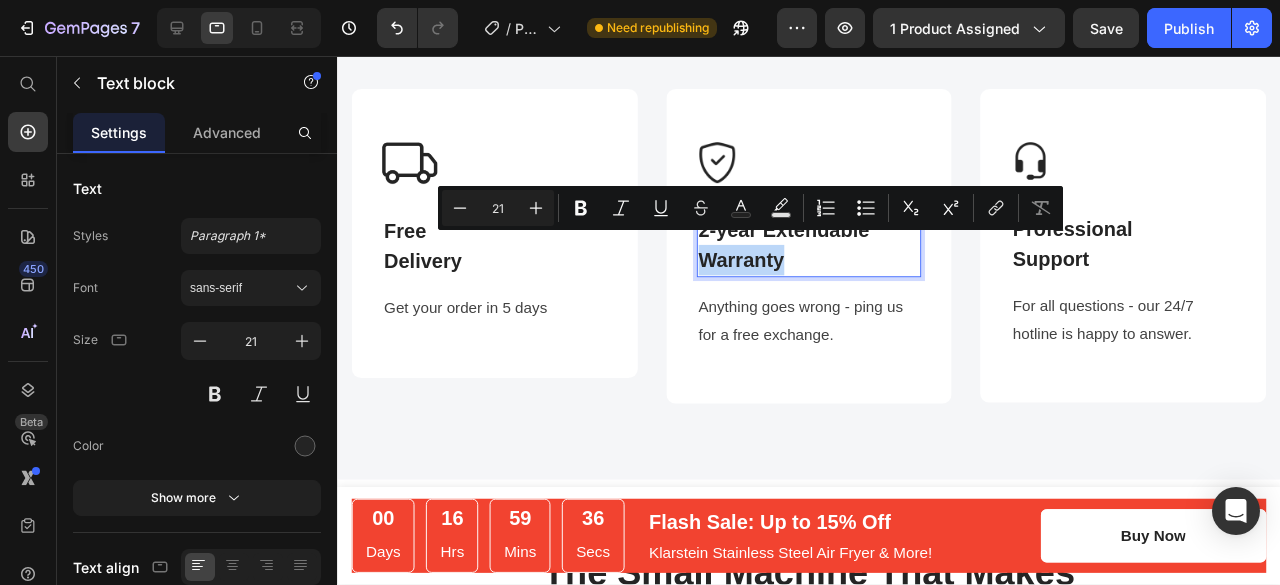 click on "Warranty" at bounding box center (833, 271) 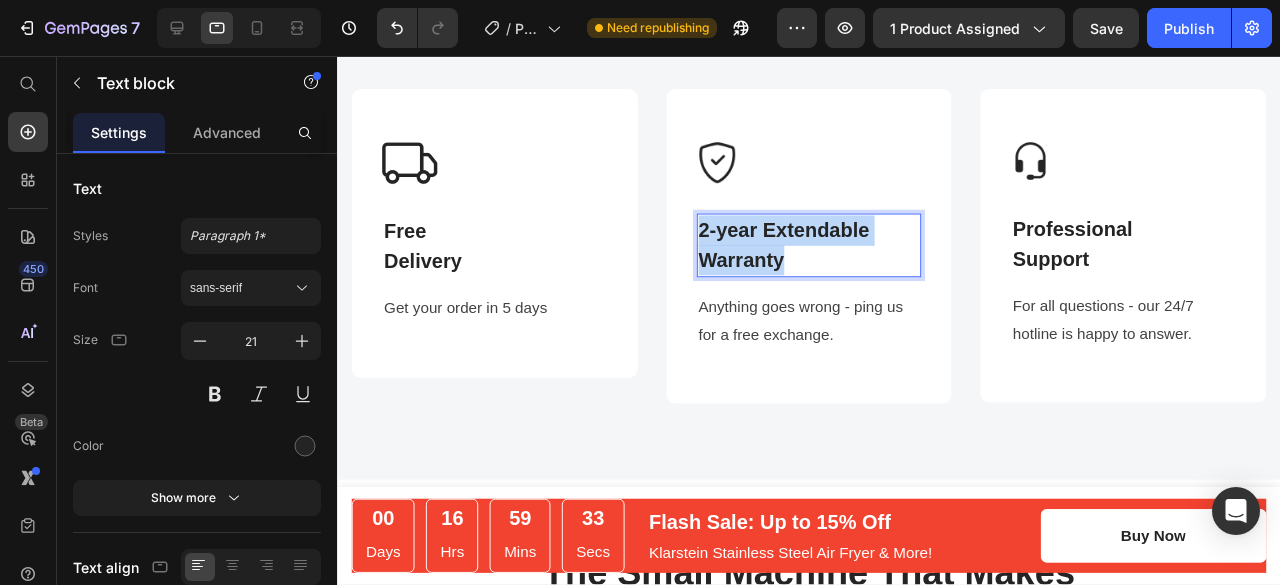 drag, startPoint x: 815, startPoint y: 252, endPoint x: 709, endPoint y: 218, distance: 111.31936 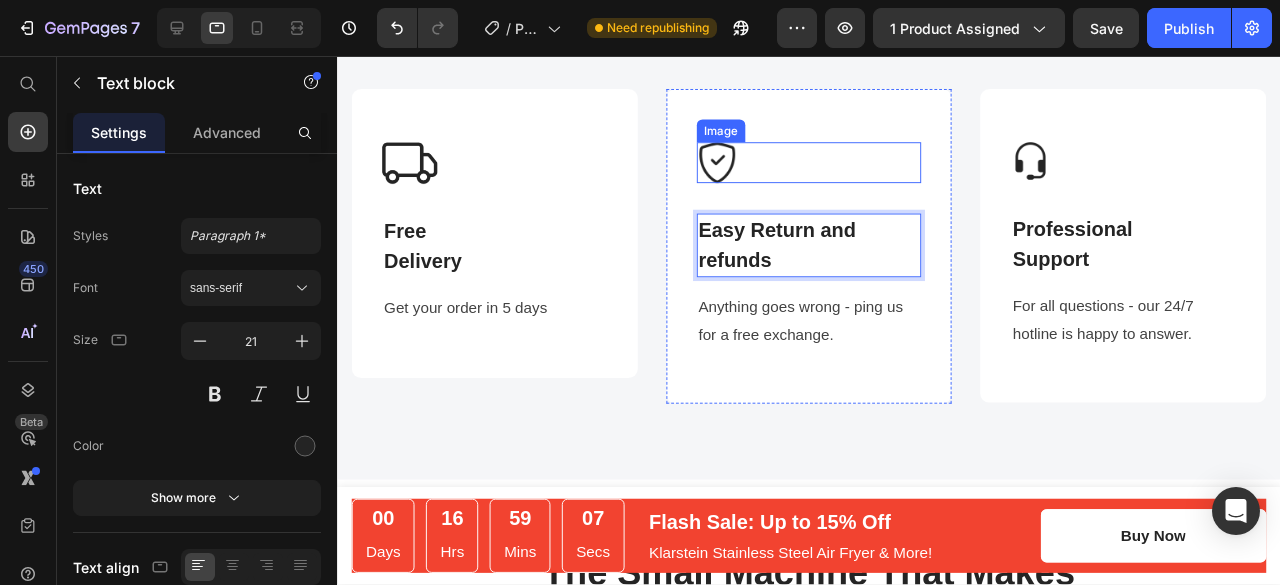 click at bounding box center (833, 168) 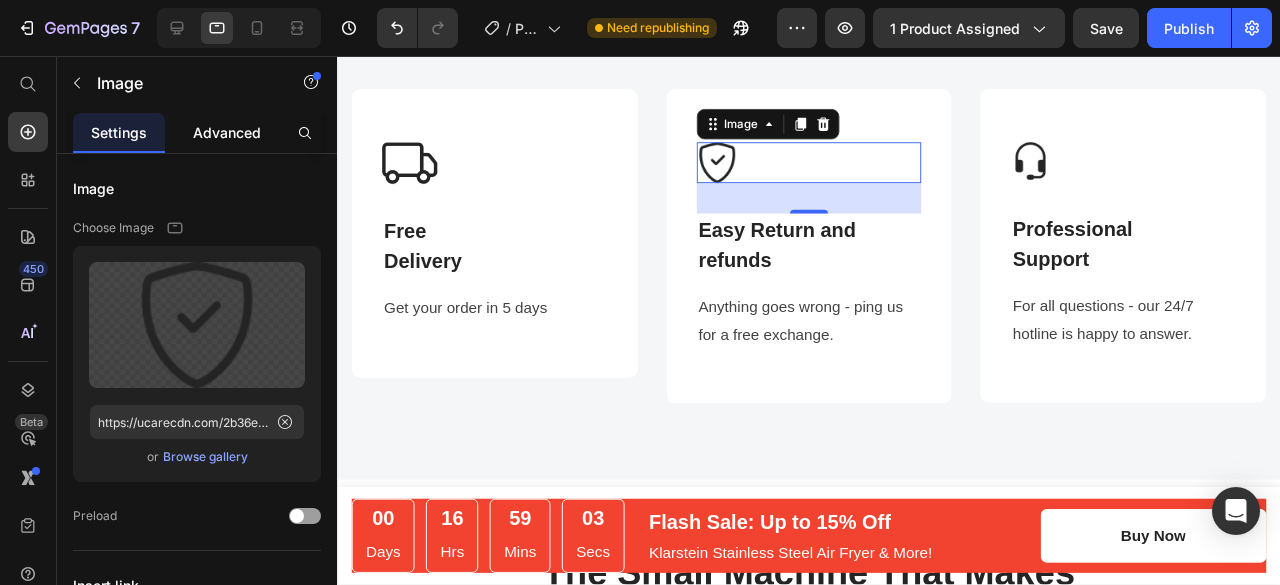 click on "Advanced" 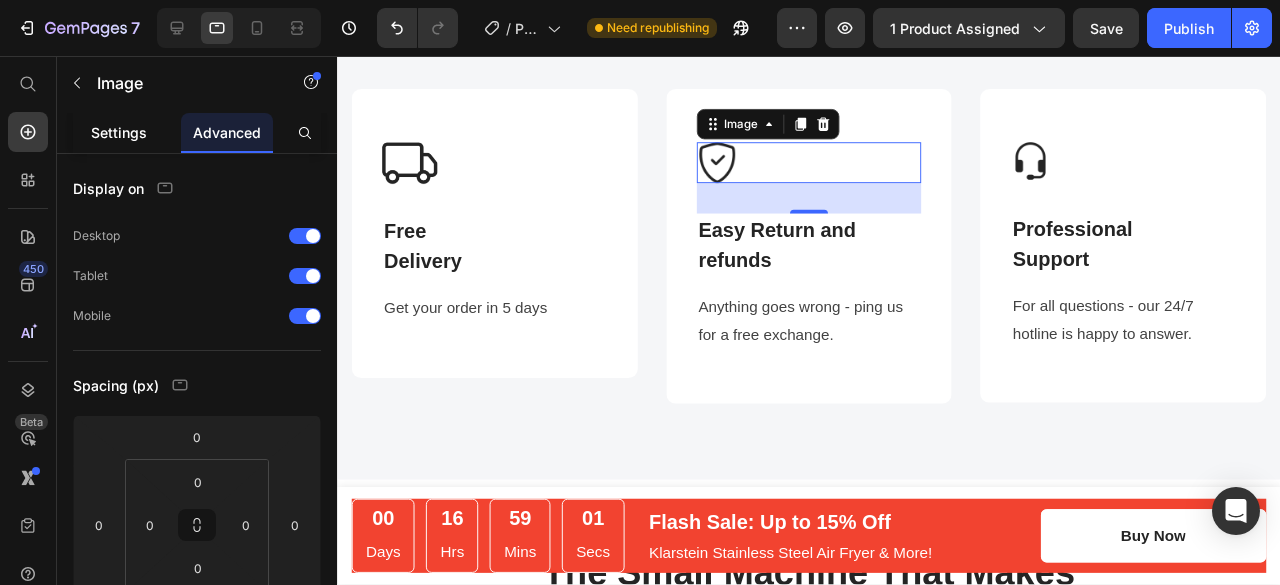 click on "Settings" at bounding box center (119, 132) 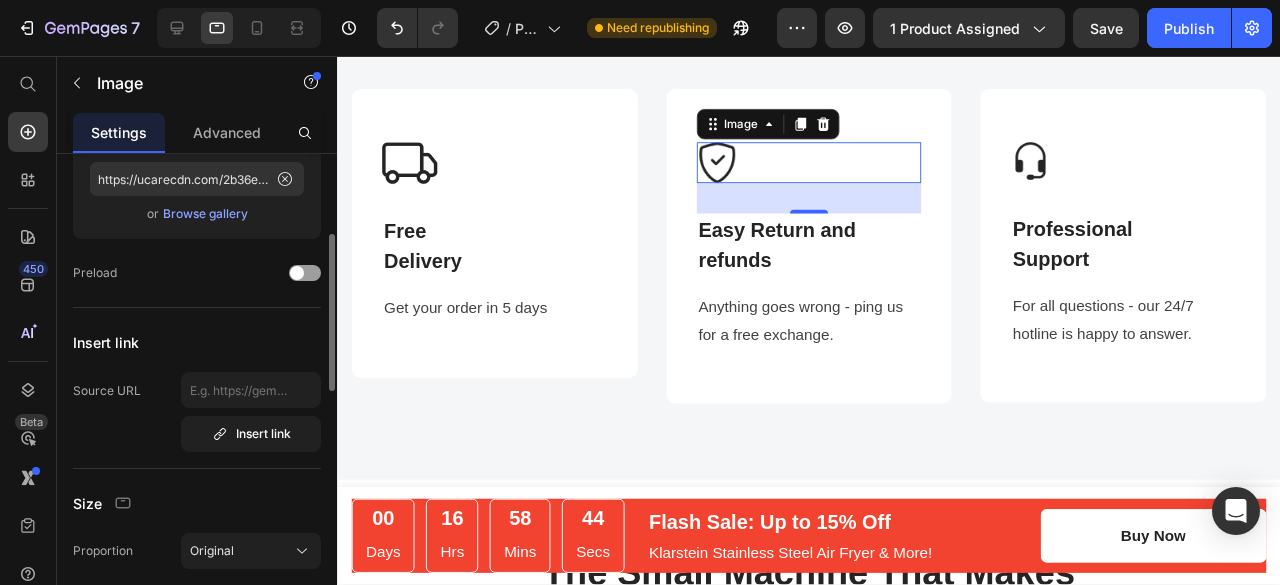 scroll, scrollTop: 244, scrollLeft: 0, axis: vertical 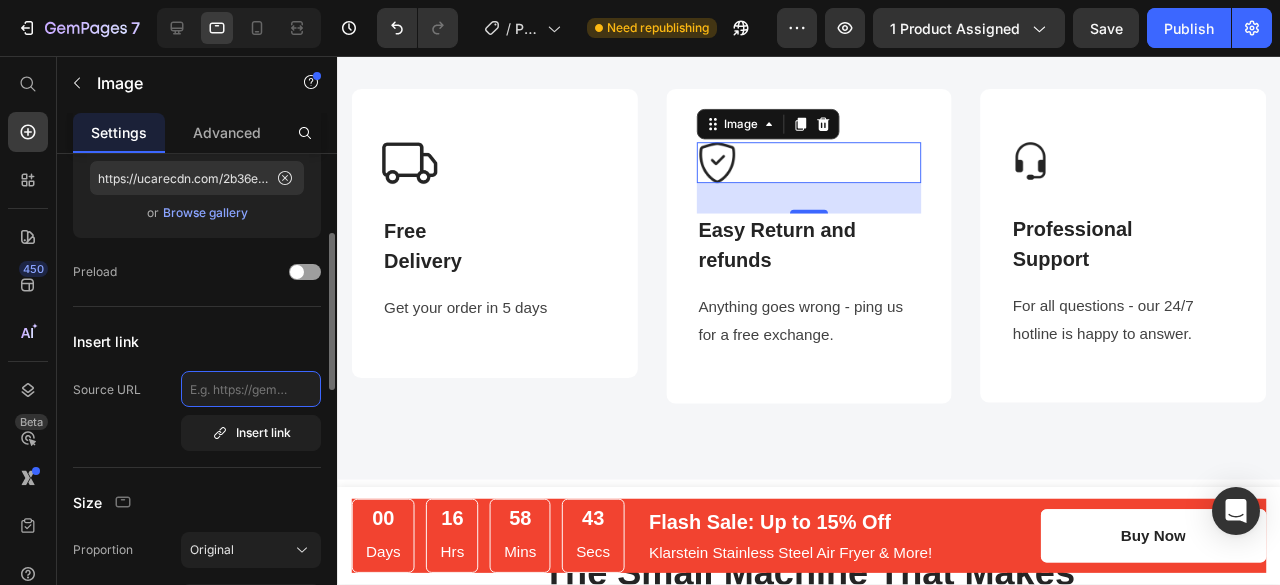 click 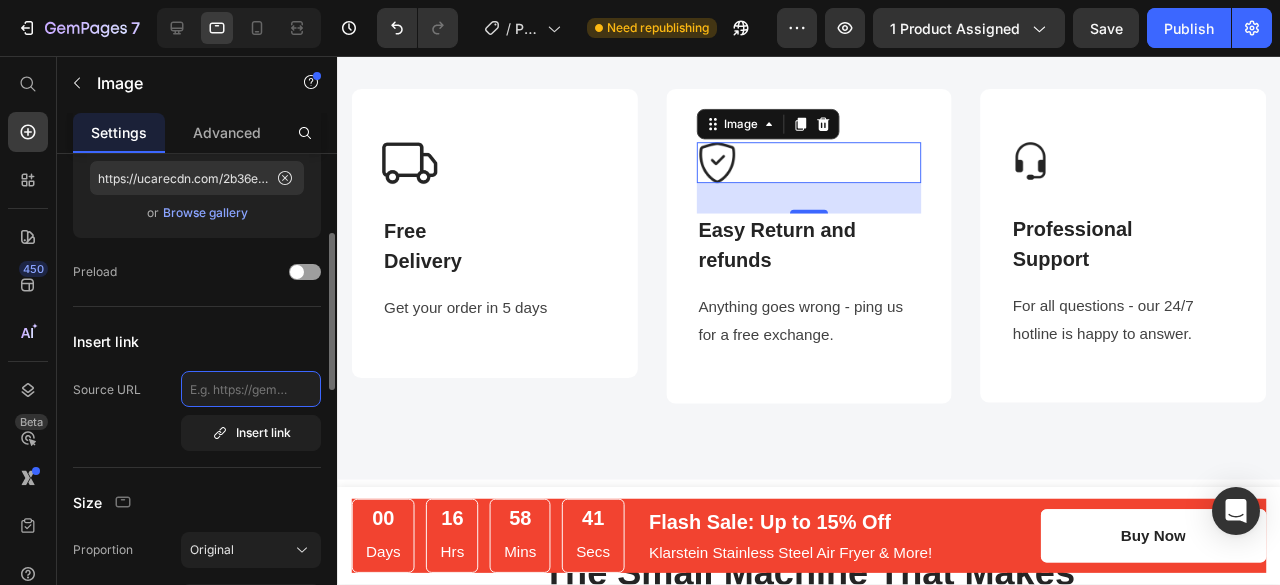 paste on "https://www.google.com/imgres?q=return%20symbol%20remove%20background&imgurl=https%3A%2F%2Fpng.pngtree.com%2Felement_our%2F20190531%2Fourmid%2Fpngtree-return-icon-image_1287495.jpg&imgrefurl=https%3A%2F%2Fpngtree.com%2Fso%2Freturn-icon&docid=G1fGfiL9DlrwjM&tbnid=MWrf6oTkNWpeDM&vet=12ahUKEwj74seX3buOAxVPTKQEHUGAHREQM3oECB4QAA..i&w=360&h=360&hcb=2&ved=2ahUKEwj74seX3buOAxVPTKQEHUGAHREQM3oECB4QAA" 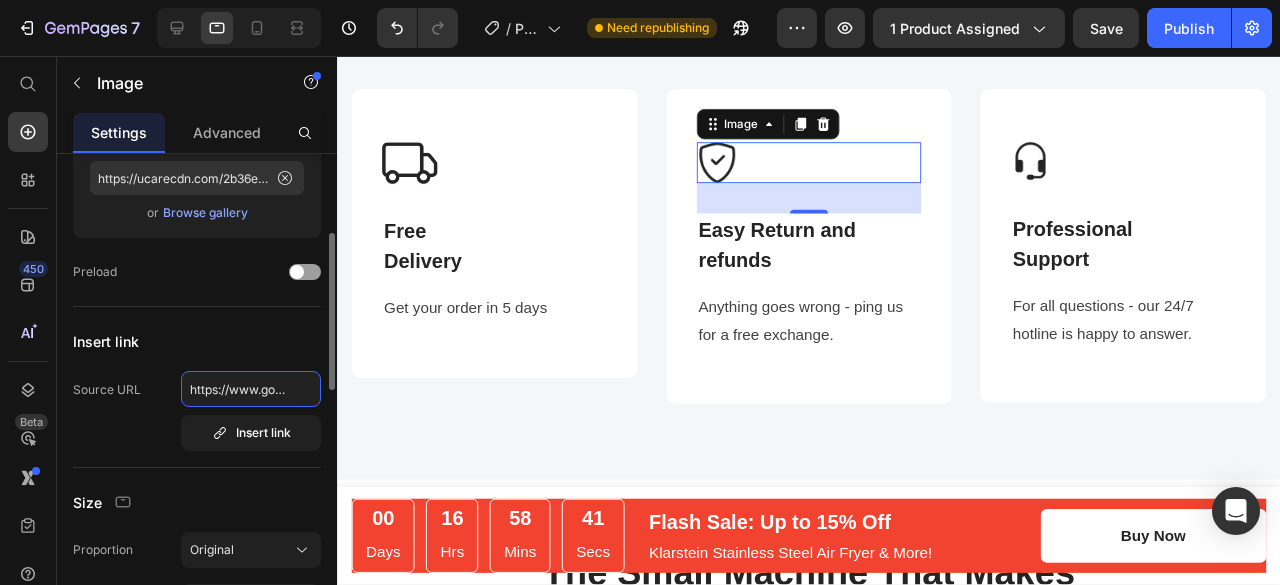 scroll, scrollTop: 0, scrollLeft: 2684, axis: horizontal 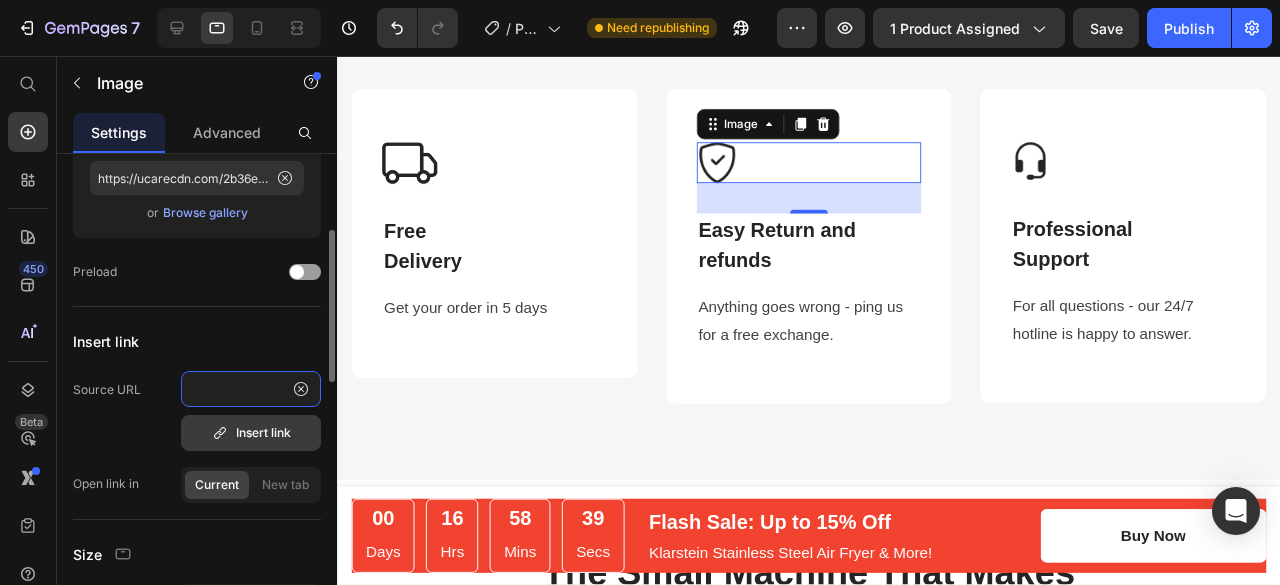 type on "https://www.google.com/imgres?q=return%20symbol%20remove%20background&imgurl=https%3A%2F%2Fpng.pngtree.com%2Felement_our%2F20190531%2Fourmid%2Fpngtree-return-icon-image_1287495.jpg&imgrefurl=https%3A%2F%2Fpngtree.com%2Fso%2Freturn-icon&docid=G1fGfiL9DlrwjM&tbnid=MWrf6oTkNWpeDM&vet=12ahUKEwj74seX3buOAxVPTKQEHUGAHREQM3oECB4QAA..i&w=360&h=360&hcb=2&ved=2ahUKEwj74seX3buOAxVPTKQEHUGAHREQM3oECB4QAA" 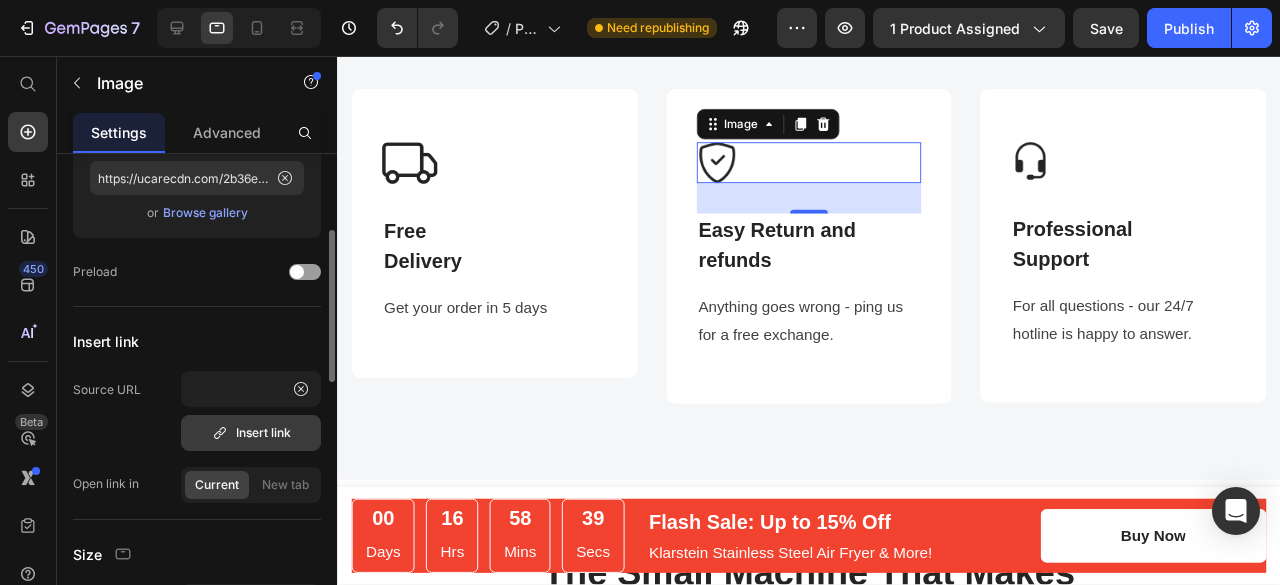 scroll, scrollTop: 0, scrollLeft: 0, axis: both 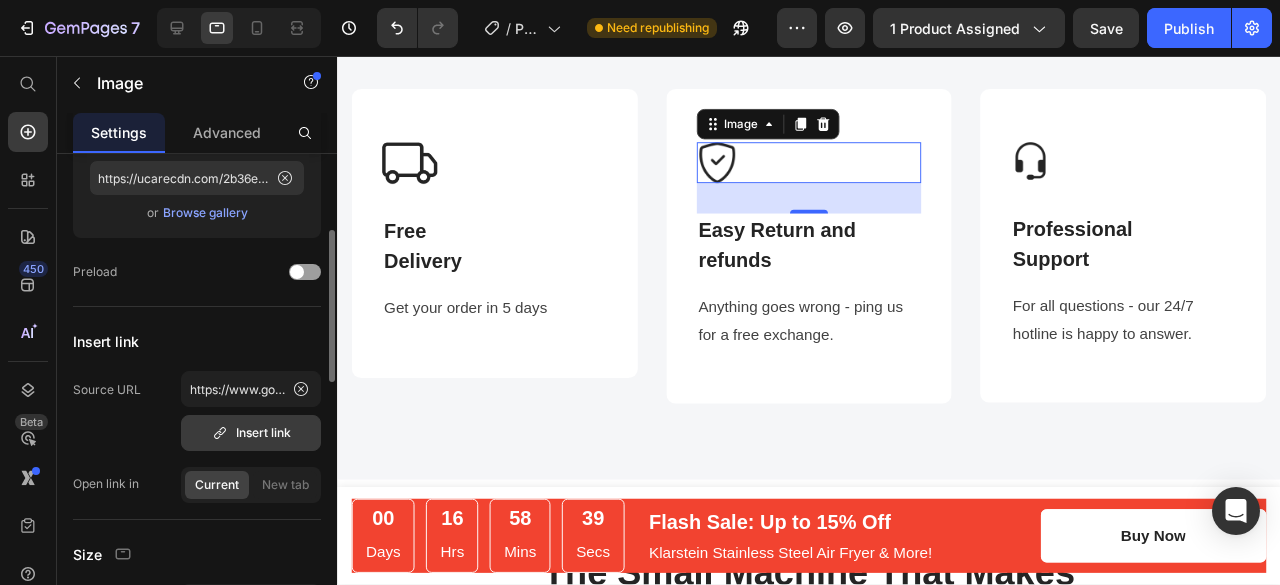 click on "Insert link" at bounding box center (251, 433) 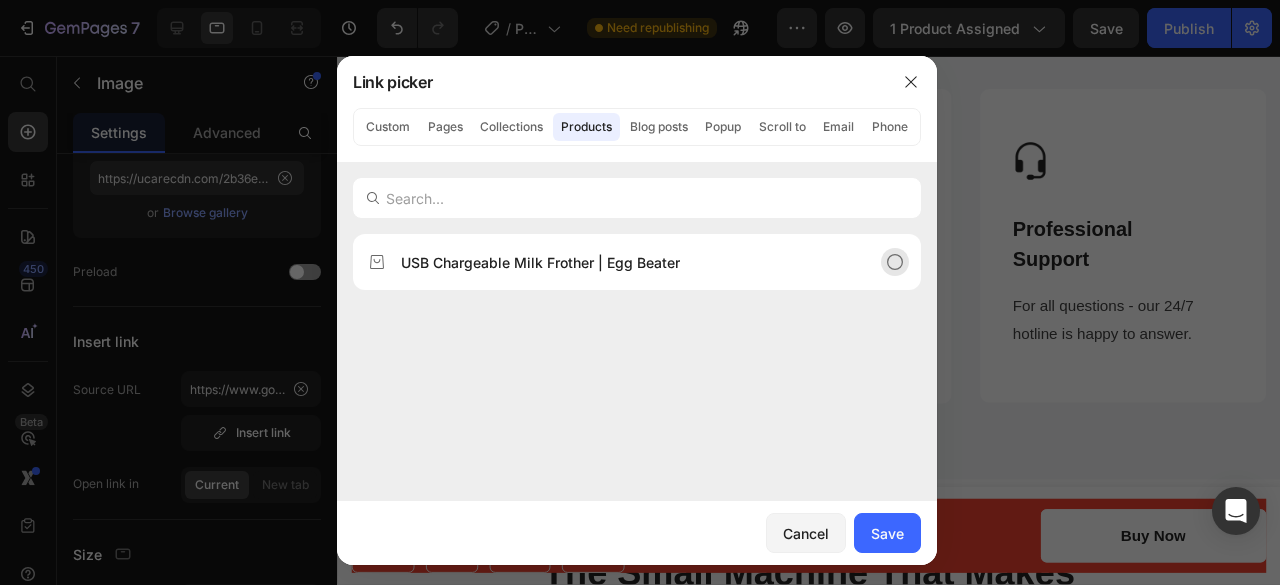click on "USB Chargeable Milk Frother | Egg Beater" 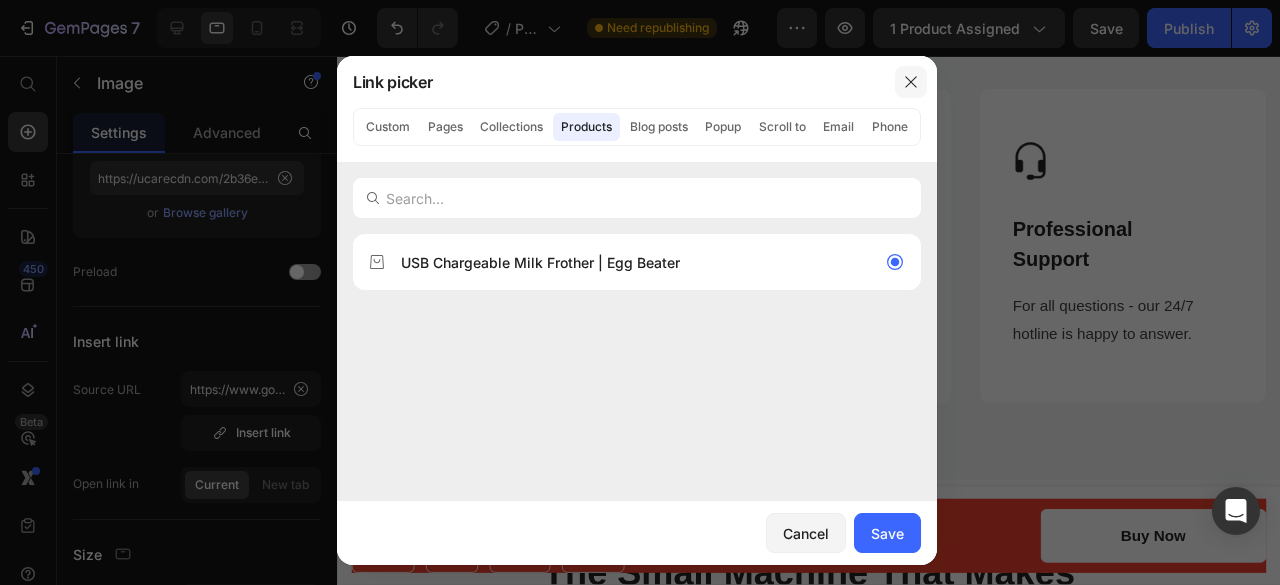 click 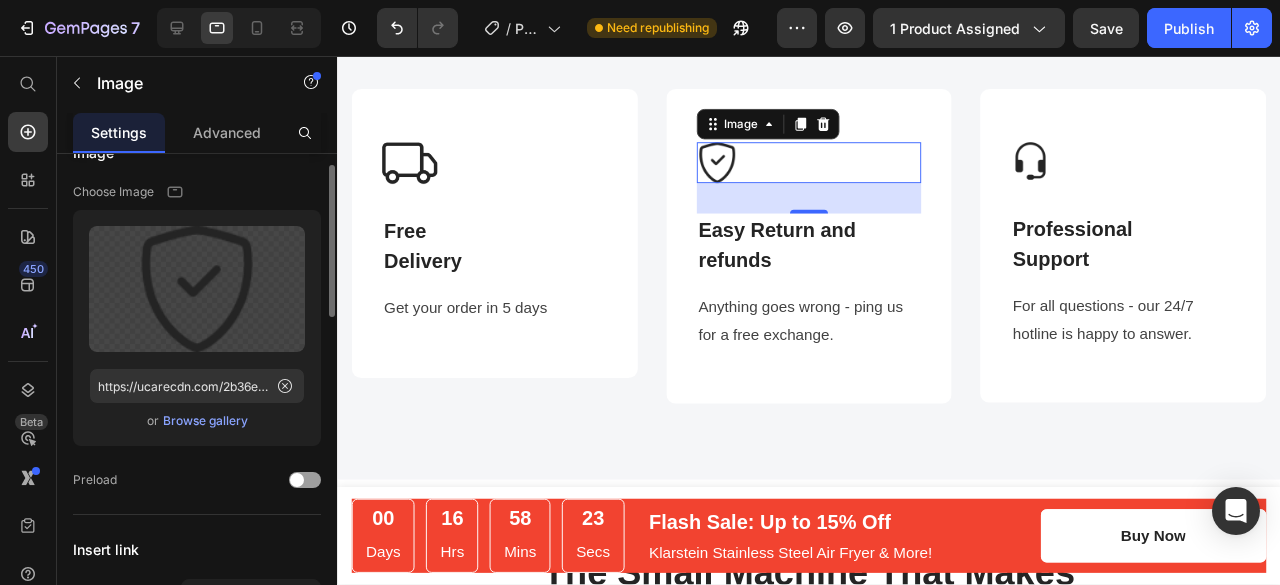 scroll, scrollTop: 36, scrollLeft: 0, axis: vertical 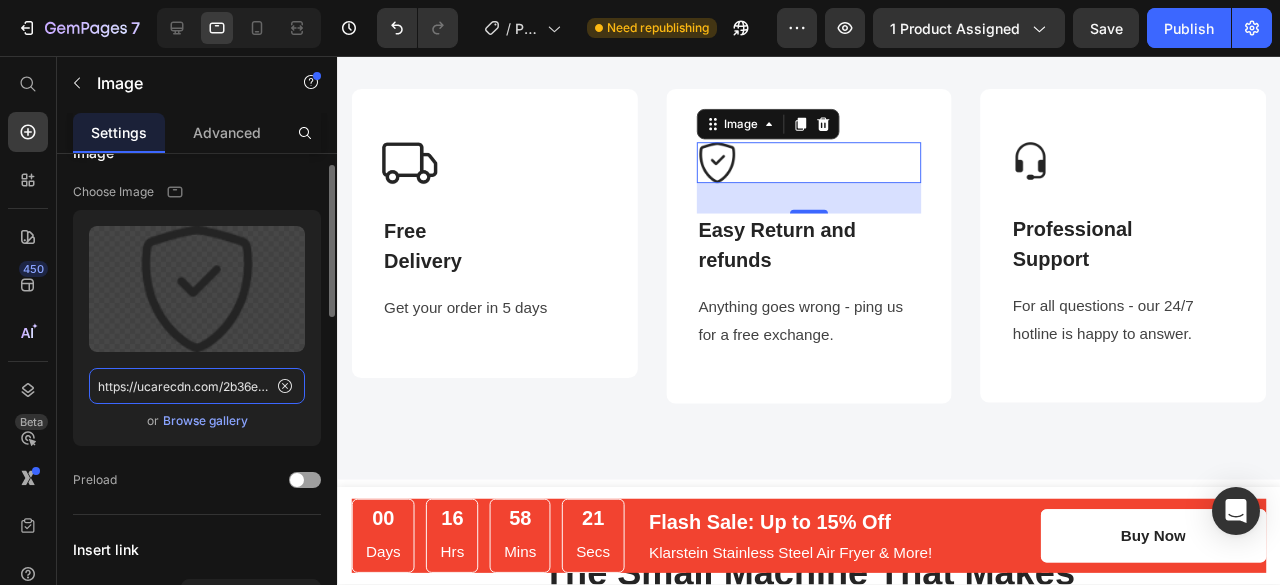 click on "https://ucarecdn.com/2b36e0ae-17ab-4110-b824-13172ad08487/-/format/auto/-/preview/100x100/-/quality/lighter/shield-check.png" 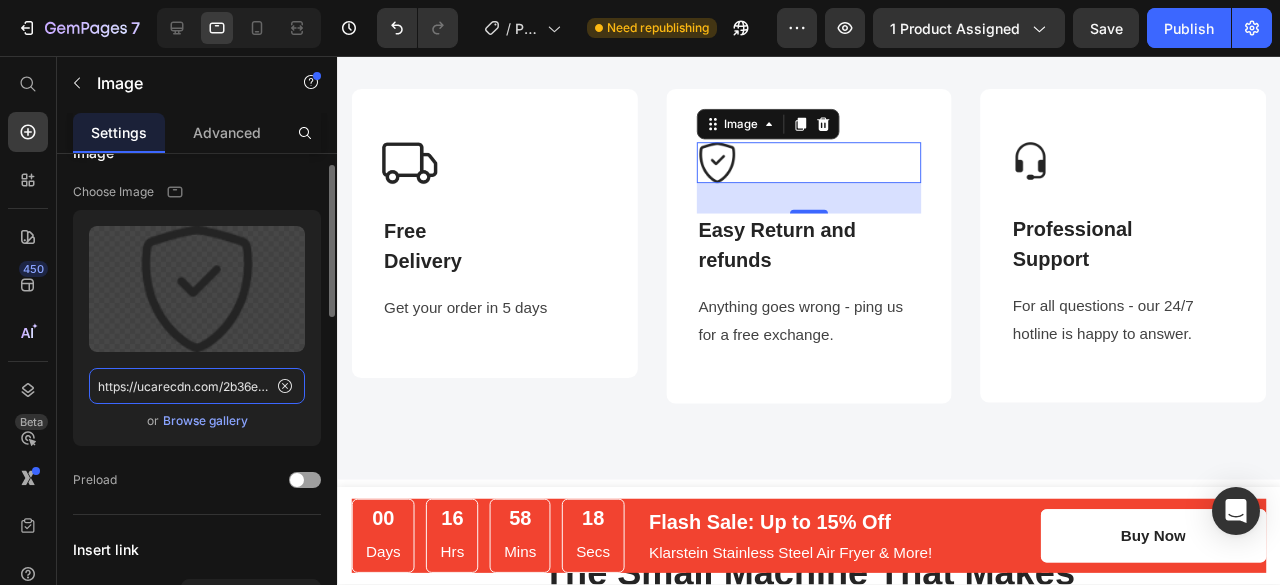 paste on "www.google.com/imgres?q=return%20symbol%20remove%20background&imgurl=https%3A%2F%2Fpng.pngtree.com%2Felement_our%2F20190531%2Fourmid%2Fpngtree-return-icon-image_1287495.jpg&imgrefurl=https%3A%2F%2Fpngtree.com%2Fso%2Freturn-icon&docid=G1fGfiL9DlrwjM&tbnid=MWrf6oTkNWpeDM&vet=12ahUKEwj74seX3buOAxVPTKQEHUGAHREQM3oECB4QAA..i&w=360&h=360&hcb=2&ved=2ahUKEwj74seX3buOAxVPTKQEHUGAHREQM3oECB4QAA" 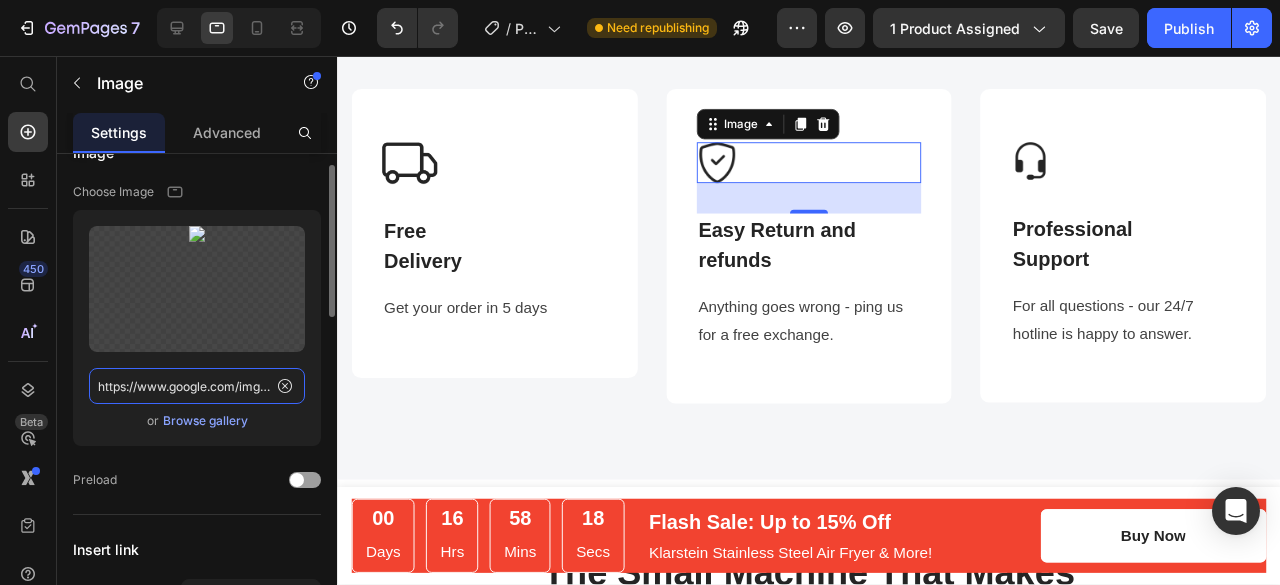 scroll, scrollTop: 0, scrollLeft: 2608, axis: horizontal 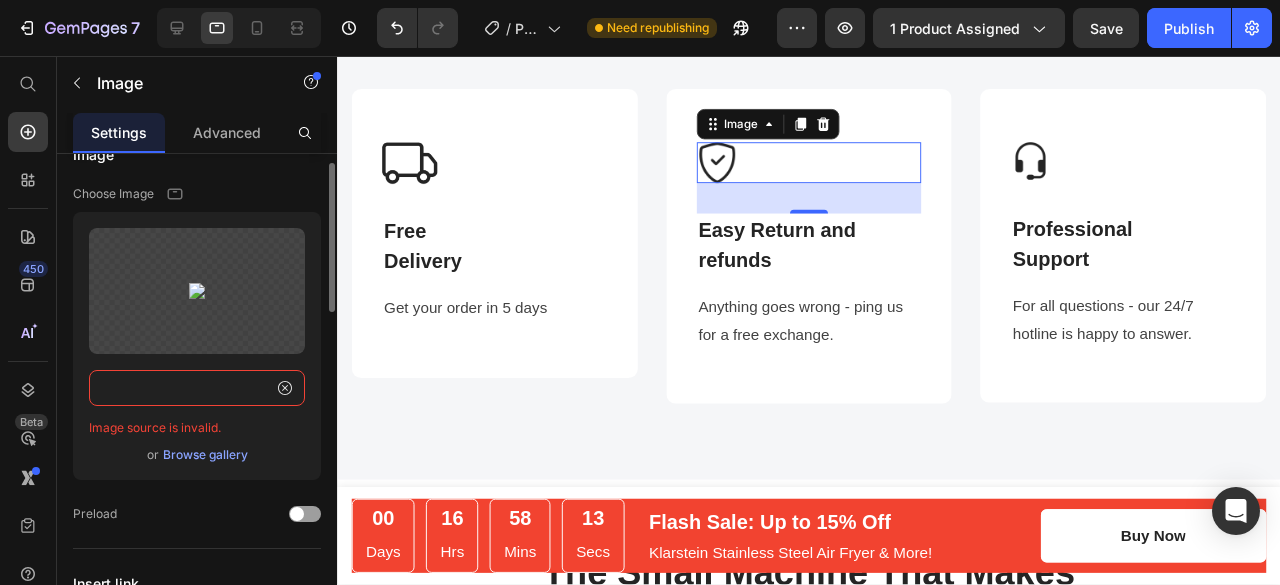 type on "https://www.google.com/imgres?q=return%20symbol%20remove%20background&imgurl=https%3A%2F%2Fpng.pngtree.com%2Felement_our%2F20190531%2Fourmid%2Fpngtree-return-icon-image_1287495.jpg&imgrefurl=https%3A%2F%2Fpngtree.com%2Fso%2Freturn-icon&docid=G1fGfiL9DlrwjM&tbnid=MWrf6oTkNWpeDM&vet=12ahUKEwj74seX3buOAxVPTKQEHUGAHREQM3oECB4QAA..i&w=360&h=360&hcb=2&ved=2ahUKEwj74seX3buOAxVPTKQEHUGAHREQM3oECB4QAA" 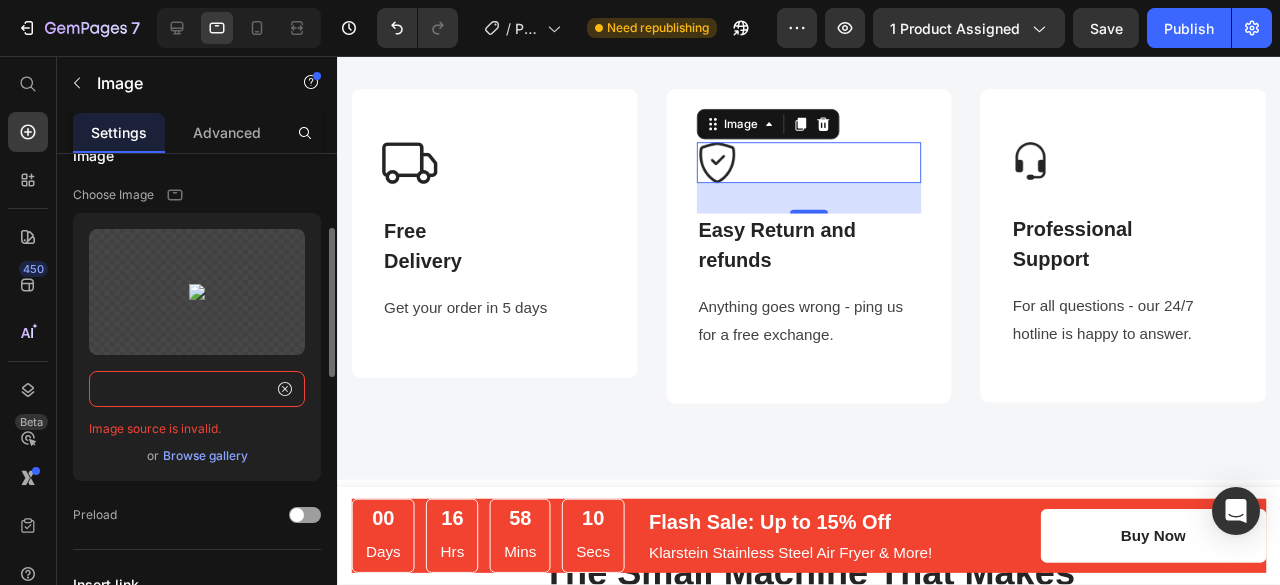 scroll, scrollTop: 0, scrollLeft: 1713, axis: horizontal 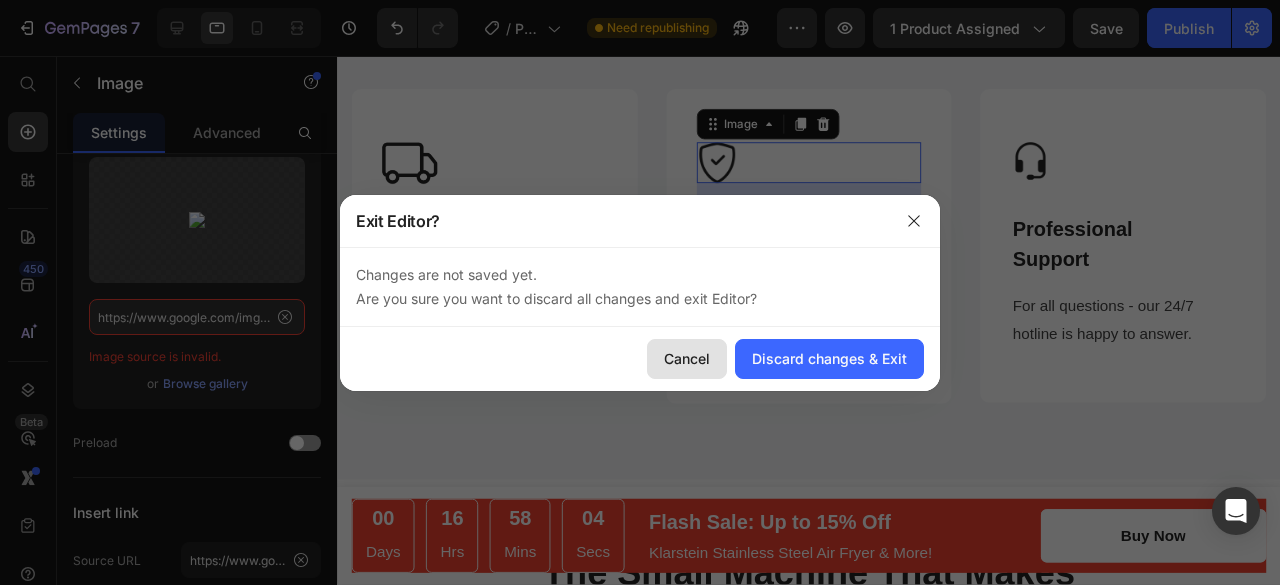 click on "Cancel" 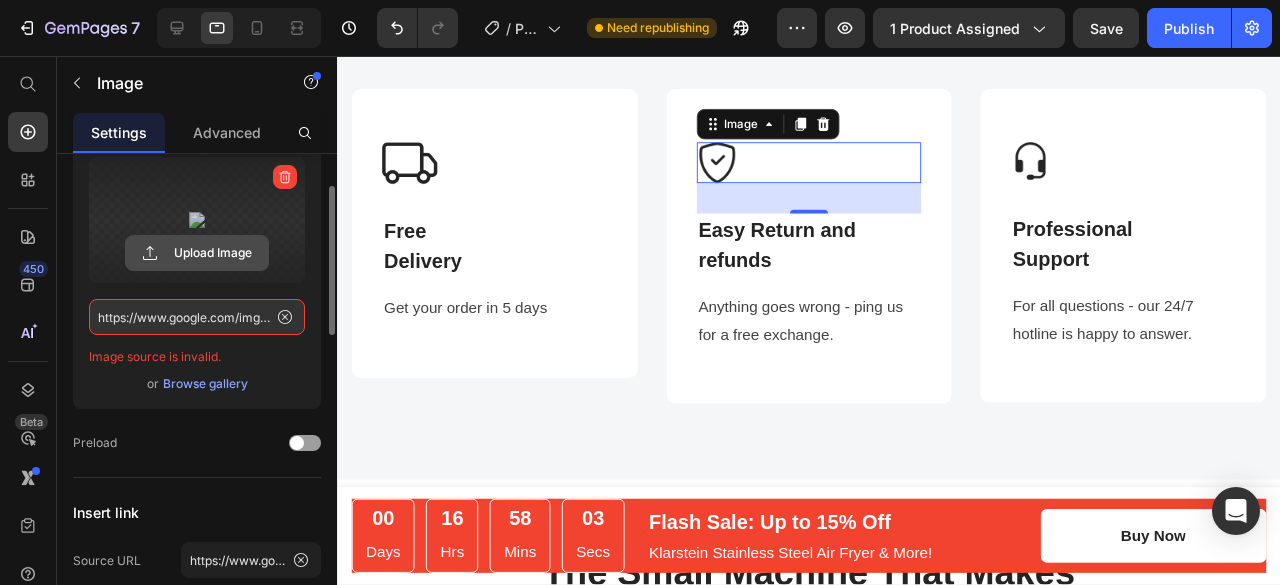 click 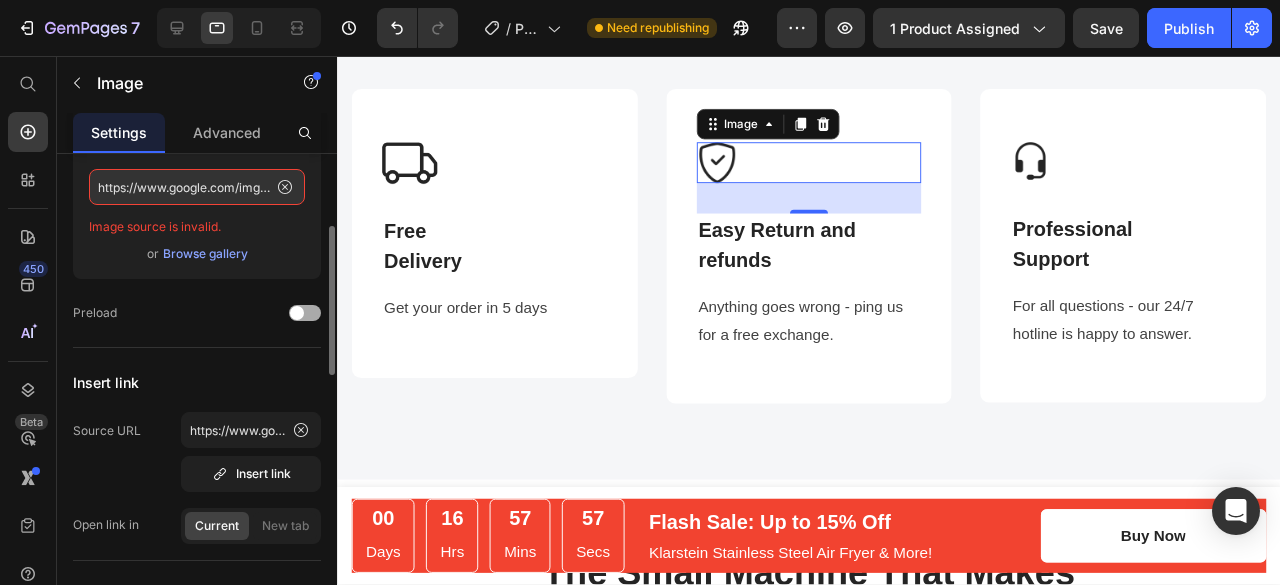 scroll, scrollTop: 236, scrollLeft: 0, axis: vertical 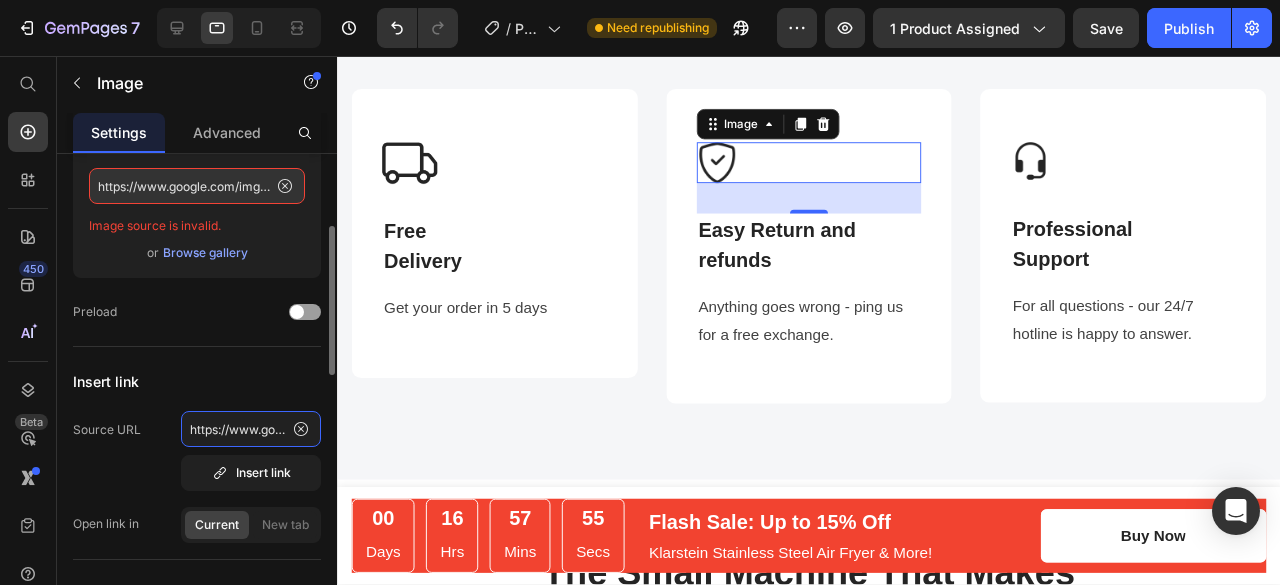 click on "https://www.google.com/imgres?q=return%20symbol%20remove%20background&imgurl=https%3A%2F%2Fpng.pngtree.com%2Felement_our%2F20190531%2Fourmid%2Fpngtree-return-icon-image_1287495.jpg&imgrefurl=https%3A%2F%2Fpngtree.com%2Fso%2Freturn-icon&docid=G1fGfiL9DlrwjM&tbnid=MWrf6oTkNWpeDM&vet=12ahUKEwj74seX3buOAxVPTKQEHUGAHREQM3oECB4QAA..i&w=360&h=360&hcb=2&ved=2ahUKEwj74seX3buOAxVPTKQEHUGAHREQM3oECB4QAA" 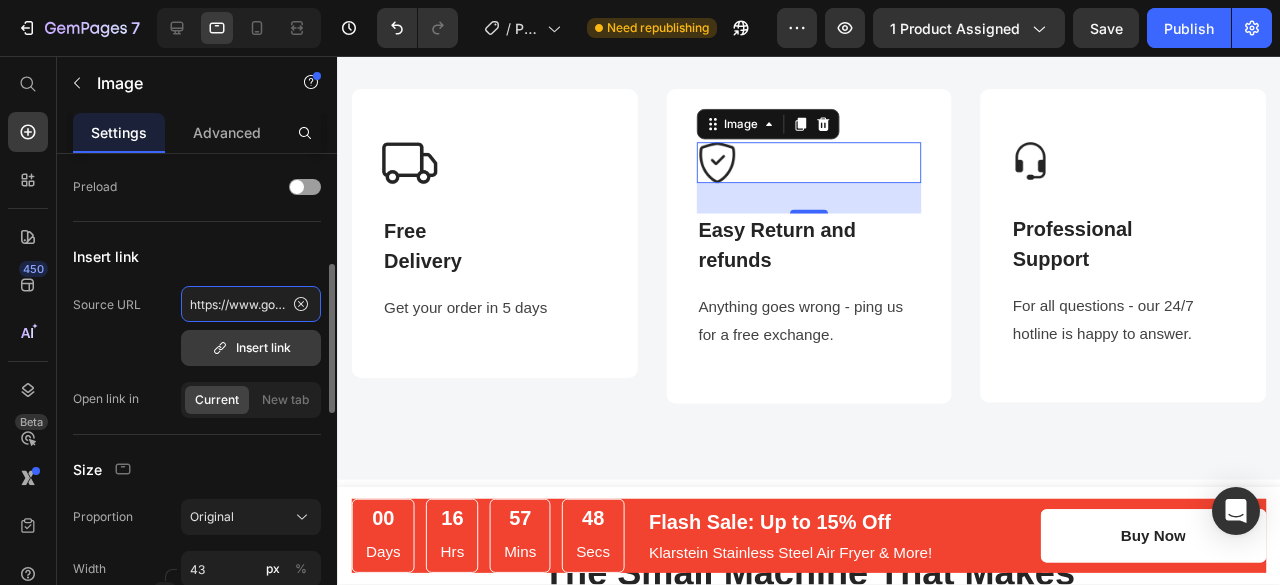 scroll, scrollTop: 360, scrollLeft: 0, axis: vertical 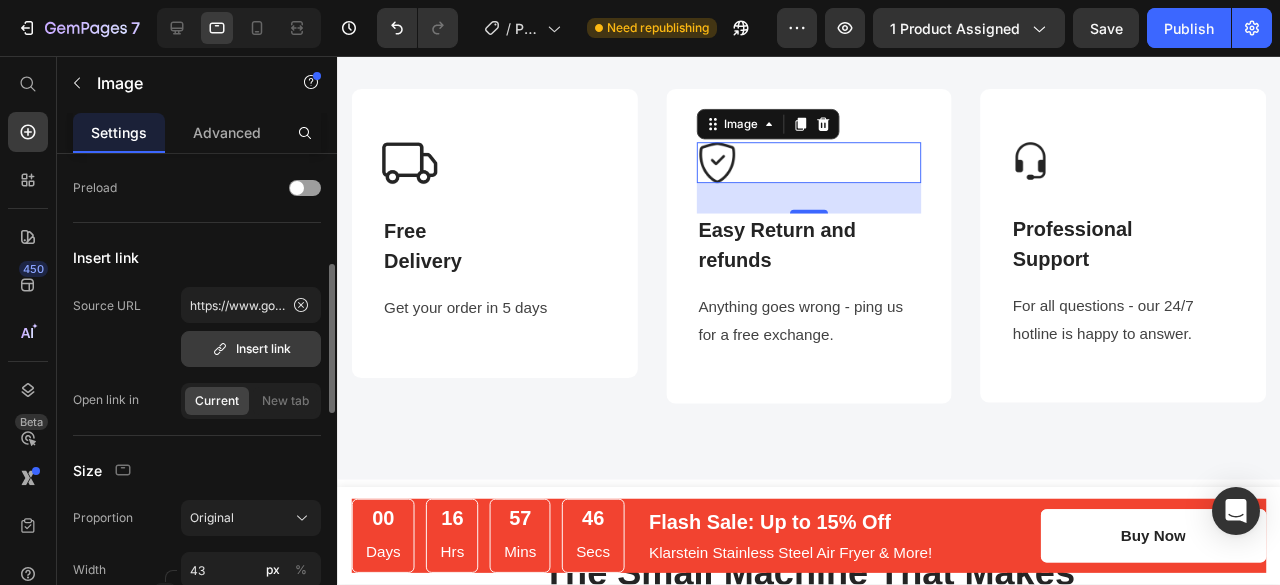 click on "Insert link" at bounding box center [251, 349] 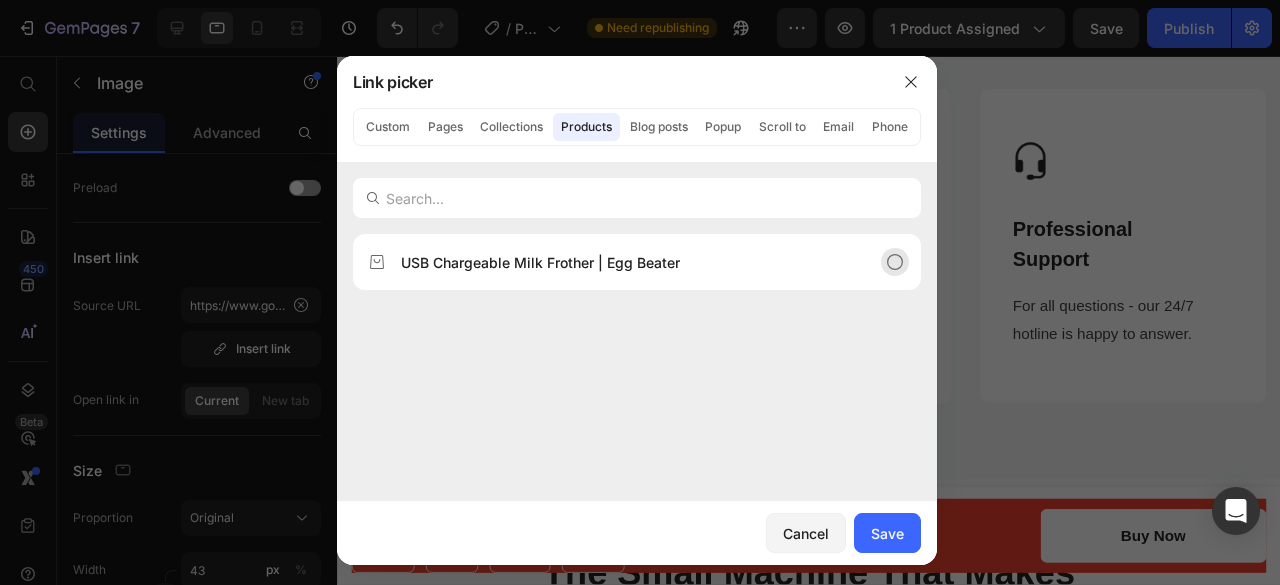 click on "USB Chargeable Milk Frother | Egg Beater" at bounding box center (621, 262) 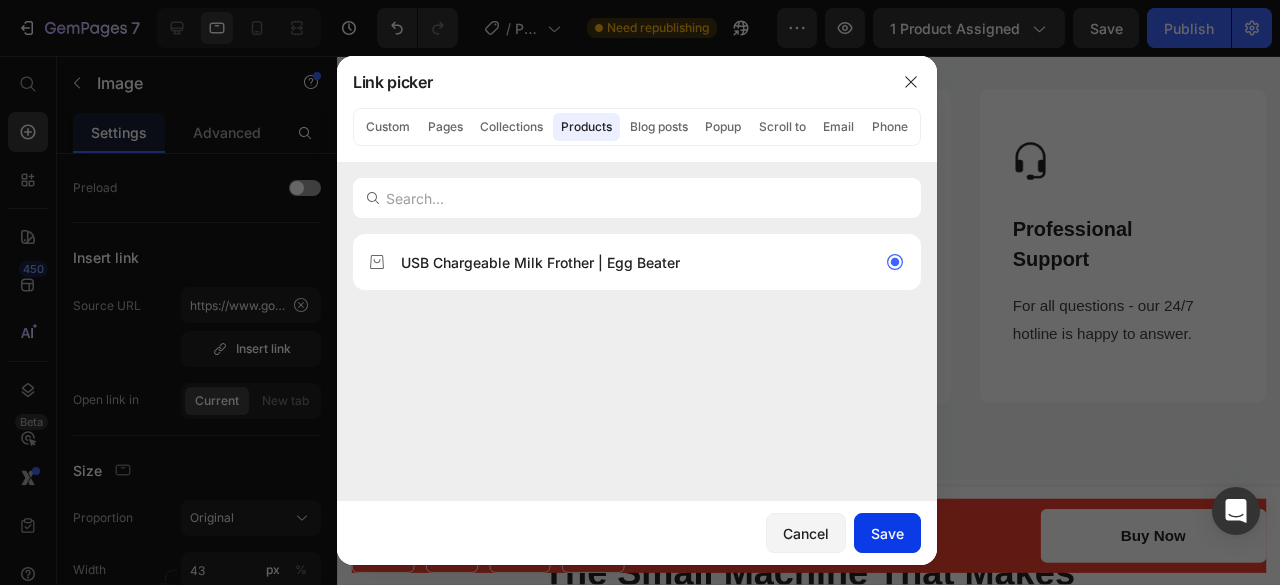 click on "Save" at bounding box center (887, 533) 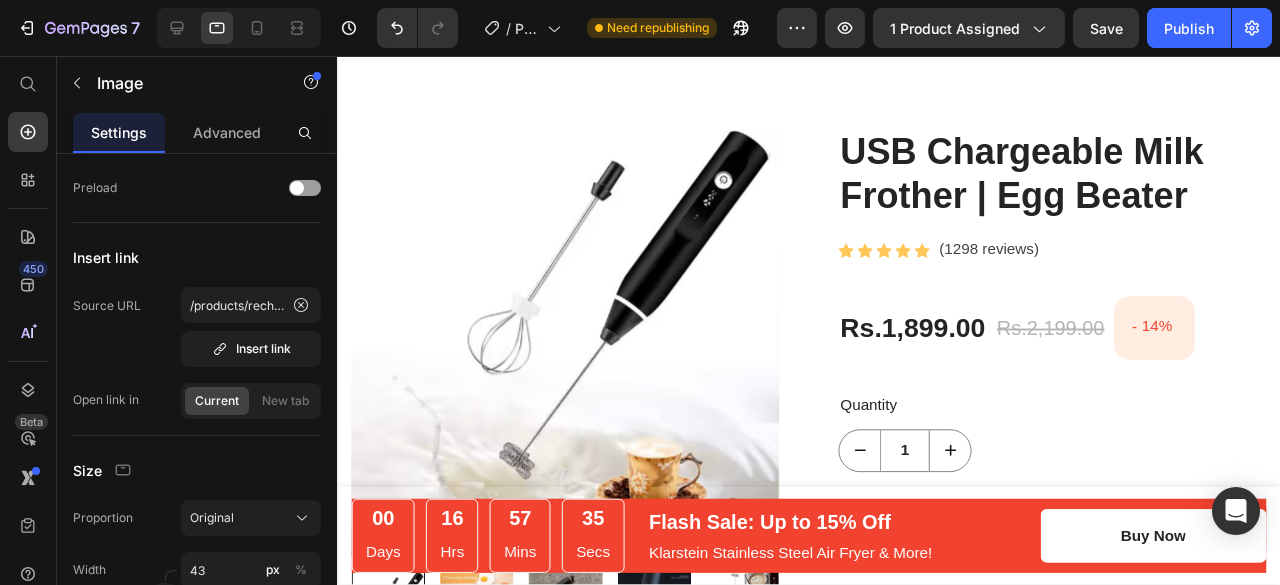 scroll, scrollTop: 35, scrollLeft: 0, axis: vertical 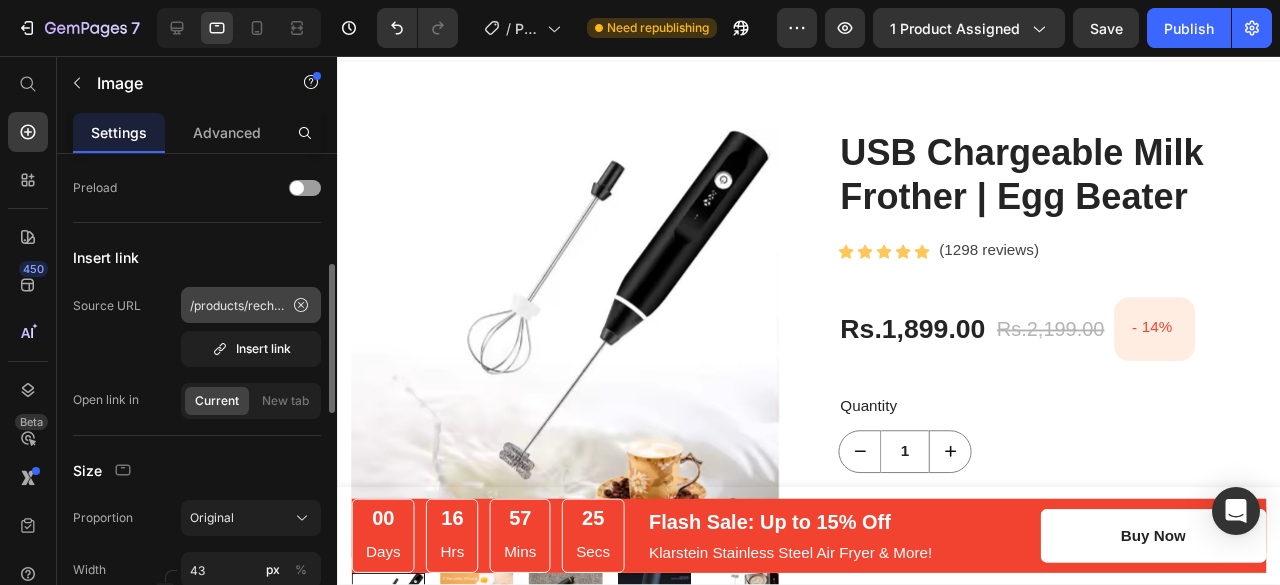 type on "https://ucarecdn.com/2b36e0ae-17ab-4110-b824-13172ad08487/-/format/auto/-/preview/100x100/-/quality/lighter/shield-check.png" 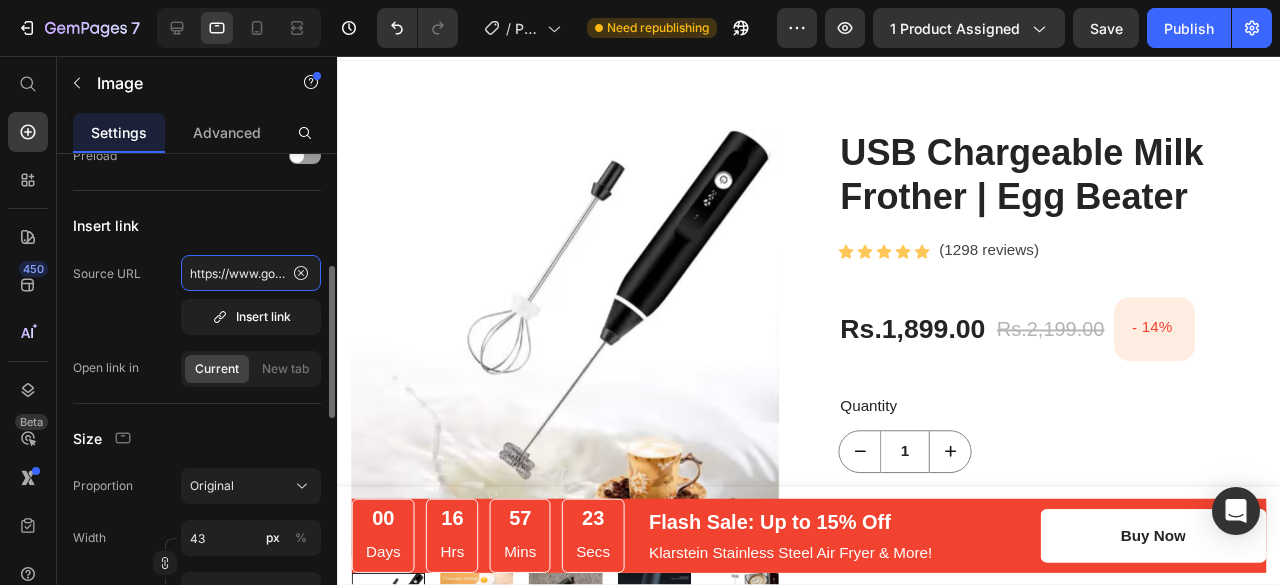 type on "https://ucarecdn.com/2b36e0ae-17ab-4110-b824-13172ad08487/-/format/auto/-/preview/100x100/-/quality/lighter/shield-check.png" 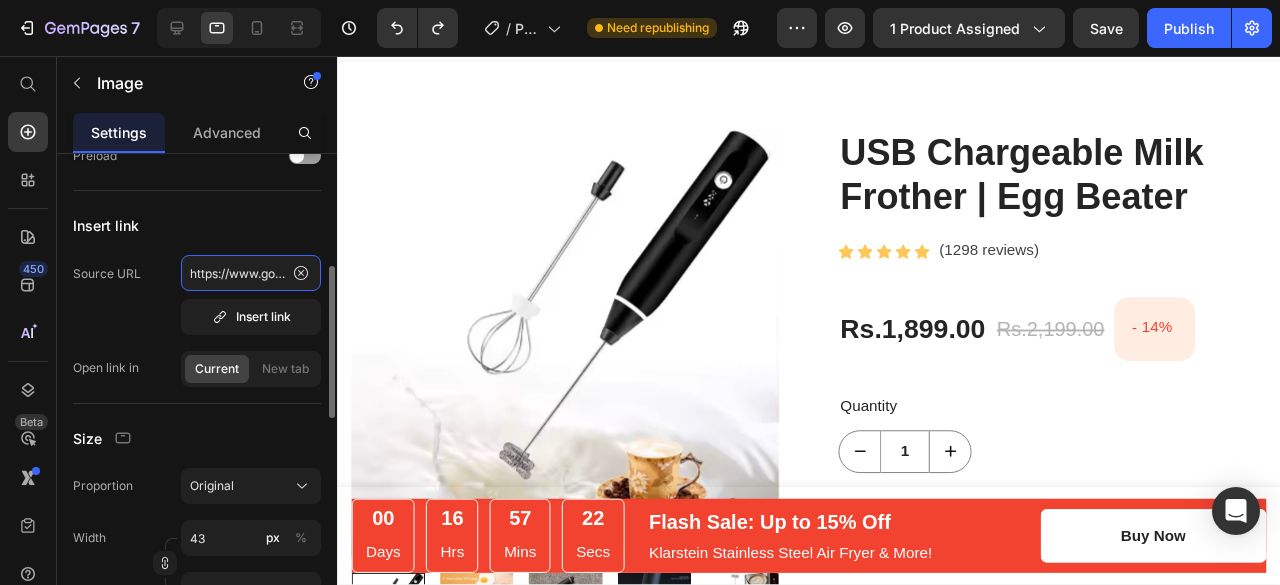 type 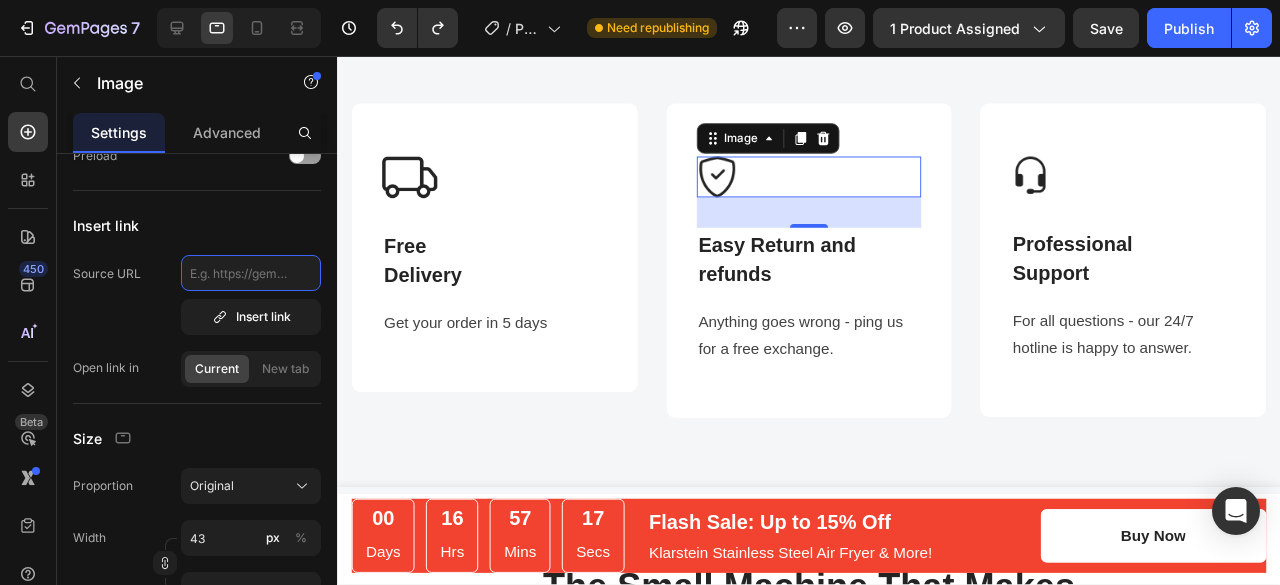 scroll, scrollTop: 1127, scrollLeft: 0, axis: vertical 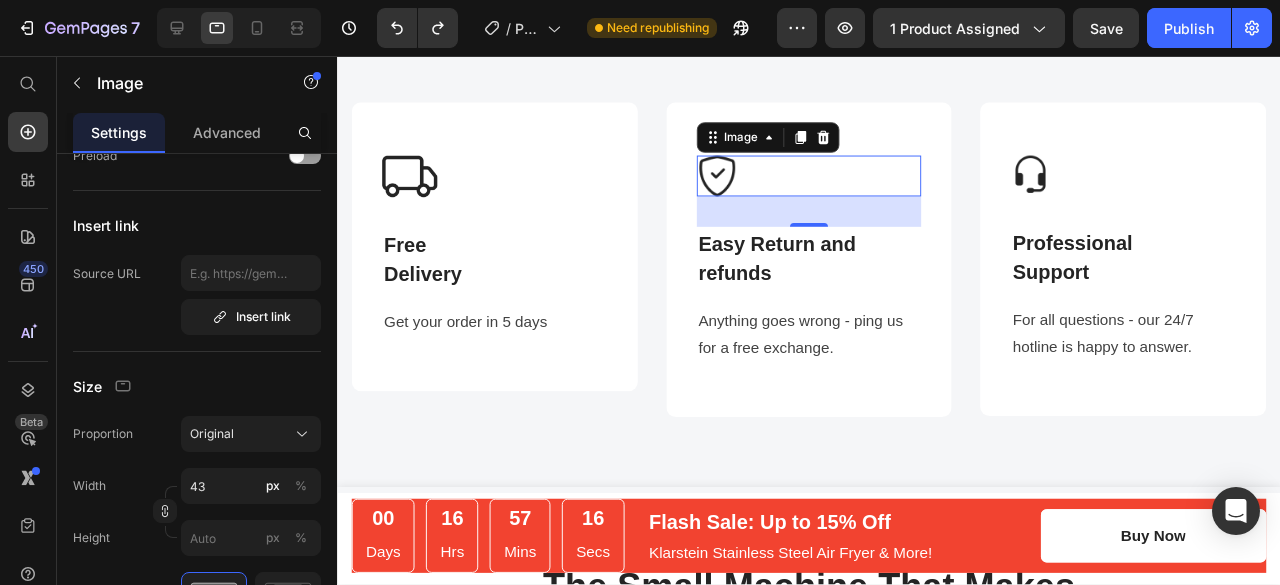 click at bounding box center (833, 182) 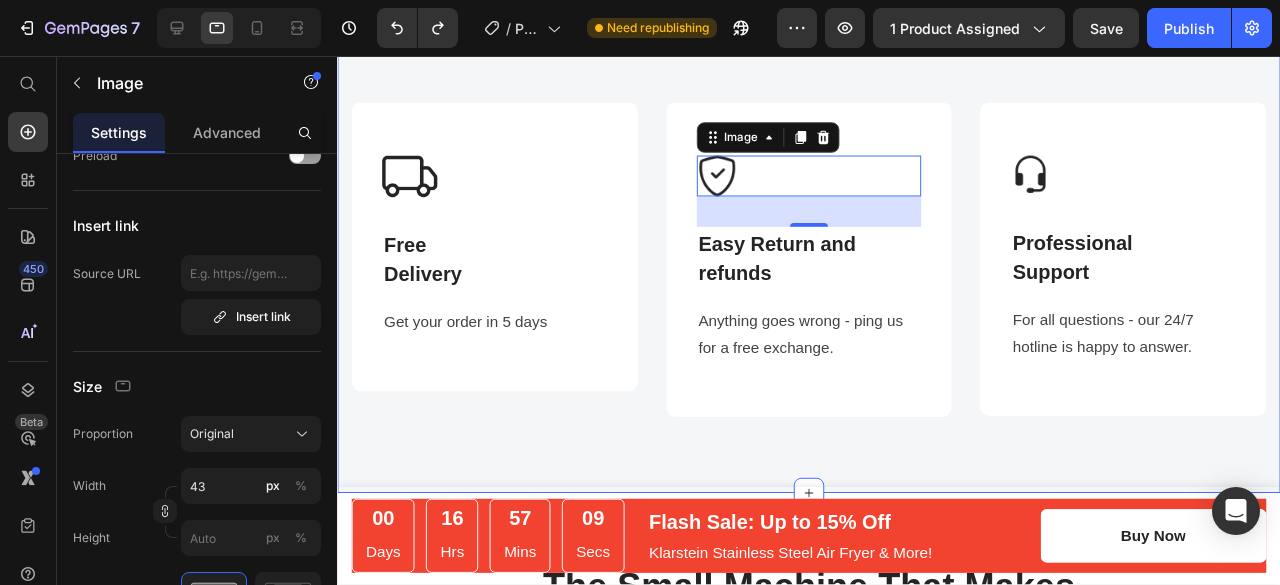 click on "Image Free Delivery Text block Get your order in 5 days  Text block Row Image   32 Easy Return and refunds Text block Anything goes wrong - ping us for a free exchange. Text block Row Image Professional  Support Text block For all questions - our 24/7 hotline is happy to answer. Text block Row Row Section 3" at bounding box center [833, 271] 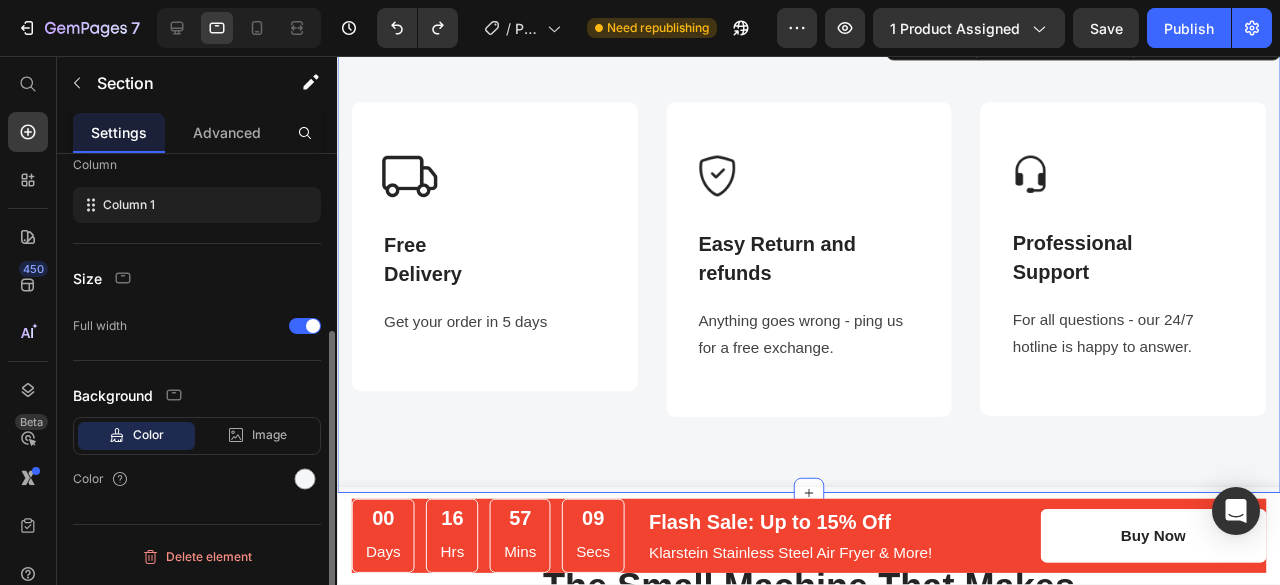 scroll, scrollTop: 0, scrollLeft: 0, axis: both 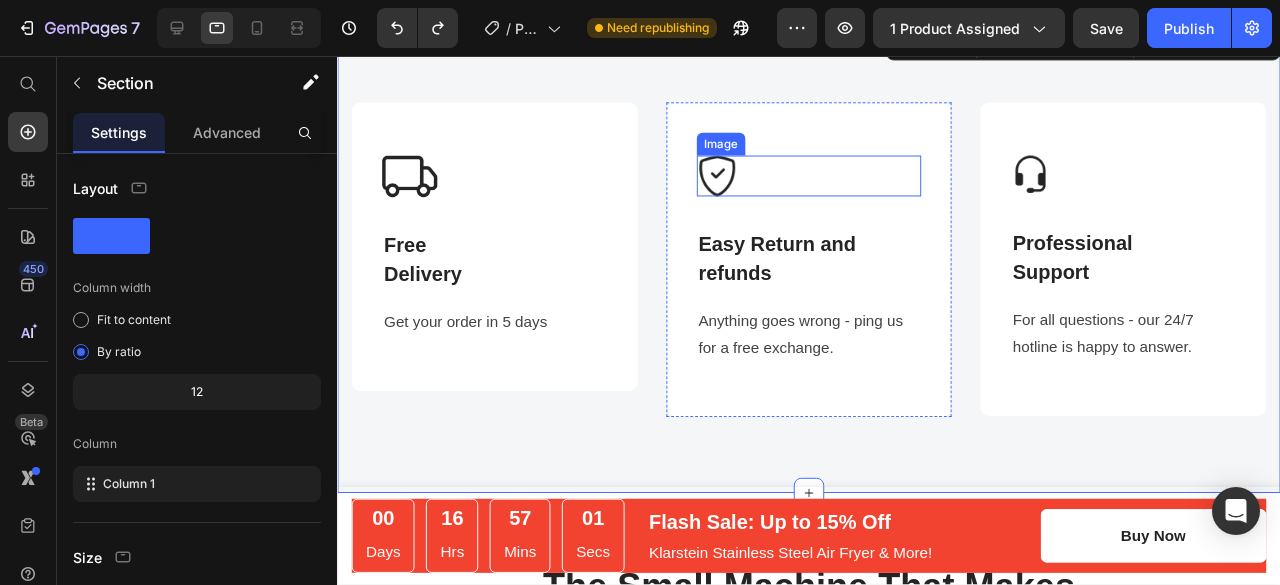 click at bounding box center [833, 182] 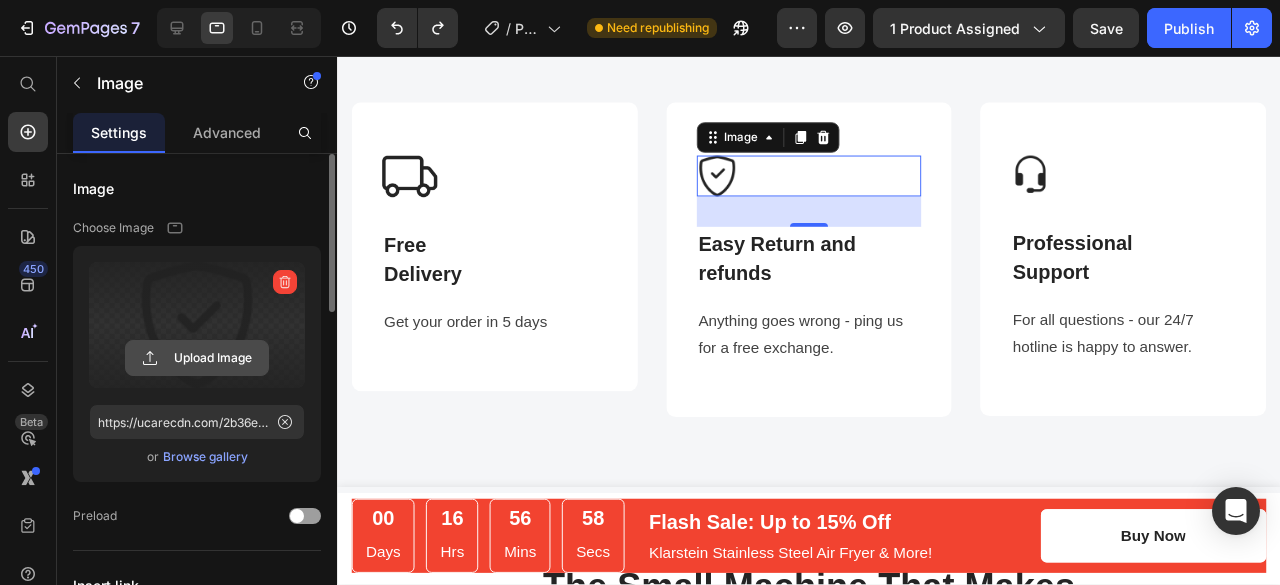 click 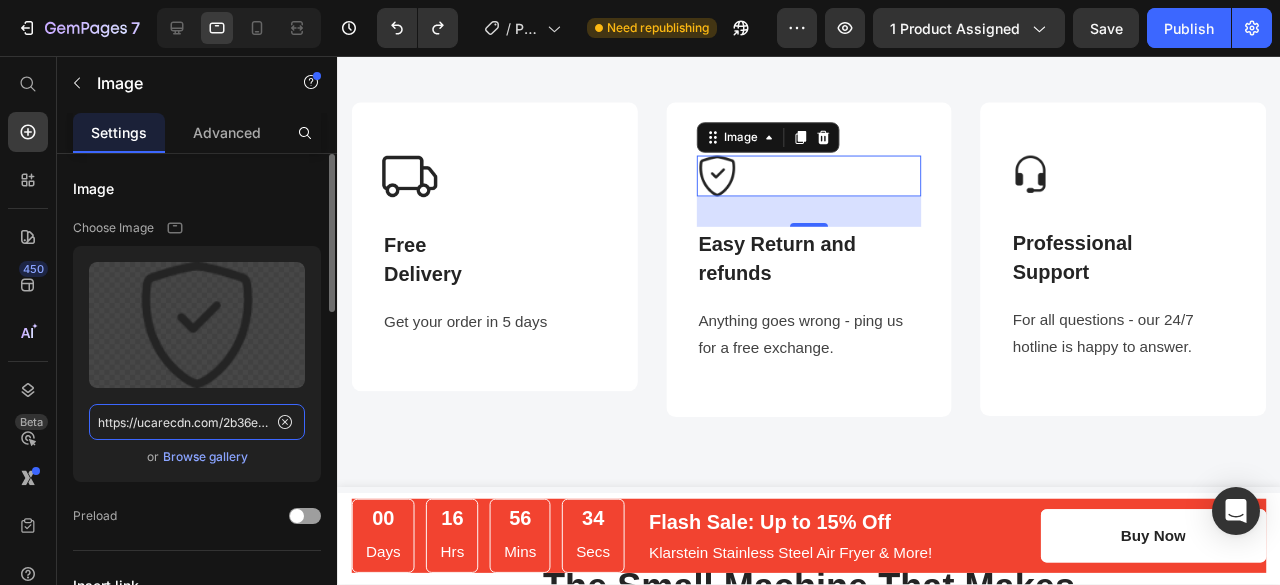 click on "https://ucarecdn.com/2b36e0ae-17ab-4110-b824-13172ad08487/-/format/auto/-/preview/100x100/-/quality/lighter/shield-check.png" 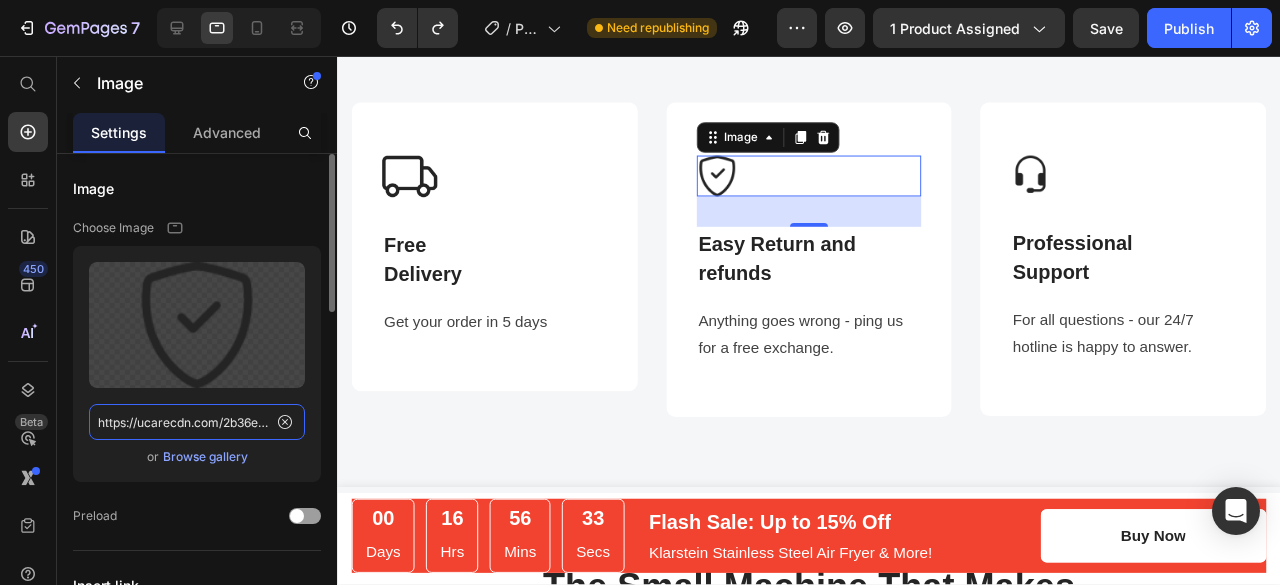 paste on "data:image/png;base64,iVBORw0KGgoAAAANSUhEUgAAAOEAAADhCAMAAAAJbSJIAAAAqFBMVEX////u7u7t7e0AAAAEBATx8fH19fXq6ur29vb8/Pz5+fkICAjW1tYLCwvi4uK1tbWnp6dAQEAnJyfb29u+vr51dXWDg4Ofn58bGxsVFRV9fX0uLi7GxsY0NDRgYGBNTU2Ojo5paWkhISFtbW1ERERVVVVjY2OWlpa2traKioqsrKw6OjoyMjLt7ulDQ0Pr8Oft9+Ha5tCnt5LK2La2wqd8jmLe4Ni2uq7AQxMQAAAPhUlEQVR4nO2dCYOjKhKABQTUGHNobnN0p9NHMj0z+3b37f//ZwvGaKk5PNAk82SOnkkF5BMoqgpEDSUS1pIJP70UaS3hs0tbwseoZUvYEj5CPVrClrAlvH89WsKW8BohTiSe+jZ/emma/0GqpVKaTo/RtVRKW8Lnl7aEzy9tCZ9f2hI+v7QlfH5pS/j80nR6TP+gkm+BK2R+Bin+B/j4LeGzS1vCx6hlS9gSPkI9WsI/jdD84wn/4DY0/3jCGqSPsvZ0qqXj9Zx6Sm4WCSGekdreZD4kMk0/abpaz7b2RDEXneeUTMPpjV/WRzpd/CJkTxVe9x6EWDAepa7fn69IlPTw75n95ISIGtR2va/dchah6RGiTrpk/ASElF7uaaY9Xi1PbHr8U49+vD4ooex84o+gM7nveY6RzUvFCLTG5GZ6UELMMUOcGY4/2r0Ssti6Z/Ji9hH3ynNJyhYPSkhF9Zmz3w5PlZ3a6bycMXsWK5WzhKKnbh6UkBvUm09FJUMF0iVvPJM3aMLLfEE6uKmSH4UQ9denRjj+7JLPVF6MjZerfTRI3qPNh6YpTWb7I93duoSs0oSMjsi5XqpH7bqcO5bKWUoBYeAQOF/DdL1lUw3SebExOQcoPumQ6WE992yHUZS2vO7dhmIEjl/lsEvVWzTLS4aQ2cNznbQjPnxzNYsLPApsuscgZJMfgq+Tbhv5714qLxa..." 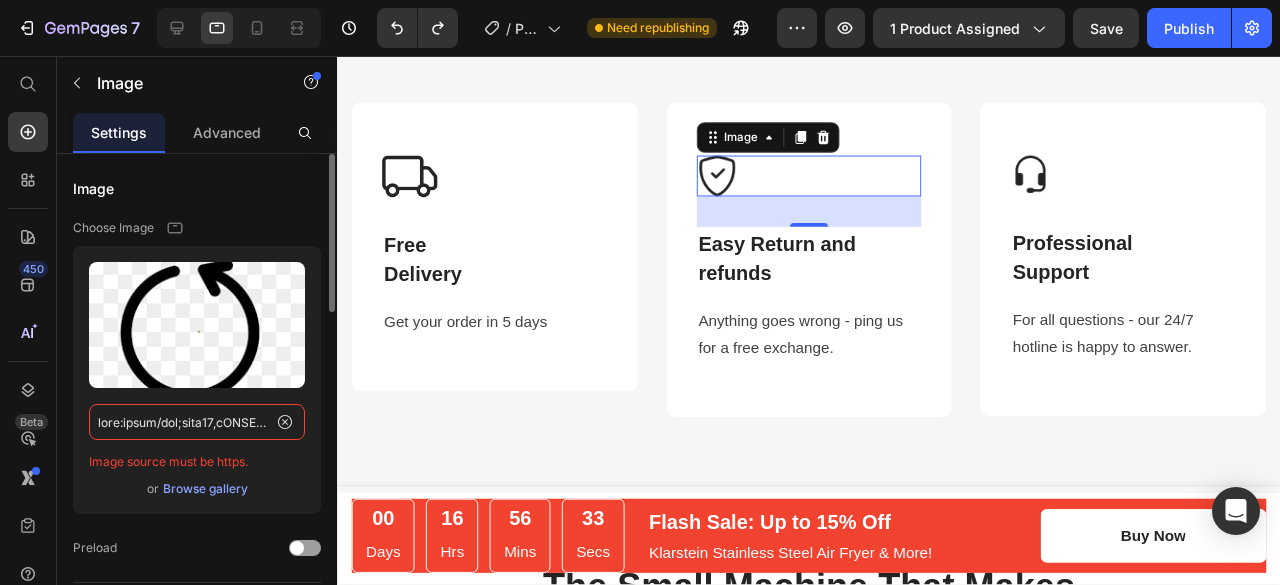 scroll, scrollTop: 0, scrollLeft: 40231, axis: horizontal 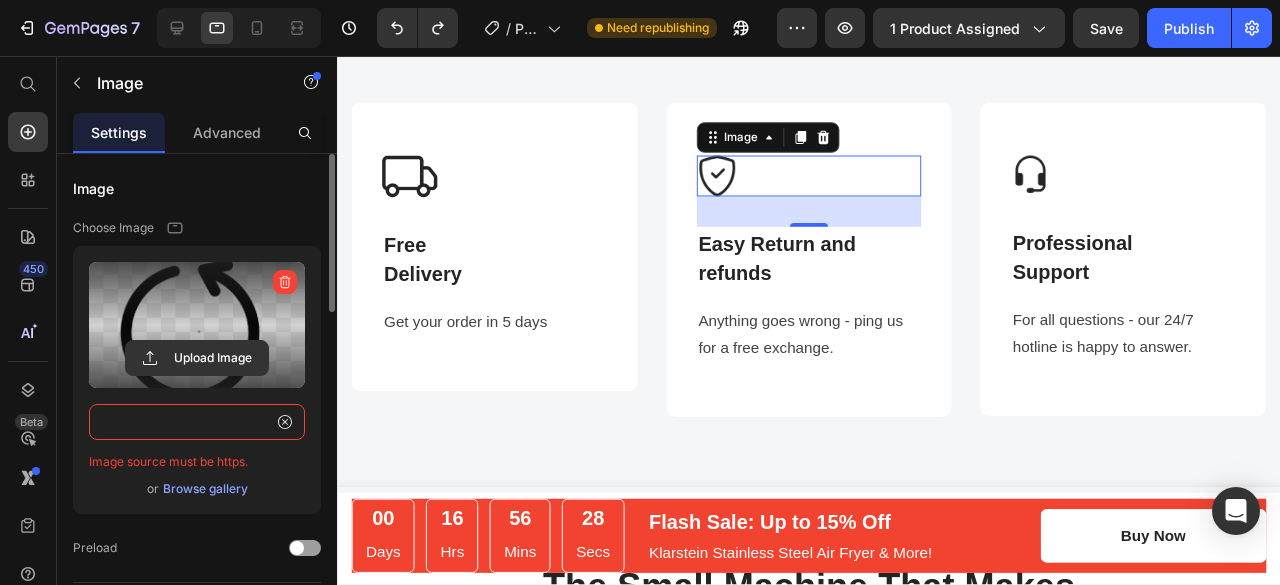 type on "data:image/png;base64,iVBORw0KGgoAAAANSUhEUgAAAOEAAADhCAMAAAAJbSJIAAAAqFBMVEX////u7u7t7e0AAAAEBATx8fH19fXq6ur29vb8/Pz5+fkICAjW1tYLCwvi4uK1tbWnp6dAQEAnJyfb29u+vr51dXWDg4Ofn58bGxsVFRV9fX0uLi7GxsY0NDRgYGBNTU2Ojo5paWkhISFtbW1ERERVVVVjY2OWlpa2traKioqsrKw6OjoyMjLt7ulDQ0Pr8Oft9+Ha5tCnt5LK2La2wqd8jmLe4Ni2uq7AQxMQAAAPhUlEQVR4nO2dCYOjKhKABQTUGHNobnN0p9NHMj0z+3b37f//ZwvGaKk5PNAk82SOnkkF5BMoqgpEDSUS1pIJP70UaS3hs0tbwseoZUvYEj5CPVrClrAlvH89WsKW8BohTiSe+jZ/emma/0GqpVKaTo/RtVRKW8Lnl7aEzy9tCZ9f2hI+v7QlfH5pS/j80nR6TP+gkm+BK2R+Bin+B/j4LeGzS1vCx6hlS9gSPkI9WsI/jdD84wn/4DY0/3jCGqSPsvZ0qqXj9Zx6Sm4WCSGekdreZD4kMk0/abpaz7b2RDEXneeUTMPpjV/WRzpd/CJkTxVe9x6EWDAepa7fn69IlPTw75n95ISIGtR2va/dchah6RGiTrpk/ASElF7uaaY9Xi1PbHr8U49+vD4ooex84o+gM7nveY6RzUvFCLTG5GZ6UELMMUOcGY4/2r0Ssti6Z/Ji9hH3ynNJyhYPSkhF9Zmz3w5PlZ3a6bycMXsWK5WzhKKnbh6UkBvUm09FJUMF0iVvPJM3aMLLfEE6uKmSH4UQ9denRjj+7JLPVF6MjZerfTRI3qPNh6YpTWb7I93duoSs0oSMjsi5XqpH7bqcO5bKWUoBYeAQOF/DdL1lUw3SebExOQcoPumQ6WE992yHUZS2vO7dhmIEjl/lsEvVWzTLS4aQ2cNznbQjPnxzNYsLPApsuscgZJMfgq+Tbhv5714qLxa..." 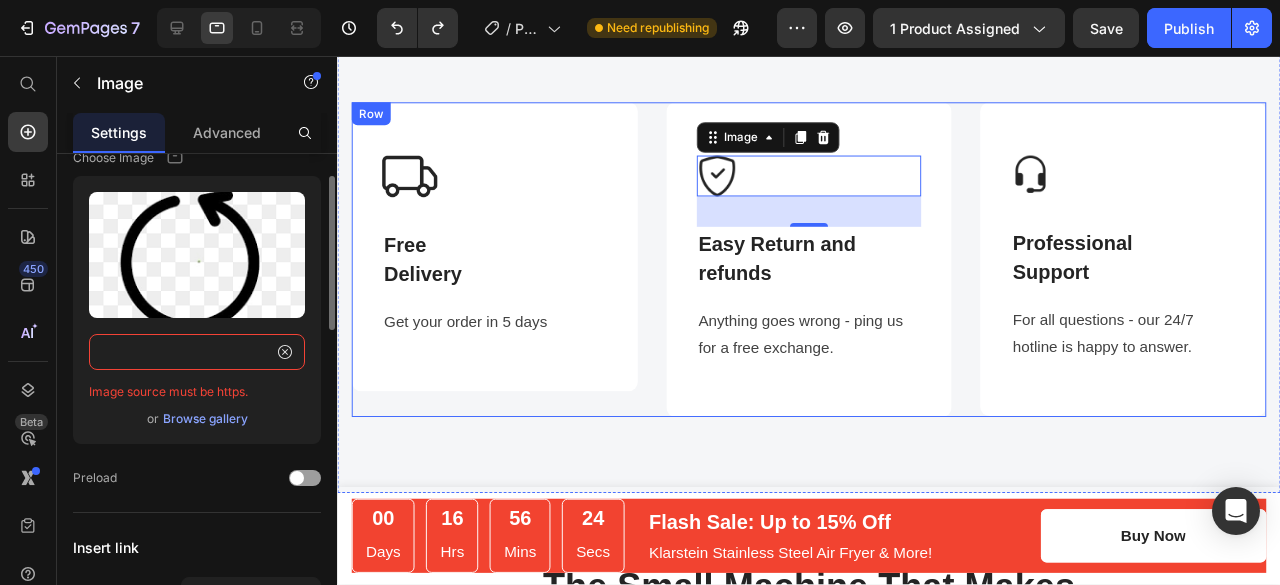 scroll, scrollTop: 72, scrollLeft: 0, axis: vertical 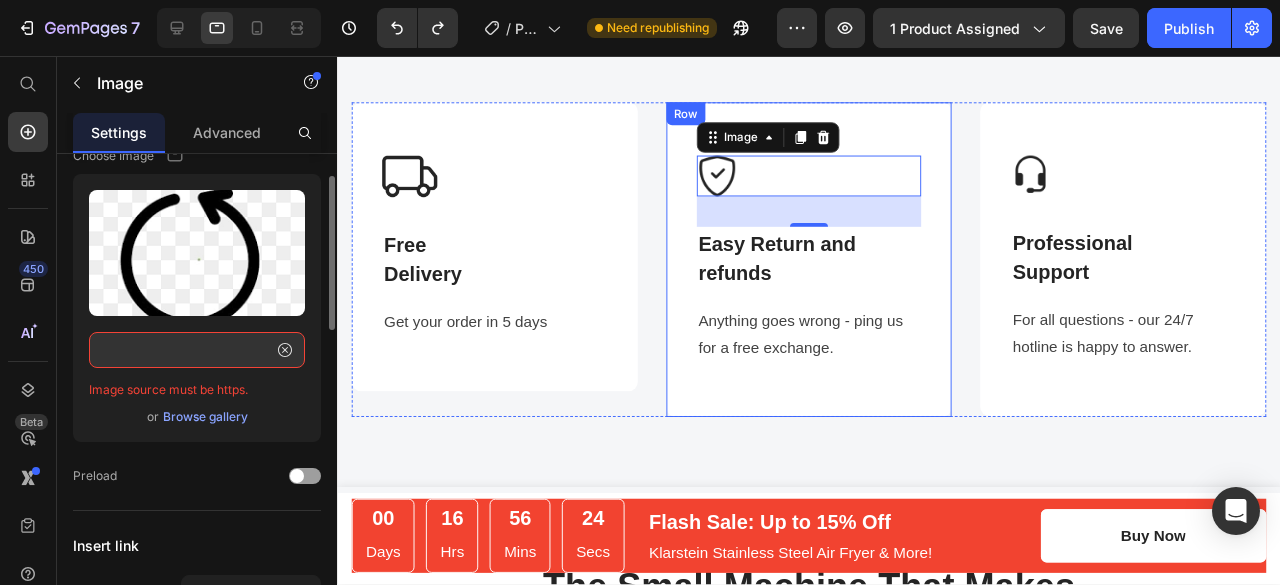 click on "Image   32 Easy Return and refunds Text block Anything goes wrong - ping us for a free exchange. Text block Row" at bounding box center [833, 271] 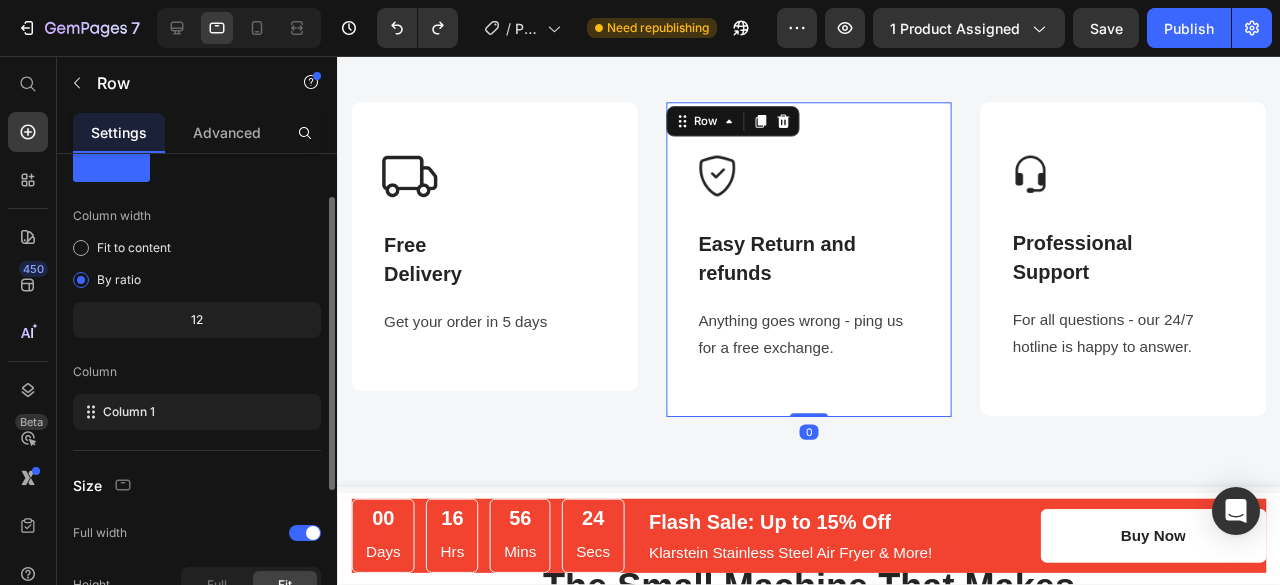 scroll, scrollTop: 0, scrollLeft: 0, axis: both 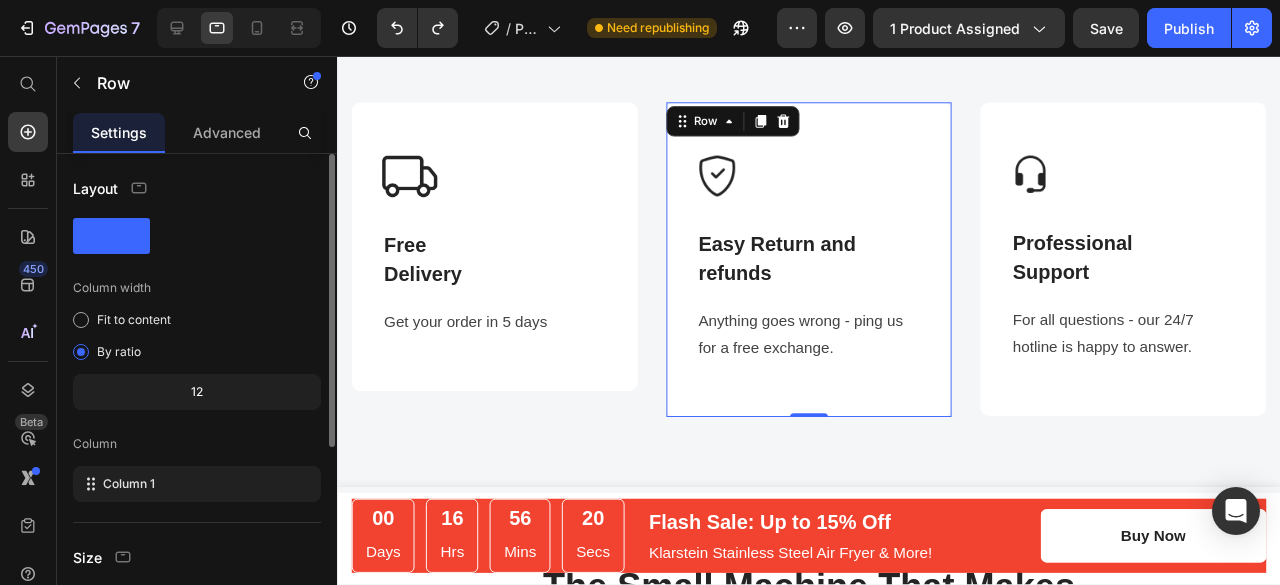 click 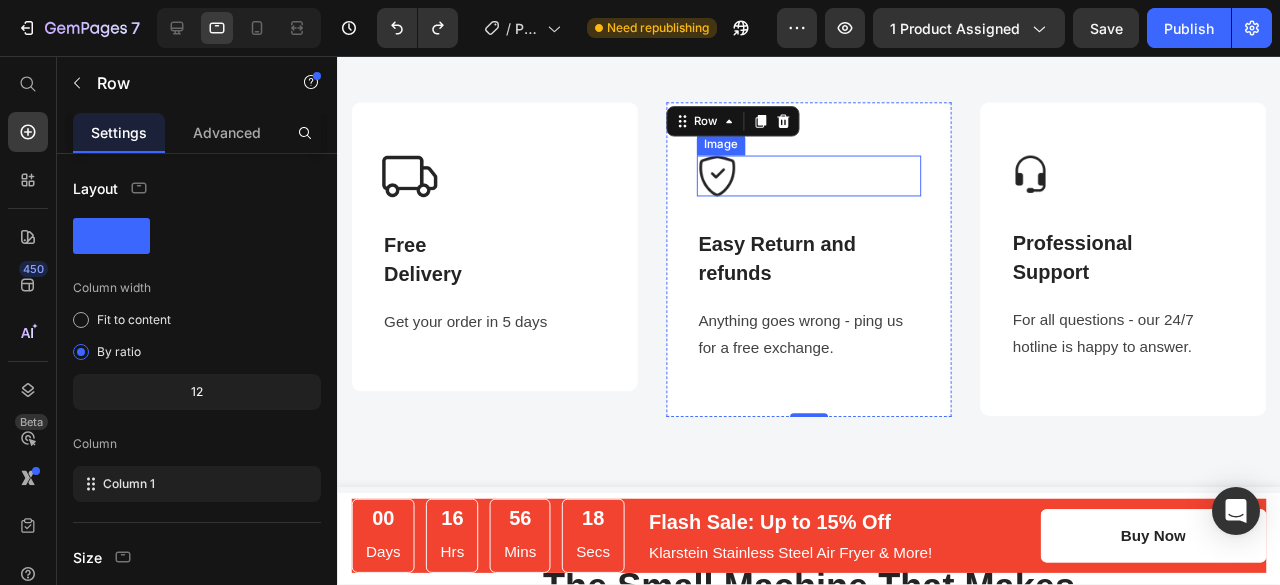 click at bounding box center [833, 182] 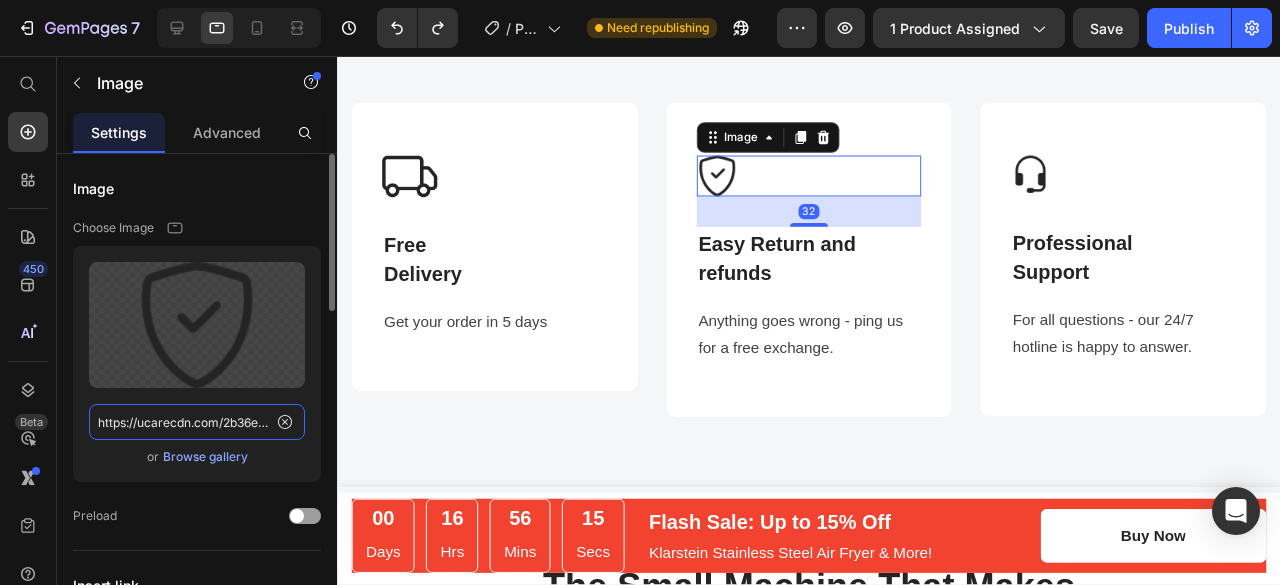 click on "https://ucarecdn.com/2b36e0ae-17ab-4110-b824-13172ad08487/-/format/auto/-/preview/100x100/-/quality/lighter/shield-check.png" 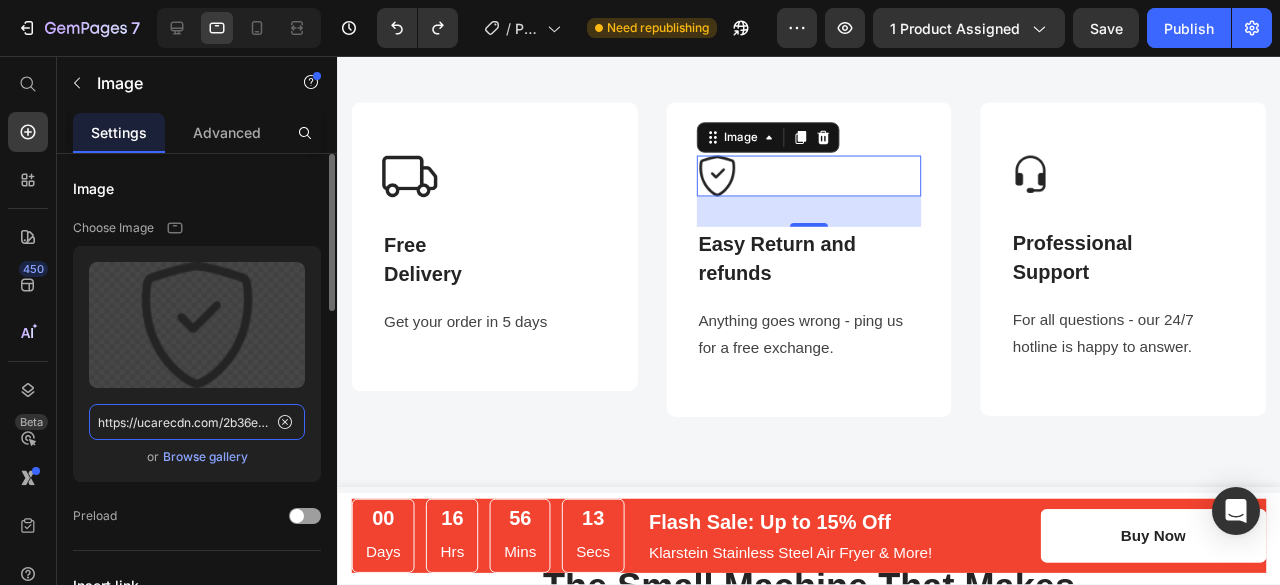 click on "https://ucarecdn.com/2b36e0ae-17ab-4110-b824-13172ad08487/-/format/auto/-/preview/100x100/-/quality/lighter/shield-check.png" 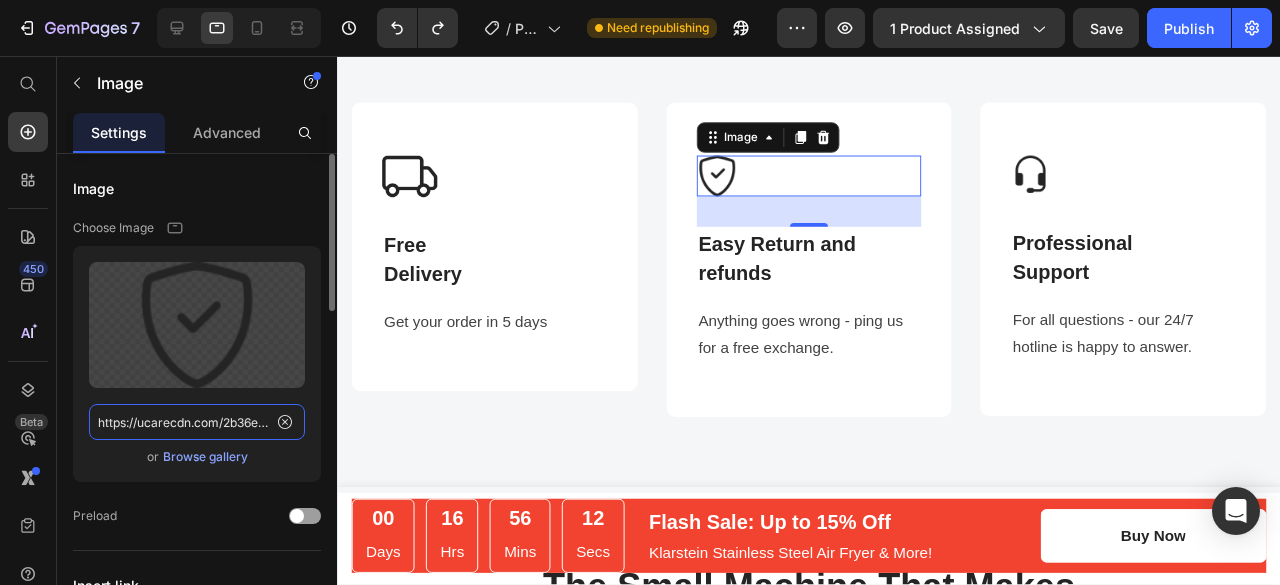 click on "https://ucarecdn.com/2b36e0ae-17ab-4110-b824-13172ad08487/-/format/auto/-/preview/100x100/-/quality/lighter/shield-check.png" 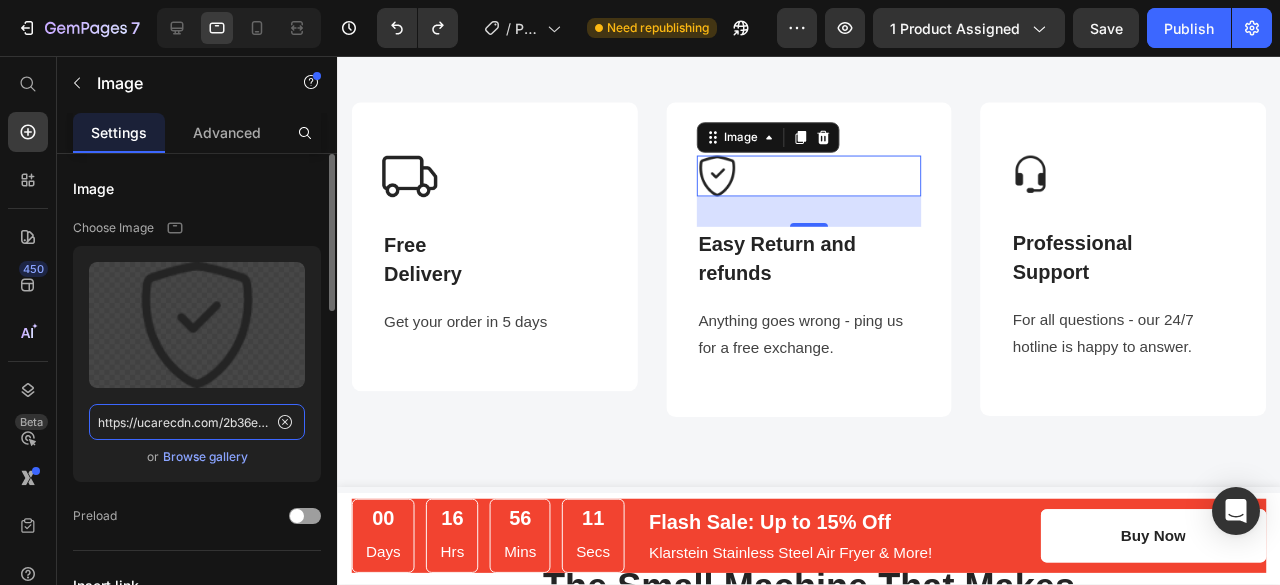 click on "https://ucarecdn.com/2b36e0ae-17ab-4110-b824-13172ad08487/-/format/auto/-/preview/100x100/-/quality/lighter/shield-check.png" 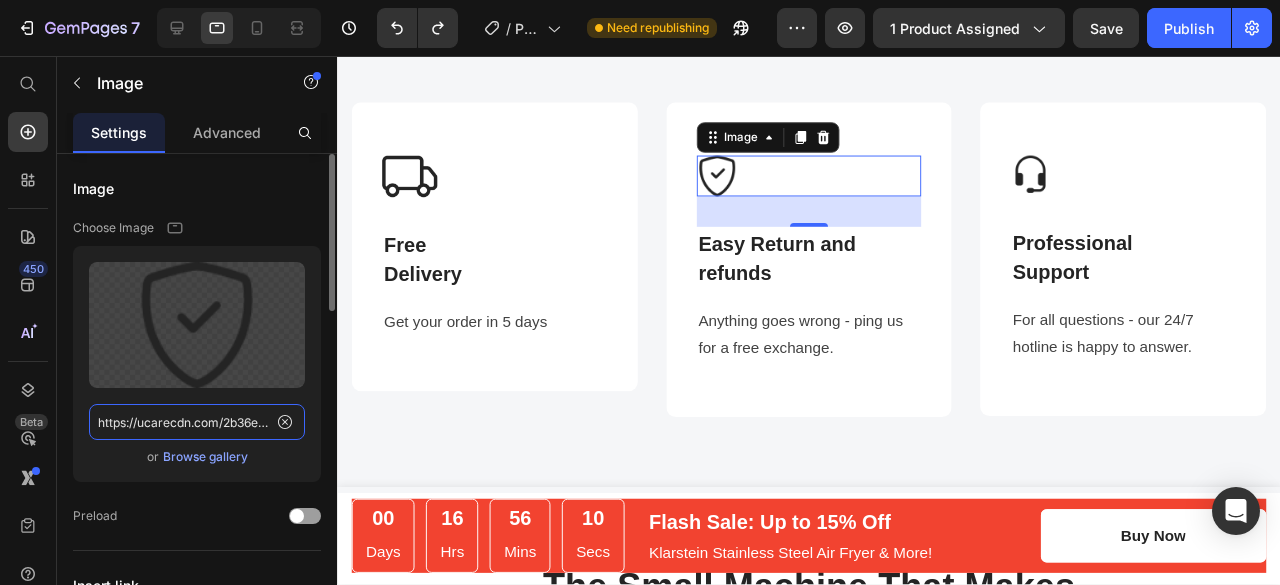 click on "https://ucarecdn.com/2b36e0ae-17ab-4110-b824-13172ad08487/-/format/auto/-/preview/100x100/-/quality/lighter/shield-check.png" 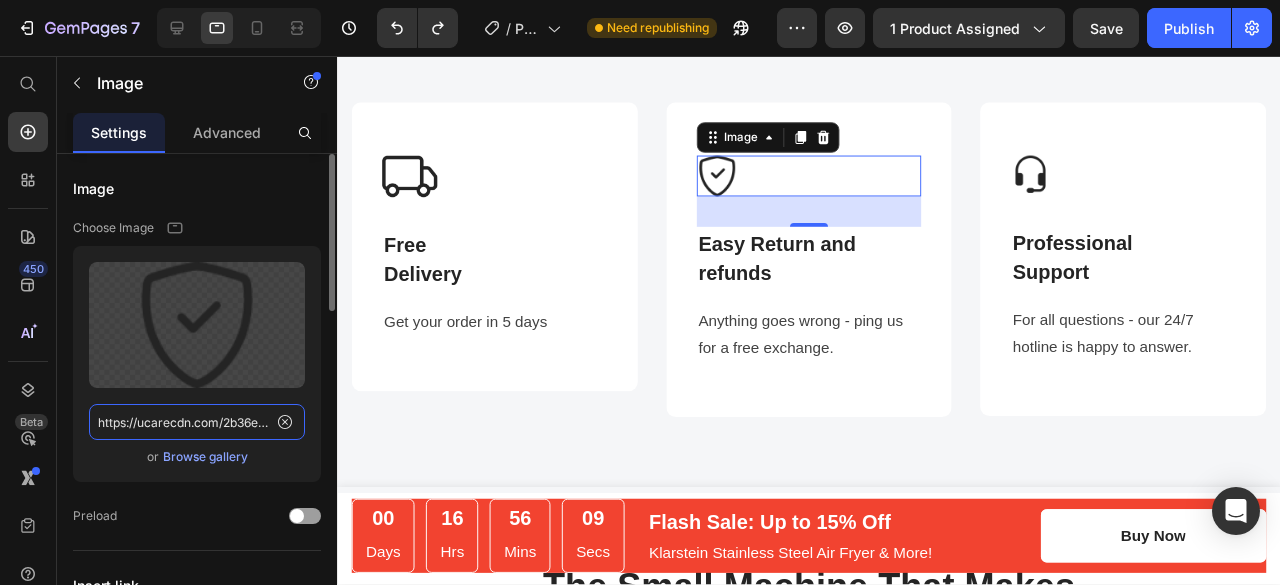 paste on "data:image/png;base64,iVBORw0KGgoAAAANSUhEUgAAAOEAAADhCAMAAAAJbSJIAAAAqFBMVEX////u7u7t7e0AAAAEBATx8fH19fXq6ur29vb8/Pz5+fkICAjW1tYLCwvi4uK1tbWnp6dAQEAnJyfb29u+vr51dXWDg4Ofn58bGxsVFRV9fX0uLi7GxsY0NDRgYGBNTU2Ojo5paWkhISFtbW1ERERVVVVjY2OWlpa2traKioqsrKw6OjoyMjLt7ulDQ0Pr8Oft9+Ha5tCnt5LK2La2wqd8jmLe4Ni2uq7AQxMQAAAPhUlEQVR4nO2dCYOjKhKABQTUGHNobnN0p9NHMj0z+3b37f//ZwvGaKk5PNAk82SOnkkF5BMoqgpEDSUS1pIJP70UaS3hs0tbwseoZUvYEj5CPVrClrAlvH89WsKW8BohTiSe+jZ/emma/0GqpVKaTo/RtVRKW8Lnl7aEzy9tCZ9f2hI+v7QlfH5pS/j80nR6TP+gkm+BK2R+Bin+B/j4LeGzS1vCx6hlS9gSPkI9WsI/jdD84wn/4DY0/3jCGqSPsvZ0qqXj9Zx6Sm4WCSGekdreZD4kMk0/abpaz7b2RDEXneeUTMPpjV/WRzpd/CJkTxVe9x6EWDAepa7fn69IlPTw75n95ISIGtR2va/dchah6RGiTrpk/ASElF7uaaY9Xi1PbHr8U49+vD4ooex84o+gM7nveY6RzUvFCLTG5GZ6UELMMUOcGY4/2r0Ssti6Z/Ji9hH3ynNJyhYPSkhF9Zmz3w5PlZ3a6bycMXsWK5WzhKKnbh6UkBvUm09FJUMF0iVvPJM3aMLLfEE6uKmSH4UQ9denRjj+7JLPVF6MjZerfTRI3qPNh6YpTWb7I93duoSs0oSMjsi5XqpH7bqcO5bKWUoBYeAQOF/DdL1lUw3SebExOQcoPumQ6WE992yHUZS2vO7dhmIEjl/lsEvVWzTLS4aQ2cNznbQjPnxzNYsLPApsuscgZJMfgq+Tbhv5714qLxa..." 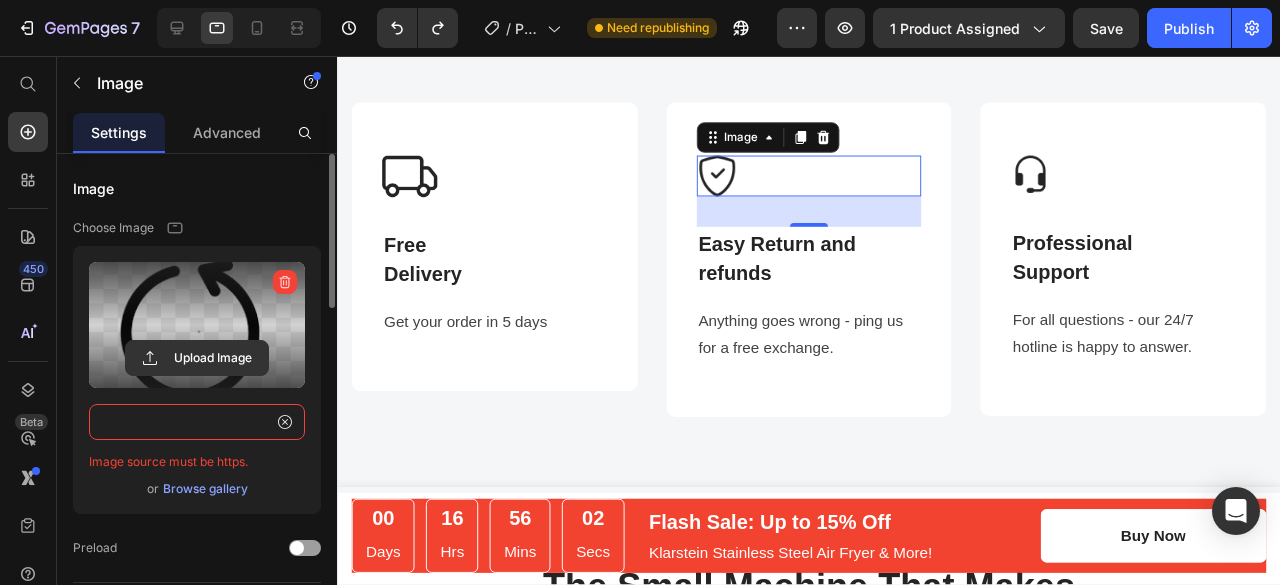 scroll, scrollTop: 0, scrollLeft: 39723, axis: horizontal 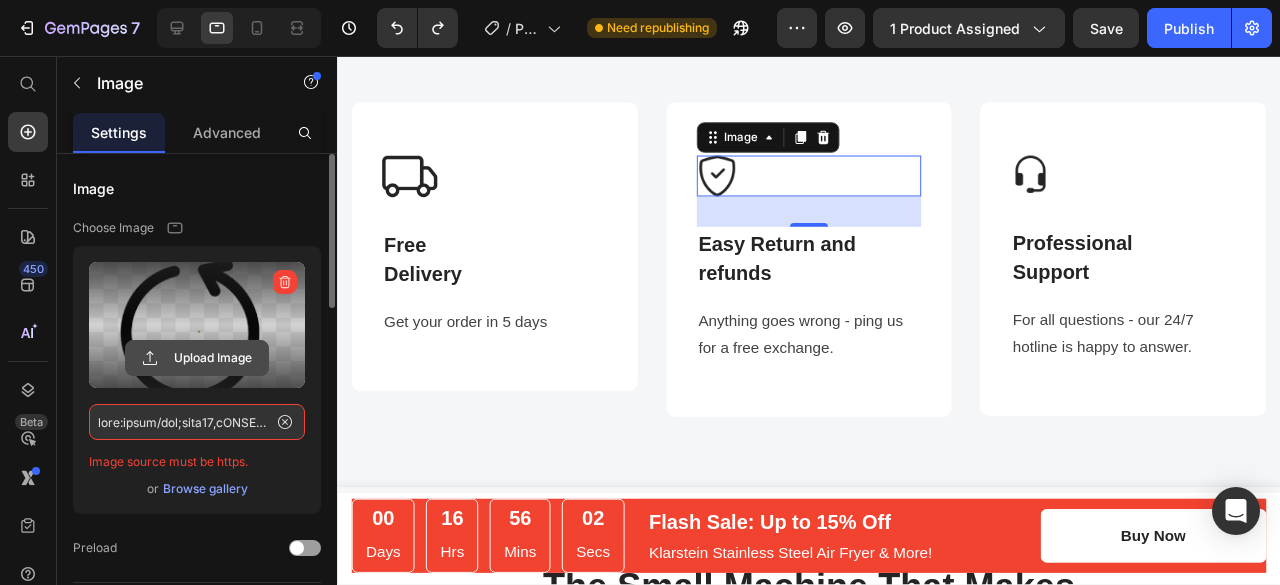 click 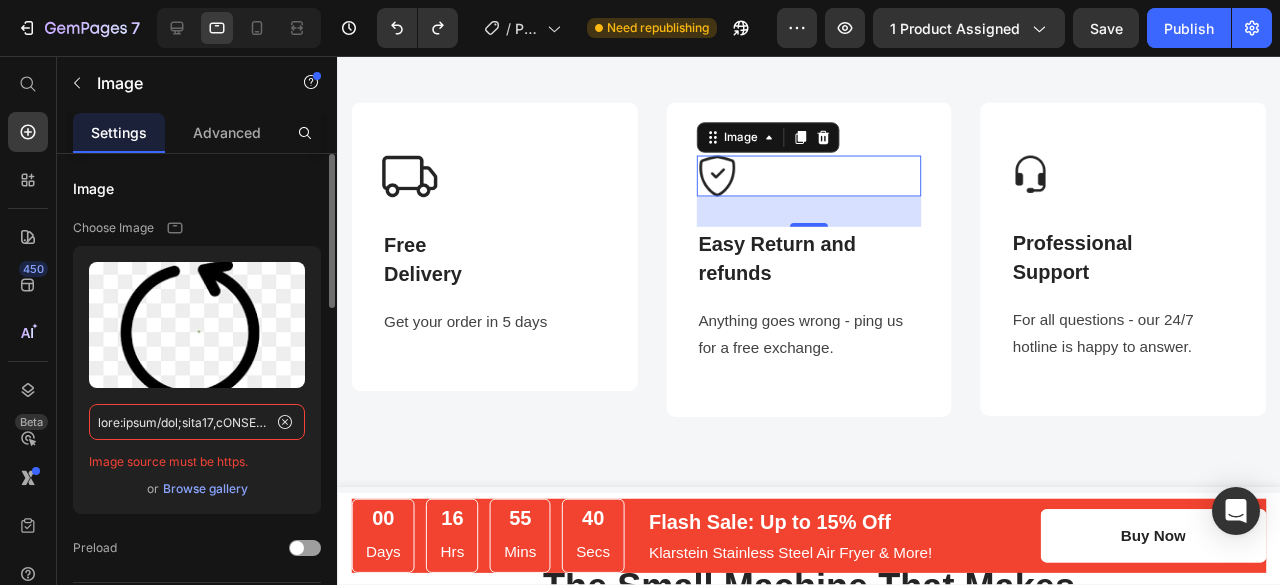 click 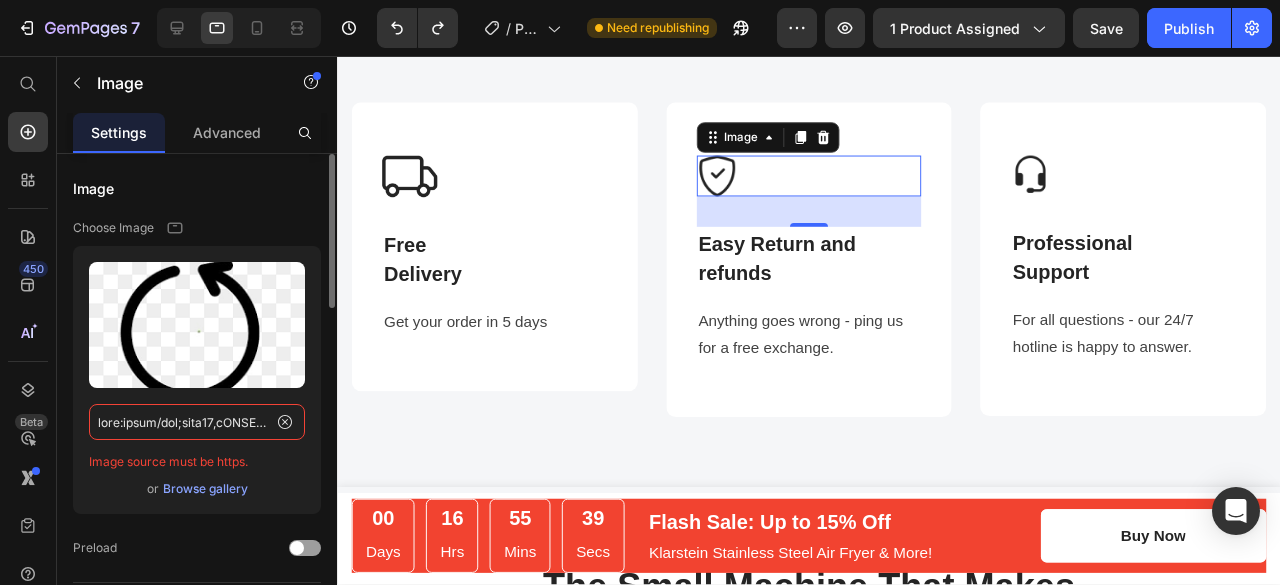 paste on "https://www.google.com/imgres?q=return%20symbol%20remove%20background&imgurl=https%3A%2F%2Fpng.pngtree.com%2Felement_our%2F20190531%2Fourmid%2Fpngtree-return-icon-image_1287495.jpg&imgrefurl=https%3A%2F%2Fpngtree.com%2Fso%2Freturn-icon&docid=G1fGfiL9DlrwjM&tbnid=MWrf6oTkNWpeDM&vet=12ahUKEwj74seX3buOAxVPTKQEHUGAHREQM3oECB4QAA..i&w=360&h=360&hcb=2&ved=2ahUKEwj74seX3buOAxVPTKQEHUGAHREQM3oECB4QAA" 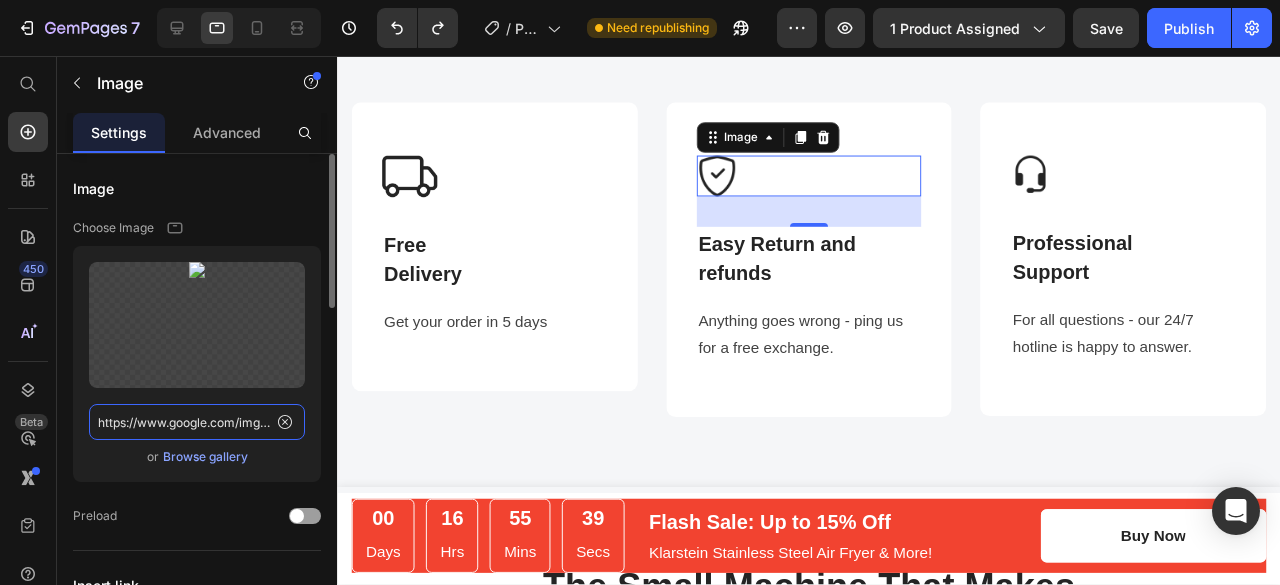 scroll, scrollTop: 0, scrollLeft: 2608, axis: horizontal 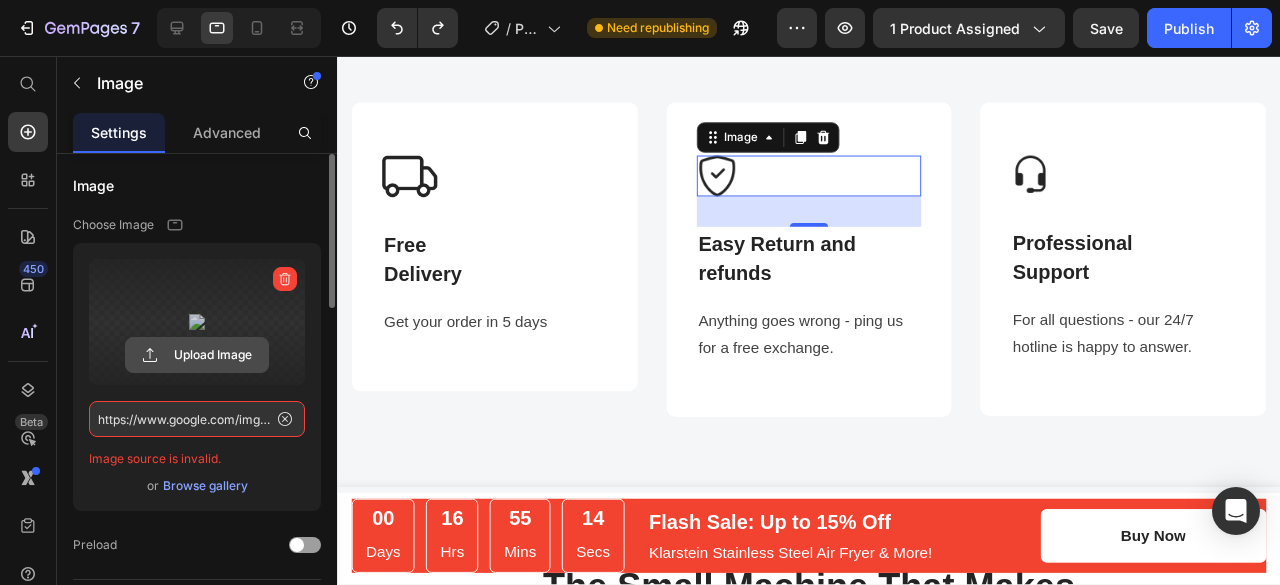 click 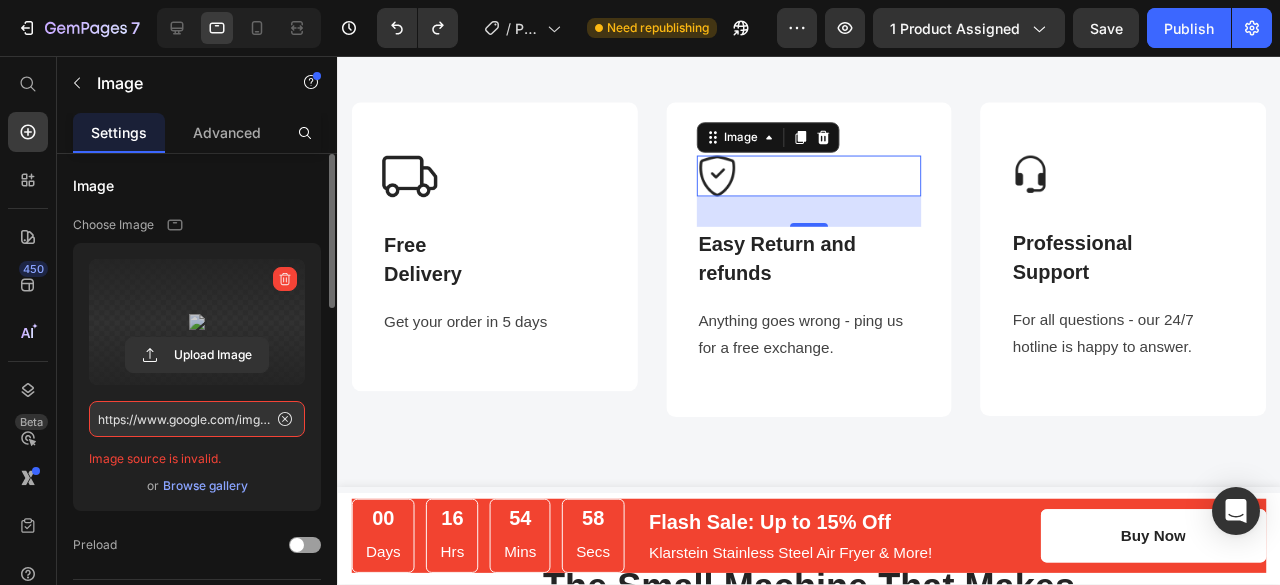click at bounding box center [197, 322] 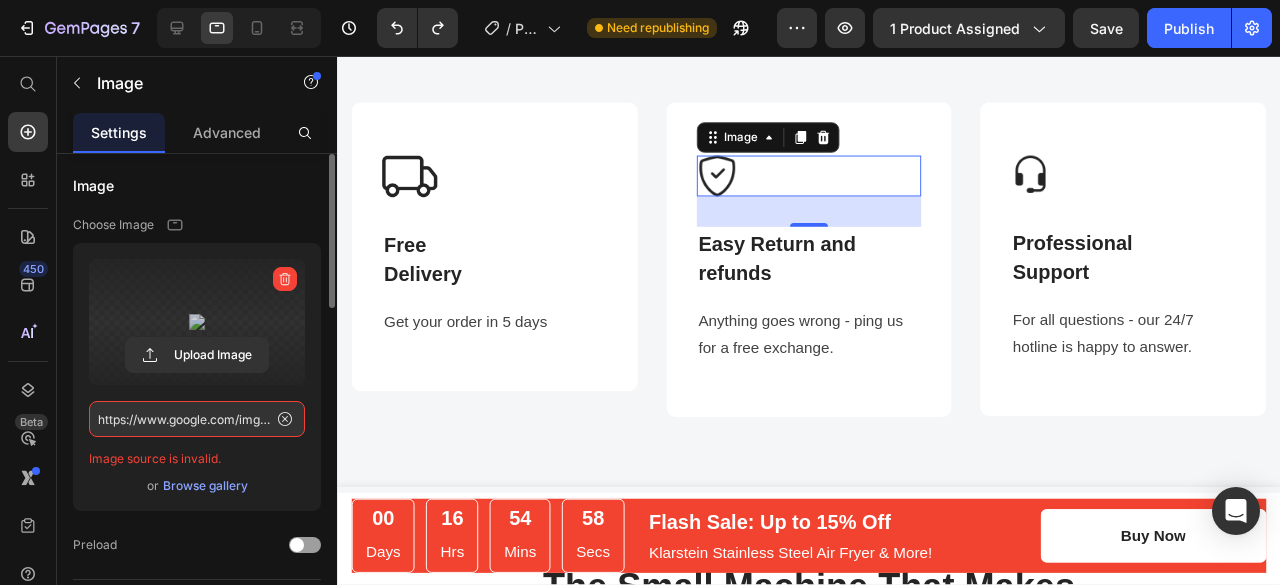 click 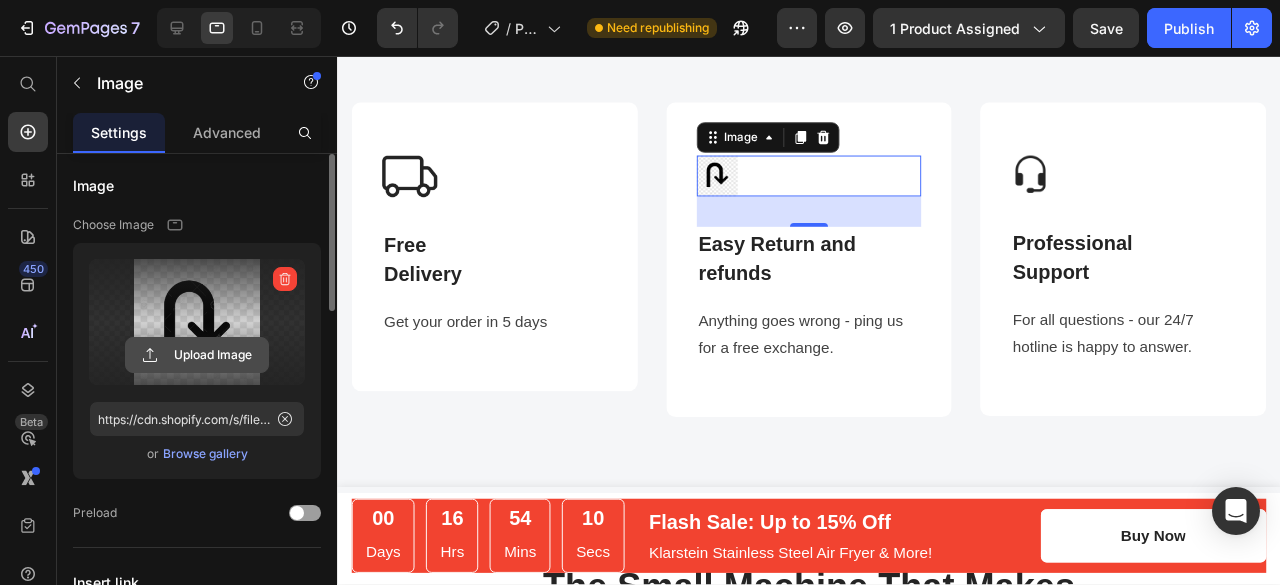 click 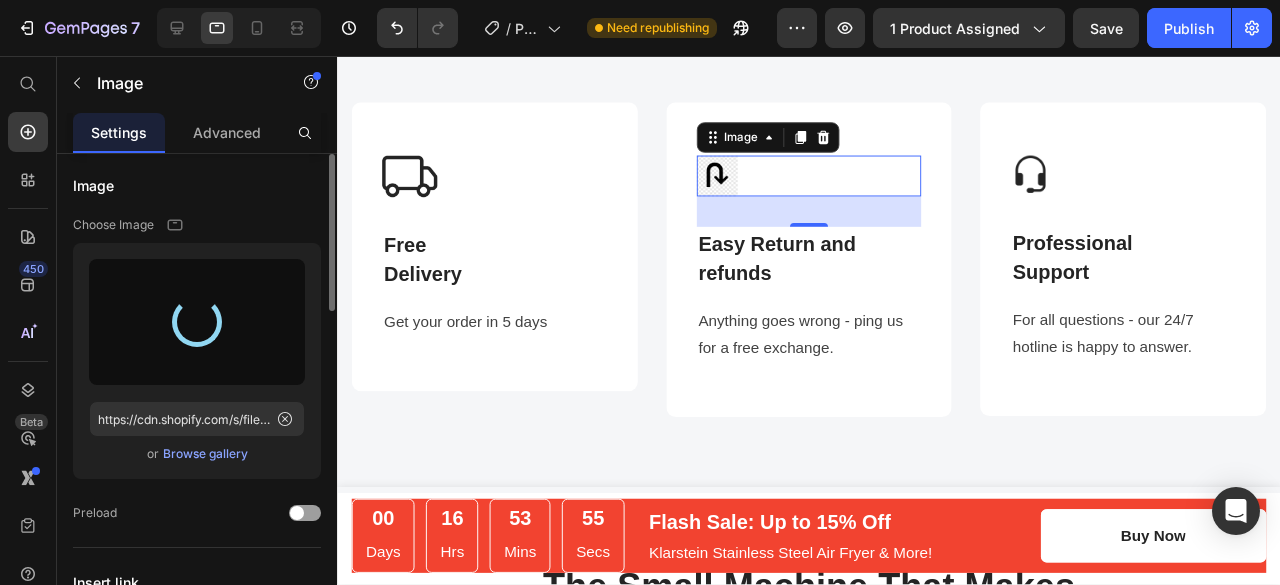type on "https://cdn.shopify.com/s/files/1/0706/1857/9129/files/gempages_575009767479575664-e88bdf1a-30ca-4cac-9780-5f6510b3e77f.jpg" 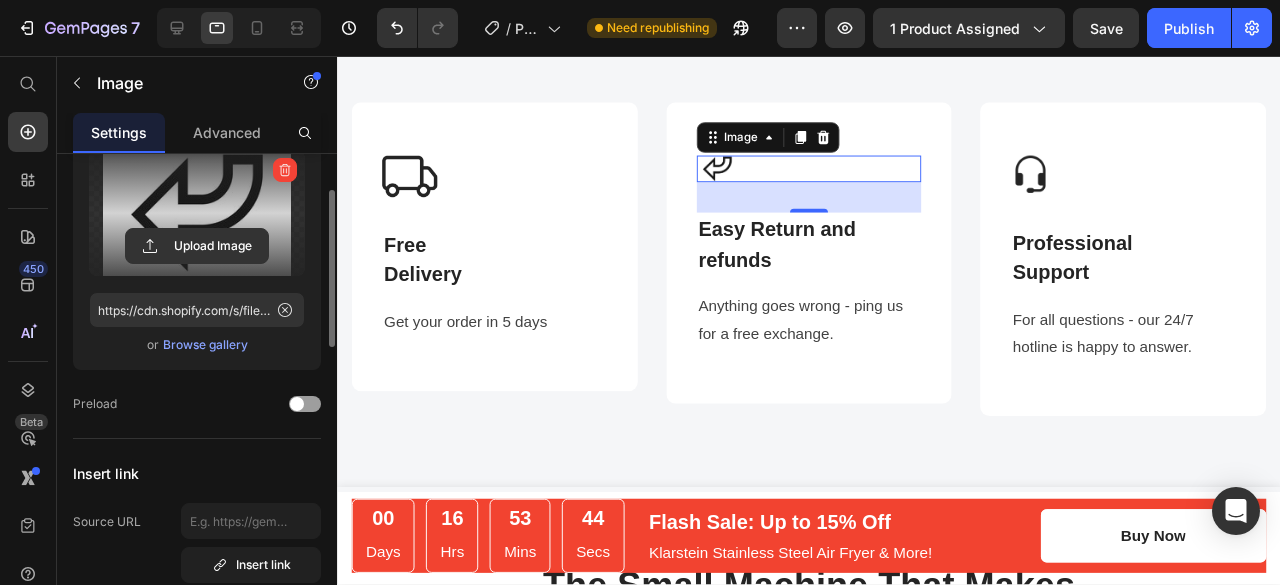 scroll, scrollTop: 111, scrollLeft: 0, axis: vertical 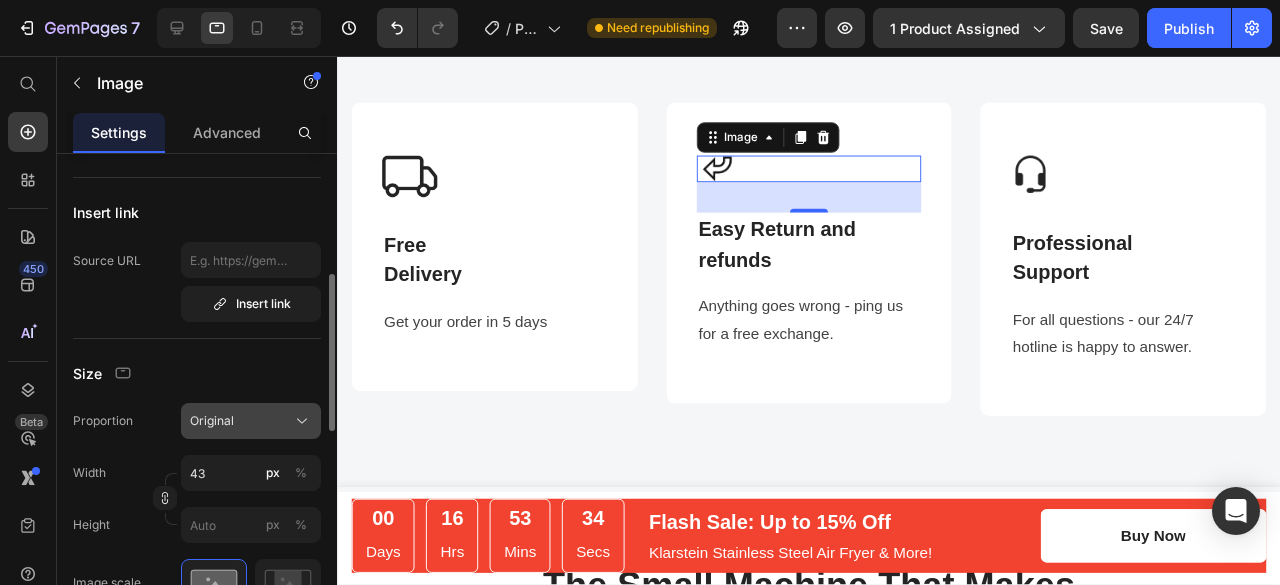 click on "Original" 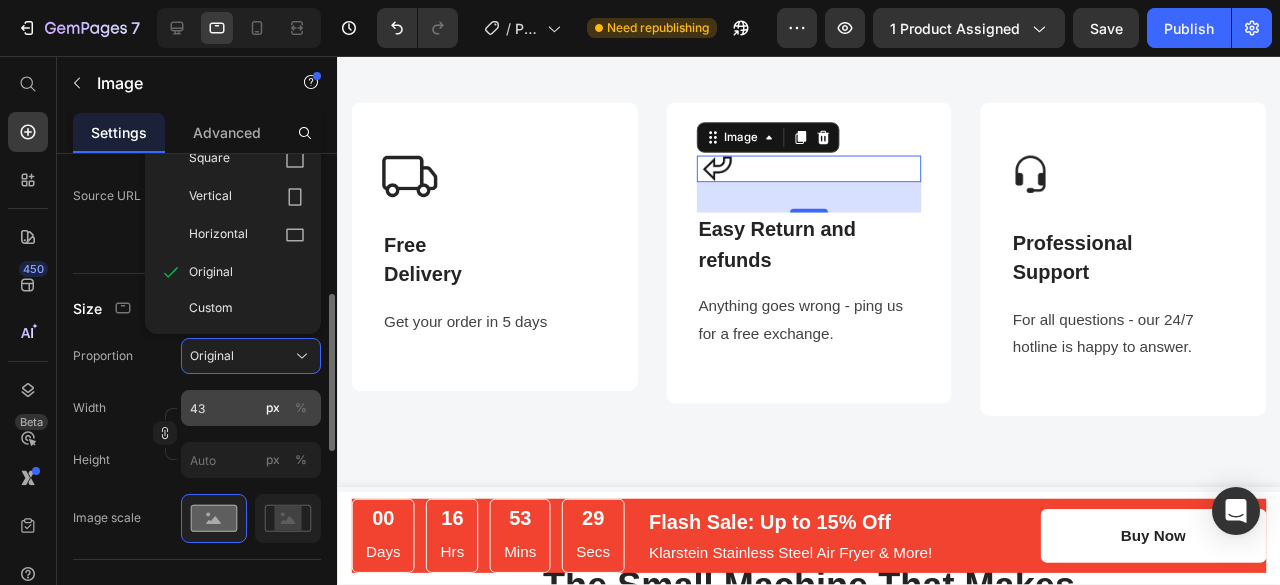 scroll, scrollTop: 440, scrollLeft: 0, axis: vertical 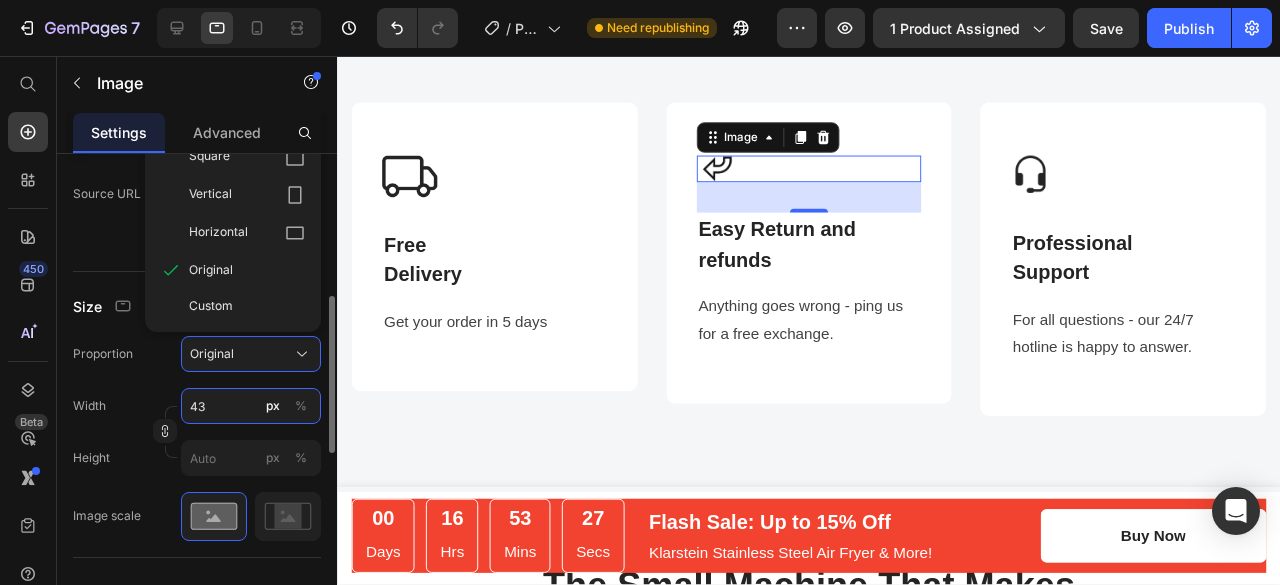 click on "43" at bounding box center [251, 406] 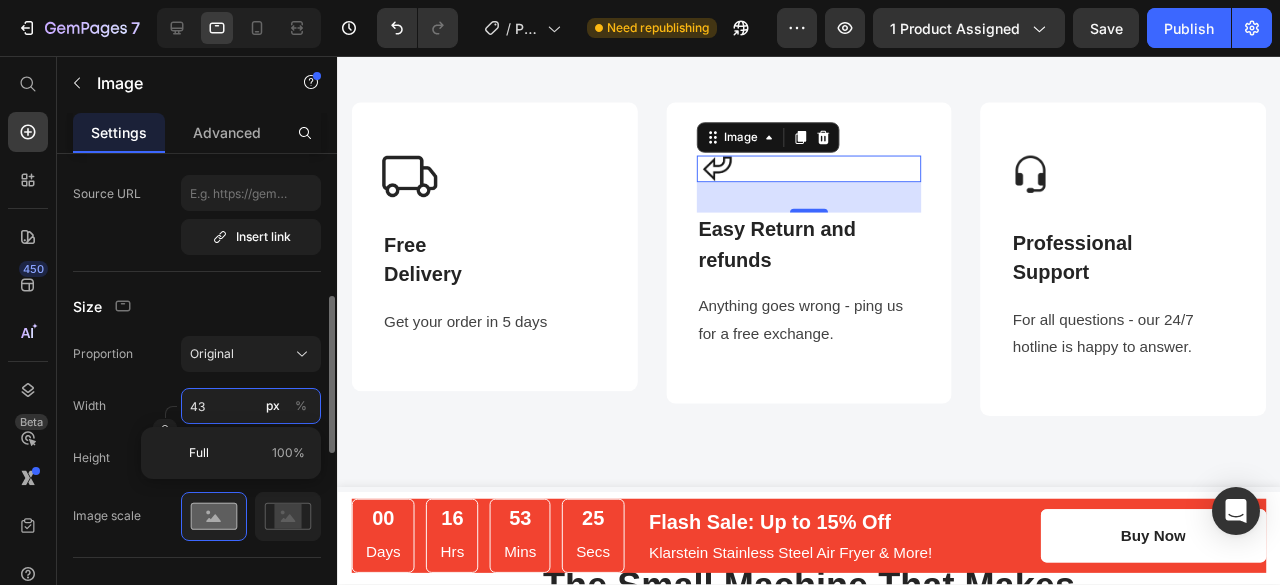 click on "43" at bounding box center [251, 406] 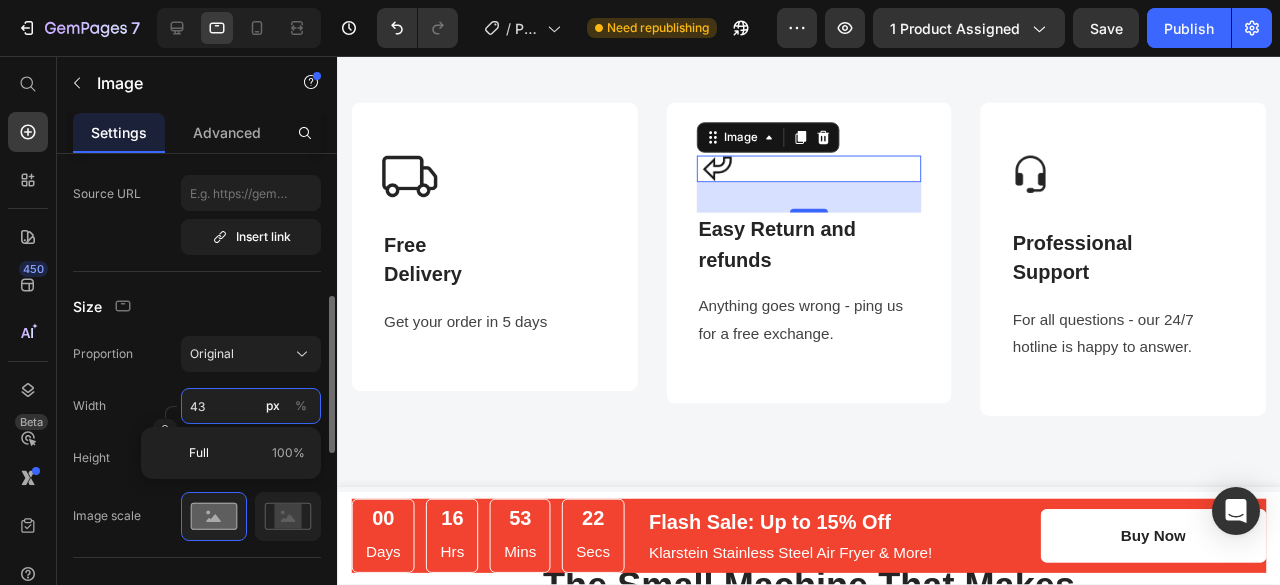 type on "4" 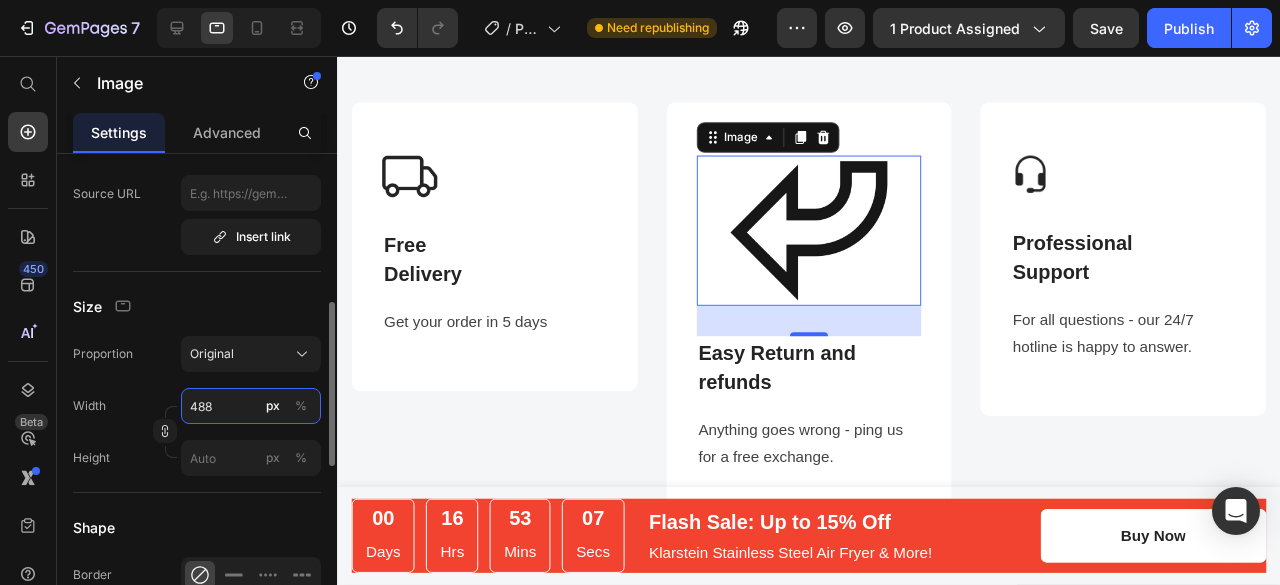type on "48" 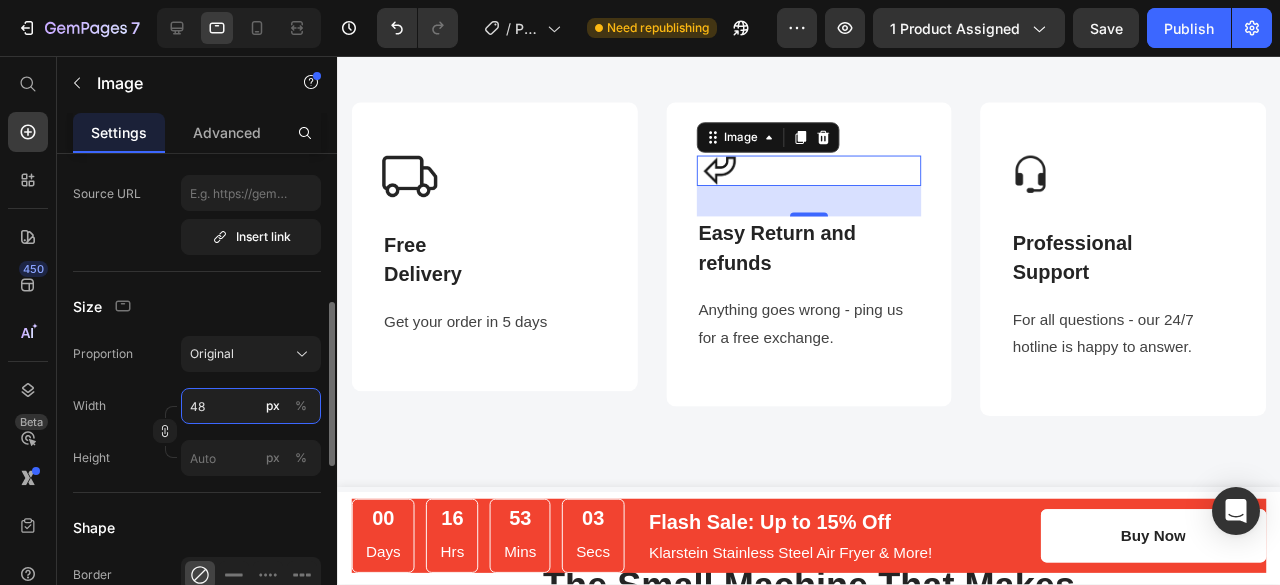 click on "48" at bounding box center (251, 406) 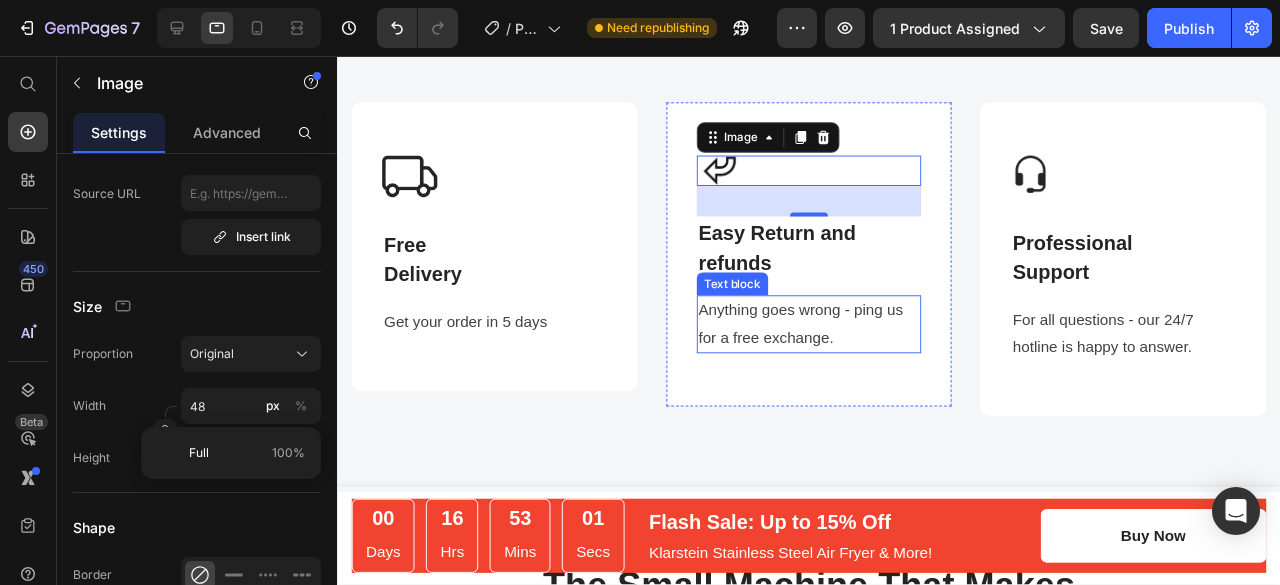 click on "Anything goes wrong - ping us for a free exchange." at bounding box center (833, 339) 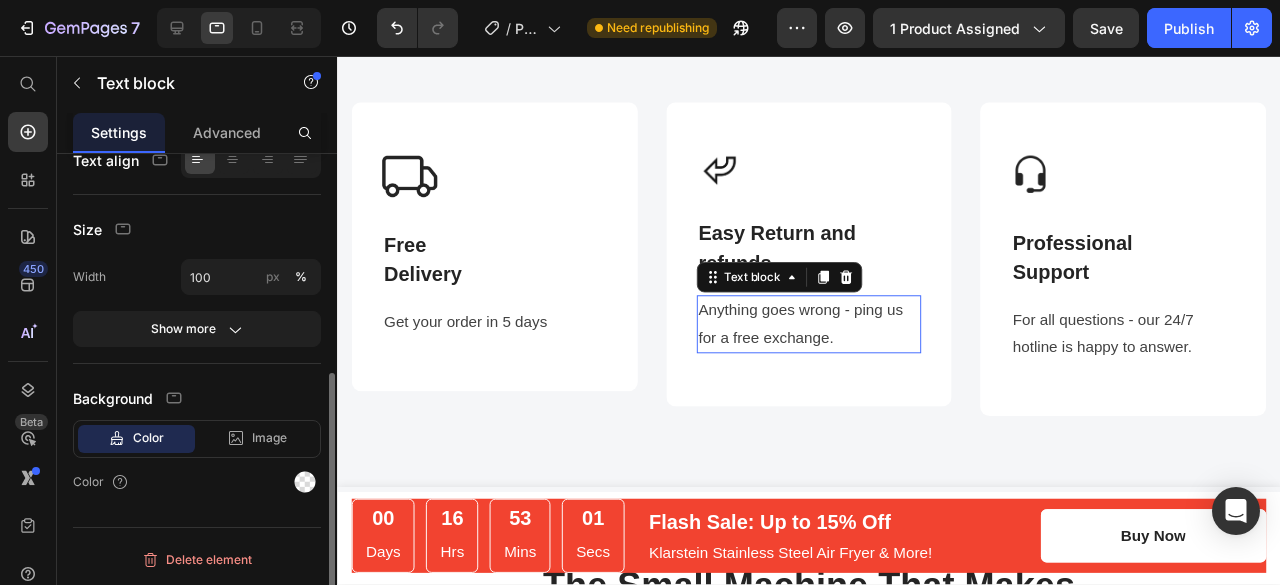 scroll, scrollTop: 0, scrollLeft: 0, axis: both 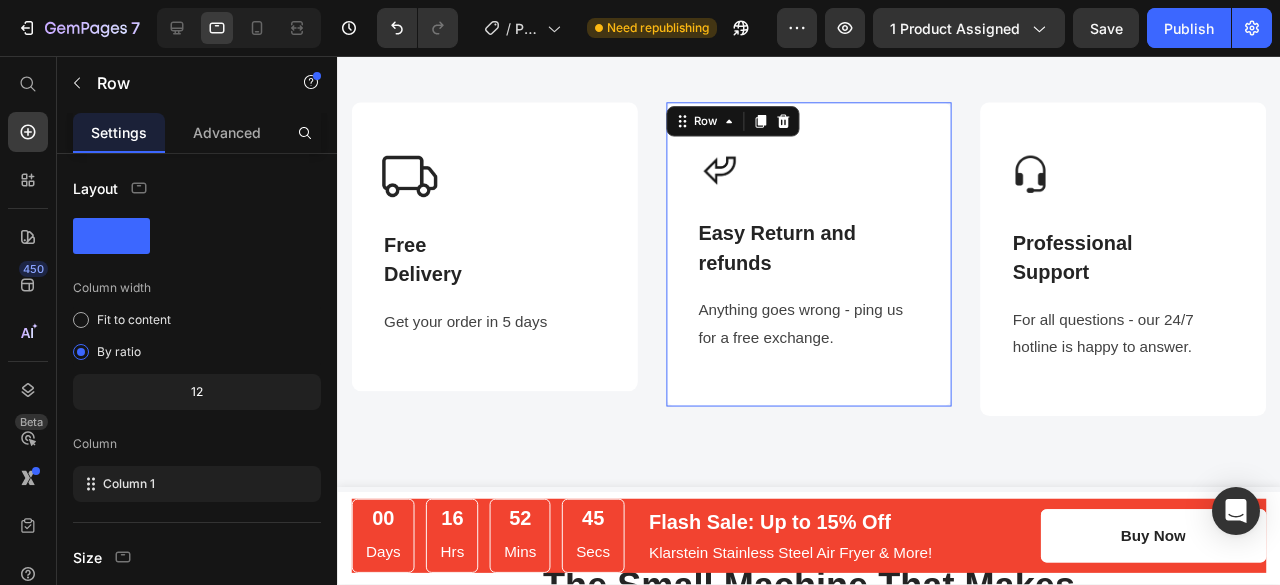 click on "Image Easy Return and refunds Text block Anything goes wrong - ping us for a free exchange. Text block Row   0" at bounding box center (833, 265) 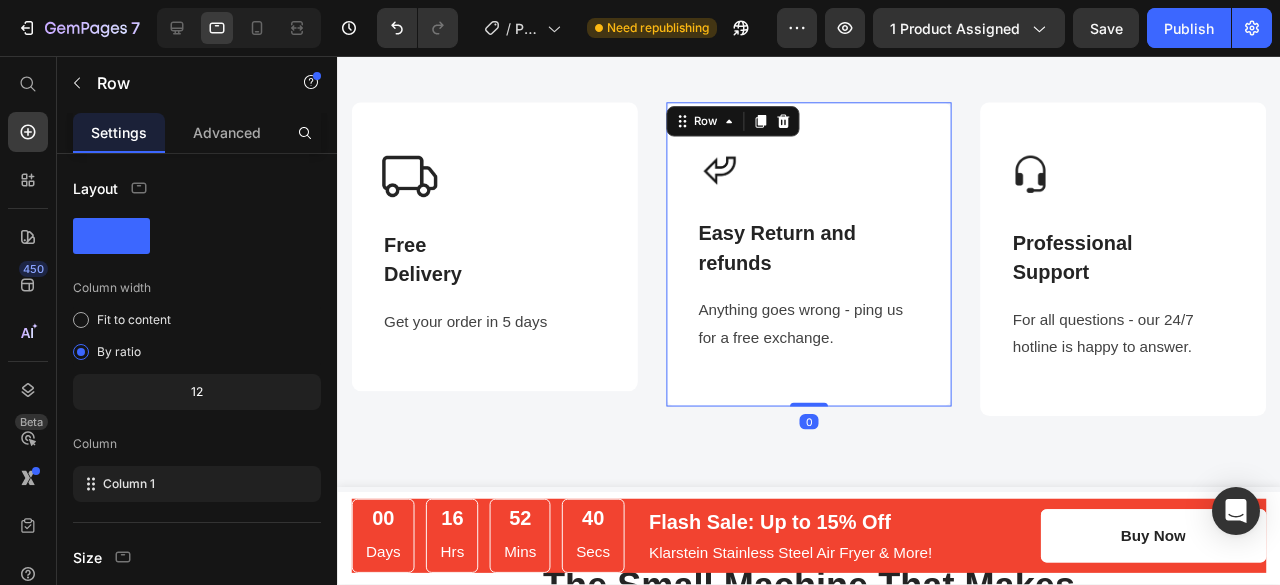 drag, startPoint x: 827, startPoint y: 411, endPoint x: 824, endPoint y: 346, distance: 65.06919 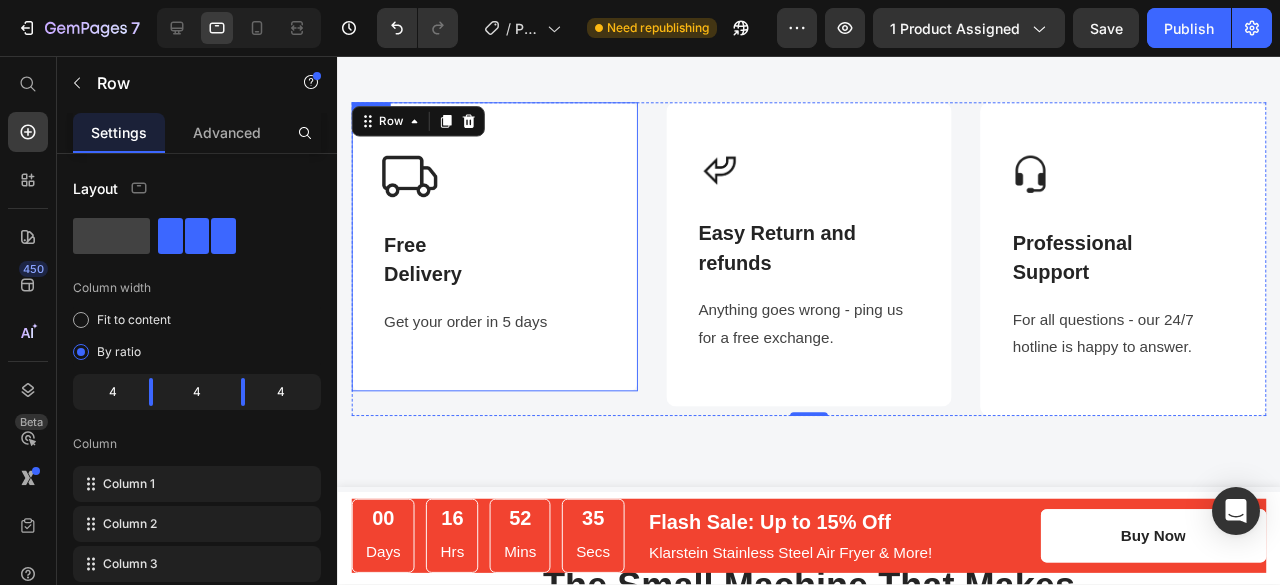 click on "Image Free Delivery Text block Get your order in 5 days  Text block Row" at bounding box center [502, 257] 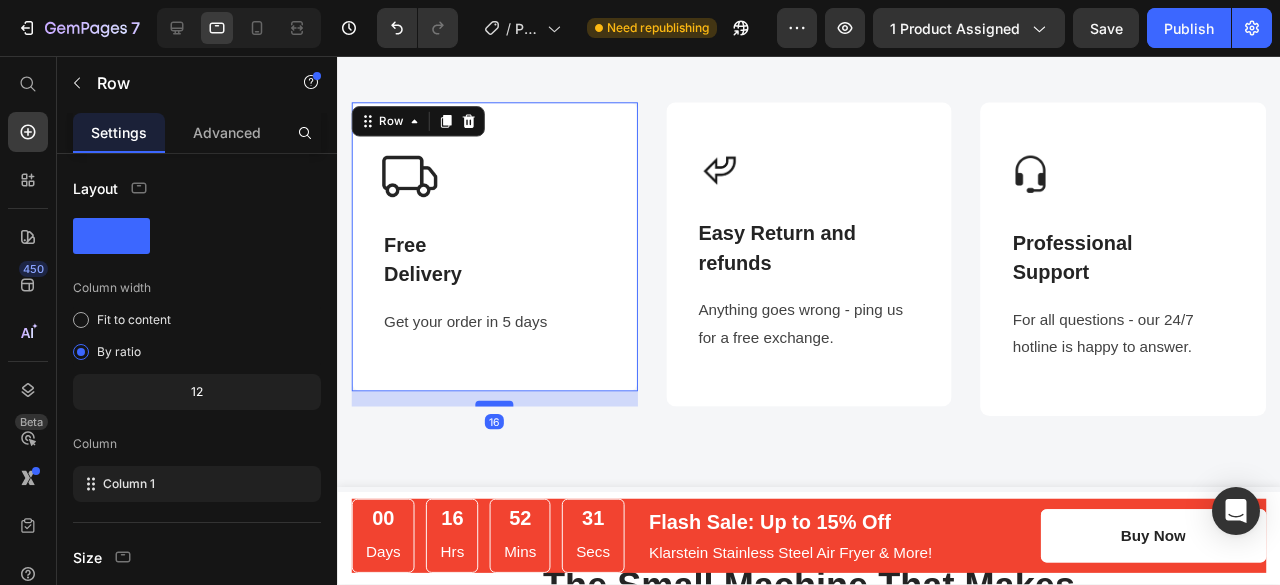 drag, startPoint x: 489, startPoint y: 395, endPoint x: 485, endPoint y: 411, distance: 16.492422 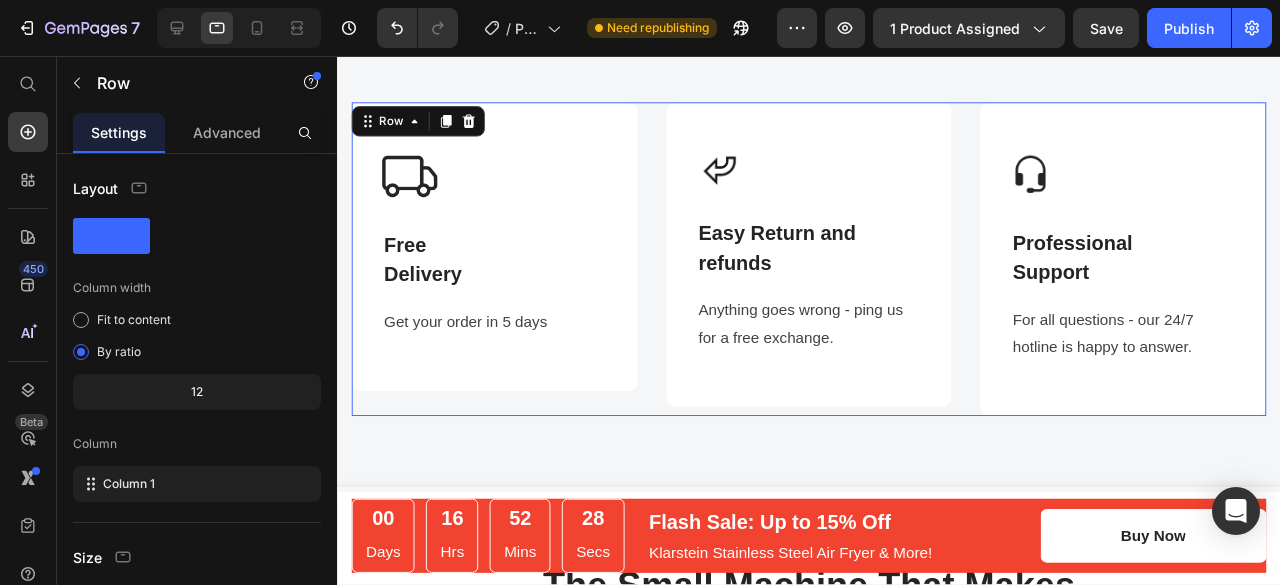 click on "Image Free Delivery Text block Get your order in 5 days  Text block Row Image Easy Return and refunds Text block Anything goes wrong - ping us for a free exchange. Text block Row Image Professional  Support Text block For all questions - our 24/7 hotline is happy to answer. Text block Row Row   0" at bounding box center (833, 270) 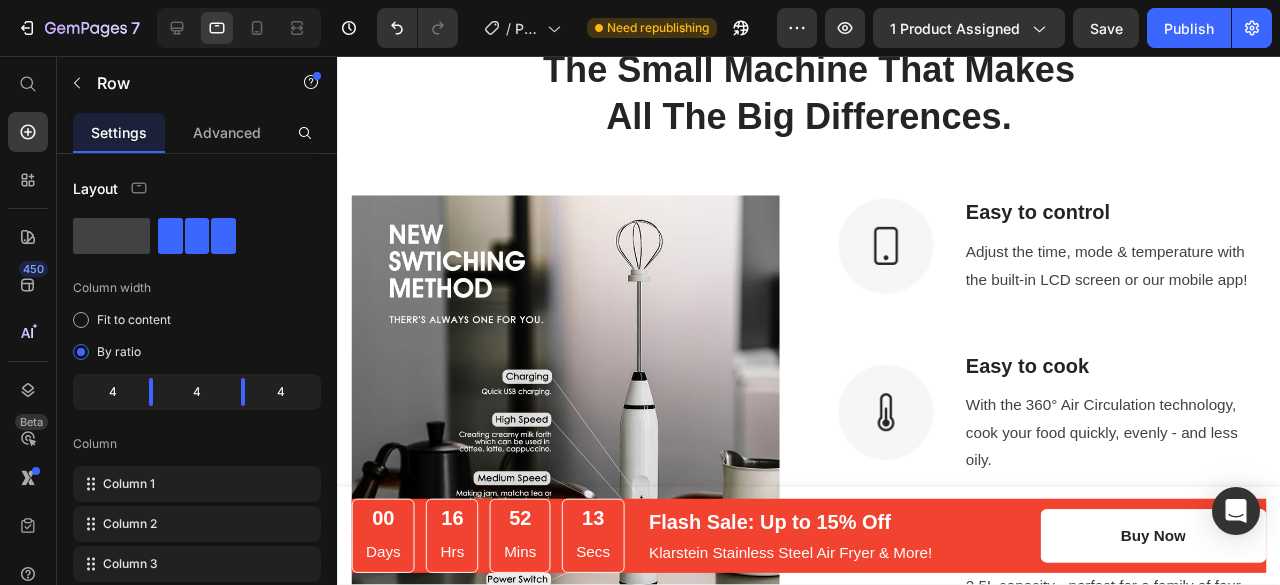 scroll, scrollTop: 1659, scrollLeft: 0, axis: vertical 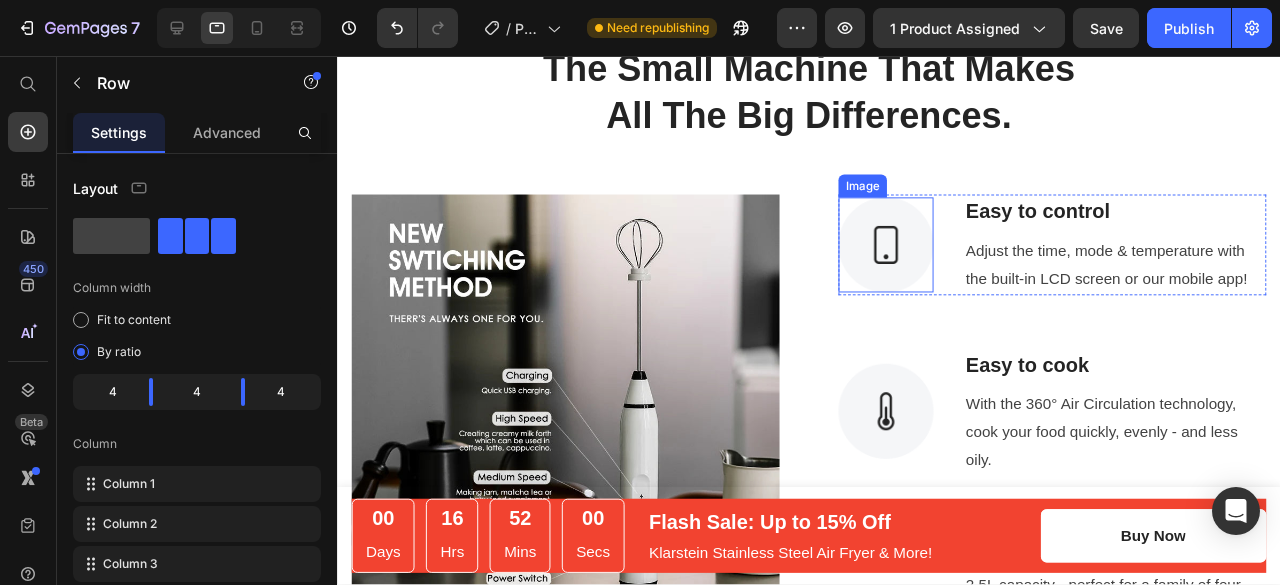click at bounding box center [914, 255] 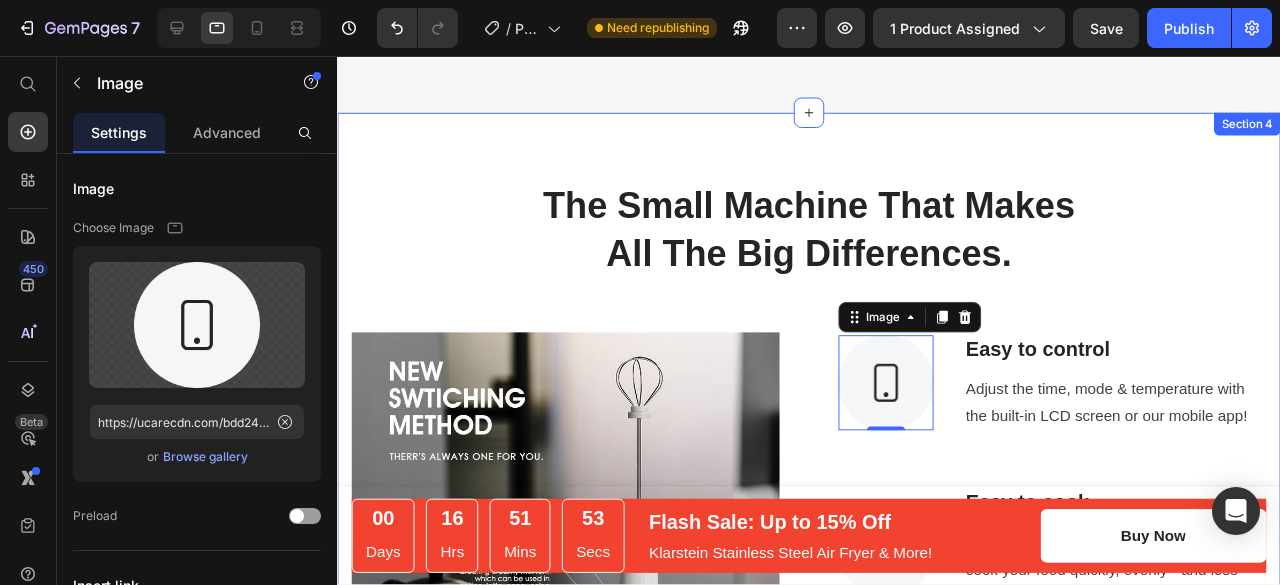 scroll, scrollTop: 1528, scrollLeft: 0, axis: vertical 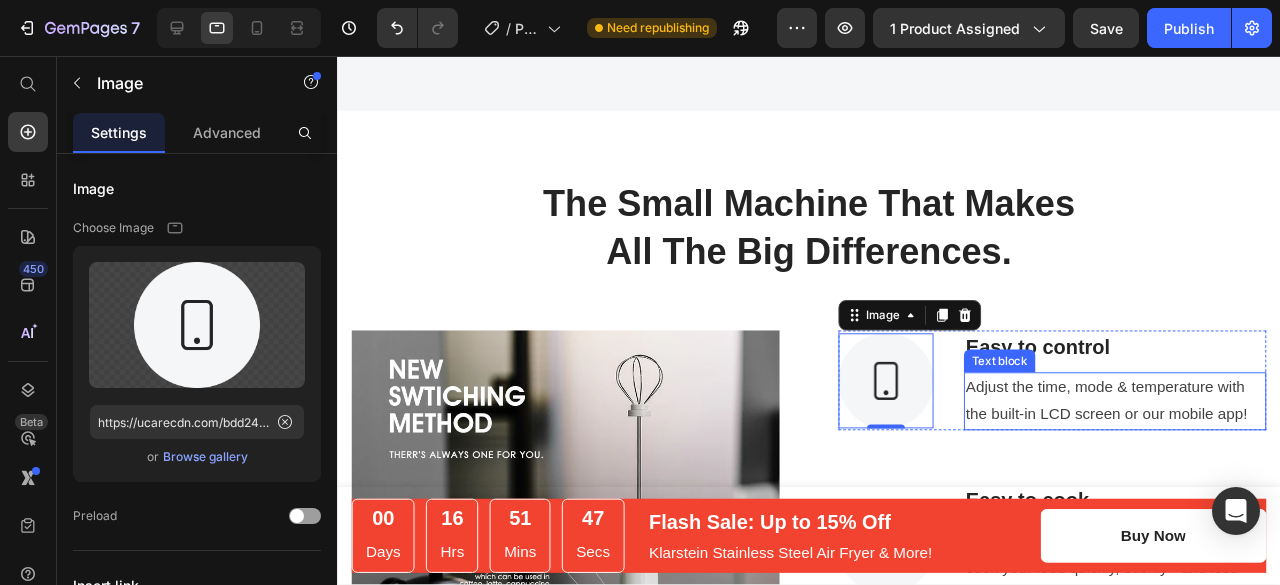 click on "Adjust the time, mode & temperature with the built-in LCD screen or our mobile app!" at bounding box center [1155, 420] 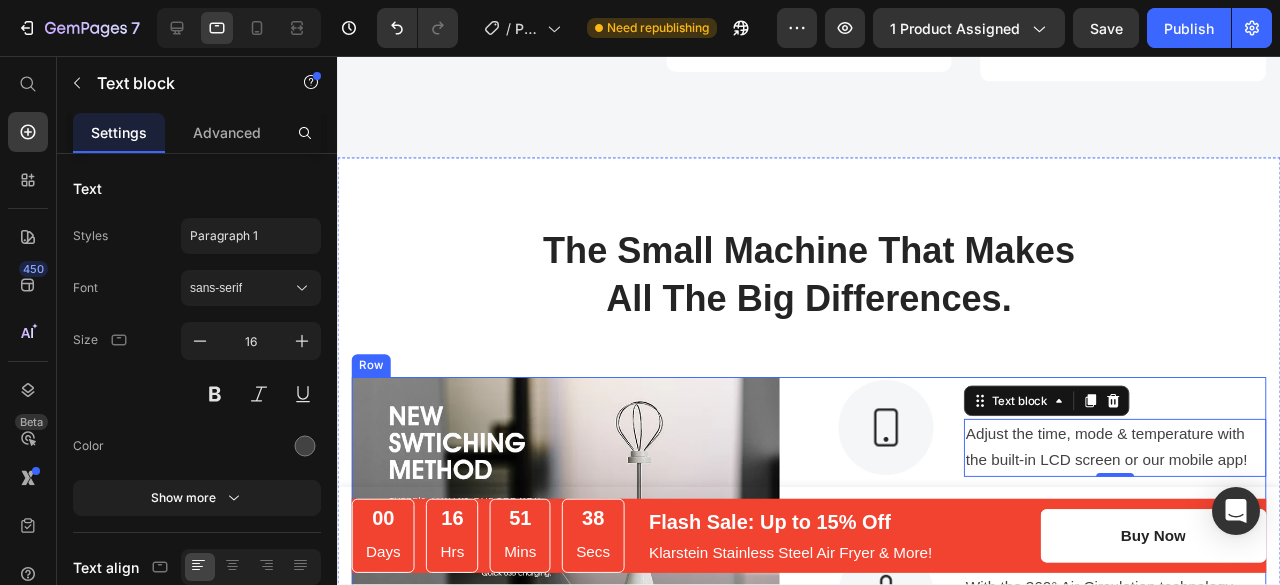 scroll, scrollTop: 1555, scrollLeft: 0, axis: vertical 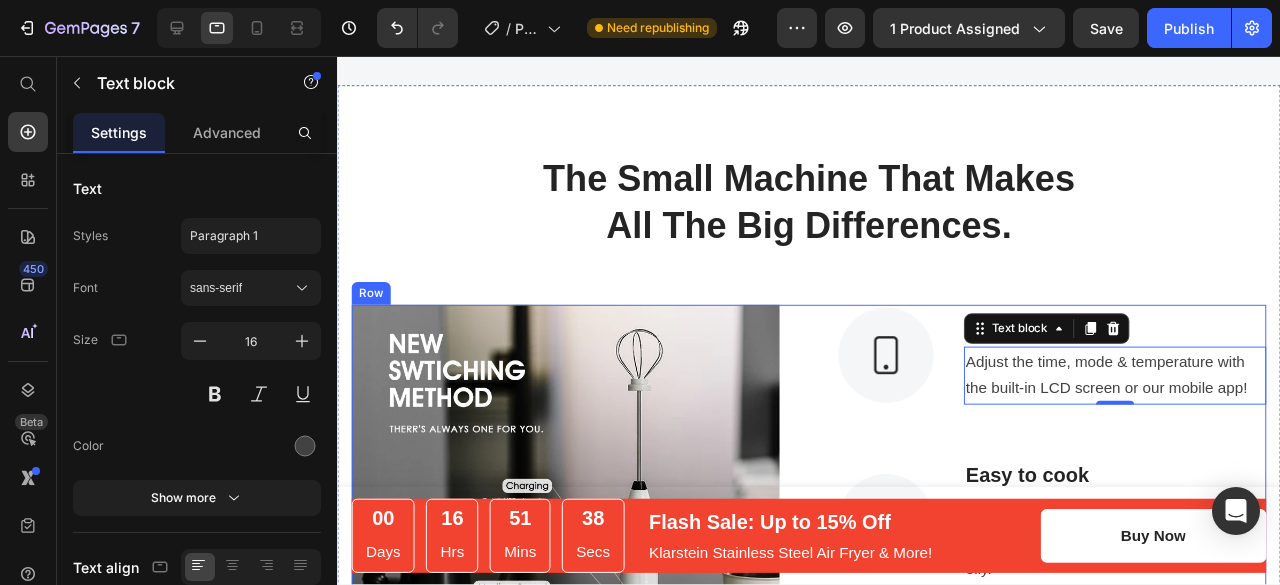 click on "Image Easy to control Text block Adjust the time, mode & temperature with the built-in LCD screen or our mobile app! Text block   0 Row Image Easy to cook Text block With the 360° Air Circulation technology, cook your food quickly, evenly - and less oily. Text block Row Image Easy to accommodate Text block 2.5L capacity - perfect for a family of four and won’t take up too much of your counter space! Text block Row Image Easy to clean Text block Non-sticky & dishwasher-safe fry basket that makes all the cleaning hassles go away. Text block Row" at bounding box center (1089, 655) 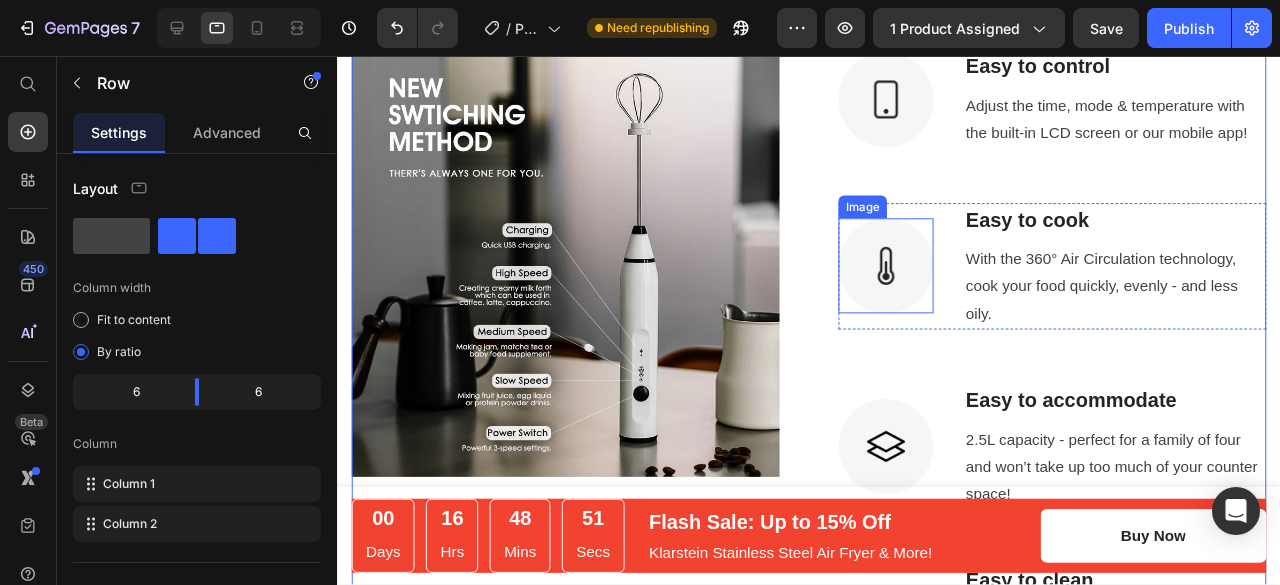 scroll, scrollTop: 1815, scrollLeft: 0, axis: vertical 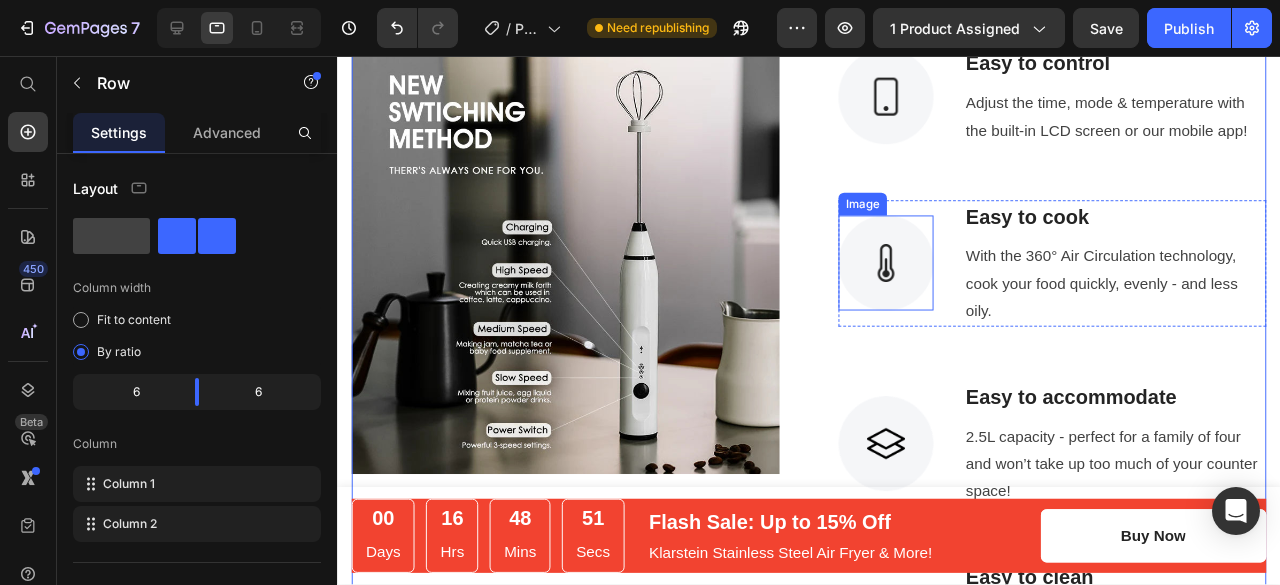 click at bounding box center (914, 274) 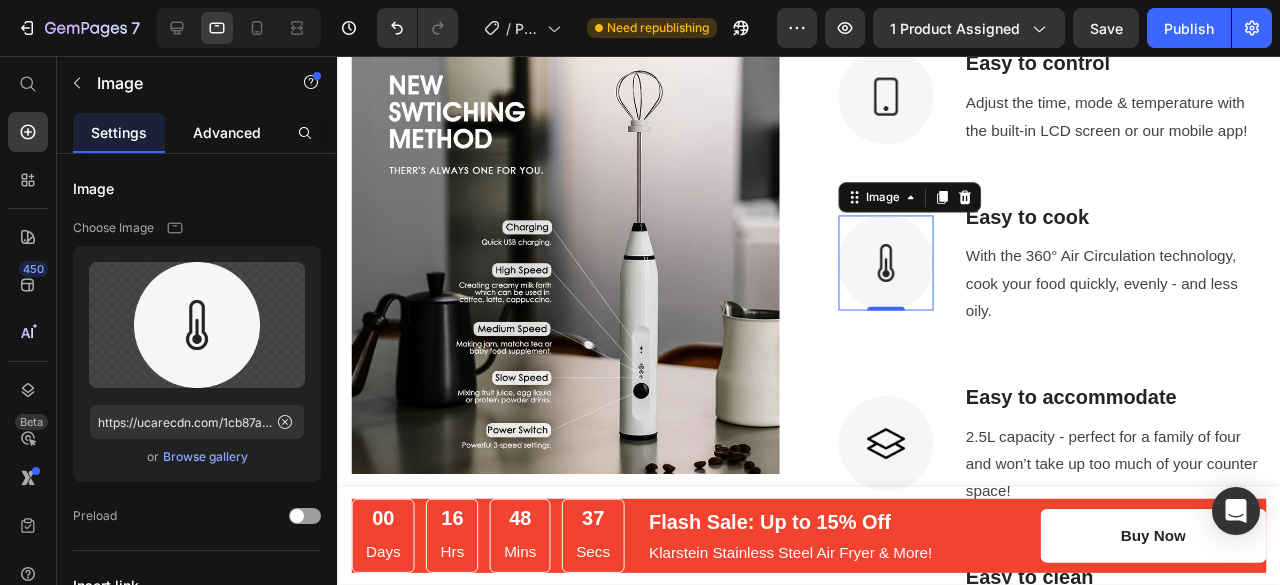 click on "Advanced" at bounding box center [227, 132] 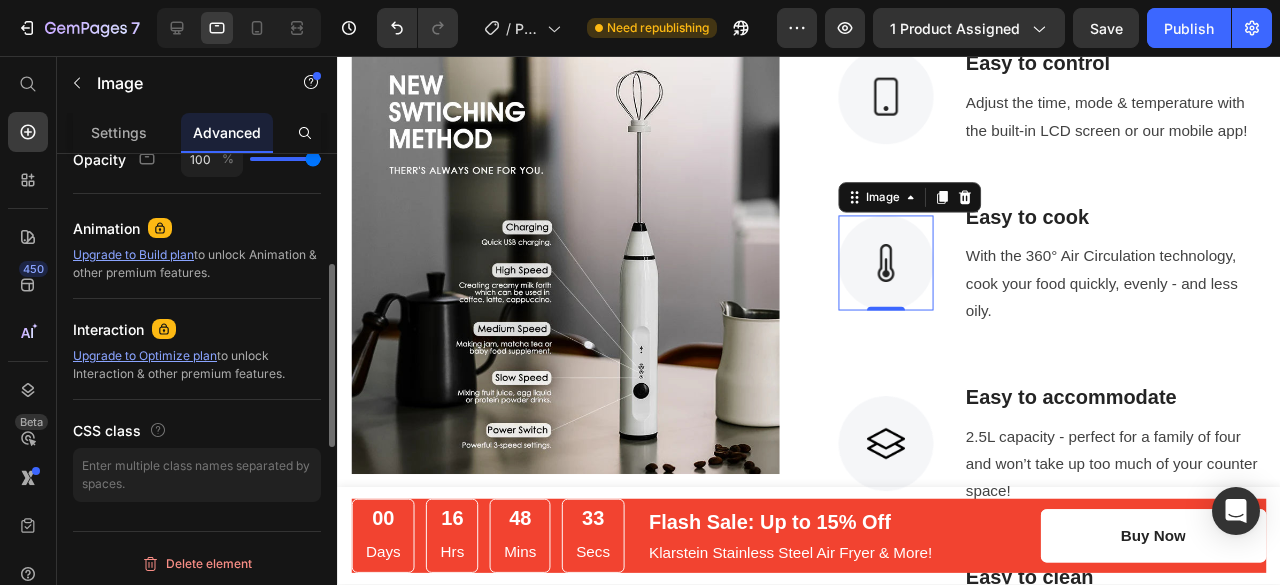scroll, scrollTop: 606, scrollLeft: 0, axis: vertical 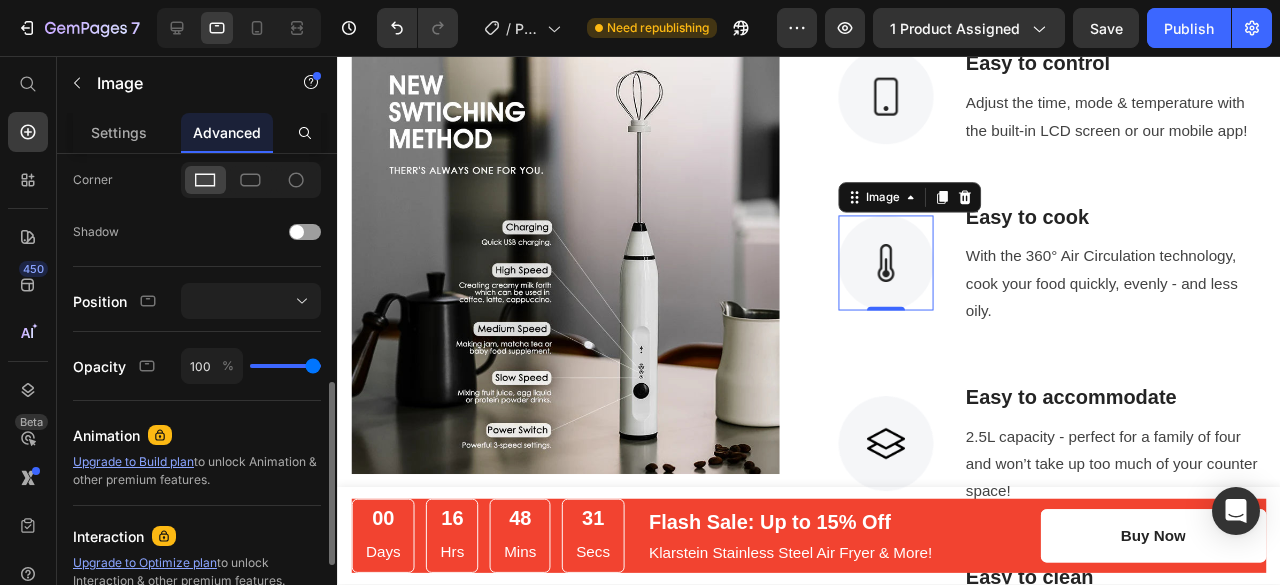 type on "92" 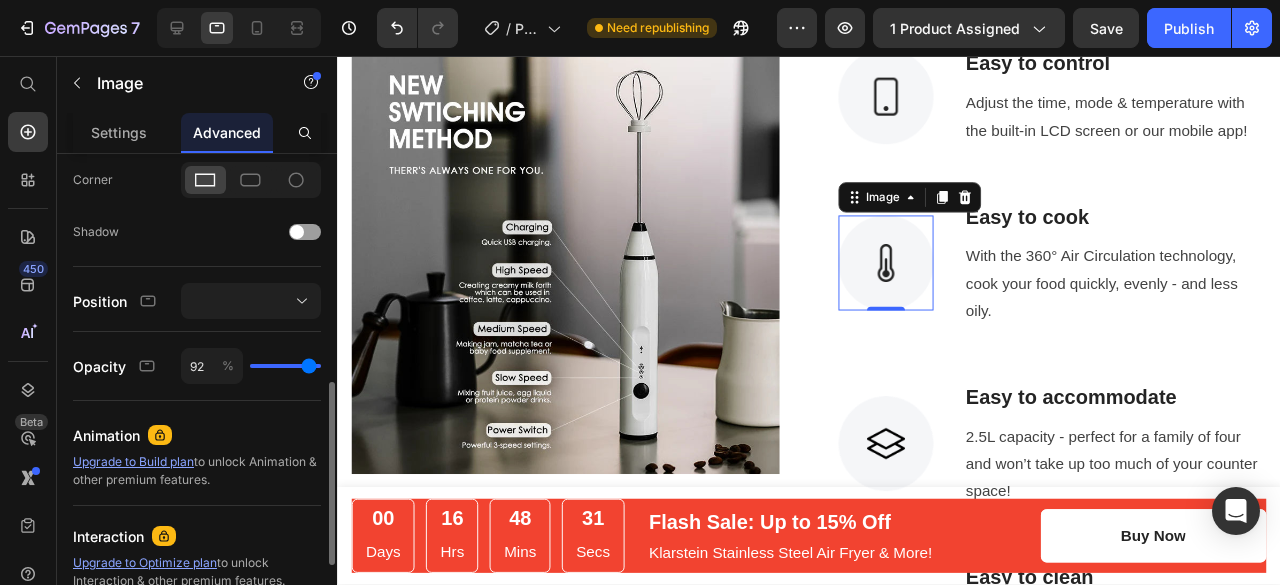 type on "82" 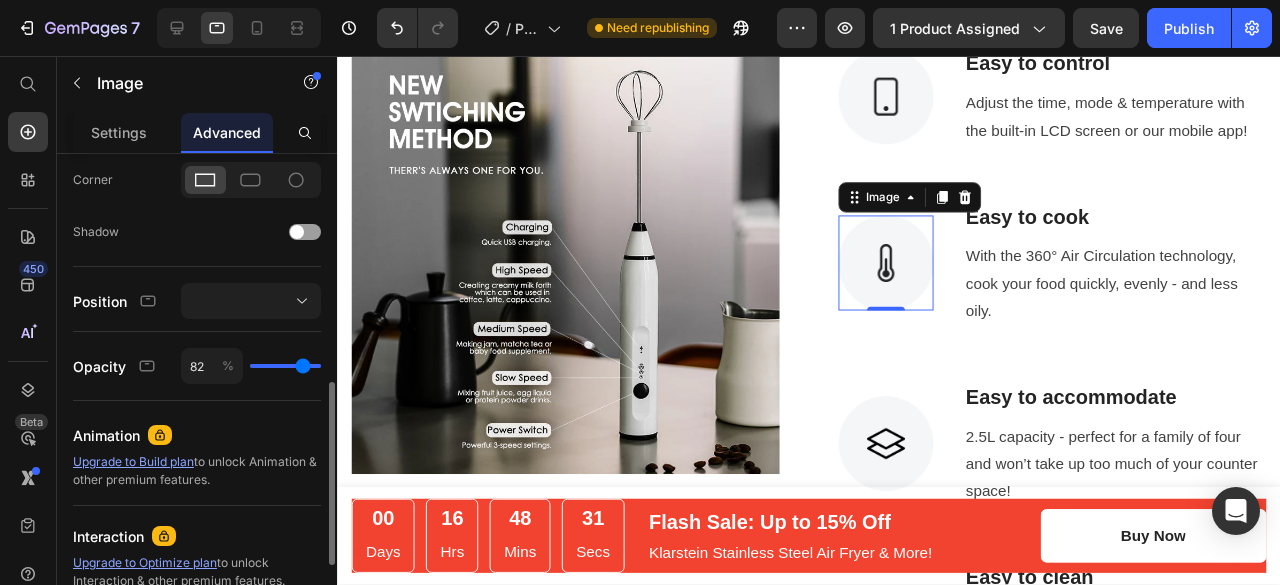 type on "75" 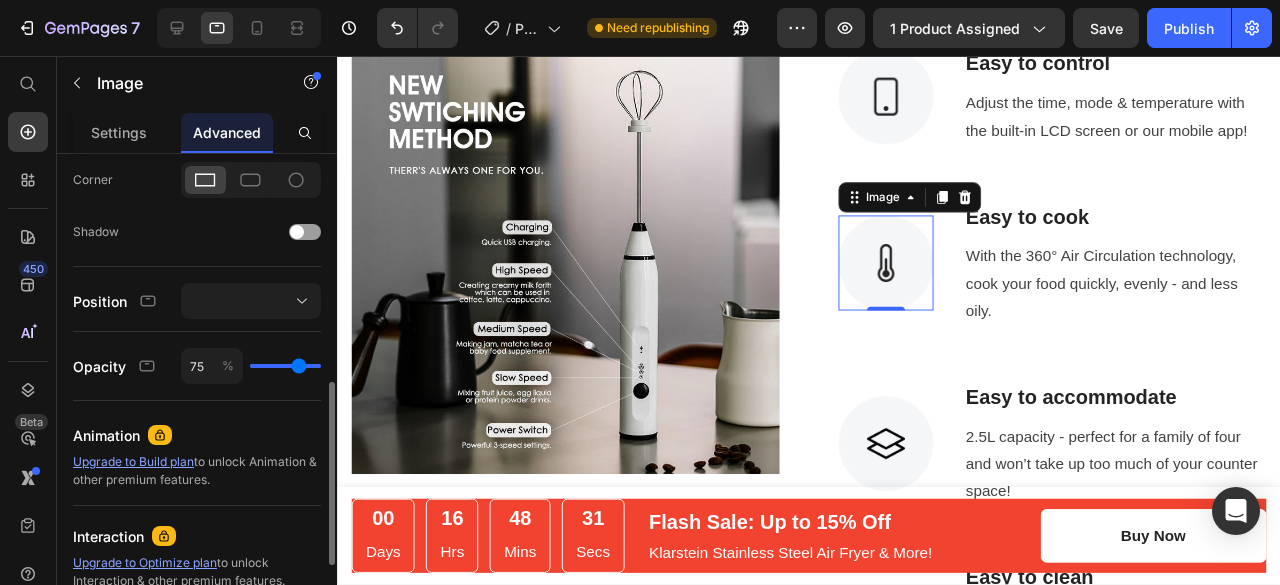 type on "67" 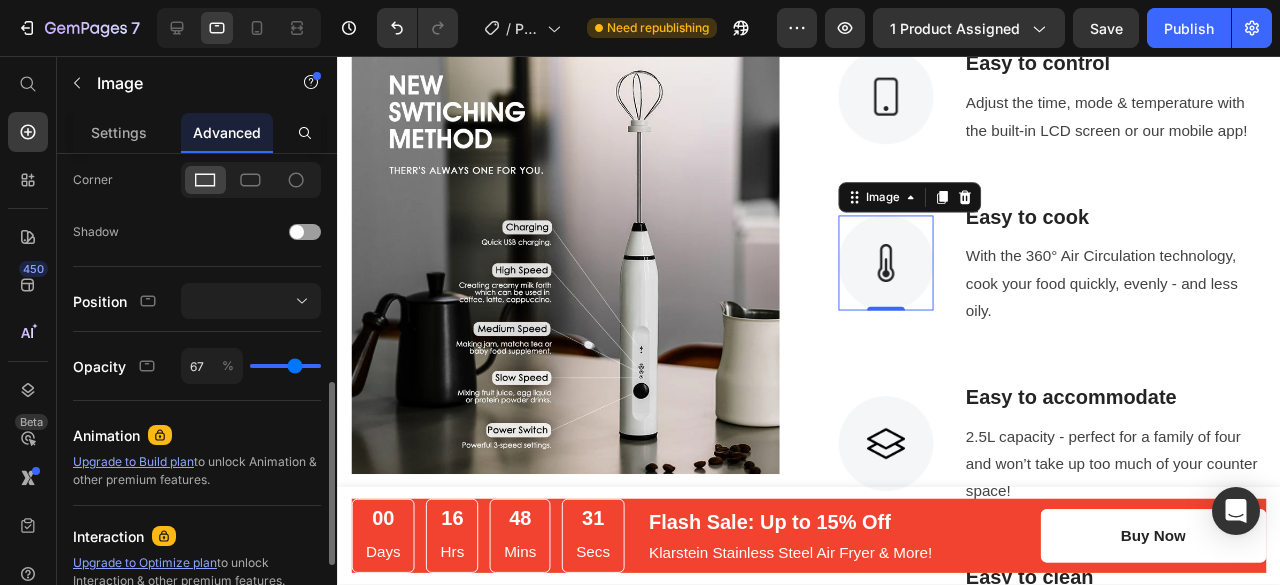 type on "56" 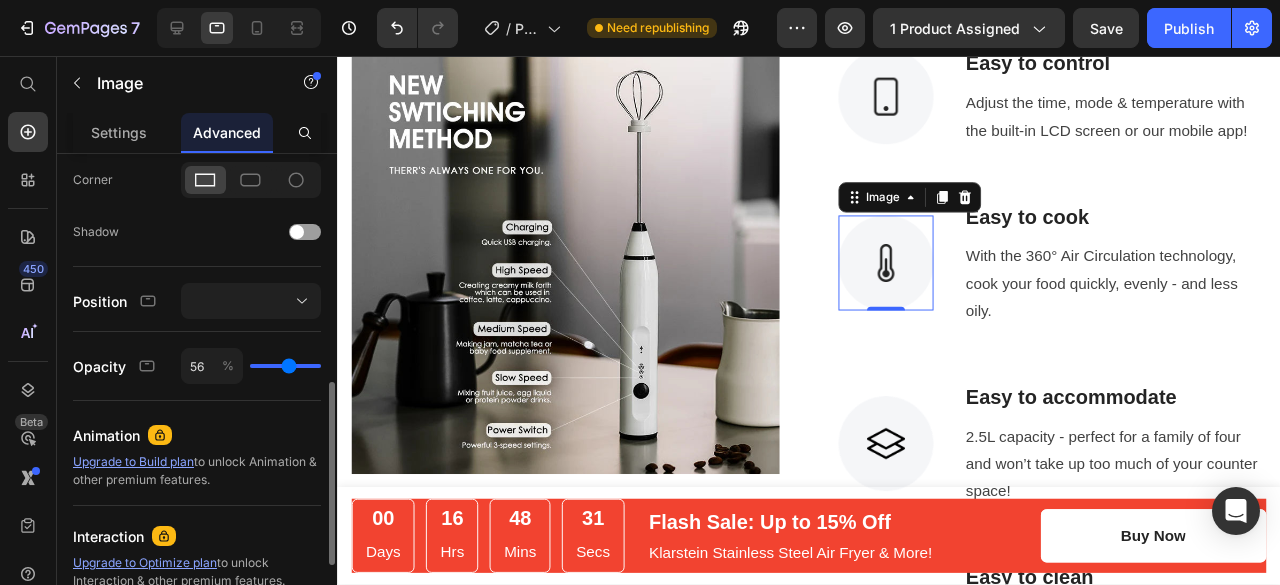 type on "50" 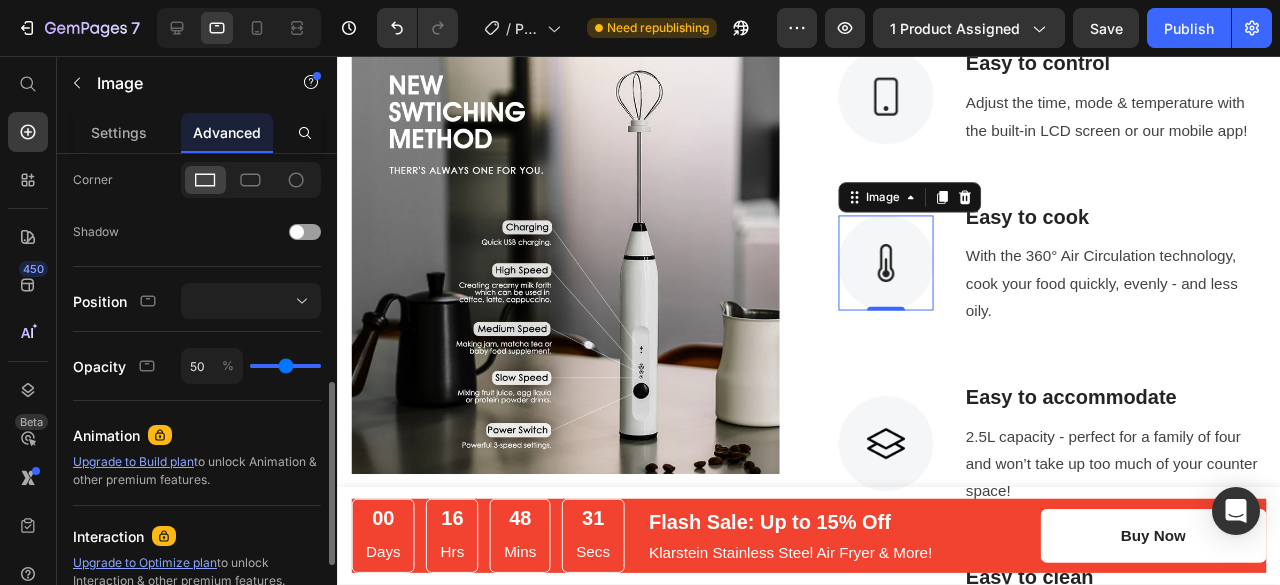 type on "42" 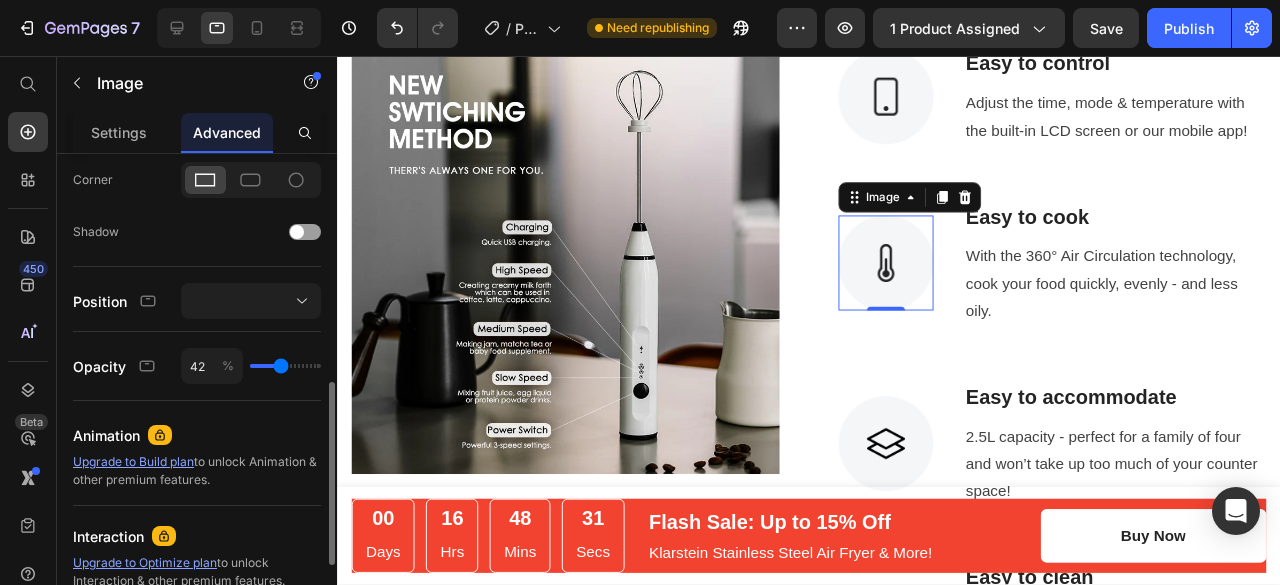 type on "39" 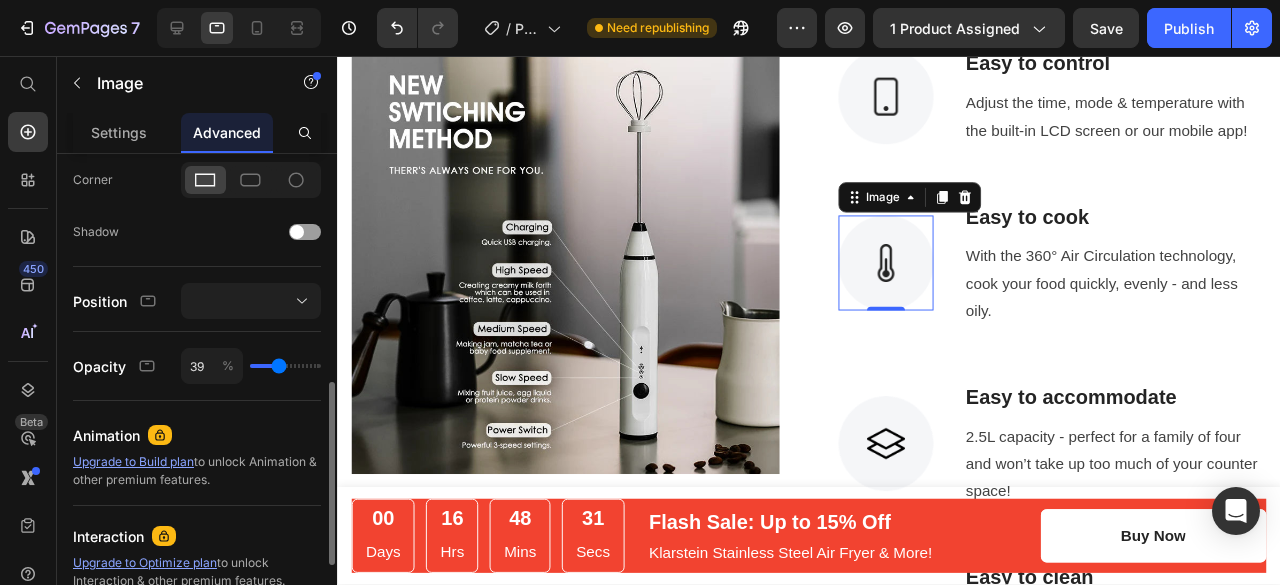 type on "29" 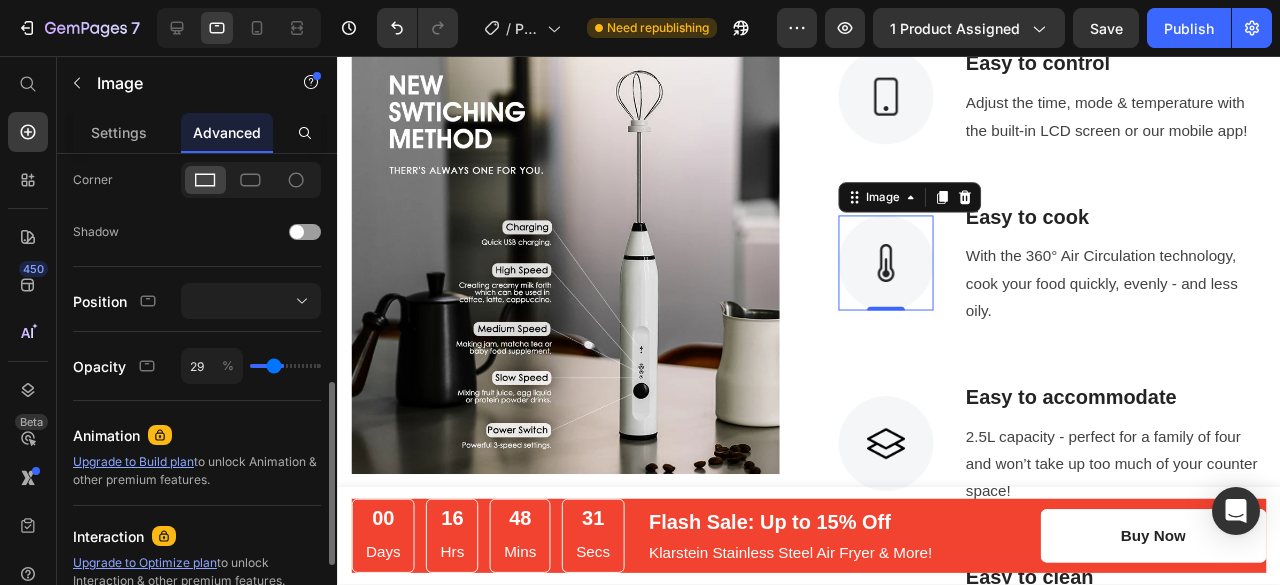 type on "27" 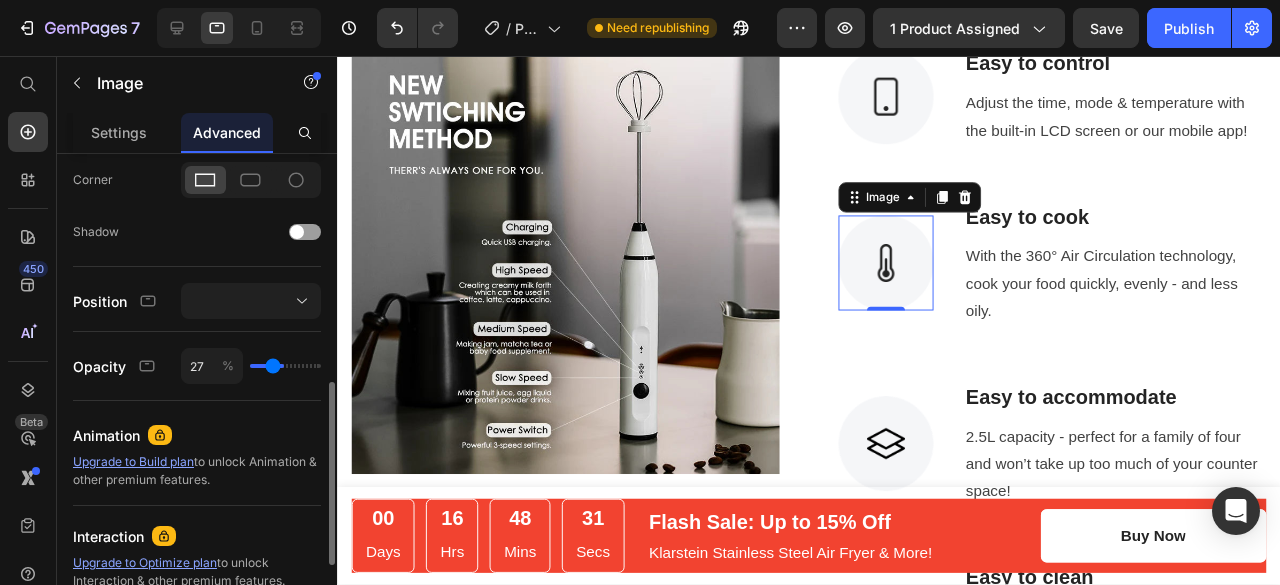 type on "24" 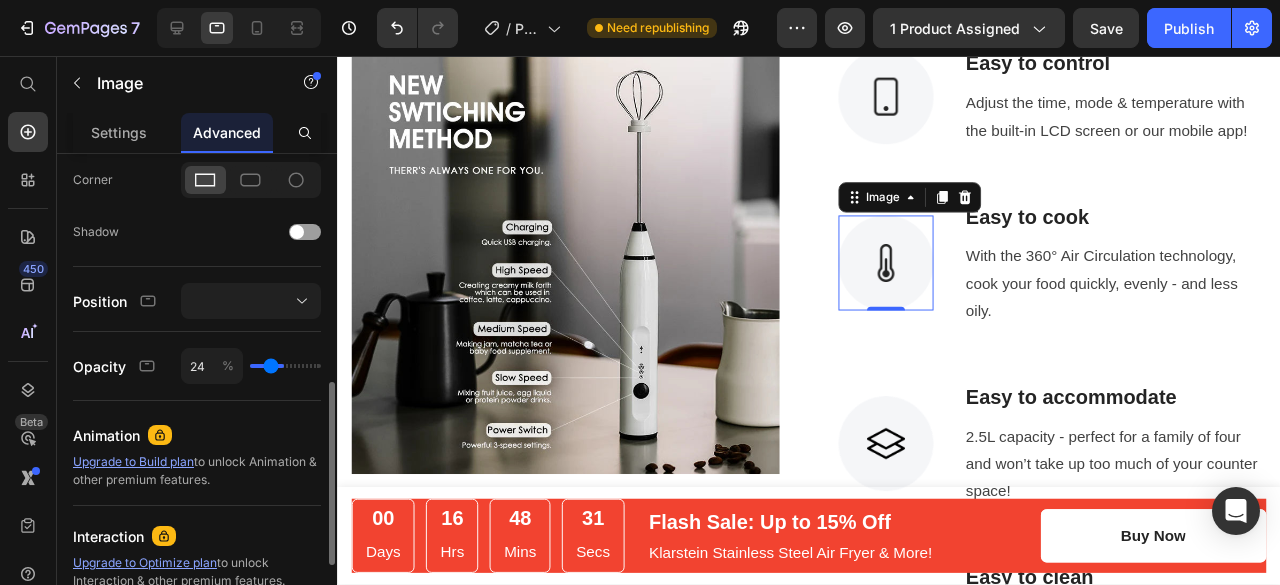 type on "21" 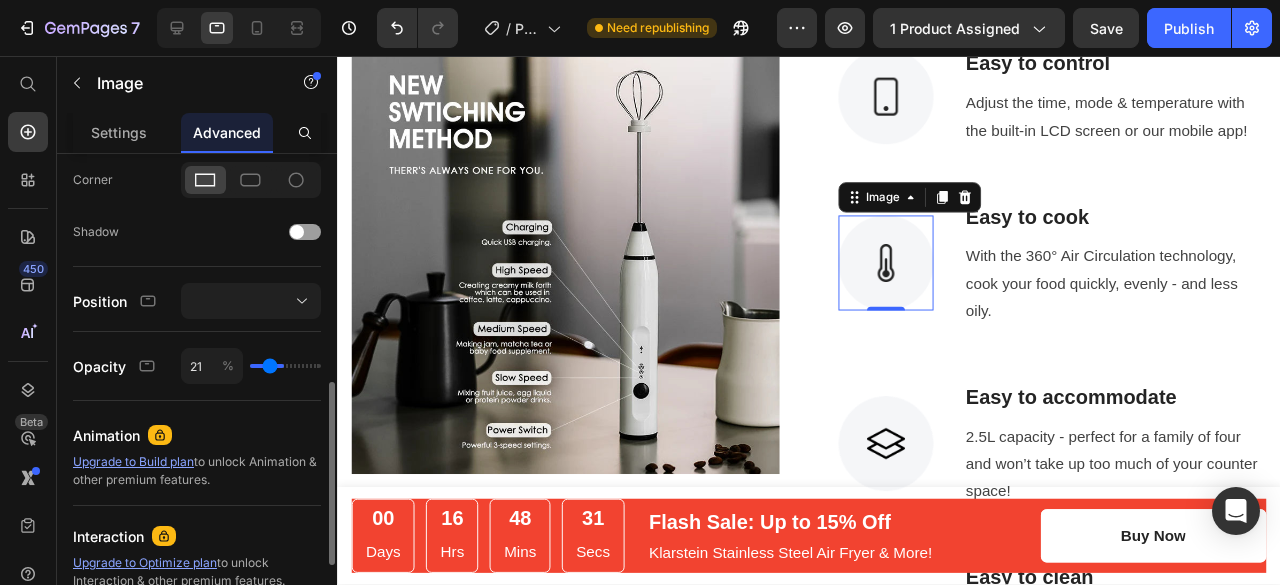 type on "19" 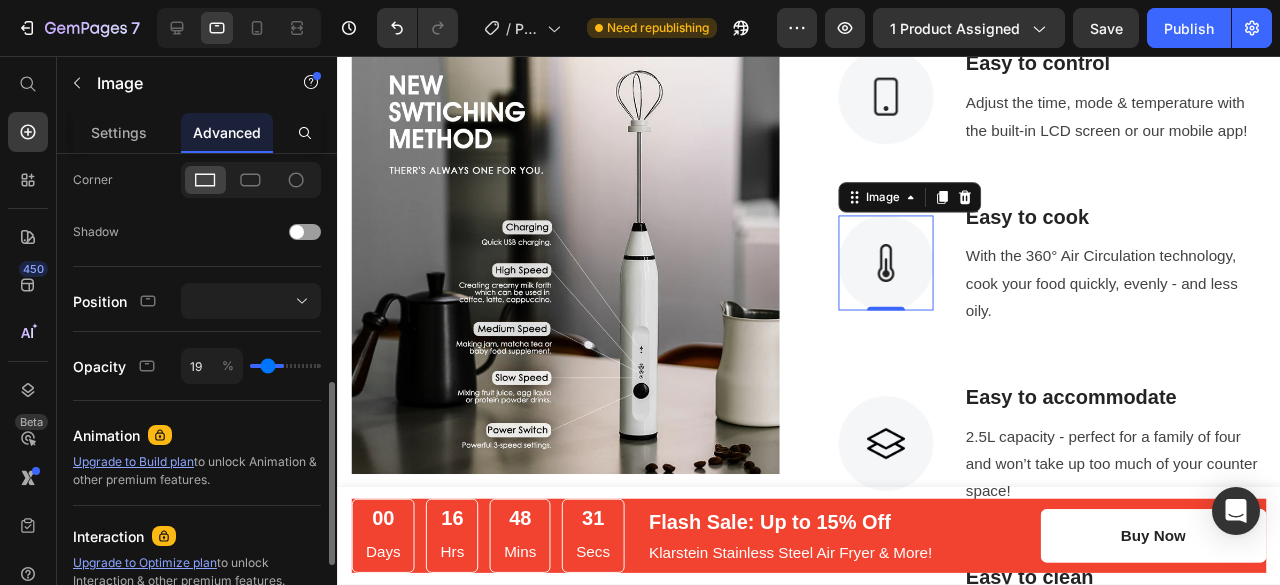 type on "18" 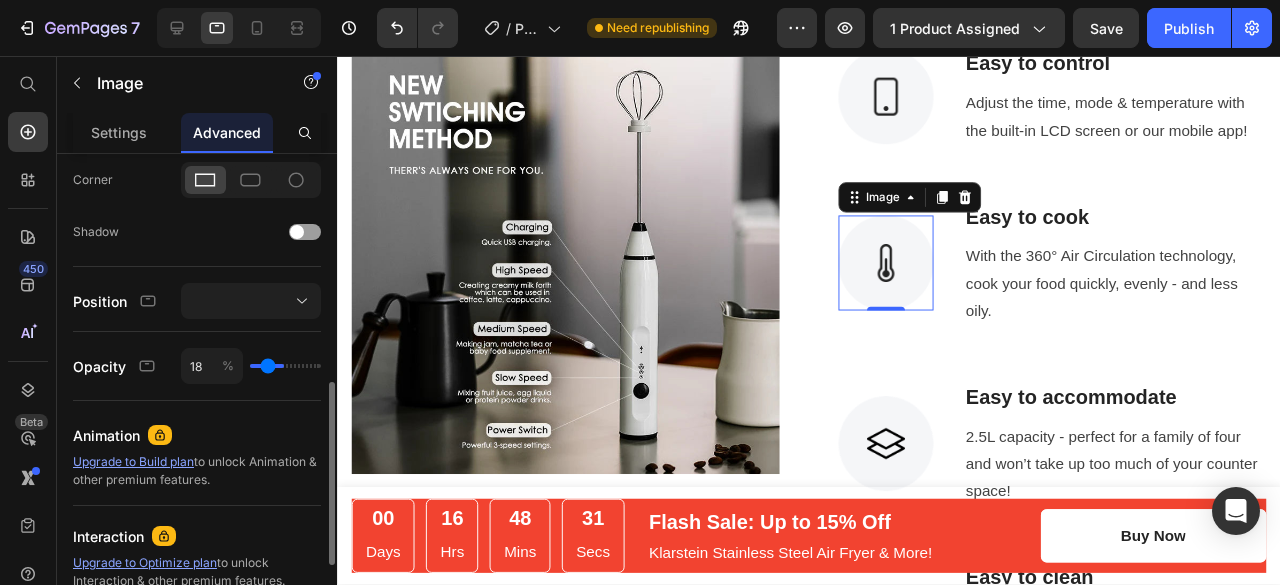 type on "17" 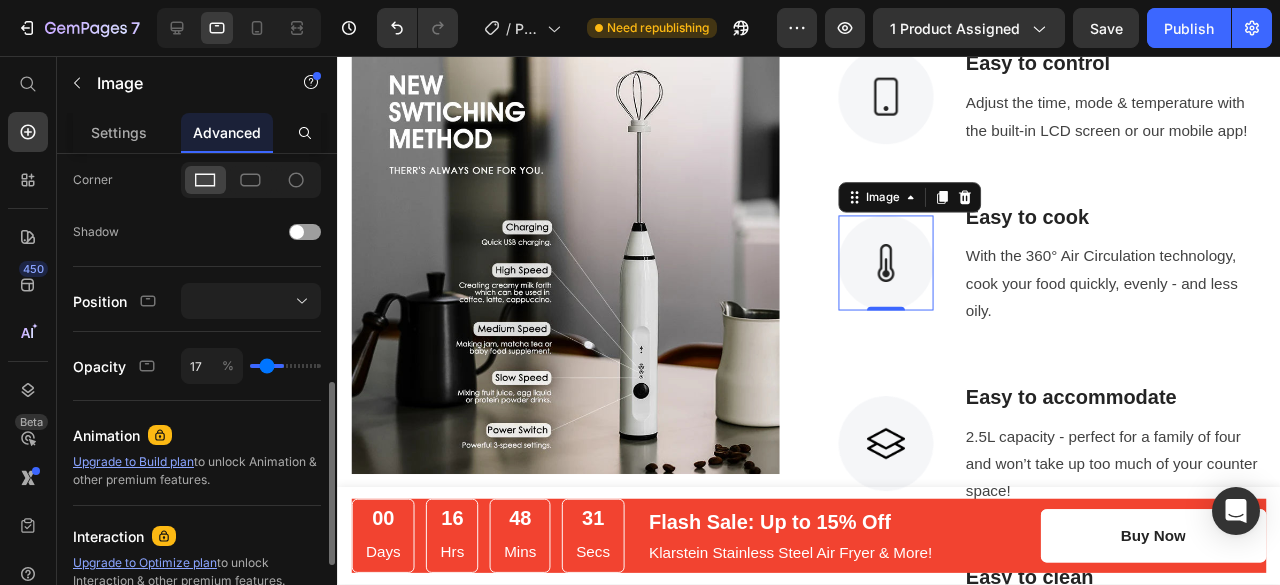 type on "16" 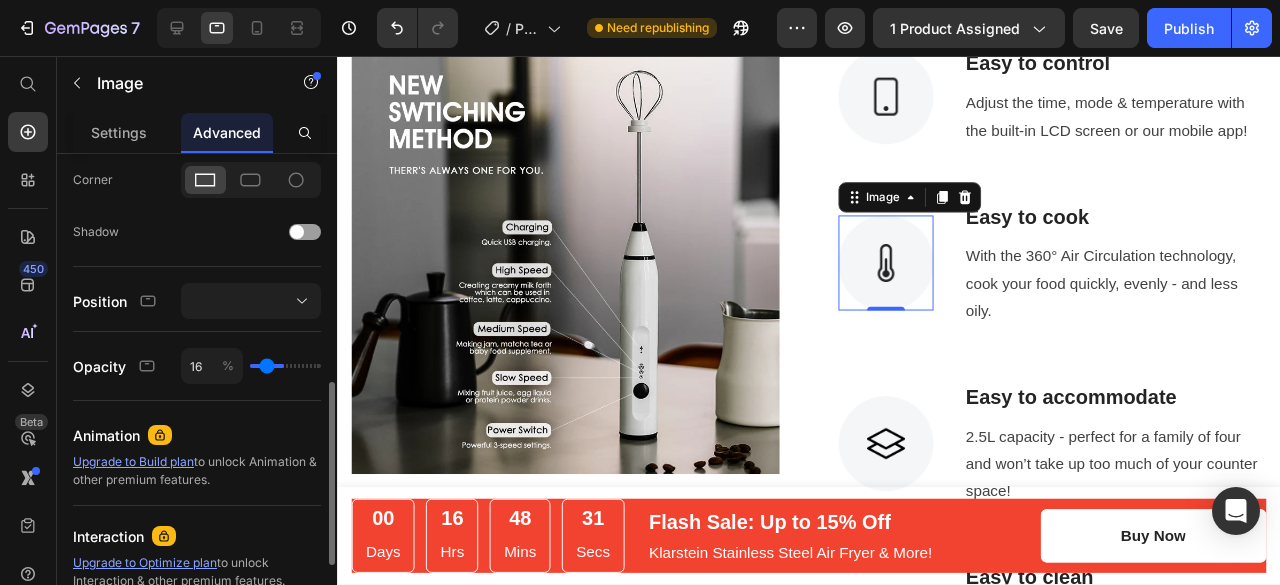 type on "7" 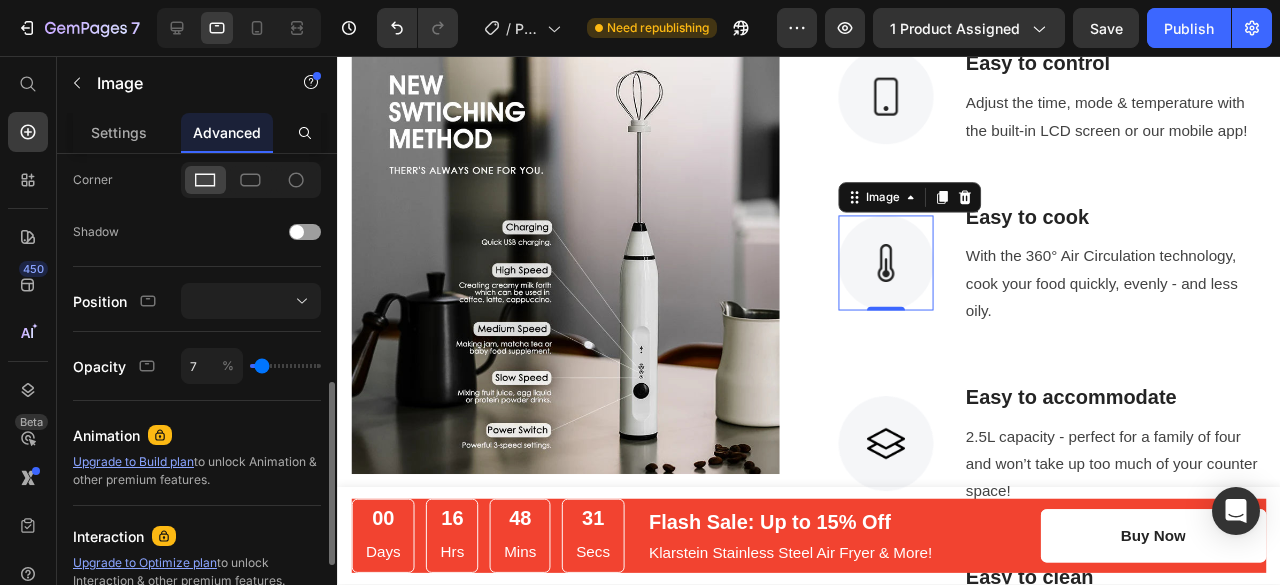 type on "0" 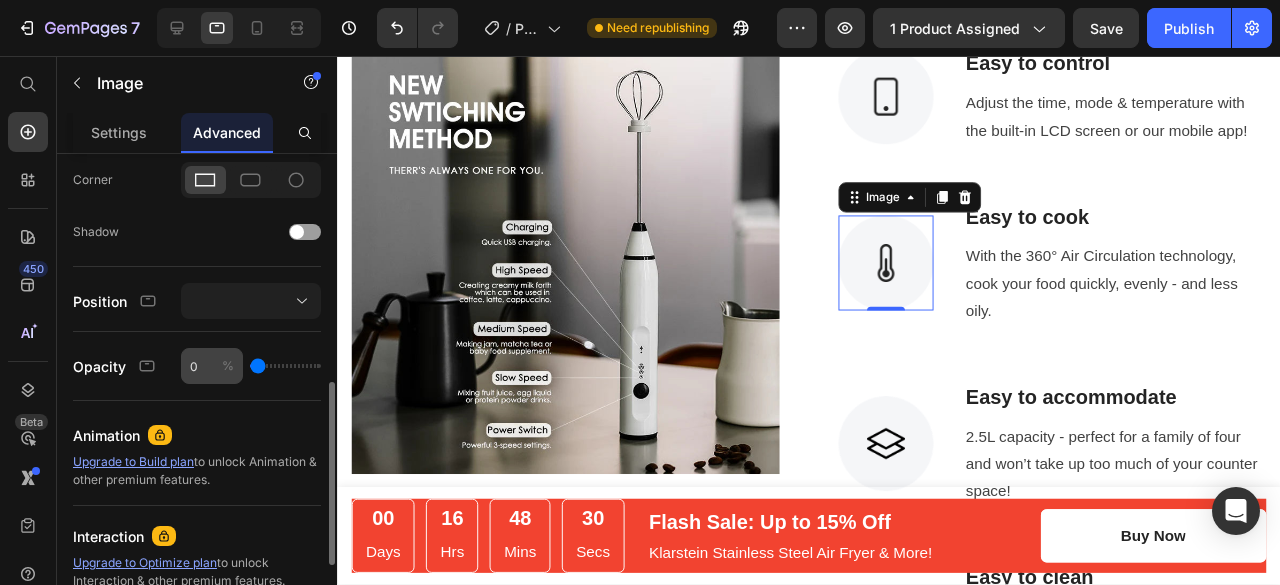 drag, startPoint x: 310, startPoint y: 359, endPoint x: 226, endPoint y: 376, distance: 85.70297 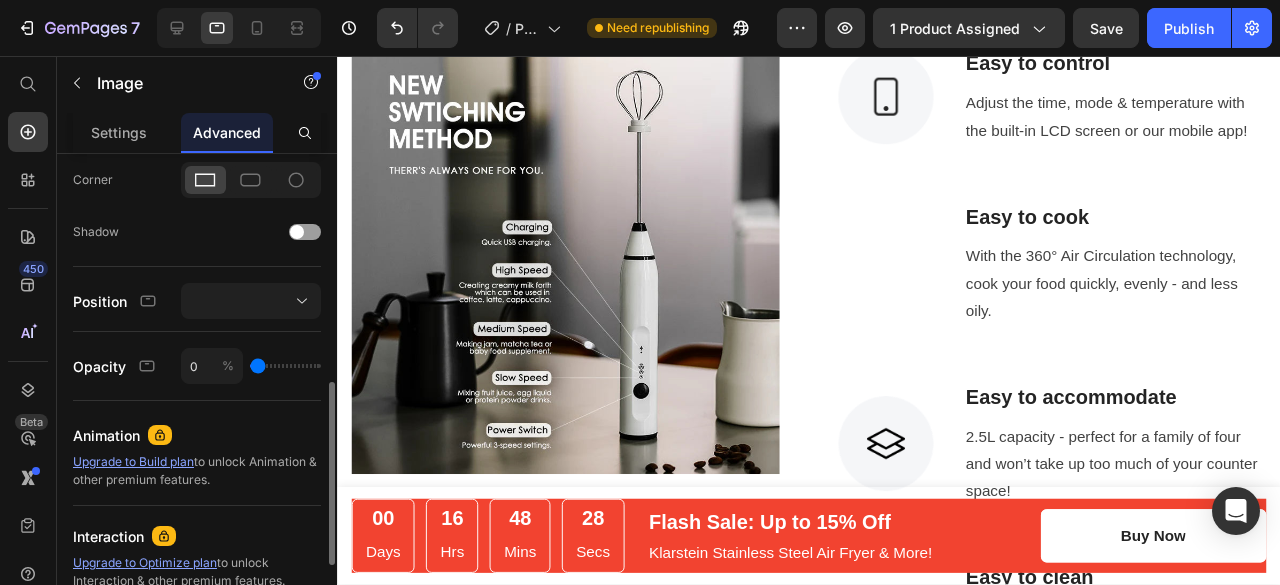 type on "10" 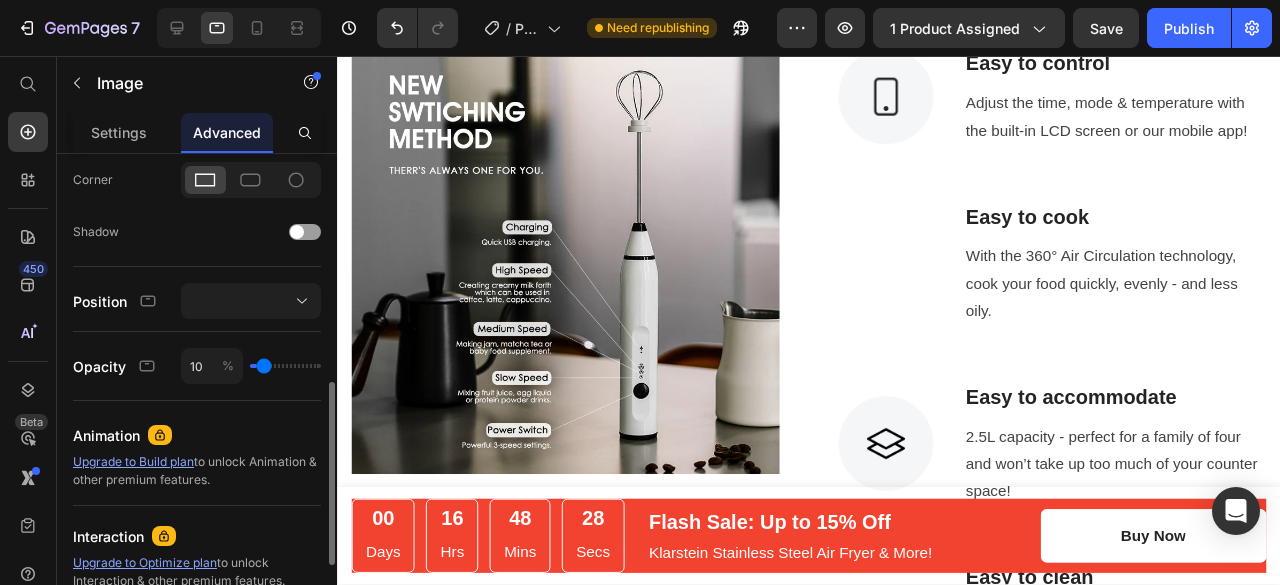 type on "12" 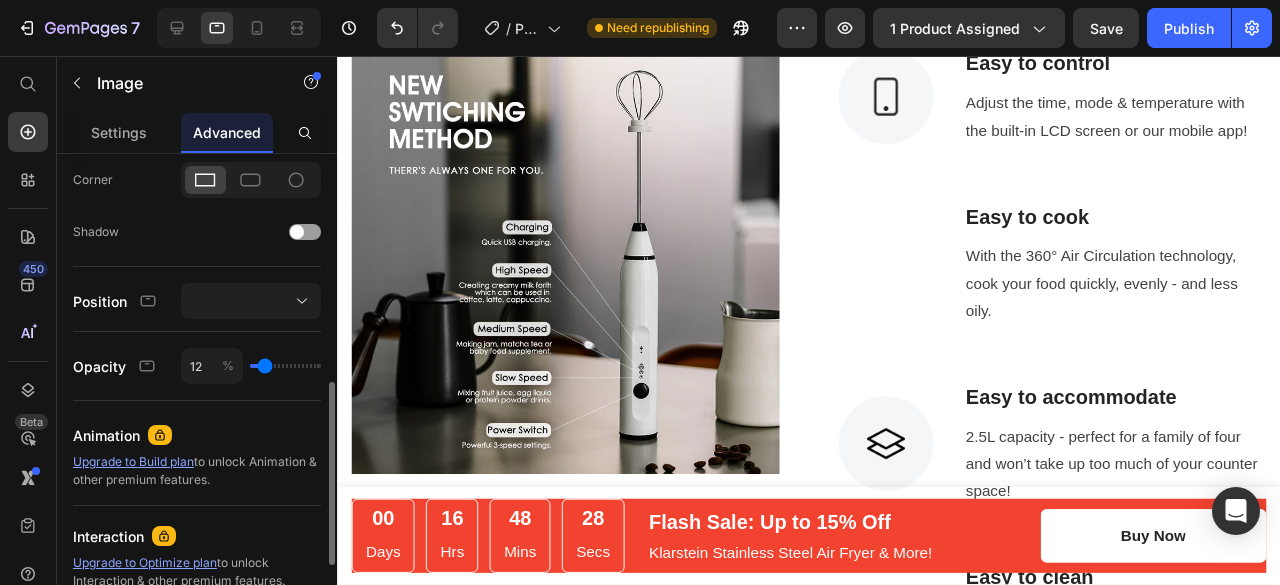 type on "16" 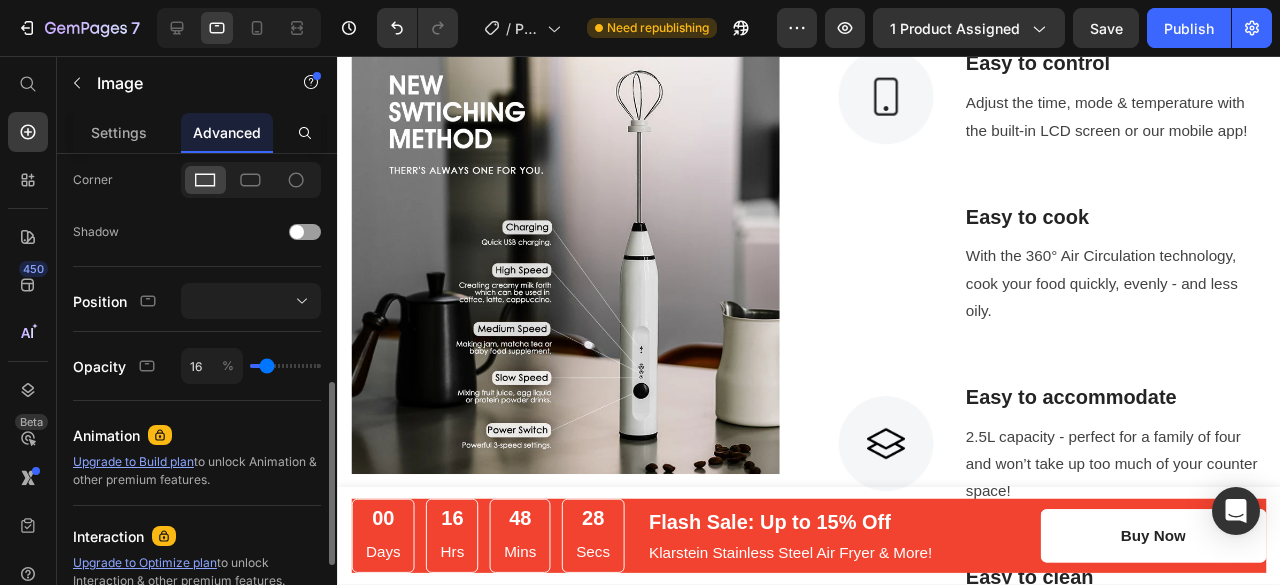 type on "18" 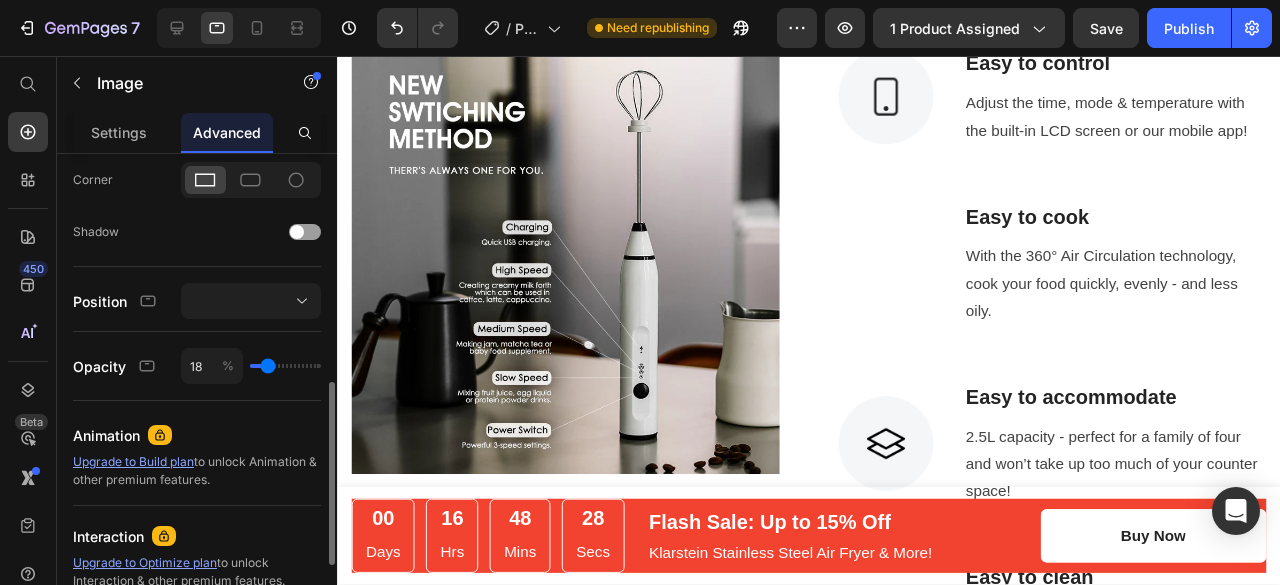 type on "19" 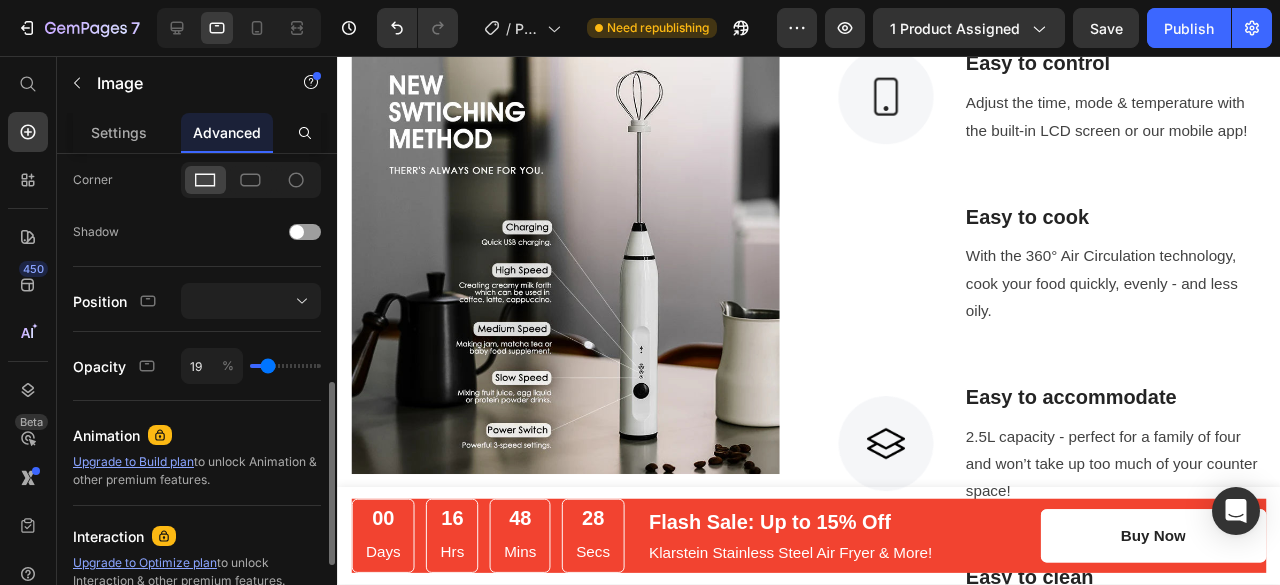 type on "21" 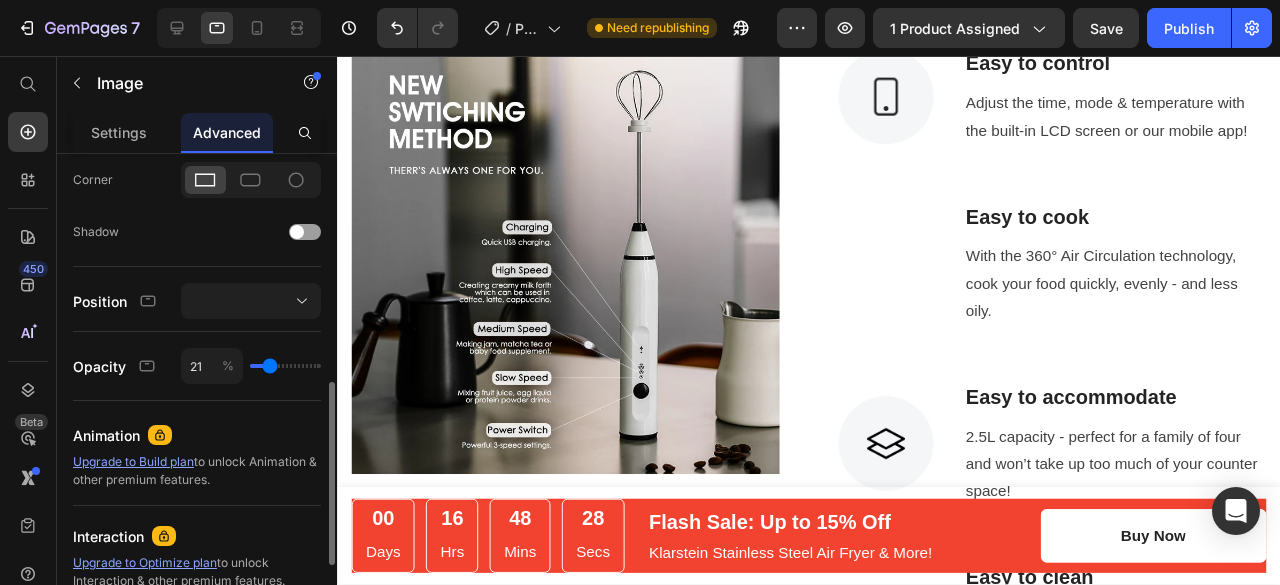 type on "22" 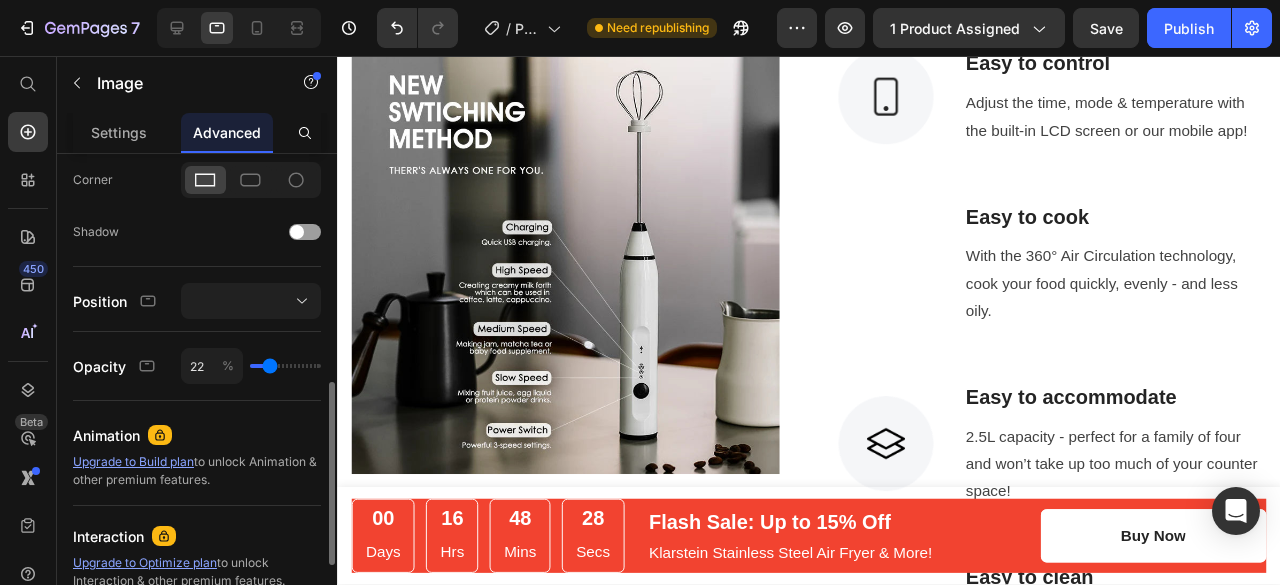 type on "23" 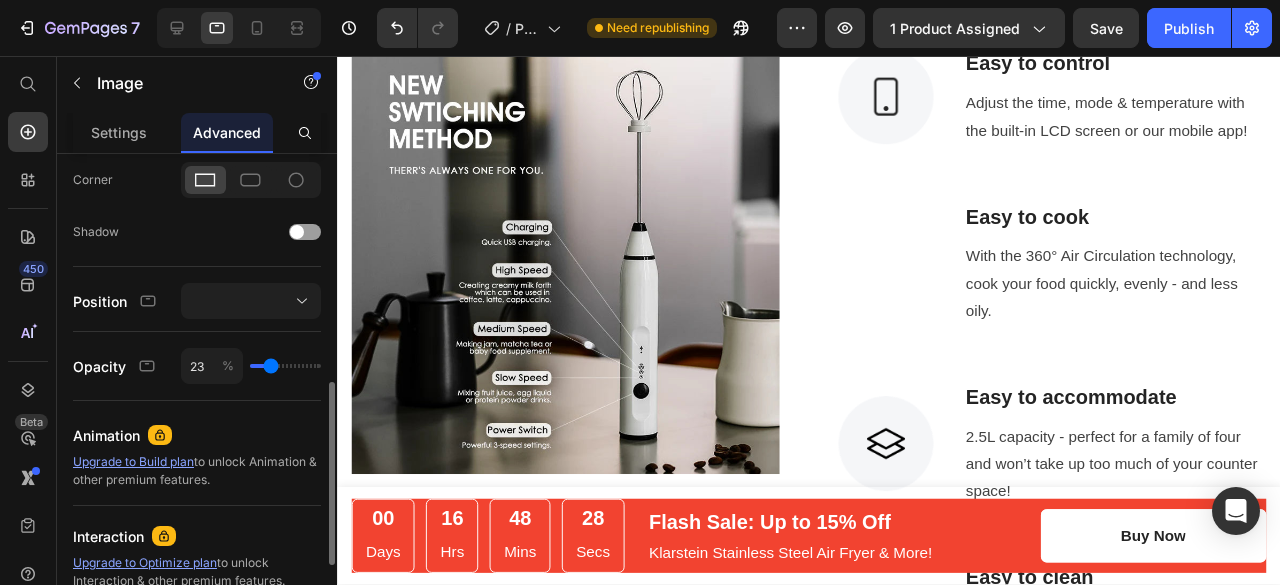 type on "24" 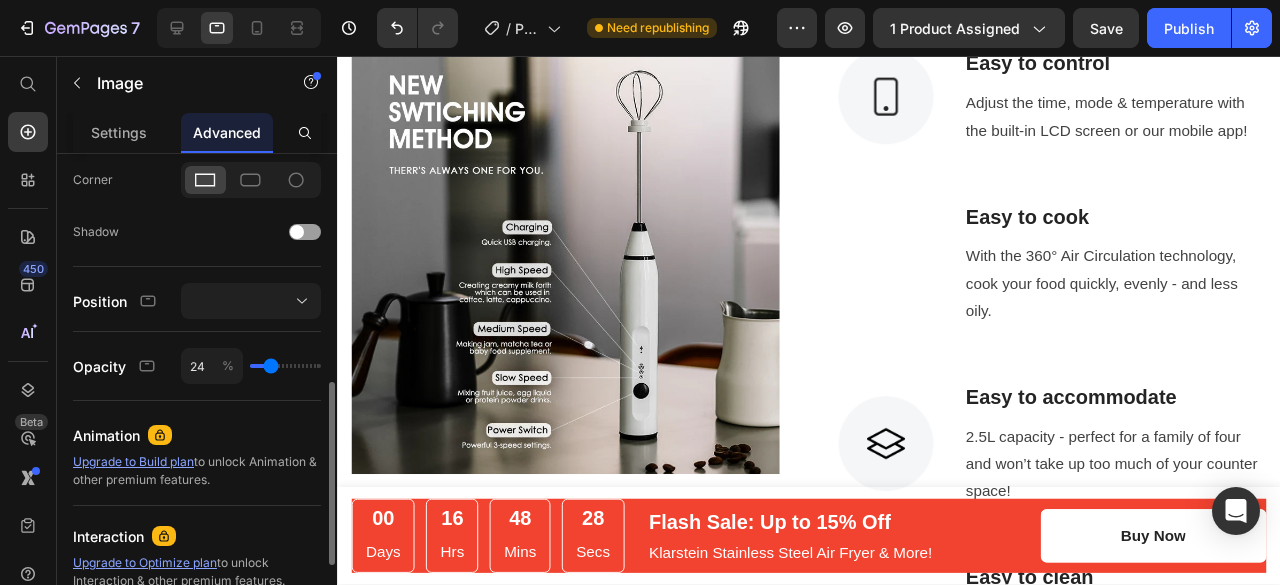 type on "27" 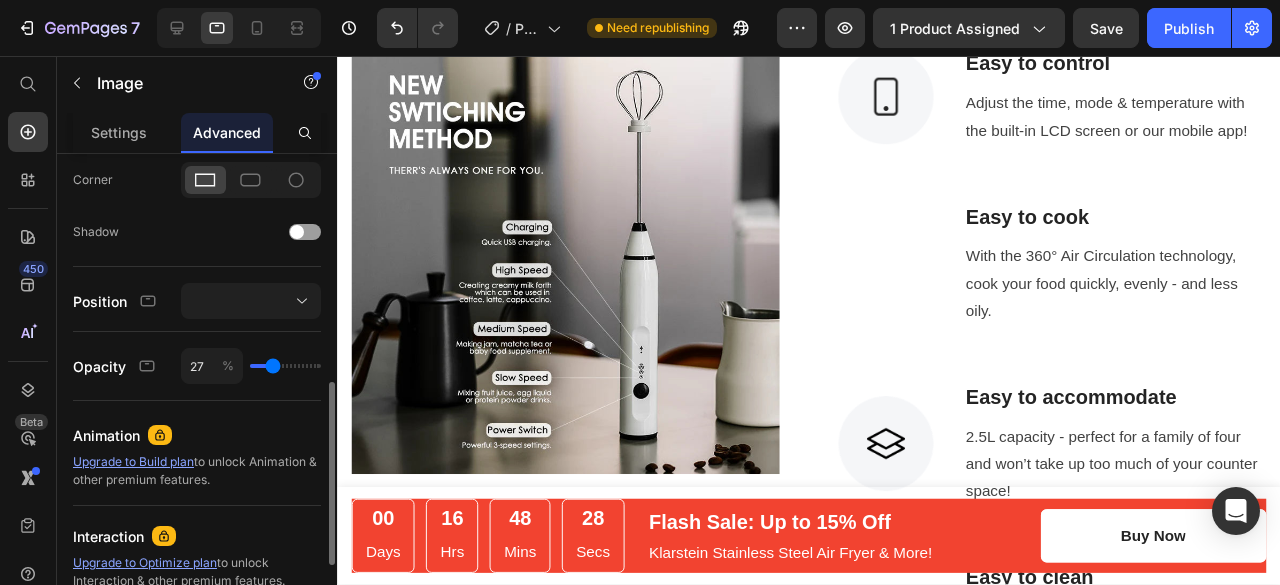 type on "30" 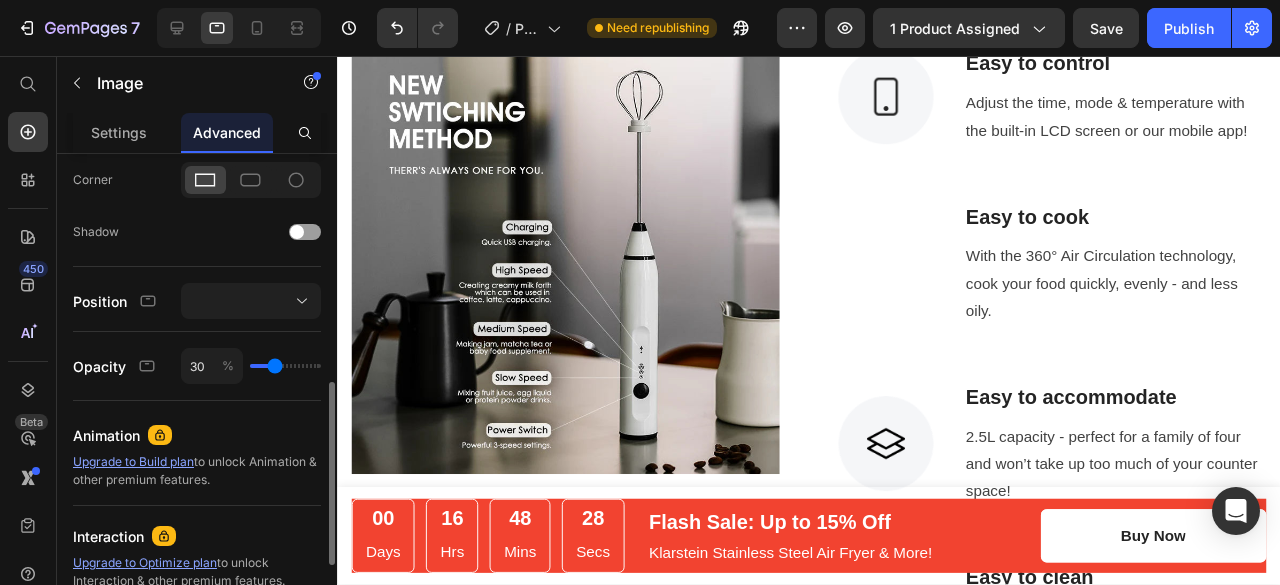 type on "38" 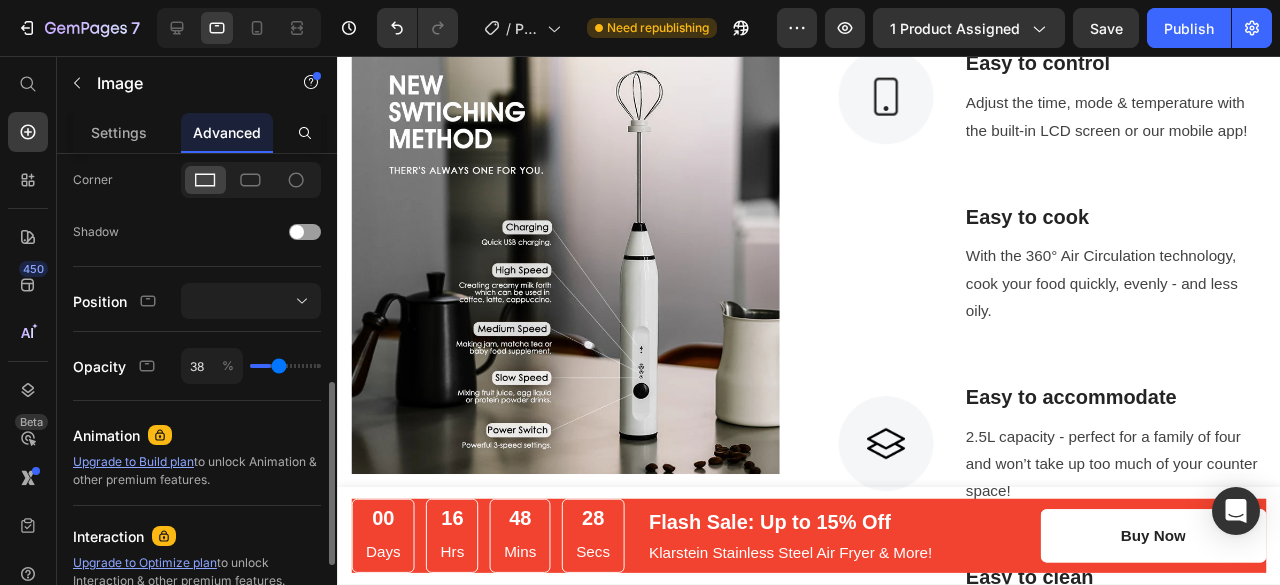 type on "41" 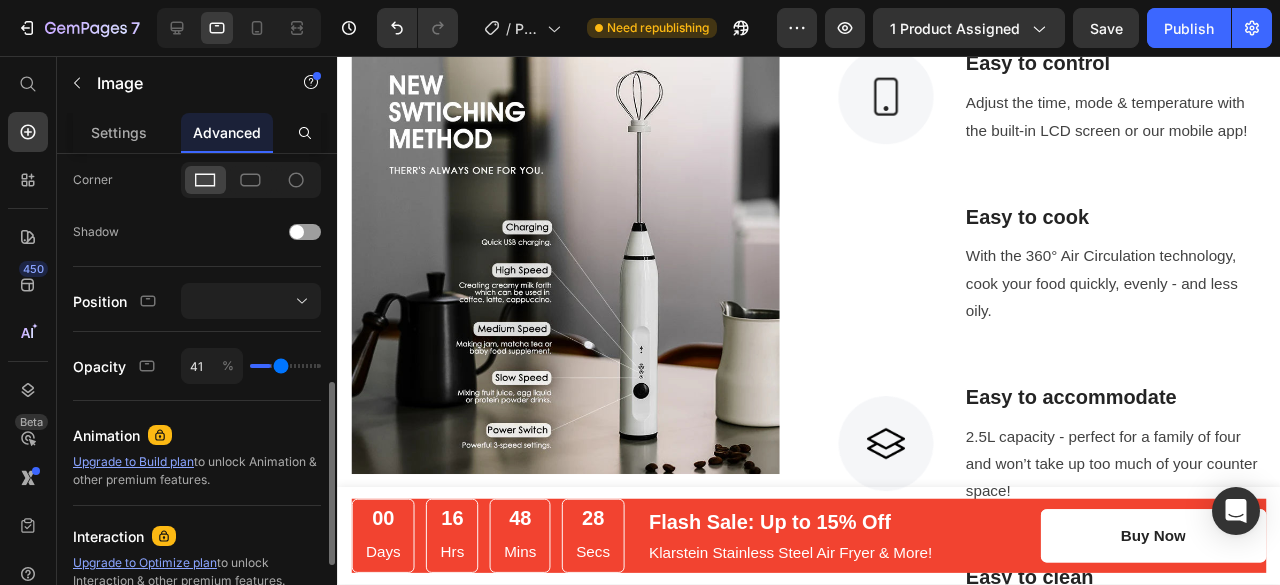 type on "46" 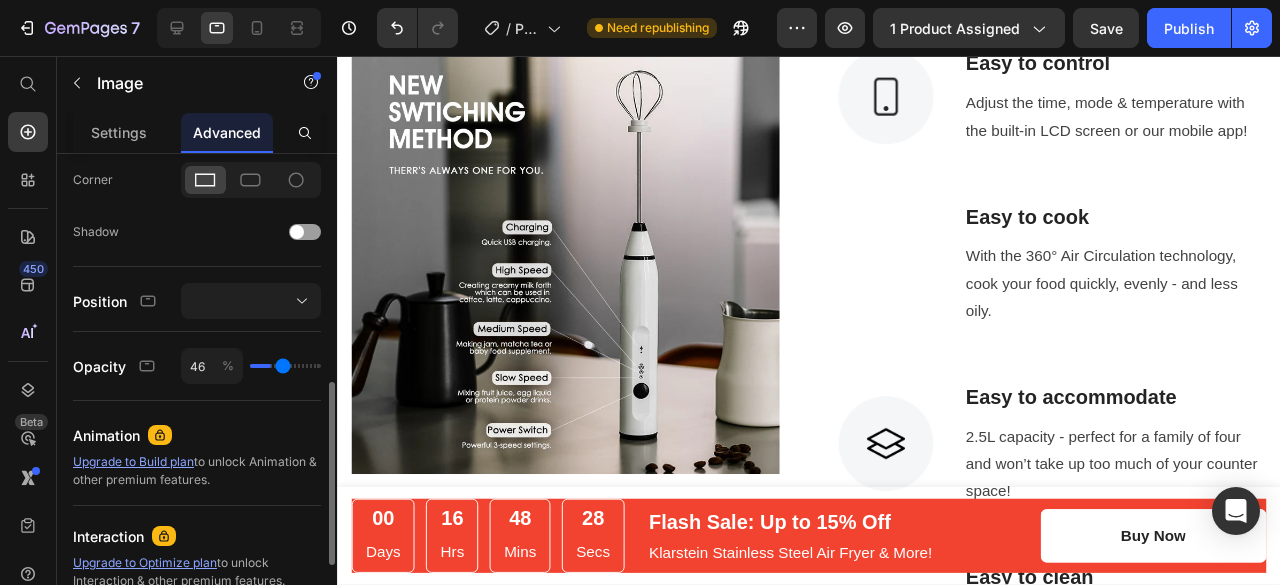 type on "50" 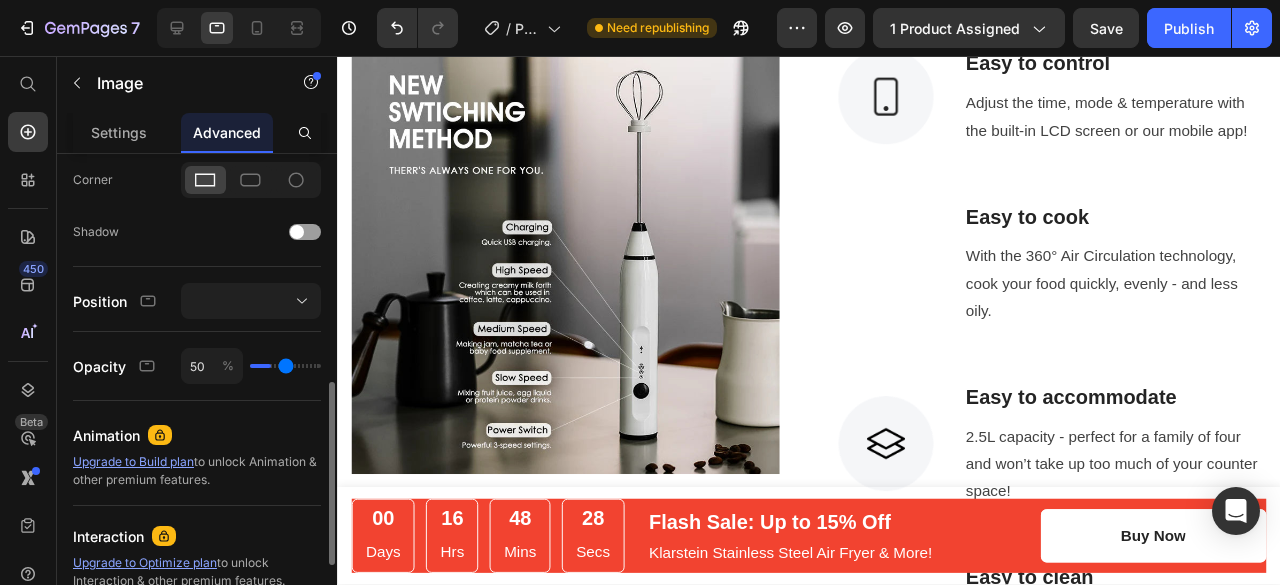 type on "52" 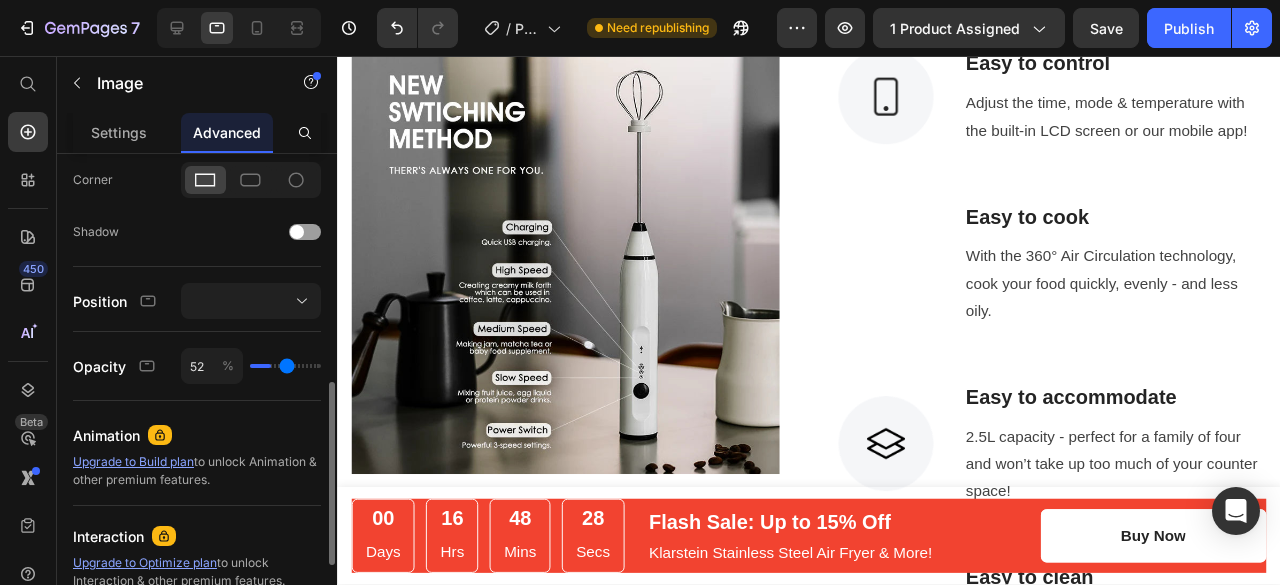 type on "55" 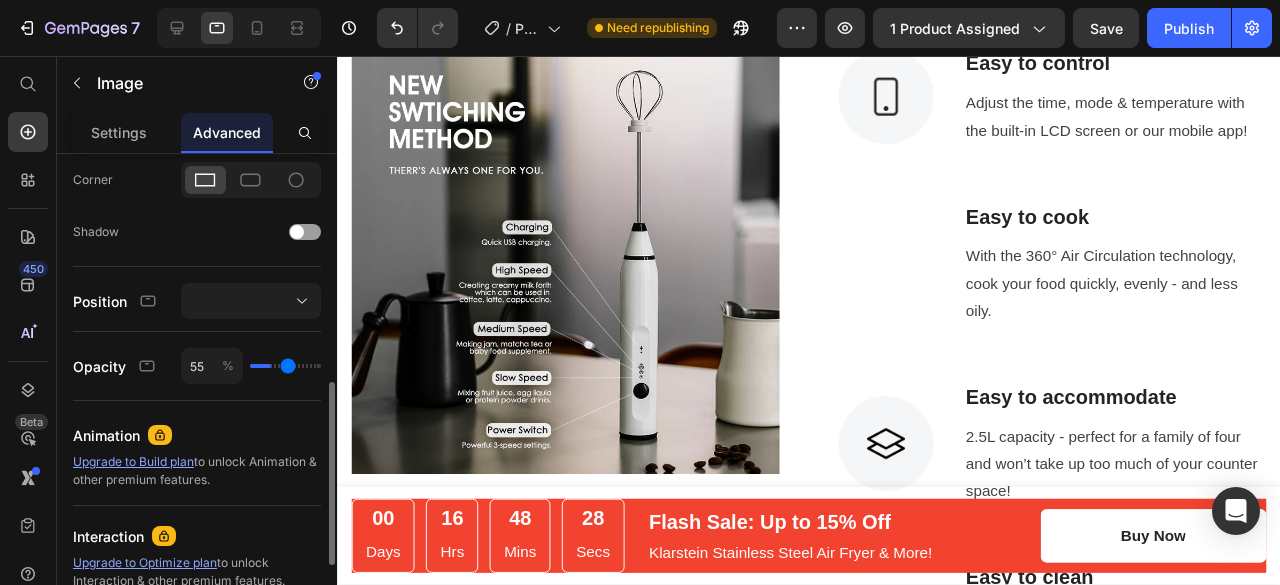 type on "61" 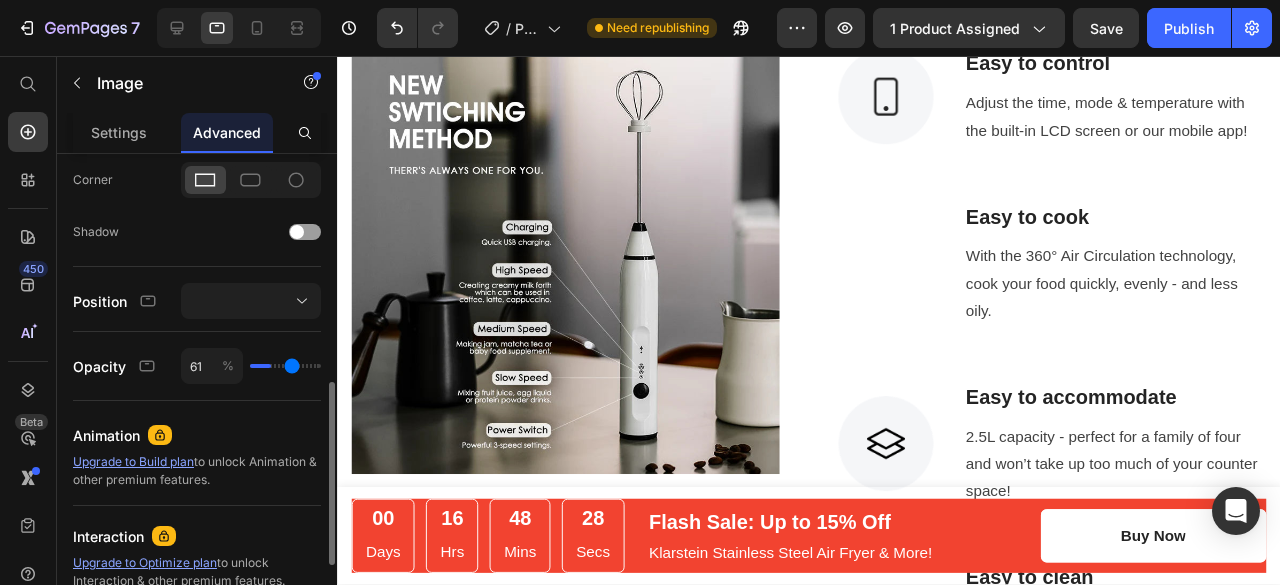 type on "62" 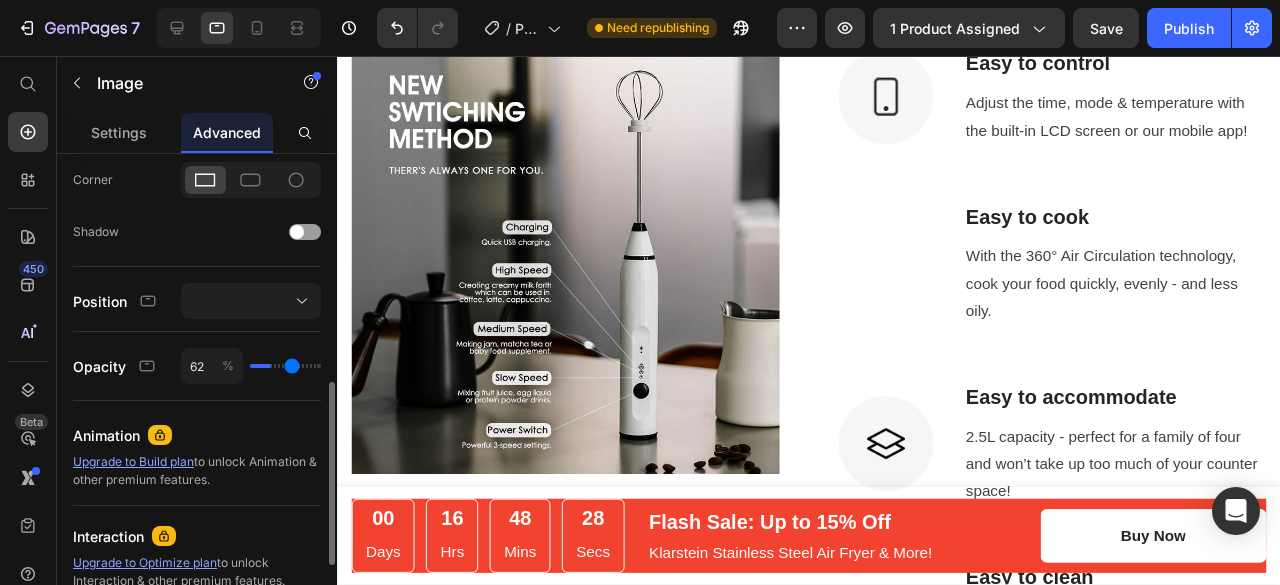 type on "62" 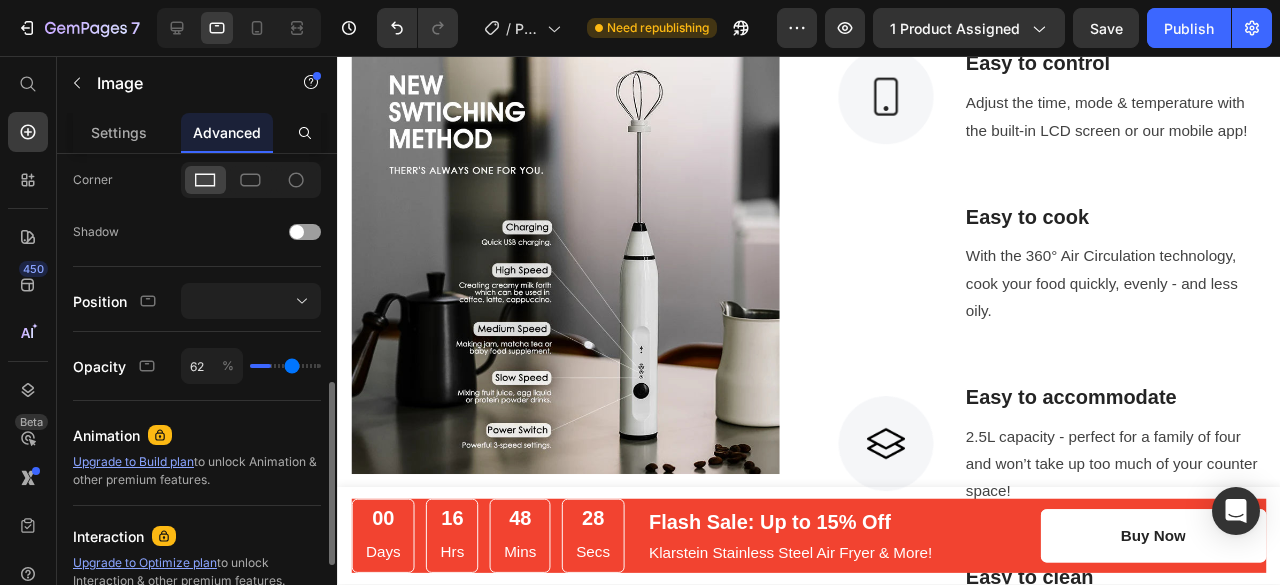 type on "64" 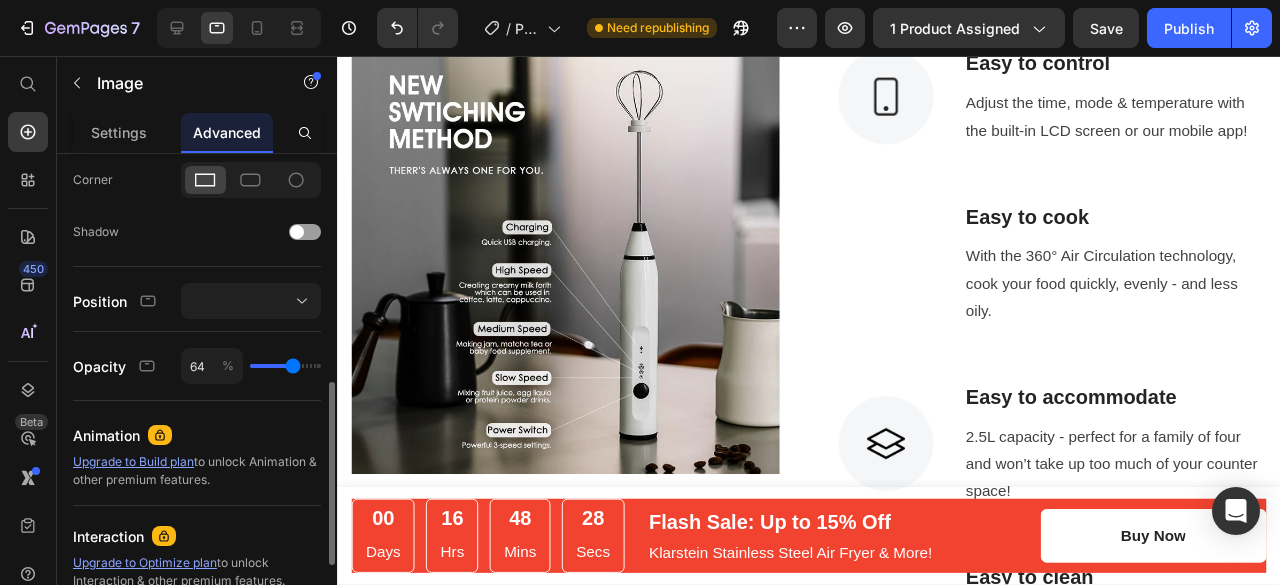 type on "65" 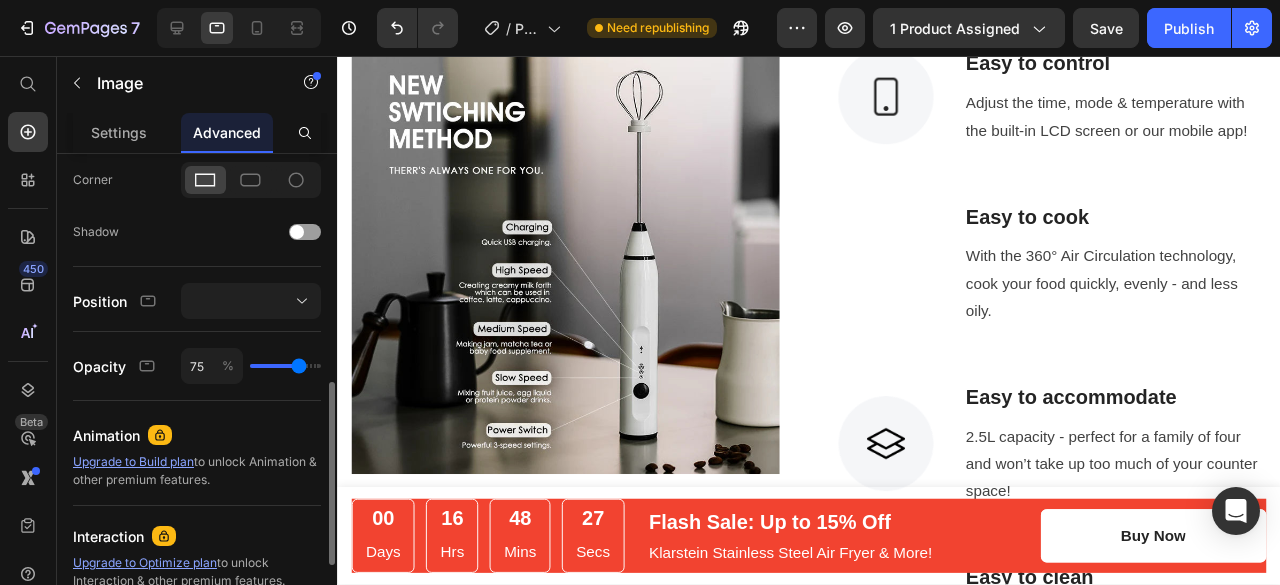 drag, startPoint x: 260, startPoint y: 361, endPoint x: 299, endPoint y: 354, distance: 39.623226 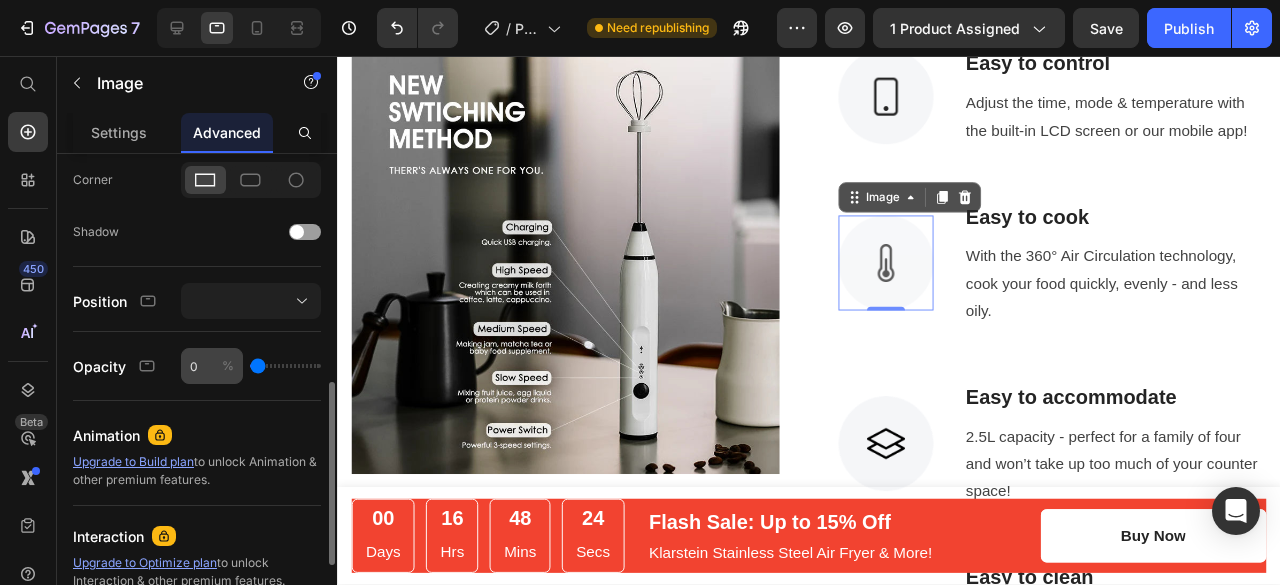 drag, startPoint x: 292, startPoint y: 359, endPoint x: 234, endPoint y: 373, distance: 59.665737 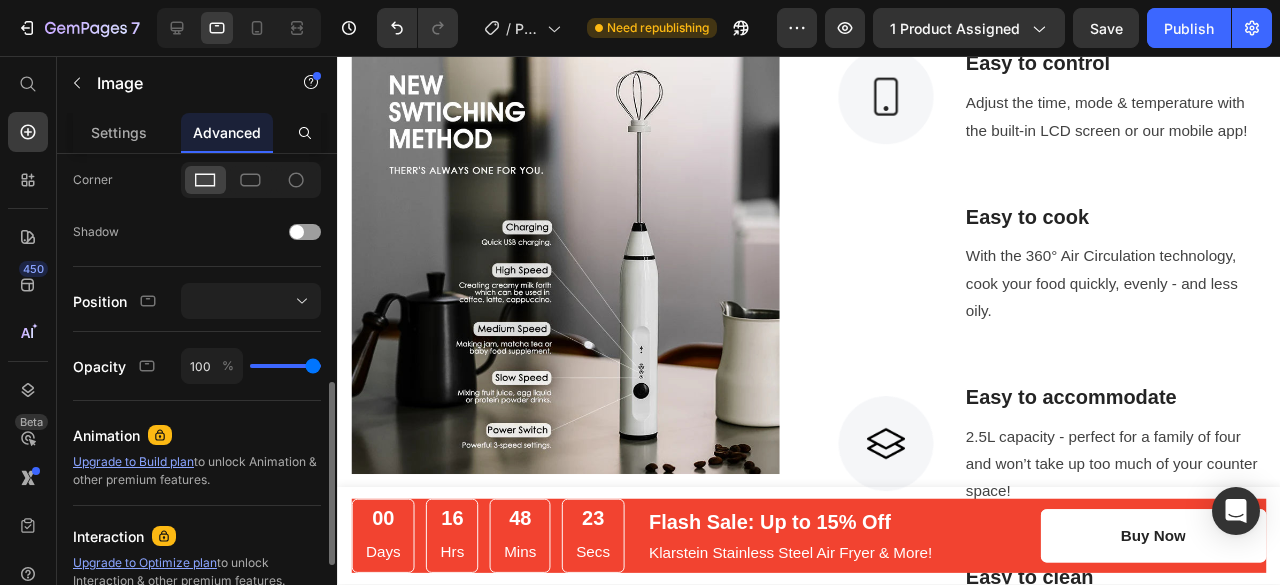 drag, startPoint x: 265, startPoint y: 365, endPoint x: 367, endPoint y: 358, distance: 102.239914 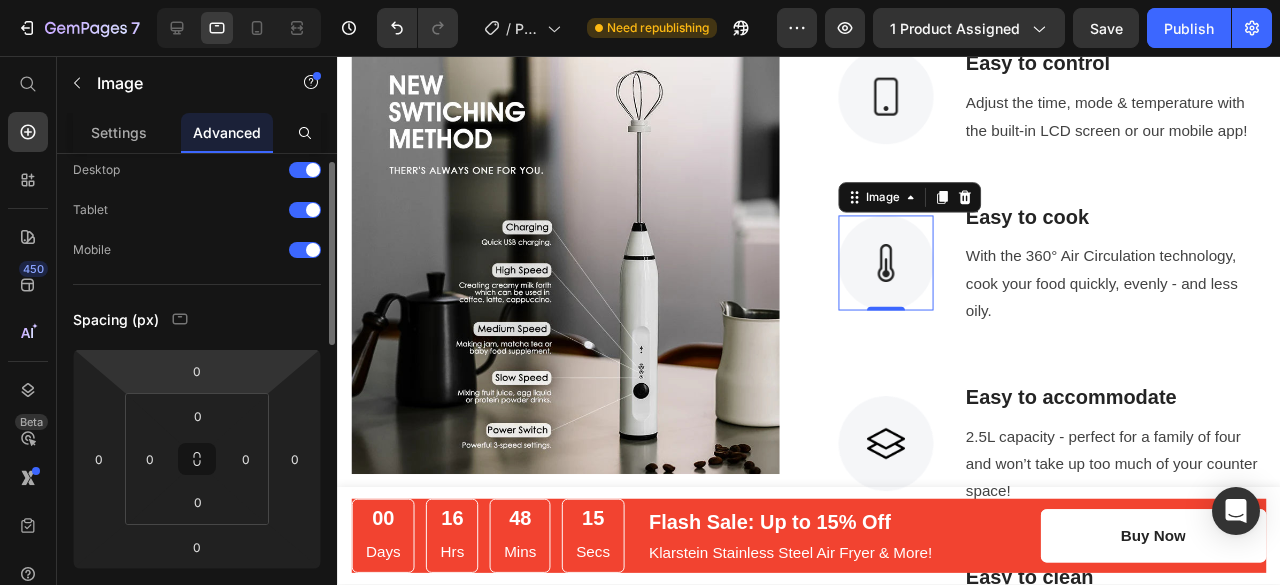 scroll, scrollTop: 0, scrollLeft: 0, axis: both 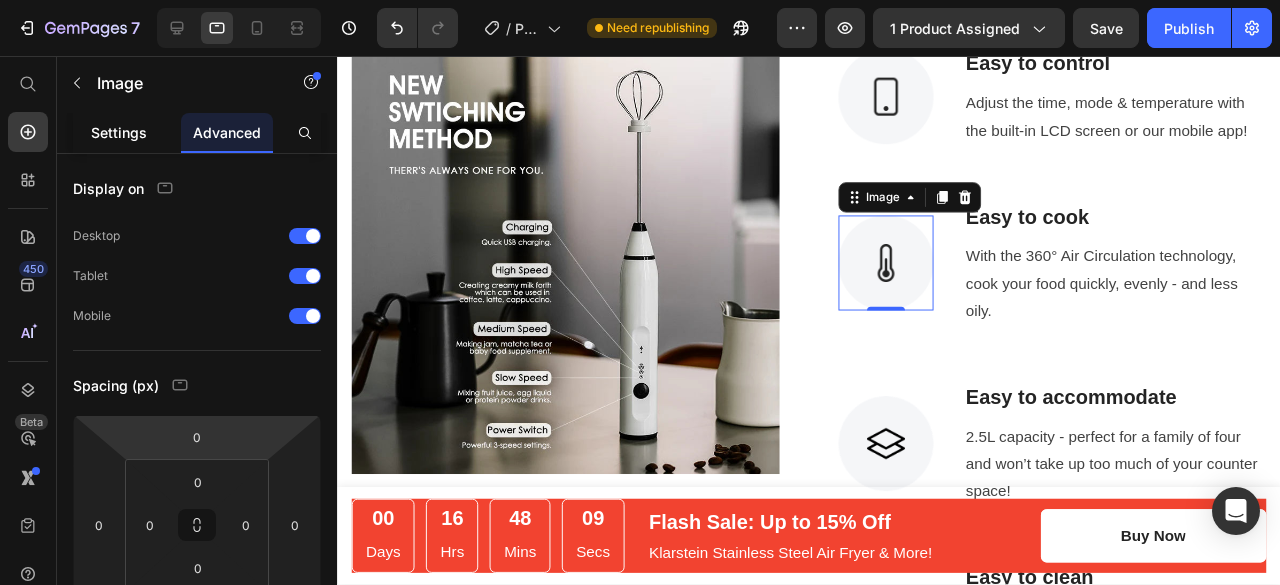 click on "Settings" at bounding box center (119, 132) 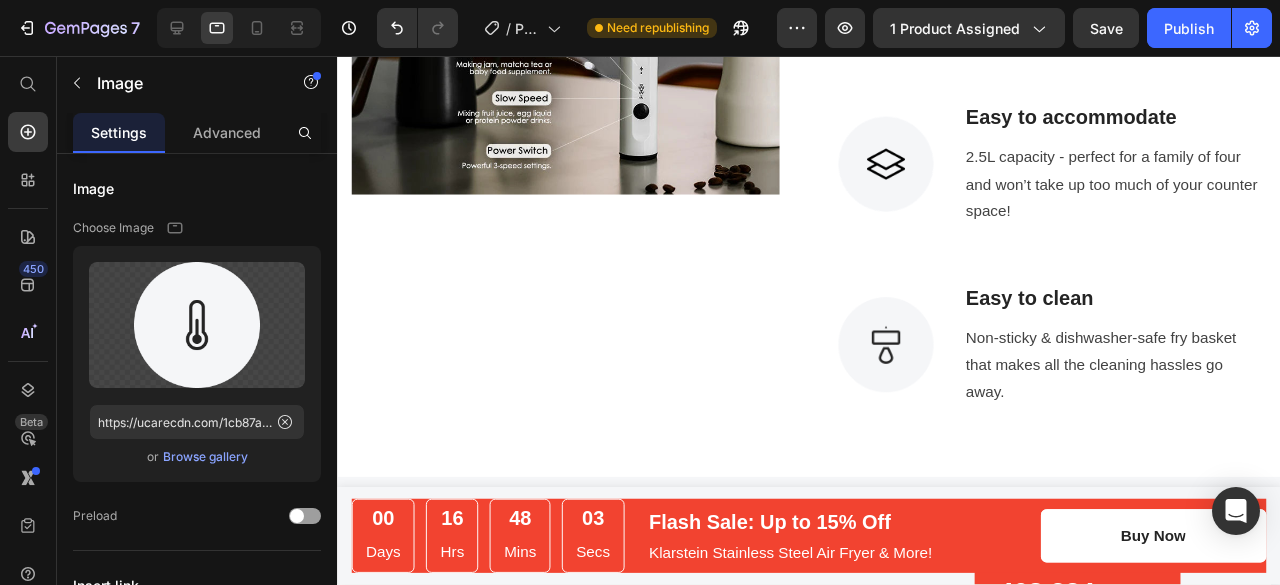 scroll, scrollTop: 2111, scrollLeft: 0, axis: vertical 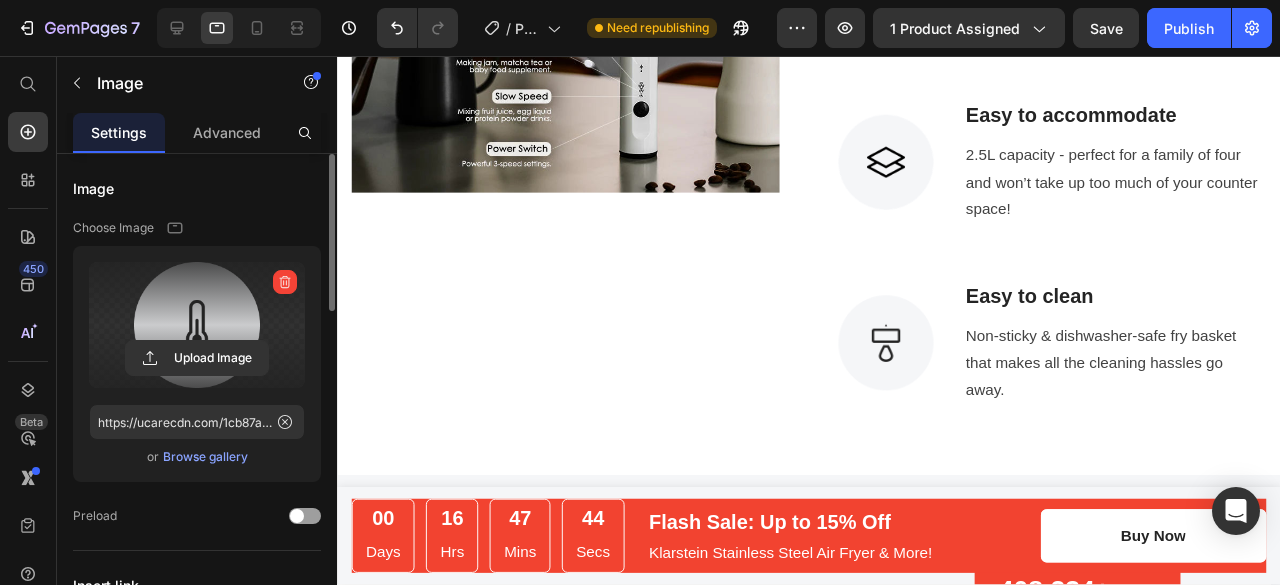 click at bounding box center (197, 325) 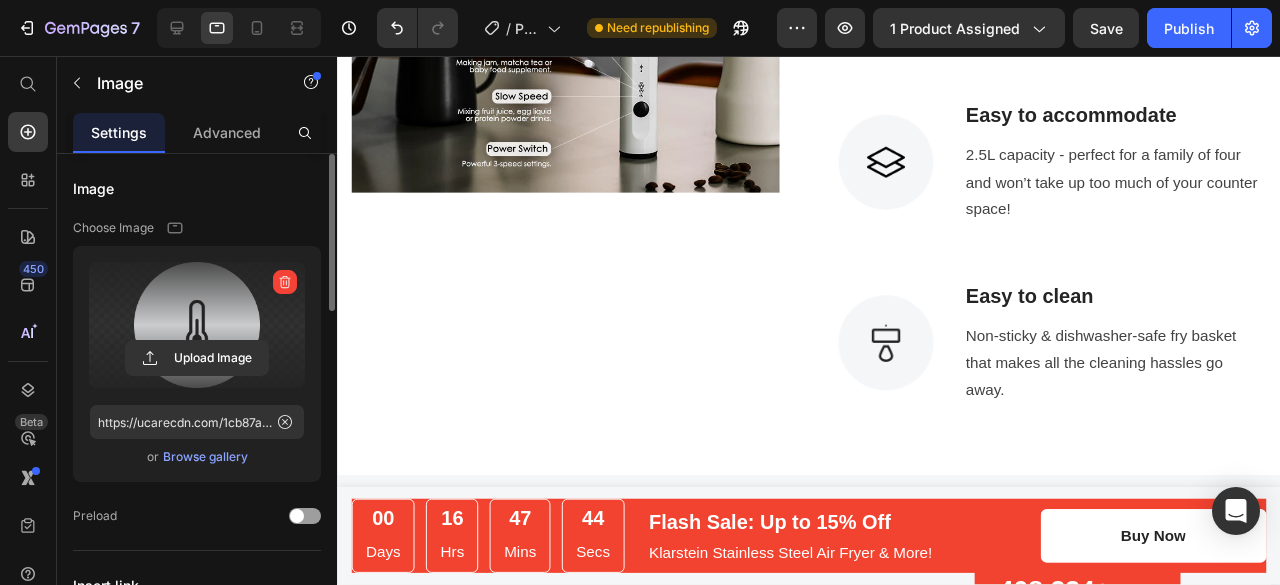 click 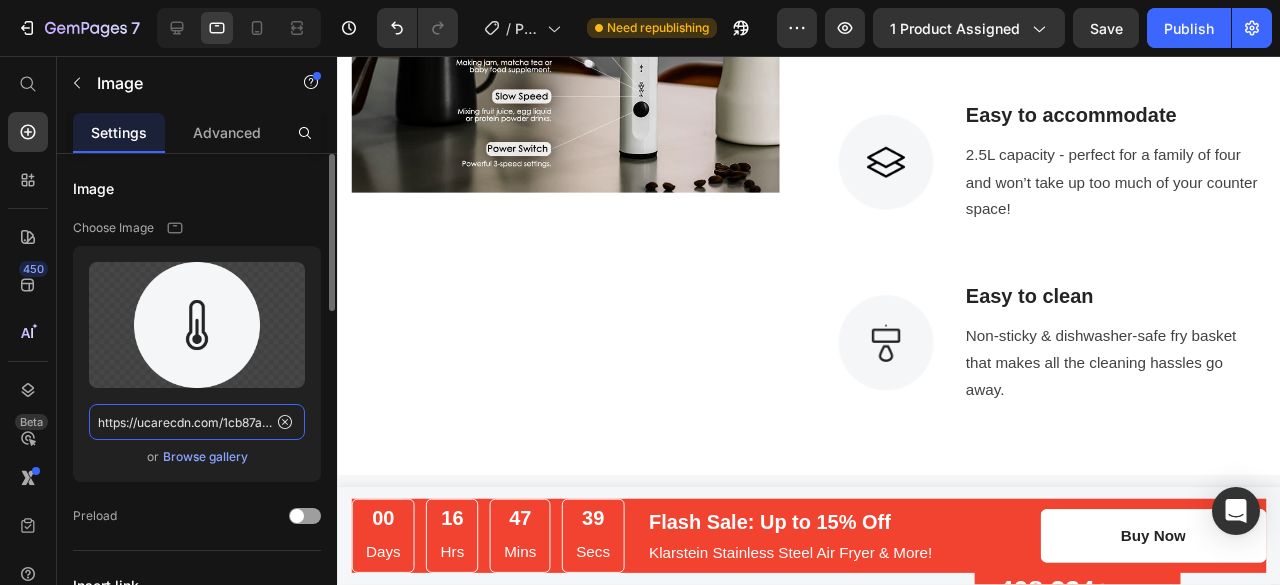 click on "https://ucarecdn.com/1cb87a55-224c-494f-a278-4780eb378766/-/format/auto/-/preview/240x240/-/quality/lighter/Group%2043124.png" 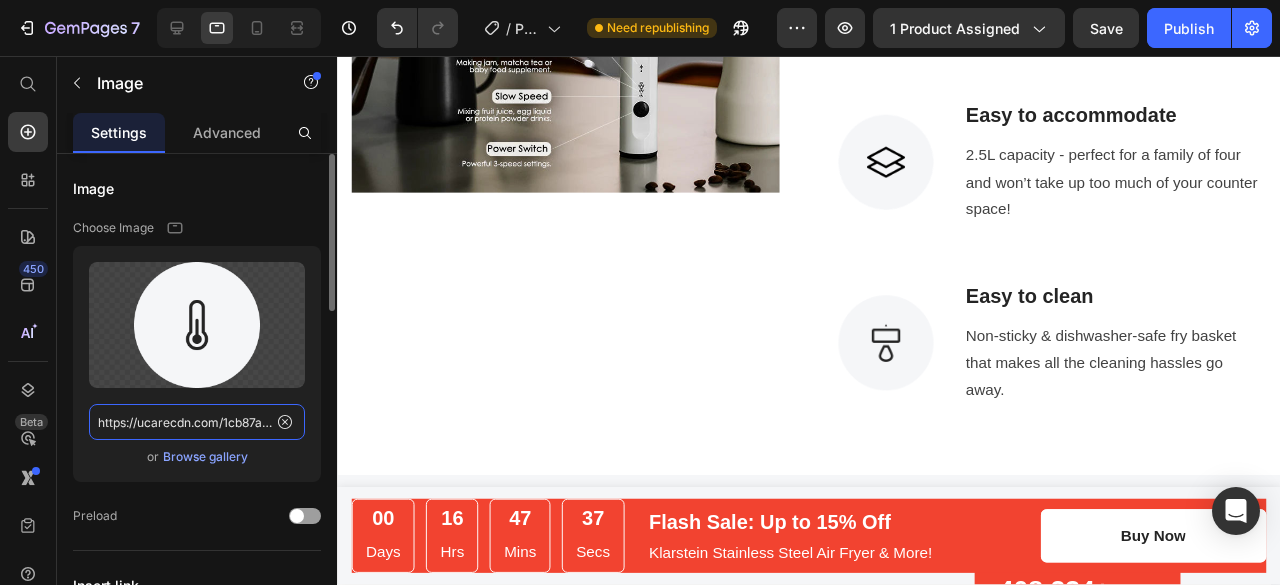 click on "https://ucarecdn.com/1cb87a55-224c-494f-a278-4780eb378766/-/format/auto/-/preview/240x240/-/quality/lighter/Group%2043124.png" 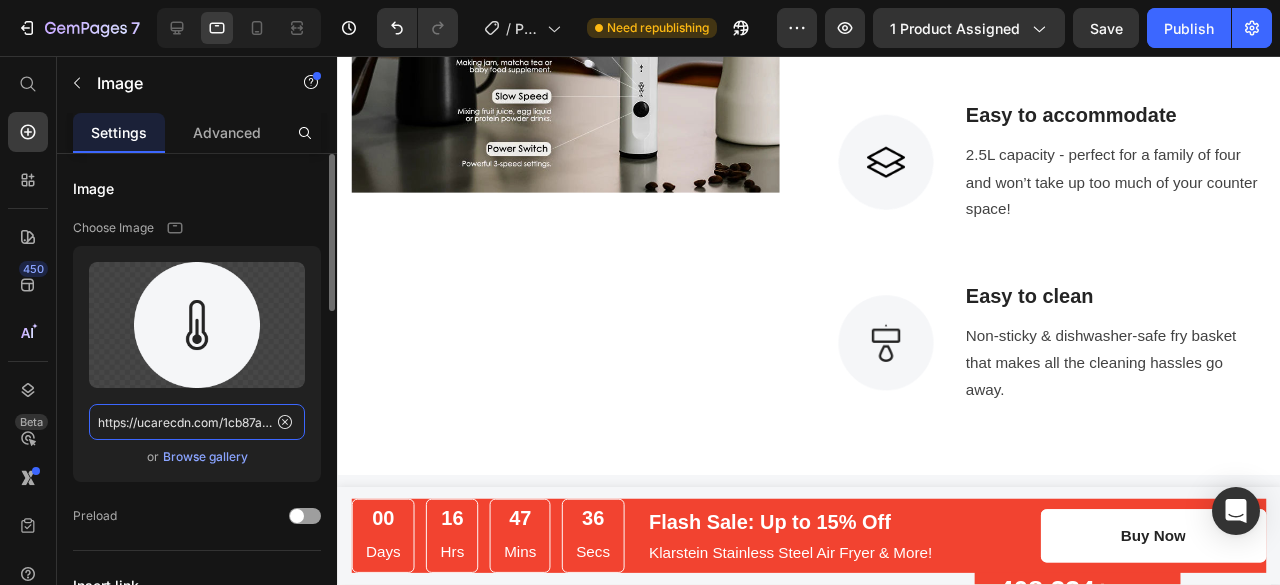 click on "https://ucarecdn.com/1cb87a55-224c-494f-a278-4780eb378766/-/format/auto/-/preview/240x240/-/quality/lighter/Group%2043124.png" 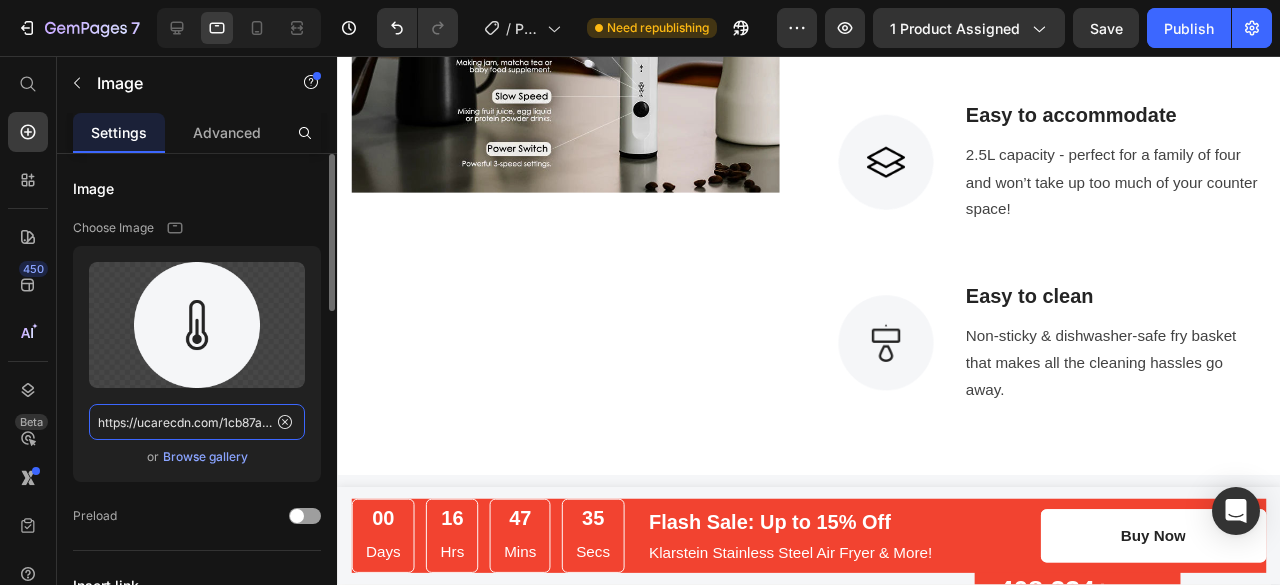 click on "https://ucarecdn.com/1cb87a55-224c-494f-a278-4780eb378766/-/format/auto/-/preview/240x240/-/quality/lighter/Group%2043124.png" 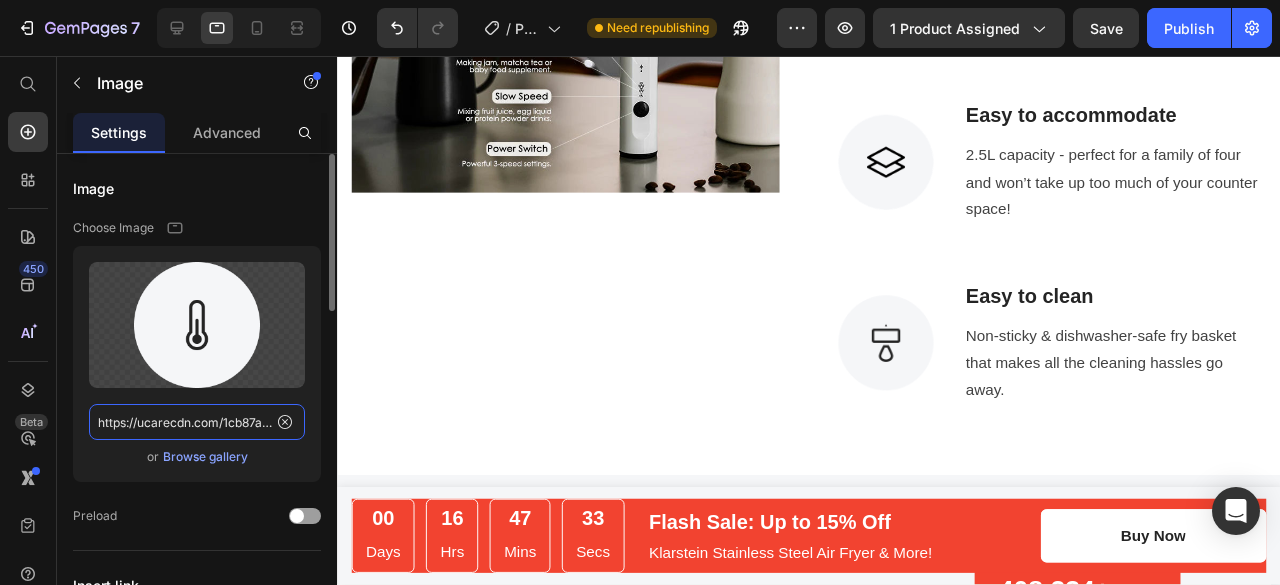 paste on "www.google.com/imgres?q=easy%20to%20charge%20symbol%20circle&imgurl=https%3A%2F%2Feasy-peasy.ai%2Fcdn-cgi%2Fimage%2Fquality%3D80%2Cformat%3Dauto%2Cwidth%3D700%2Fhttps%3A%2F%2Fmedia.easy-peasy.ai%2F544dfecd-503c-415c-932a-85e246e8977f%2F95a3e168-81d1-4704-9be5-4e55006c2b3a.png&imgrefurl=https%3A%2F%2Feasy-peasy.ai%2Fai-image-generator%2Fimages%2Fpower-charging-icon-circular-shape-lightning-bolt&docid=xBJxns061pGvJM&tbnid=bXCKeIDxWeU_HM&vet=12ahUKEwjy6auY4LuOAxVKU6QEHWqiHE4QM3oECBoQAA..i&w=700&h=700&hcb=2&itg=1&ved=2ahUKEwjy6auY4LuOAxVKU6QEHWqiHE4QM3oECBoQAA" 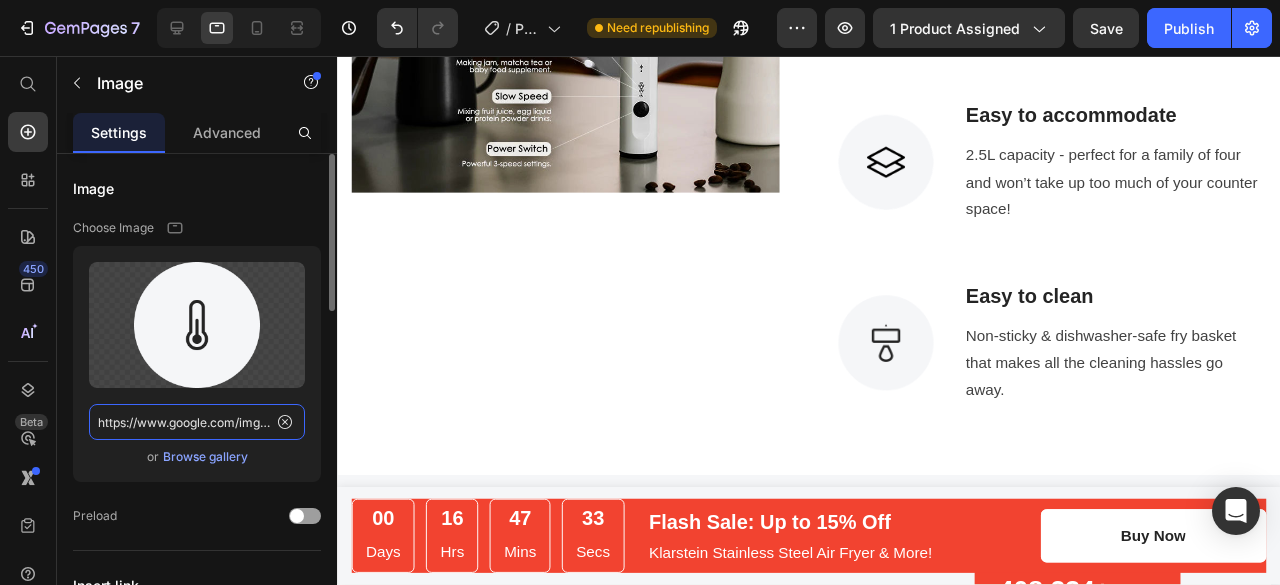 scroll, scrollTop: 0, scrollLeft: 3799, axis: horizontal 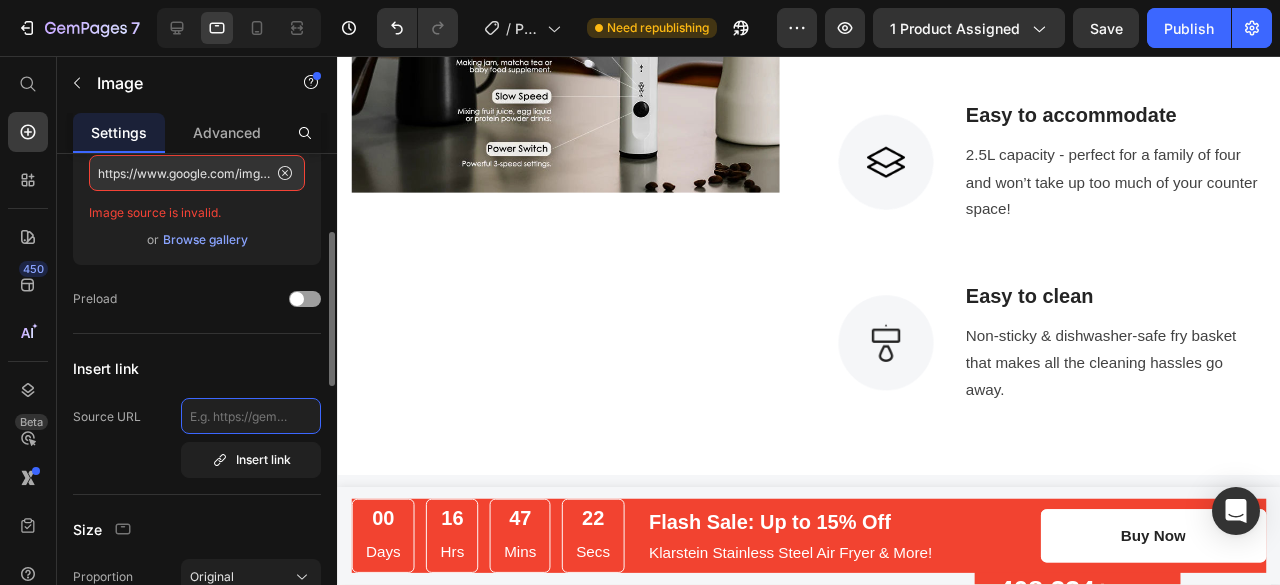 click 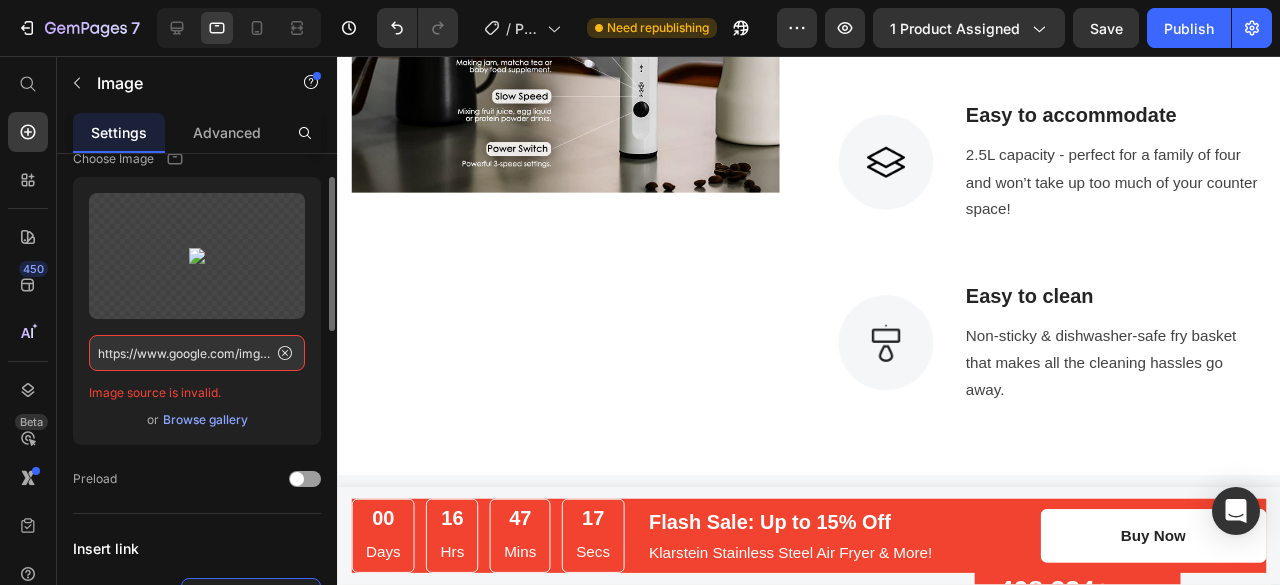 scroll, scrollTop: 68, scrollLeft: 0, axis: vertical 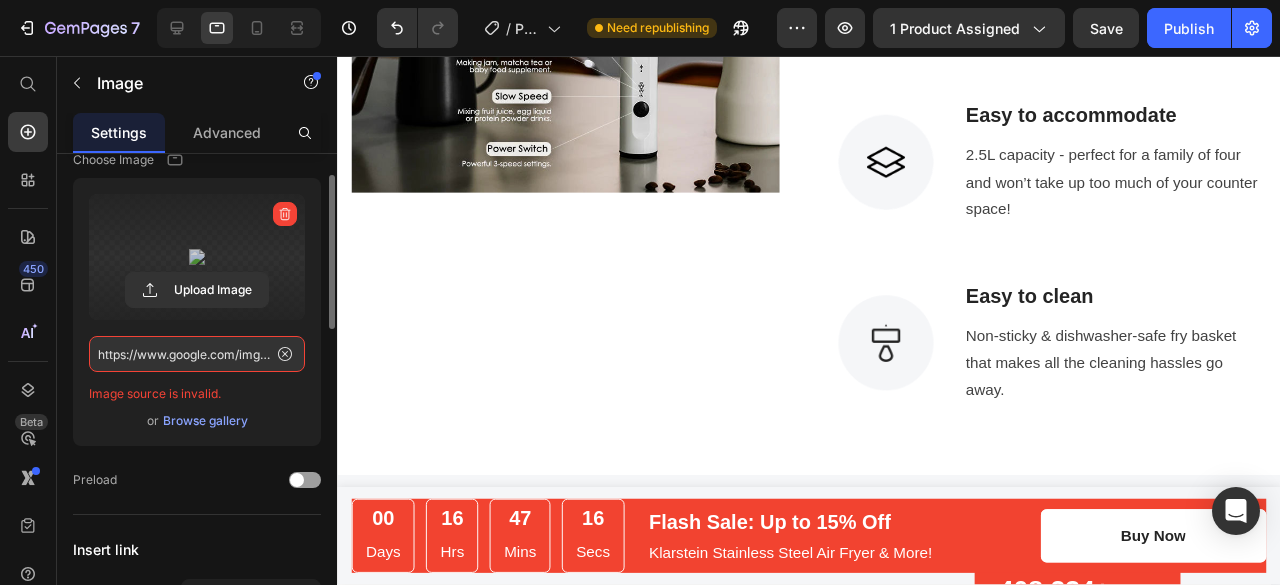 click at bounding box center (197, 257) 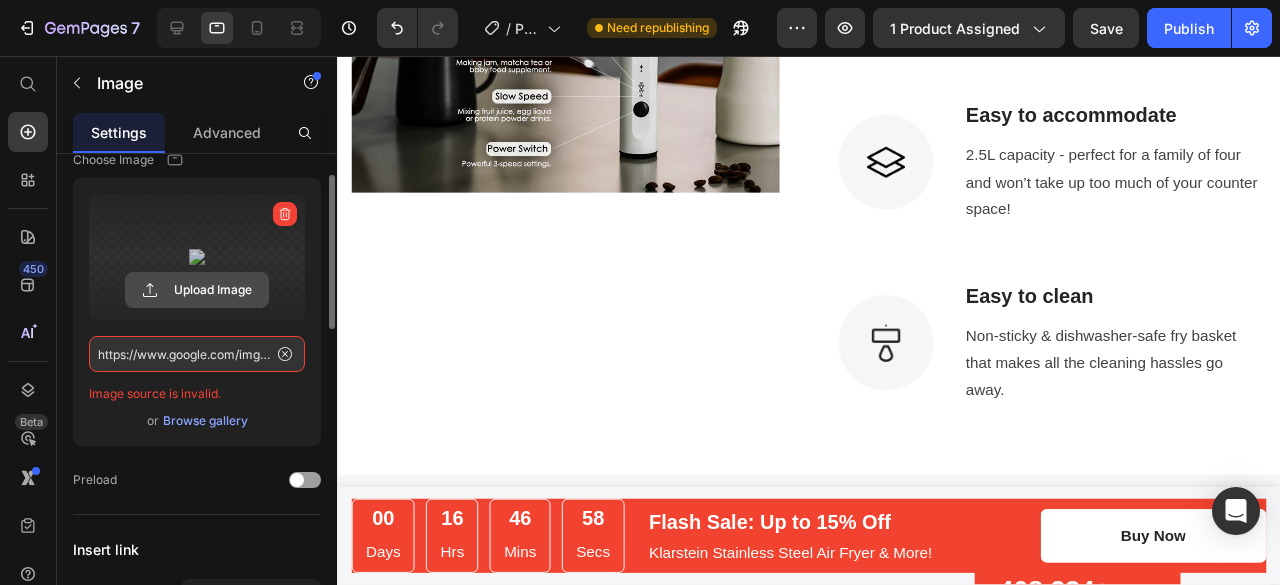 click 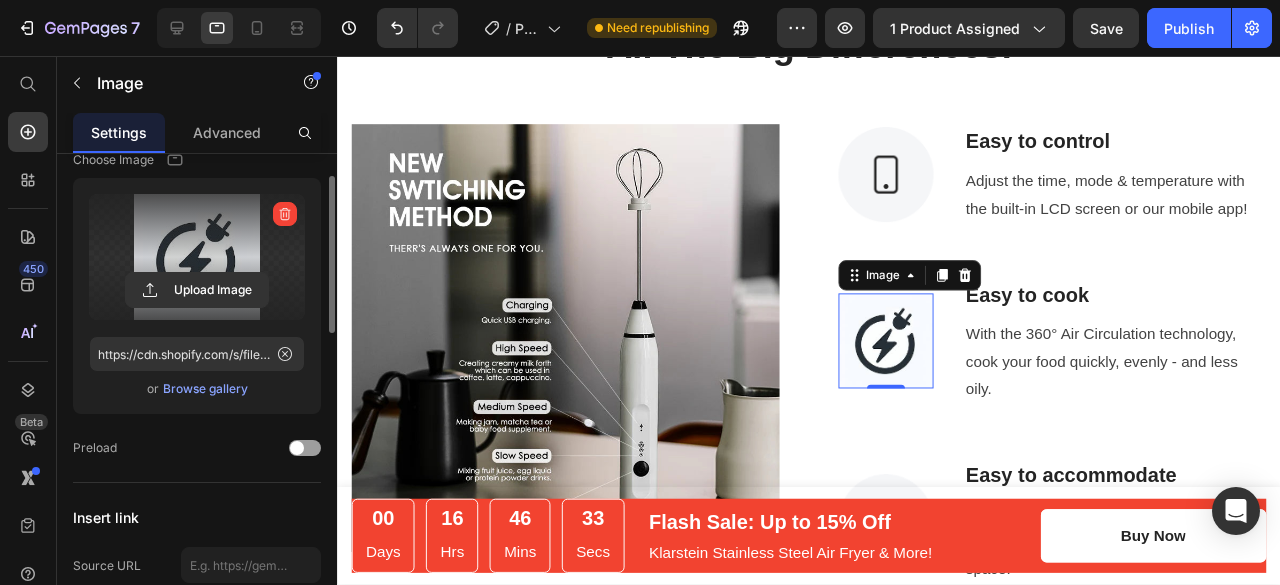 scroll, scrollTop: 1732, scrollLeft: 0, axis: vertical 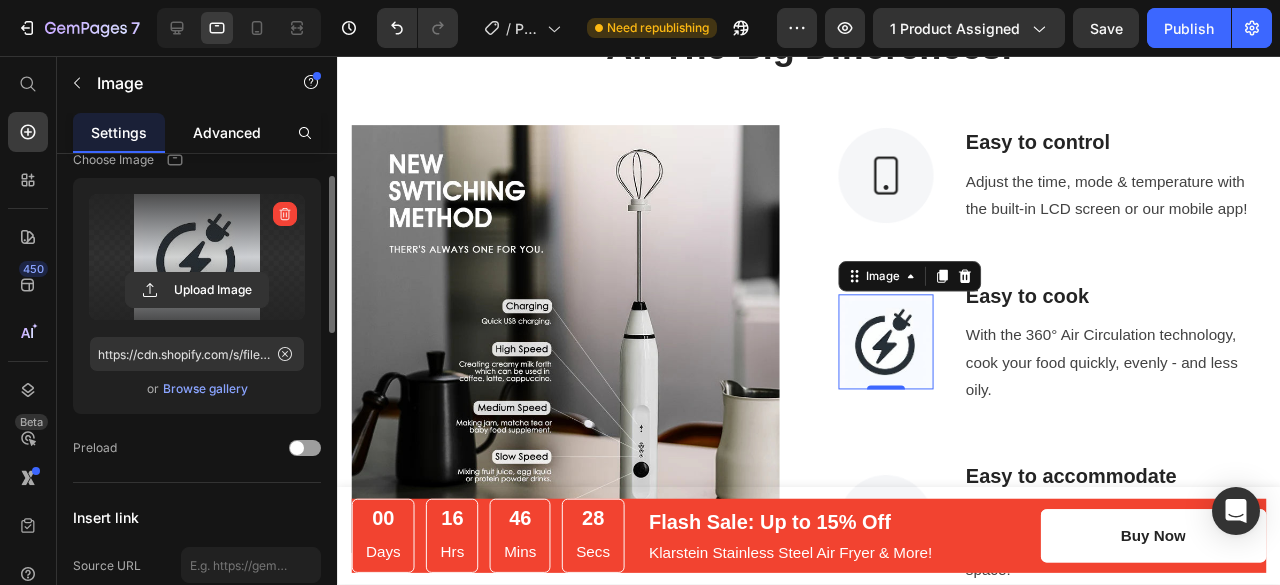 click on "Advanced" at bounding box center (227, 132) 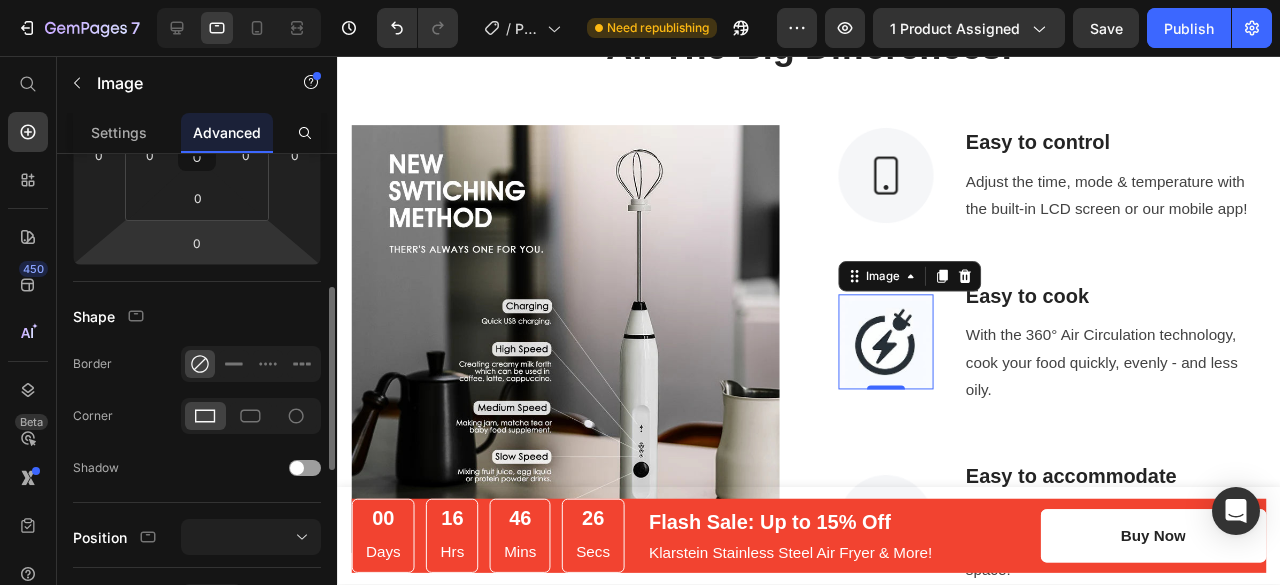 scroll, scrollTop: 373, scrollLeft: 0, axis: vertical 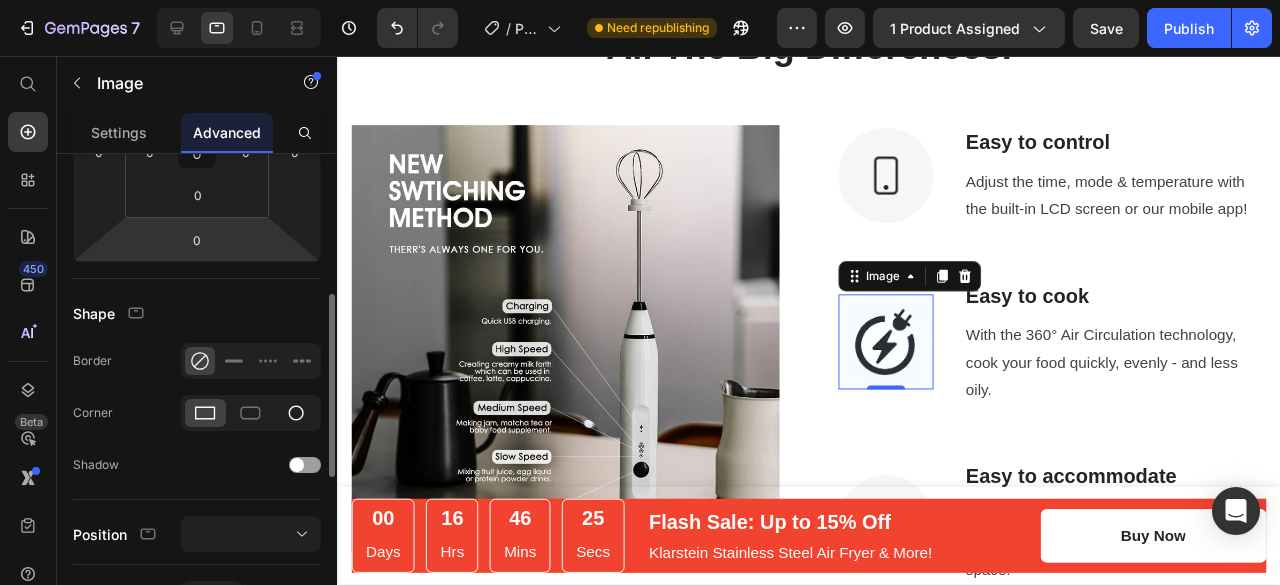 click 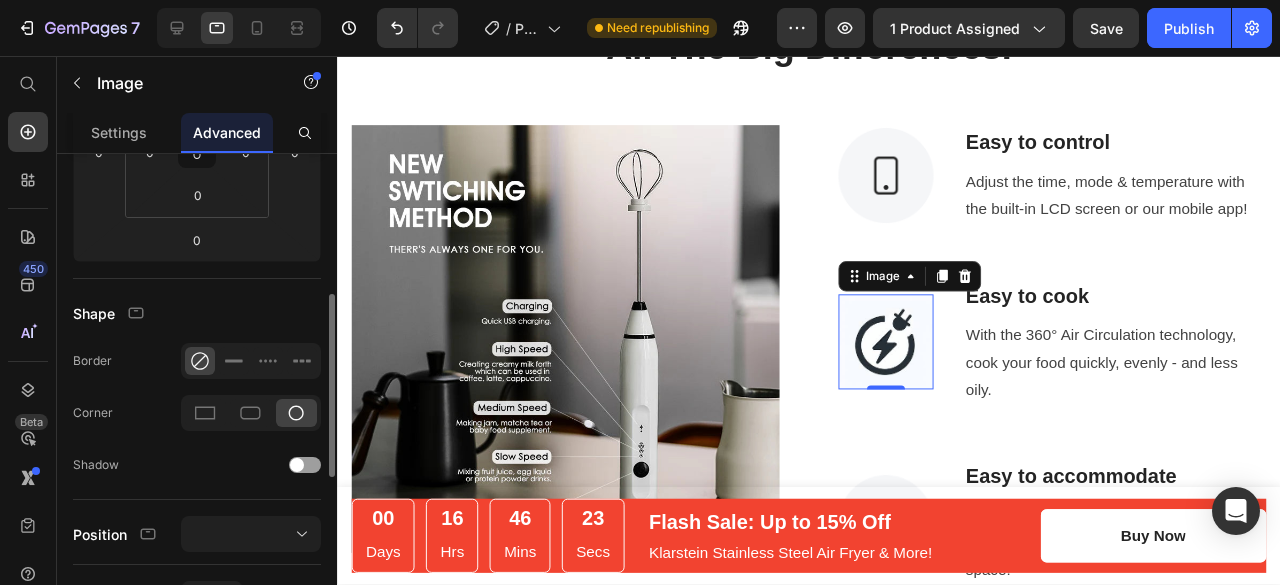 click 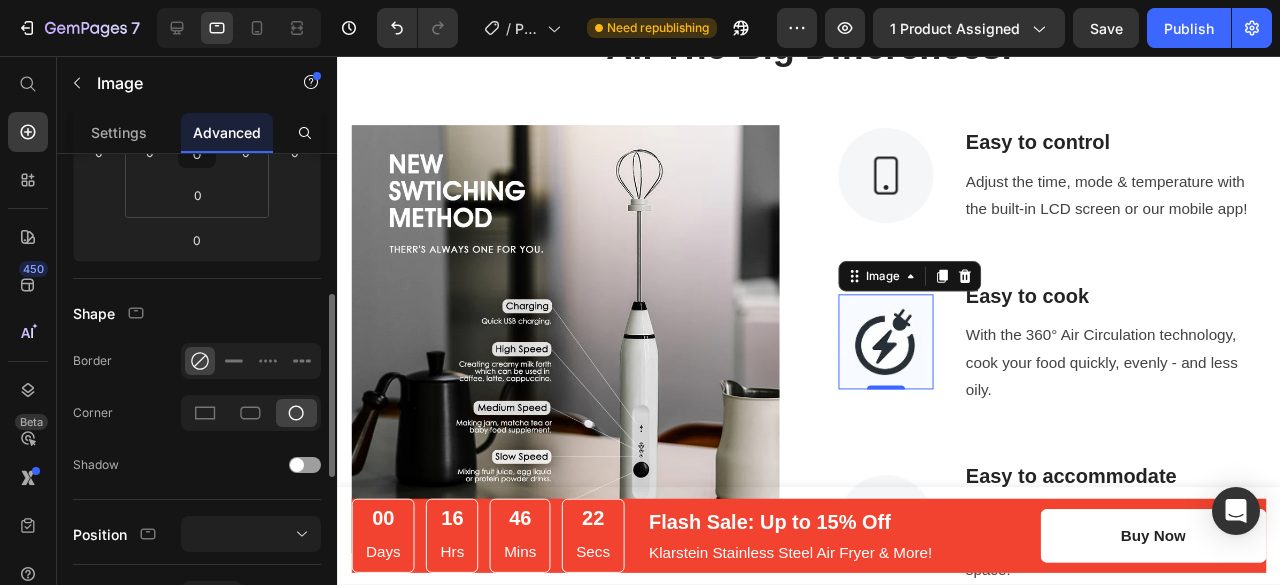 click 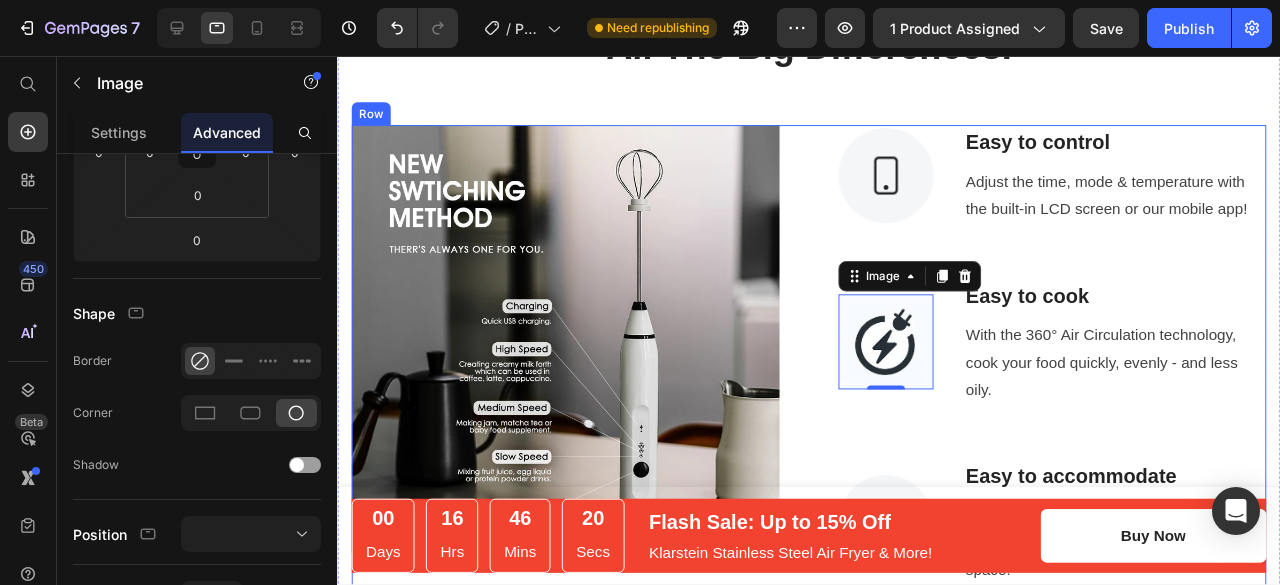 click on "Image Easy to control Text block Adjust the time, mode & temperature with the built-in LCD screen or our mobile app! Text block Row Image   [NUMBER] Easy to cook Text block With the [NUMBER]° Air Circulation technology, cook your food quickly, evenly - and less oily. Text block Row Image Easy to accommodate Text block [NUMBER]L capacity - perfect for a family of [NUMBER] and won’t take up too much of your counter space! Text block Row Image Easy to clean Text block Non-sticky & dishwasher-safe fry basket that makes all the cleaning hassles go away. Text block Row" at bounding box center [1089, 466] 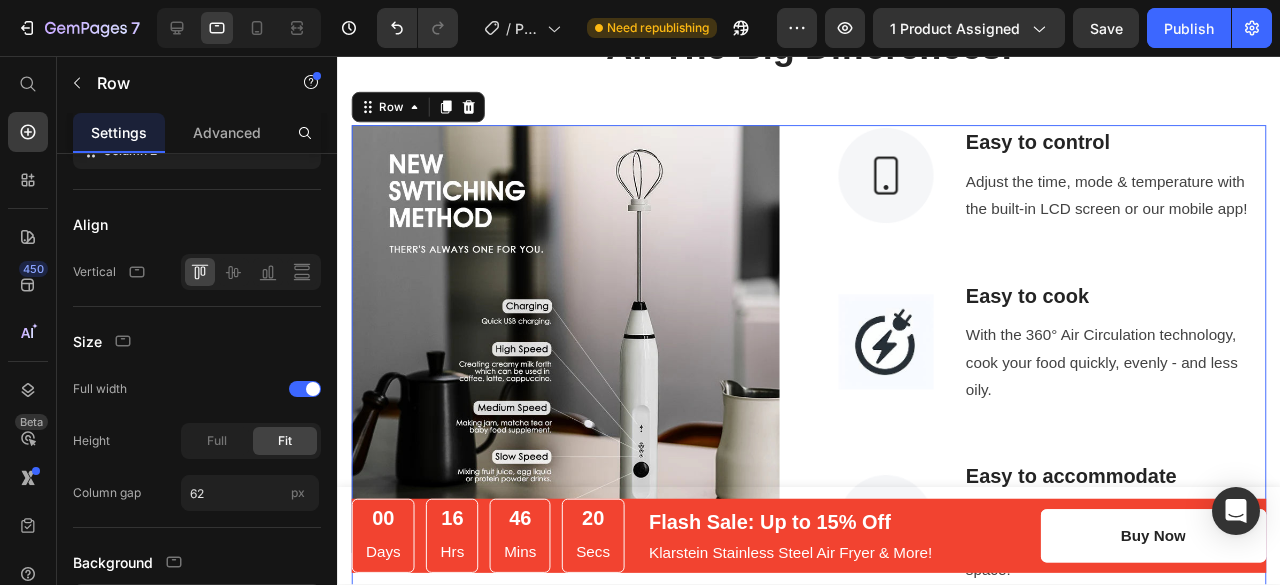 scroll, scrollTop: 0, scrollLeft: 0, axis: both 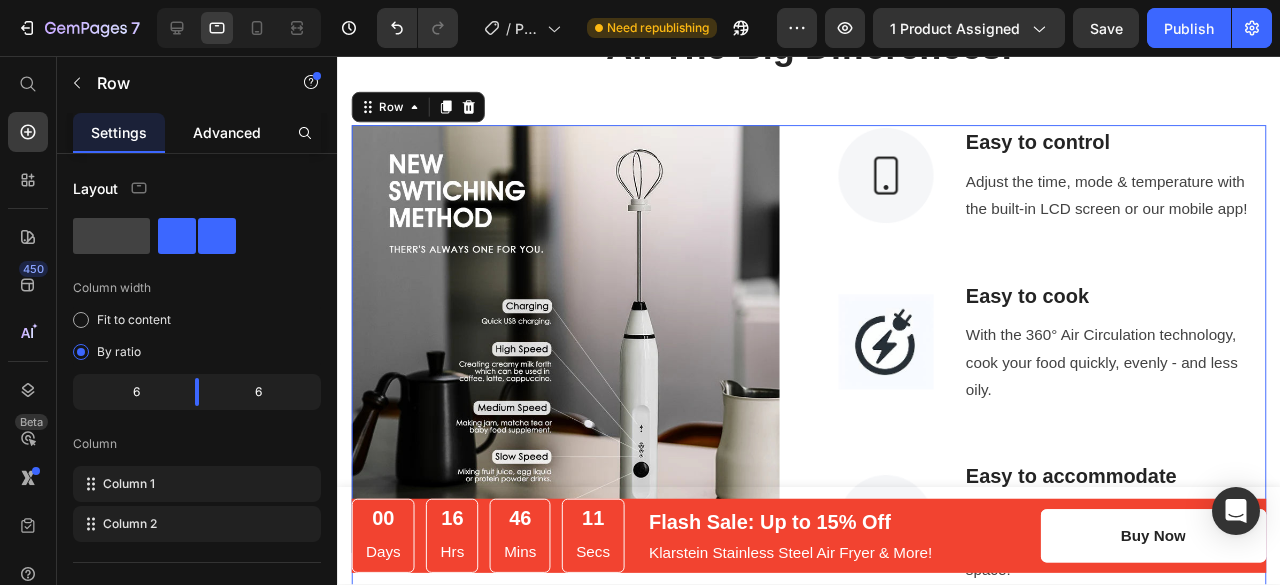 click on "Advanced" at bounding box center (227, 132) 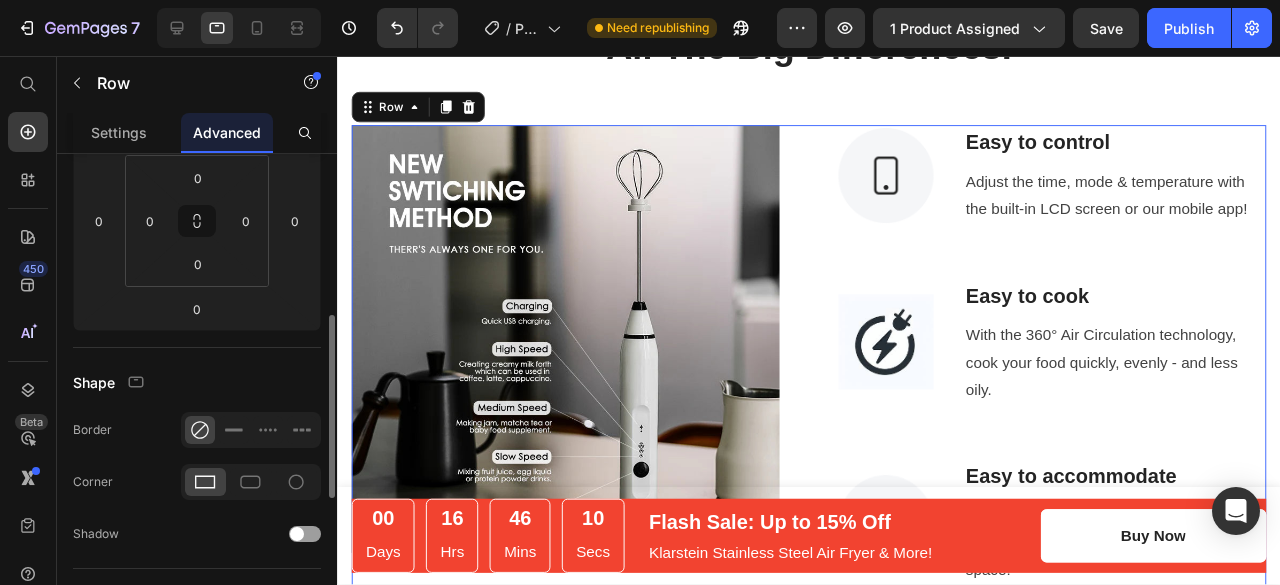 scroll, scrollTop: 342, scrollLeft: 0, axis: vertical 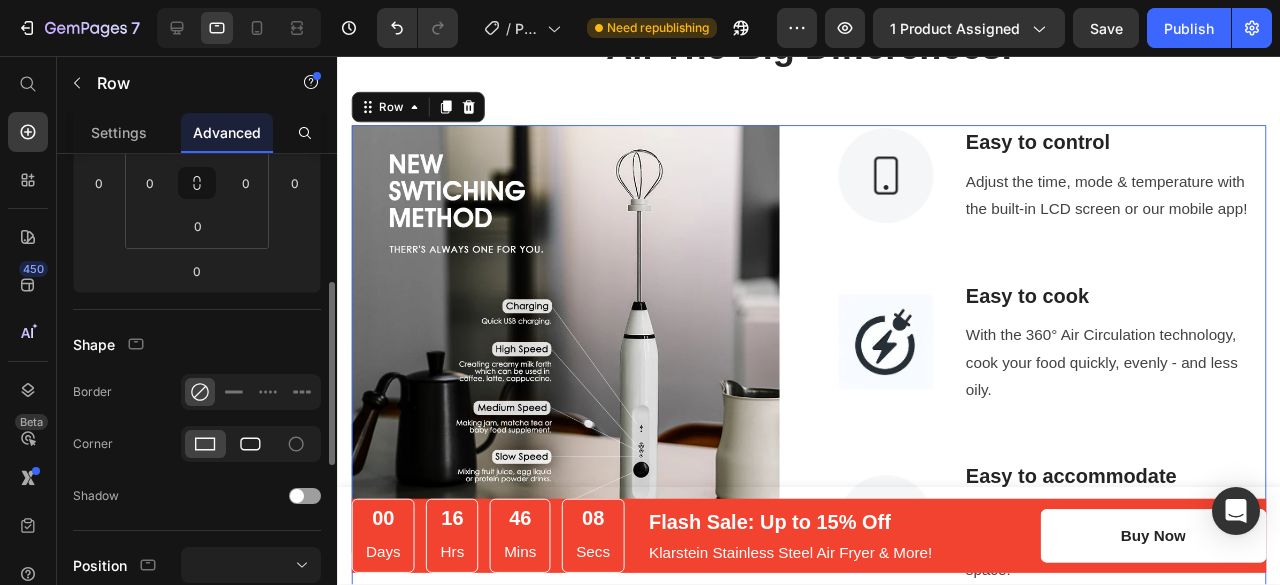click 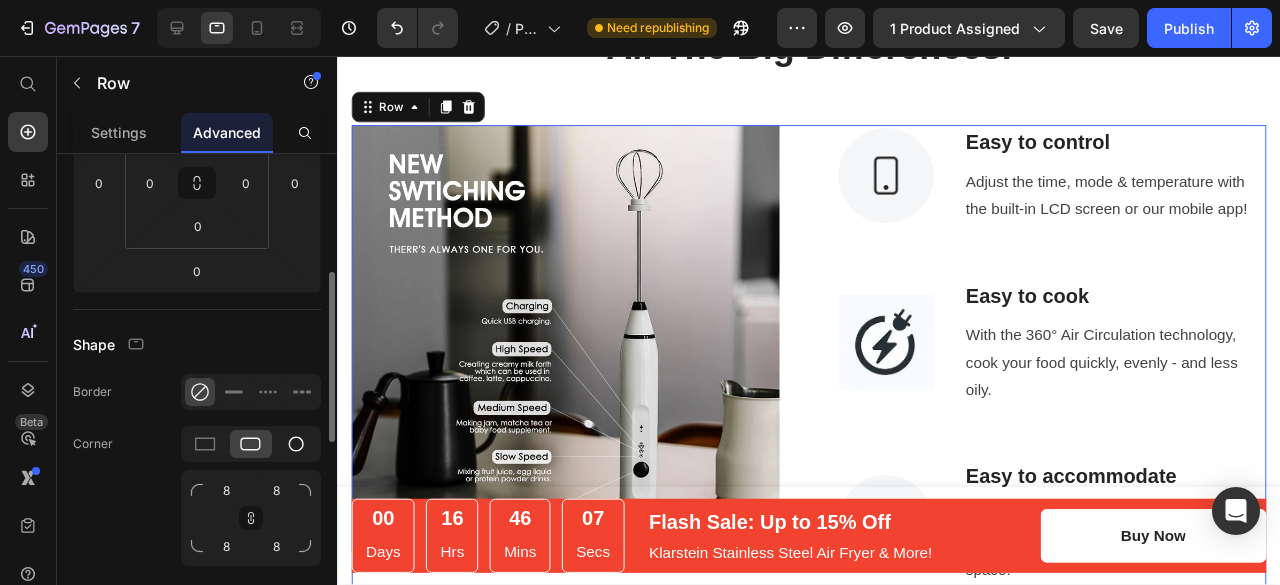 click 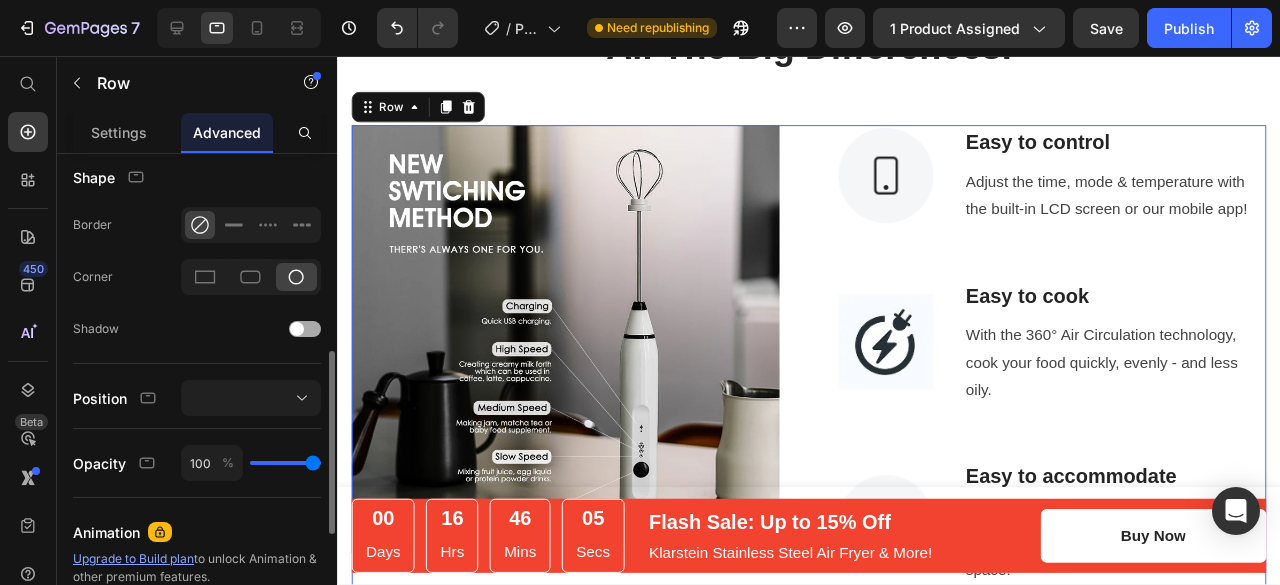 scroll, scrollTop: 513, scrollLeft: 0, axis: vertical 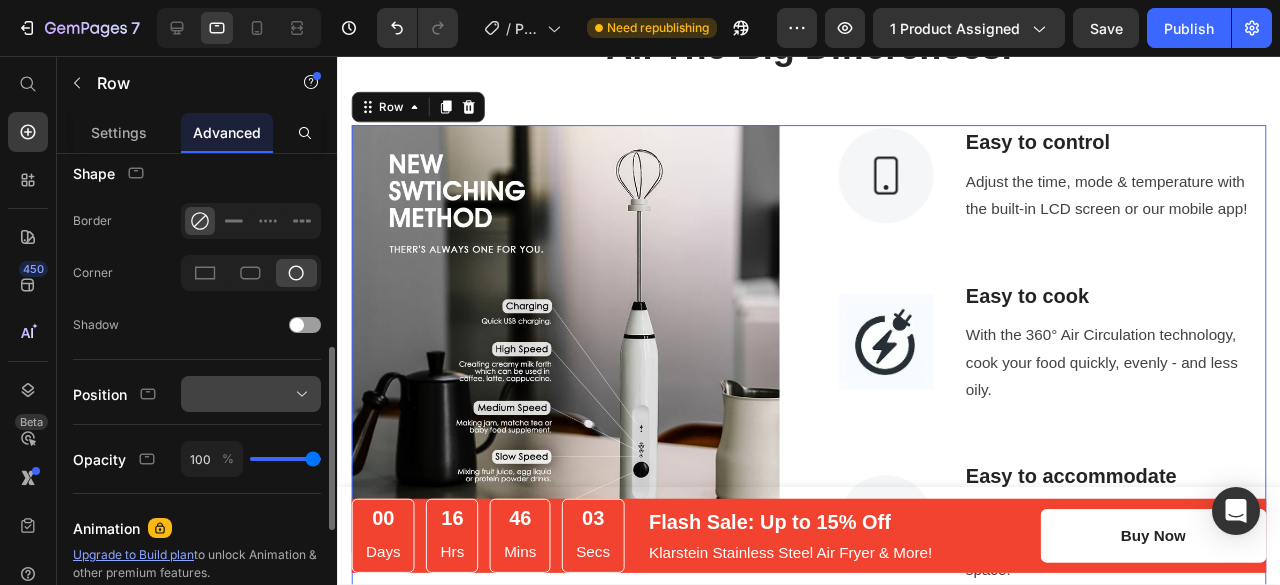 click at bounding box center (251, 394) 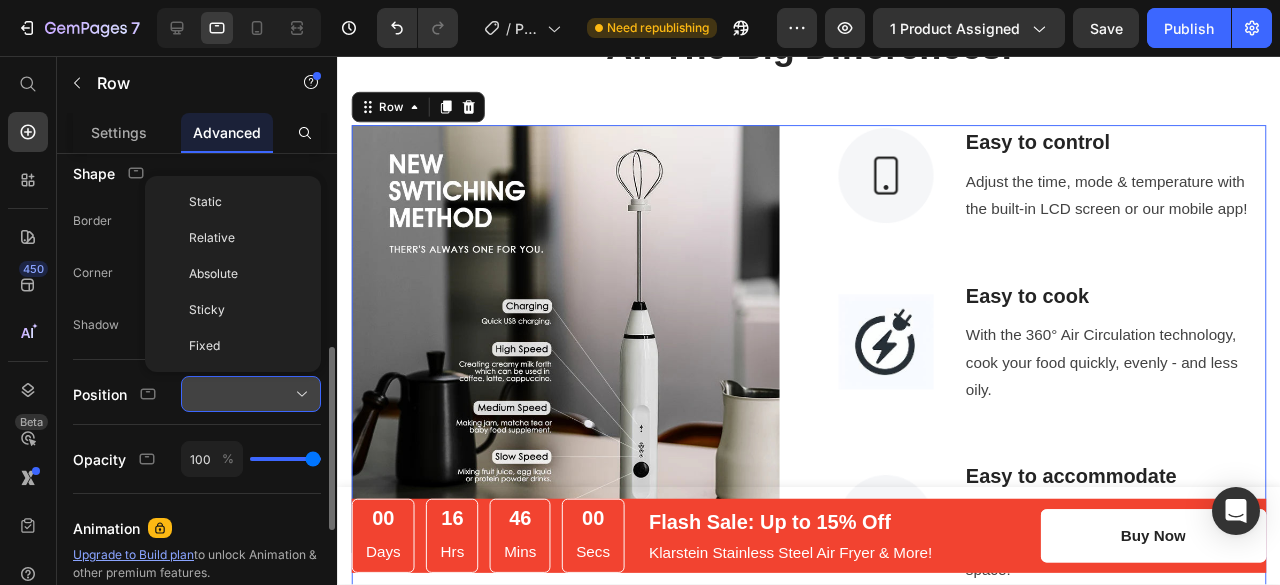click at bounding box center [251, 394] 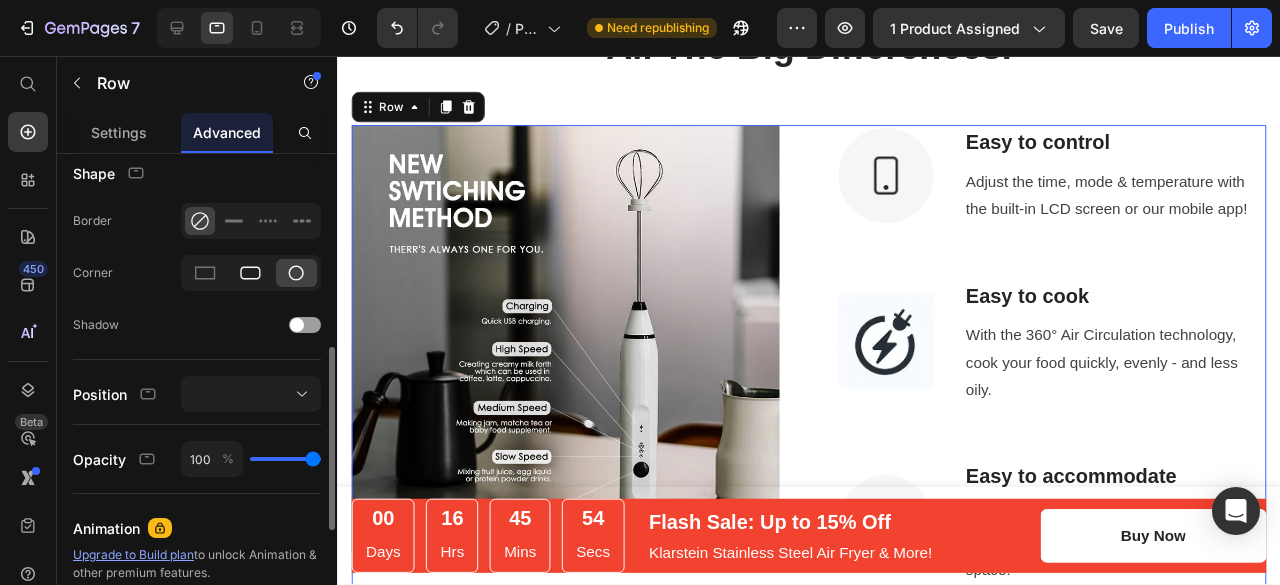 click 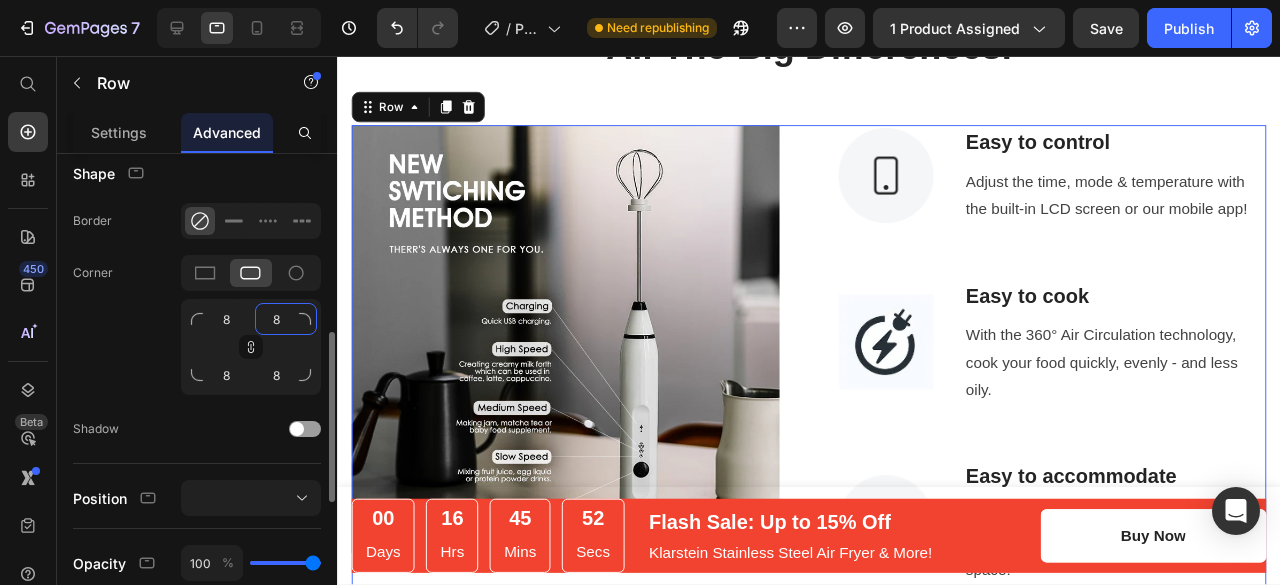 click on "8" 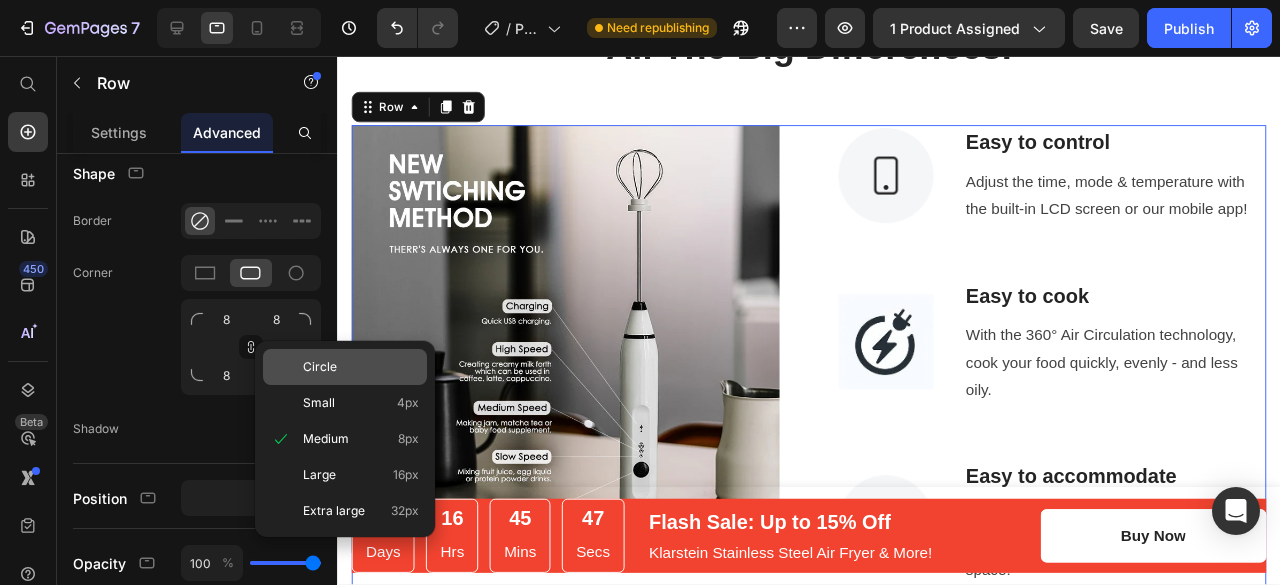 click on "Circle" 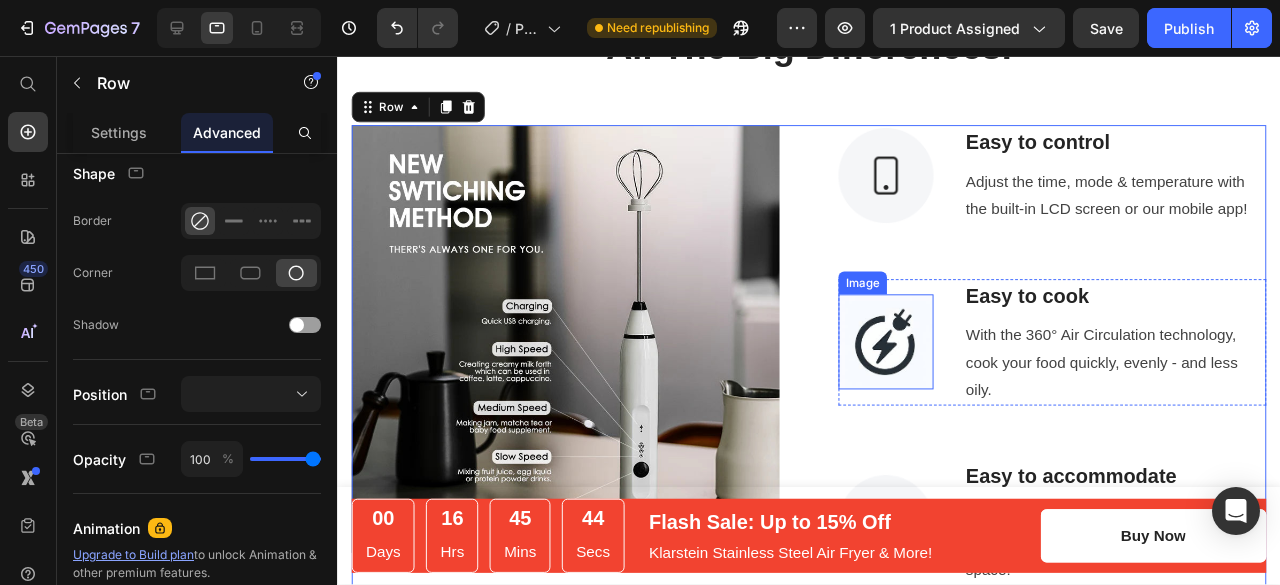 click at bounding box center (914, 357) 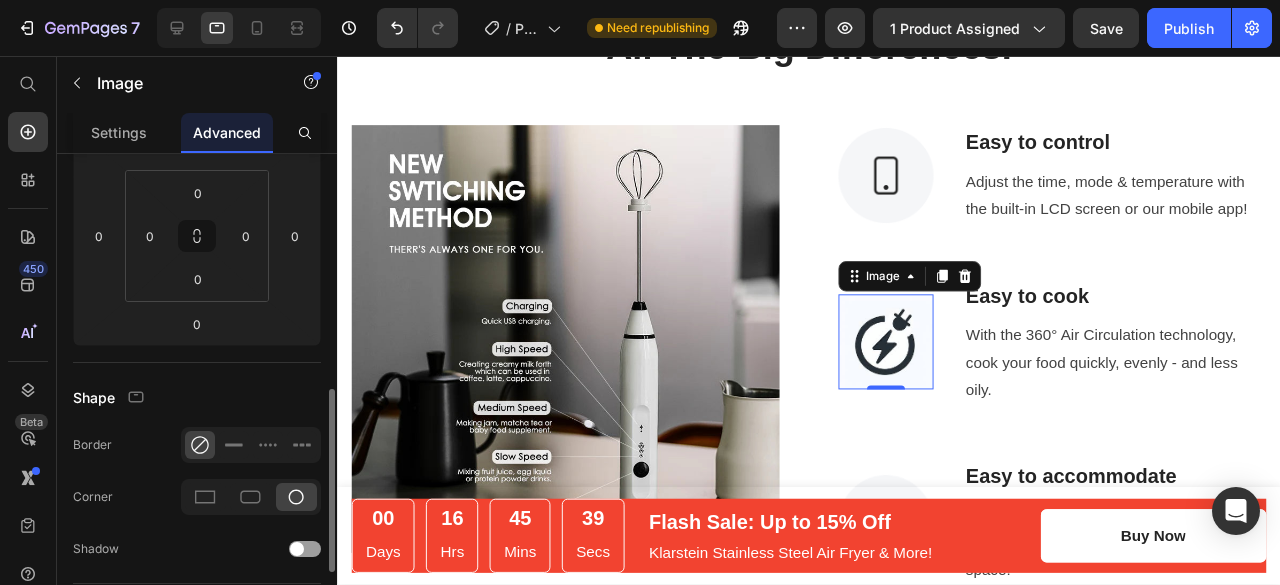 scroll, scrollTop: 387, scrollLeft: 0, axis: vertical 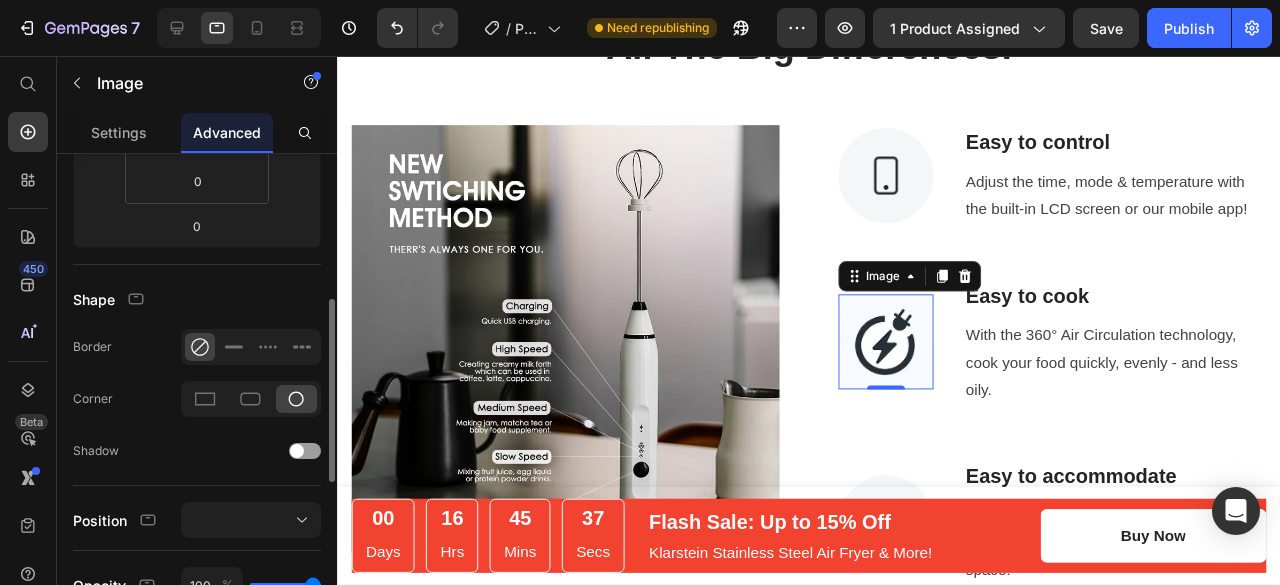 click 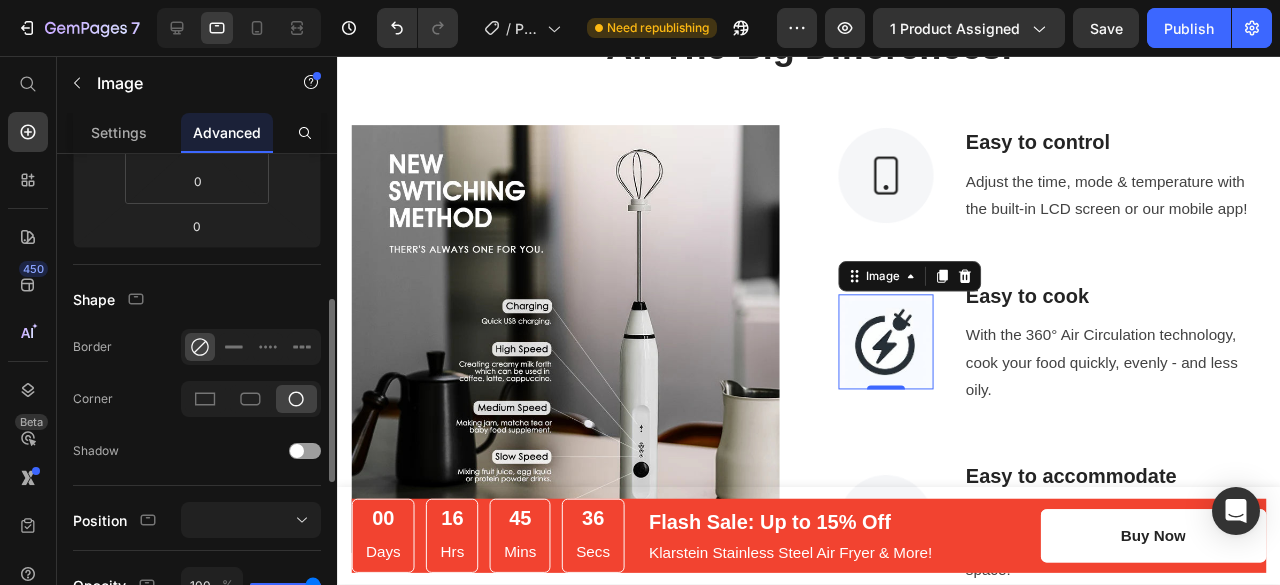 click 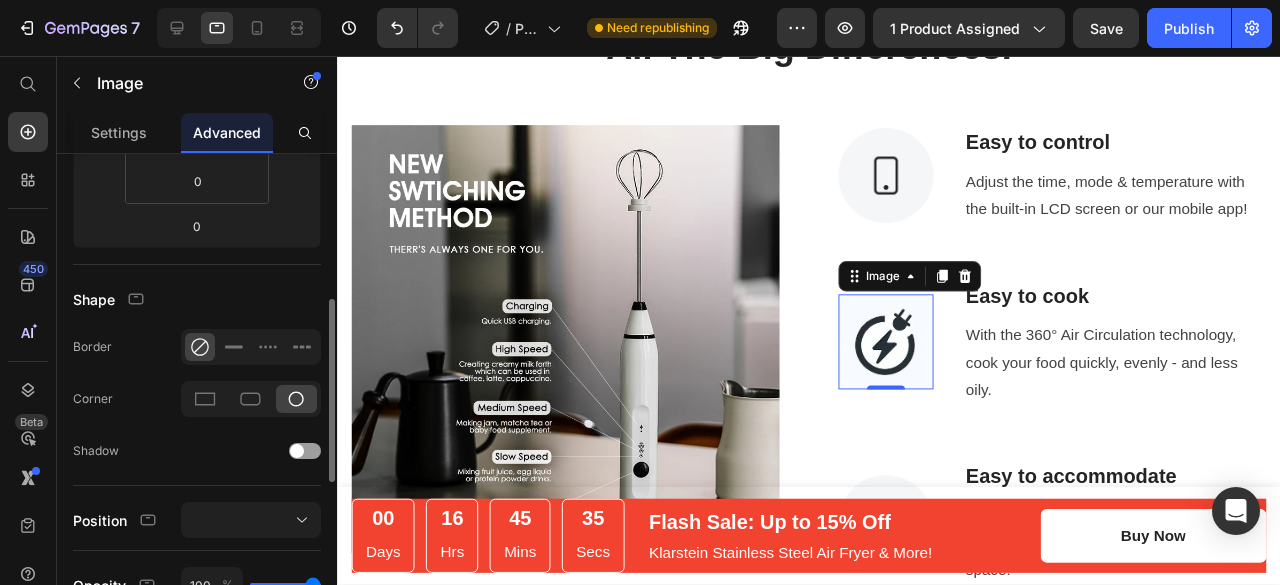 click 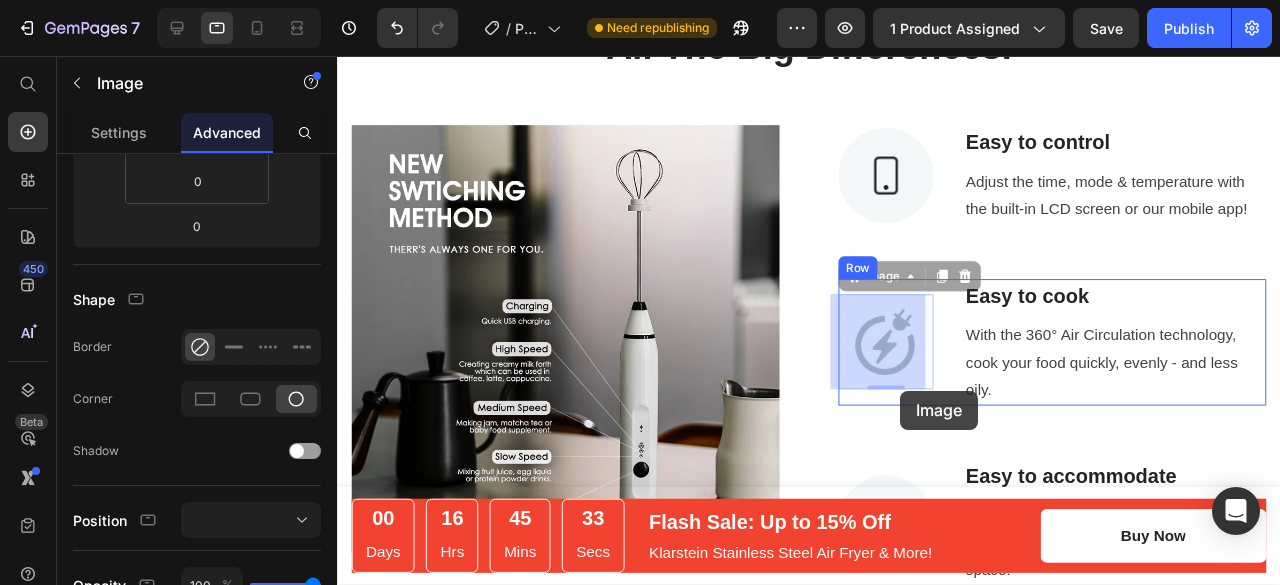 drag, startPoint x: 890, startPoint y: 379, endPoint x: 909, endPoint y: 402, distance: 29.832869 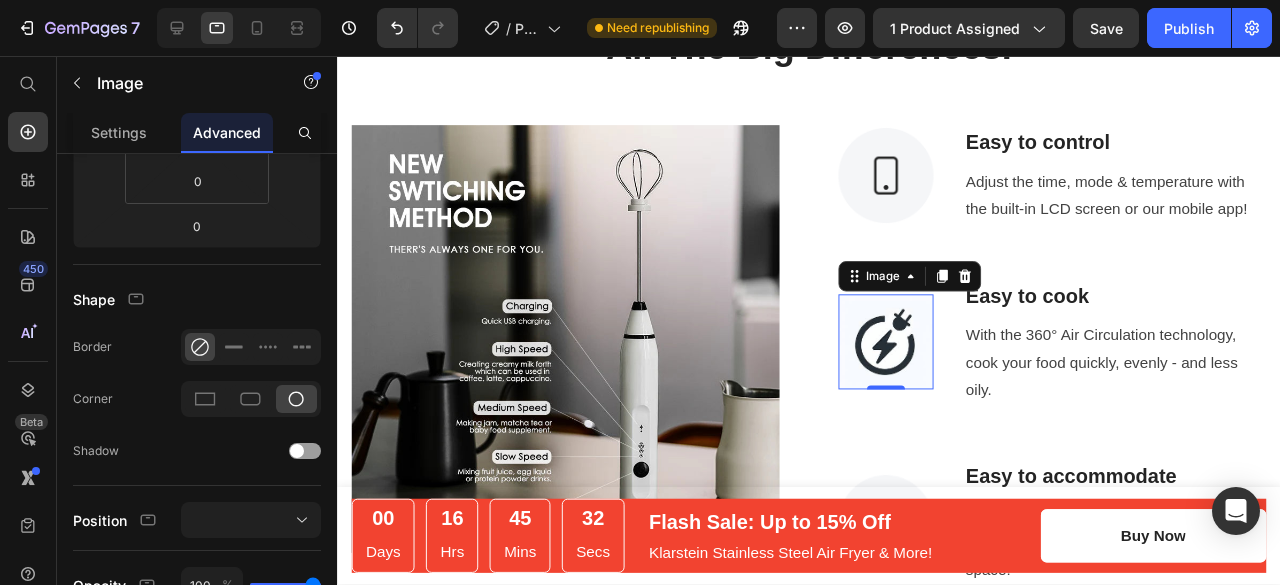 click on "0" at bounding box center [914, 407] 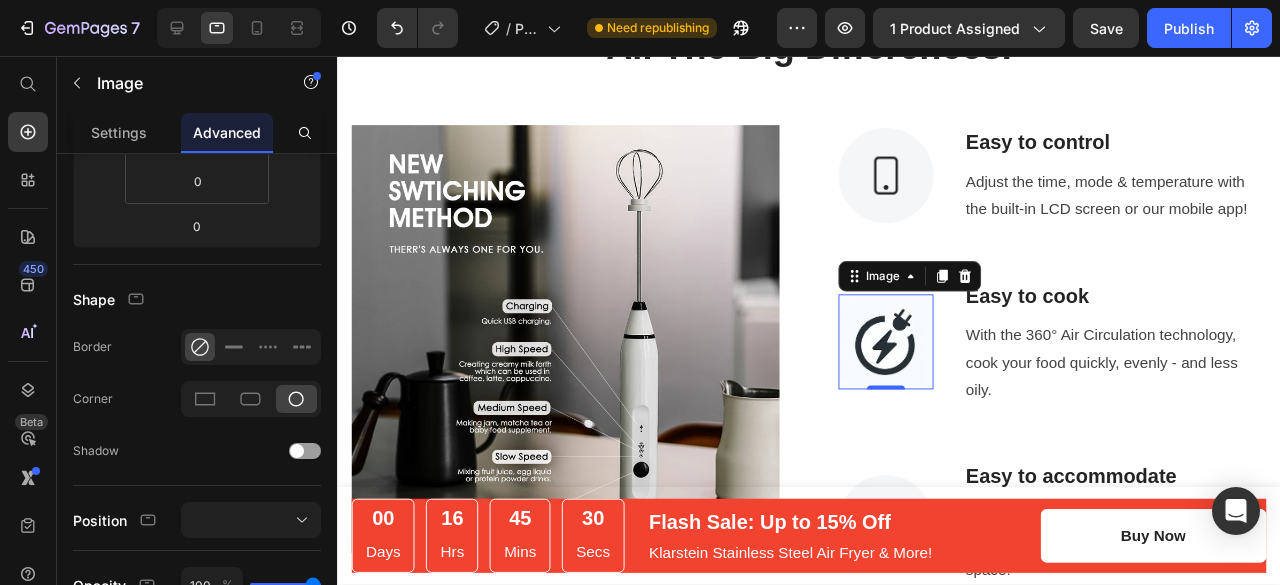 drag, startPoint x: 959, startPoint y: 299, endPoint x: 946, endPoint y: 317, distance: 22.203604 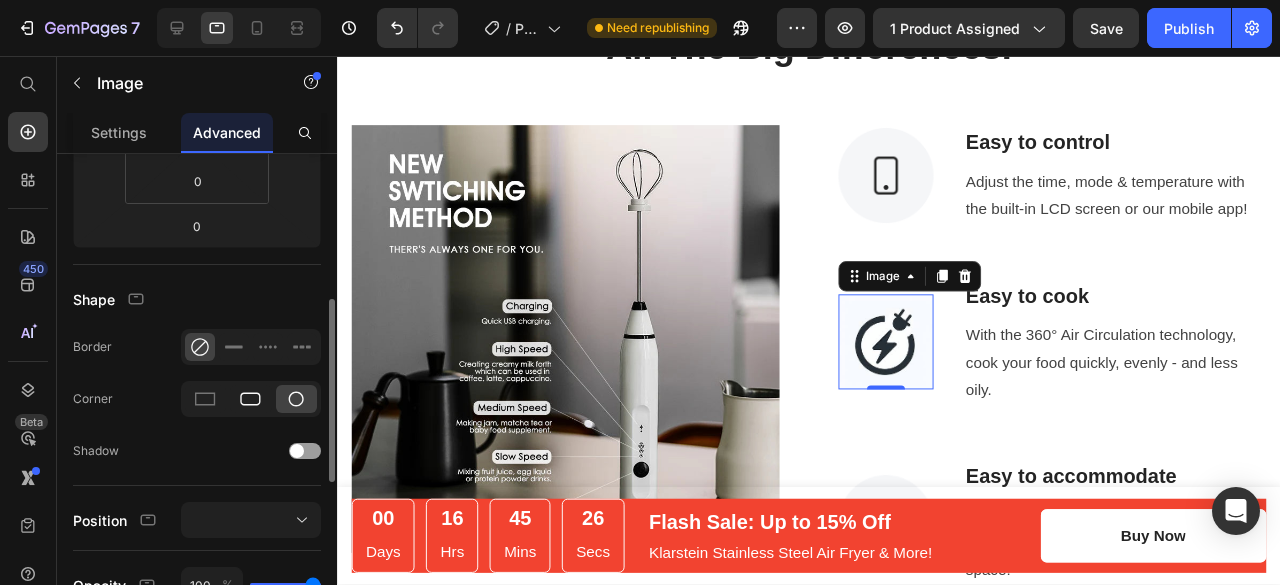 click 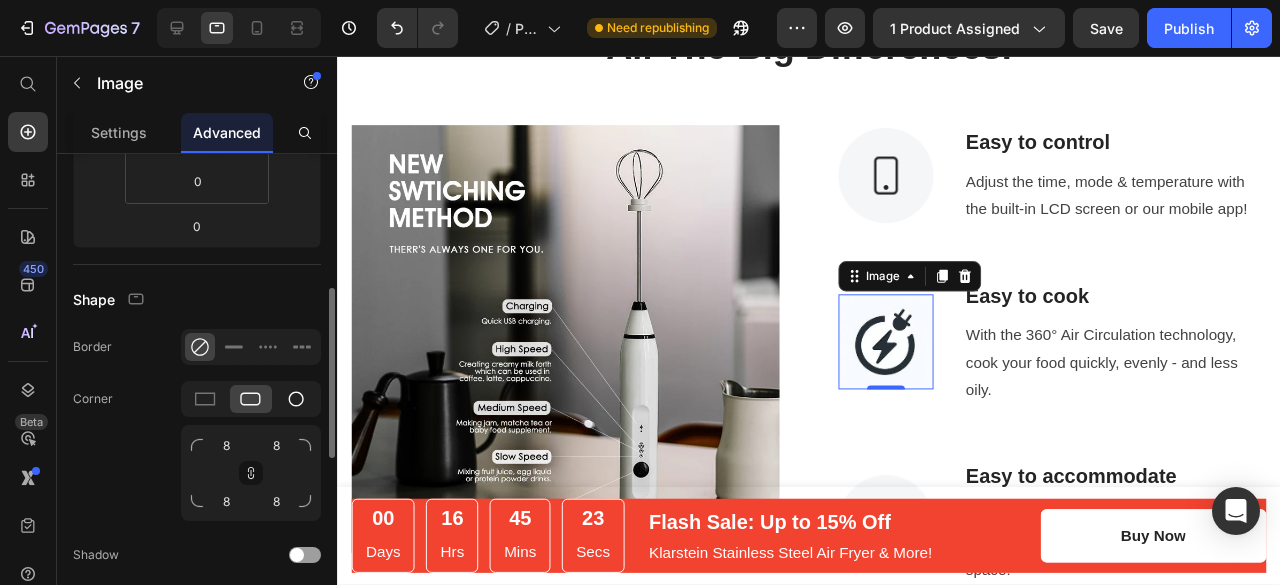 click 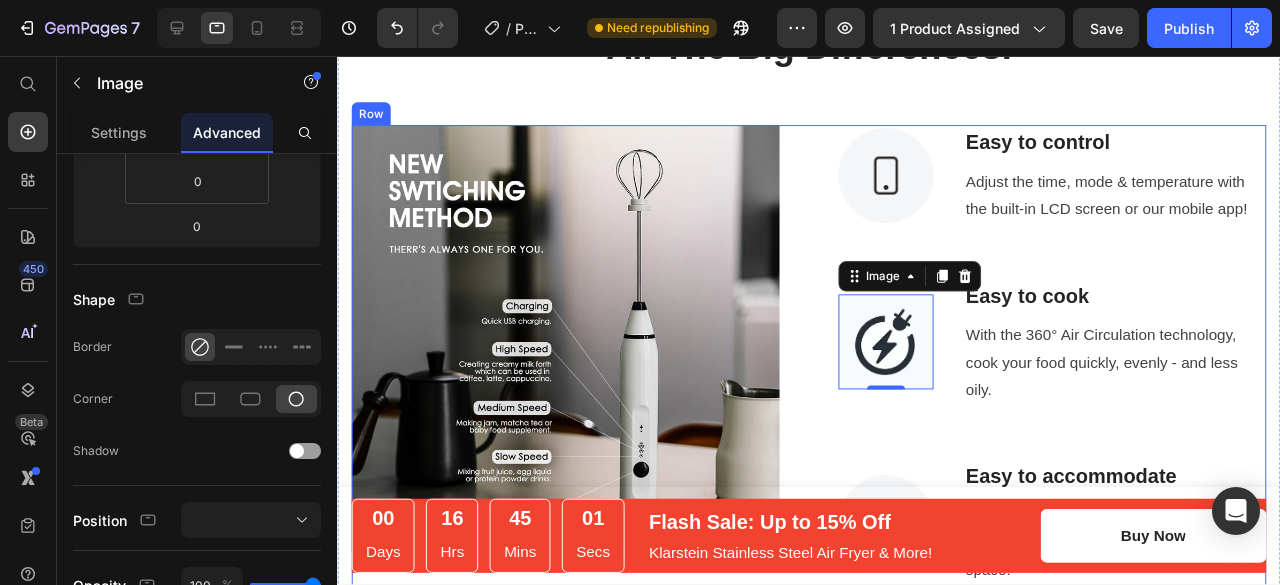 click on "Image Easy to control Text block Adjust the time, mode & temperature with the built-in LCD screen or our mobile app! Text block Row Image   [NUMBER] Easy to cook Text block With the [NUMBER]° Air Circulation technology, cook your food quickly, evenly - and less oily. Text block Row Image Easy to accommodate Text block [NUMBER]L capacity - perfect for a family of [NUMBER] and won’t take up too much of your counter space! Text block Row Image Easy to clean Text block Non-sticky & dishwasher-safe fry basket that makes all the cleaning hassles go away. Text block Row" at bounding box center [1089, 466] 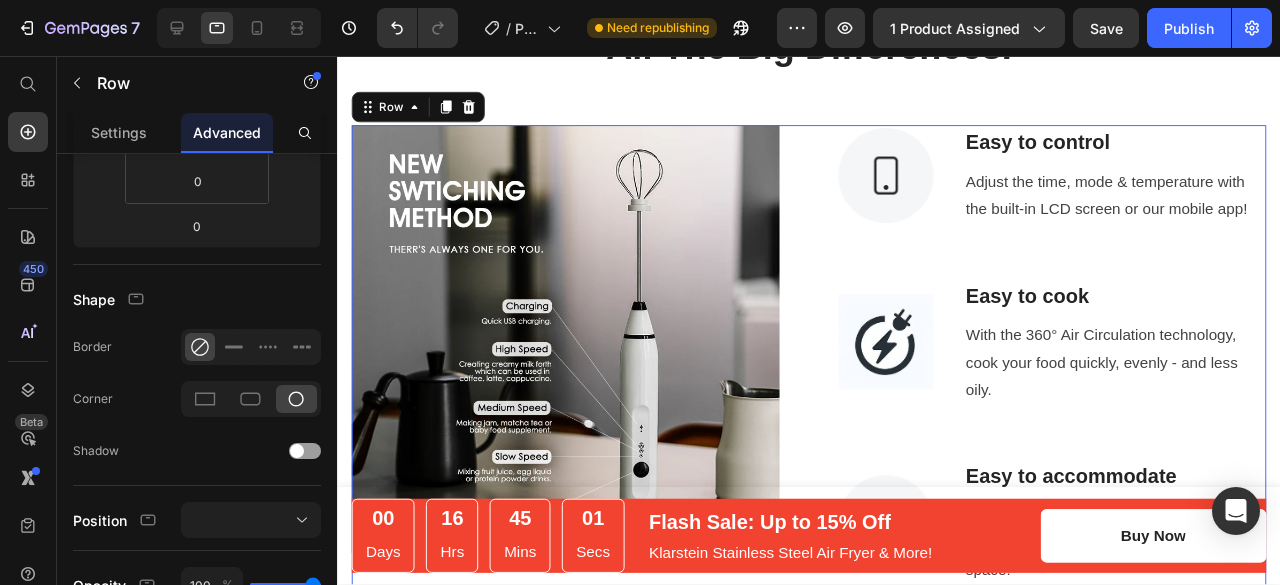 scroll, scrollTop: 0, scrollLeft: 0, axis: both 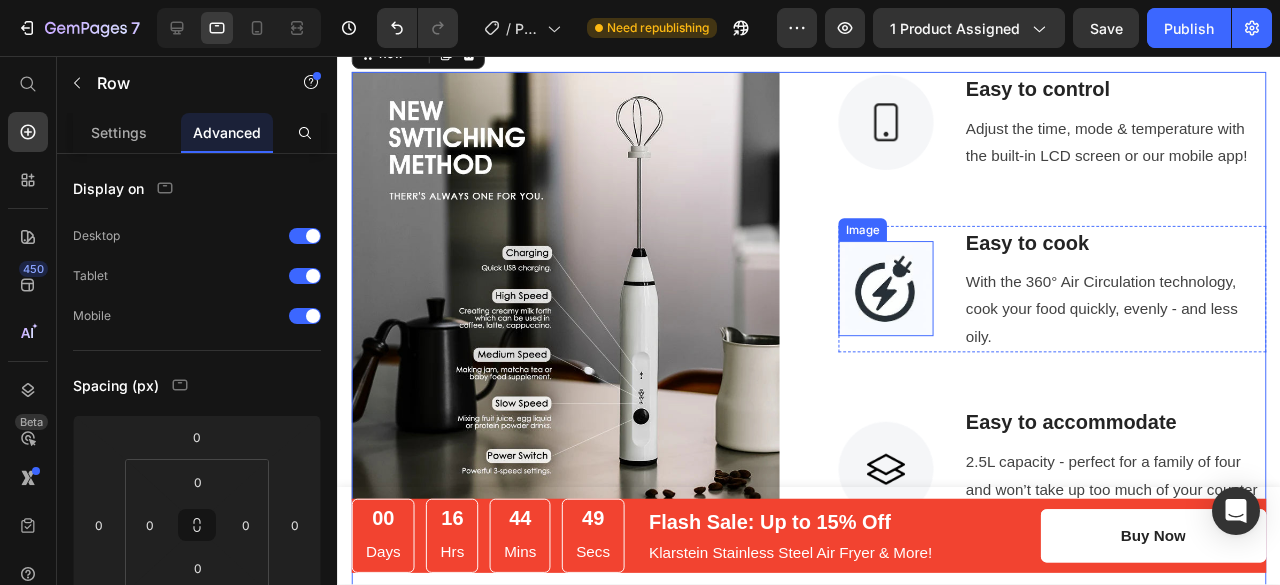 click at bounding box center (914, 301) 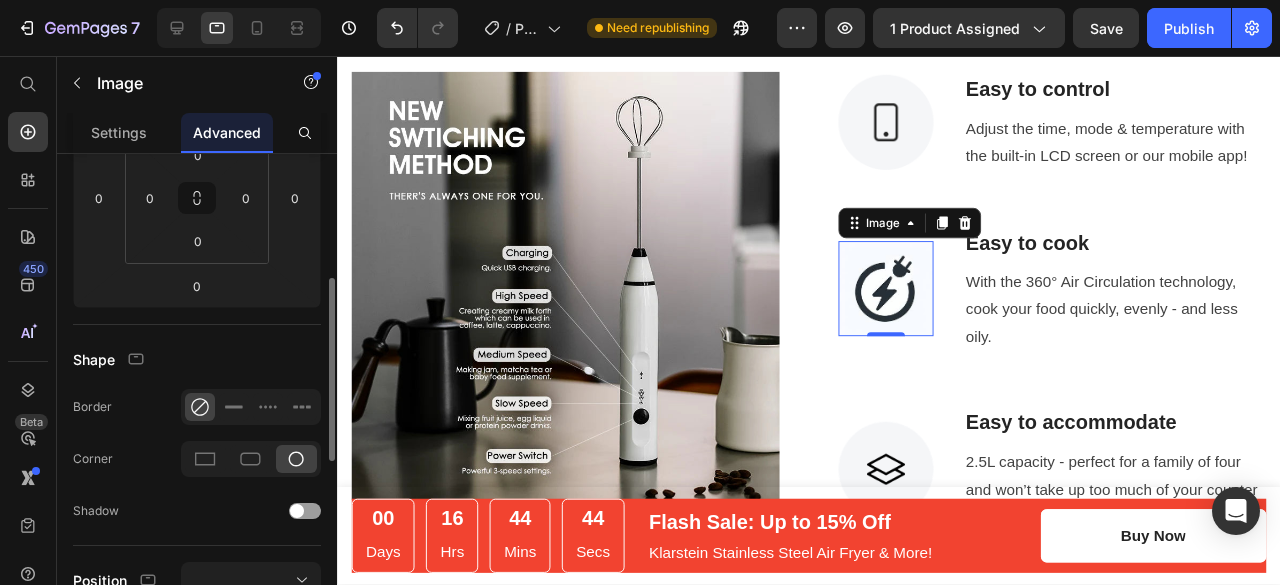 scroll, scrollTop: 328, scrollLeft: 0, axis: vertical 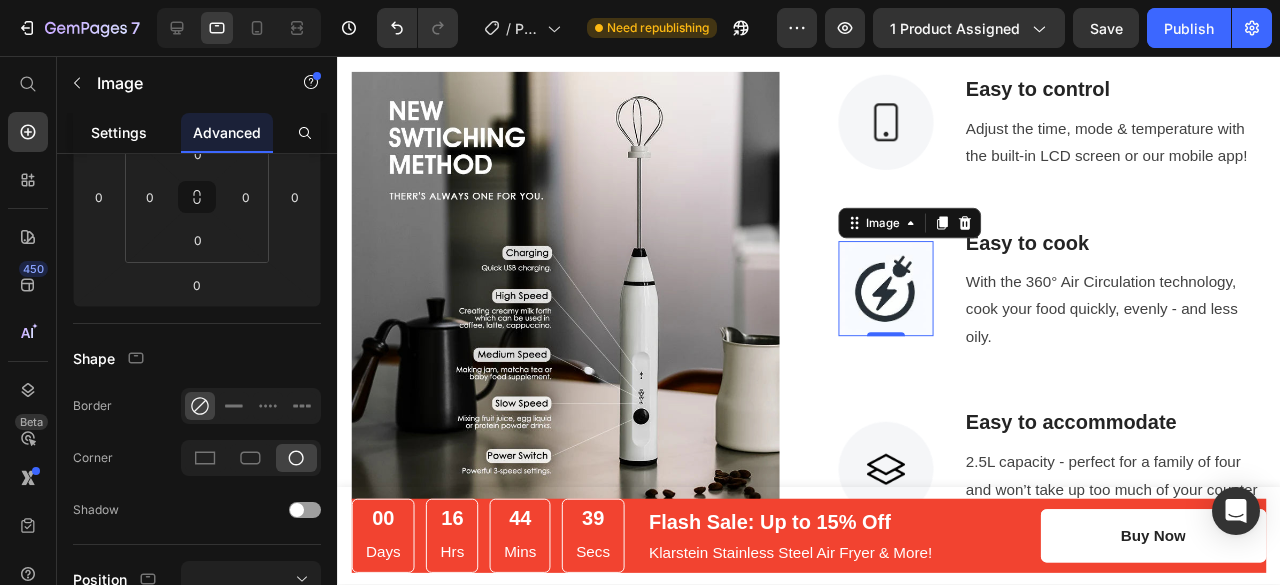 click on "Settings" at bounding box center (119, 132) 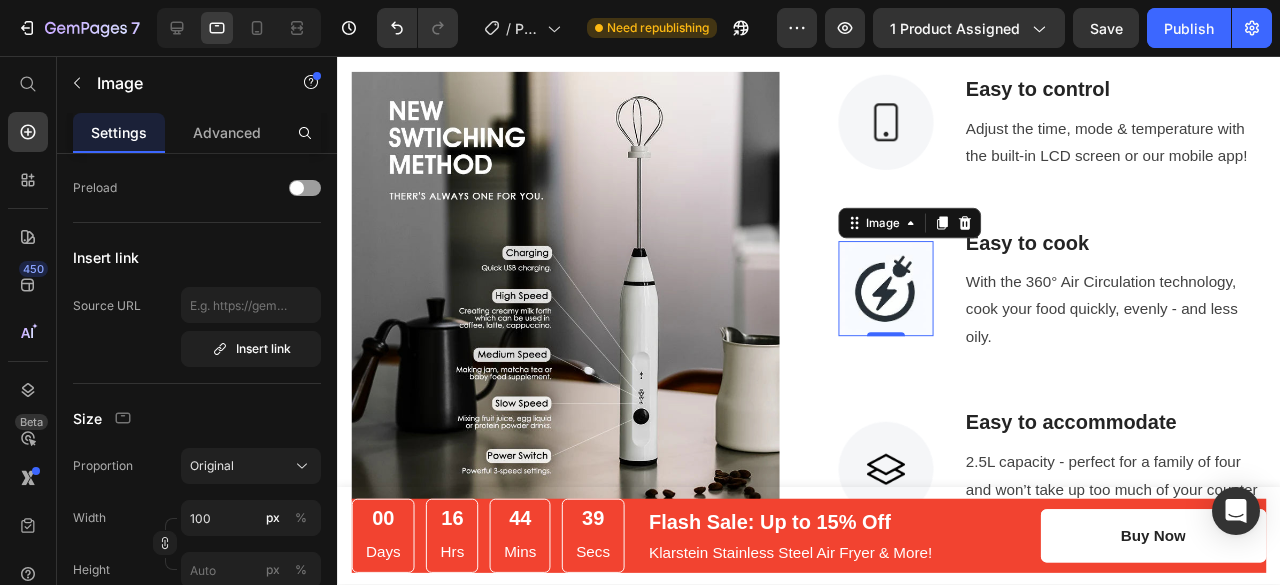 scroll, scrollTop: 0, scrollLeft: 0, axis: both 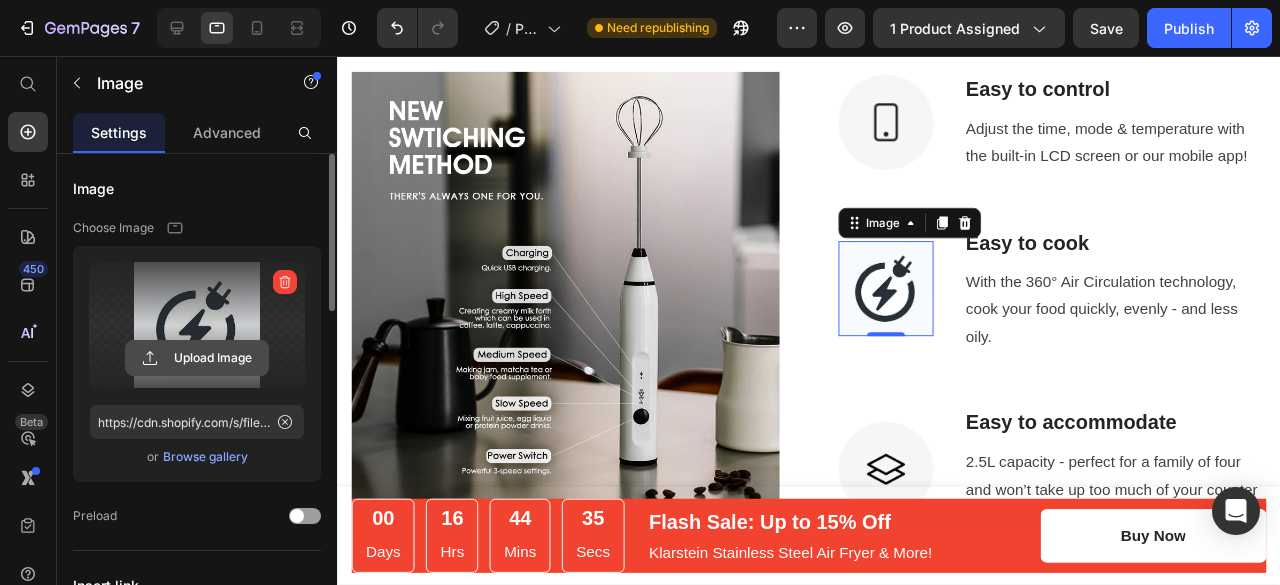 click 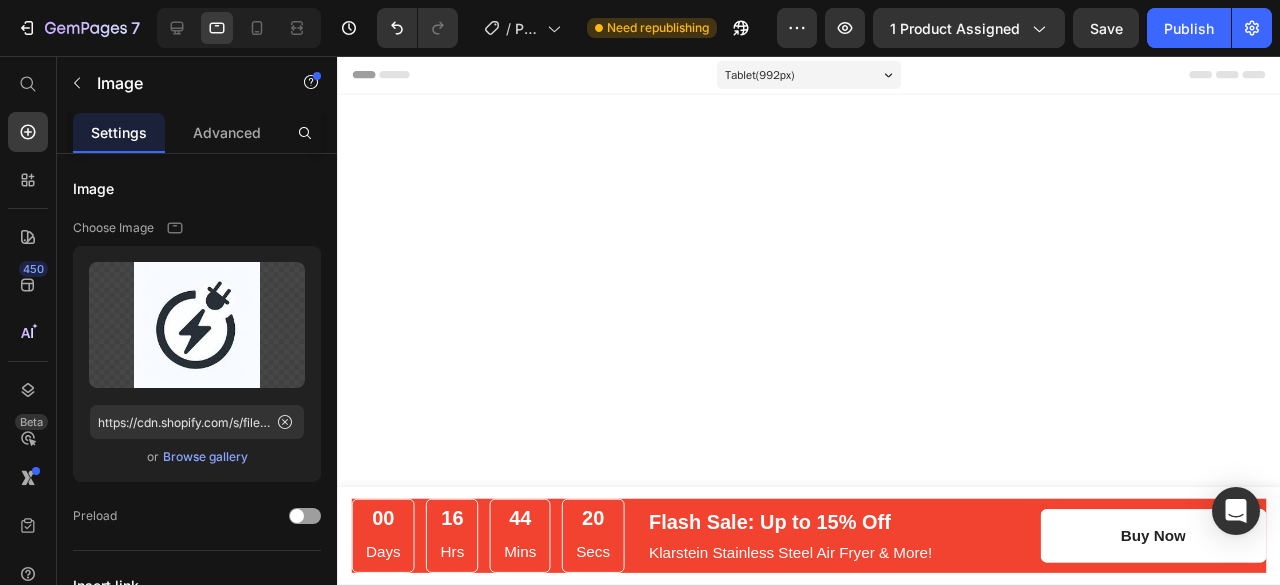 scroll, scrollTop: 0, scrollLeft: 0, axis: both 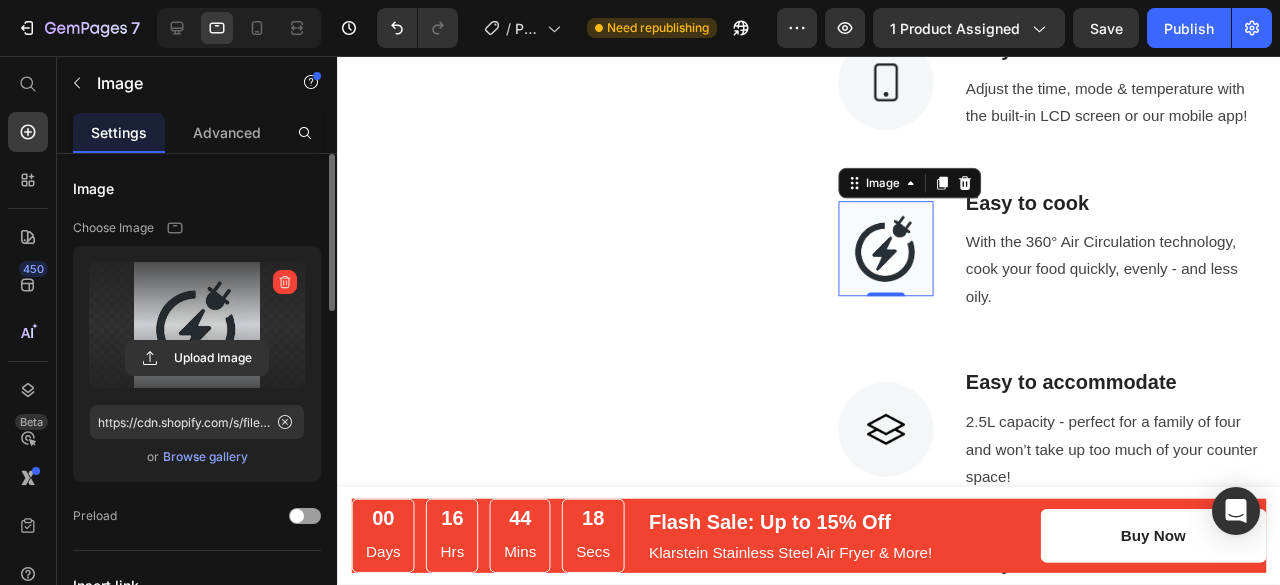 click at bounding box center [197, 325] 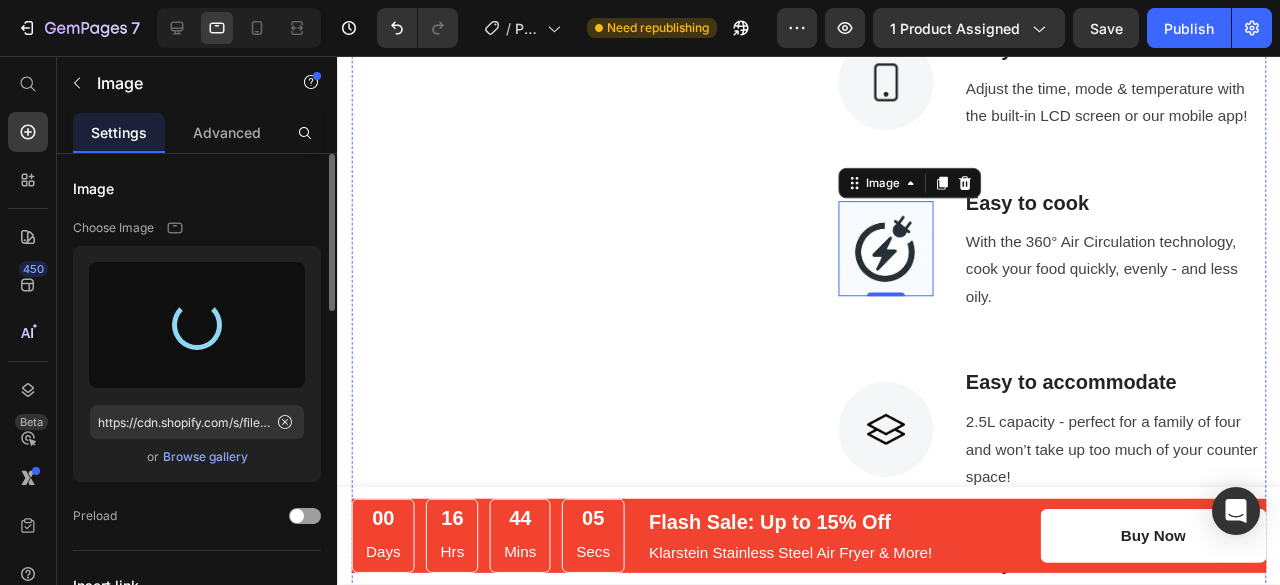 type on "https://cdn.shopify.com/s/files/1/0706/1857/9129/files/gempages_575009767479575664-c7affb31-0243-4214-b4e8-a7df8c43818b.png" 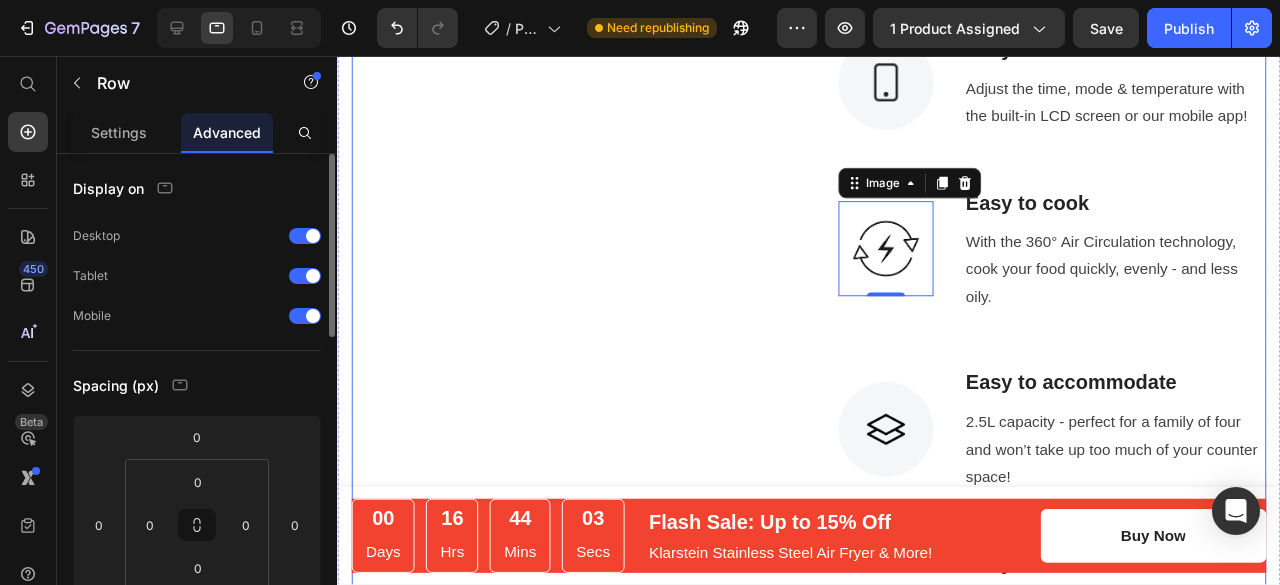 click on "Image Easy to control Text block Adjust the time, mode & temperature with the built-in LCD screen or our mobile app! Text block Row Image   [NUMBER] Easy to cook Text block With the [NUMBER]° Air Circulation technology, cook your food quickly, evenly - and less oily. Text block Row Image Easy to accommodate Text block [NUMBER]L capacity - perfect for a family of [NUMBER] and won’t take up too much of your counter space! Text block Row Image Easy to clean Text block Non-sticky & dishwasher-safe fry basket that makes all the cleaning hassles go away. Text block Row" at bounding box center [1089, 368] 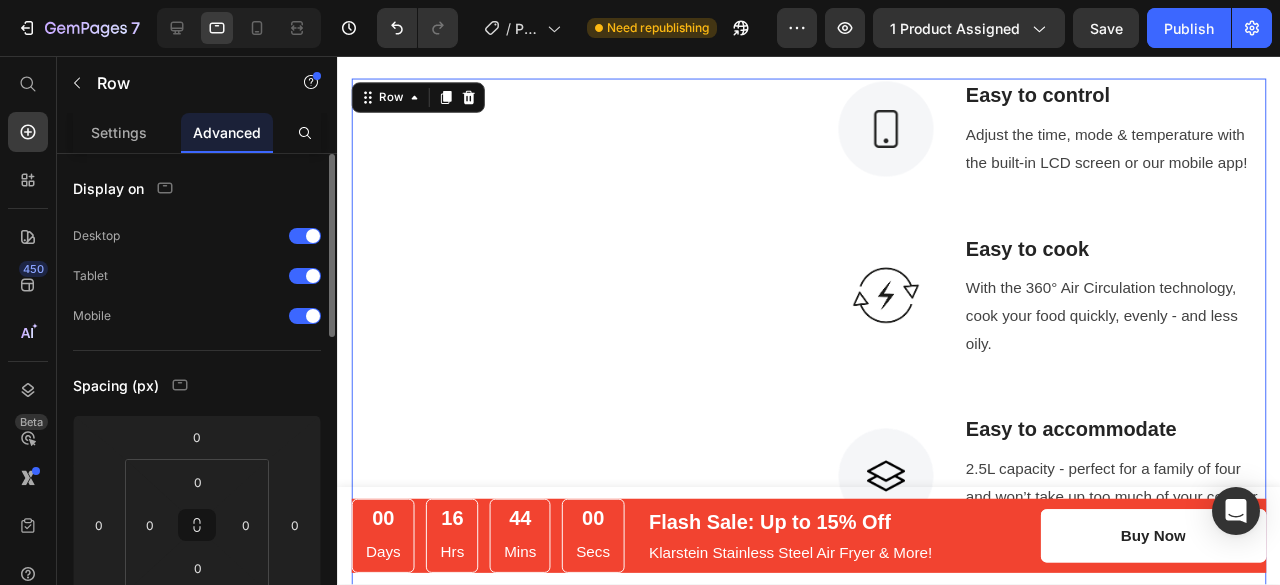scroll, scrollTop: 1732, scrollLeft: 0, axis: vertical 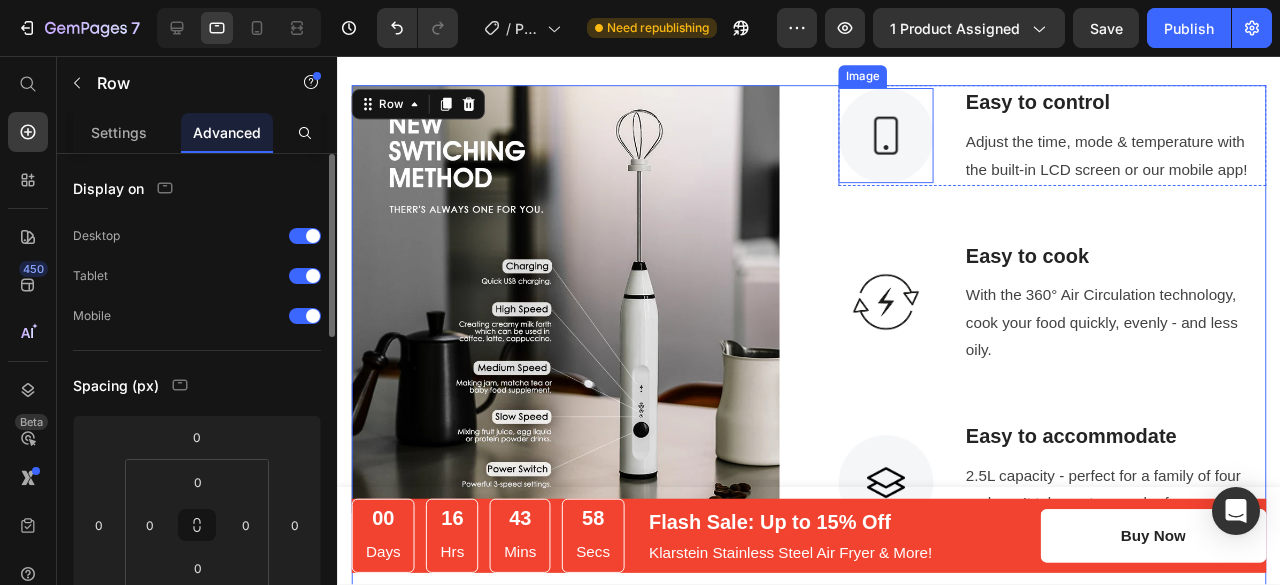 click at bounding box center (914, 140) 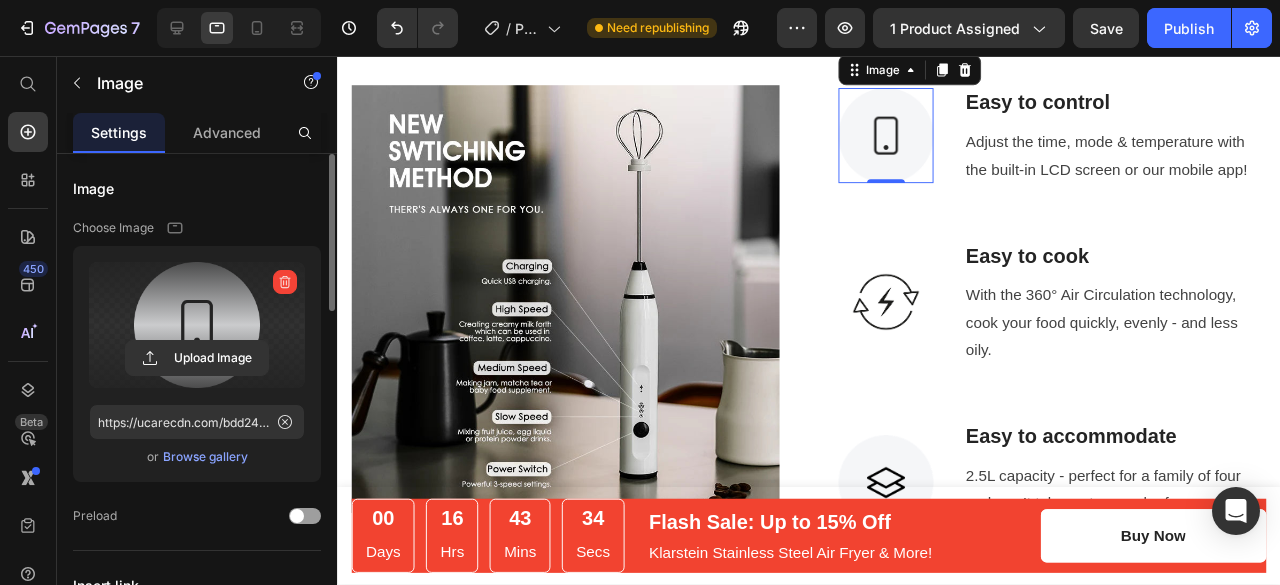click at bounding box center (197, 325) 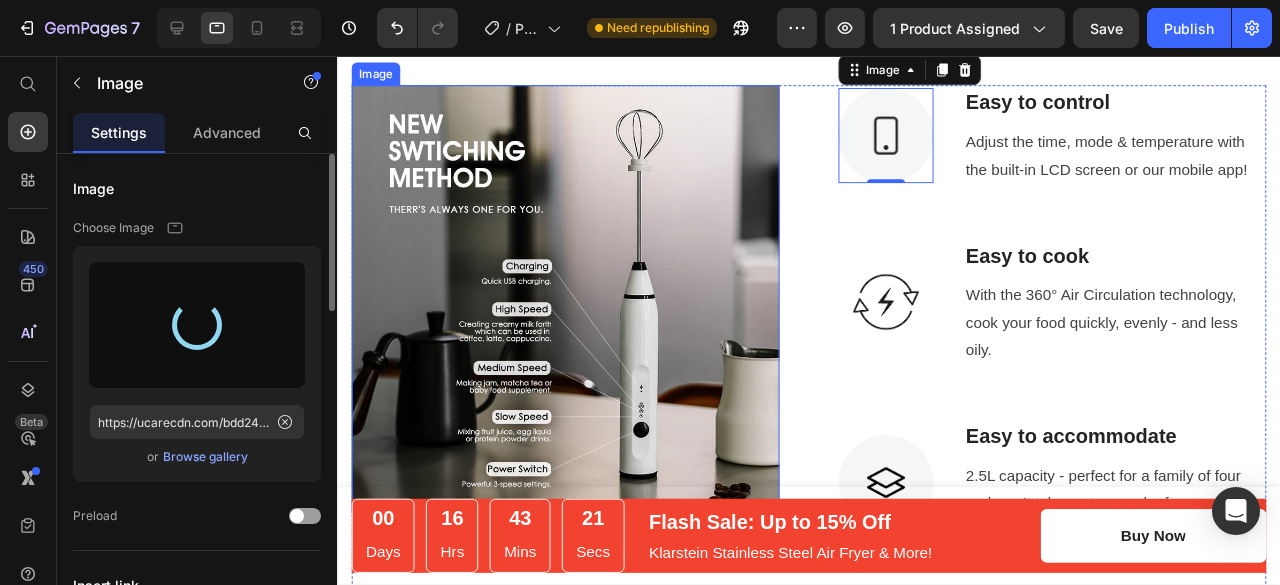 type on "https://cdn.shopify.com/s/files/1/0706/1857/9129/files/gempages_575009767479575664-d2d49c22-8fb5-413d-8081-4143454a8b7a.jpg" 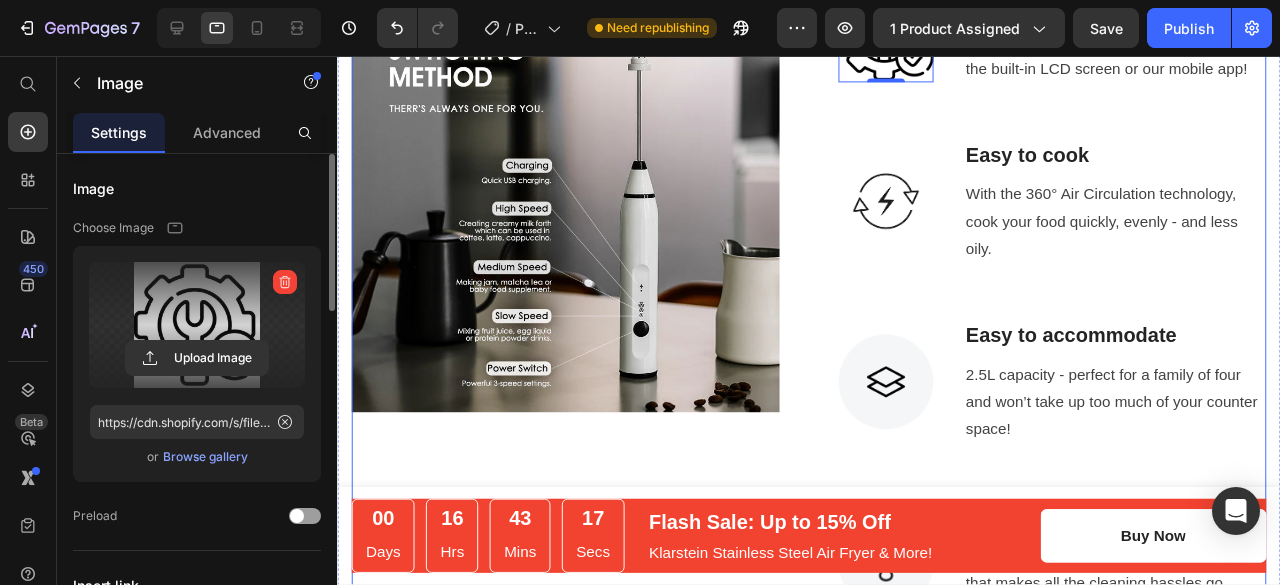 scroll, scrollTop: 1840, scrollLeft: 0, axis: vertical 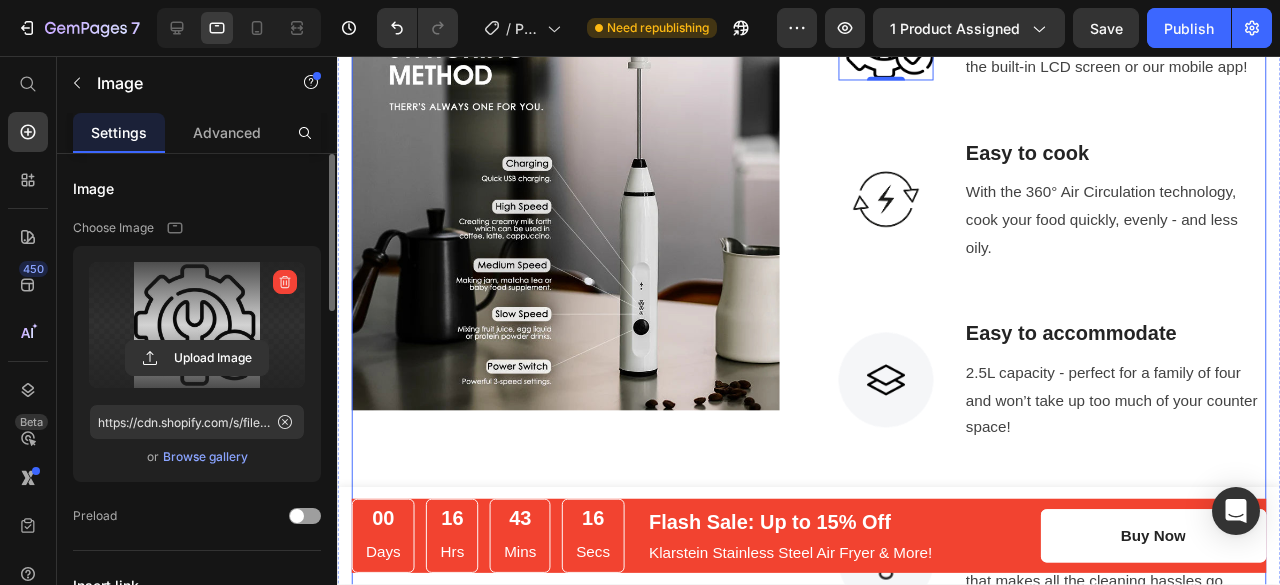 click on "Image" at bounding box center [577, 316] 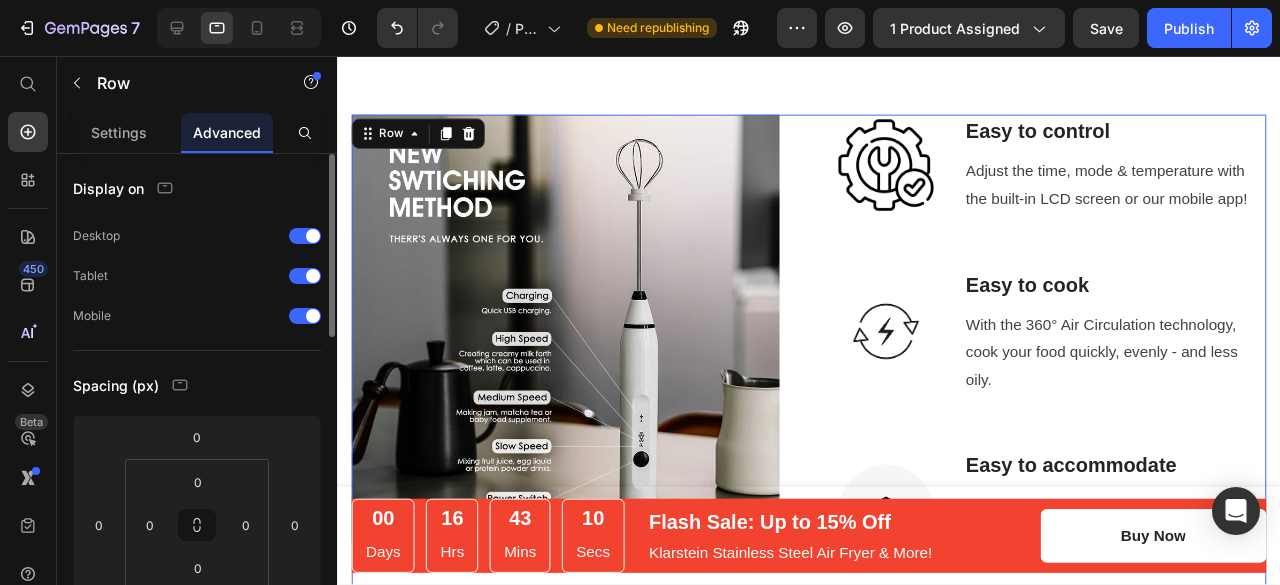 scroll, scrollTop: 1700, scrollLeft: 0, axis: vertical 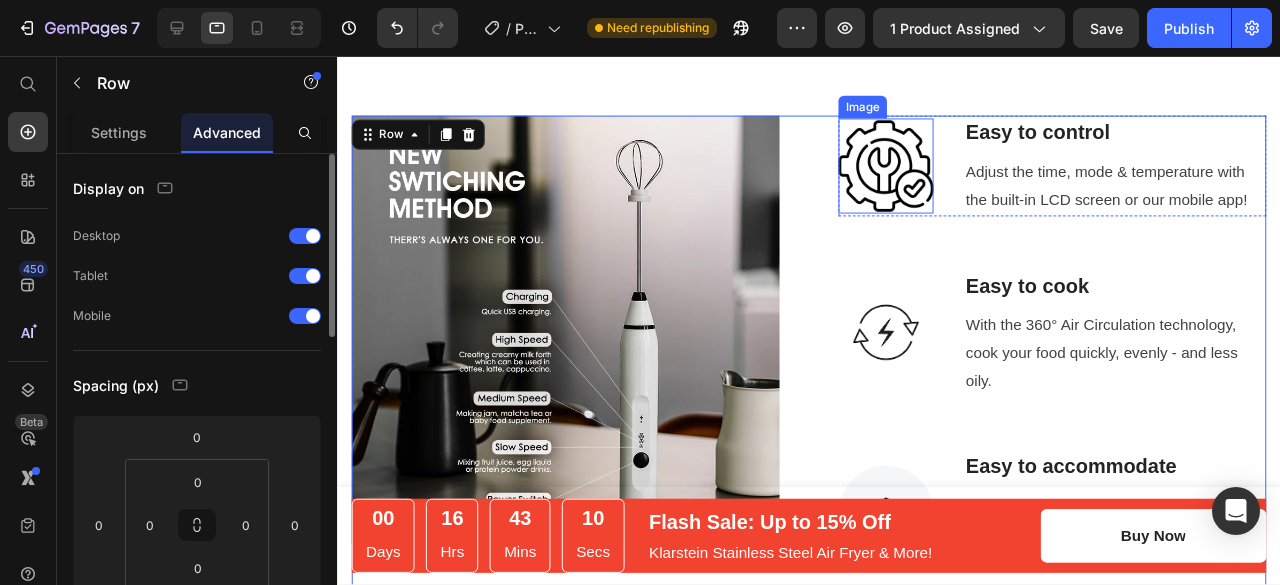 click at bounding box center [914, 172] 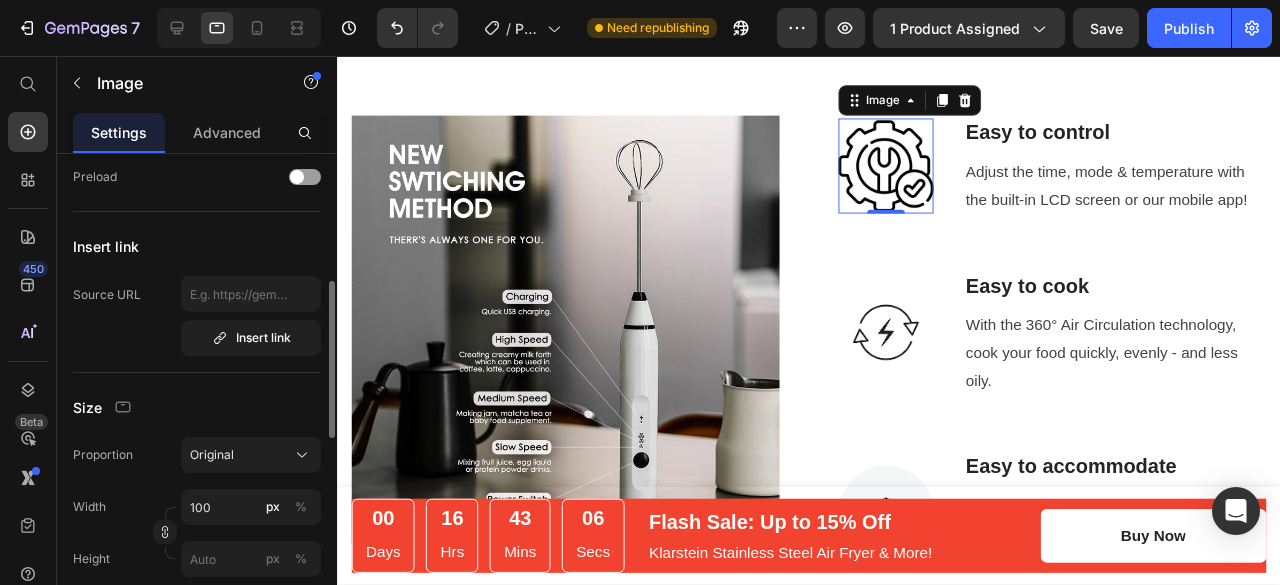 scroll, scrollTop: 358, scrollLeft: 0, axis: vertical 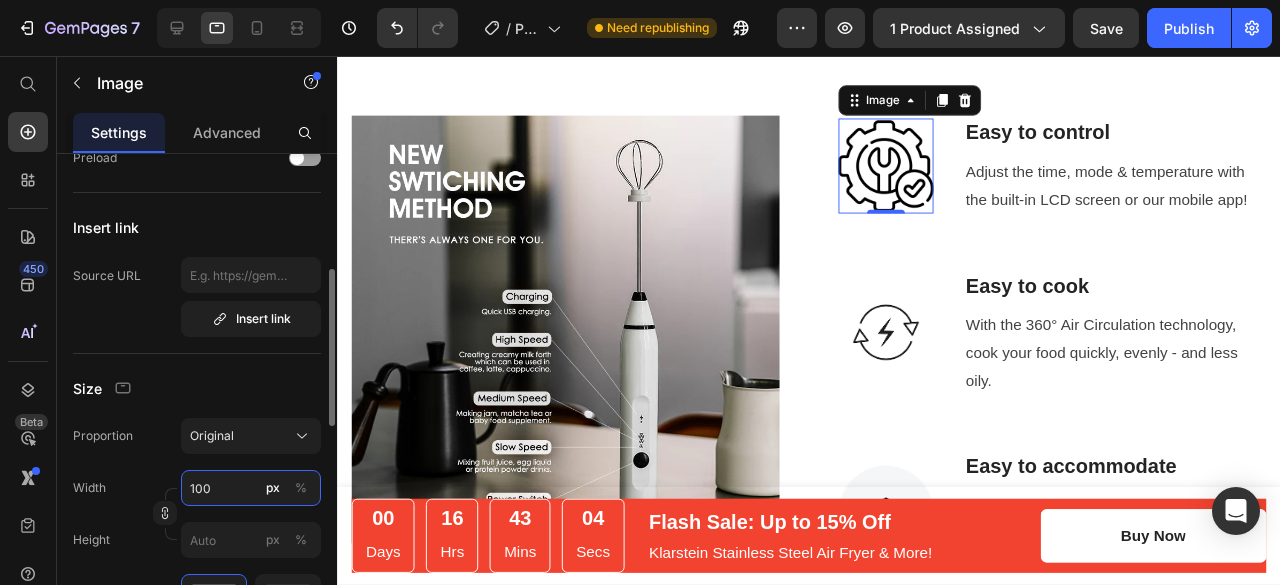 click on "100" at bounding box center (251, 488) 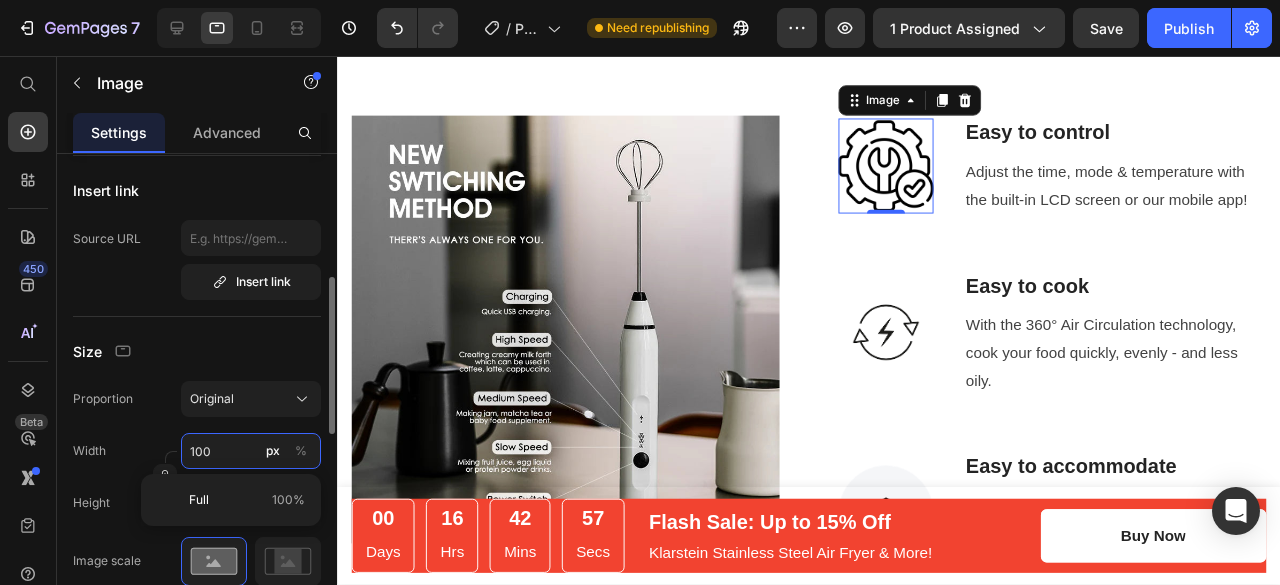 scroll, scrollTop: 391, scrollLeft: 0, axis: vertical 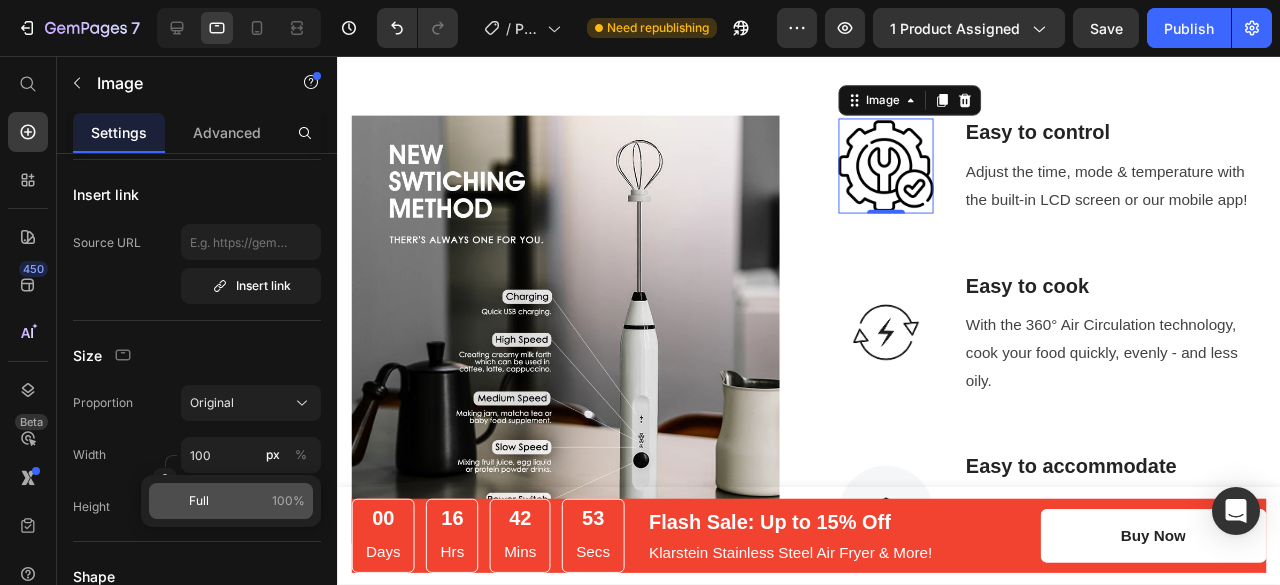 click on "Full 100%" 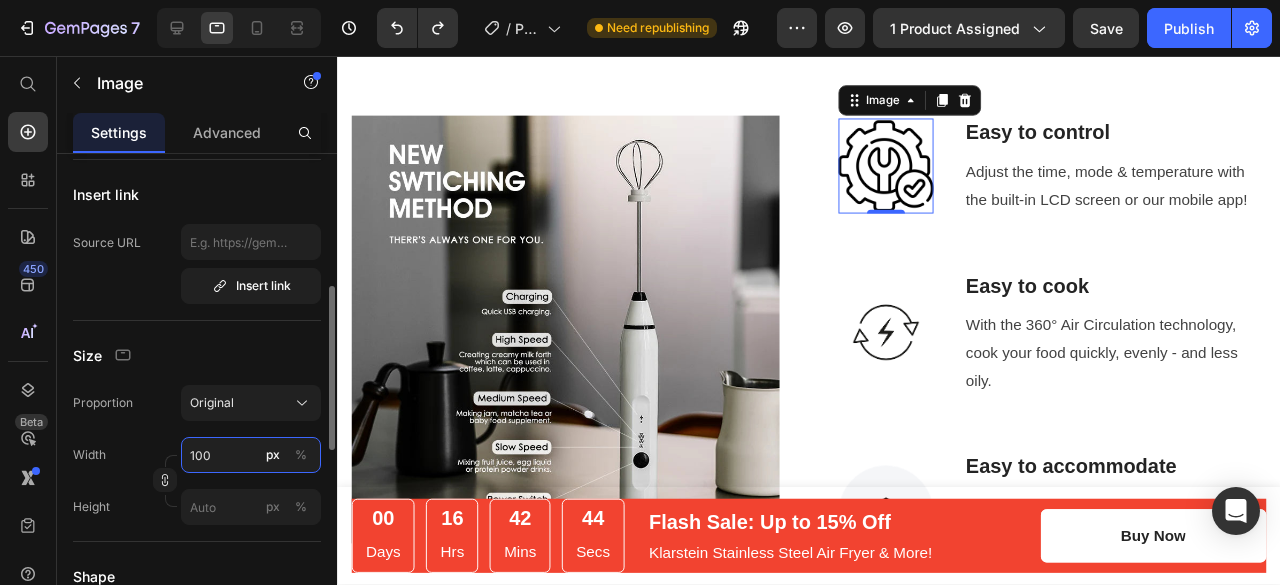 click on "100" at bounding box center (251, 455) 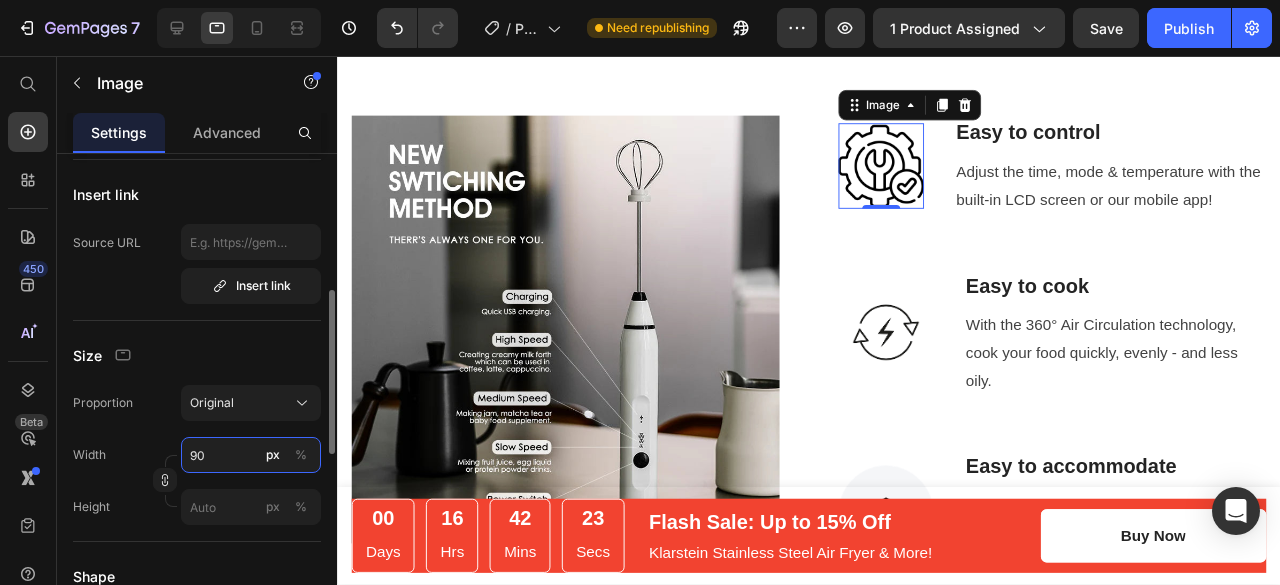 scroll, scrollTop: 466, scrollLeft: 0, axis: vertical 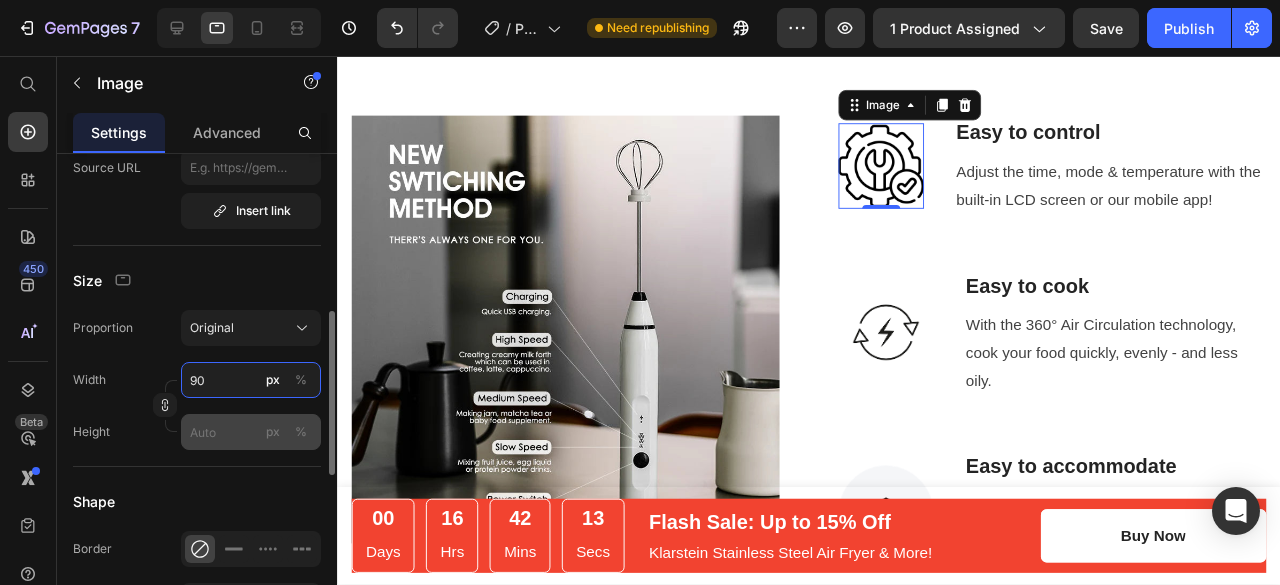type on "90" 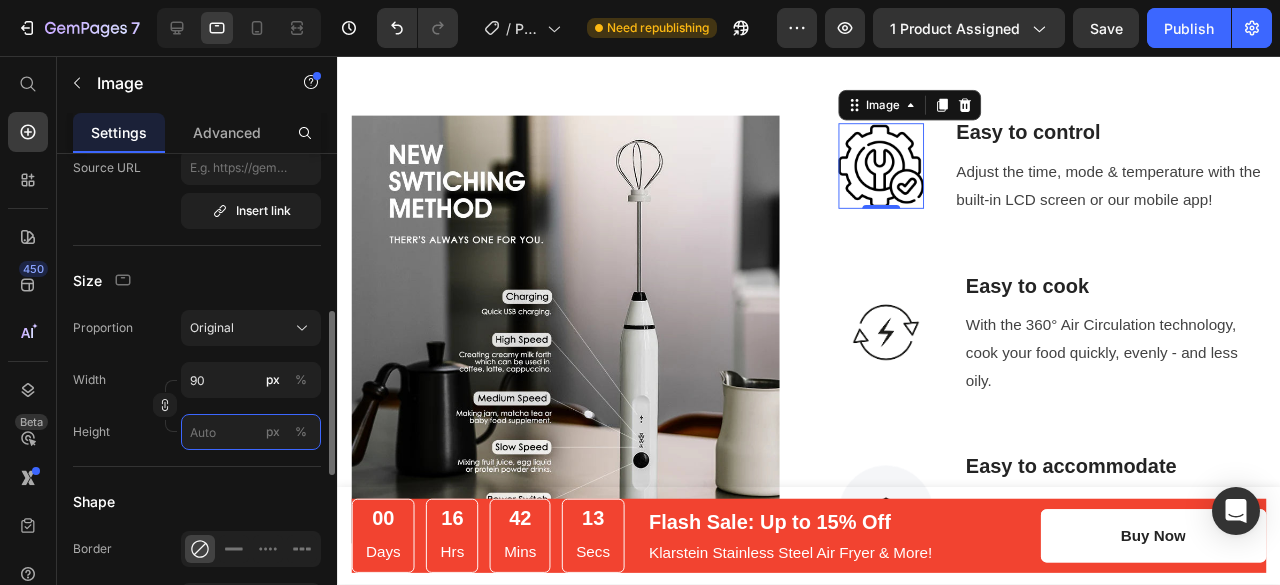 click on "px %" at bounding box center (251, 432) 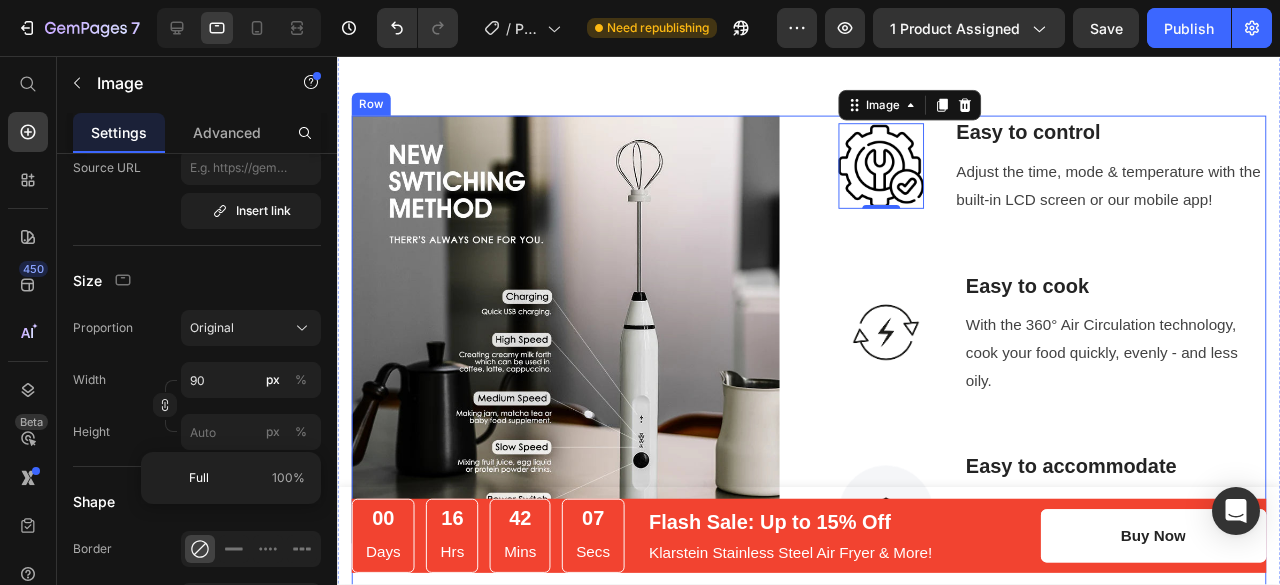 click on "Image   [NUMBER] Easy to control Text block Adjust the time, mode & temperature with the built-in LCD screen or our mobile app! Text block Row Image Easy to cook Text block With the [NUMBER]° Air Circulation technology, cook your food quickly, evenly - and less oily. Text block Row Image Easy to accommodate Text block [NUMBER]L capacity - perfect for a family of [NUMBER] and won’t take up too much of your counter space! Text block Row Image Easy to clean Text block Non-sticky & dishwasher-safe fry basket that makes all the cleaning hassles go away. Text block Row" at bounding box center [1089, 456] 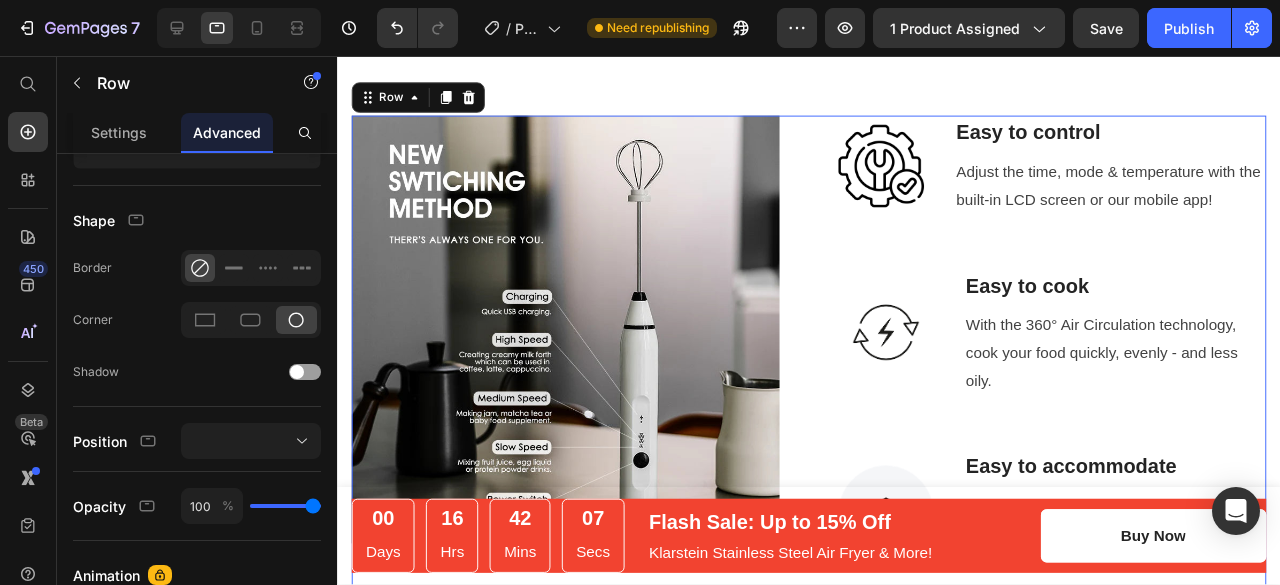 scroll, scrollTop: 0, scrollLeft: 0, axis: both 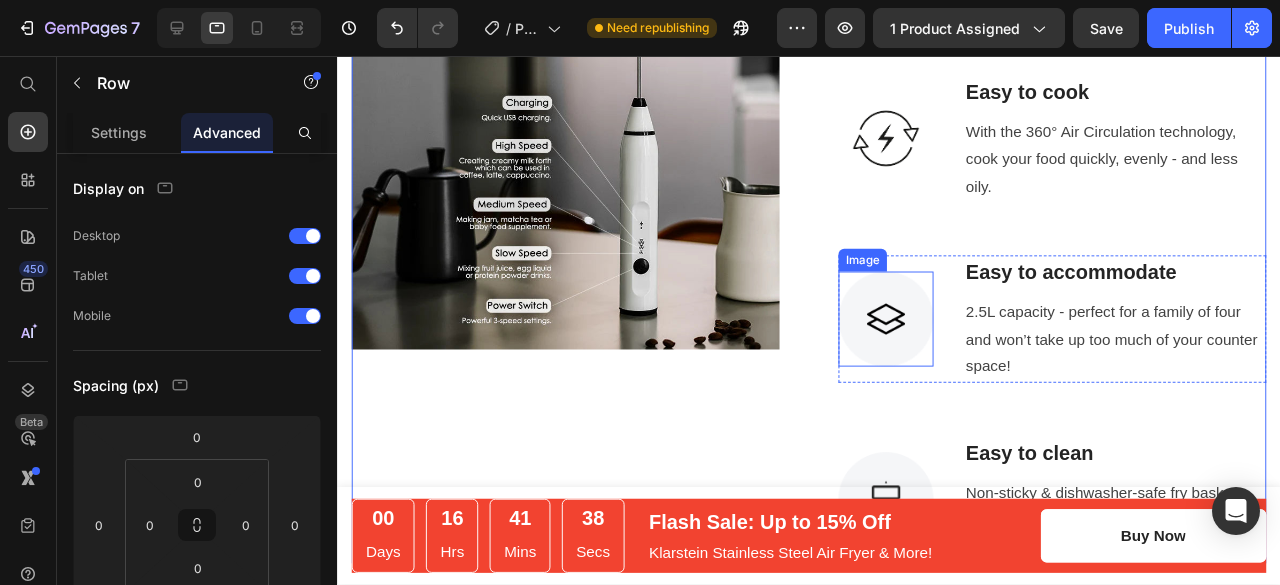 click at bounding box center [914, 333] 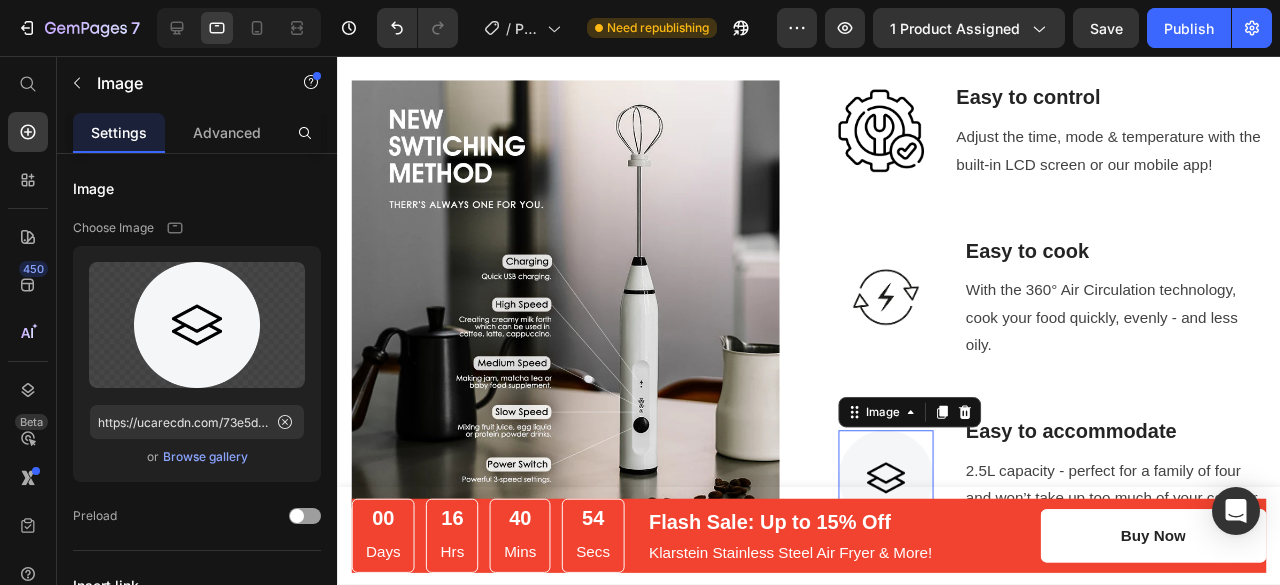 scroll, scrollTop: 1775, scrollLeft: 0, axis: vertical 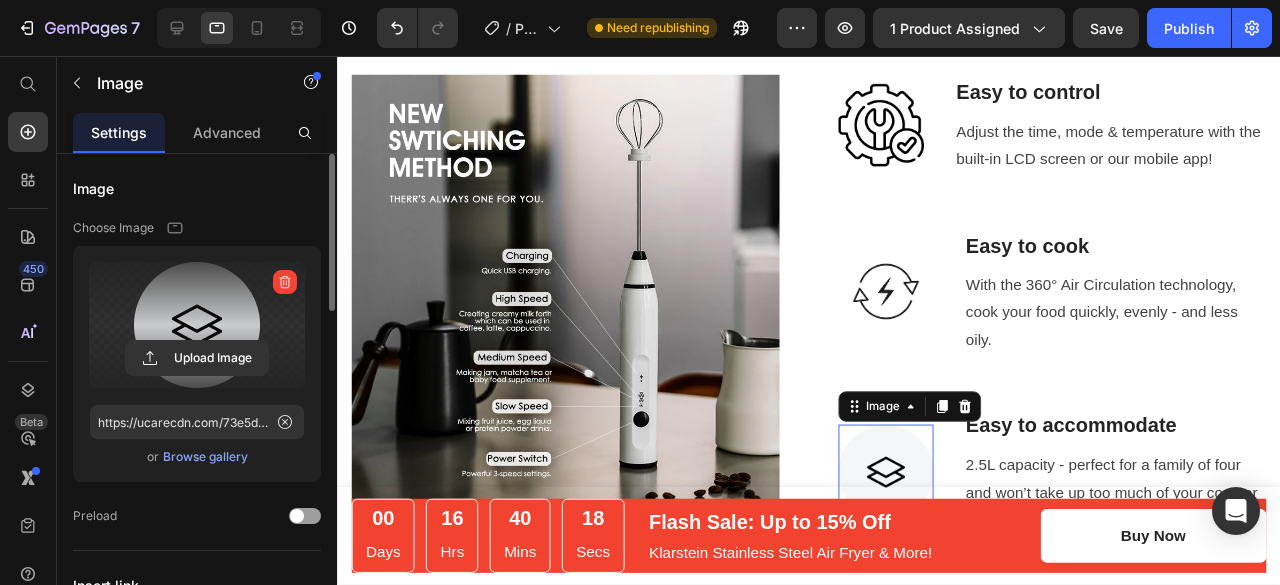 click at bounding box center (197, 325) 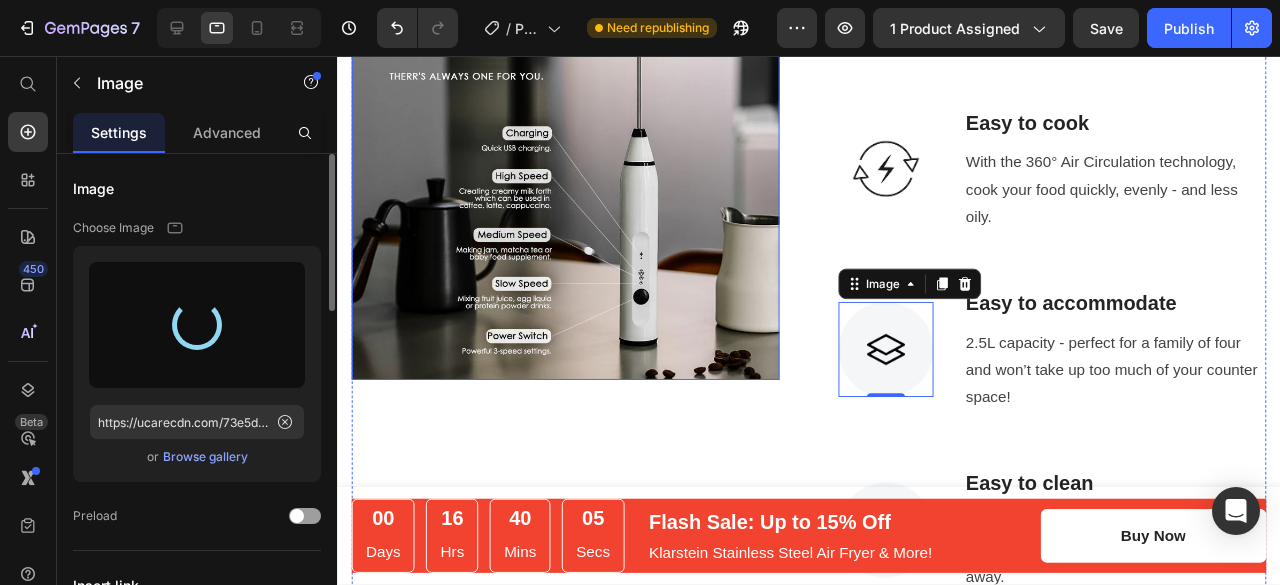 scroll, scrollTop: 1933, scrollLeft: 0, axis: vertical 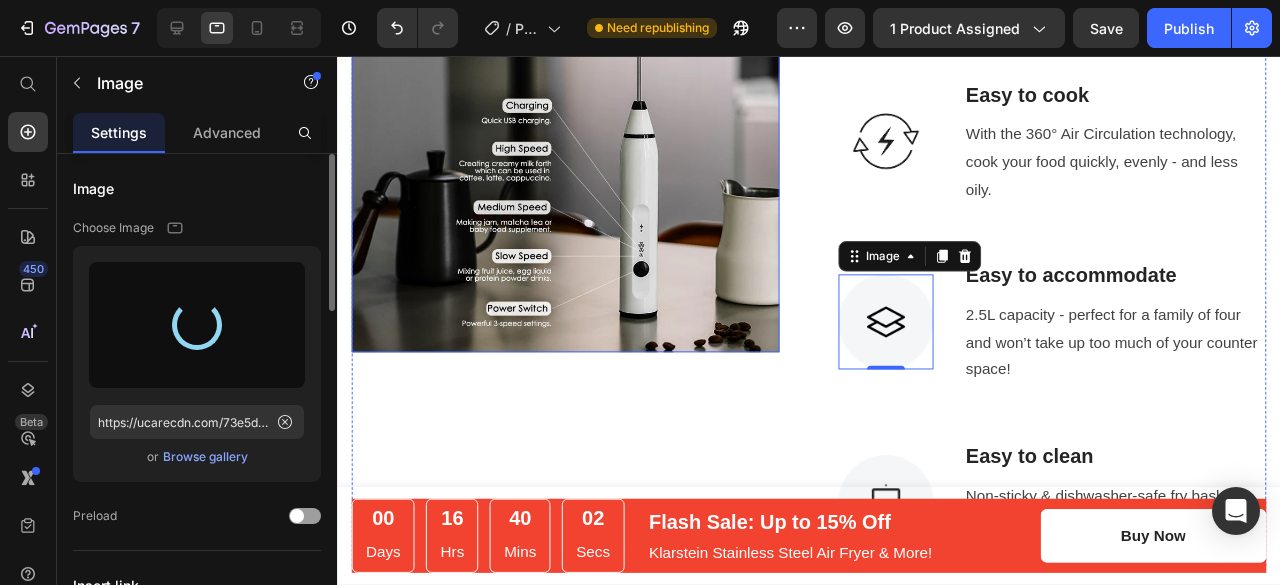 type on "https://cdn.shopify.com/s/files/1/0706/1857/9129/files/gempages_575009767479575664-f51a603a-f8e0-42f6-8068-9df1ea6bab69.jpg" 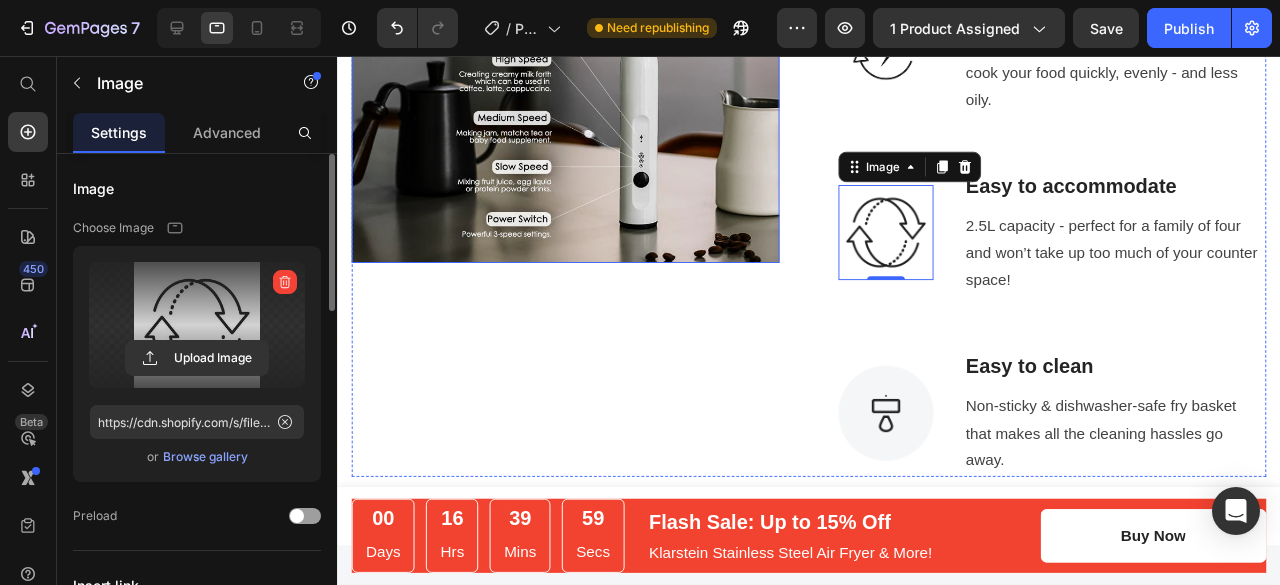scroll, scrollTop: 2029, scrollLeft: 0, axis: vertical 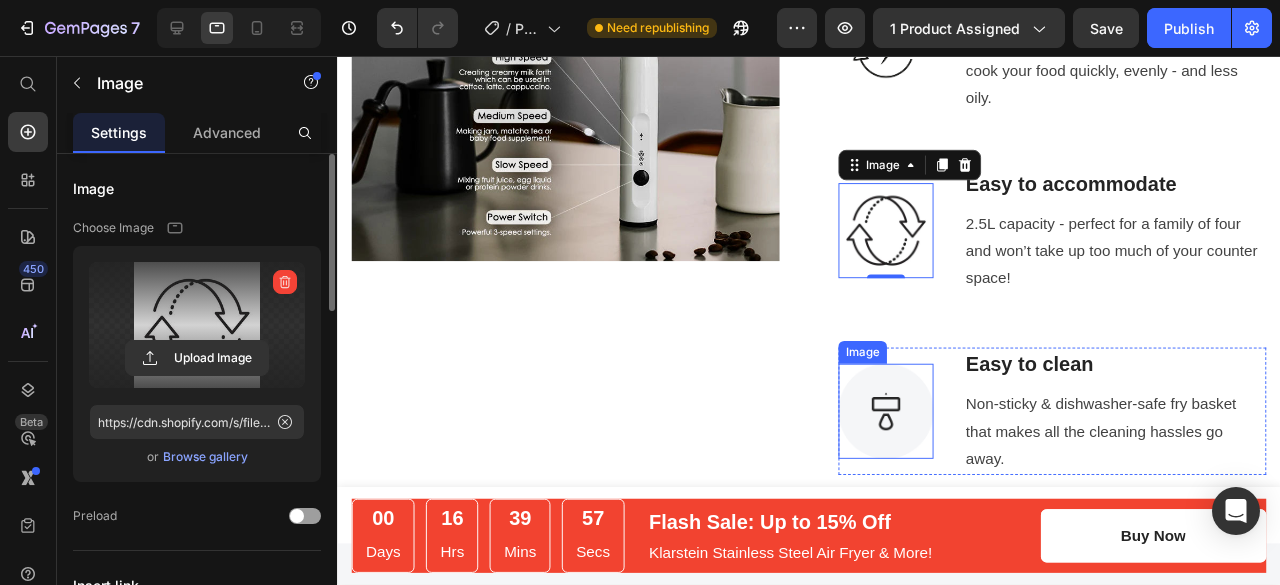 click at bounding box center [914, 430] 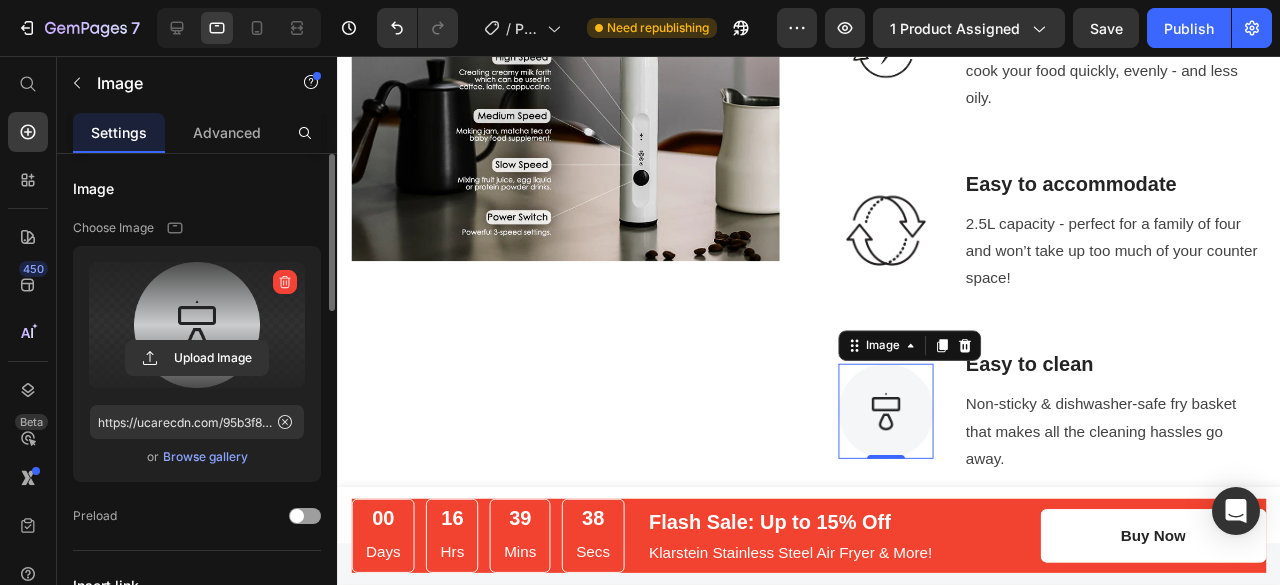 click at bounding box center [197, 325] 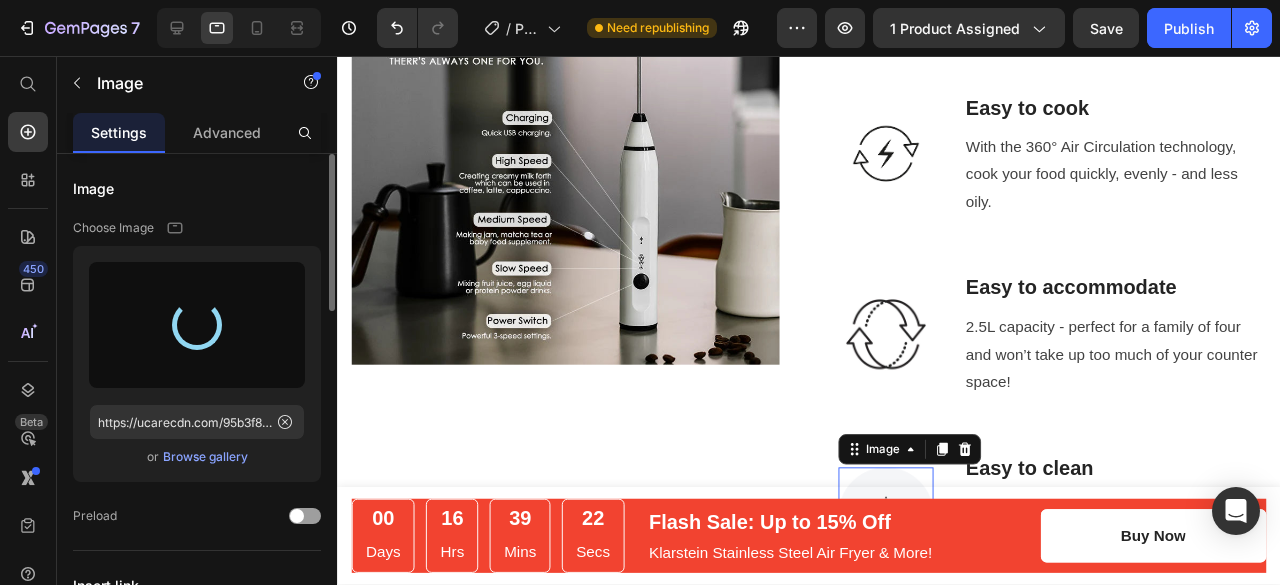 type on "https://cdn.shopify.com/s/files/1/0706/1857/9129/files/gempages_575009767479575664-9c45a647-fd7b-49a3-9735-8c8d0748cbbd.jpg" 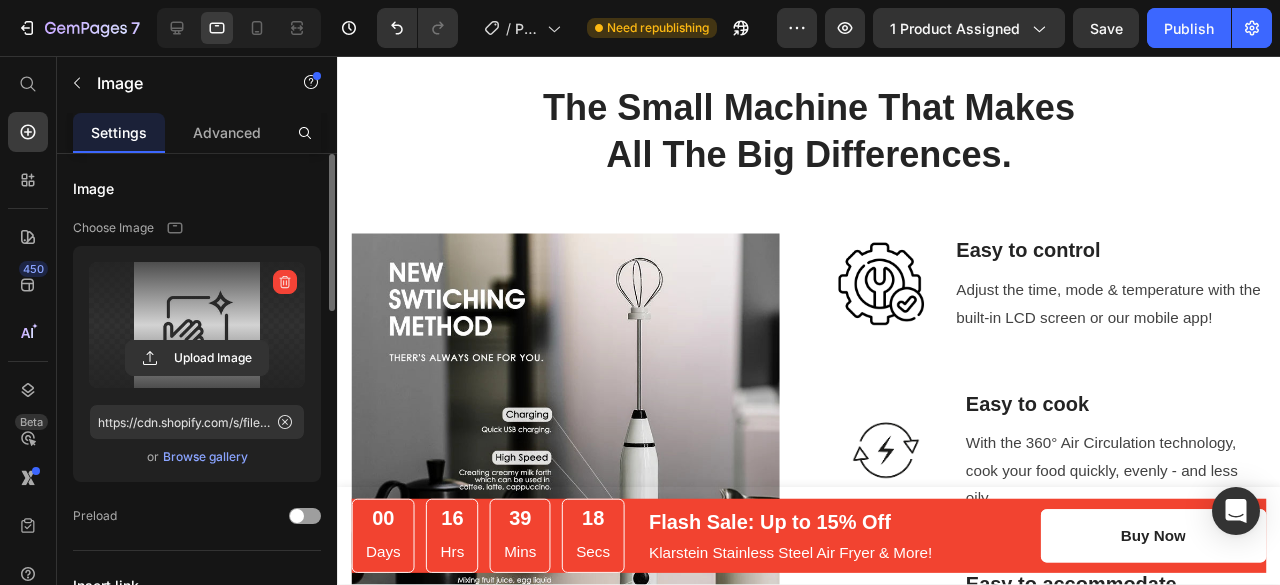 scroll, scrollTop: 1609, scrollLeft: 0, axis: vertical 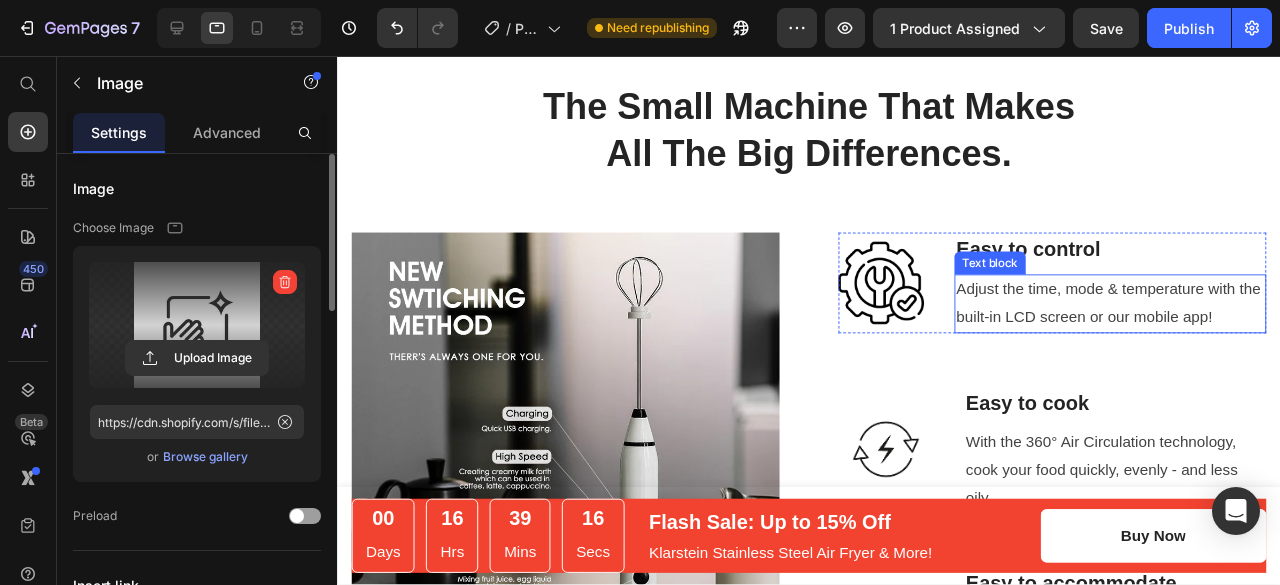 click on "Adjust the time, mode & temperature with the built-in LCD screen or our mobile app!" at bounding box center [1150, 317] 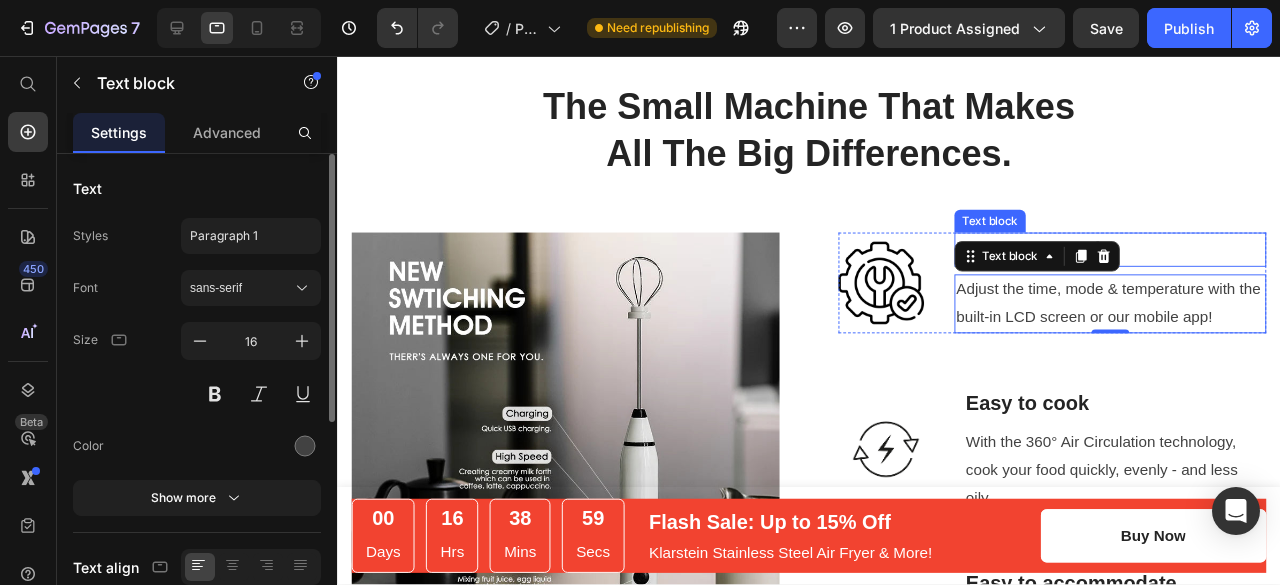 click on "Easy to control" at bounding box center (1150, 260) 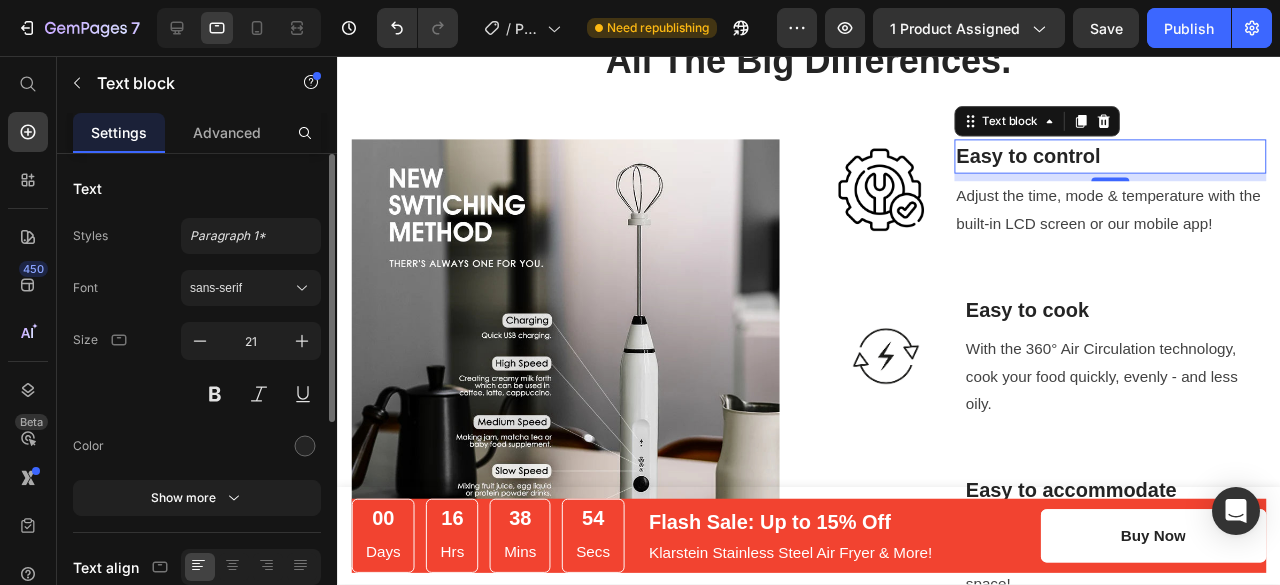 scroll, scrollTop: 1706, scrollLeft: 0, axis: vertical 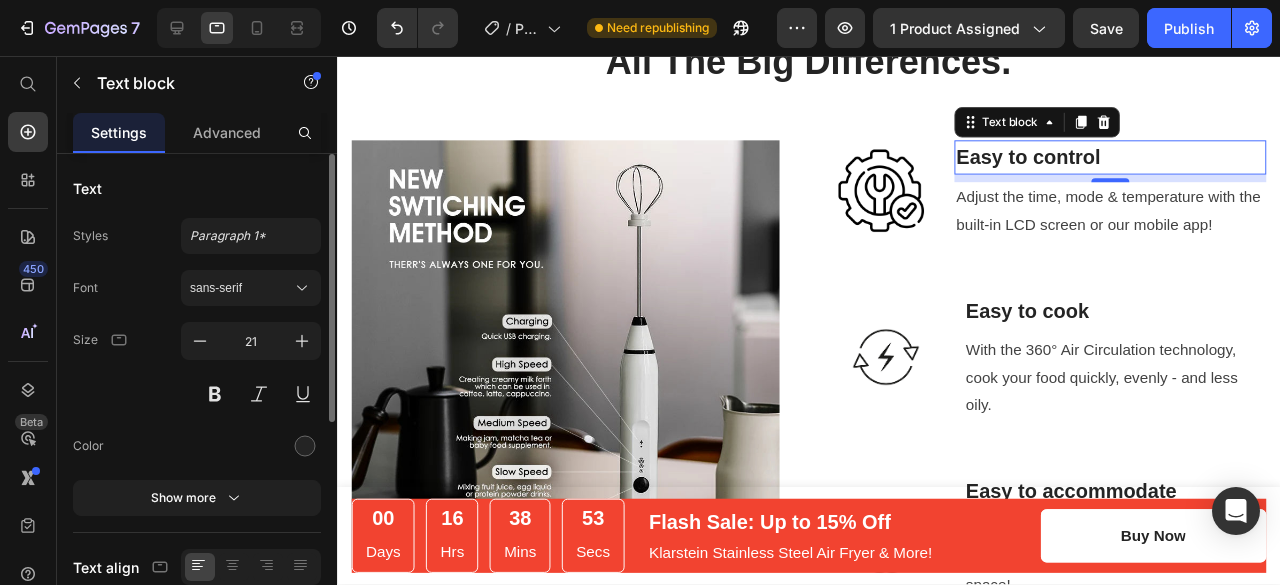 click on "Easy to control" at bounding box center [1150, 163] 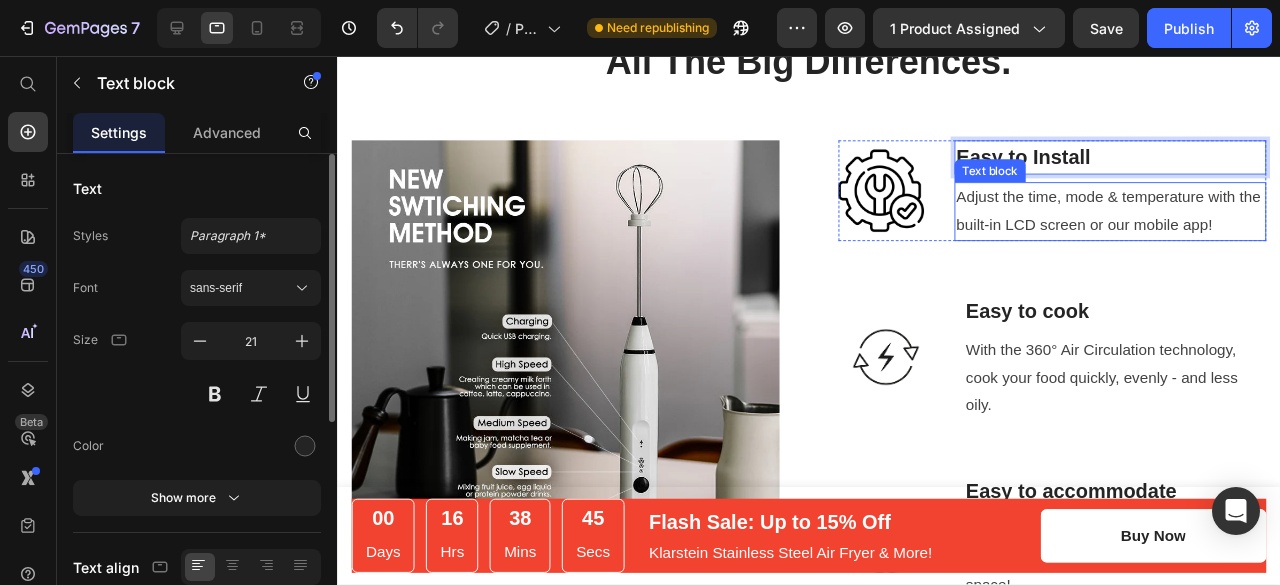 click on "Adjust the time, mode & temperature with the built-in LCD screen or our mobile app!" at bounding box center [1150, 220] 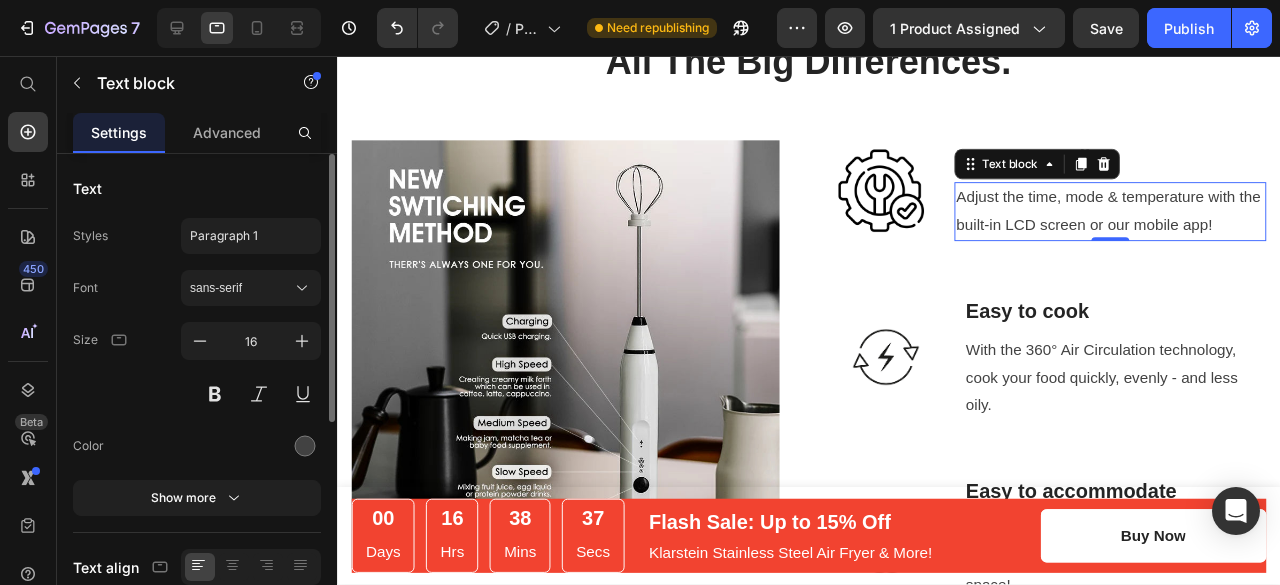 click on "Adjust the time, mode & temperature with the built-in LCD screen or our mobile app!" at bounding box center [1150, 220] 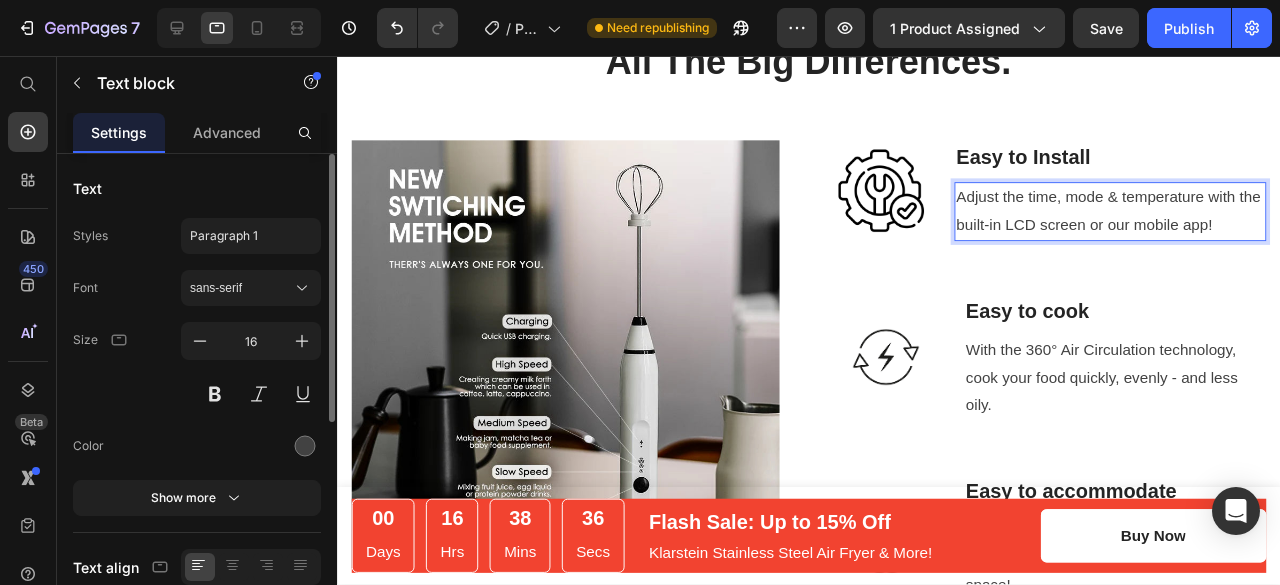 click on "Adjust the time, mode & temperature with the built-in LCD screen or our mobile app!" at bounding box center [1150, 220] 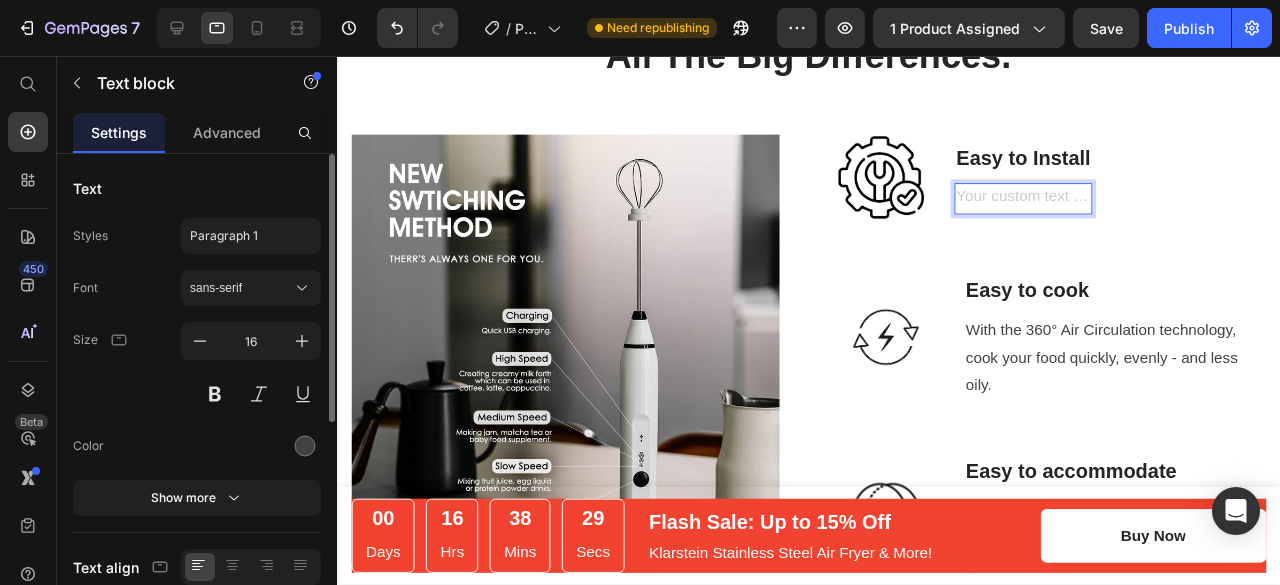 scroll, scrollTop: 1698, scrollLeft: 0, axis: vertical 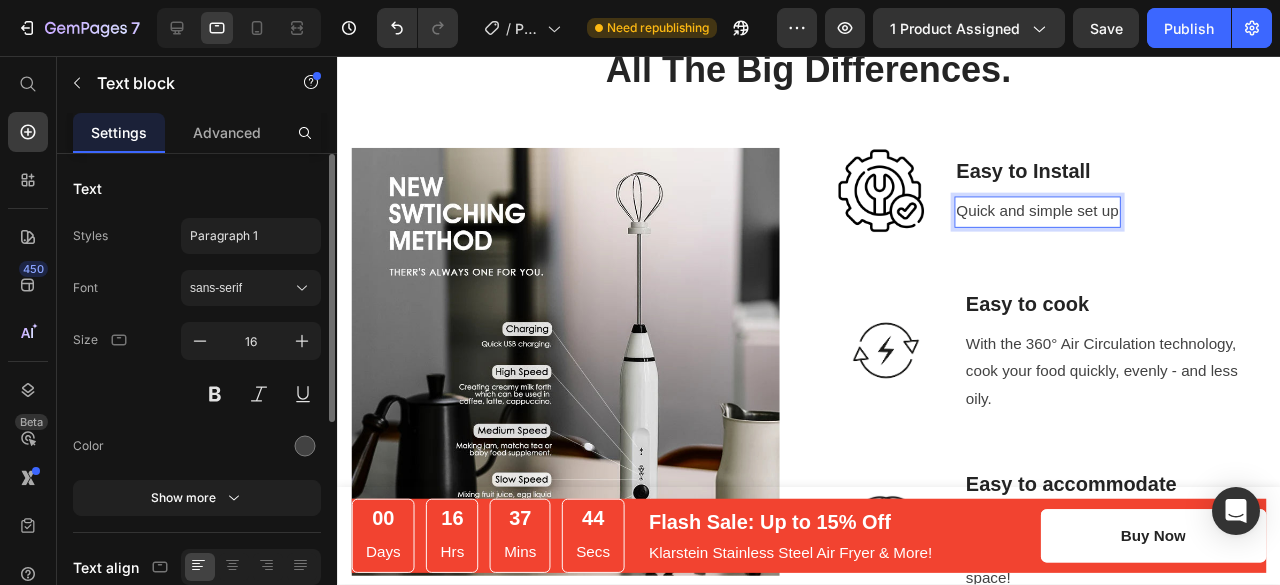 click on "Quick and simple set up" at bounding box center (1073, 220) 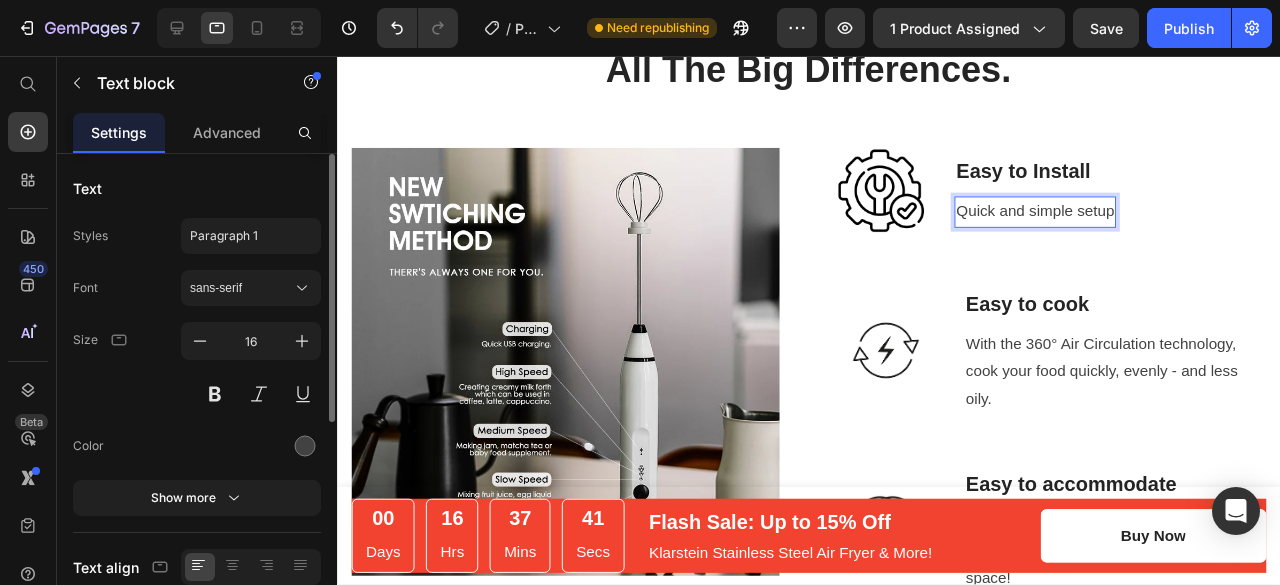 click on "Quick and simple setup" at bounding box center (1071, 220) 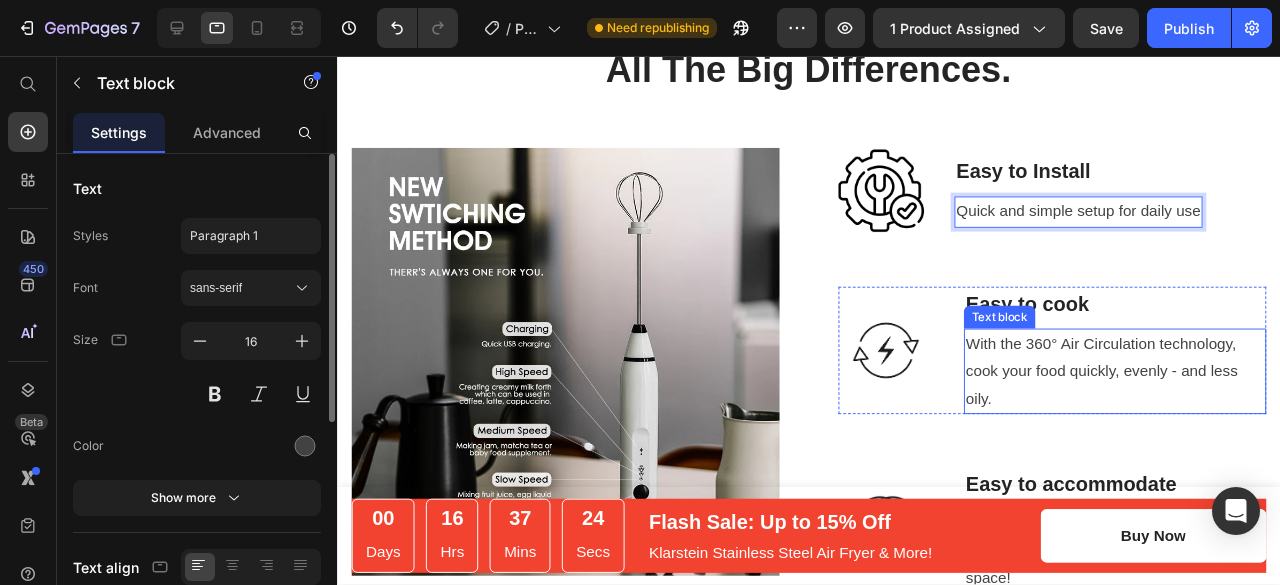 click on "With the 360° Air Circulation technology, cook your food quickly, evenly - and less oily." at bounding box center (1155, 388) 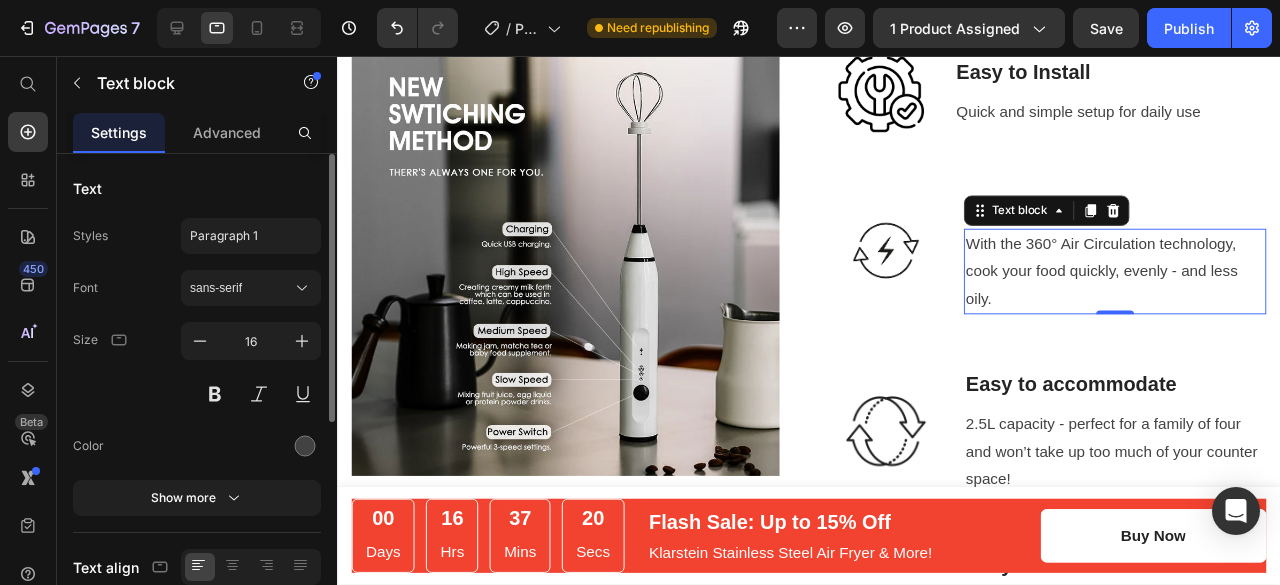 scroll, scrollTop: 1805, scrollLeft: 0, axis: vertical 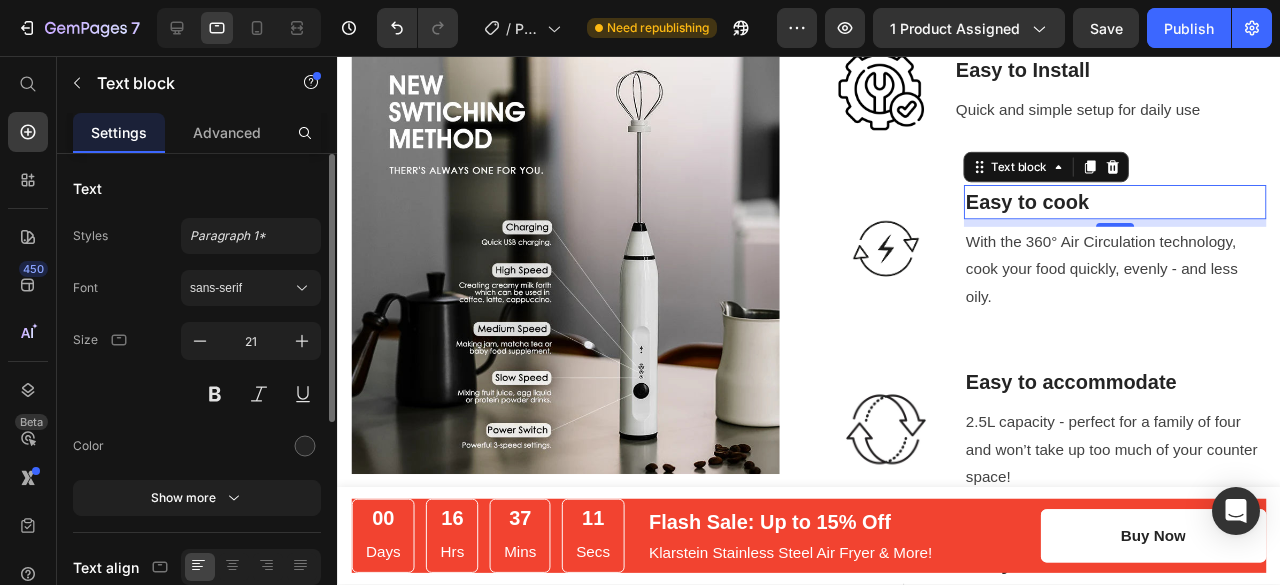 click on "Easy to cook" at bounding box center [1155, 210] 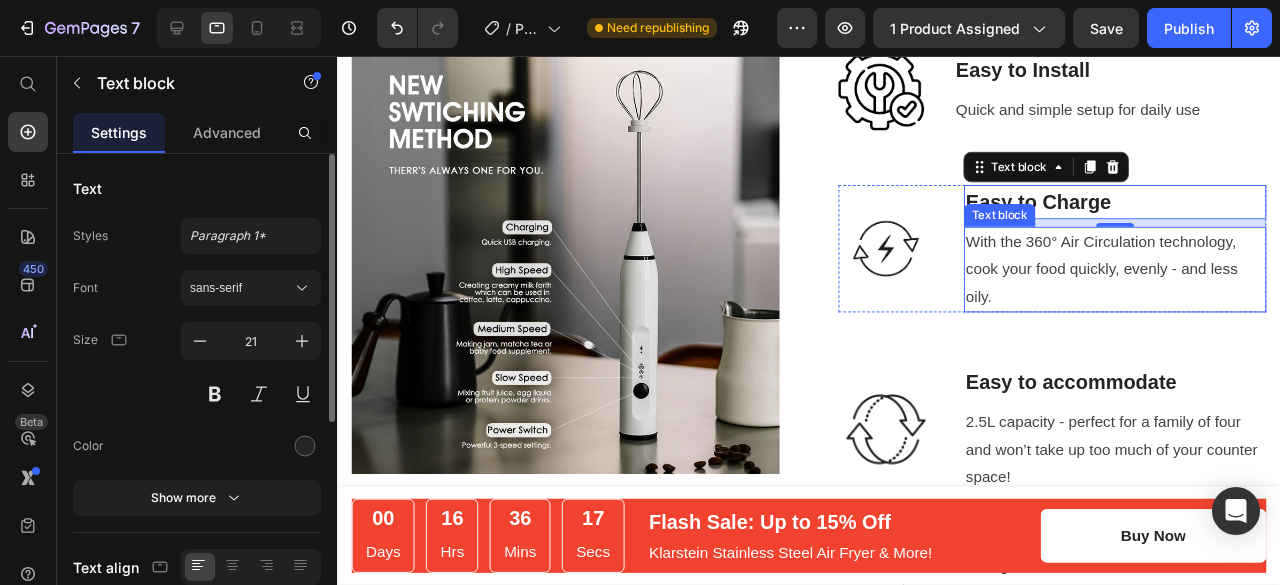 click on "With the 360° Air Circulation technology, cook your food quickly, evenly - and less oily." at bounding box center [1155, 281] 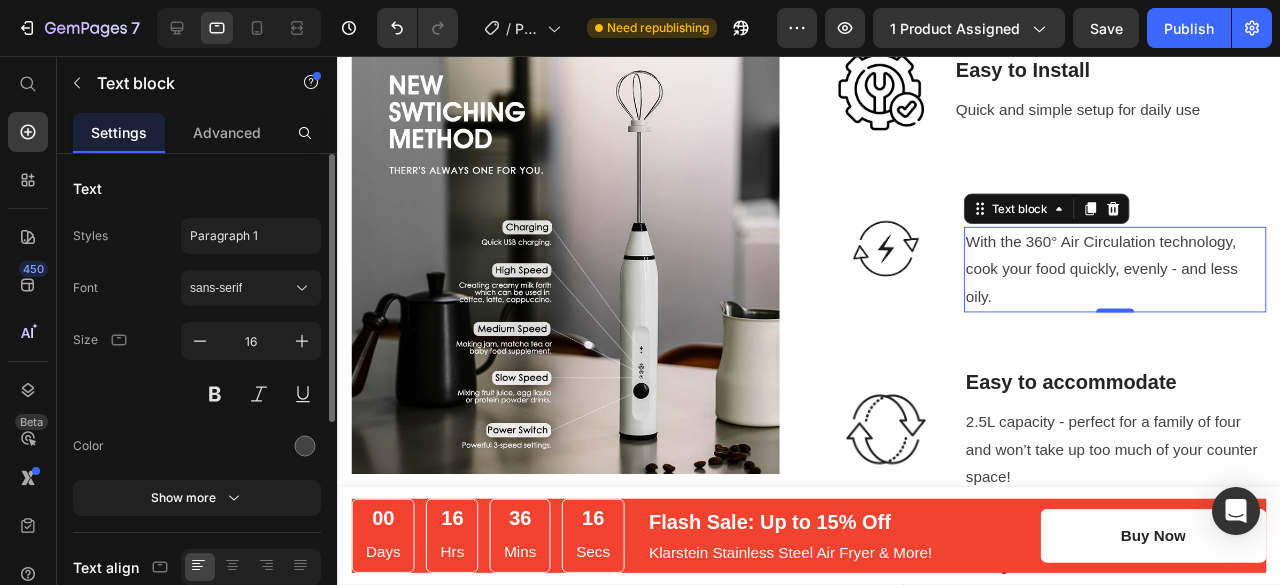 click on "With the 360° Air Circulation technology, cook your food quickly, evenly - and less oily." at bounding box center [1155, 281] 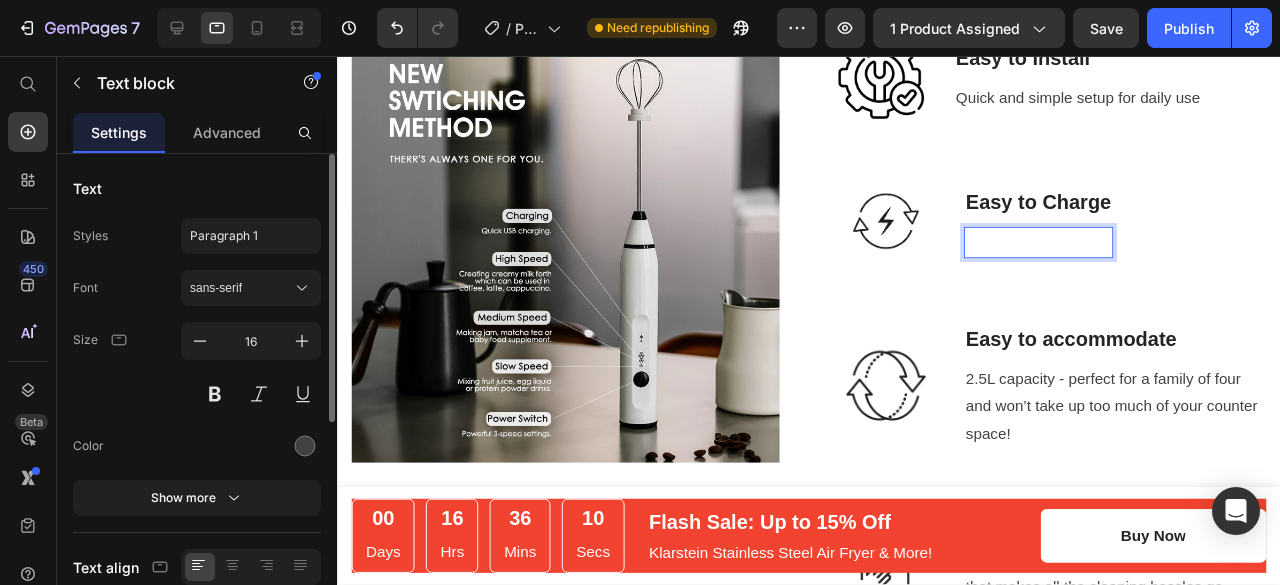 scroll, scrollTop: 1803, scrollLeft: 0, axis: vertical 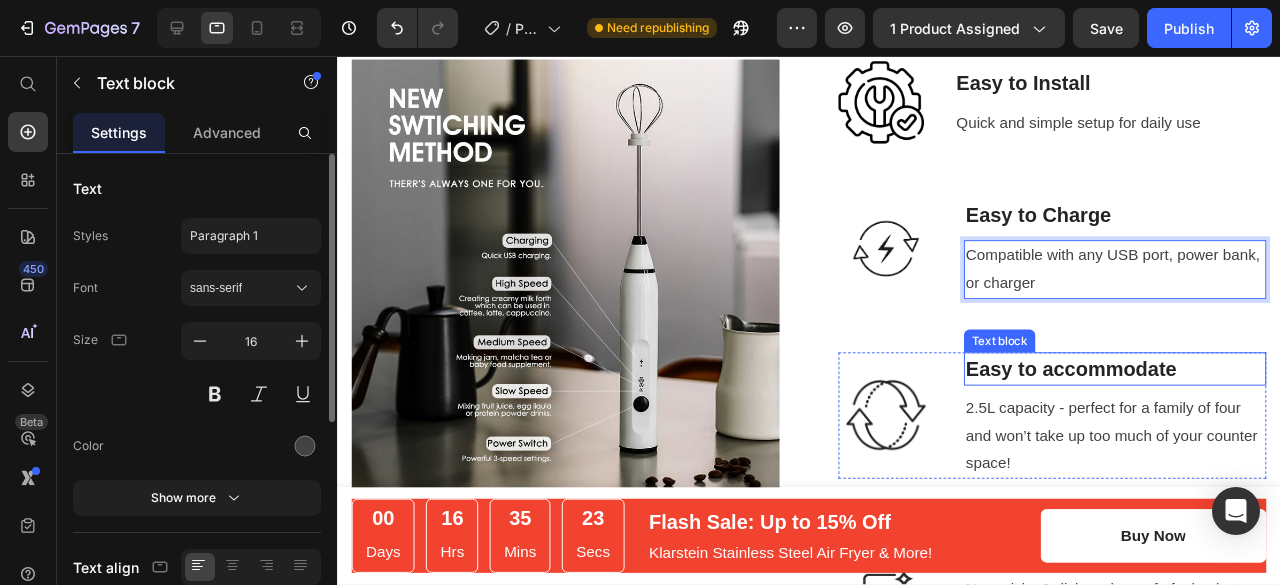click on "Easy to accommodate" at bounding box center (1155, 386) 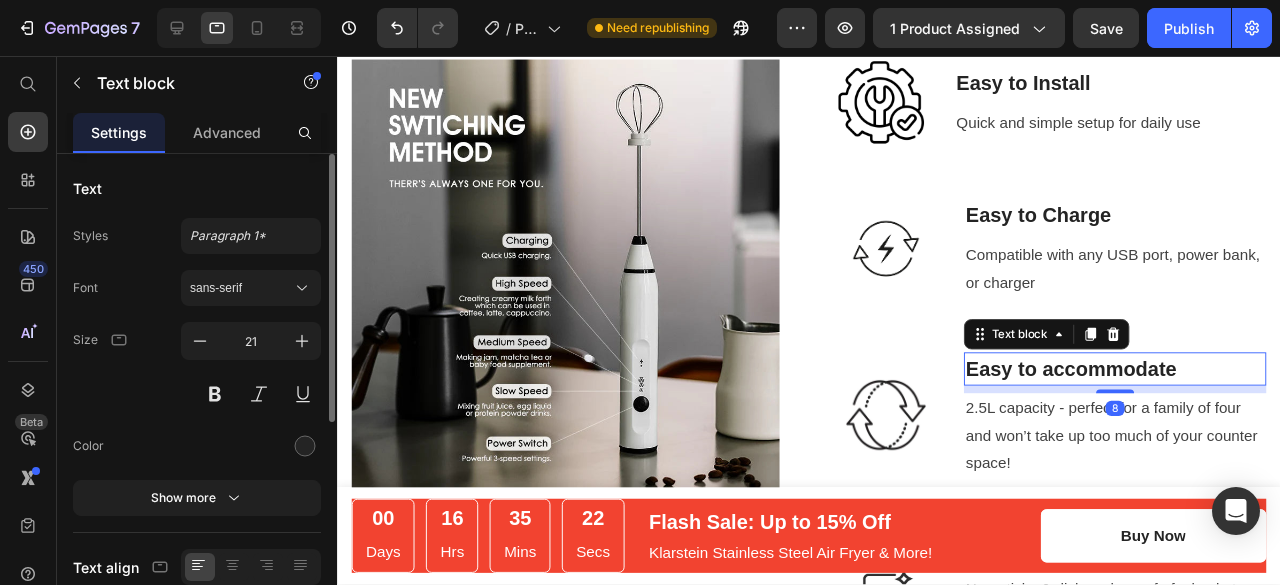 click on "Easy to accommodate" at bounding box center (1155, 386) 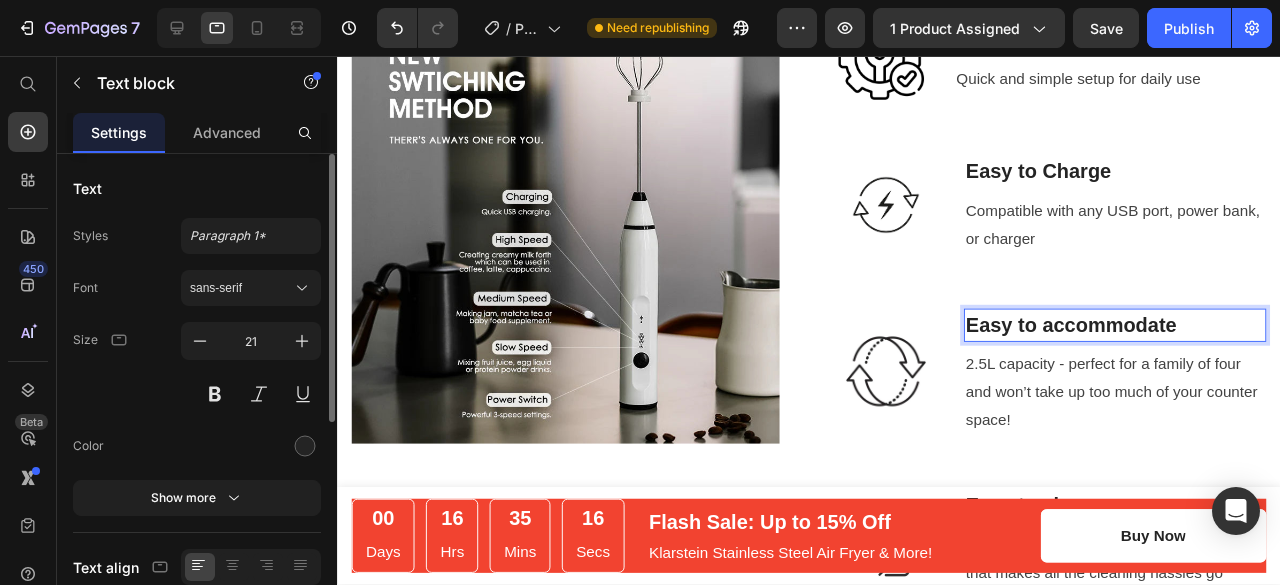 scroll, scrollTop: 1831, scrollLeft: 0, axis: vertical 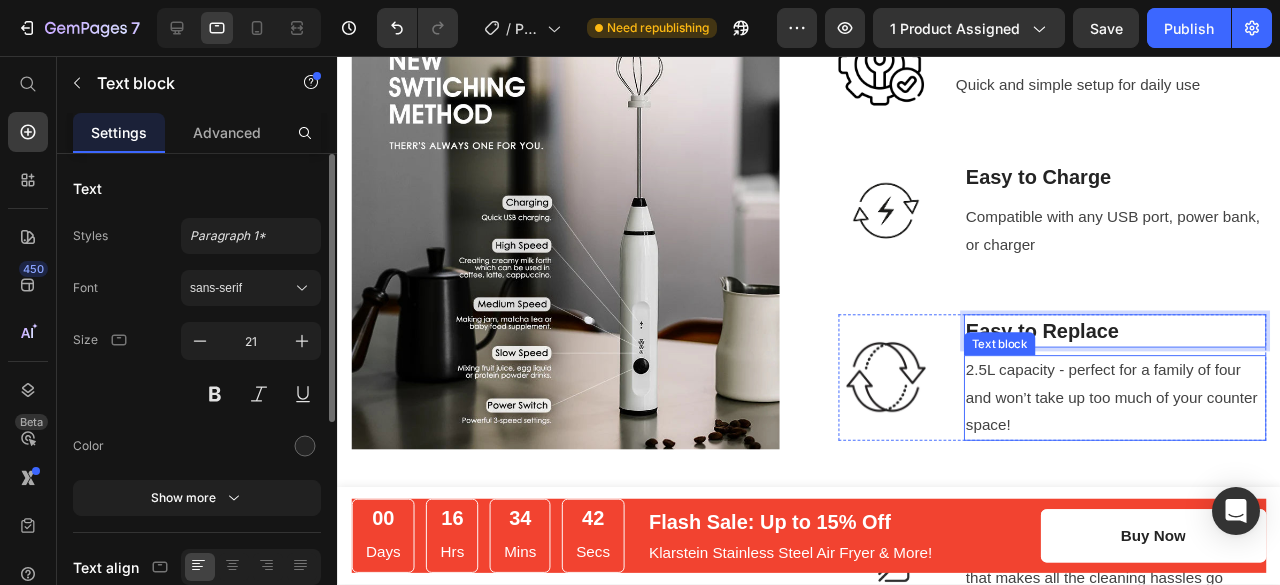 click on "2.5L capacity - perfect for a family of four and won’t take up too much of your counter space!" at bounding box center [1155, 416] 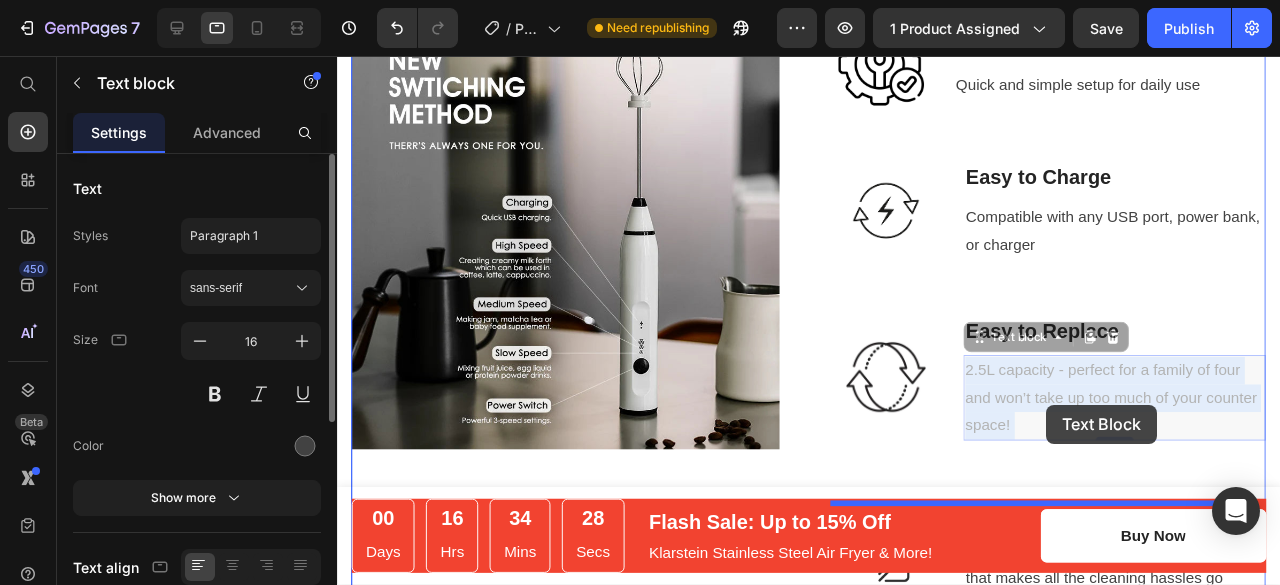 drag, startPoint x: 1112, startPoint y: 438, endPoint x: 1085, endPoint y: 421, distance: 31.906113 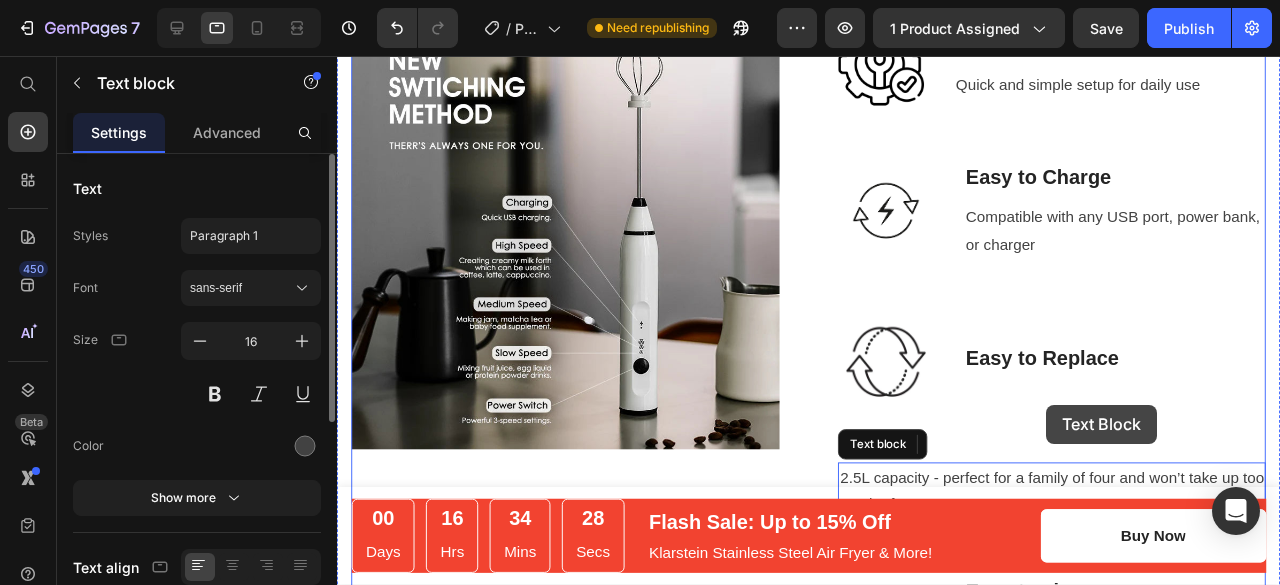 scroll, scrollTop: 1859, scrollLeft: 0, axis: vertical 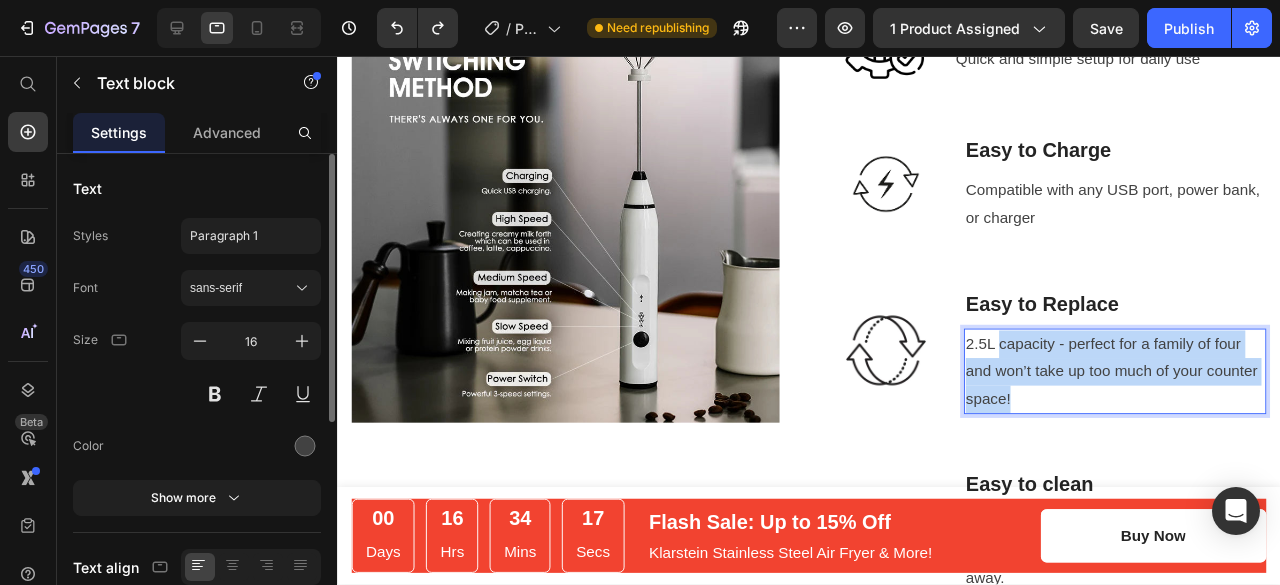 drag, startPoint x: 1095, startPoint y: 425, endPoint x: 1026, endPoint y: 376, distance: 84.6286 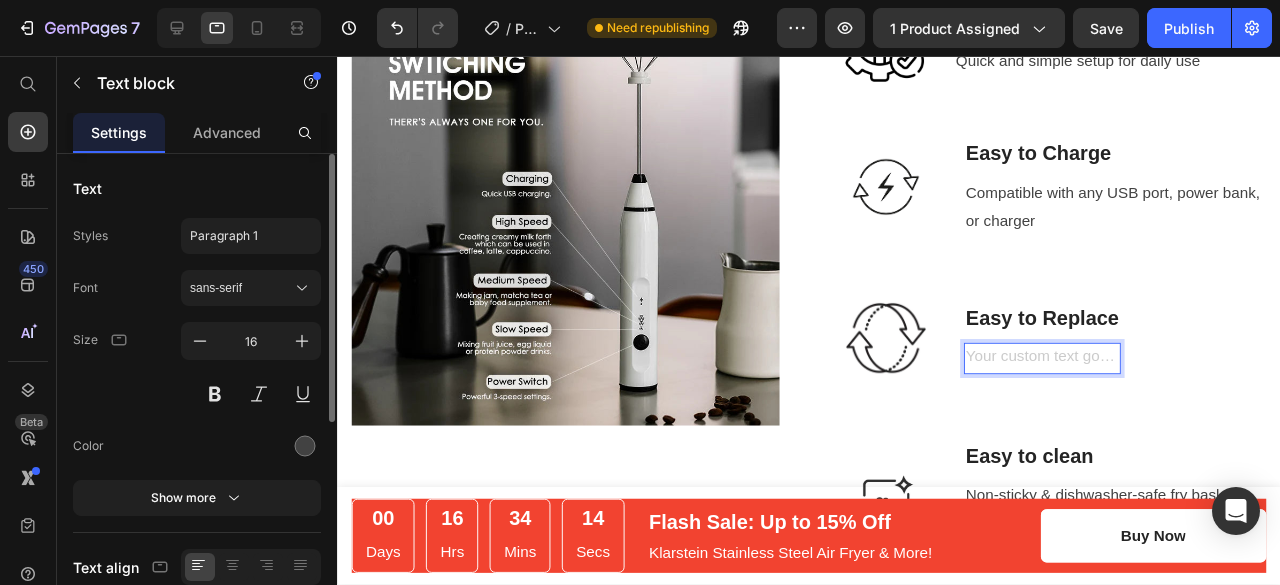 scroll, scrollTop: 1844, scrollLeft: 0, axis: vertical 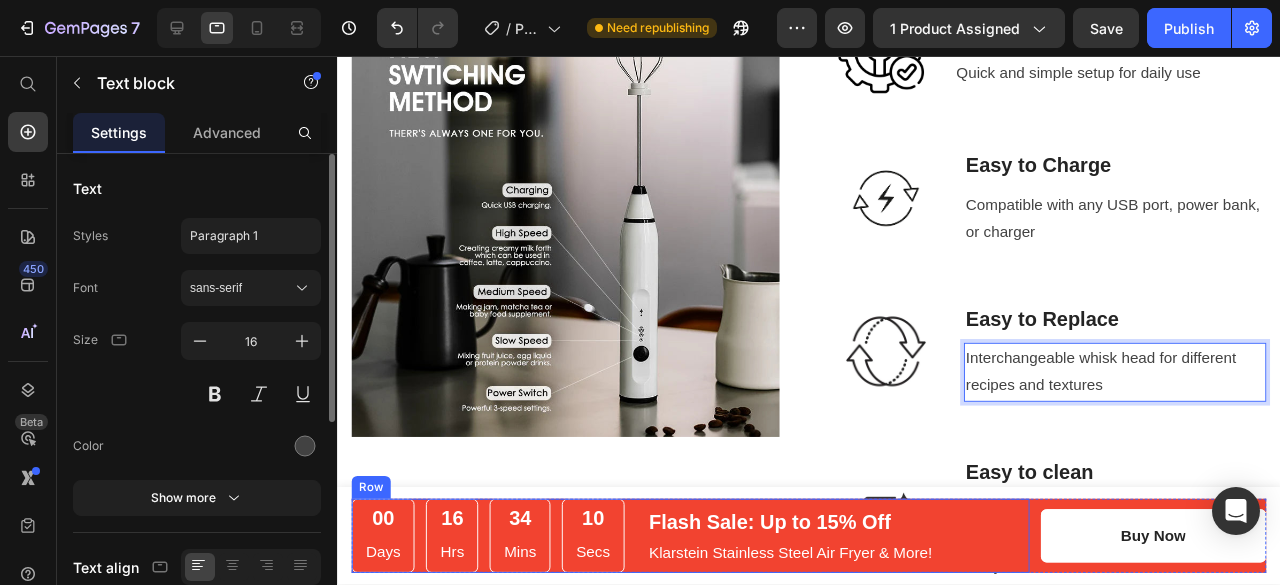 drag, startPoint x: 982, startPoint y: 531, endPoint x: 1002, endPoint y: 483, distance: 52 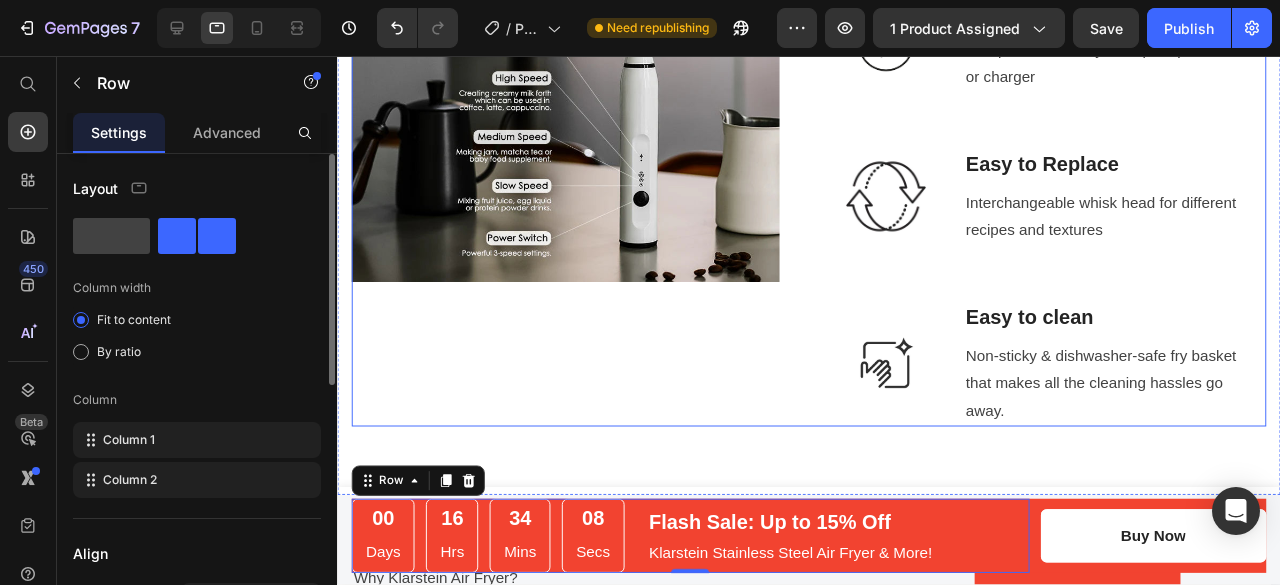 scroll, scrollTop: 2008, scrollLeft: 0, axis: vertical 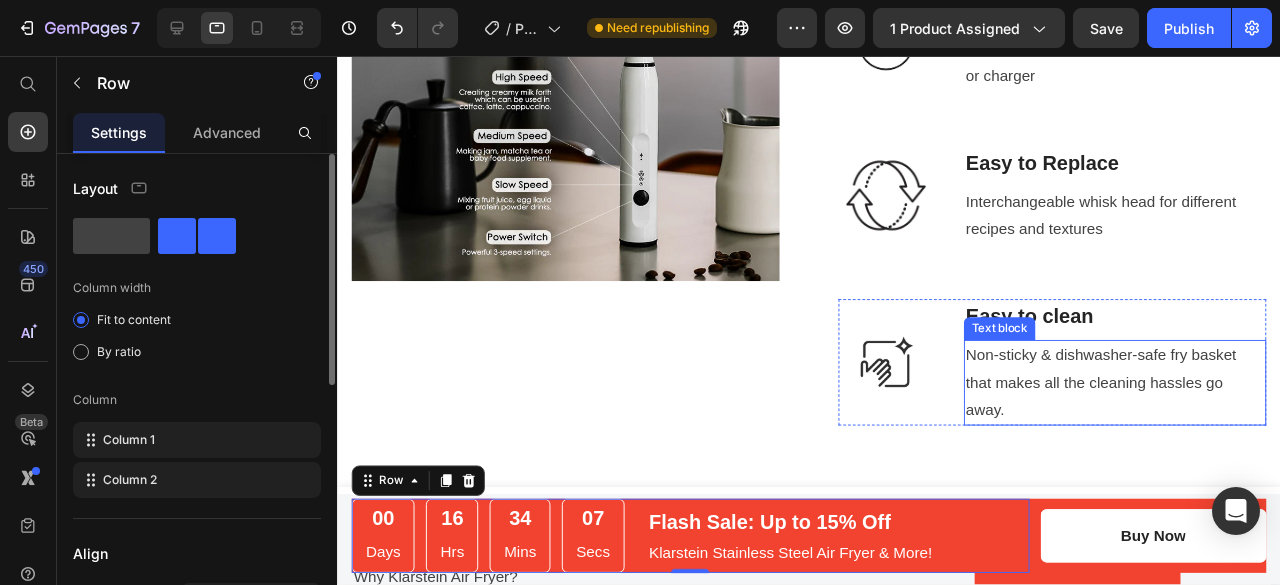 click on "Non-sticky & dishwasher-safe fry basket that makes all the cleaning hassles go away." at bounding box center [1155, 400] 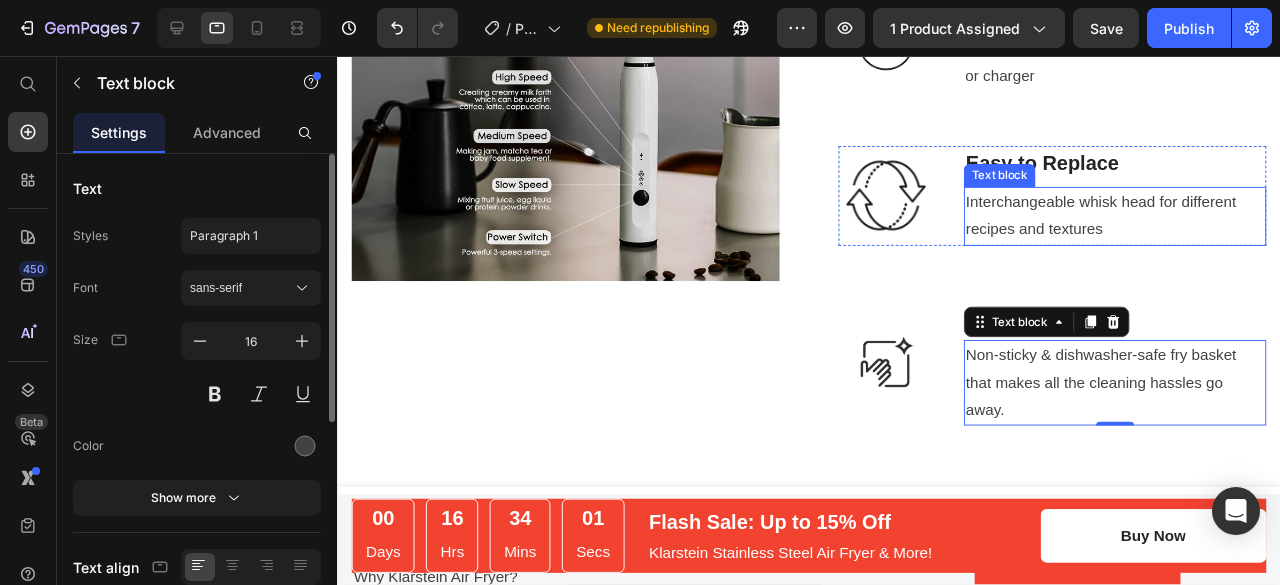 click on "Interchangeable whisk head for different recipes and textures" at bounding box center [1155, 225] 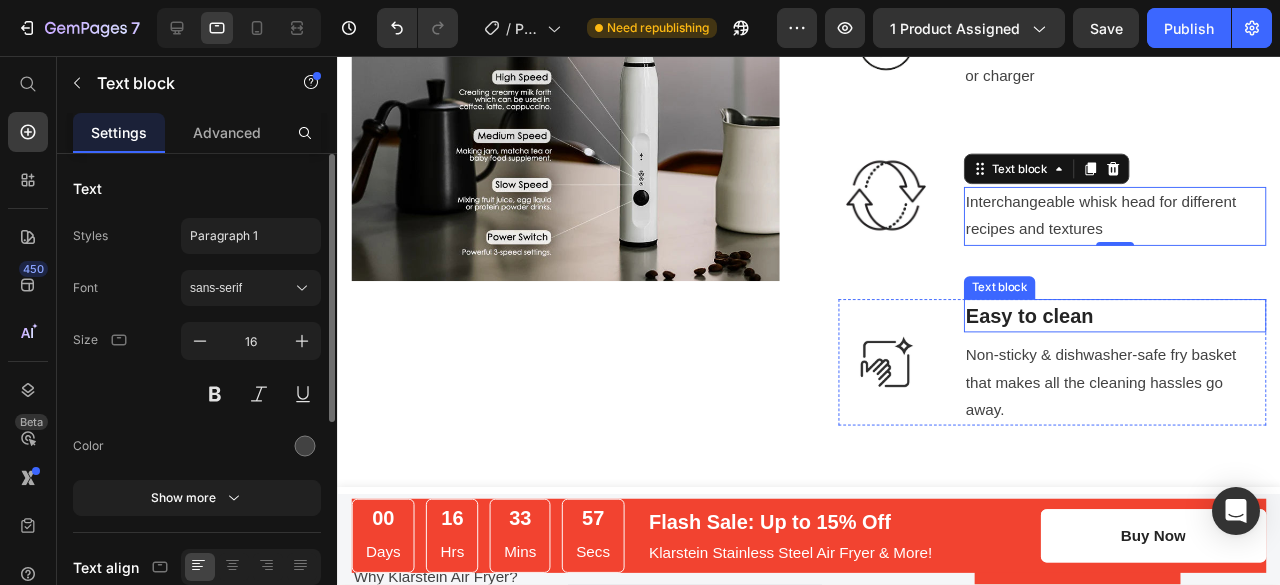 click on "Easy to clean" at bounding box center [1155, 330] 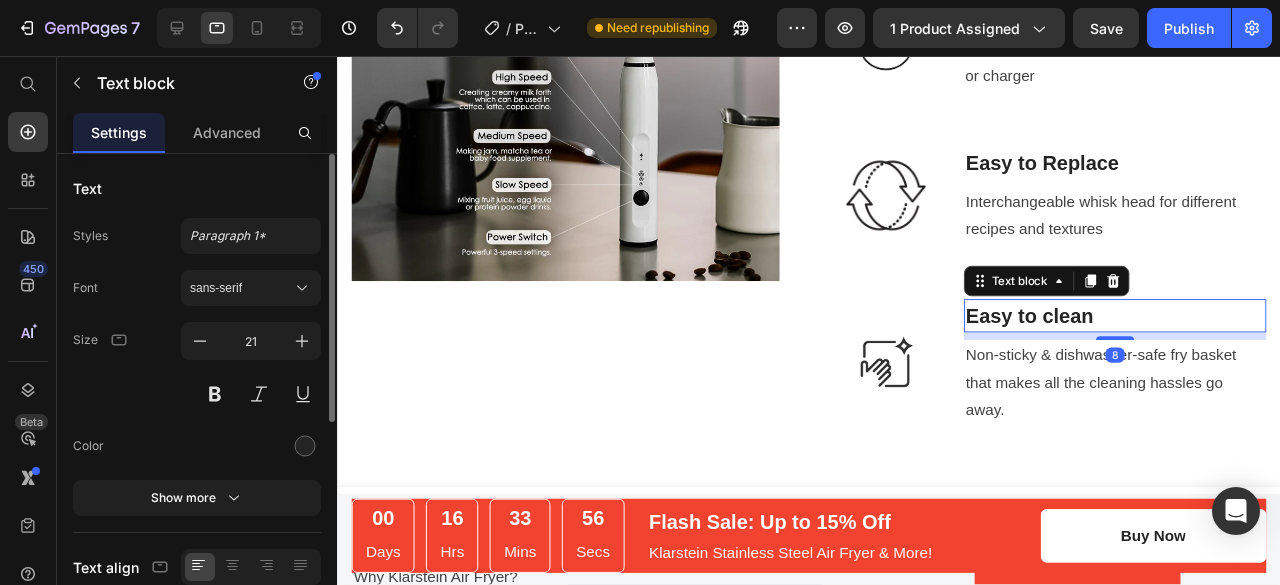click on "Easy to clean" at bounding box center (1155, 330) 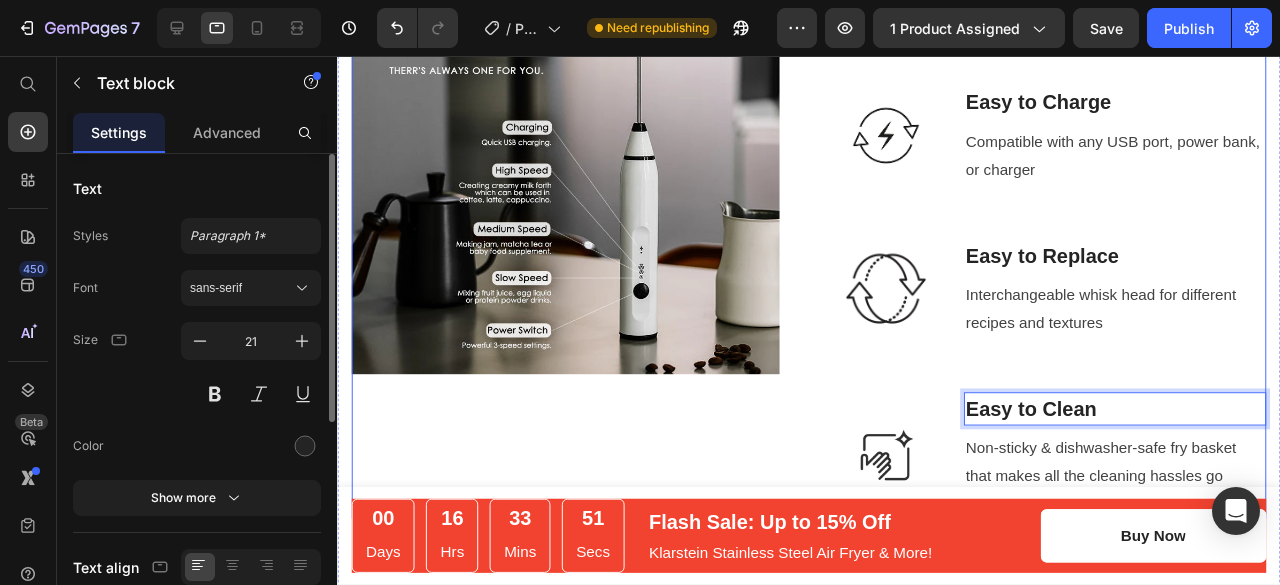 scroll, scrollTop: 1954, scrollLeft: 0, axis: vertical 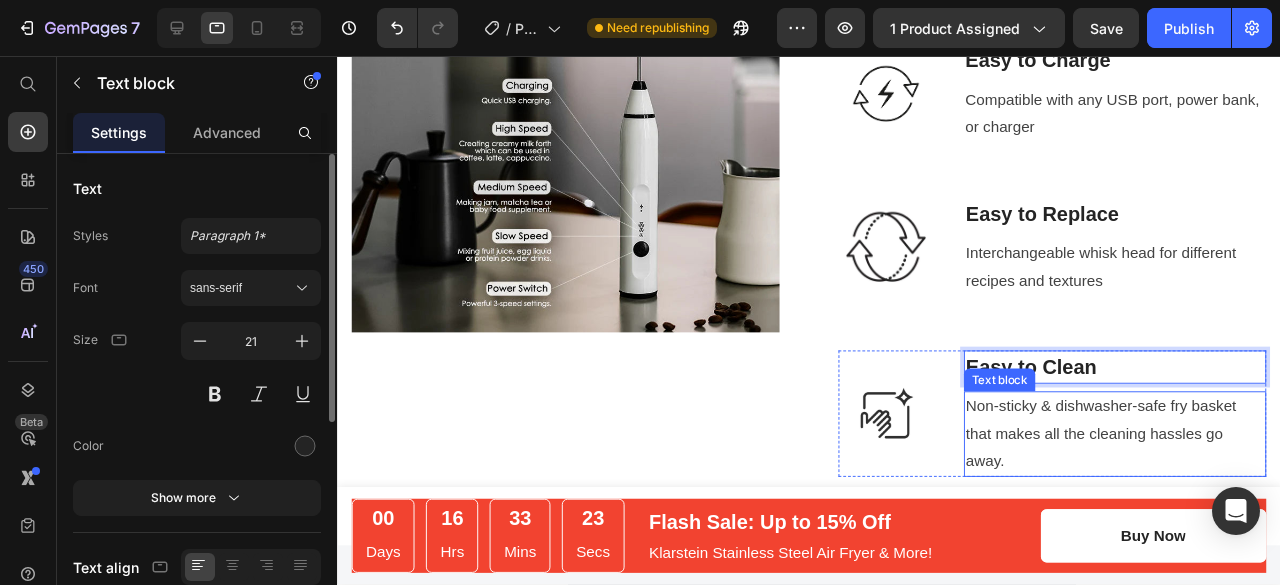 click on "Non-sticky & dishwasher-safe fry basket that makes all the cleaning hassles go away." at bounding box center (1155, 454) 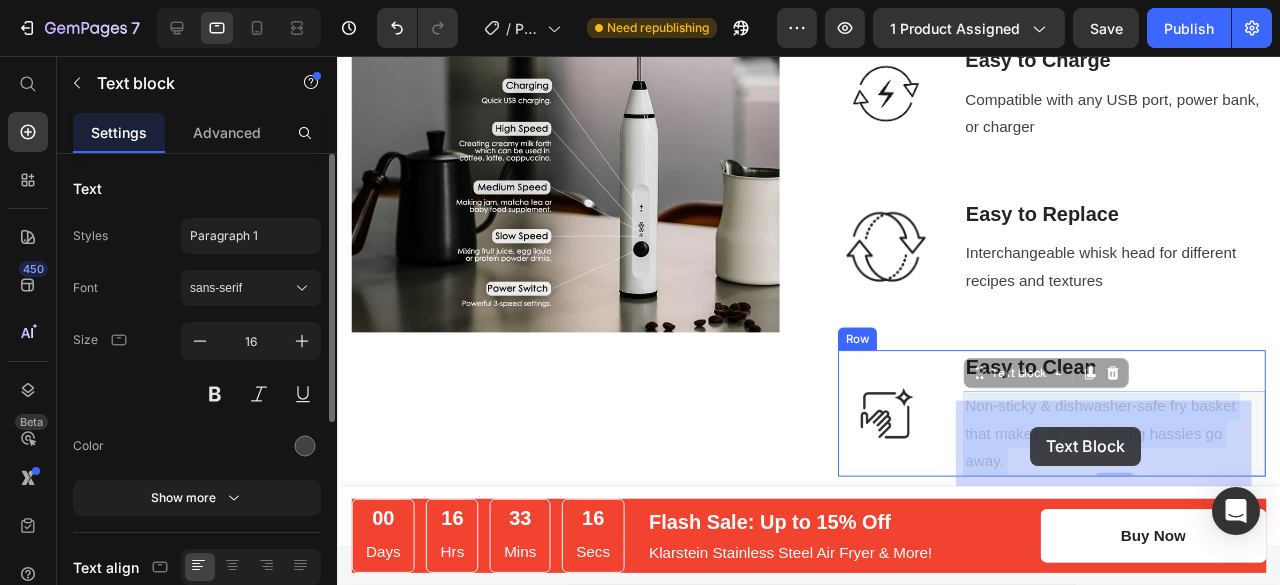drag, startPoint x: 1037, startPoint y: 435, endPoint x: 1064, endPoint y: 446, distance: 29.15476 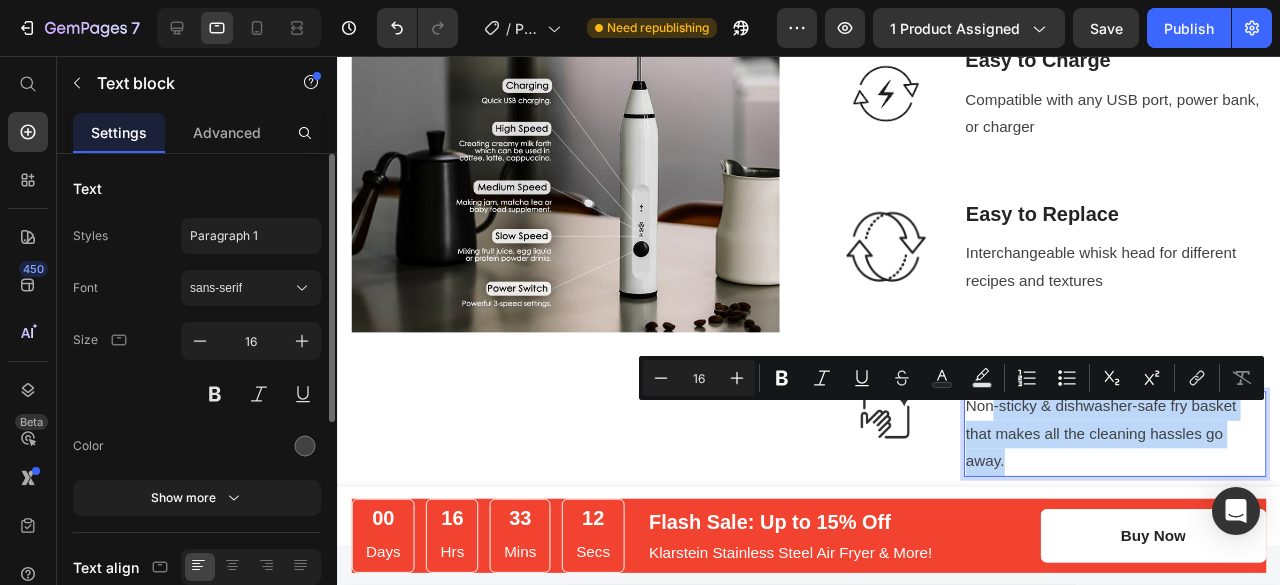 drag, startPoint x: 1028, startPoint y: 500, endPoint x: 1016, endPoint y: 441, distance: 60.207973 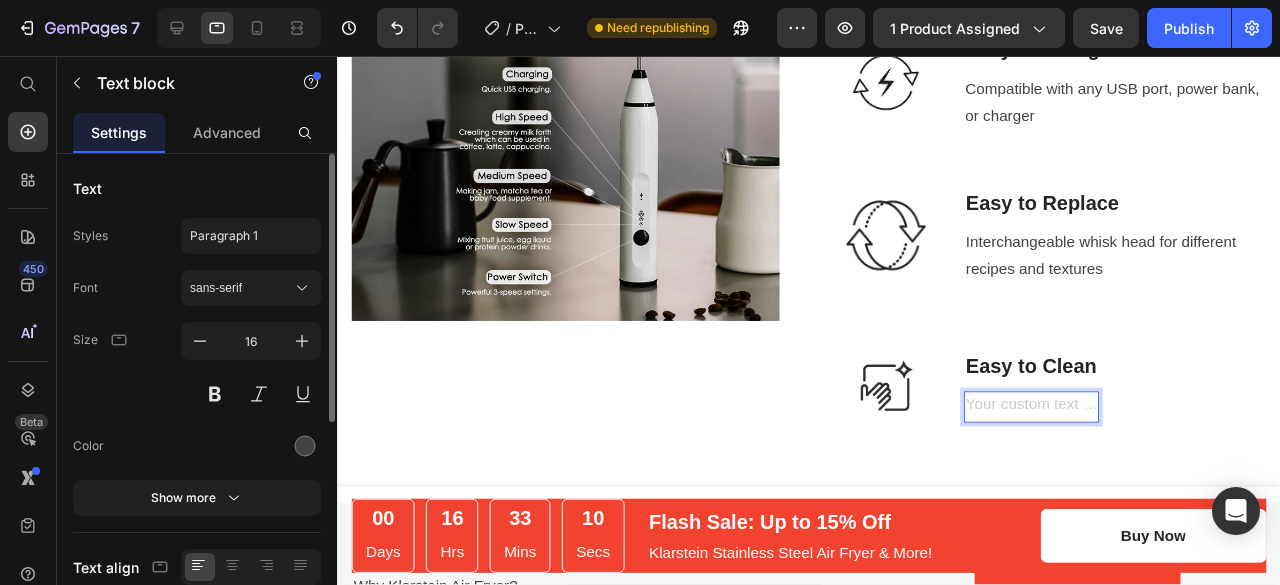 scroll, scrollTop: 1952, scrollLeft: 0, axis: vertical 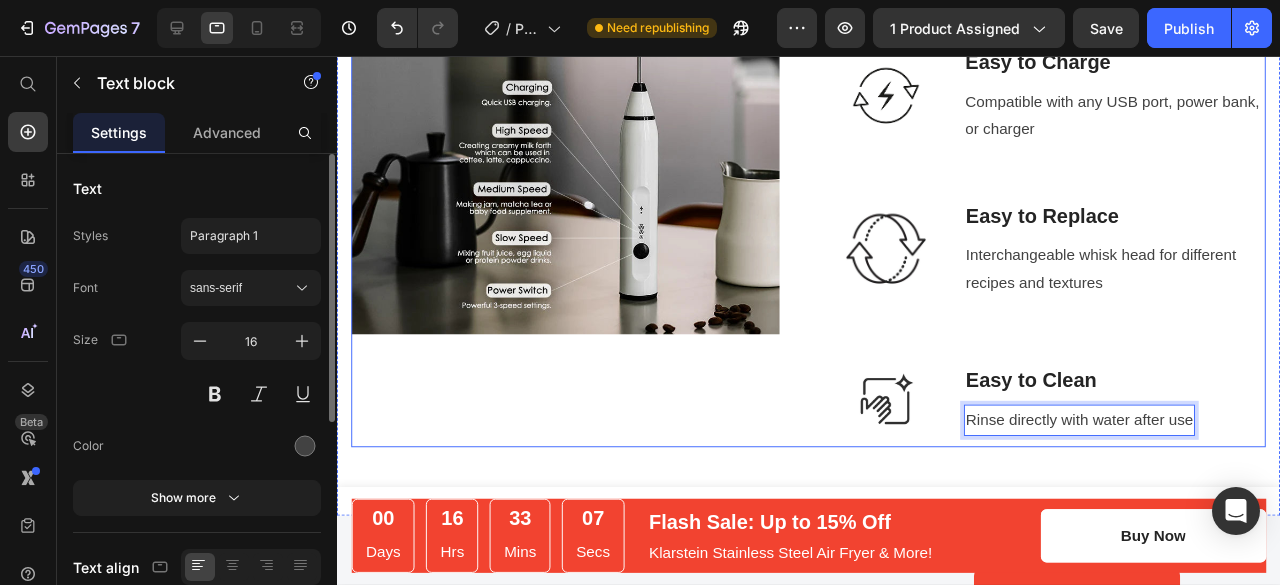 click on "Image Easy to Install Text block Quick and simple setup for daily use Text block Row Image Easy to Charge Text block Compatible with any USB port, power bank, or charger Text block Row Image Easy to Replace Text block Interchangeable whisk head for different recipes and textures Text block Row Image Easy to Clean Text block Rinse directly with water after use Text block   [NUMBER] Row" at bounding box center (1089, 183) 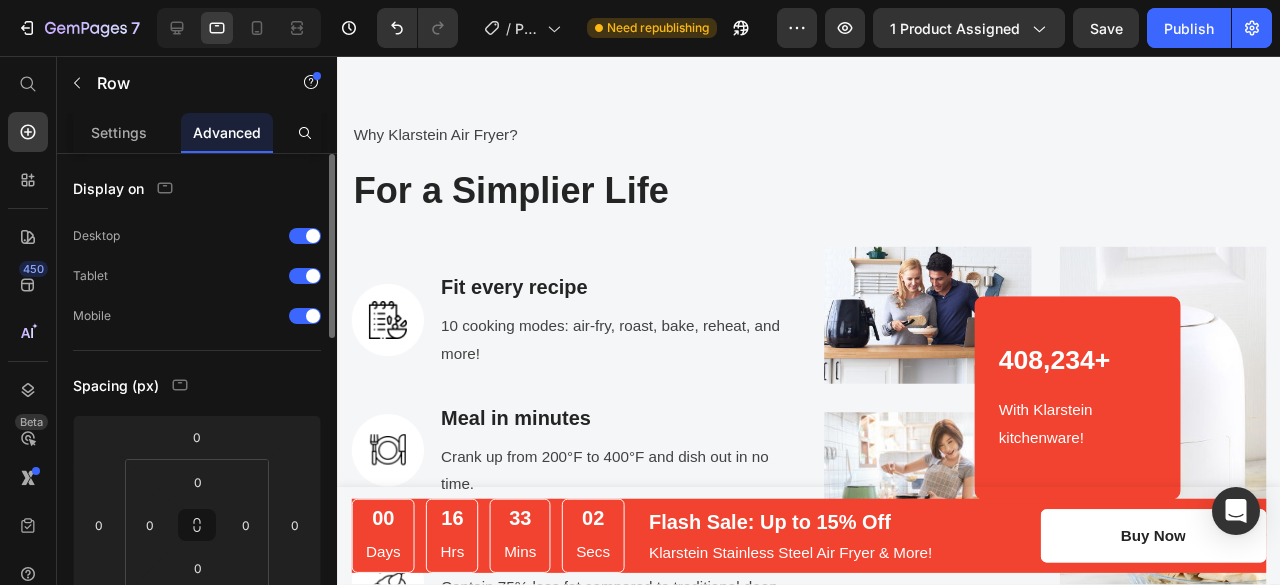 scroll, scrollTop: 2460, scrollLeft: 0, axis: vertical 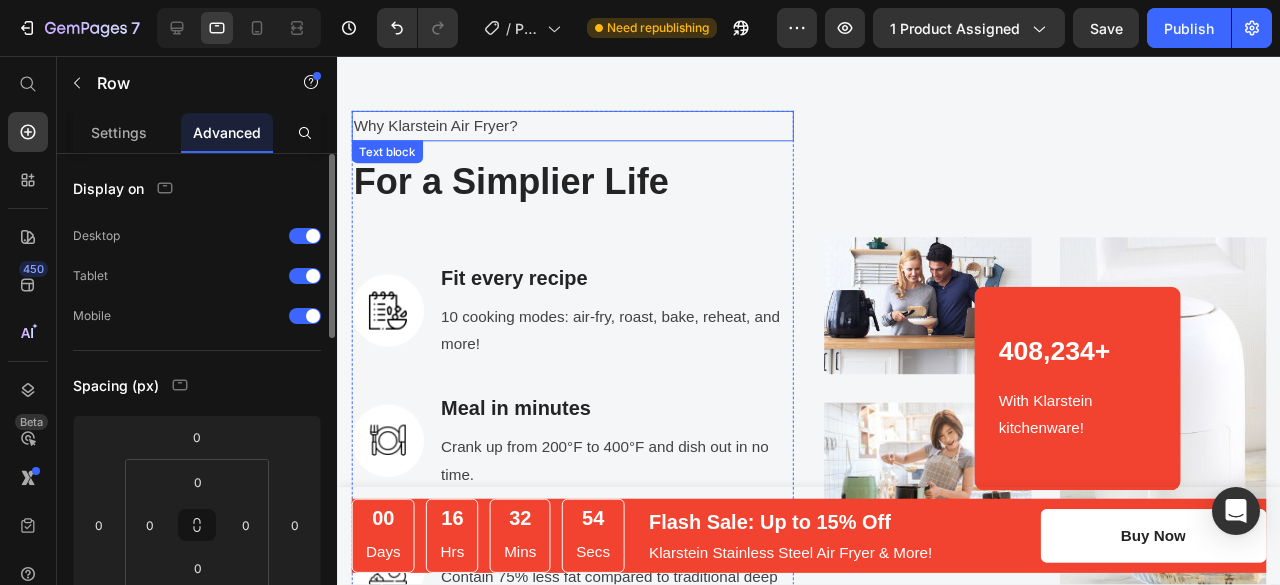 click on "Why Klarstein Air Fryer?" at bounding box center (584, 130) 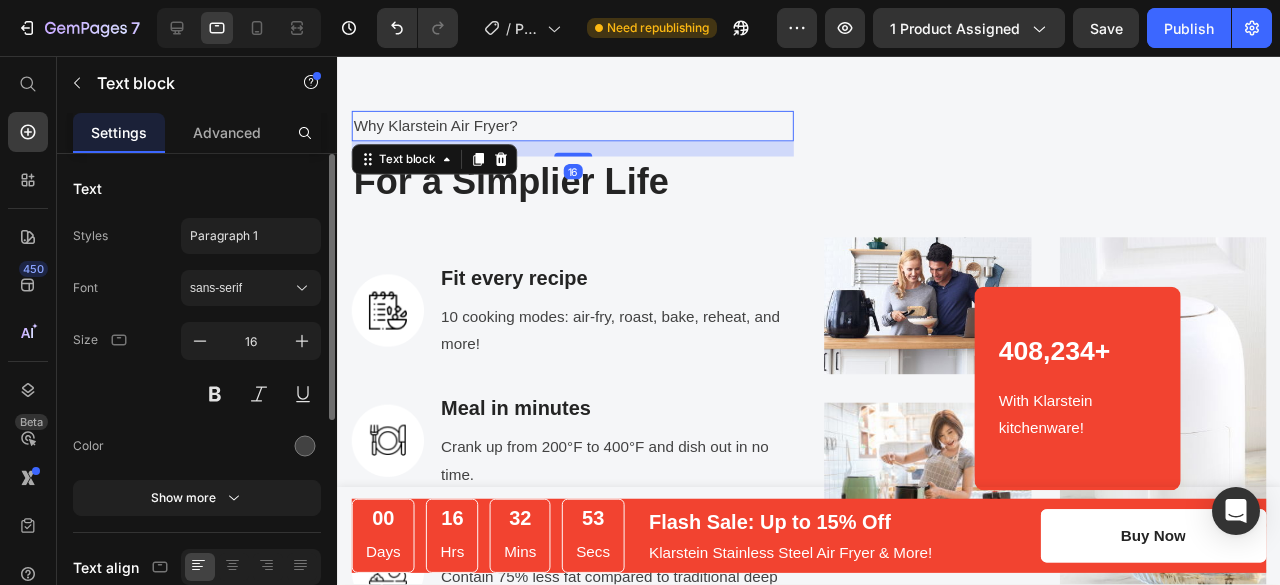 click on "Why Klarstein Air Fryer?" at bounding box center (584, 130) 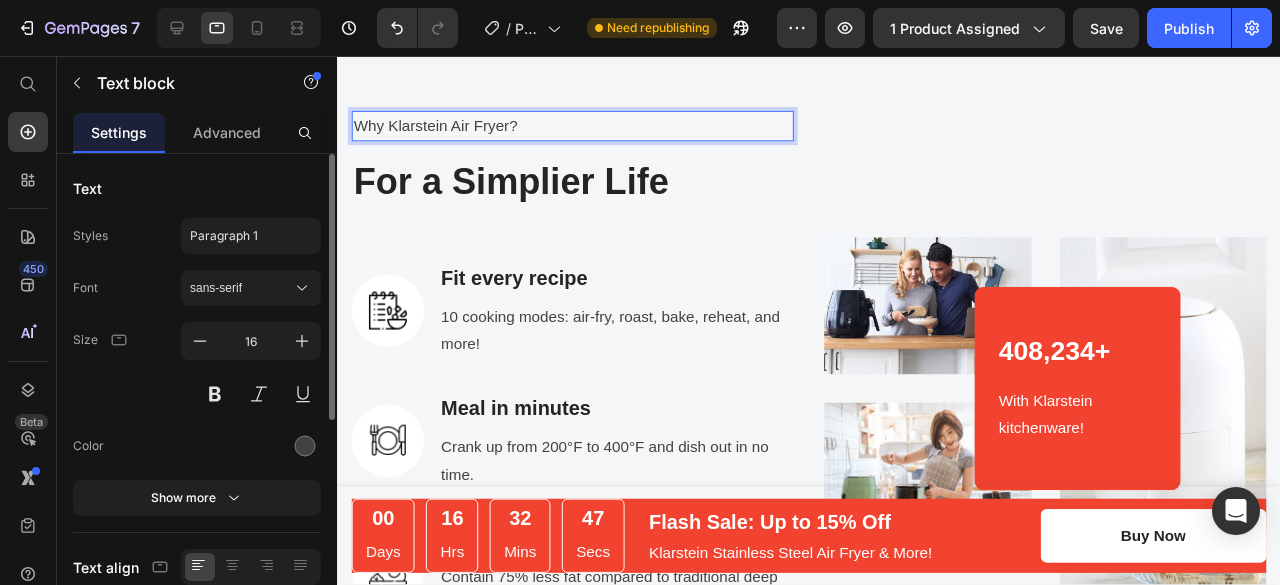 click on "Why Klarstein Air Fryer?" at bounding box center (584, 130) 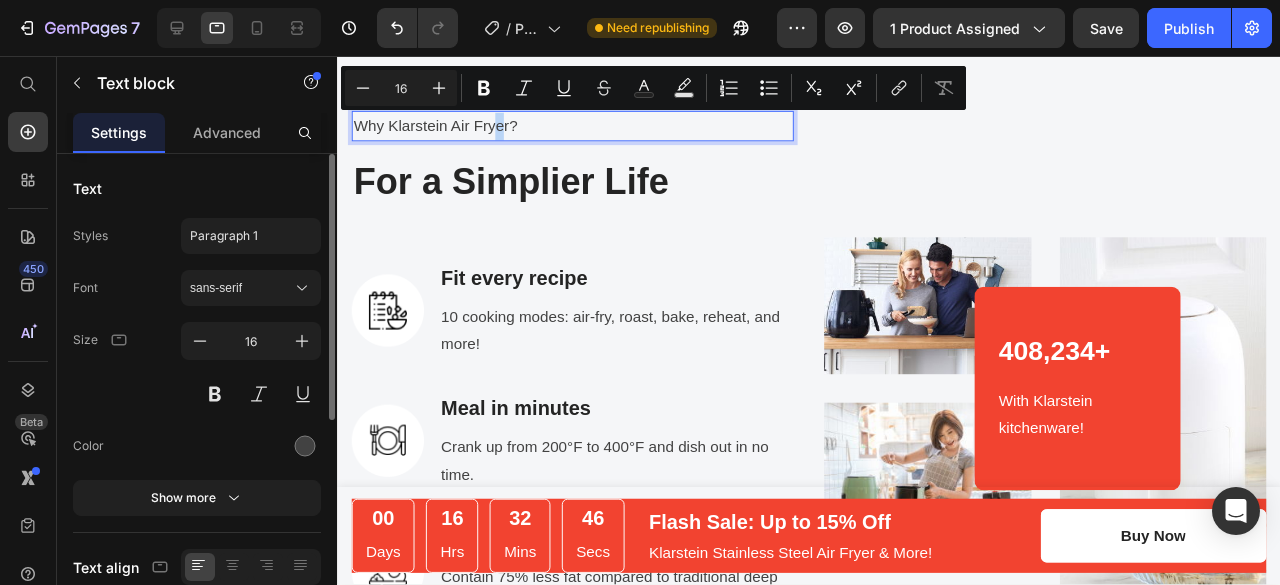 click on "Why Klarstein Air Fryer?" at bounding box center (584, 130) 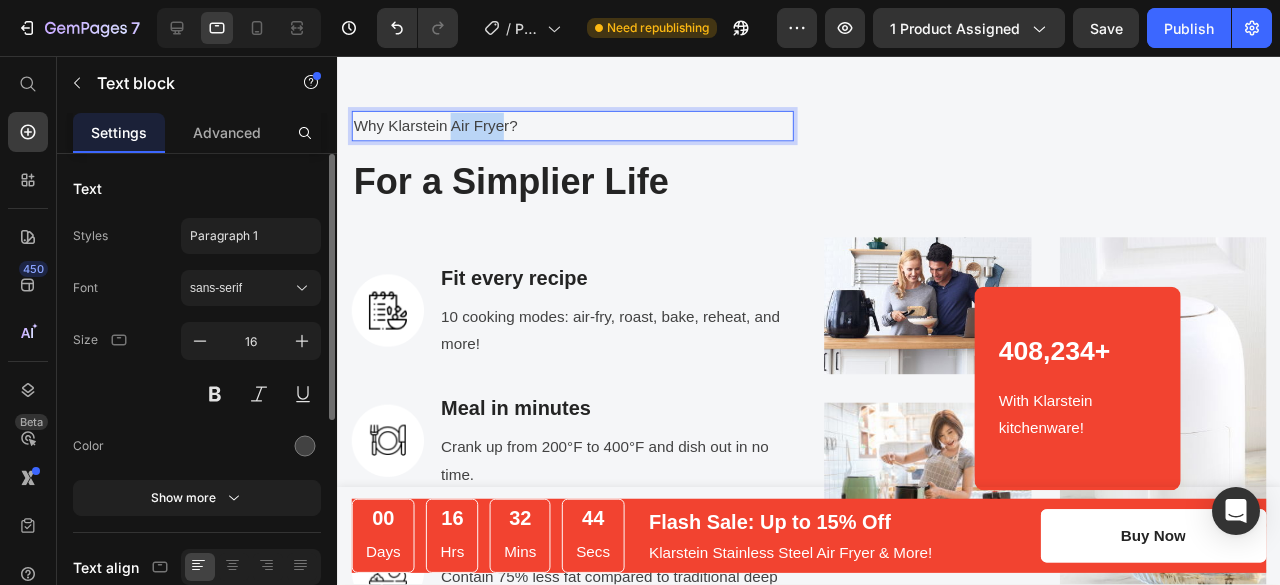 drag, startPoint x: 483, startPoint y: 132, endPoint x: 465, endPoint y: 134, distance: 18.110771 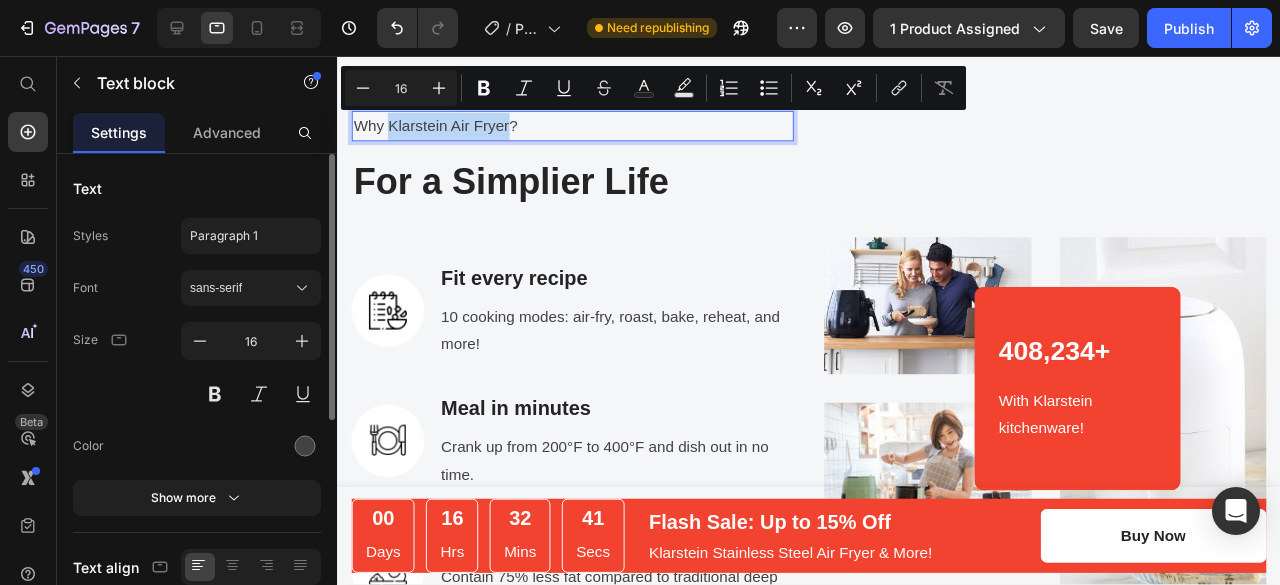 drag, startPoint x: 516, startPoint y: 128, endPoint x: 389, endPoint y: 116, distance: 127.56567 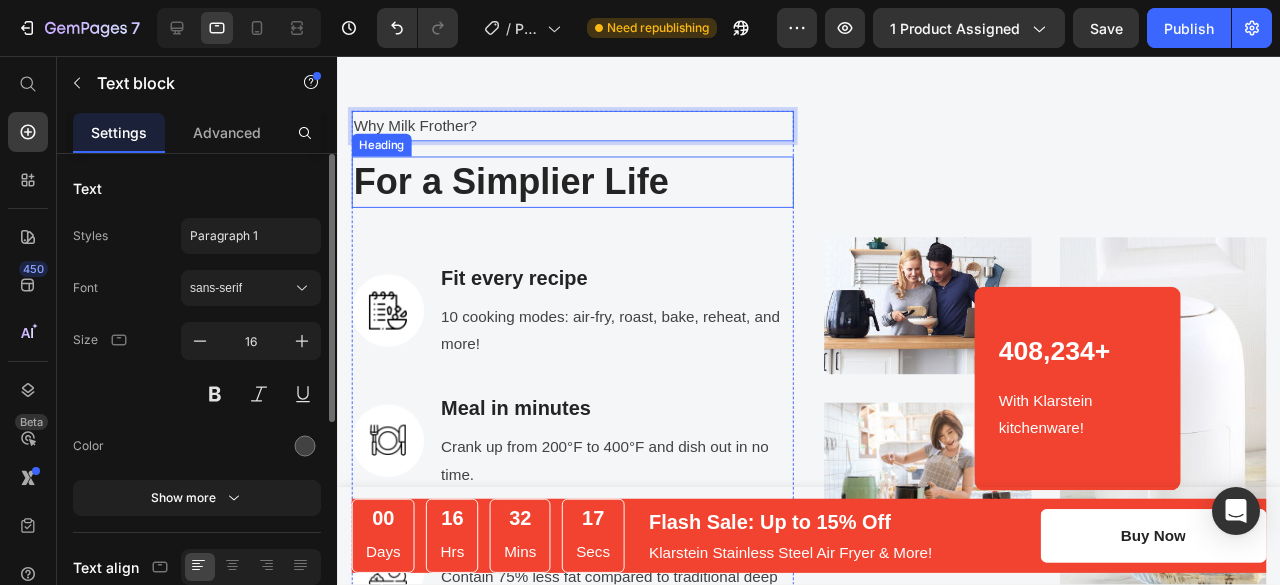 click on "For a Simplier Life" at bounding box center (584, 188) 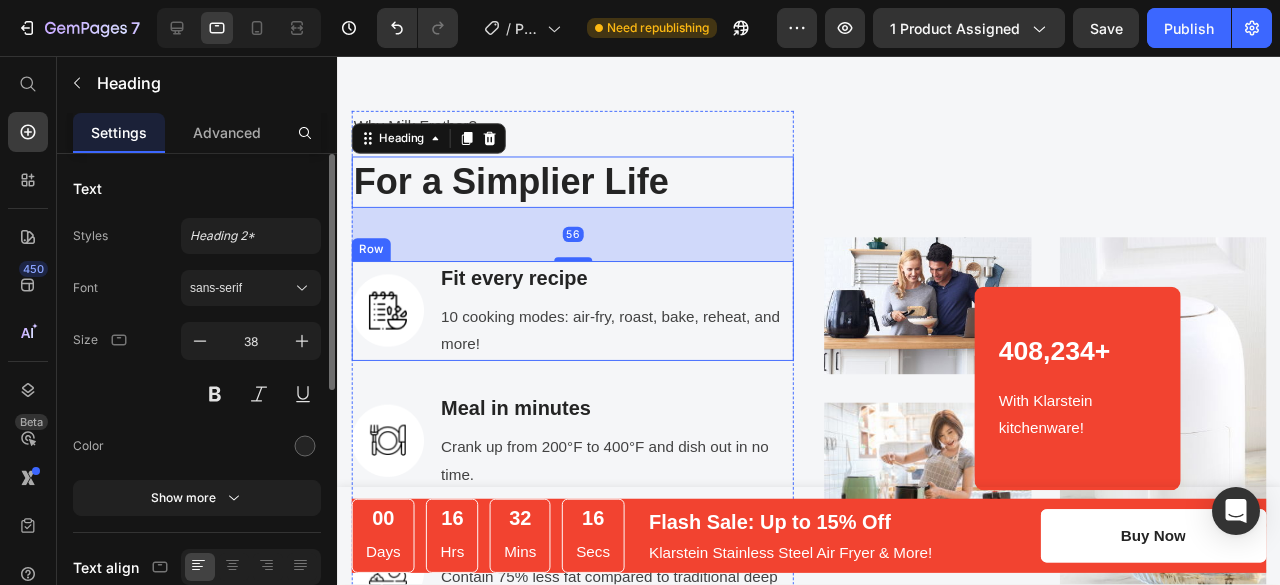 click on "Fit every recipe Text block [NUMBER] cooking modes: air-fry, roast, bake, reheat, and more! Text block" at bounding box center (630, 324) 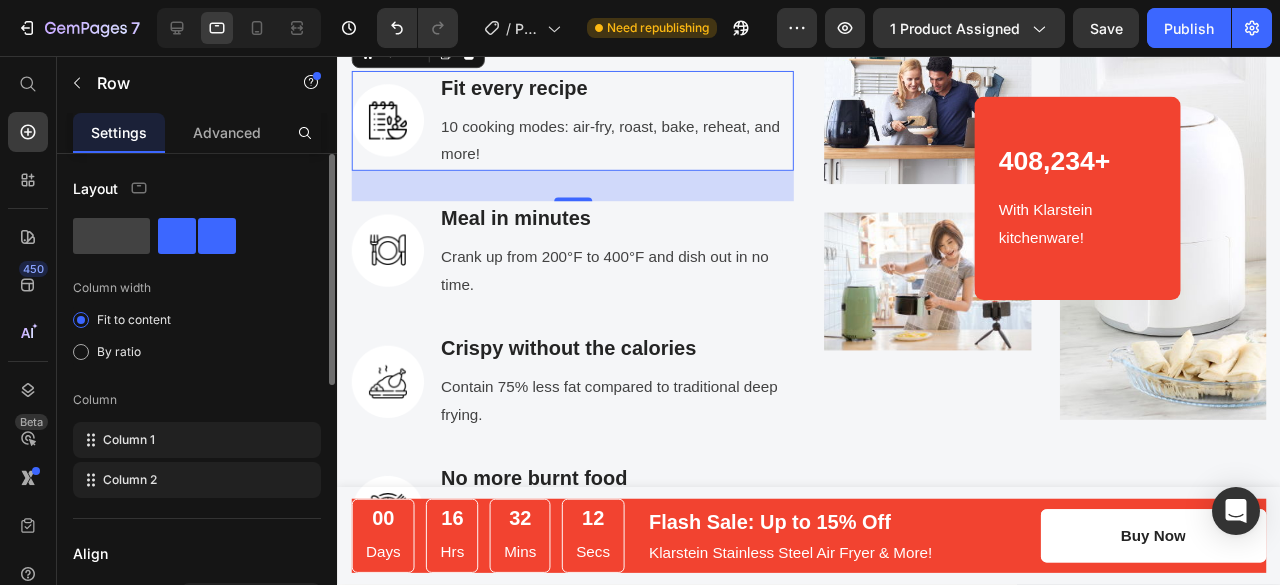 scroll, scrollTop: 2618, scrollLeft: 0, axis: vertical 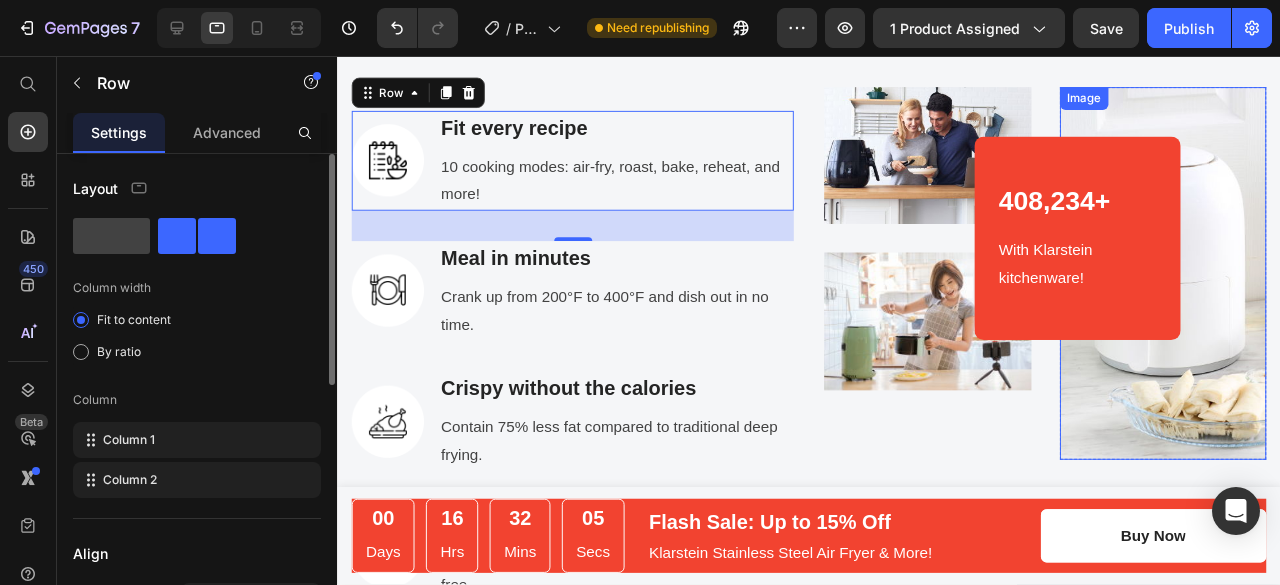 click at bounding box center [1206, 285] 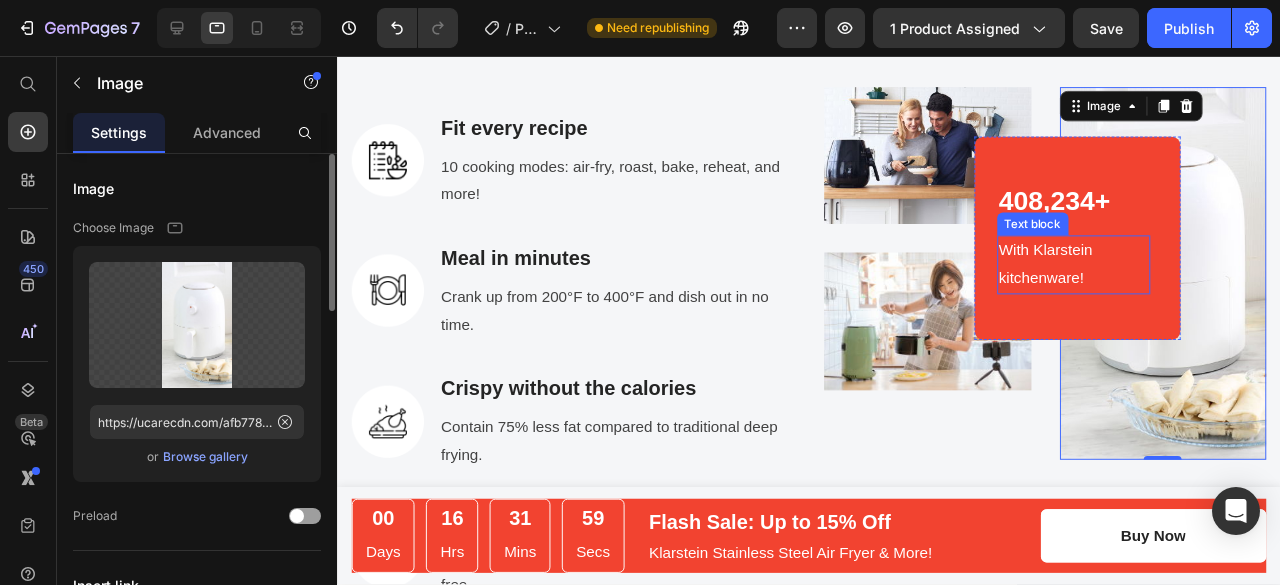 click on "With Klarstein kitchenware!" at bounding box center [1112, 276] 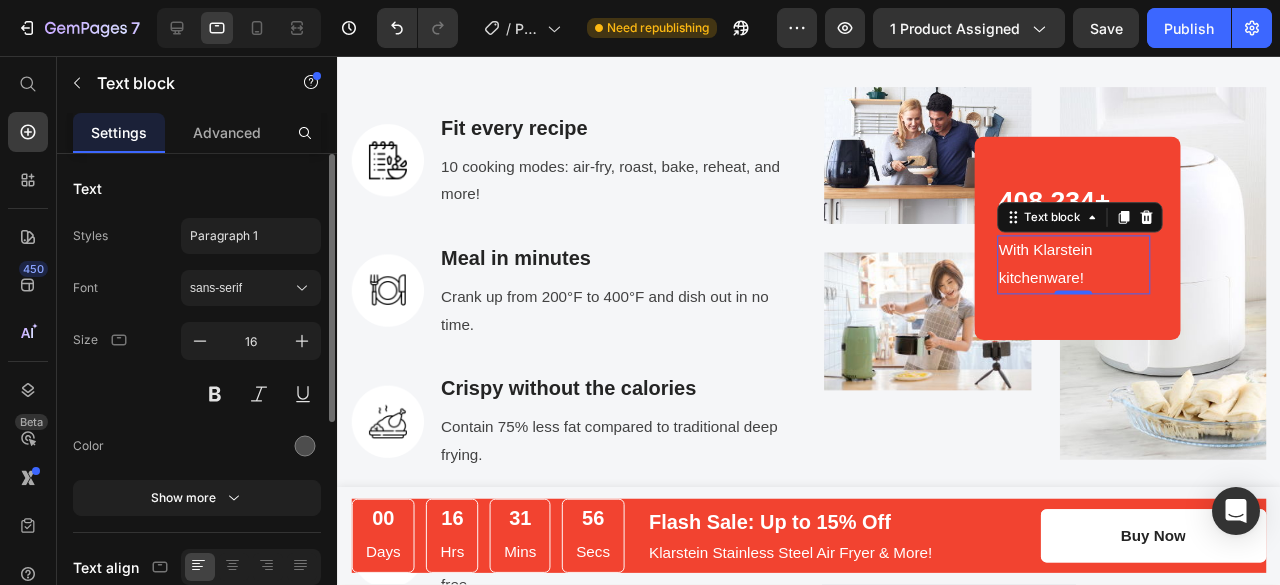 click on "With Klarstein kitchenware!" at bounding box center (1112, 276) 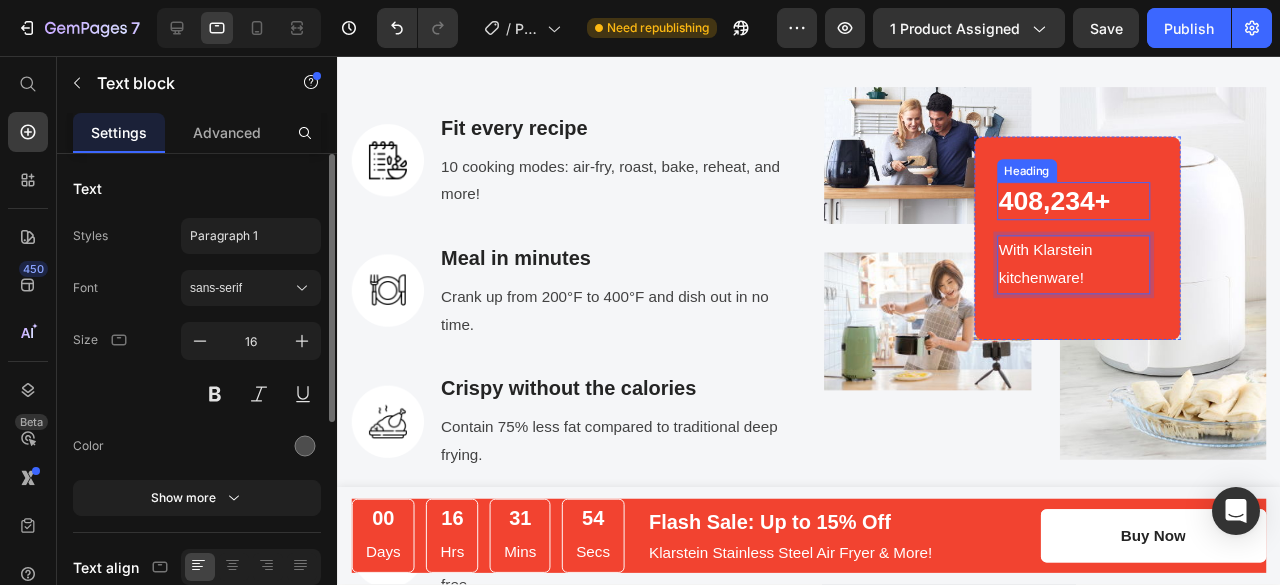 click on "408,234+" at bounding box center [1112, 209] 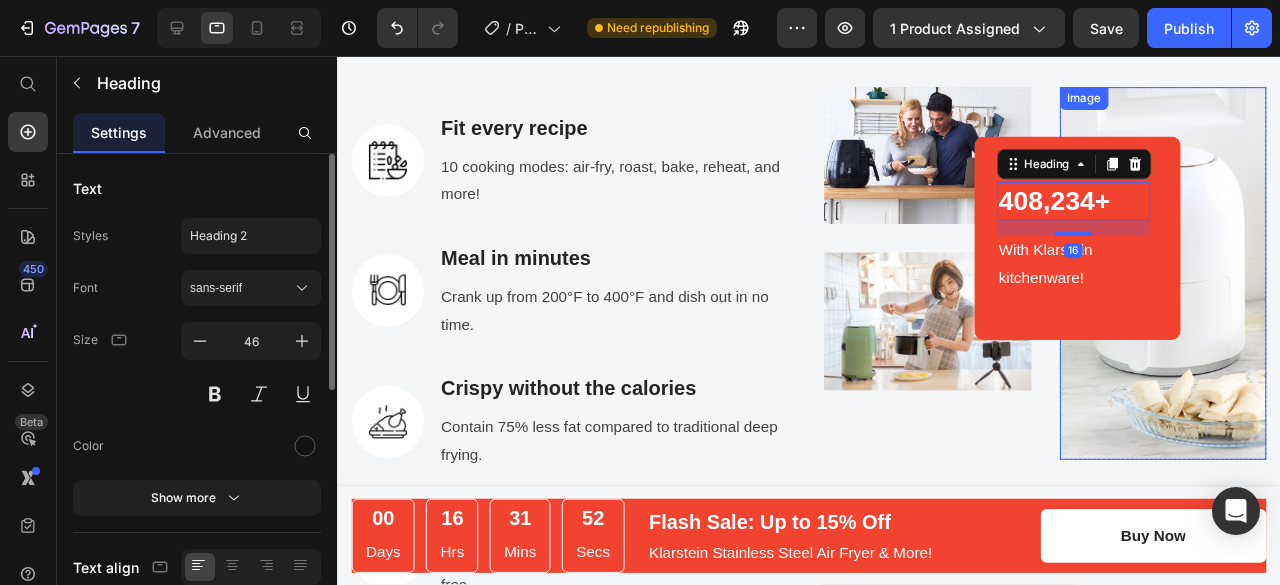 click at bounding box center [1206, 285] 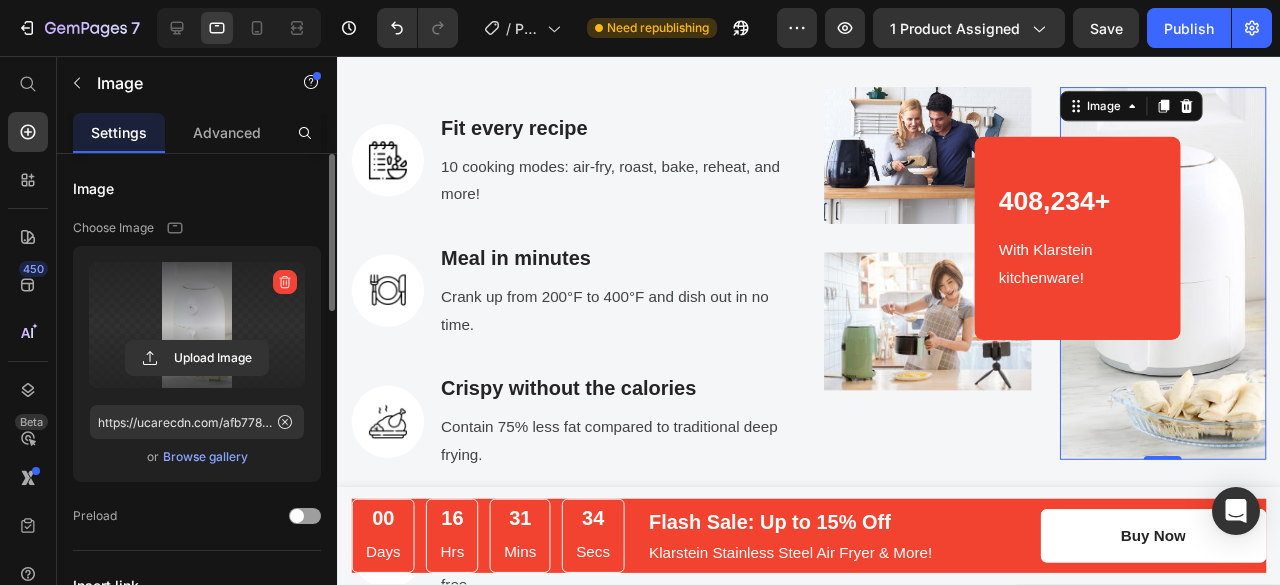 click at bounding box center (197, 325) 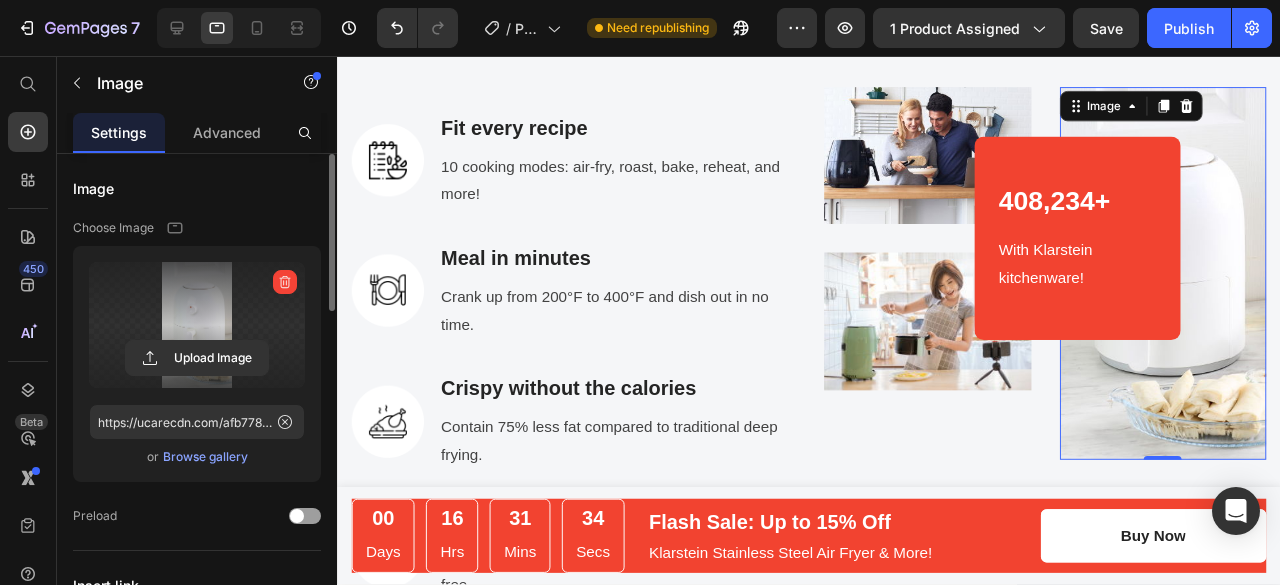 click 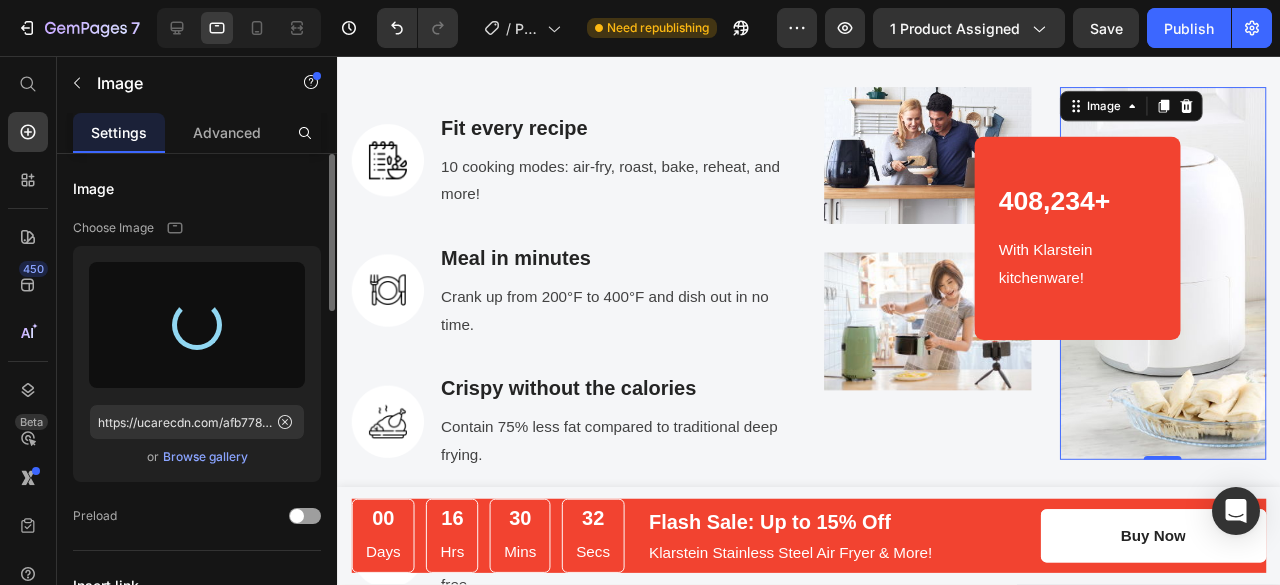 type on "https://cdn.shopify.com/s/files/1/0706/1857/9129/files/gempages_575009767479575664-e4165823-abc2-4c54-a613-36d9e82a55c6.png" 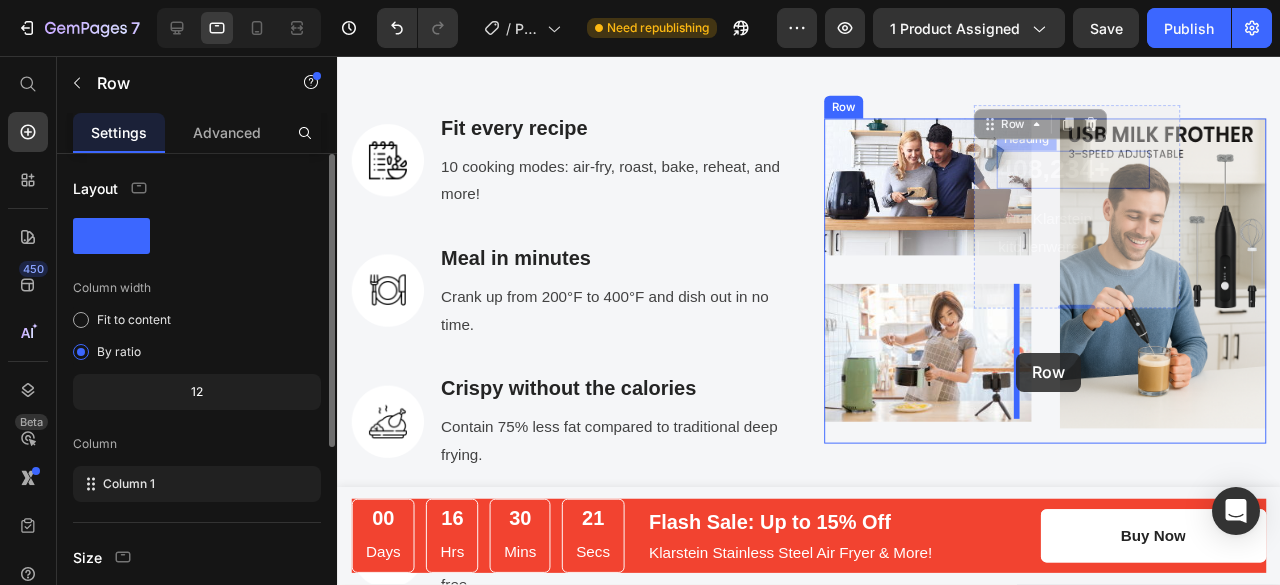 drag, startPoint x: 1094, startPoint y: 146, endPoint x: 1051, endPoint y: 368, distance: 226.12607 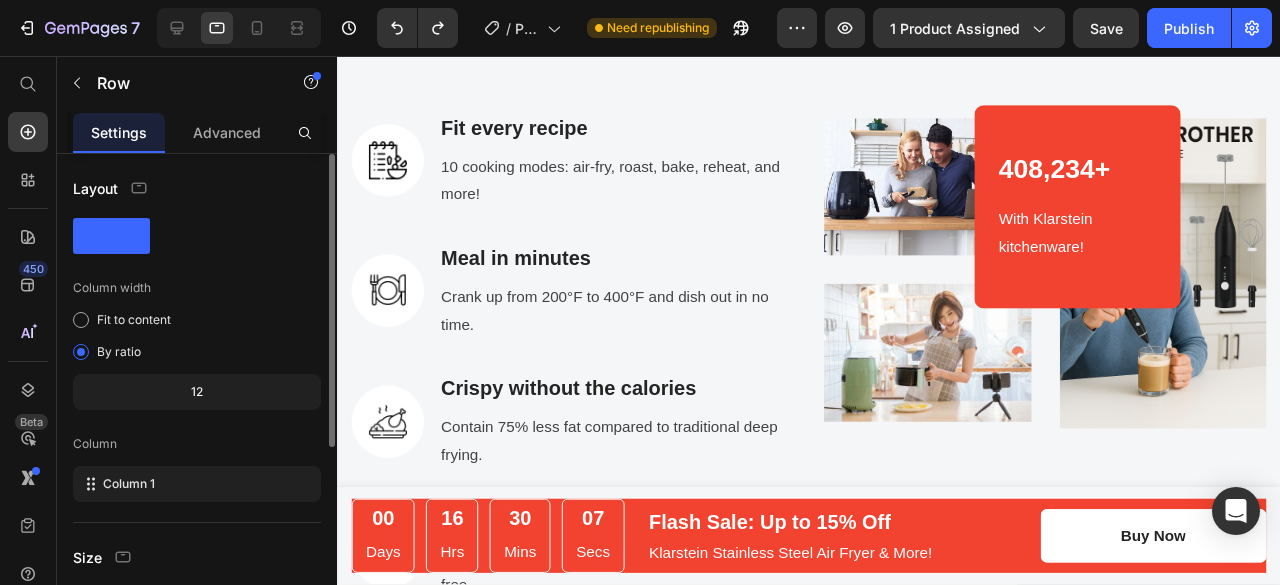 click on "[NUMBER], [NUMBER]+ Heading With [BRAND] kitchenware! [TEXT] Row" at bounding box center (1116, 215) 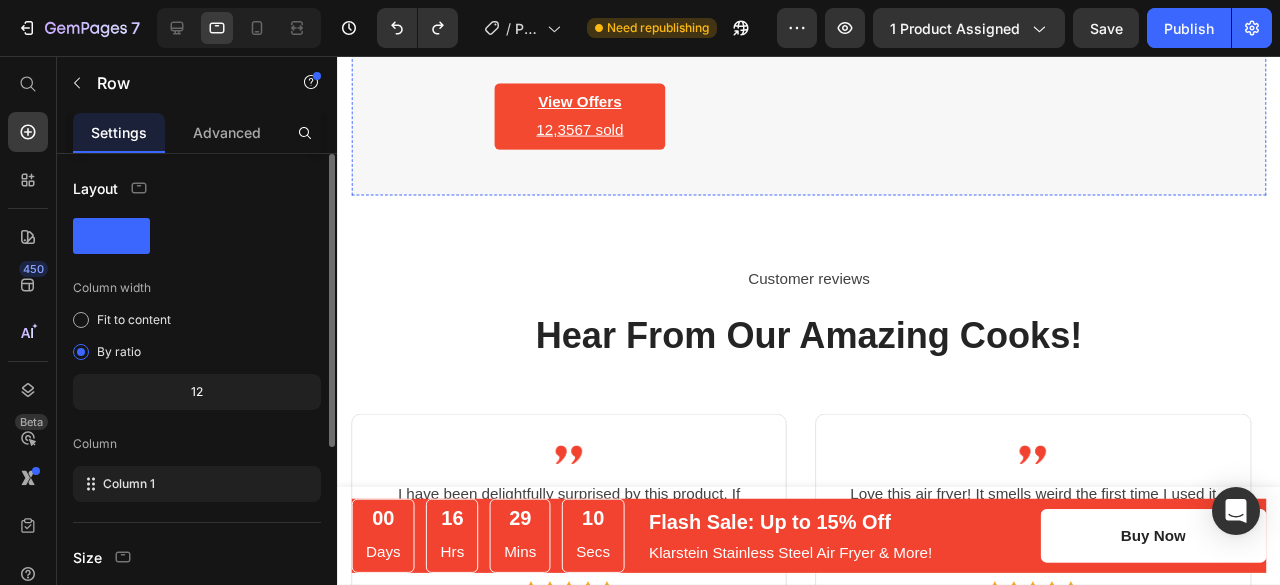 scroll, scrollTop: 3148, scrollLeft: 0, axis: vertical 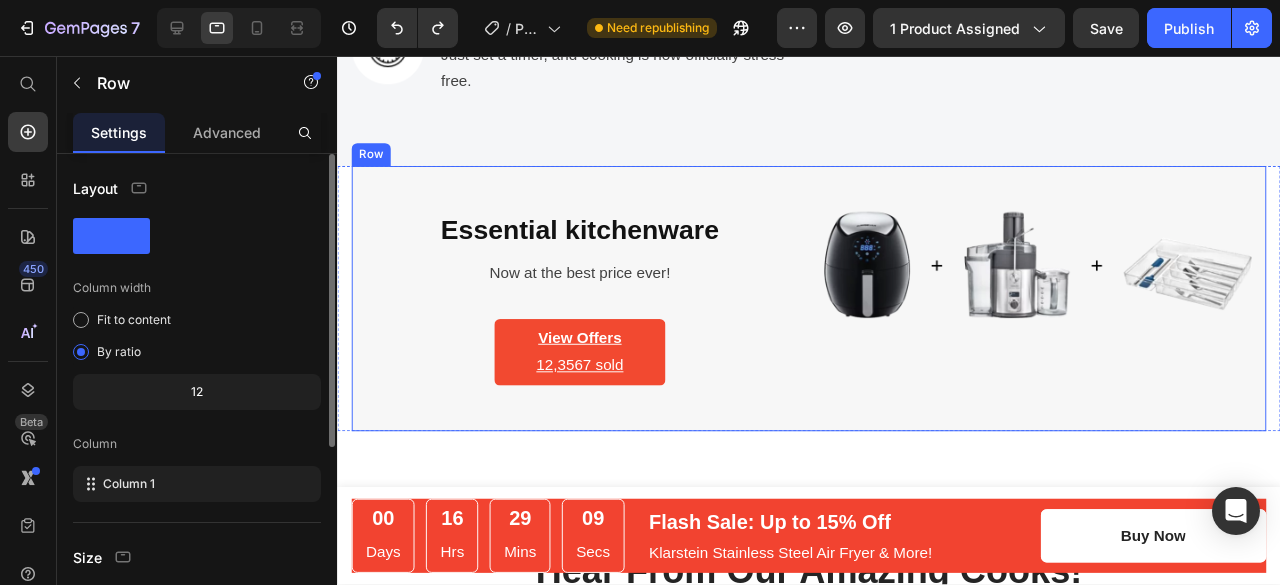 click on "Essential kitchenware Heading Now at the best price ever! Text block View Offers 12,3567 sold Text block Row" at bounding box center (592, 311) 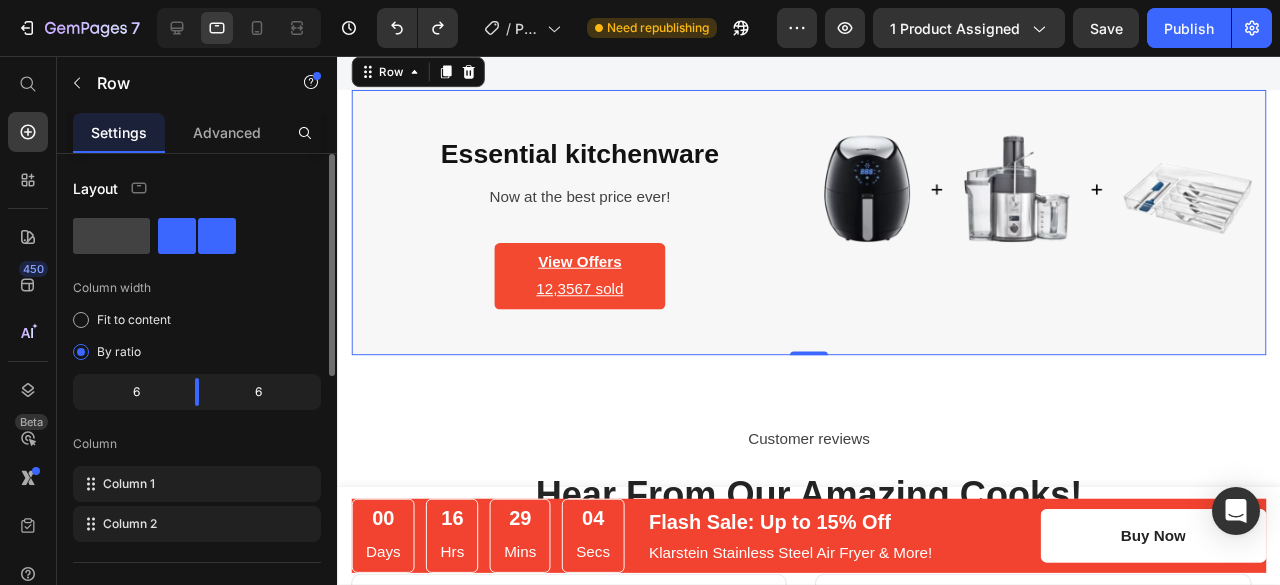 scroll, scrollTop: 3226, scrollLeft: 0, axis: vertical 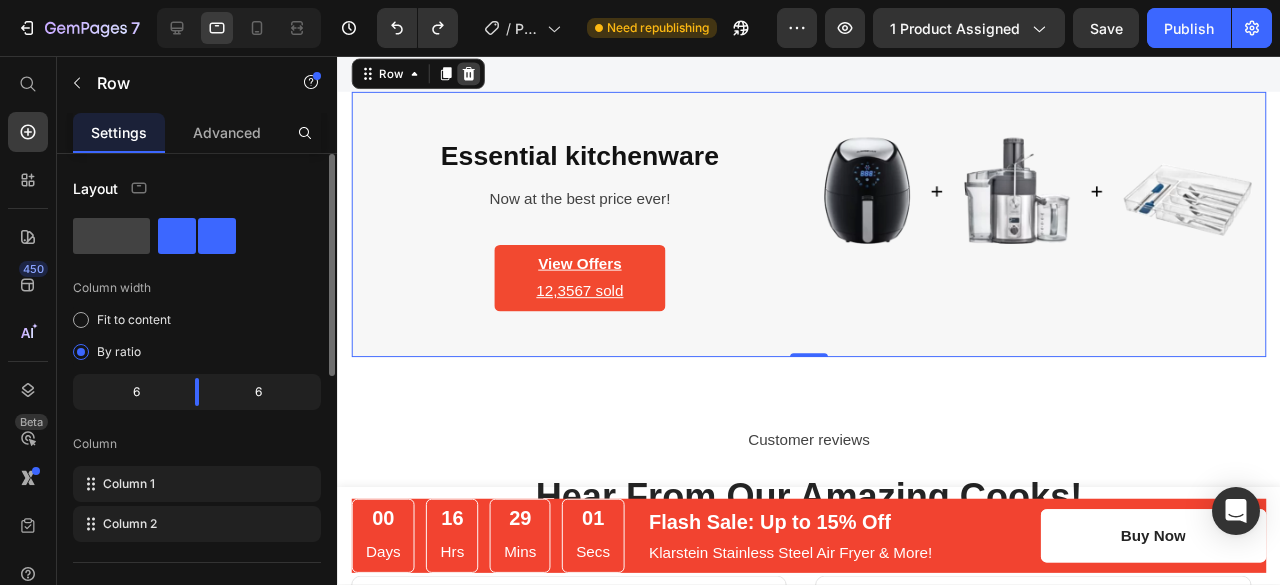 click at bounding box center (475, 75) 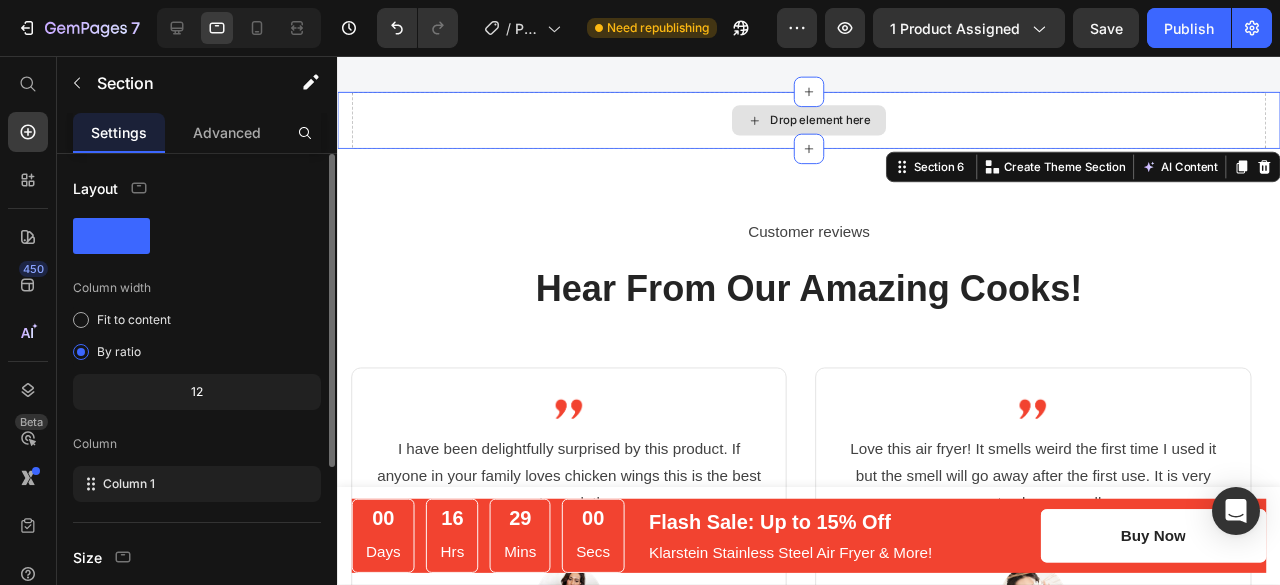 click on "Drop element here" at bounding box center [833, 124] 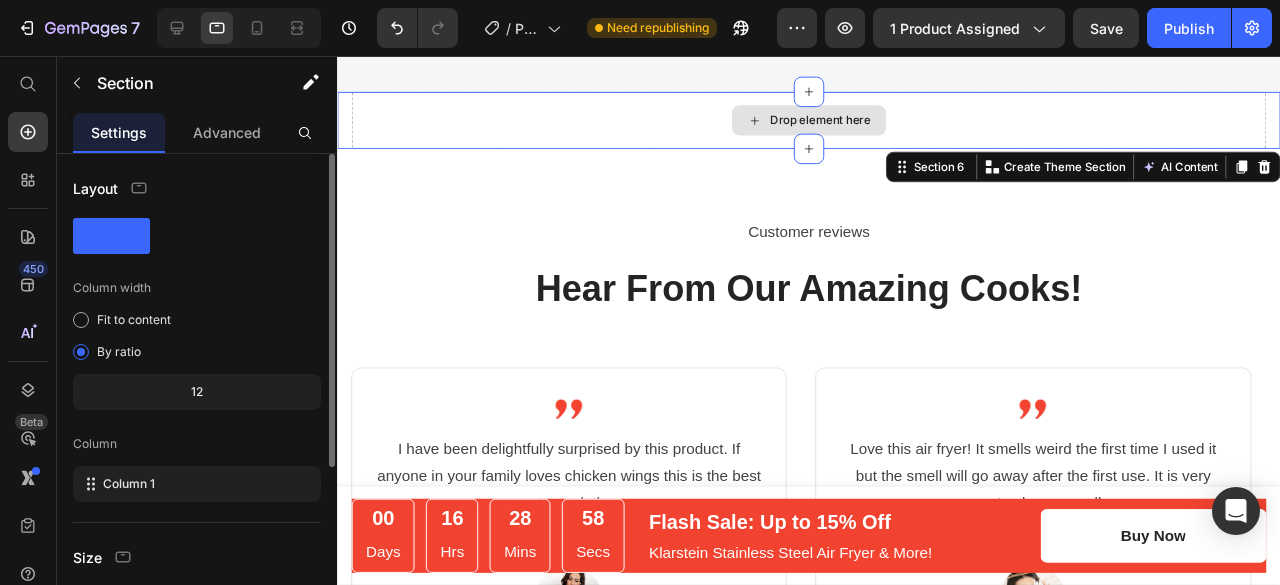 click on "Drop element here" at bounding box center (833, 124) 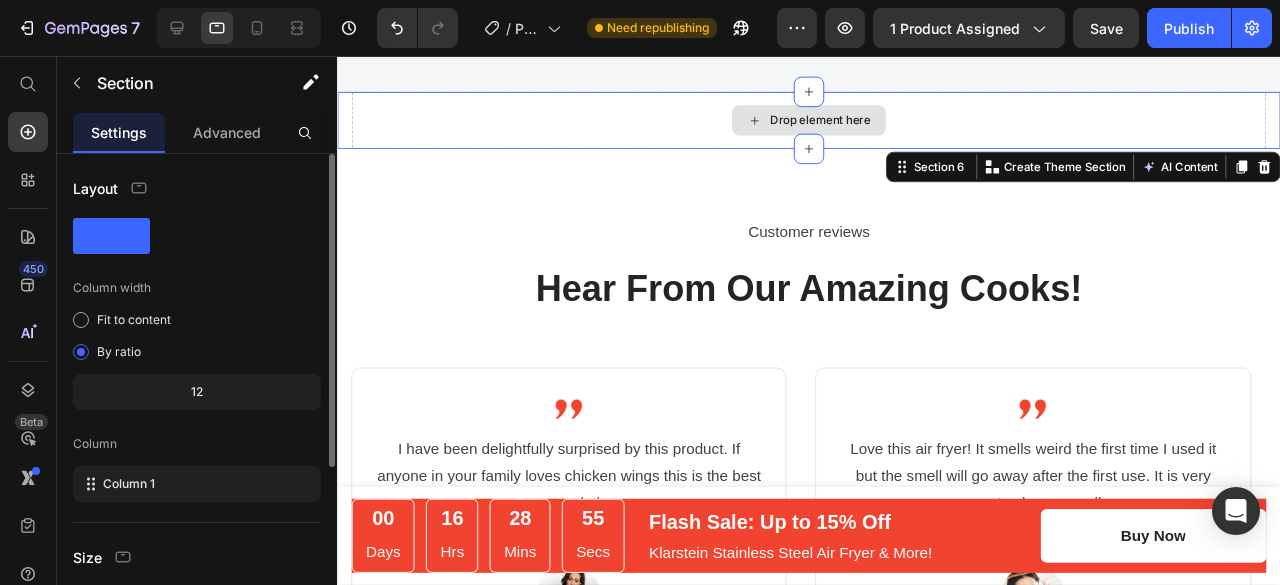 click on "Drop element here" at bounding box center (833, 124) 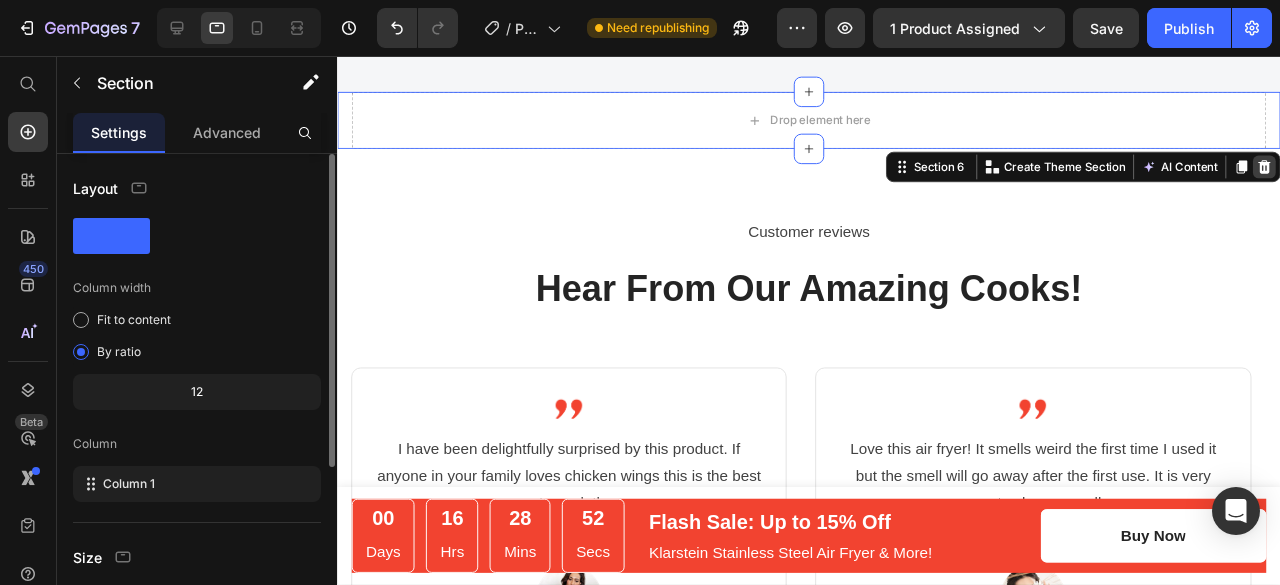 click 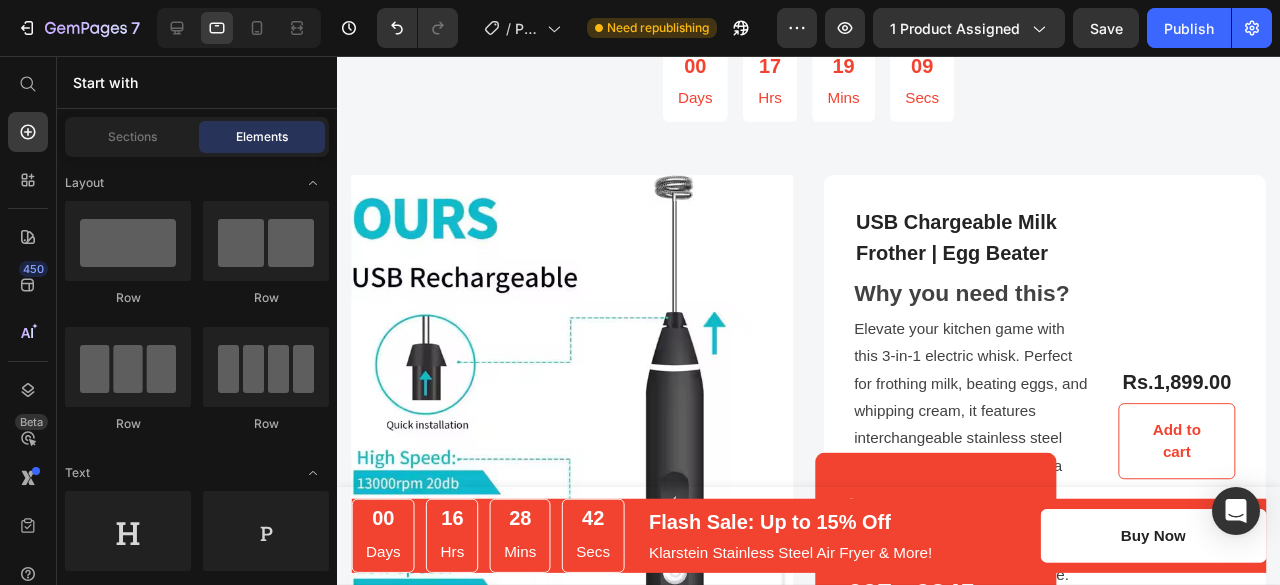 scroll, scrollTop: 4040, scrollLeft: 0, axis: vertical 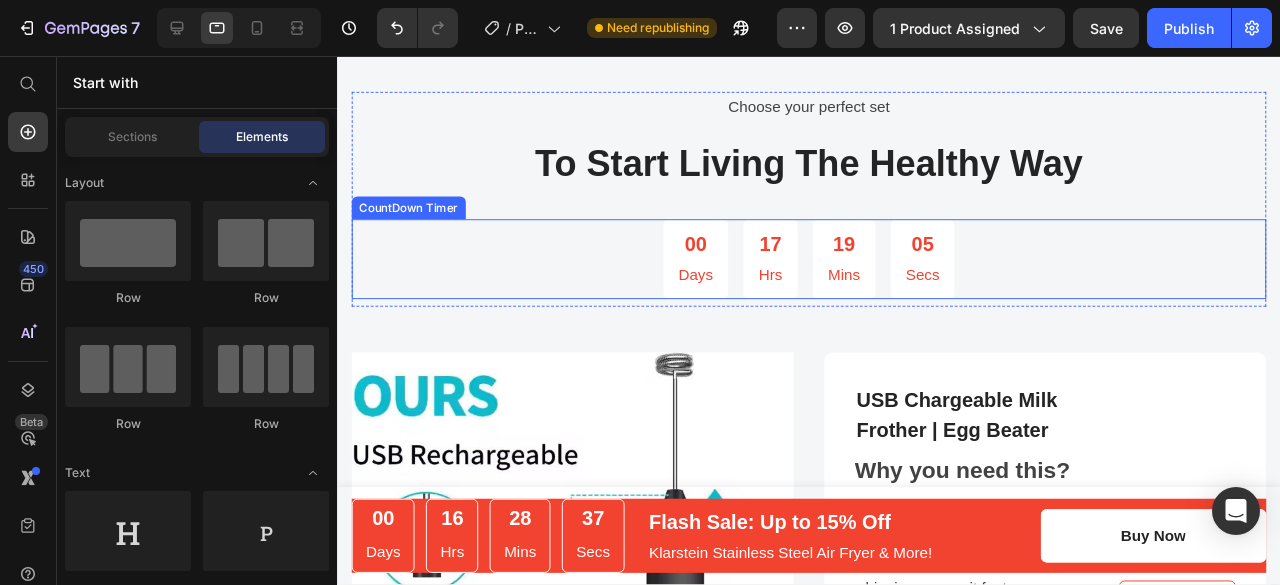 click on "Hrs" at bounding box center (792, 287) 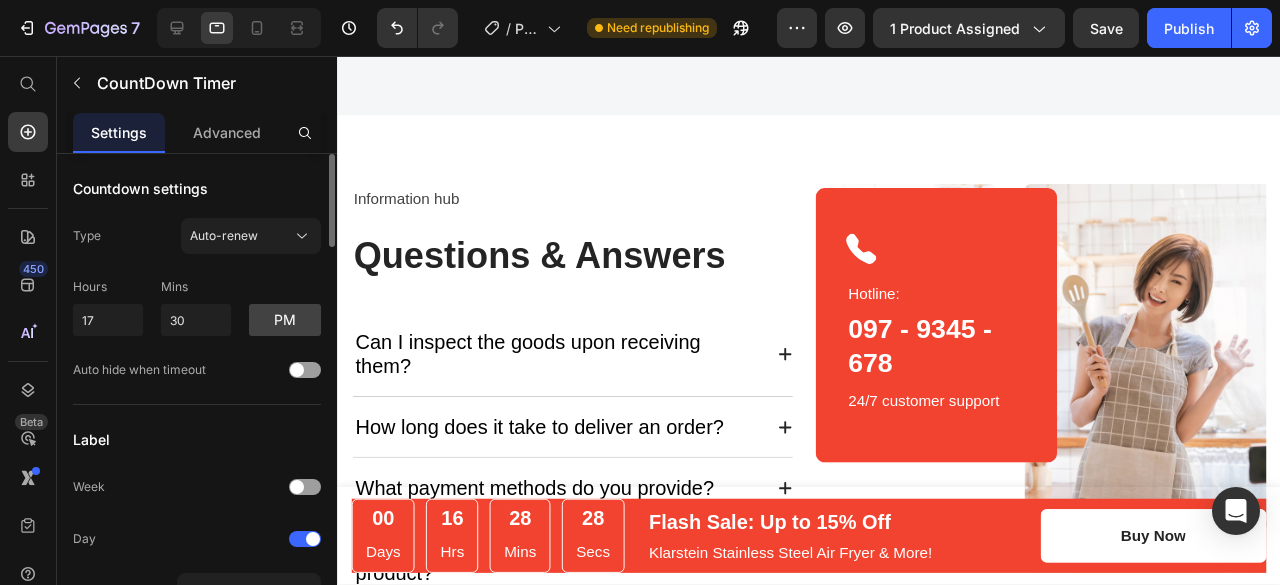 scroll, scrollTop: 5032, scrollLeft: 0, axis: vertical 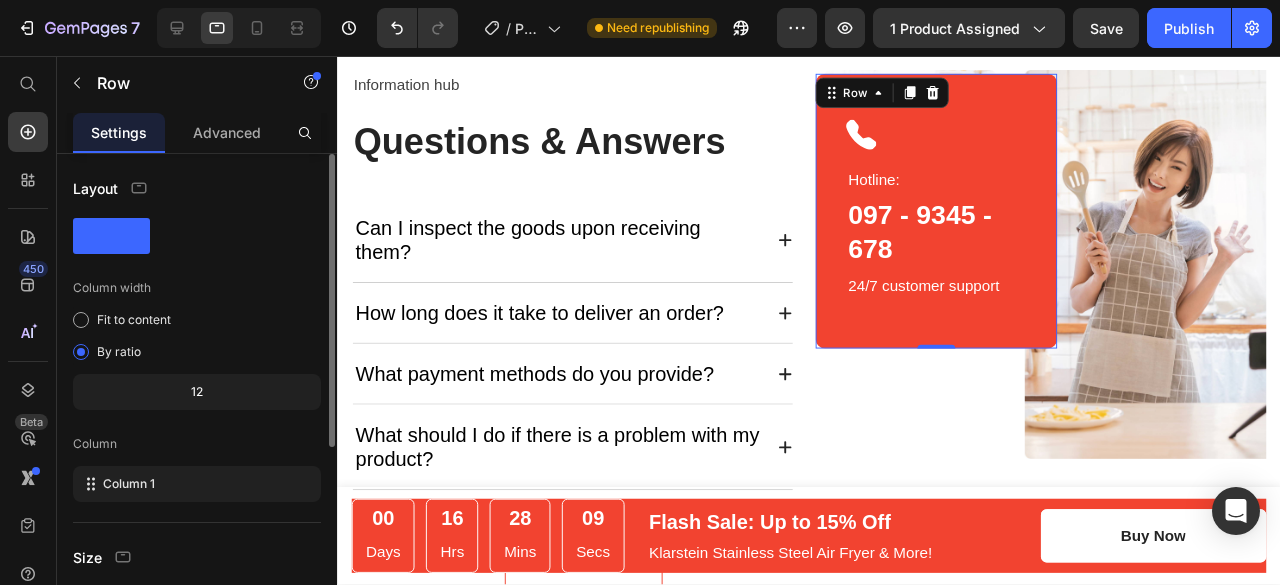 click on "Icon Hotline: Text block [NUMBER] - [PHONE] - [PHONE] Heading [NUMBER]/[NUMBER] customer support Text block Row   [NUMBER]" at bounding box center [967, 219] 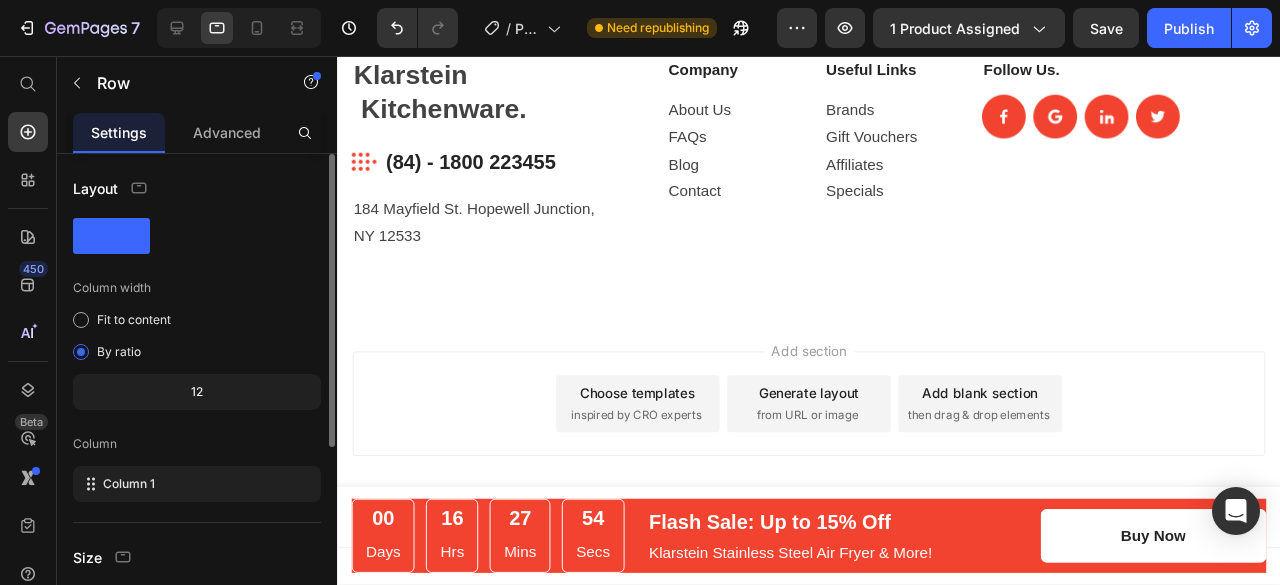 scroll, scrollTop: 6335, scrollLeft: 0, axis: vertical 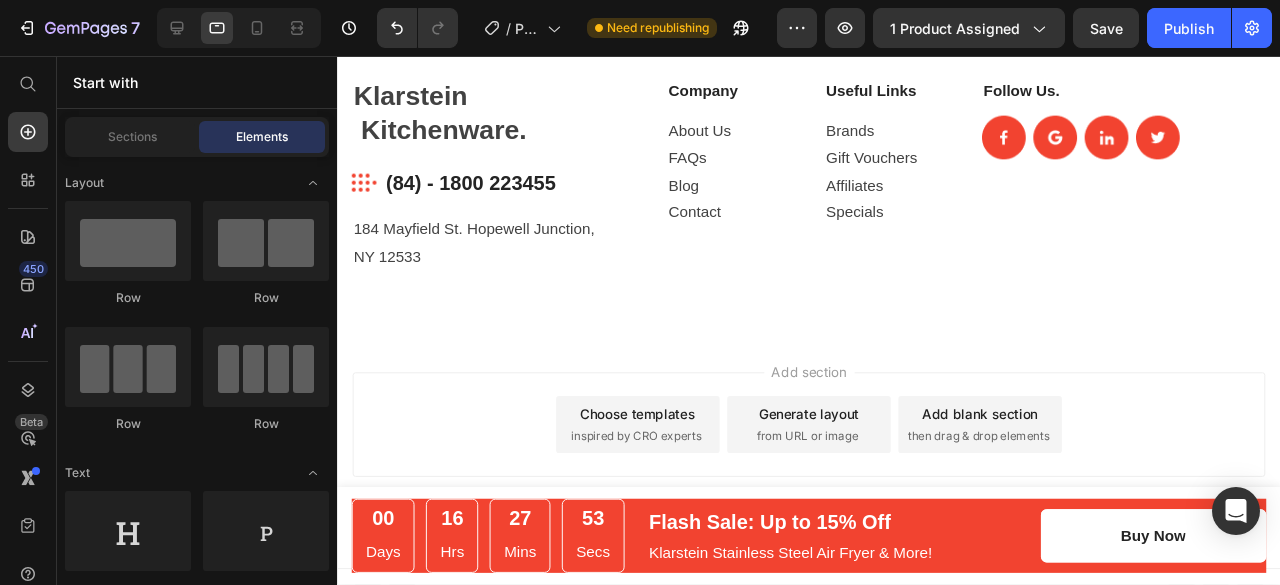 click on "Add section Choose templates inspired by CRO experts Generate layout from URL or image Add blank section then drag & drop elements" at bounding box center [833, 444] 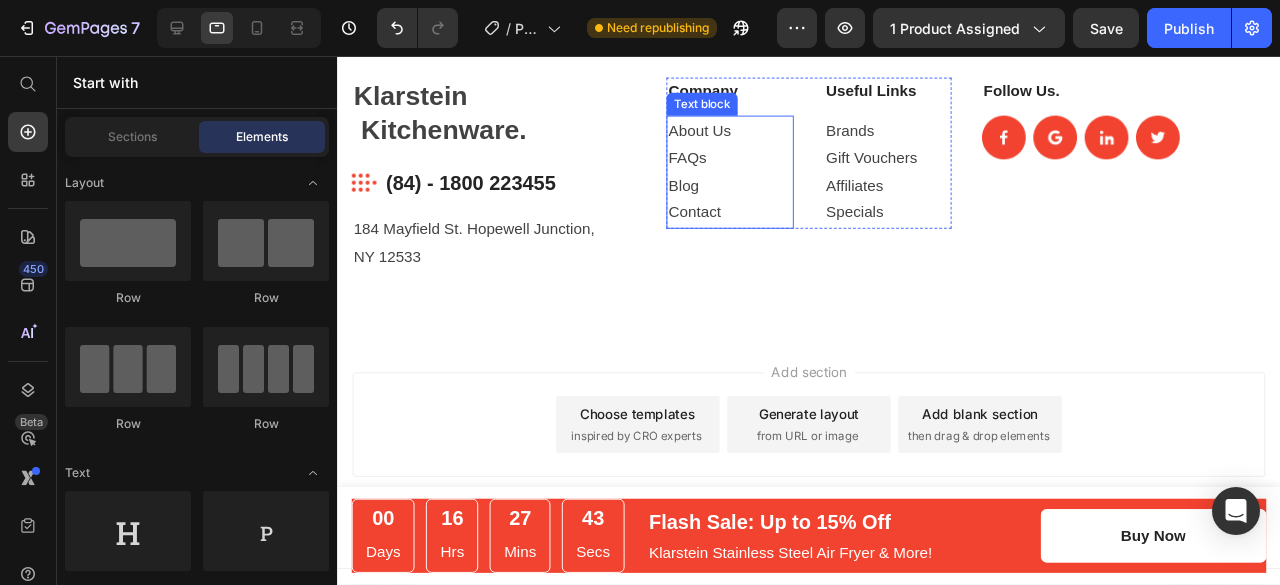 click on "About Us FAQs Blog Contact" at bounding box center [750, 178] 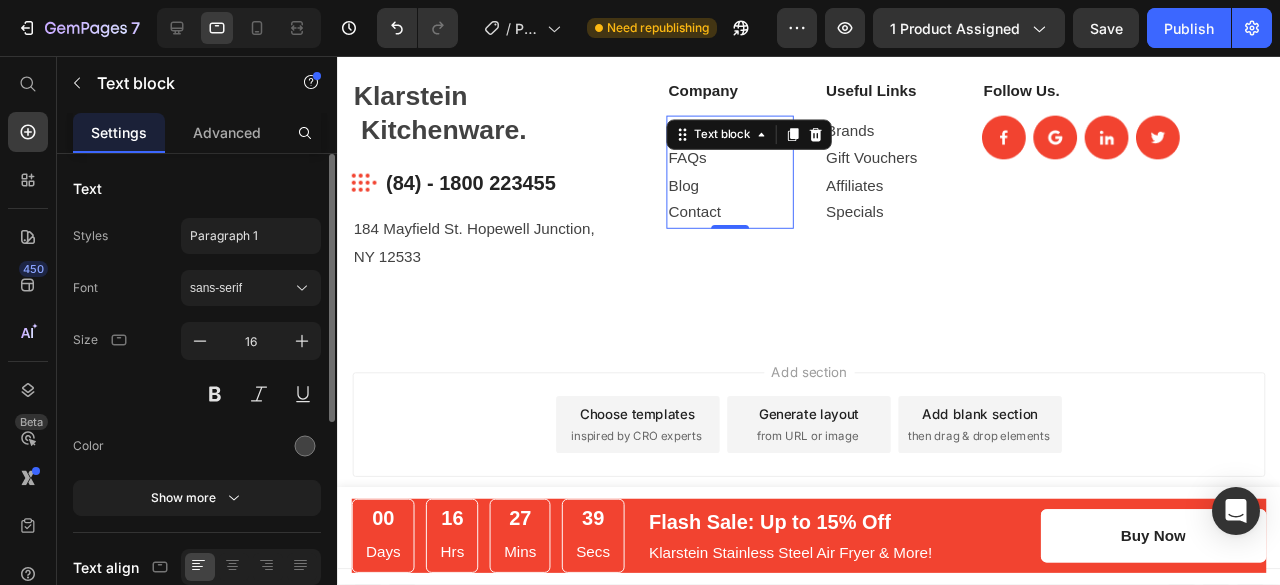 click on "About Us FAQs Blog Contact" at bounding box center [750, 178] 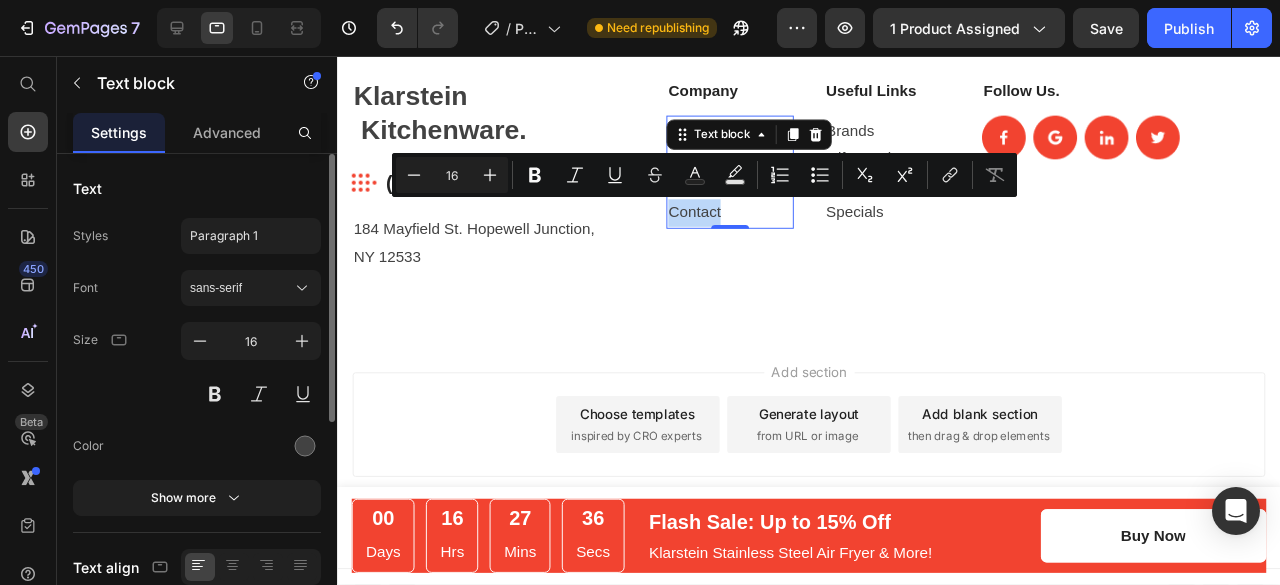 drag, startPoint x: 739, startPoint y: 218, endPoint x: 678, endPoint y: 209, distance: 61.66036 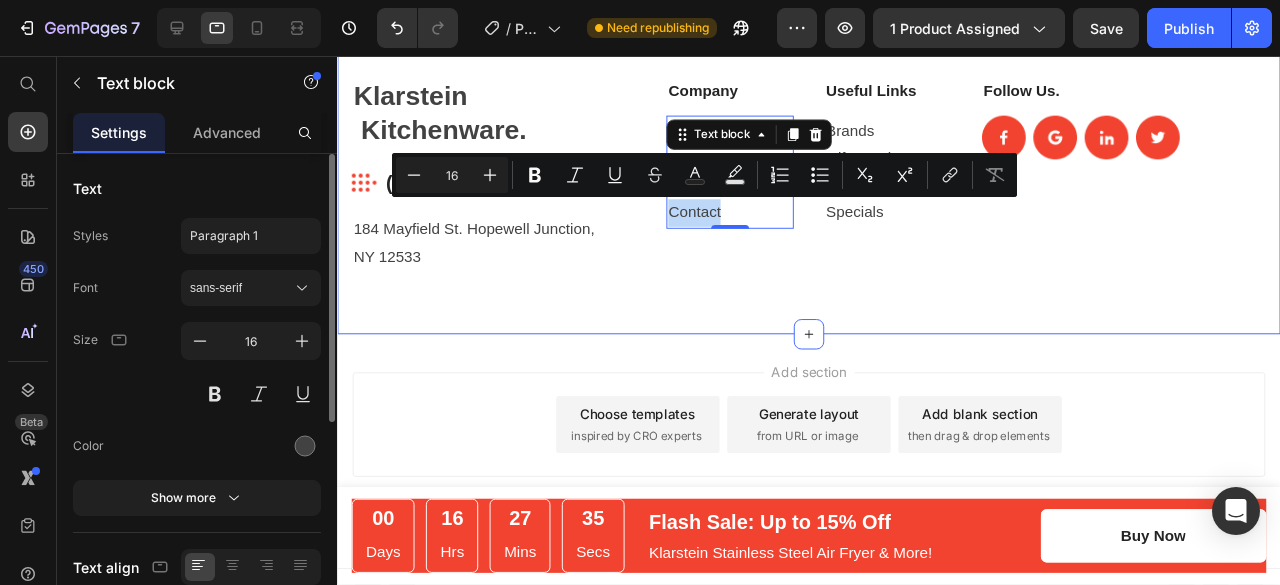 click on "Klarstein  Kitchenware. Heading Image ([NUMBER]) - [PHONE] Text block Row [NUMBER] [STREET] [CITY], [STATE] [POSTAL CODE] Text block Company Text block About Us FAQs Blog Contact Text block   [NUMBER] Useful Links Text block Brands Gift Vouchers Affiliates Specials Text block Row Follow Us. Text block Image Image Image Image Row Row" at bounding box center (833, 198) 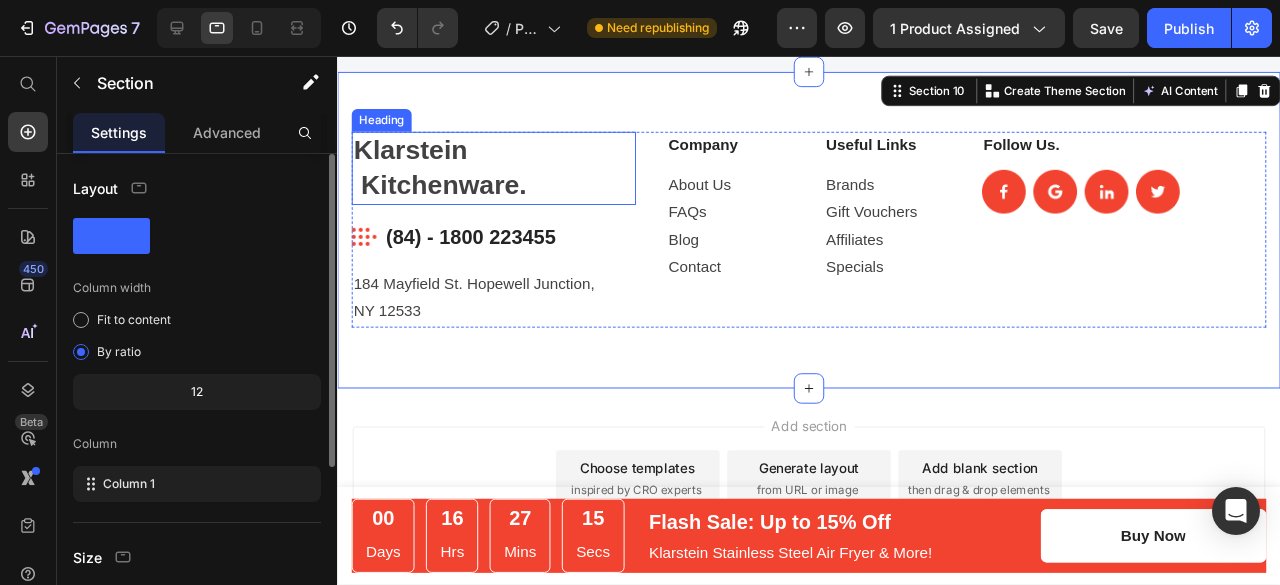 scroll, scrollTop: 6276, scrollLeft: 0, axis: vertical 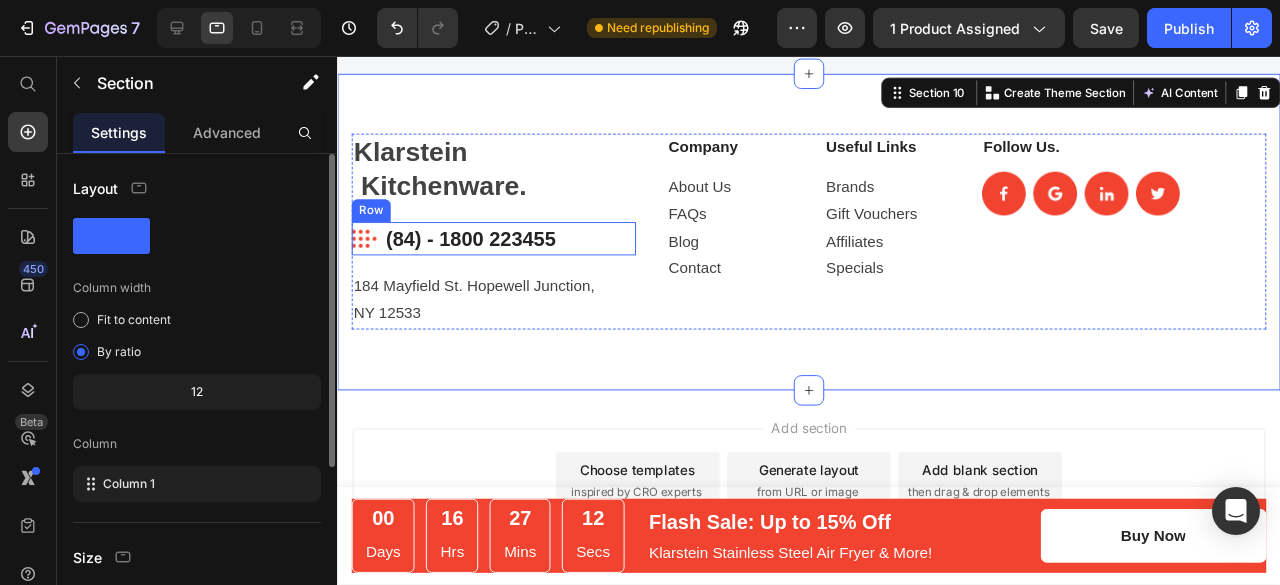 click on "Image ([NUMBER]) - [PHONE] Text block Row" at bounding box center [501, 249] 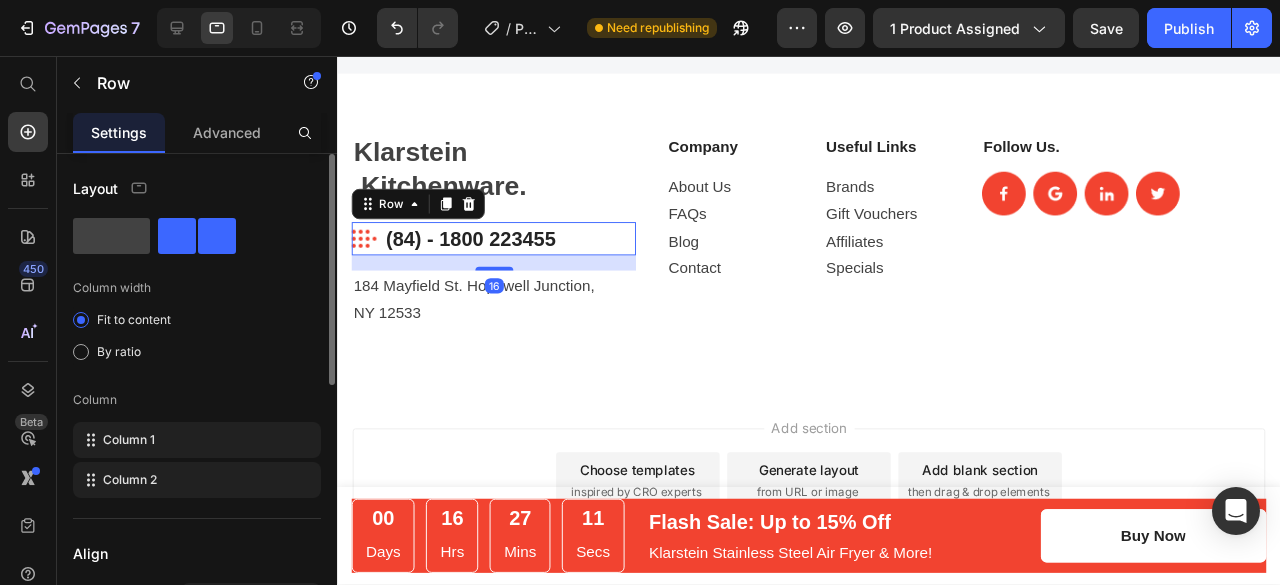 click on "Image ([NUMBER]) - [PHONE] Text block Row   [NUMBER]" at bounding box center [501, 249] 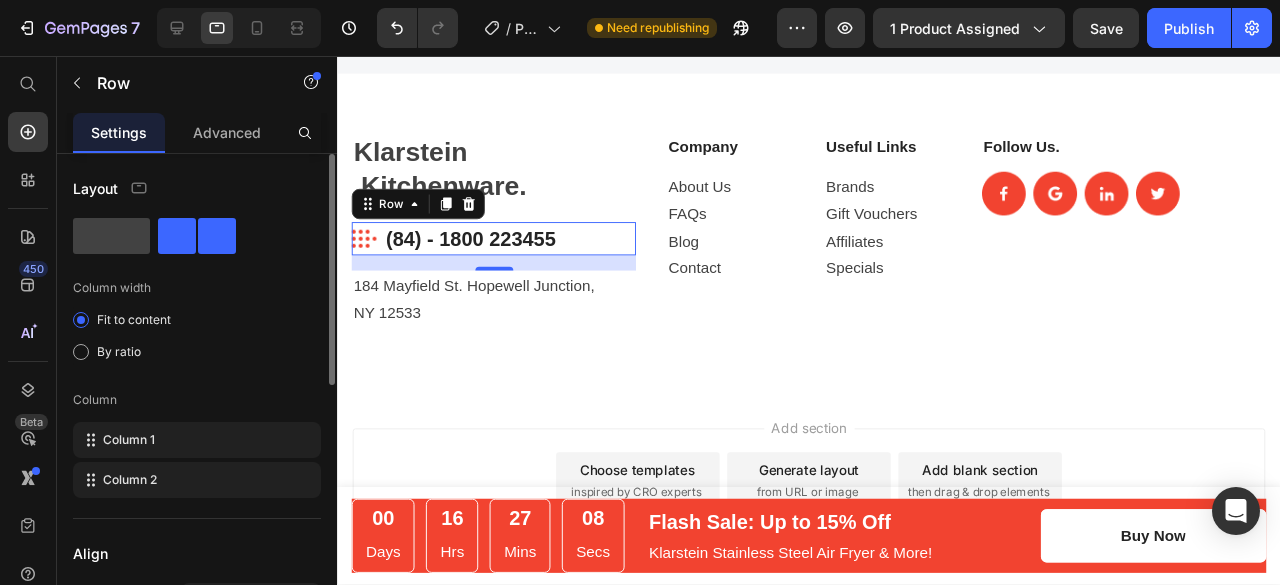 click on "Image ([NUMBER]) - [PHONE] Text block Row   [NUMBER]" at bounding box center [501, 249] 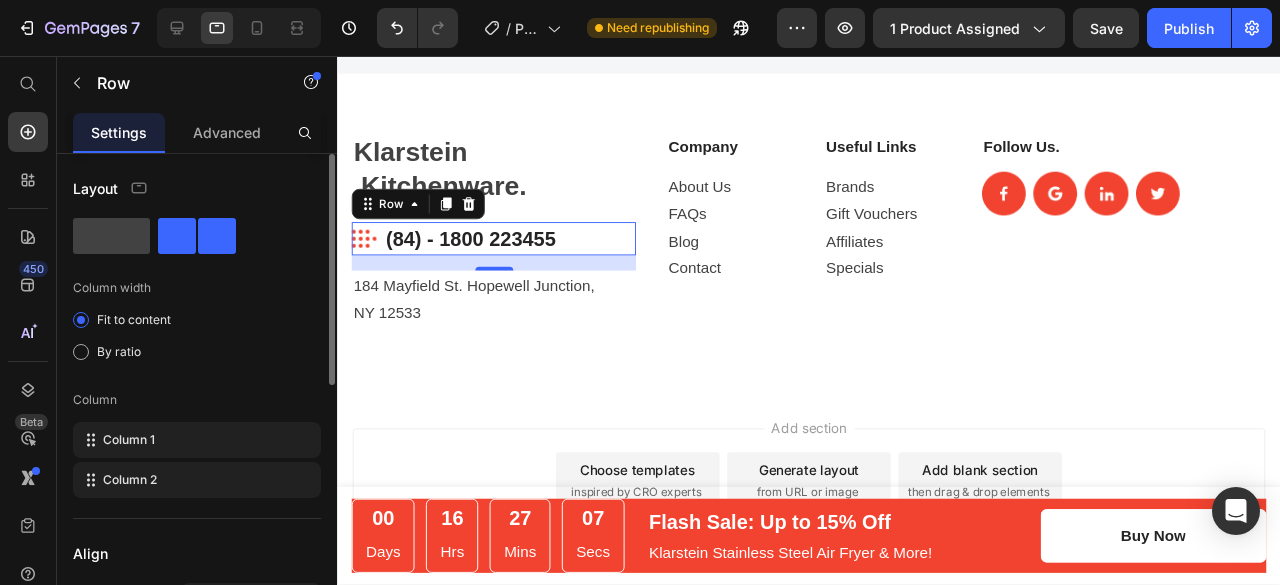 click on "Image ([NUMBER]) - [PHONE] Text block Row   [NUMBER]" at bounding box center (501, 249) 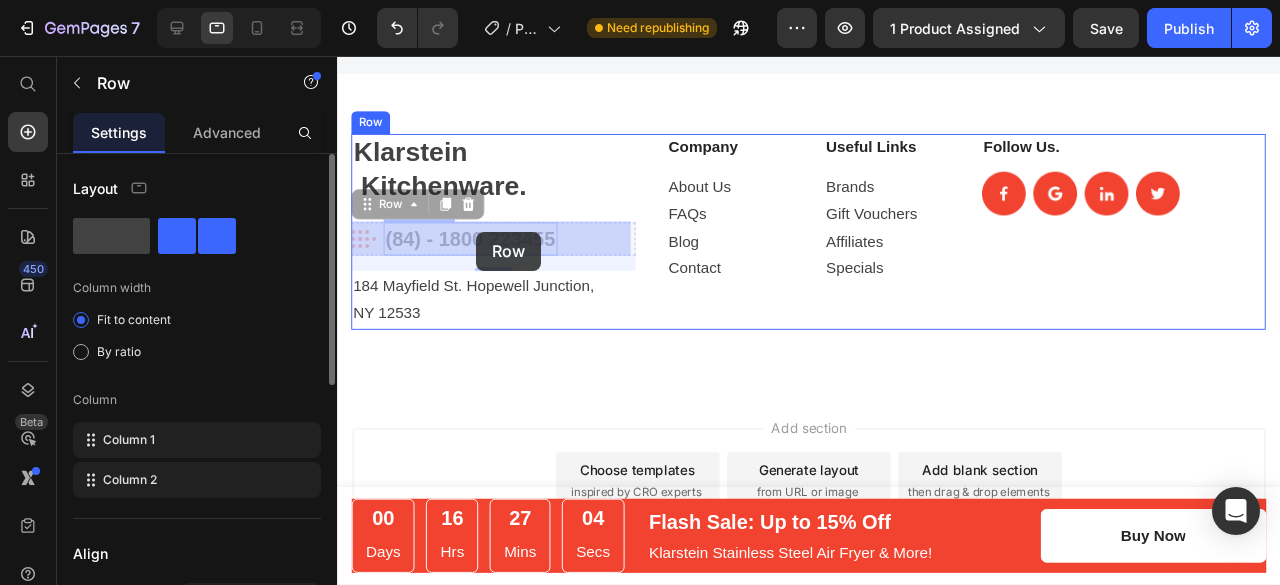 drag, startPoint x: 566, startPoint y: 241, endPoint x: 486, endPoint y: 241, distance: 80 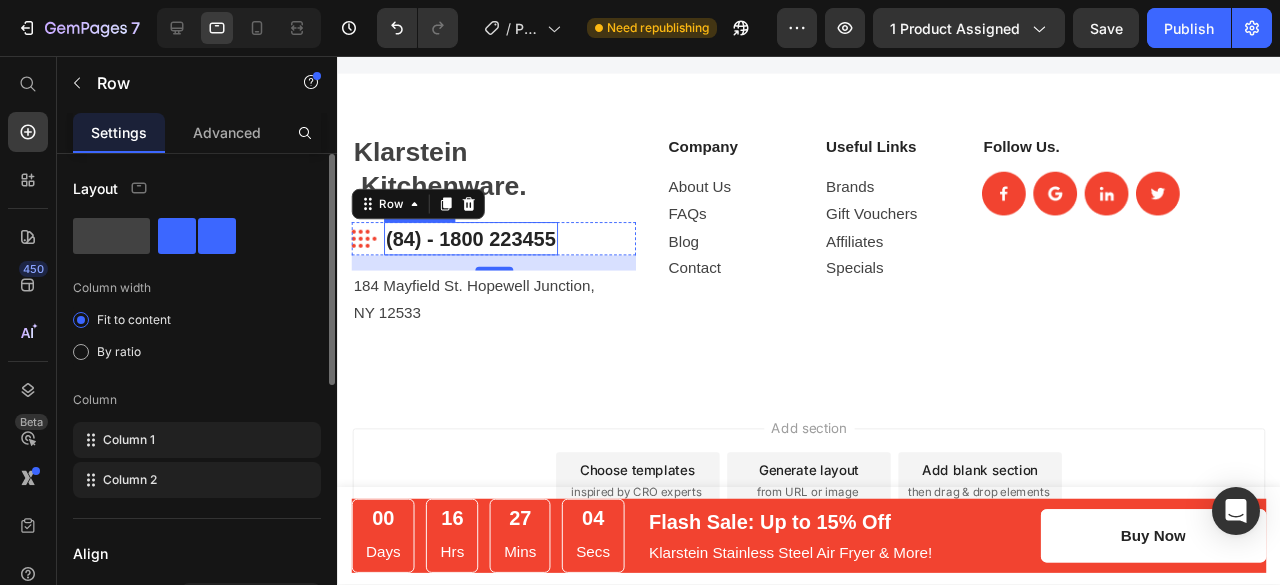 click on "(84) - 1800 223455" at bounding box center (477, 249) 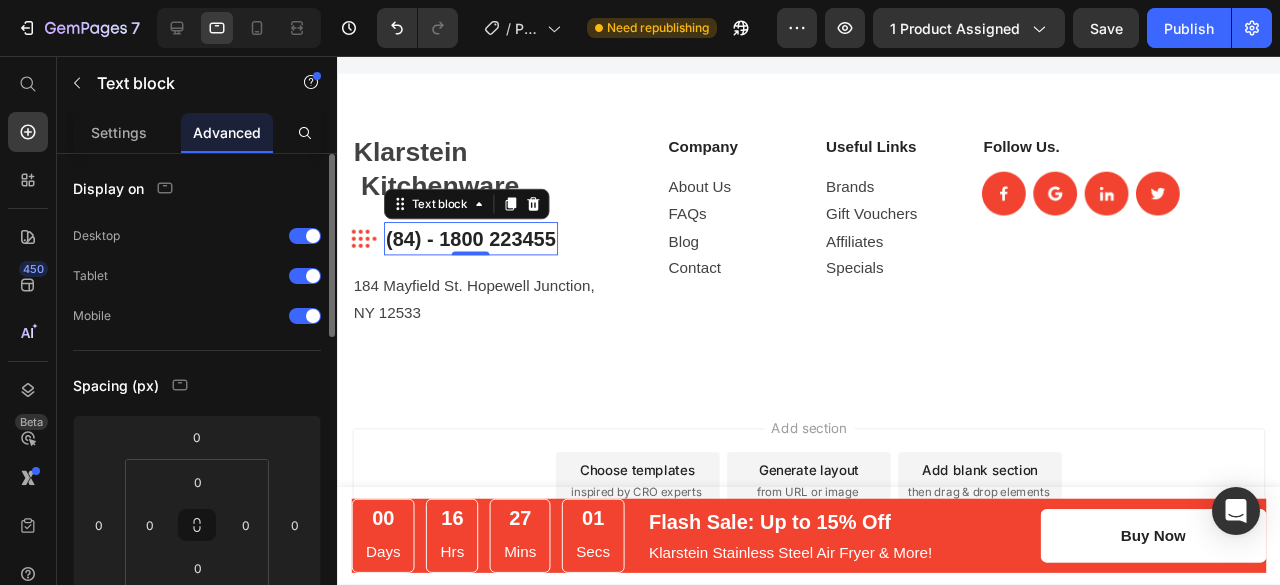 click on "(84) - 1800 223455" at bounding box center [477, 249] 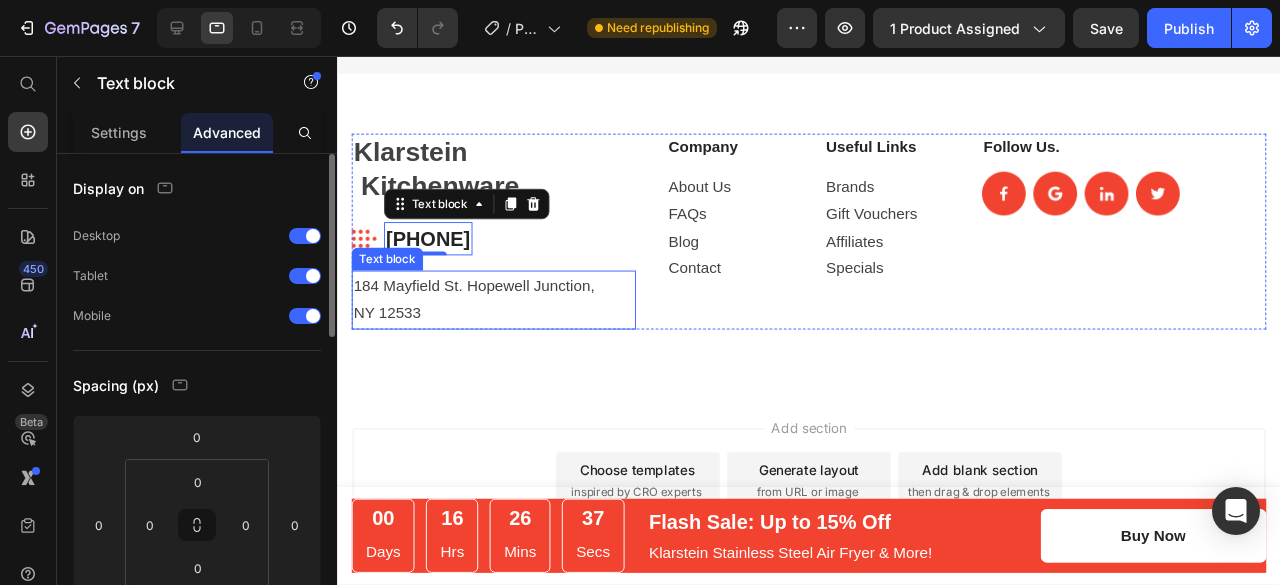 scroll, scrollTop: 6323, scrollLeft: 0, axis: vertical 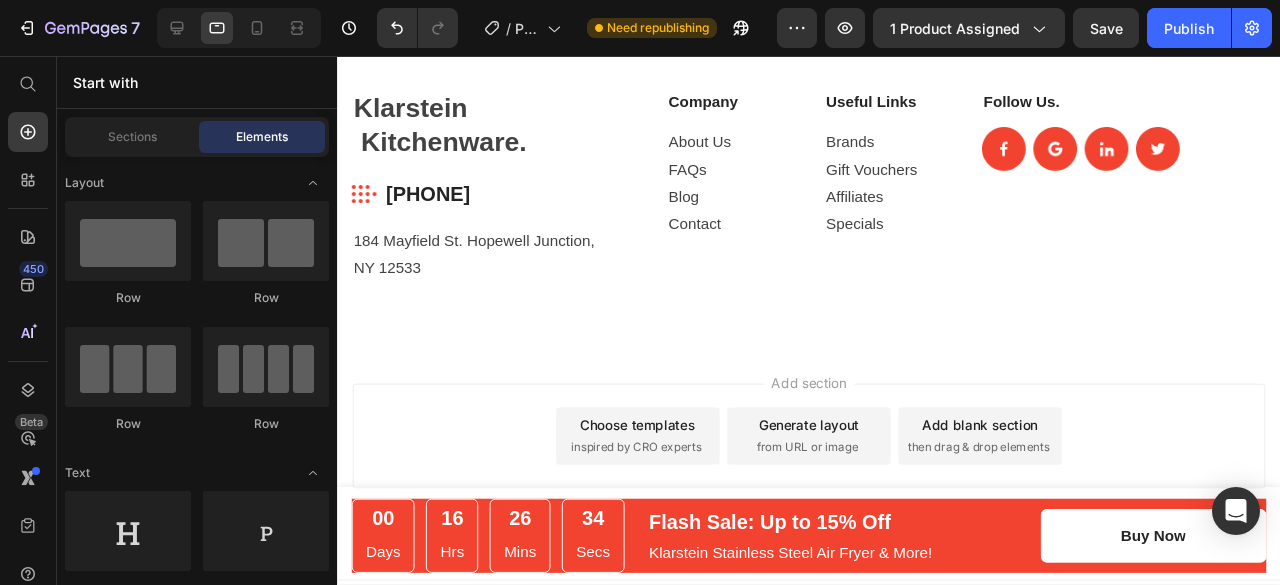 click on "Add section Choose templates inspired by CRO experts Generate layout from URL or image Add blank section then drag & drop elements" at bounding box center [833, 484] 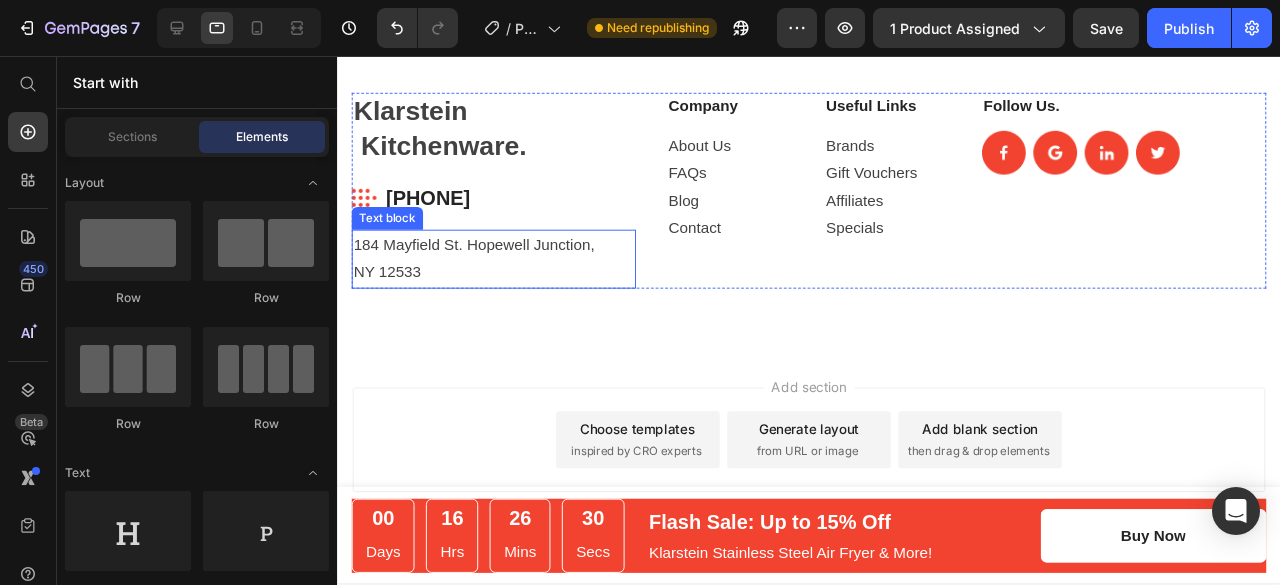 scroll, scrollTop: 6135, scrollLeft: 0, axis: vertical 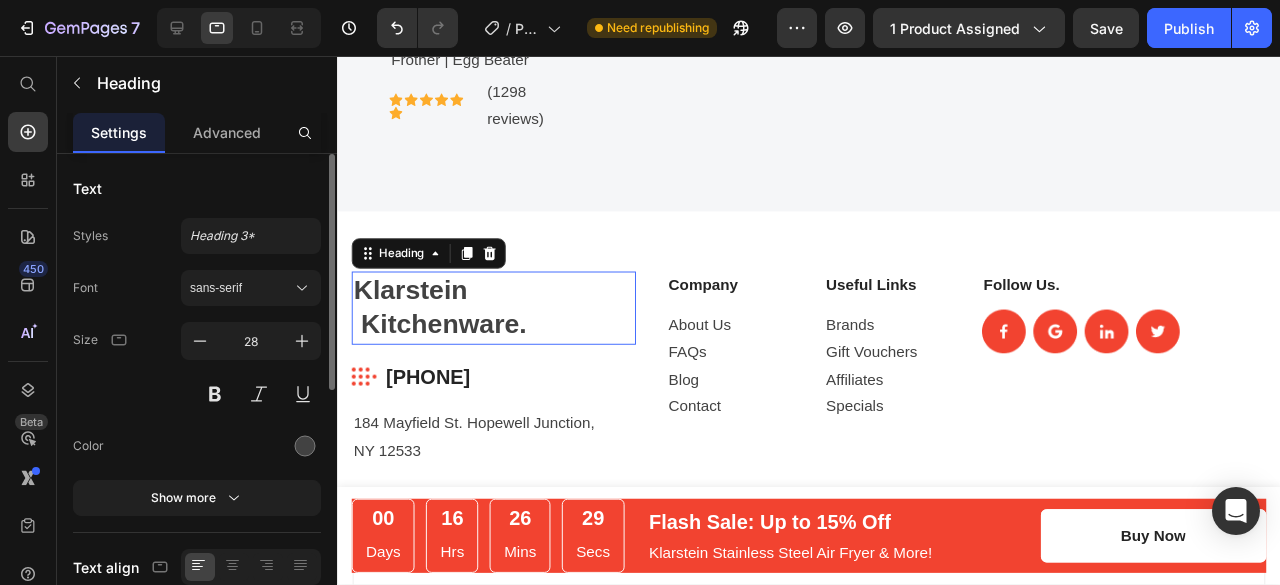 click on "Klarstein  Kitchenware." at bounding box center [501, 321] 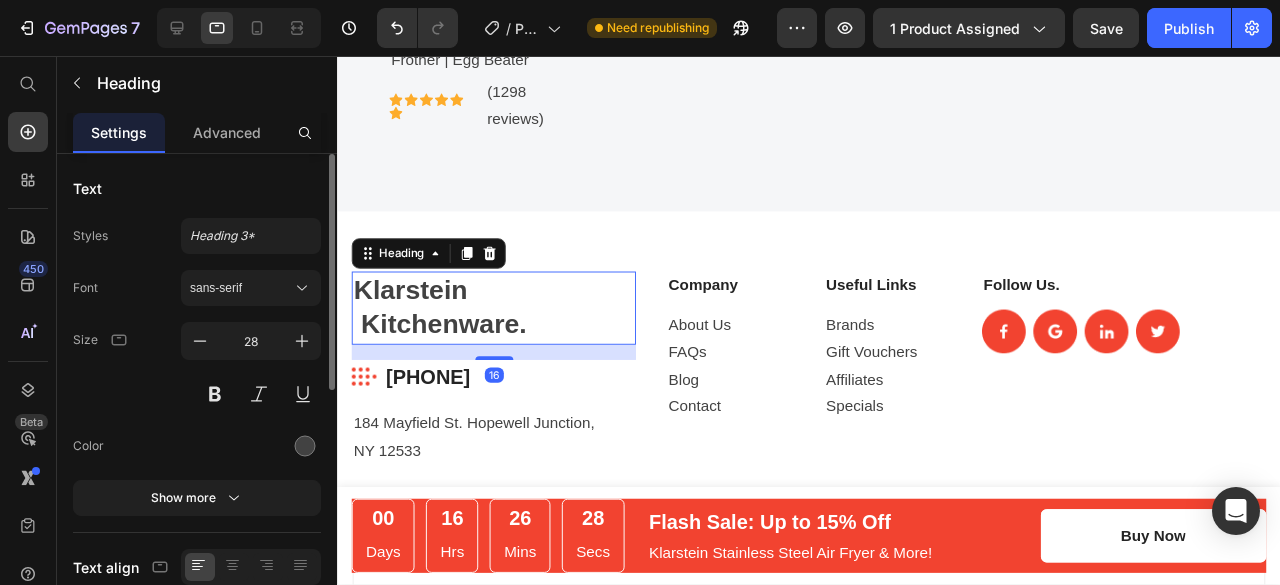 click on "Klarstein  Kitchenware." at bounding box center [501, 321] 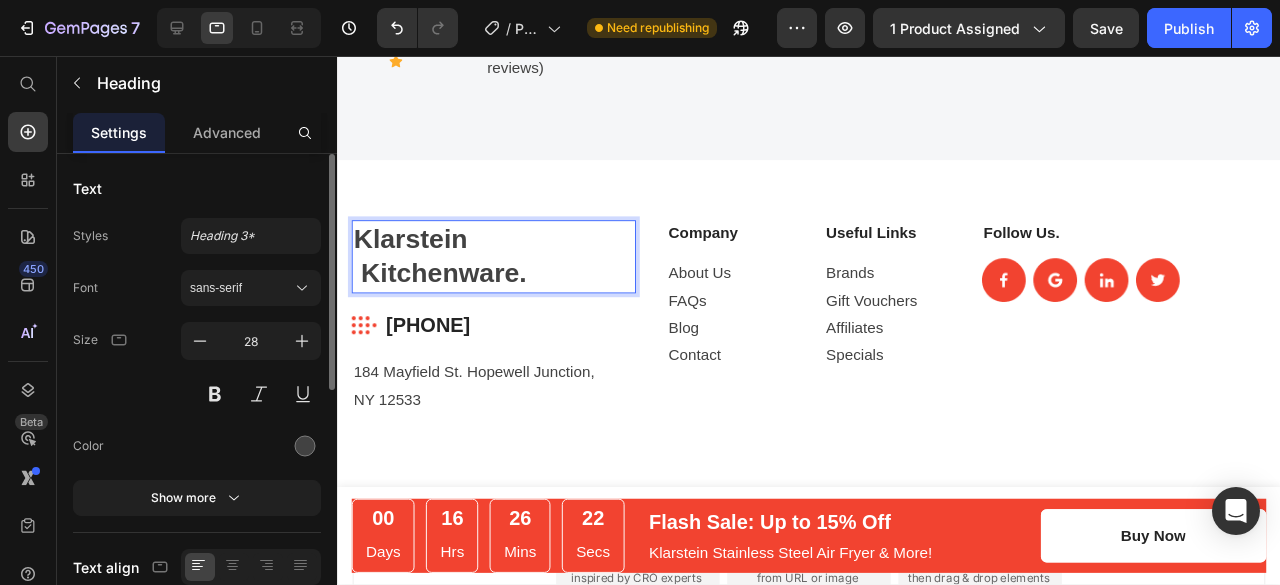 scroll, scrollTop: 6187, scrollLeft: 0, axis: vertical 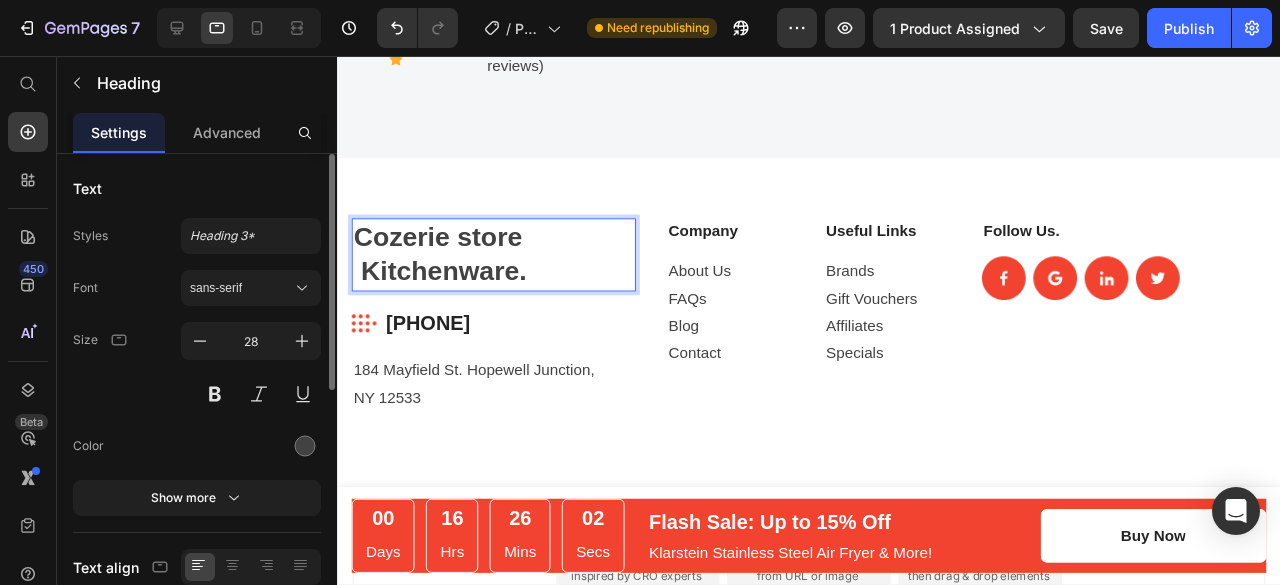 click on "Cozerie store  Kitchenware." at bounding box center (501, 265) 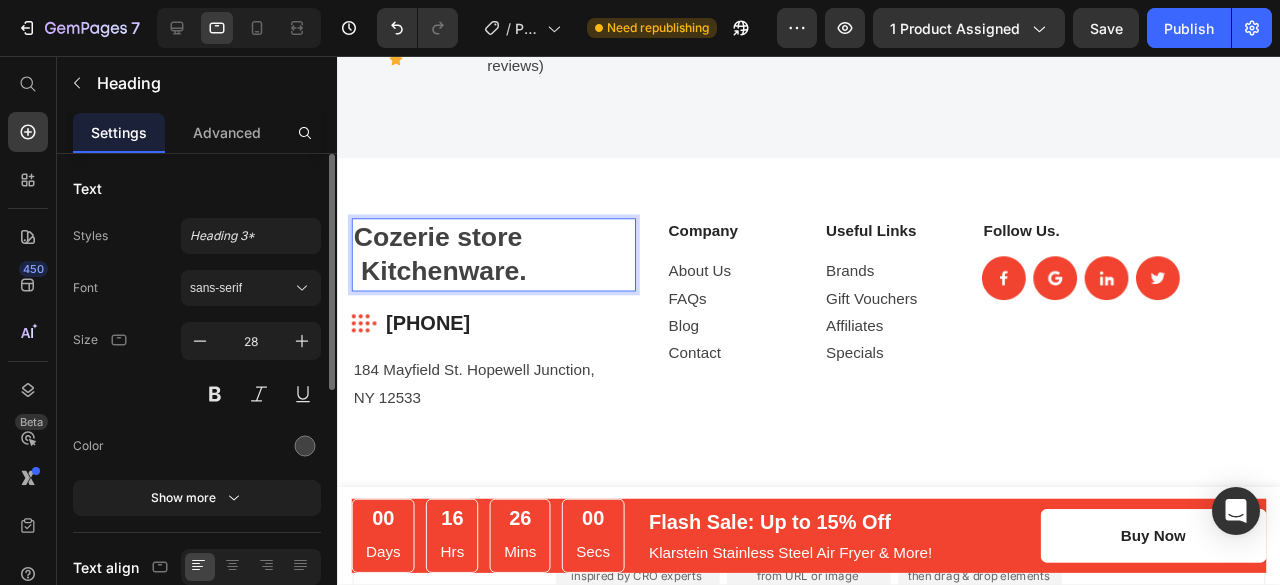 click on "Cozerie store  Kitchenware." at bounding box center (501, 265) 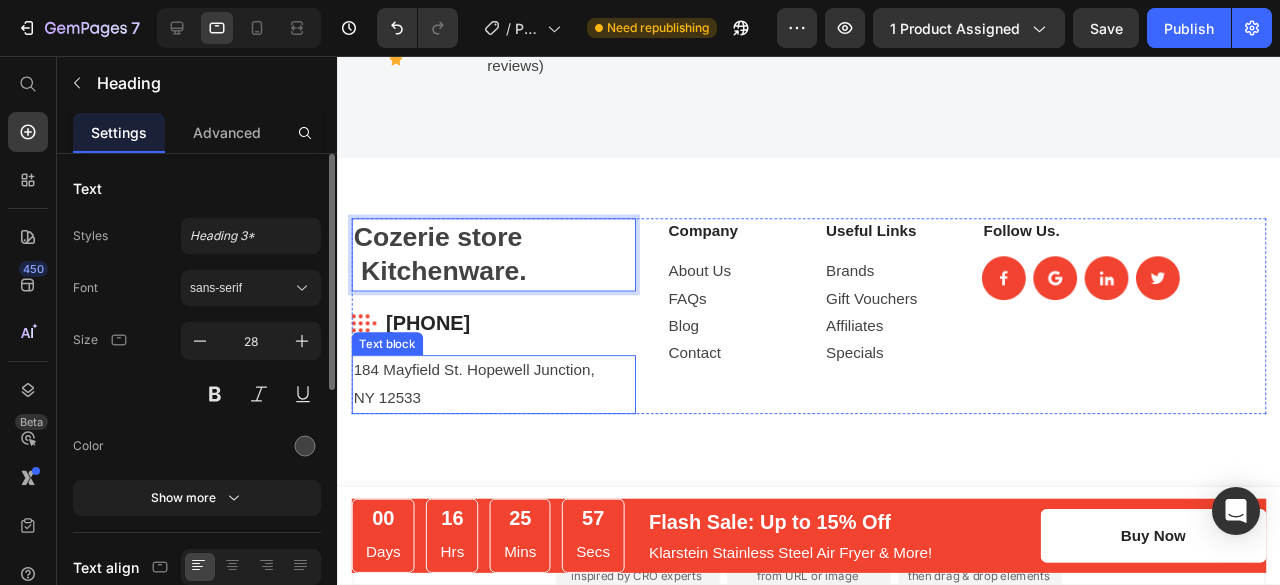 click on "[NUMBER] [STREET] [CITY], [STATE] [POSTAL CODE]" at bounding box center [501, 402] 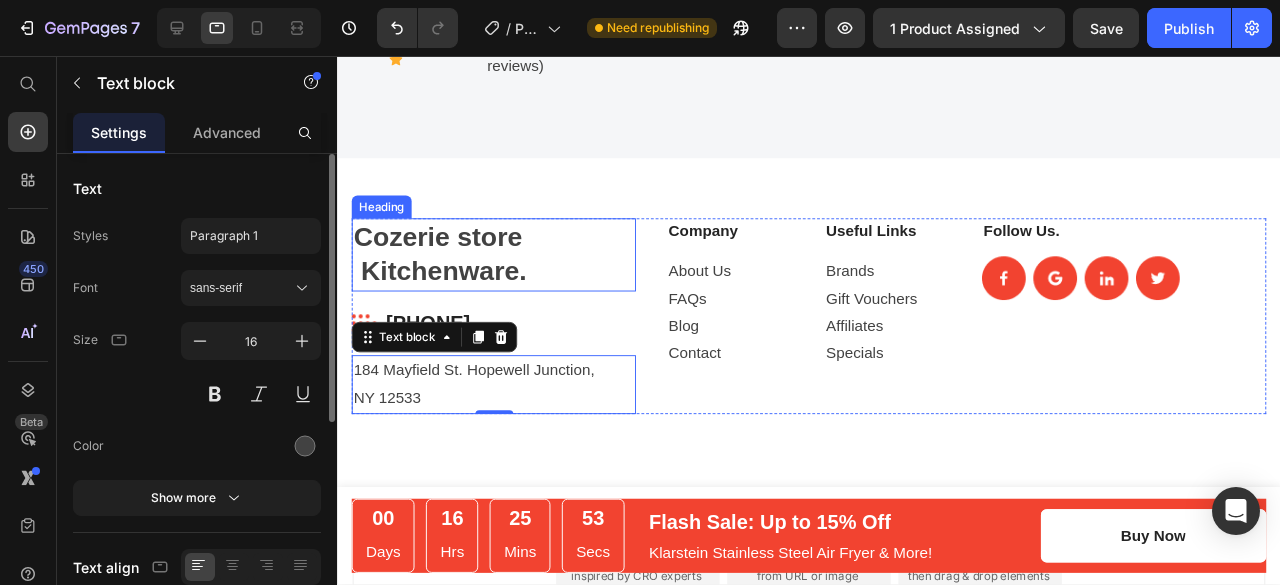 click on "Cozerie store  Kitchenware." at bounding box center [501, 265] 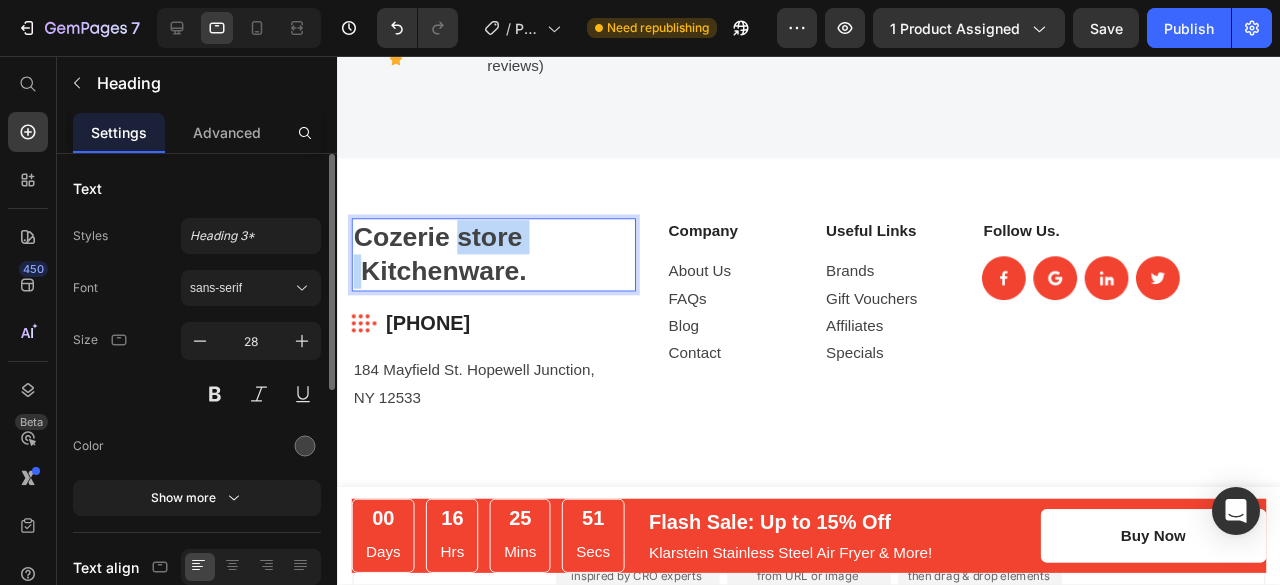click on "Cozerie store  Kitchenware." at bounding box center (501, 265) 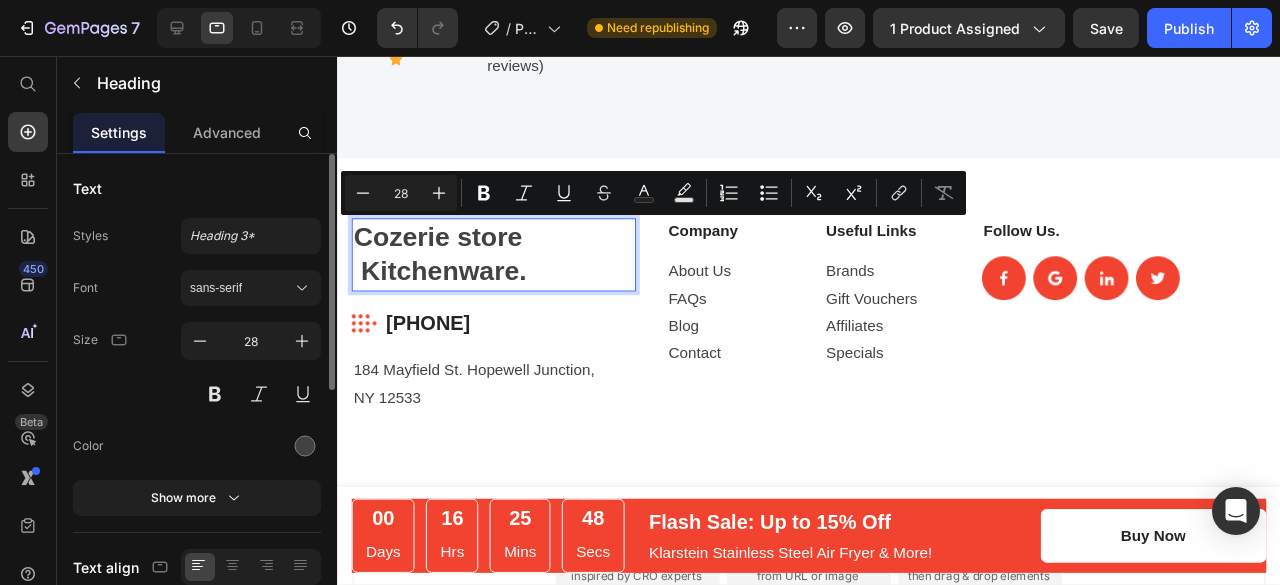 click on "Cozerie store  Kitchenware." at bounding box center [501, 265] 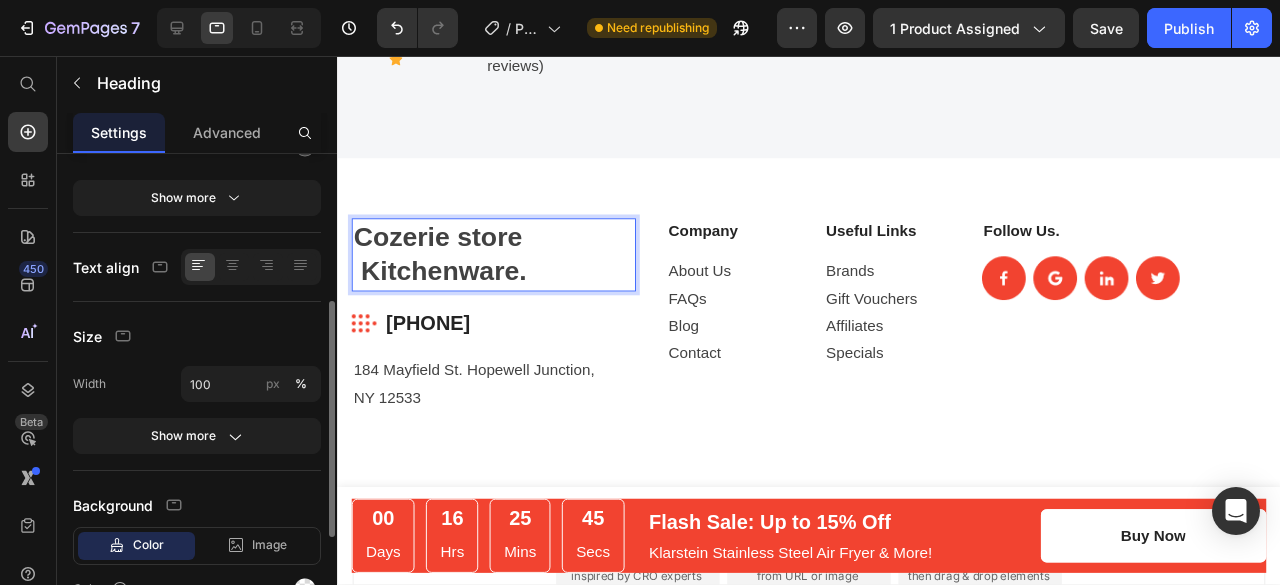 scroll, scrollTop: 301, scrollLeft: 0, axis: vertical 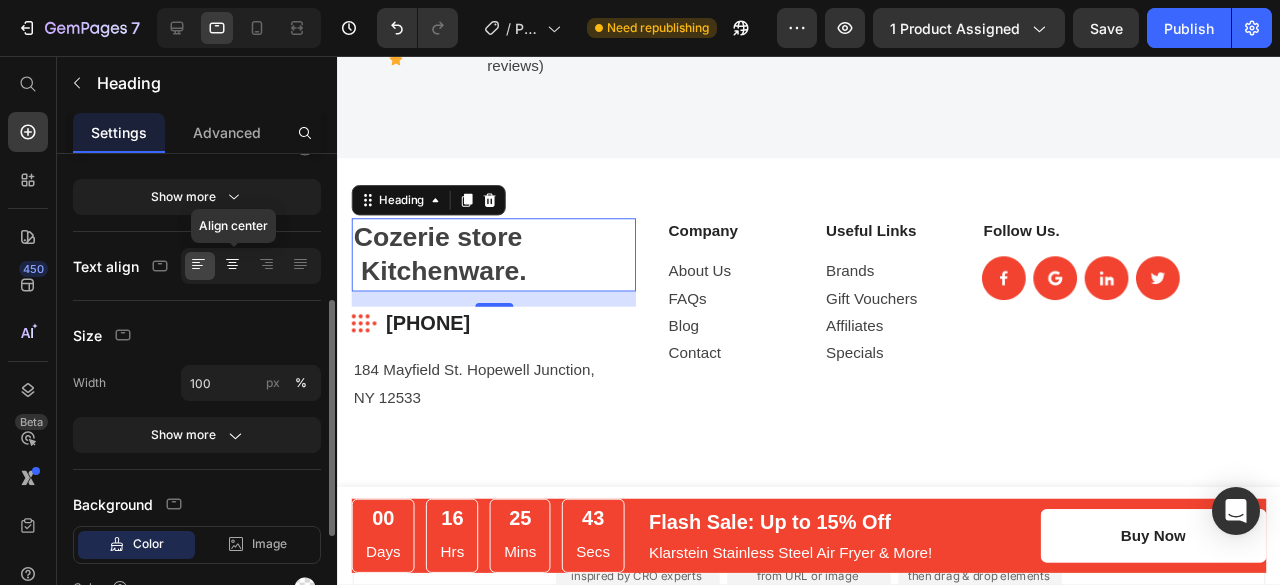 click 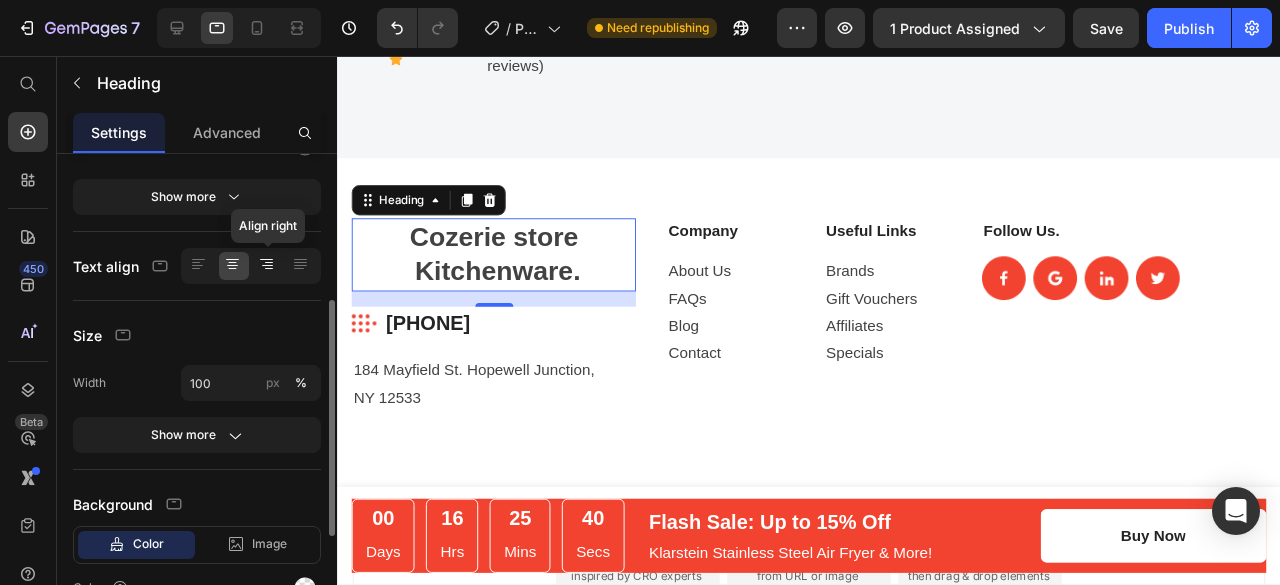 click 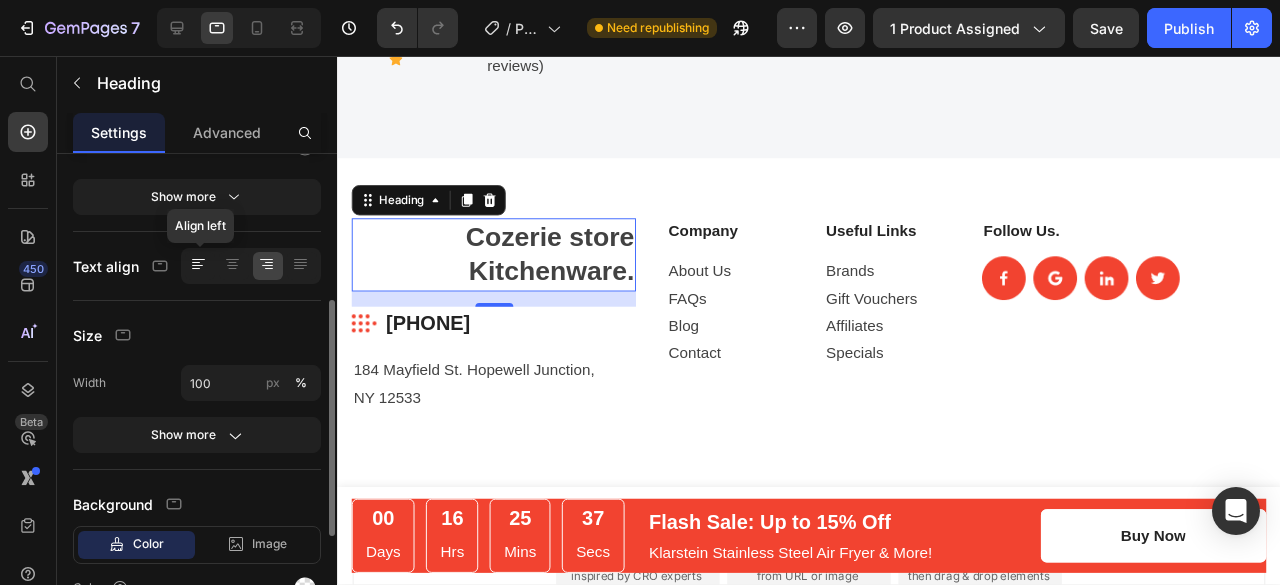 click 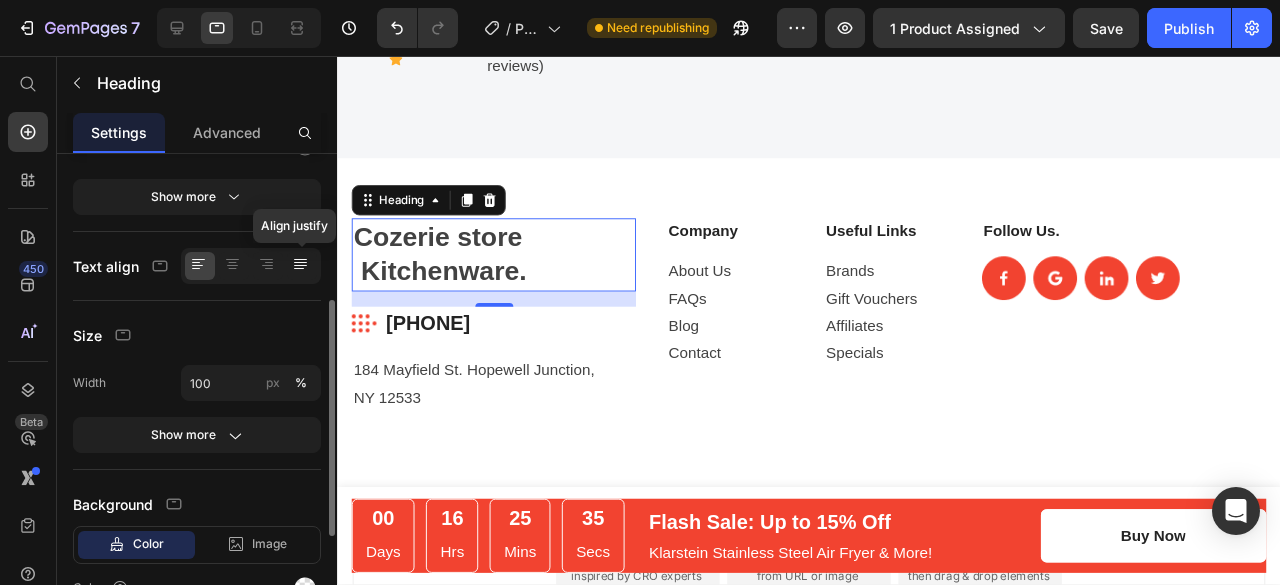 click 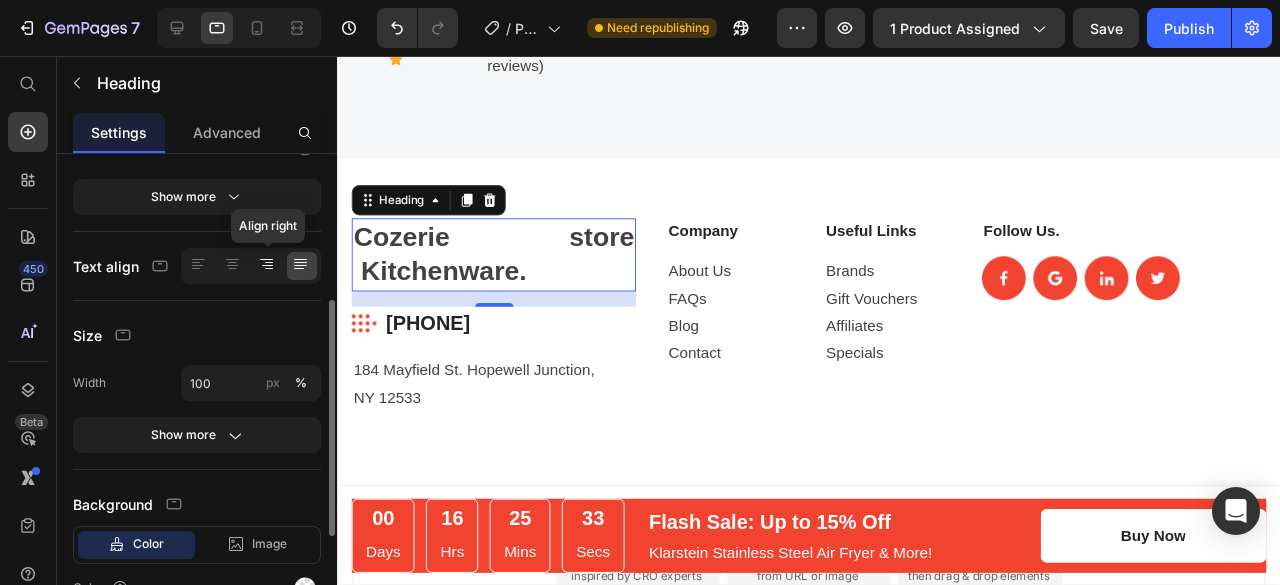 click 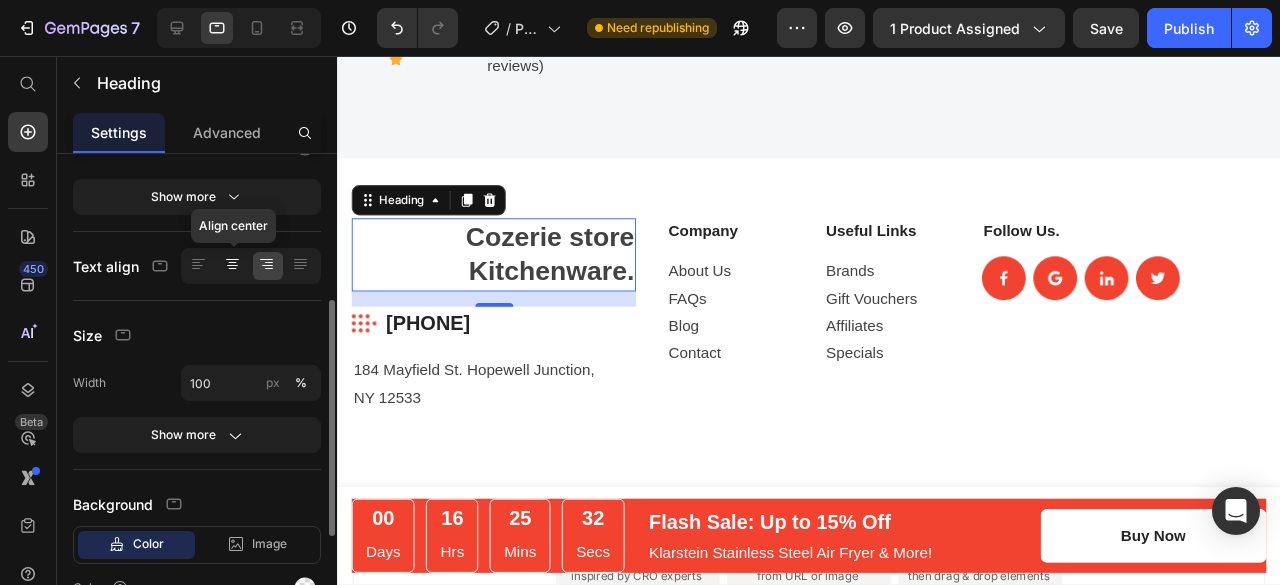 click 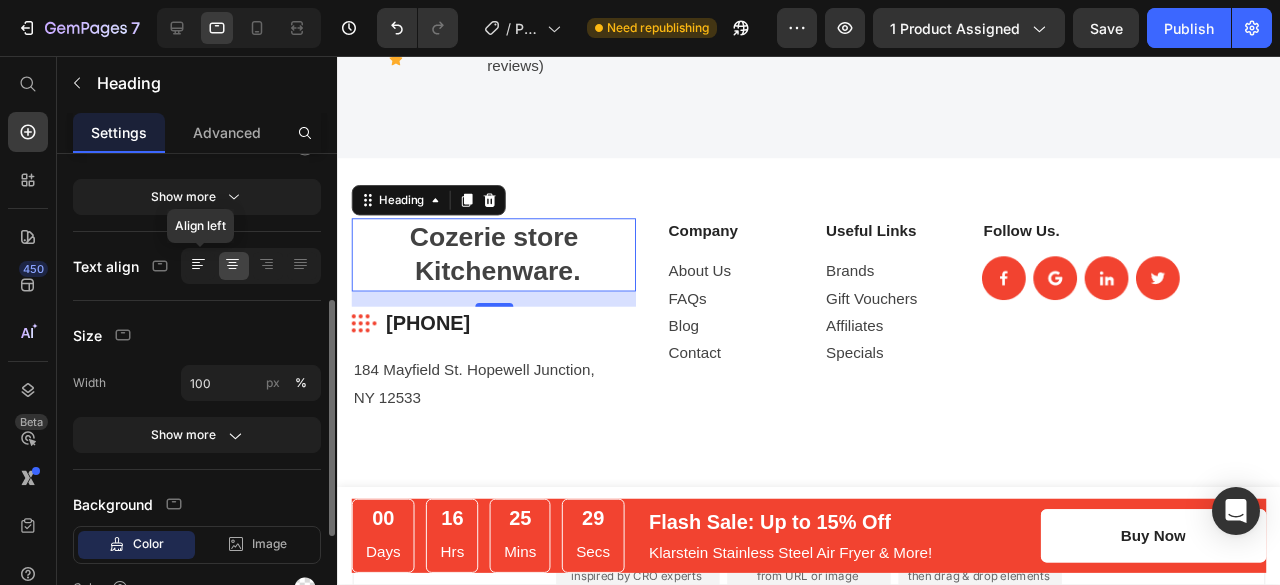 click 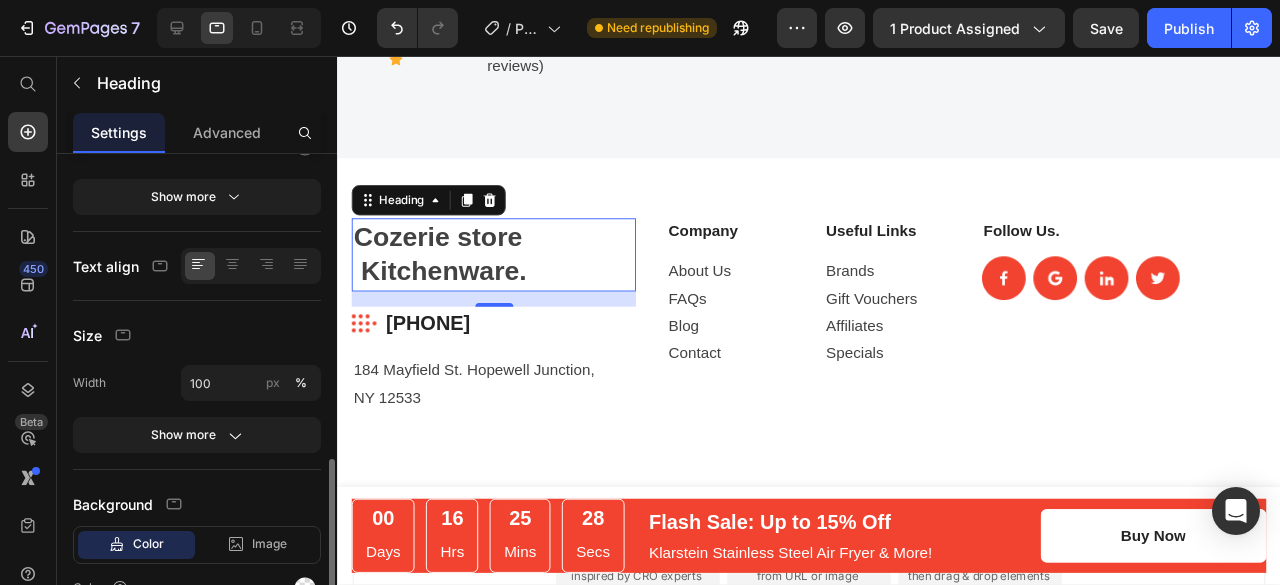 scroll, scrollTop: 409, scrollLeft: 0, axis: vertical 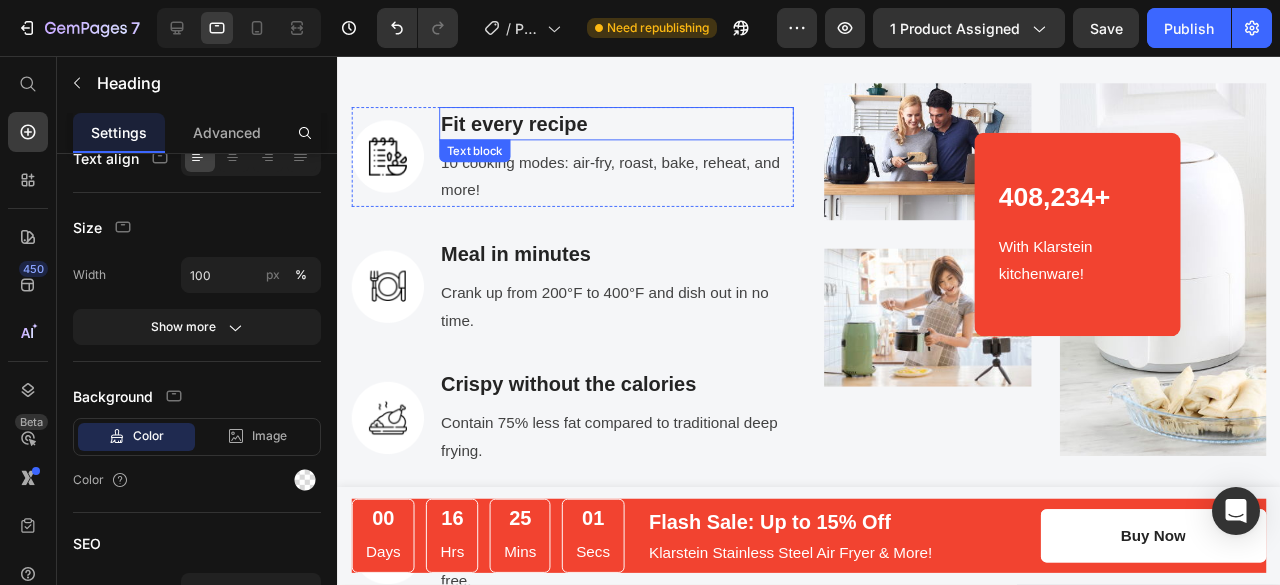 click on "Fit every recipe" at bounding box center [630, 128] 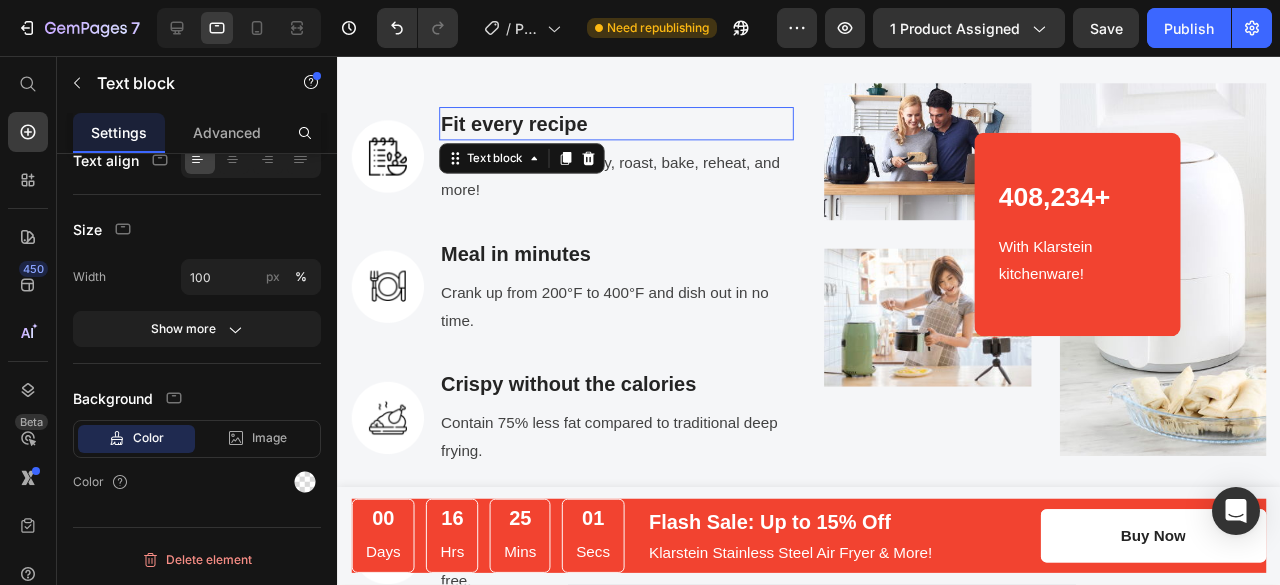 scroll, scrollTop: 0, scrollLeft: 0, axis: both 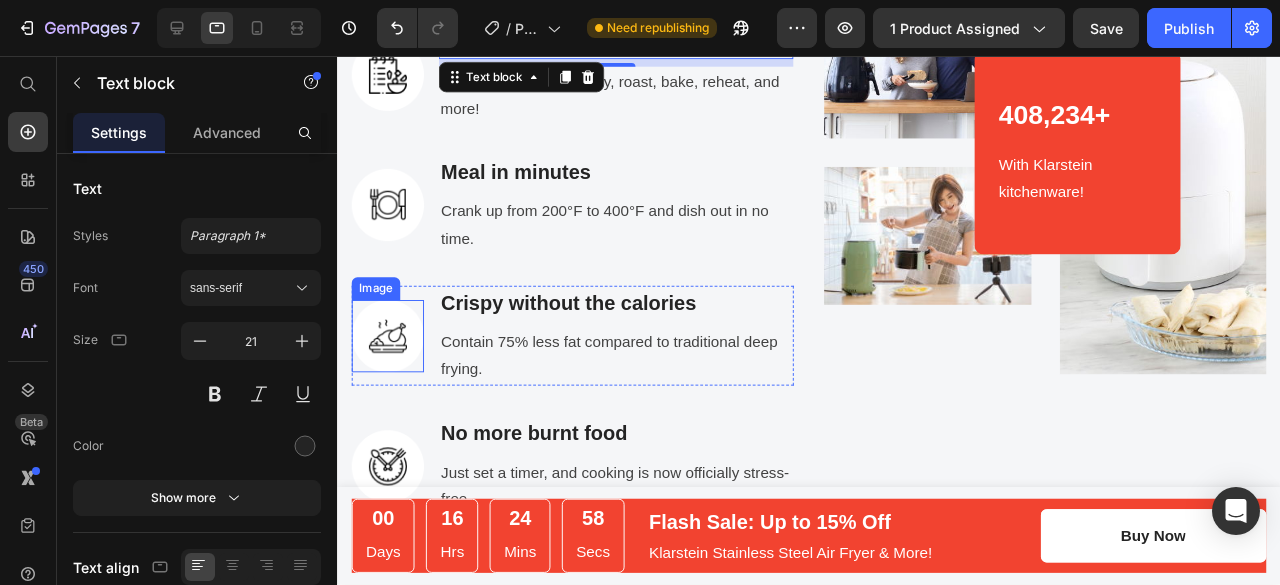 click at bounding box center [390, 351] 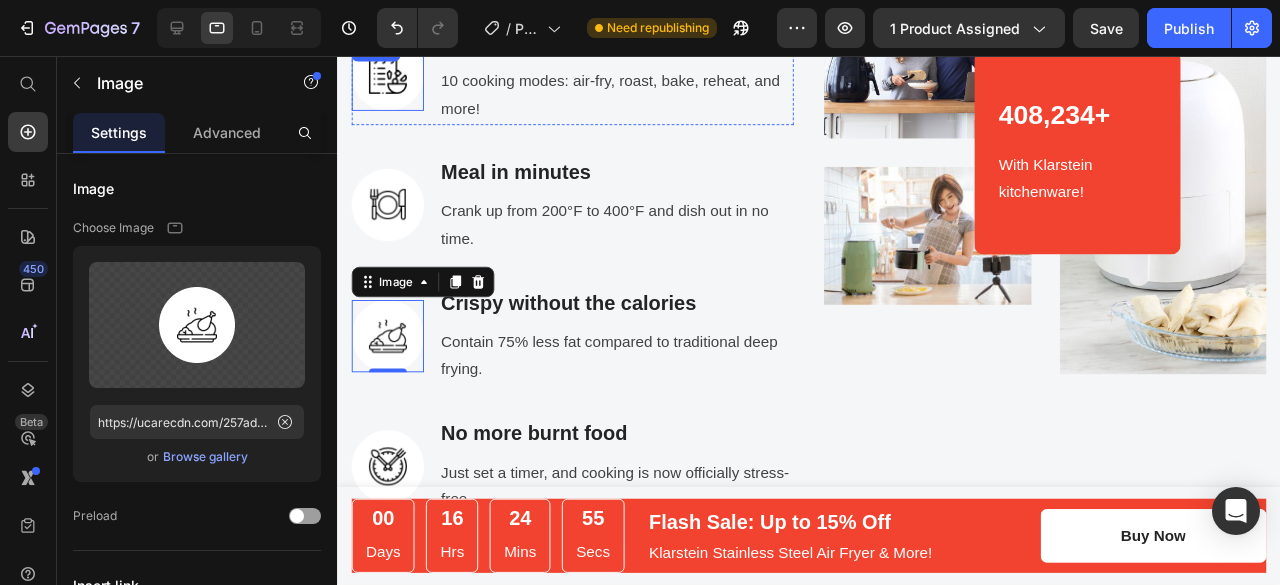 click at bounding box center (390, 76) 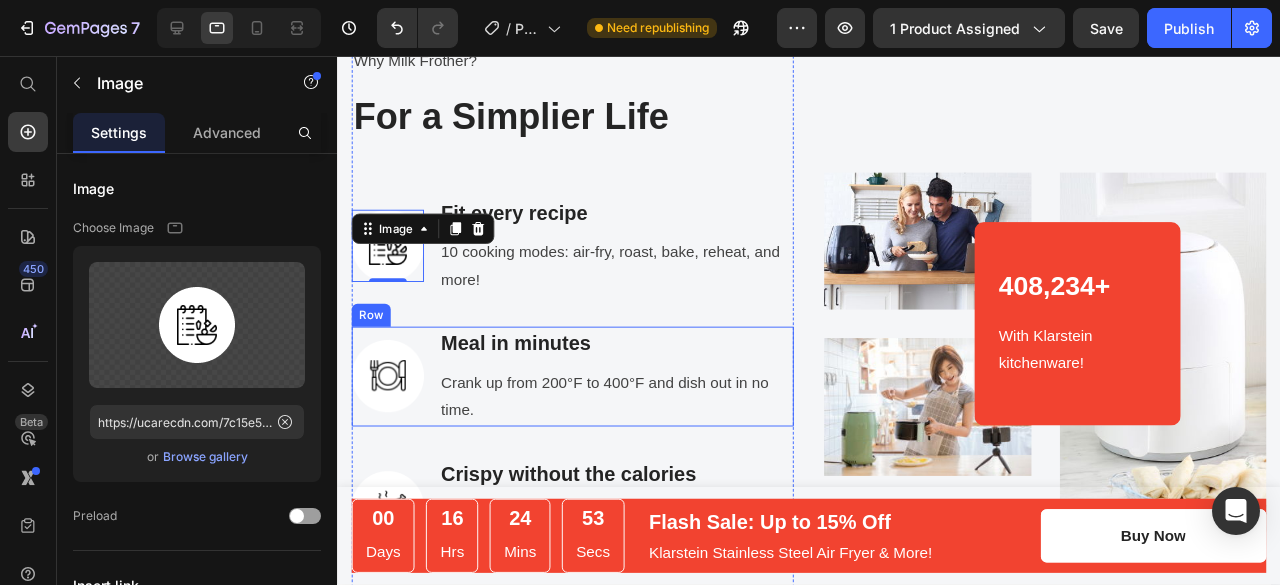 scroll, scrollTop: 2527, scrollLeft: 0, axis: vertical 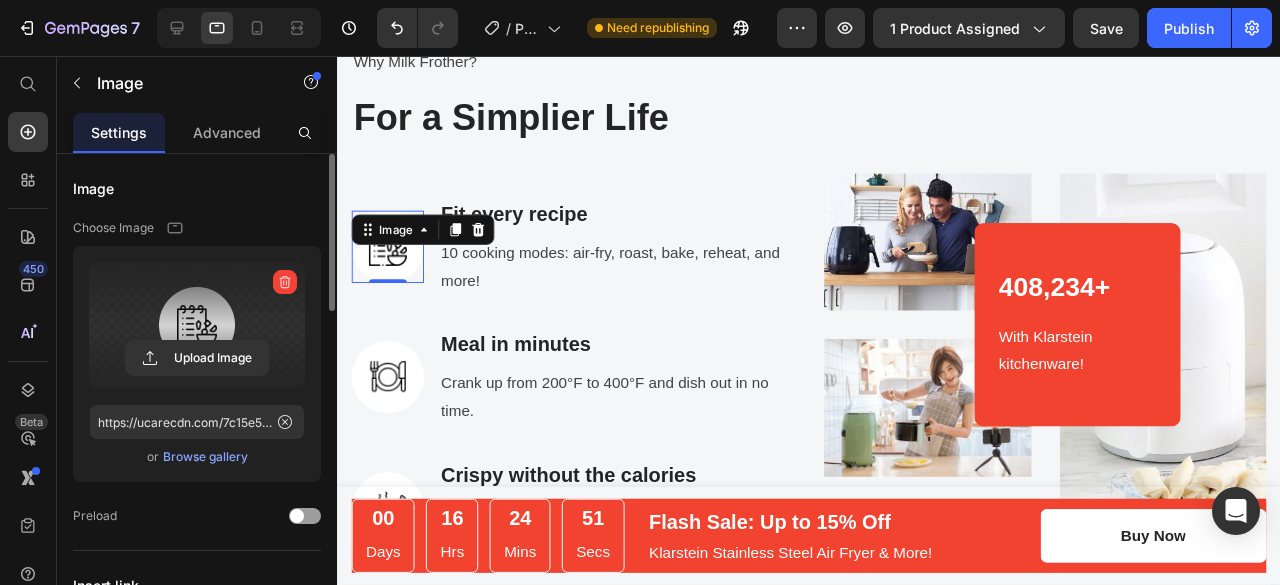 click at bounding box center [197, 325] 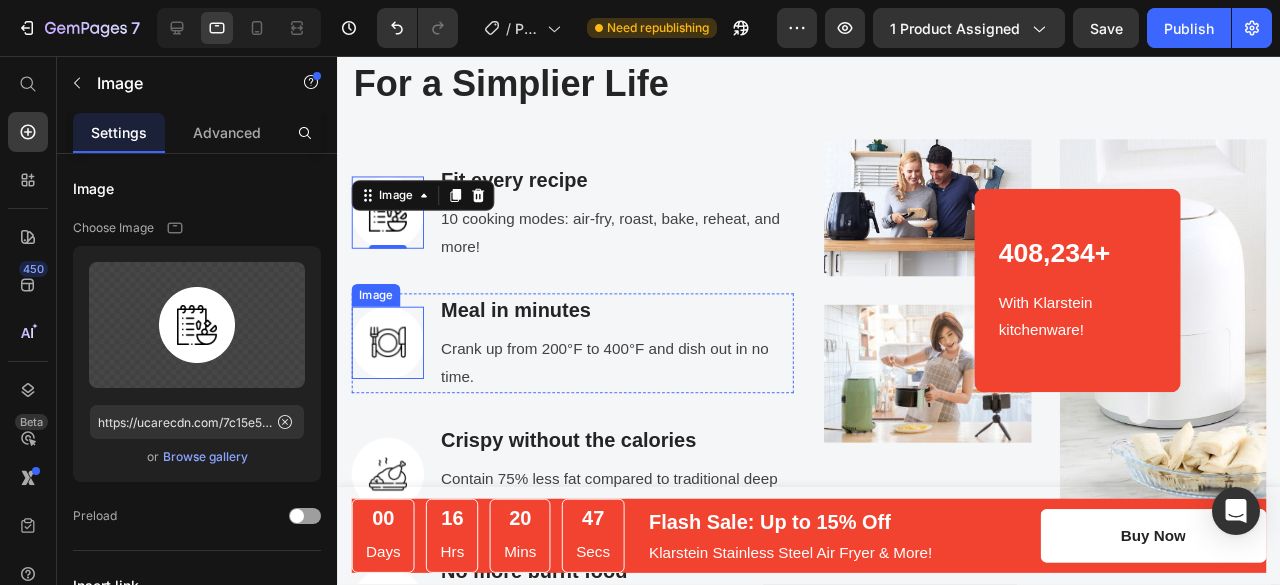 scroll, scrollTop: 2562, scrollLeft: 0, axis: vertical 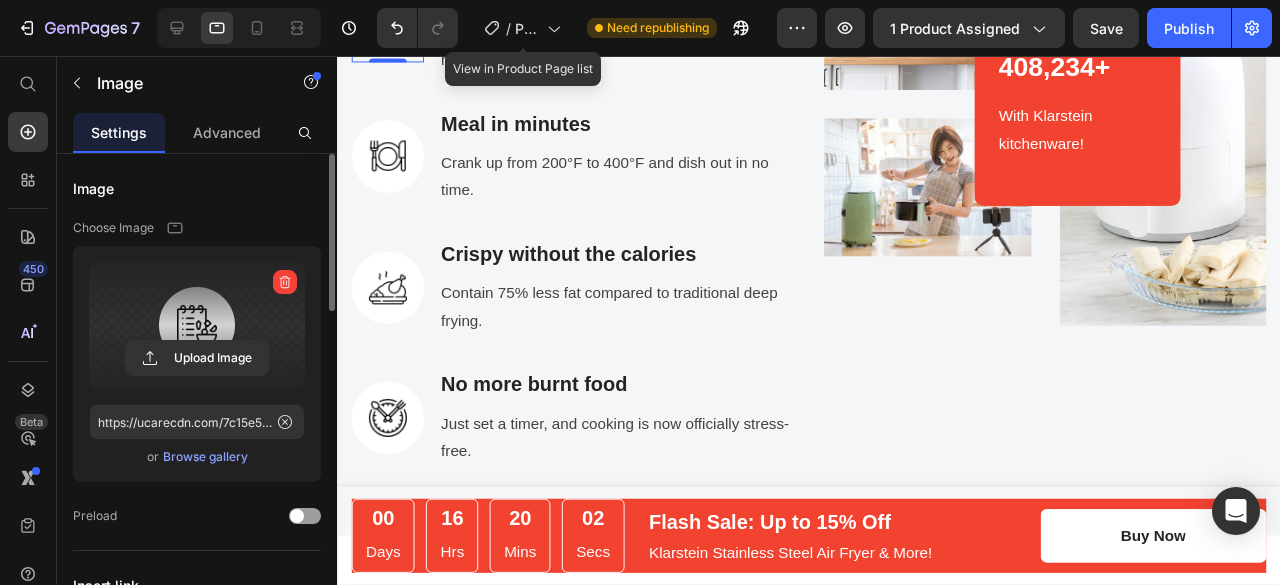 click at bounding box center [197, 325] 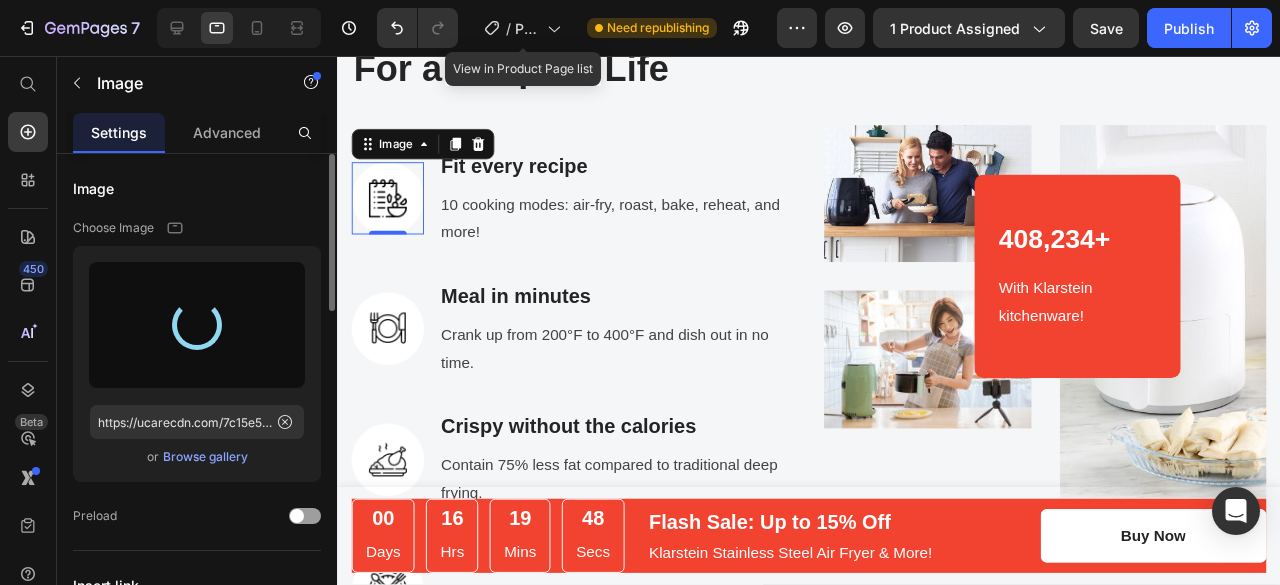 scroll, scrollTop: 2577, scrollLeft: 0, axis: vertical 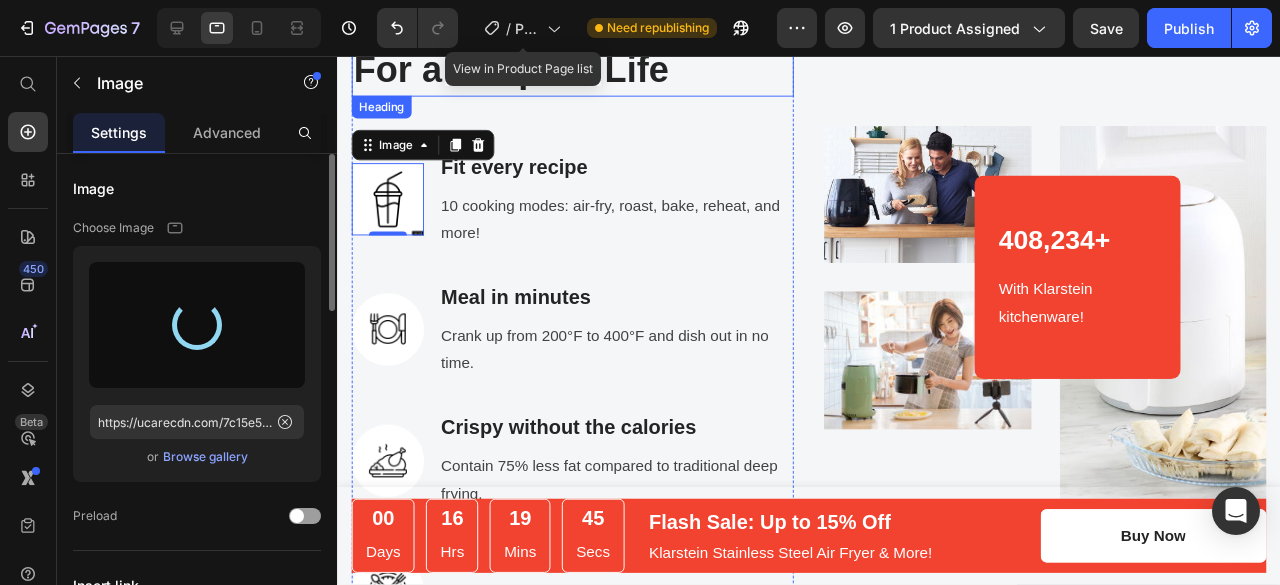 type on "https://cdn.shopify.com/s/files/1/0706/1857/9129/files/gempages_575009767479575664-d7768bf3-20da-4008-a0f9-3e1ebb3aeb59.webp" 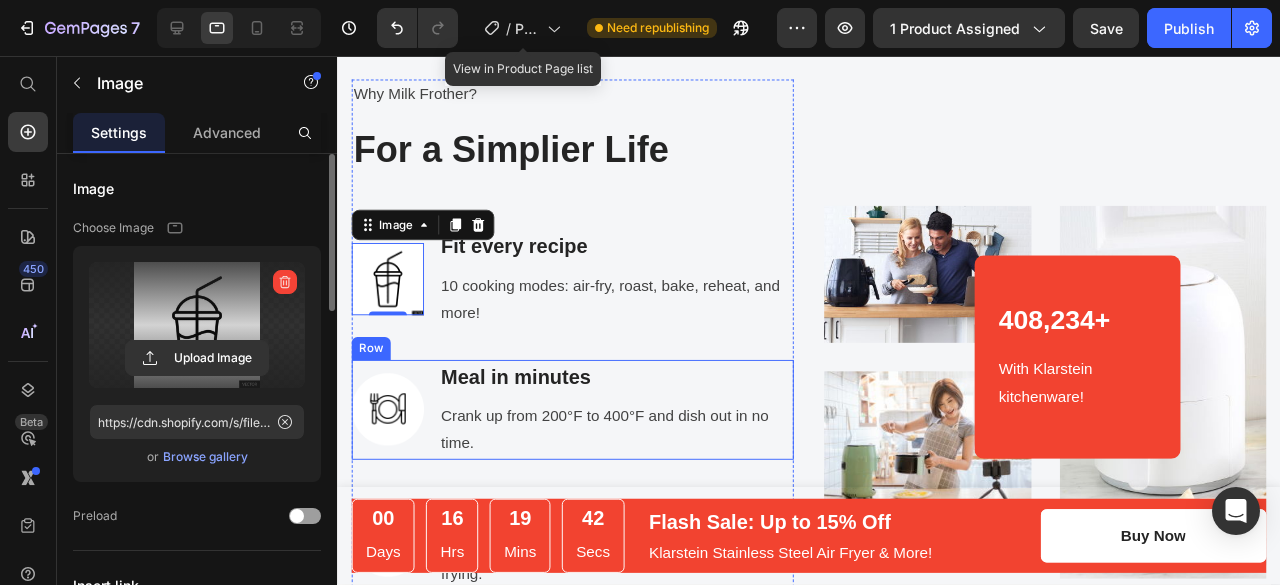 scroll, scrollTop: 2492, scrollLeft: 0, axis: vertical 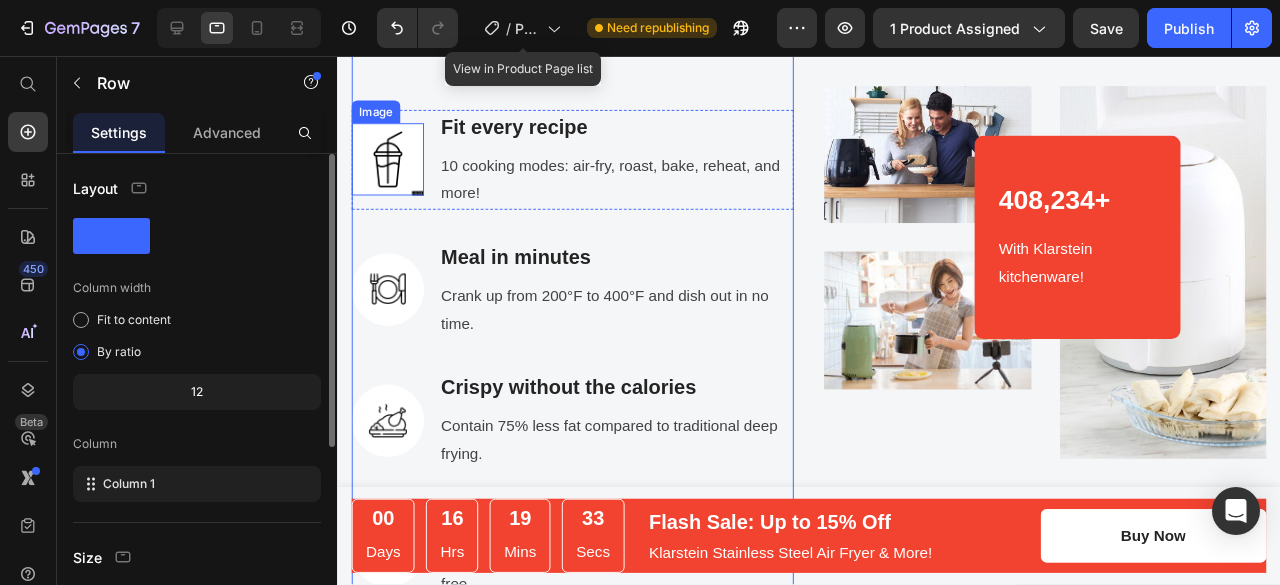 click at bounding box center [390, 165] 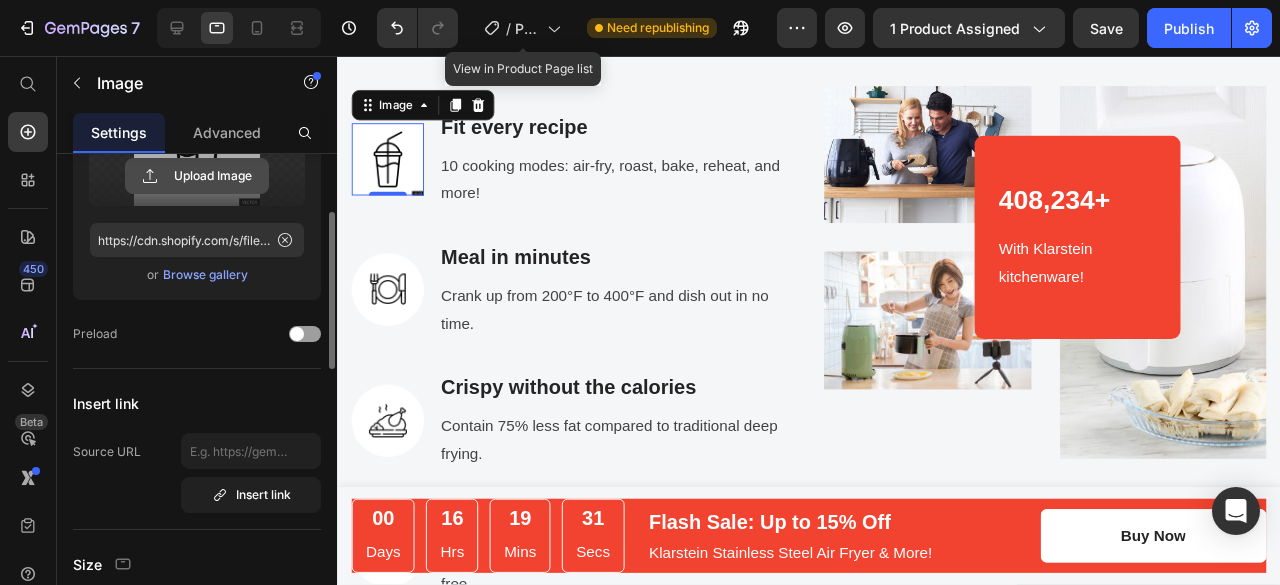 scroll, scrollTop: 177, scrollLeft: 0, axis: vertical 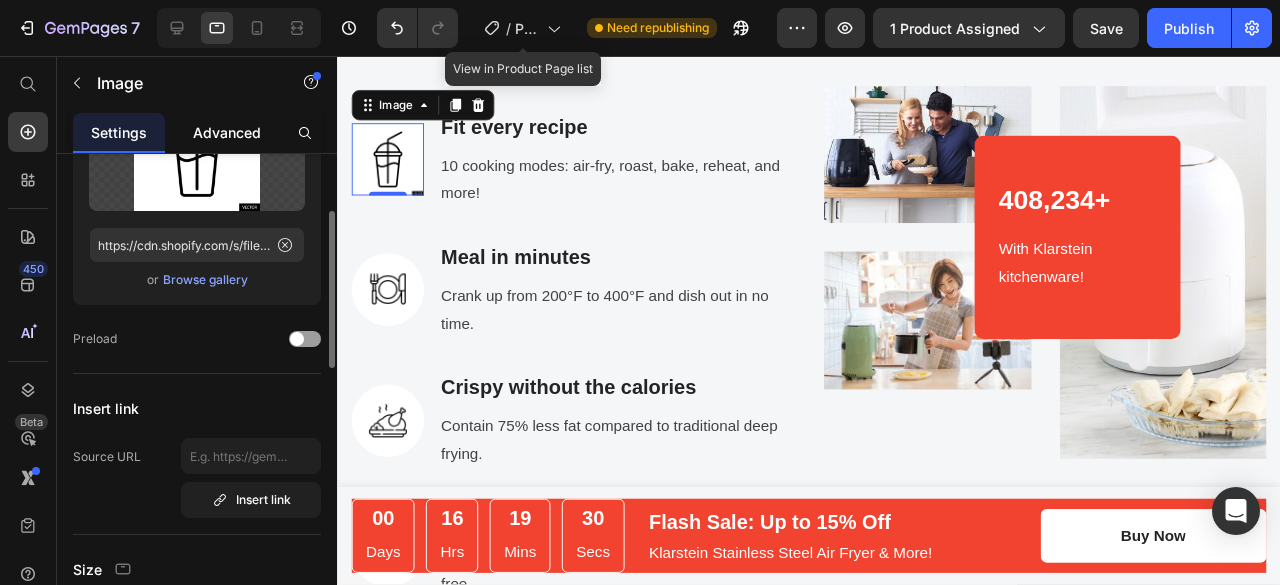 click on "Advanced" at bounding box center [227, 132] 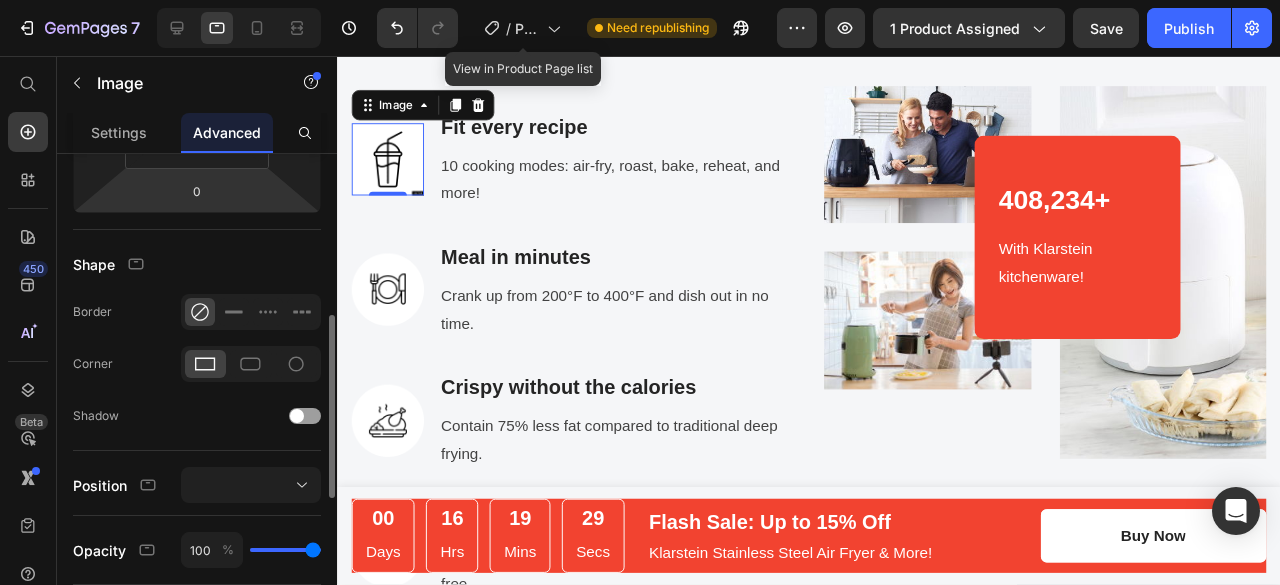 scroll, scrollTop: 424, scrollLeft: 0, axis: vertical 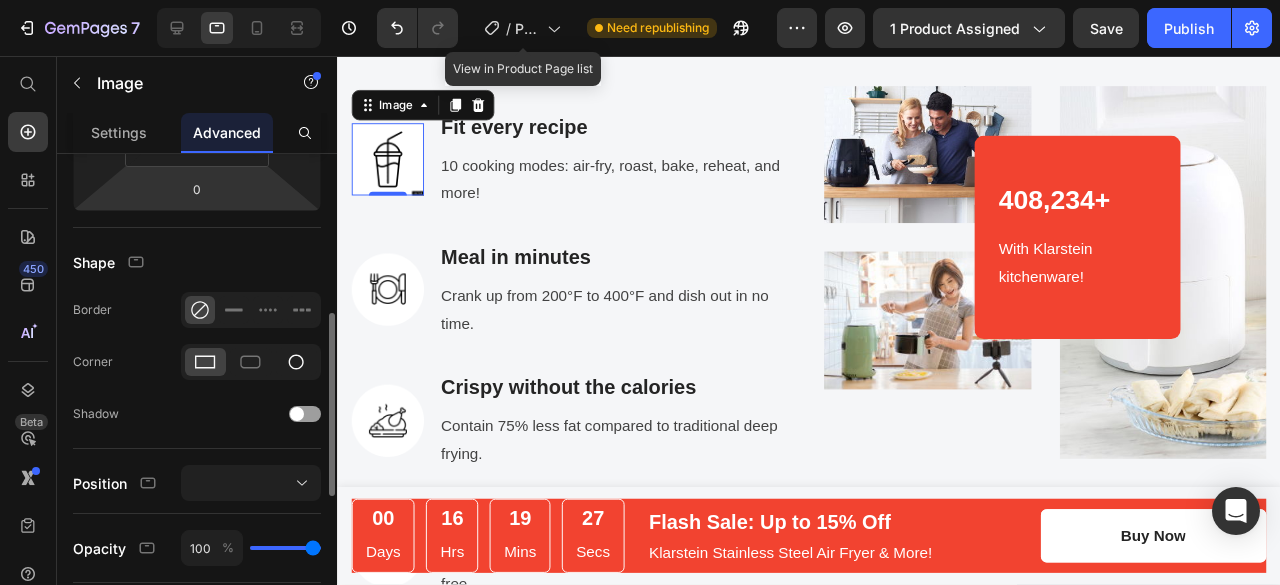 click 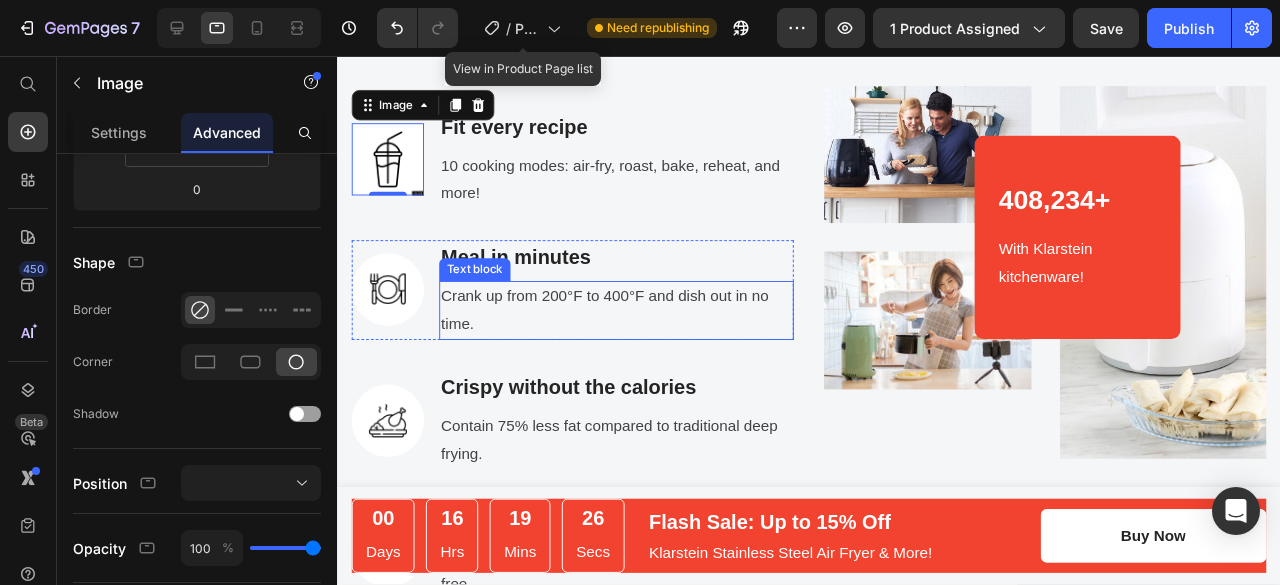 click on "Text block" at bounding box center [481, 281] 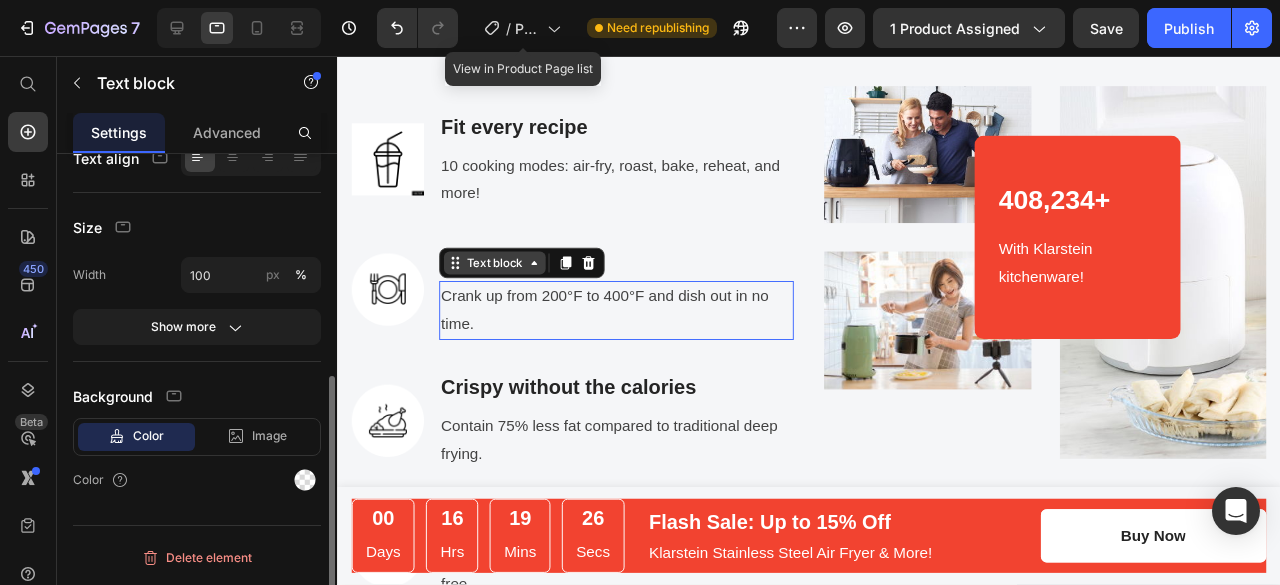 scroll, scrollTop: 0, scrollLeft: 0, axis: both 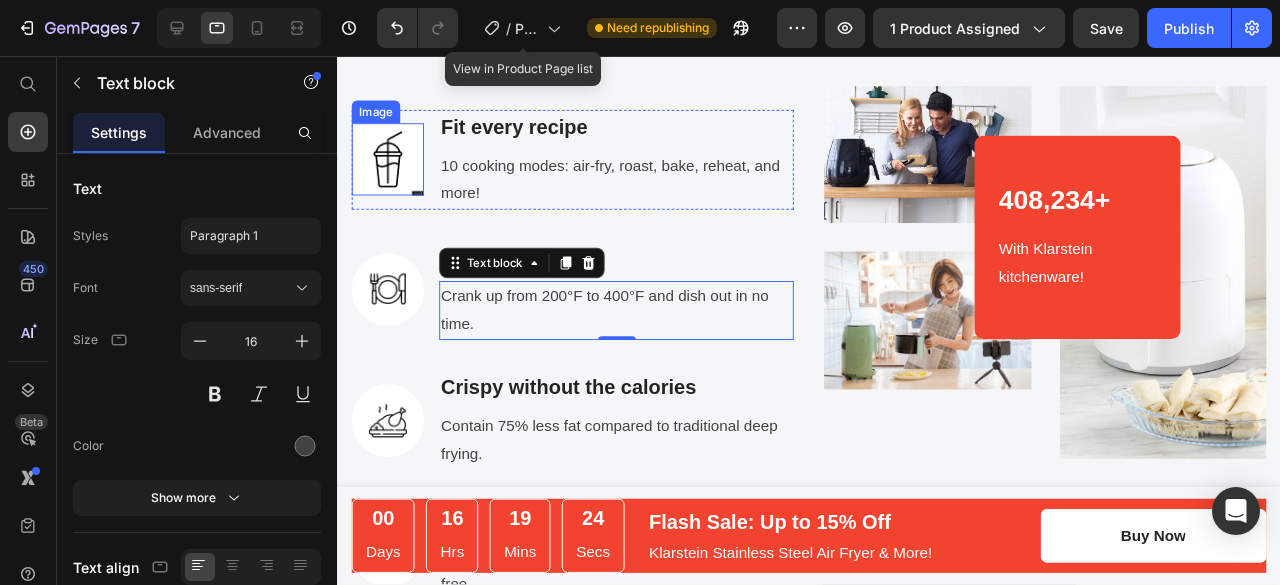 click at bounding box center [390, 165] 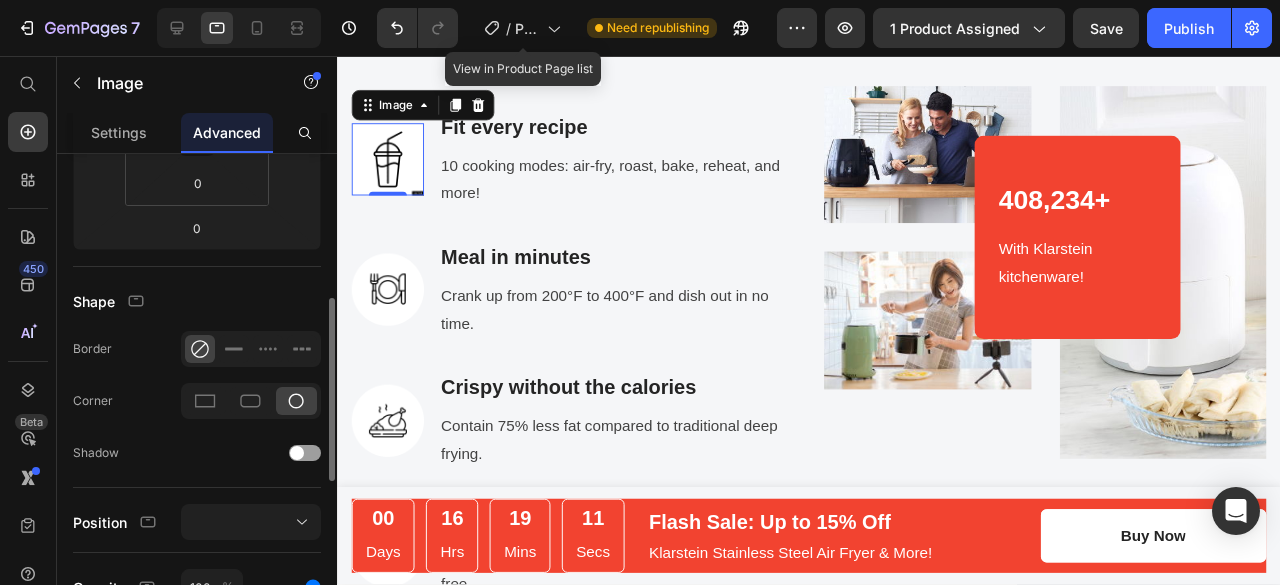 scroll, scrollTop: 396, scrollLeft: 0, axis: vertical 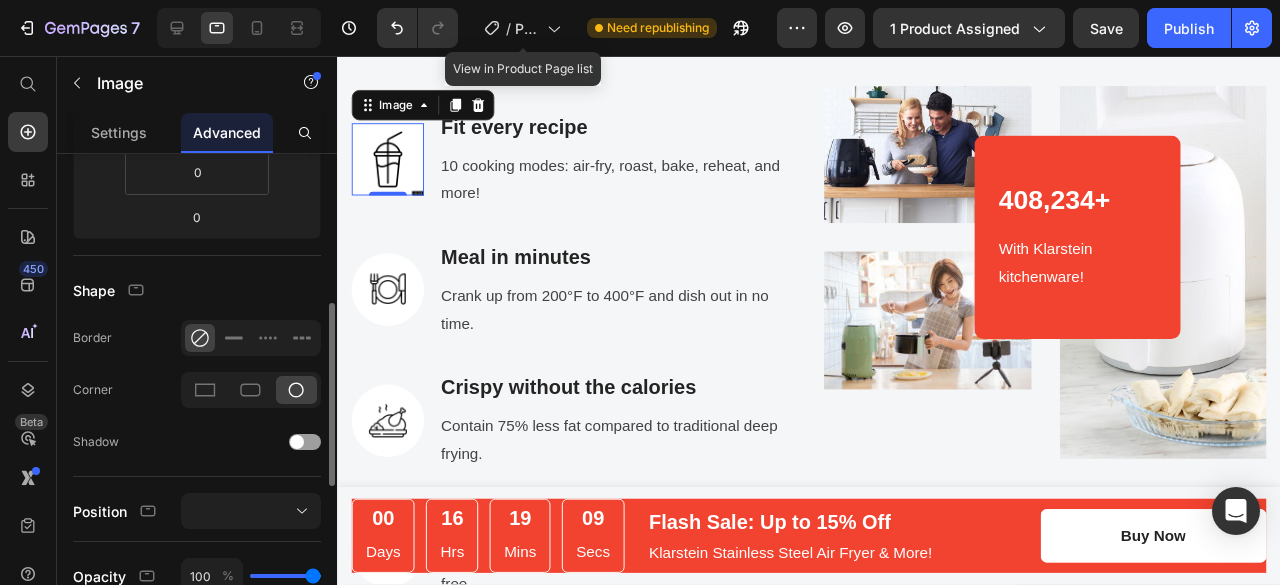 click 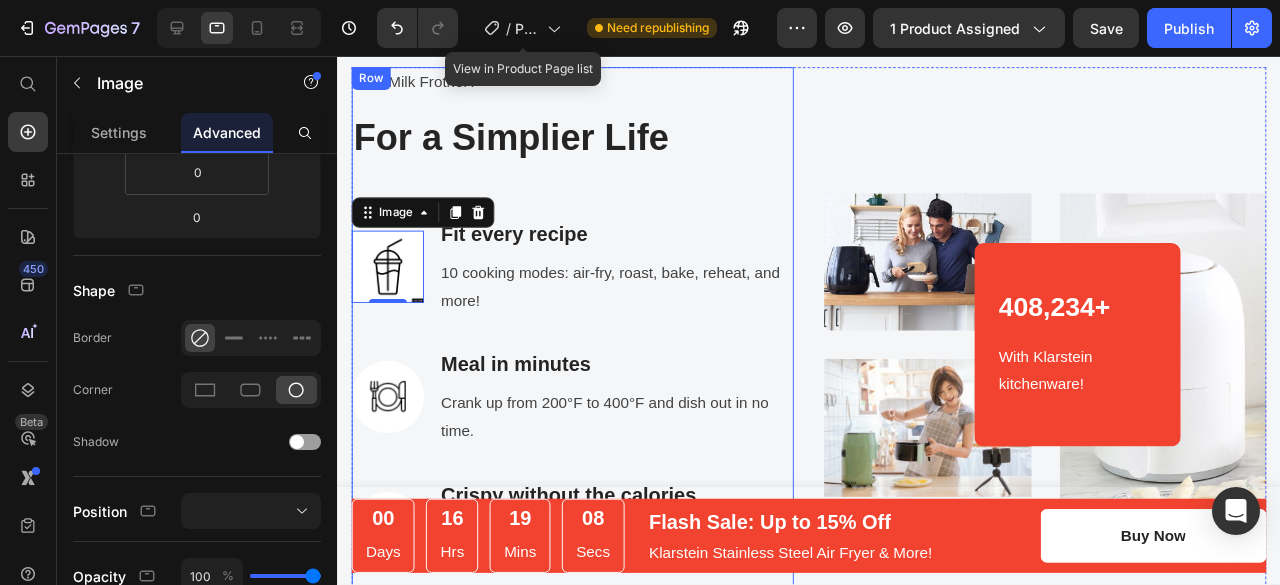 scroll, scrollTop: 2504, scrollLeft: 0, axis: vertical 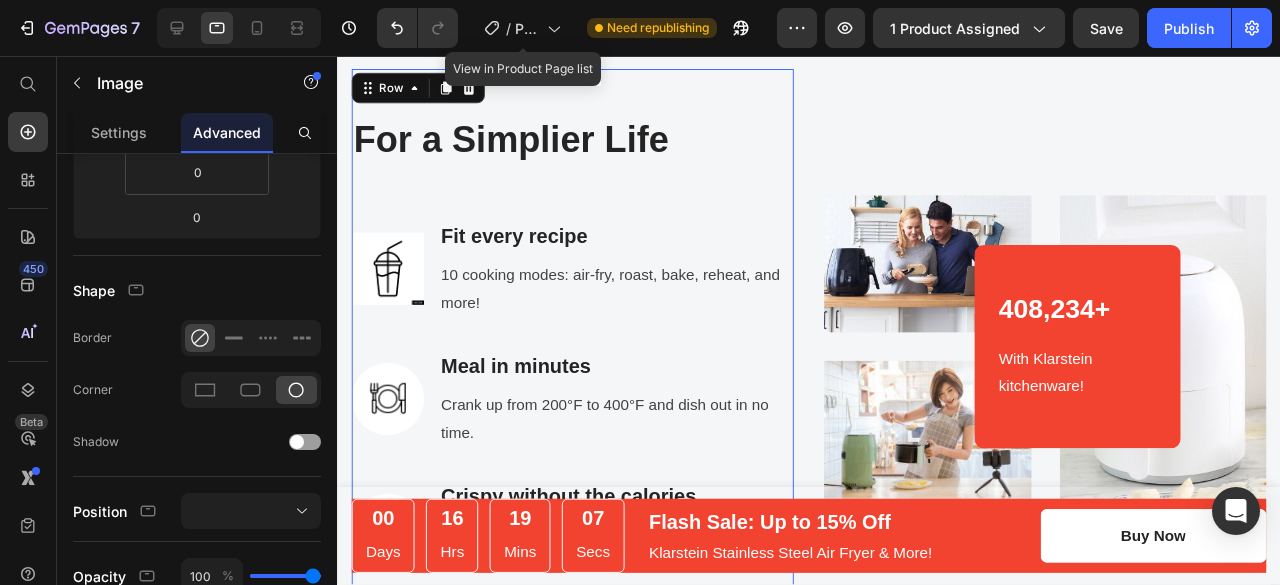 click on "Why Milk Frother? Text block For a Simplier Life Heading Image Fit every recipe Text block [NUMBER] cooking modes: air-fry, roast, bake, reheat, and more! Text block Row Image Meal in minutes Text block Crank up from [NUMBER]°F to [NUMBER]°F and dish out in no time. Text block Row Image Crispy without the calories Text block Contain [NUMBER]% less fat compared to traditional deep frying. Text block Row Image No more burnt food Text block Just set a timer, and cooking is now officially stress-free. Text block Row" at bounding box center [584, 407] 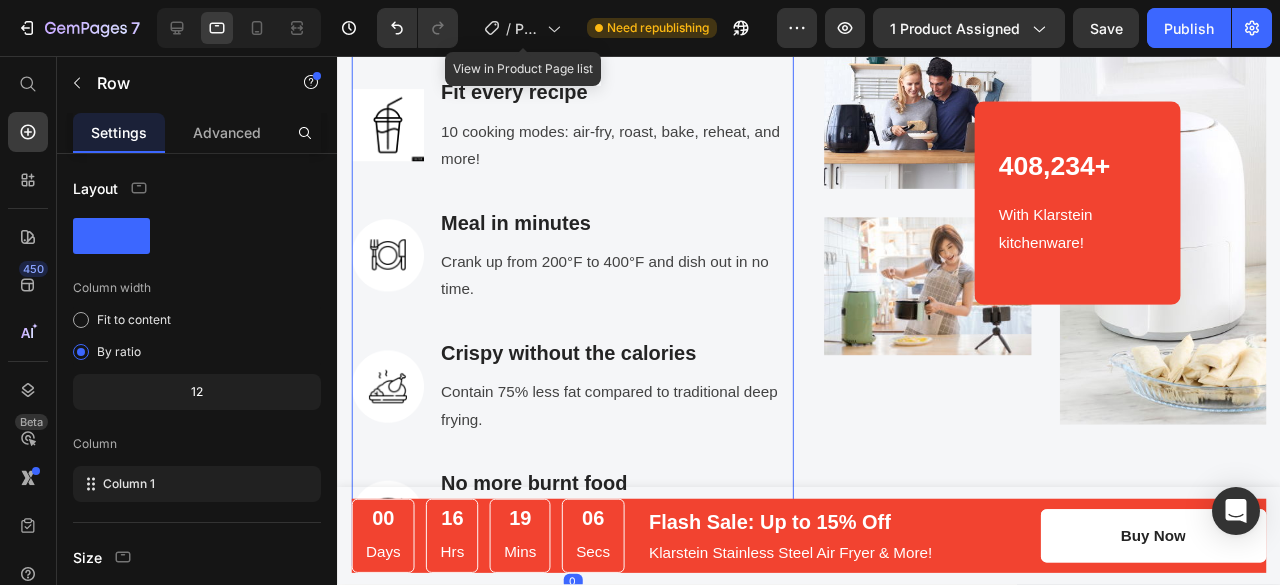 scroll, scrollTop: 2664, scrollLeft: 0, axis: vertical 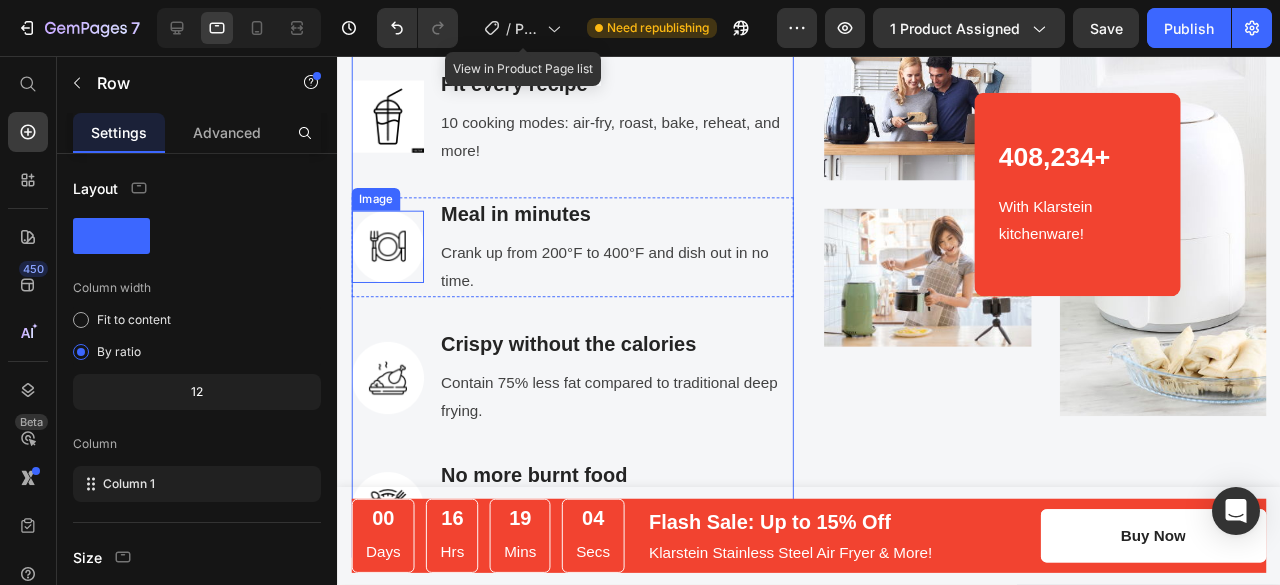 click at bounding box center [390, 257] 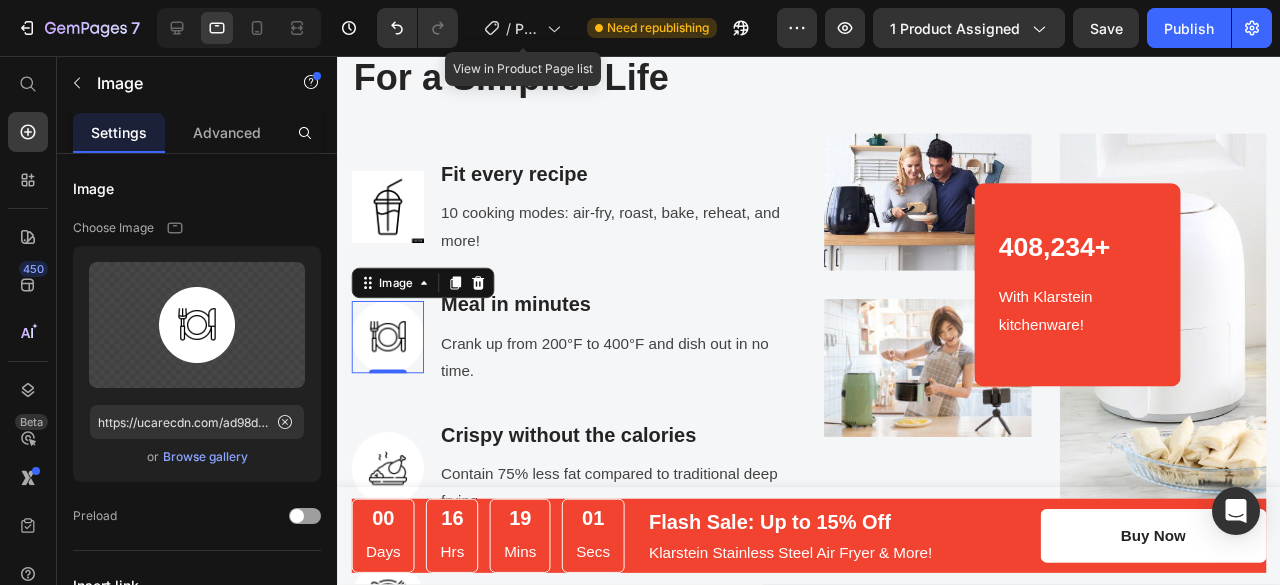 scroll, scrollTop: 2568, scrollLeft: 0, axis: vertical 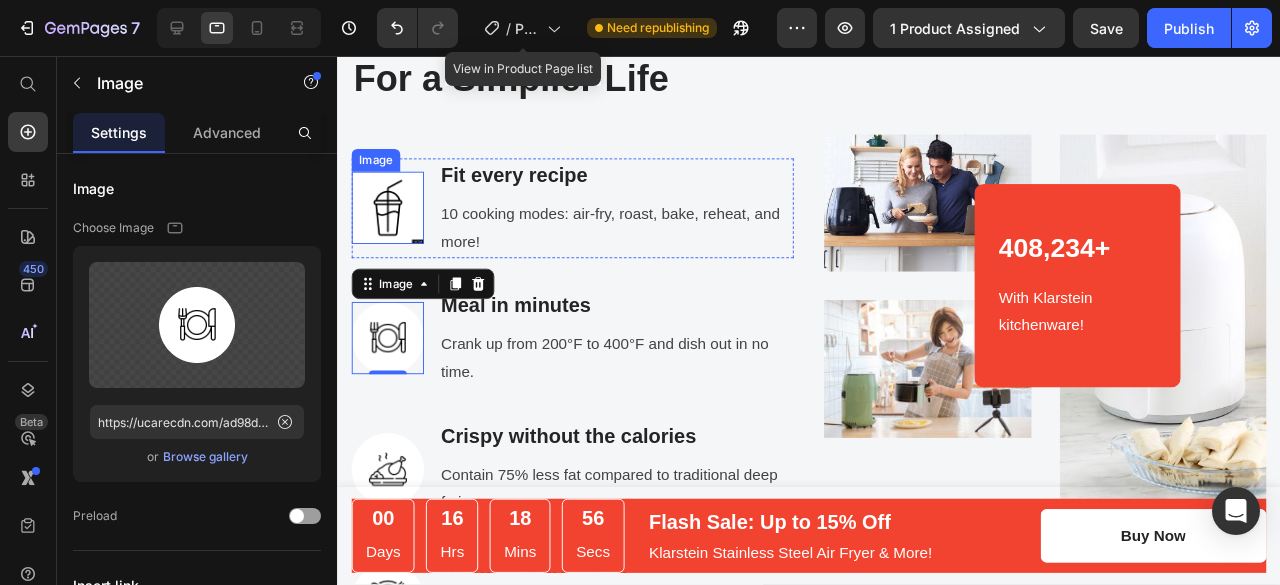 click at bounding box center [390, 216] 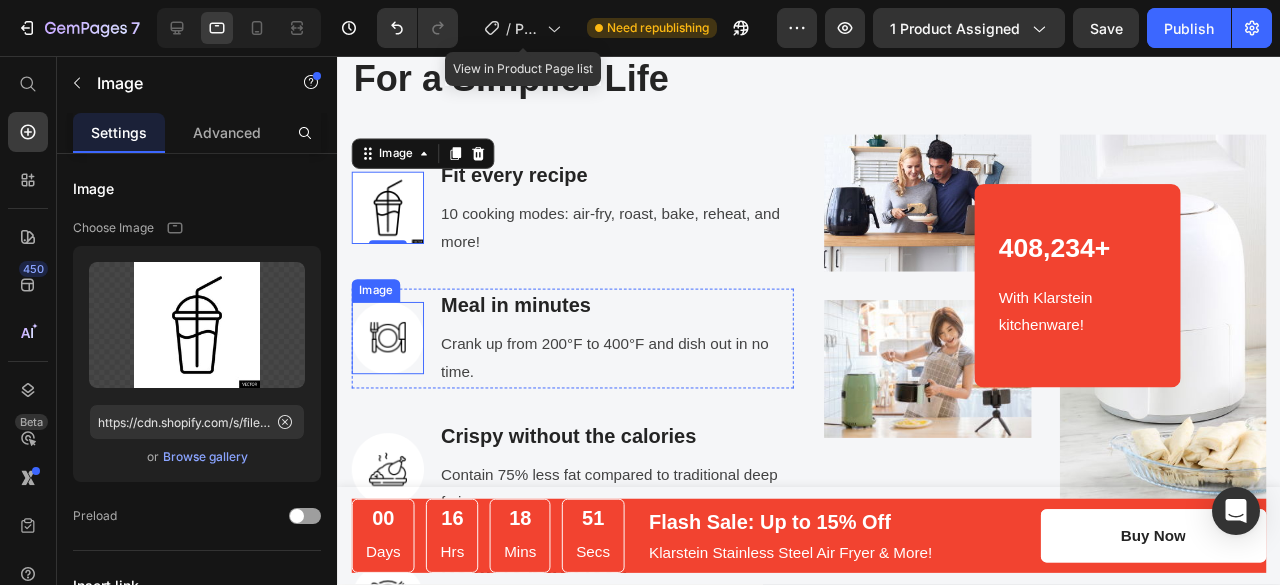 click at bounding box center [390, 353] 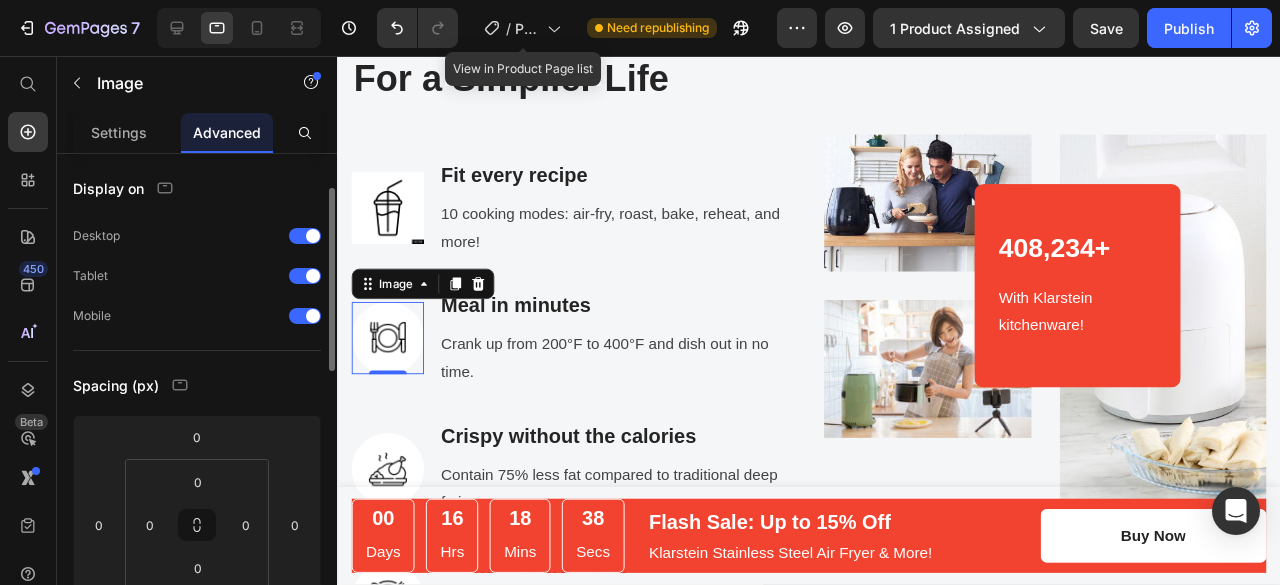 scroll, scrollTop: 25, scrollLeft: 0, axis: vertical 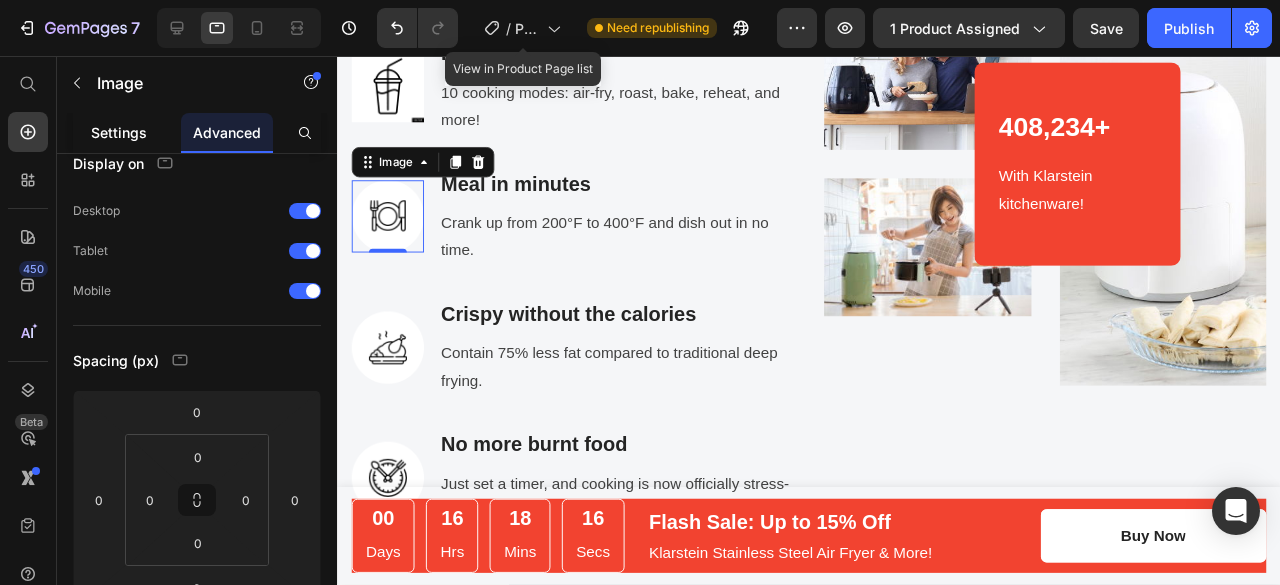 click on "Settings" at bounding box center (119, 132) 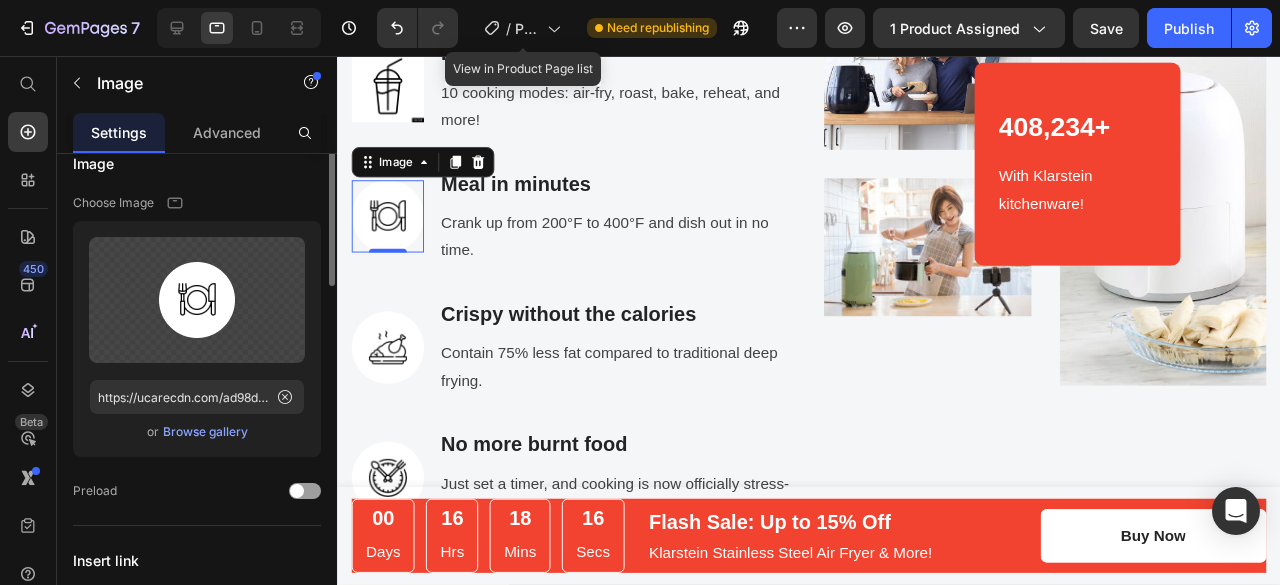 scroll, scrollTop: 0, scrollLeft: 0, axis: both 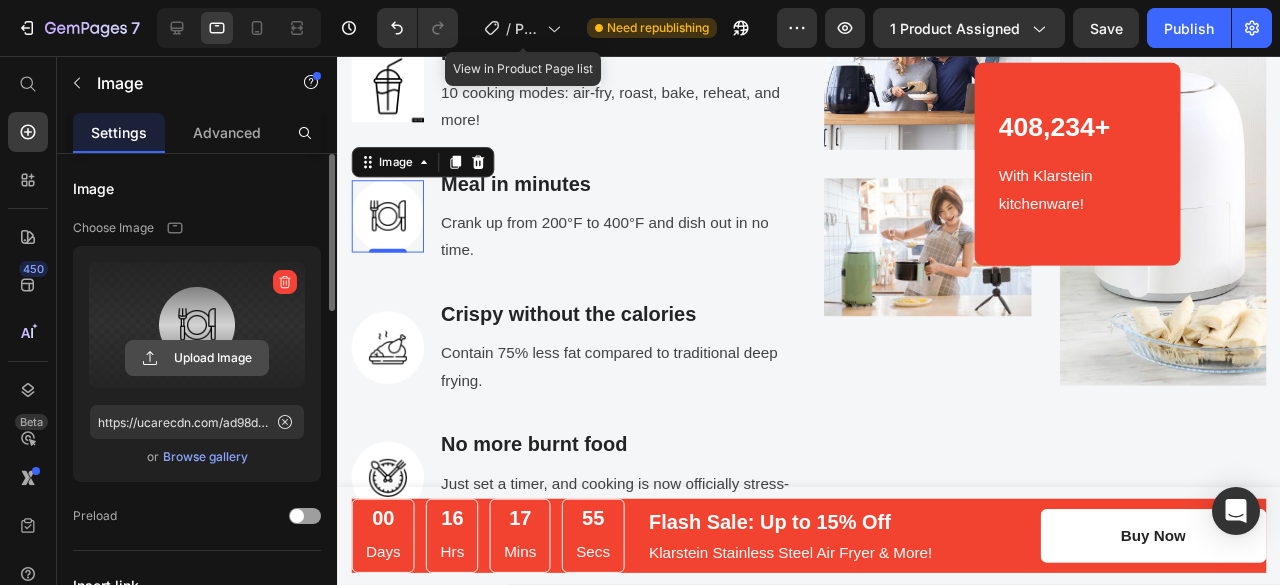 click 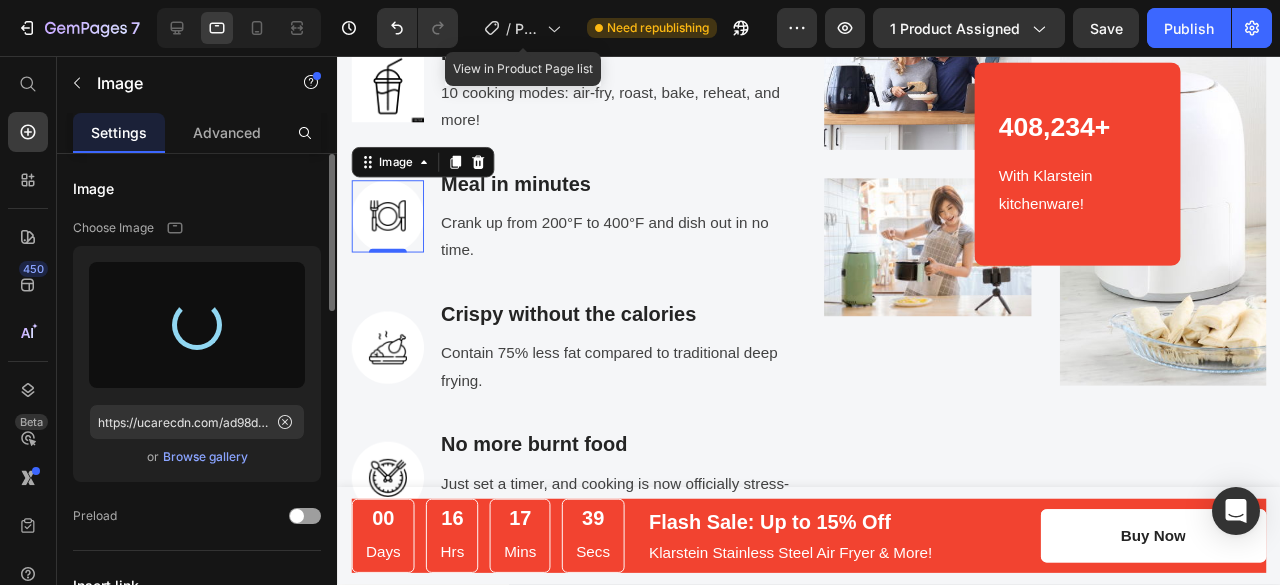 type on "https://cdn.shopify.com/s/files/1/0706/1857/9129/files/gempages_575009767479575664-f00ec8be-e156-4f81-bd09-71da26c1e7b6.jpg" 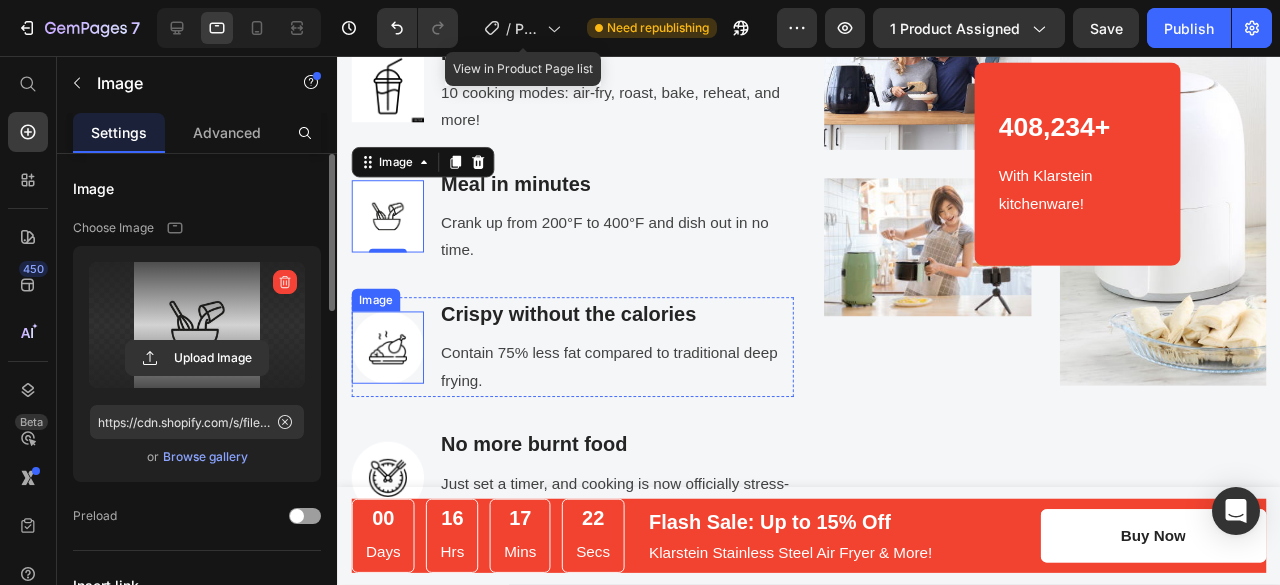 click at bounding box center (390, 363) 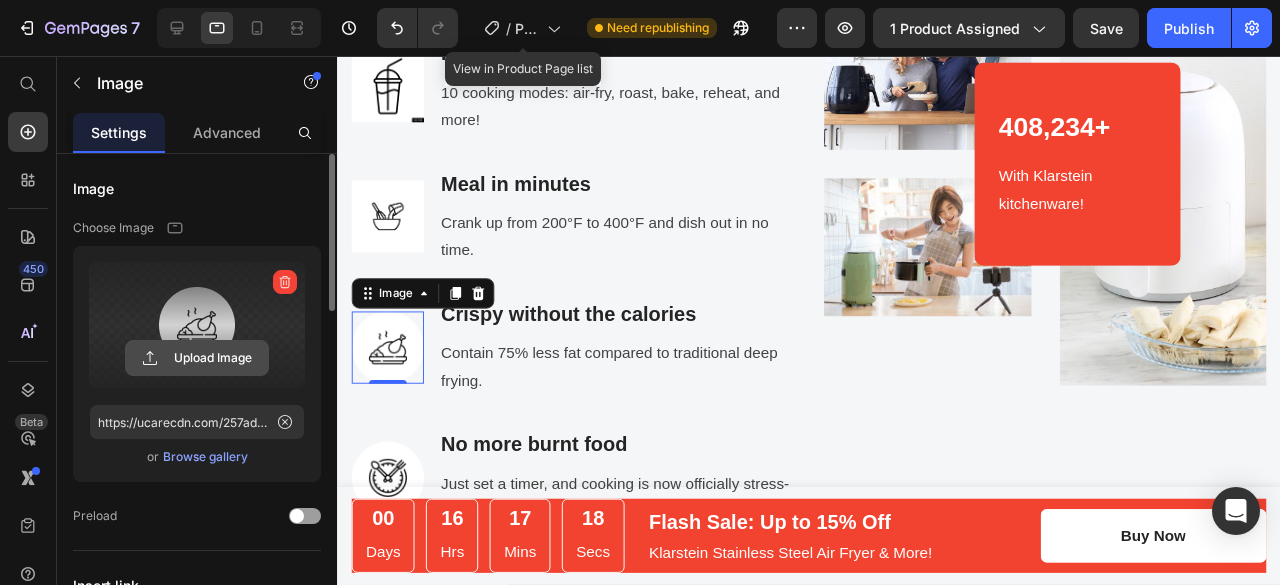 click 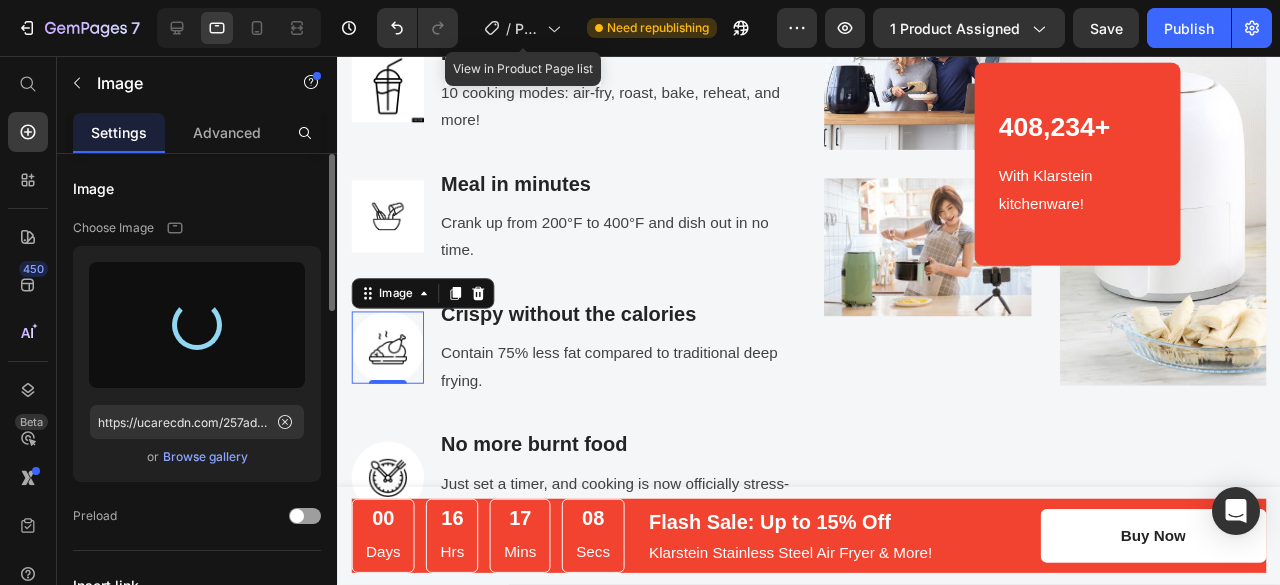 type on "https://cdn.shopify.com/s/files/1/0706/1857/9129/files/gempages_575009767479575664-c7affb31-0243-4214-b4e8-a7df8c43818b.png" 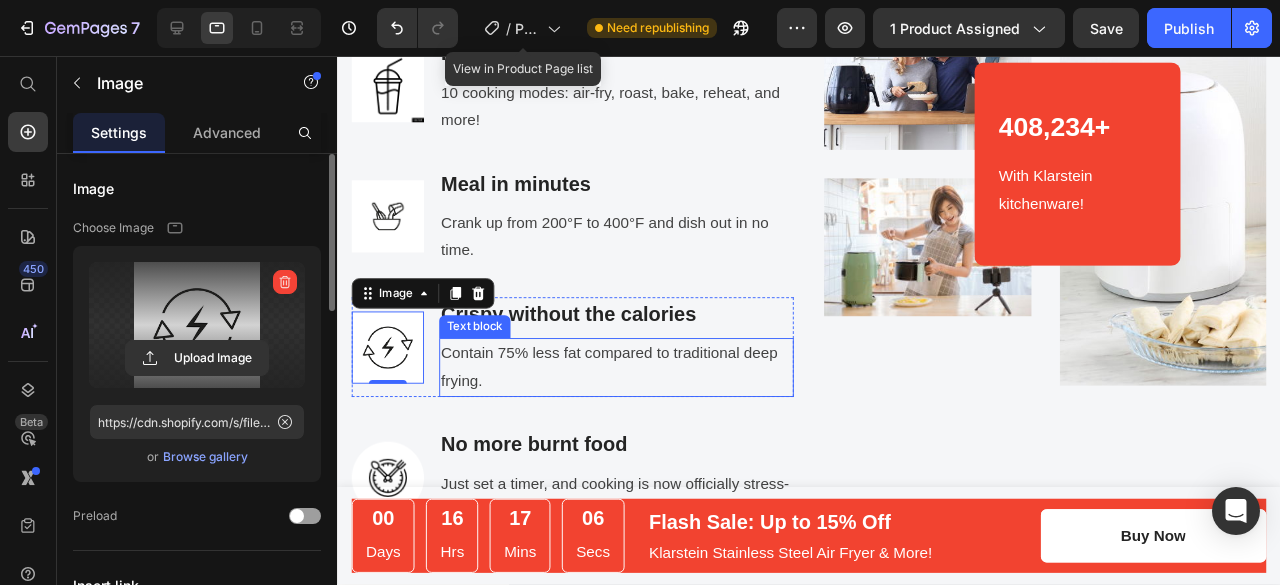 scroll, scrollTop: 2769, scrollLeft: 0, axis: vertical 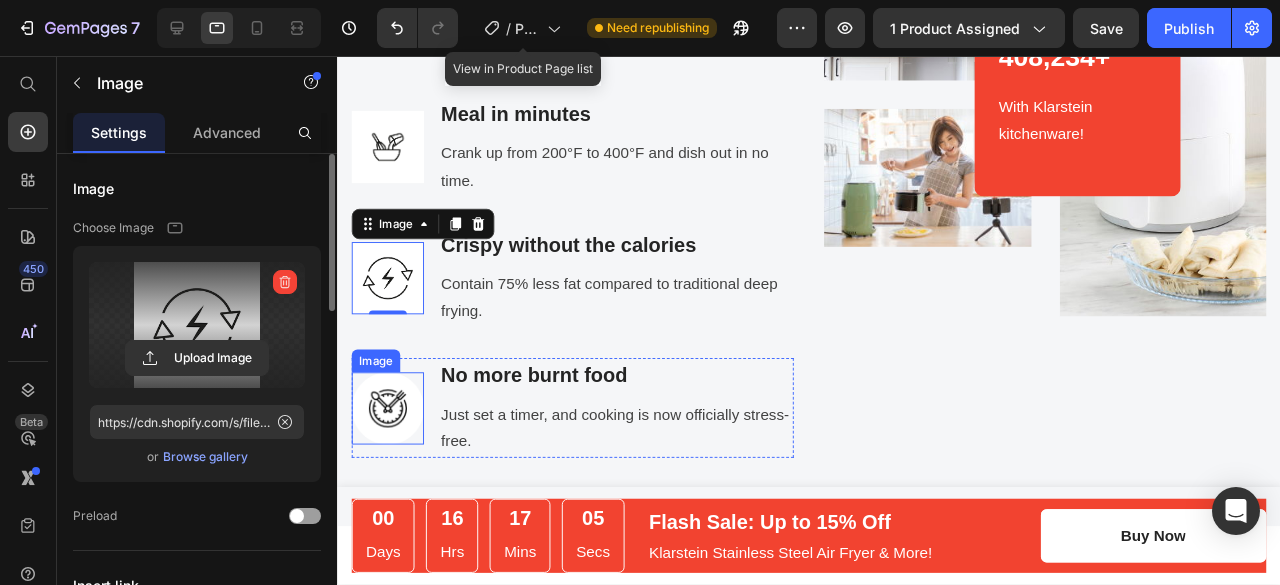 click at bounding box center [390, 427] 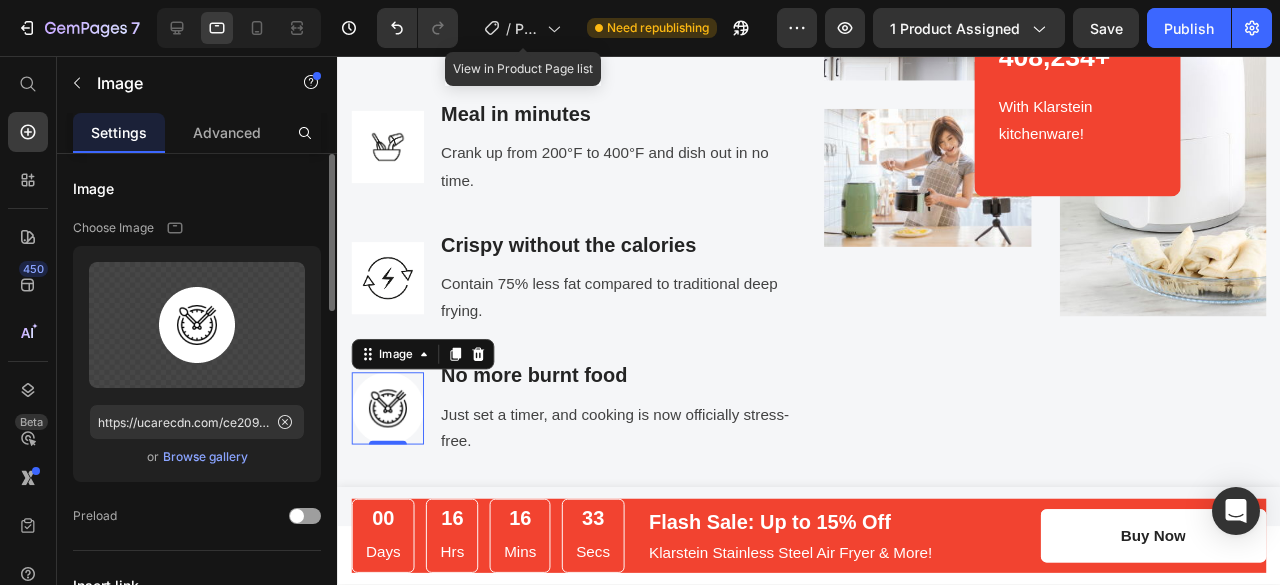 click at bounding box center (390, 427) 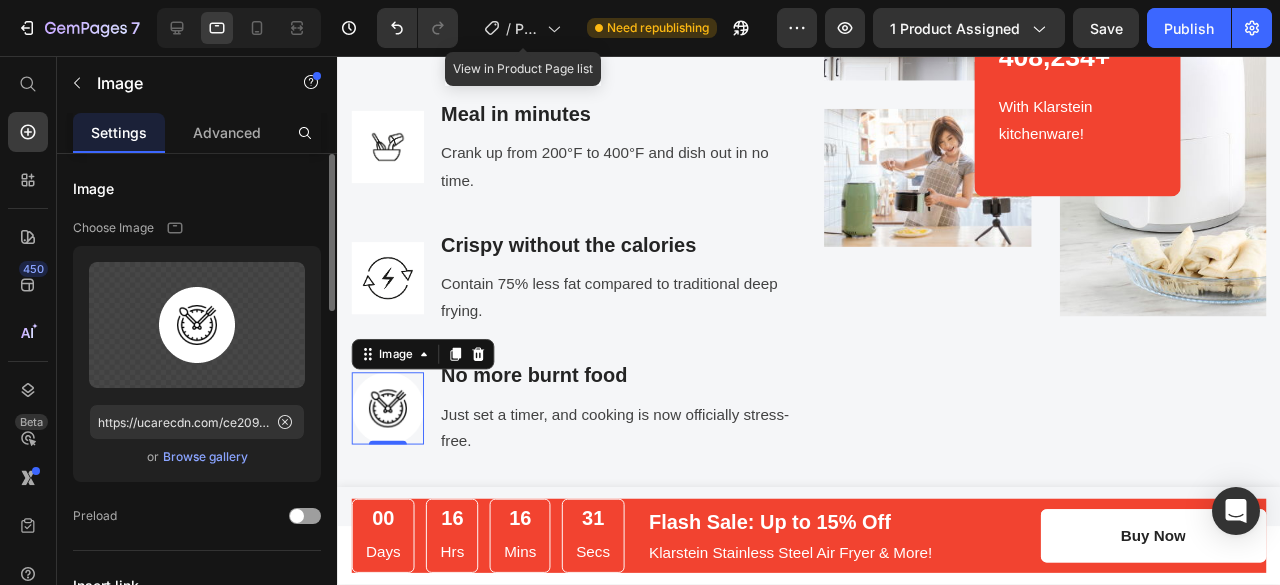 click at bounding box center (390, 427) 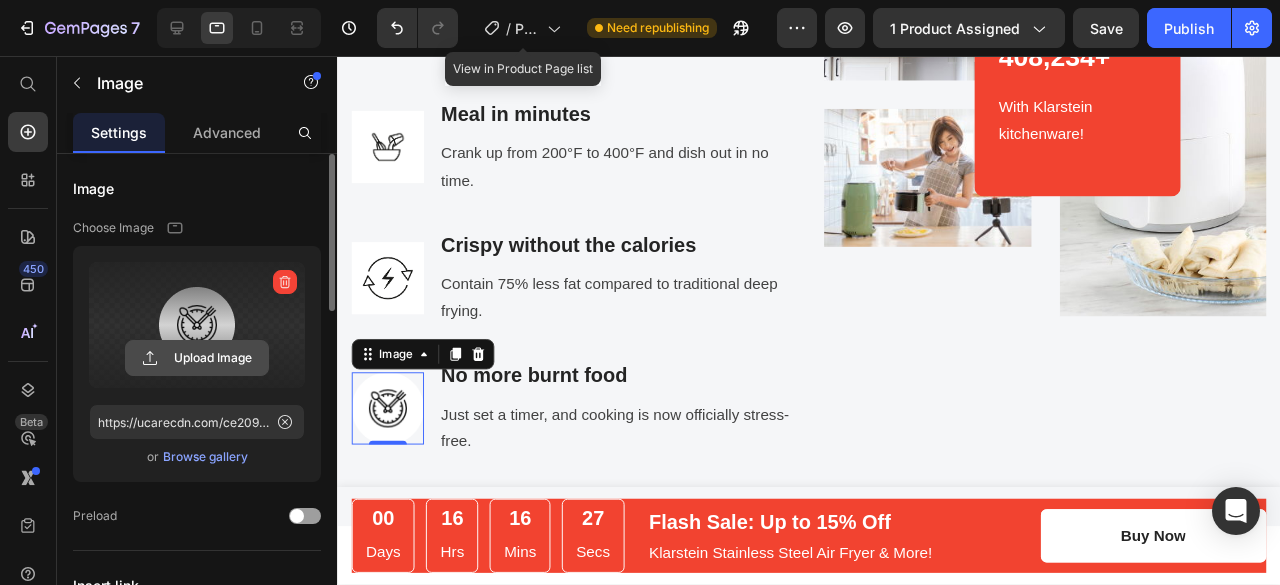 click 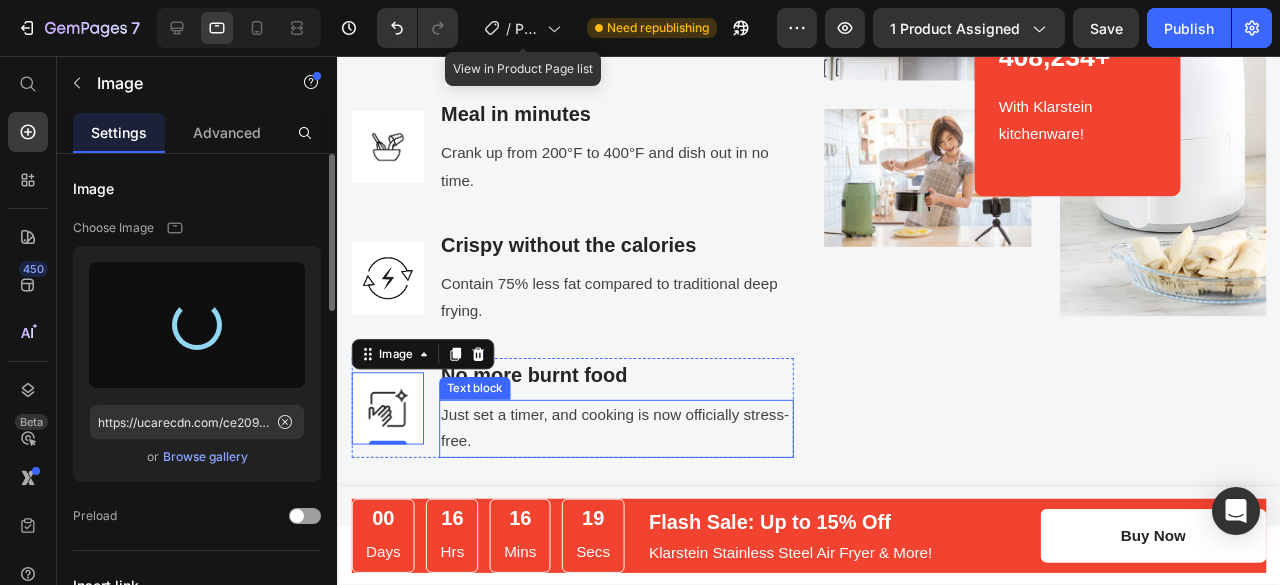 type on "https://cdn.shopify.com/s/files/1/0706/1857/9129/files/gempages_575009767479575664-9c45a647-fd7b-49a3-9735-8c8d0748cbbd.jpg" 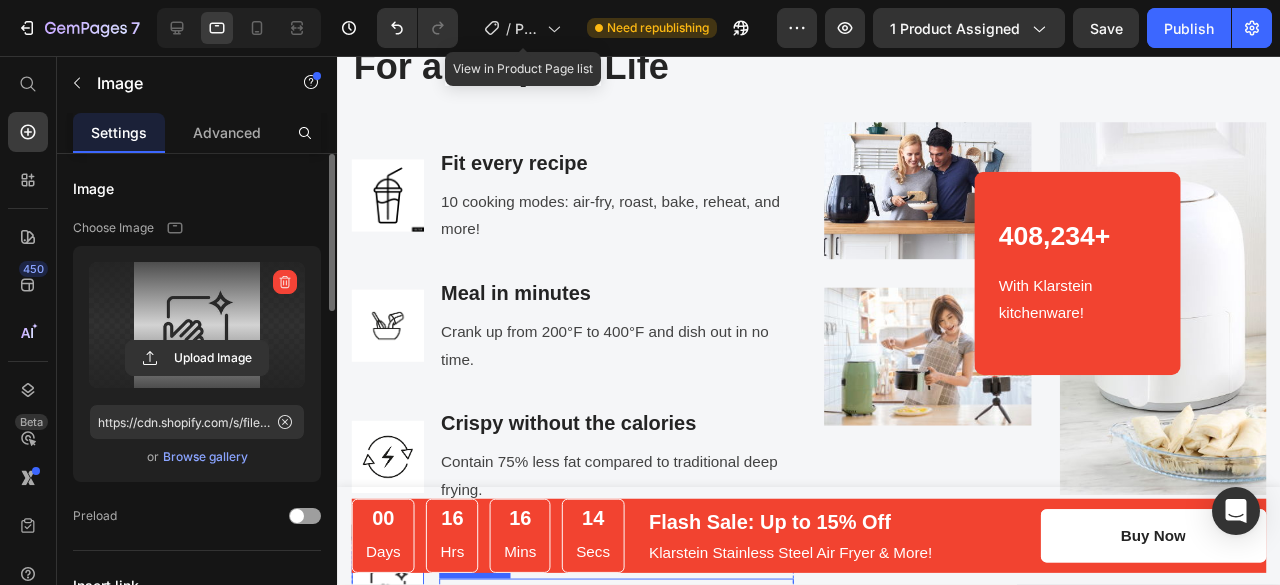 scroll, scrollTop: 2580, scrollLeft: 0, axis: vertical 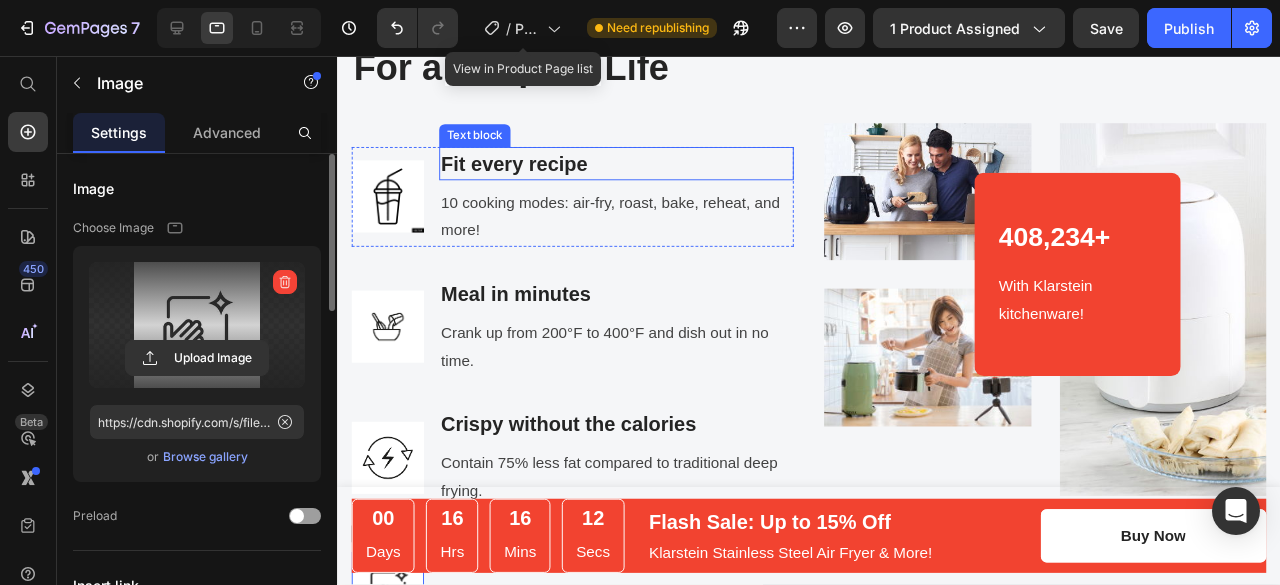 click on "Fit every recipe" at bounding box center (630, 170) 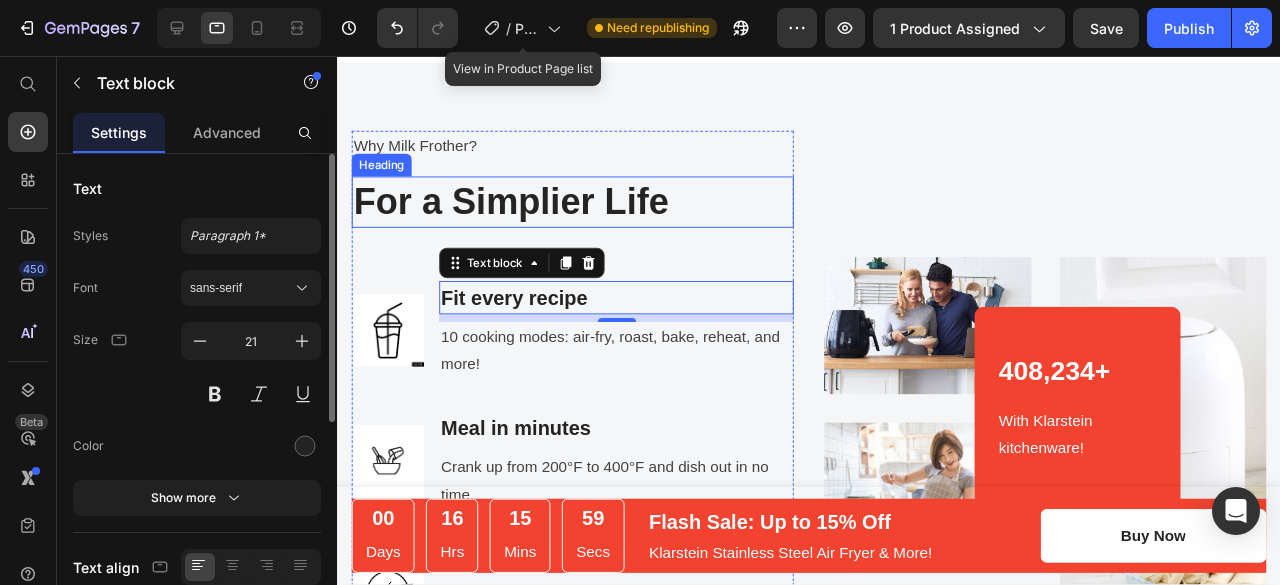 scroll, scrollTop: 2437, scrollLeft: 0, axis: vertical 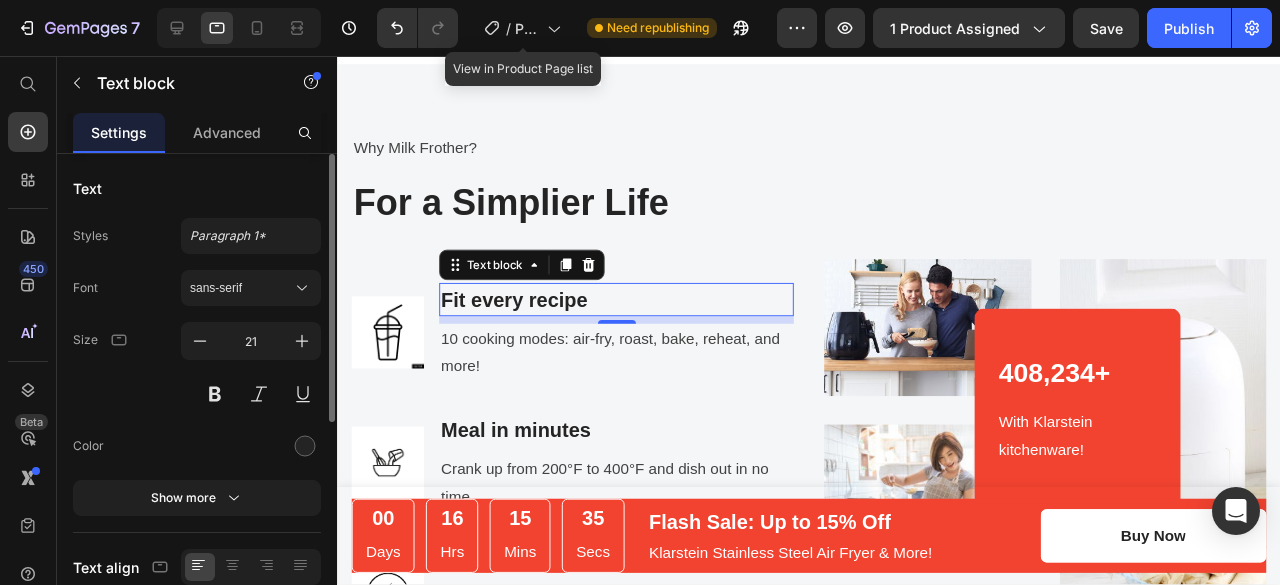 drag, startPoint x: 583, startPoint y: 295, endPoint x: 596, endPoint y: 301, distance: 14.3178215 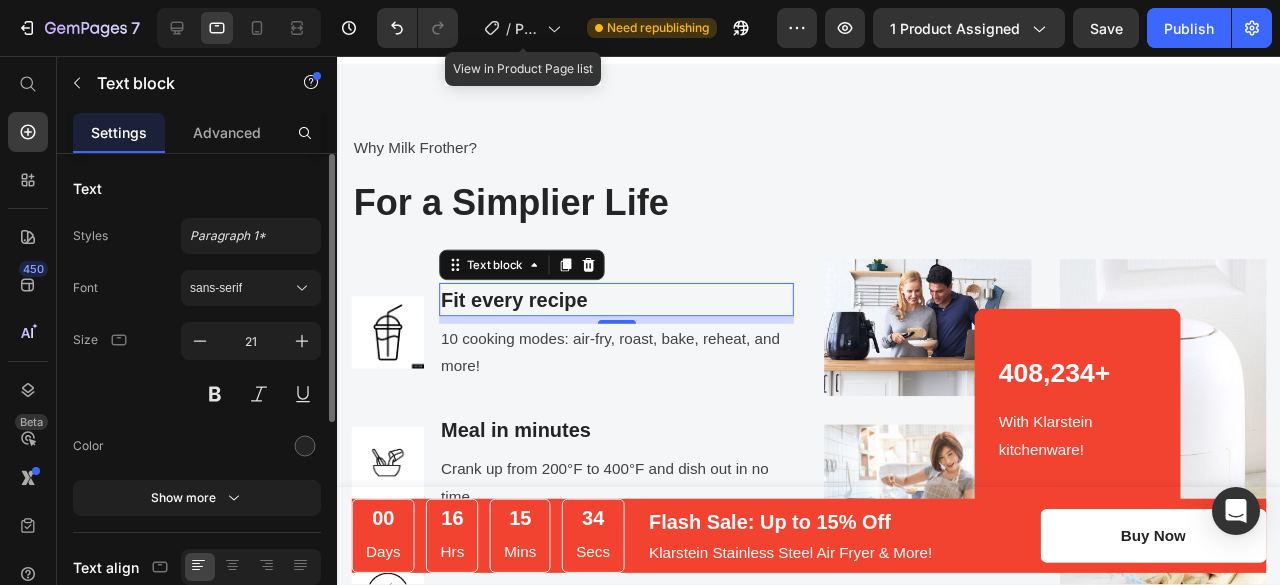 click on "Fit every recipe" at bounding box center [630, 313] 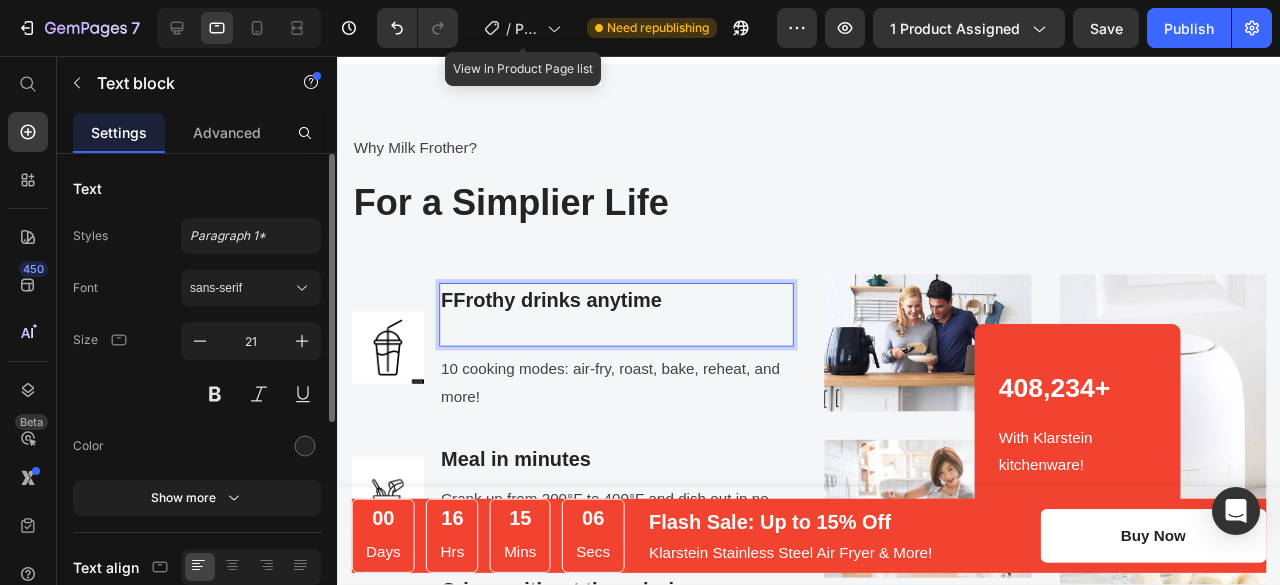 click on "FFrothy drinks anytime" at bounding box center [630, 328] 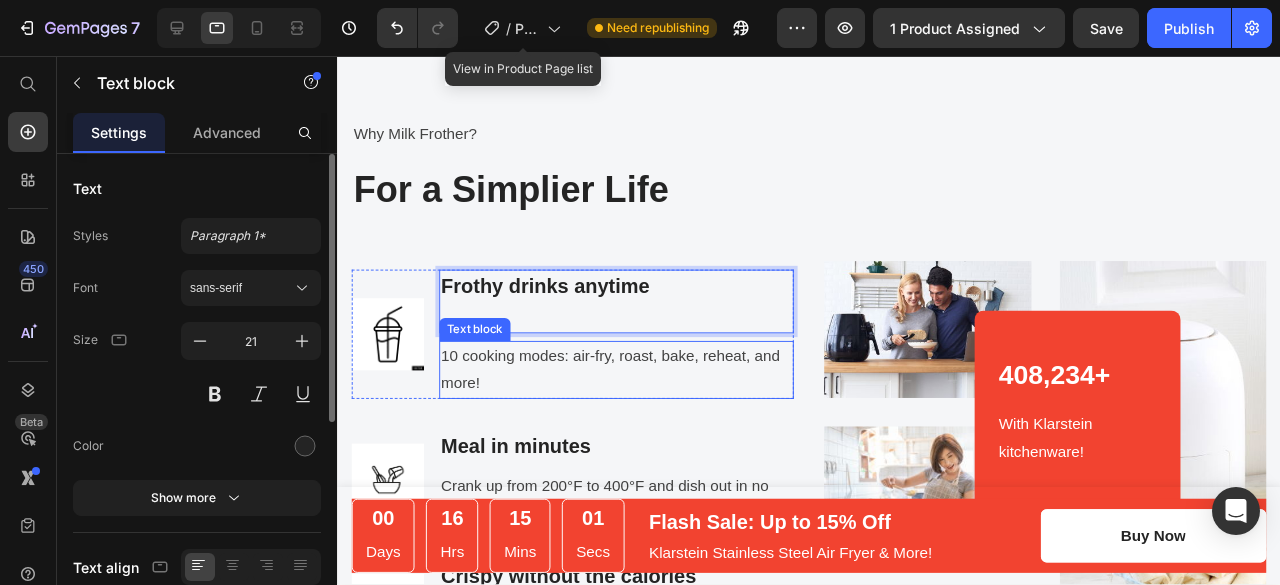 scroll, scrollTop: 2452, scrollLeft: 0, axis: vertical 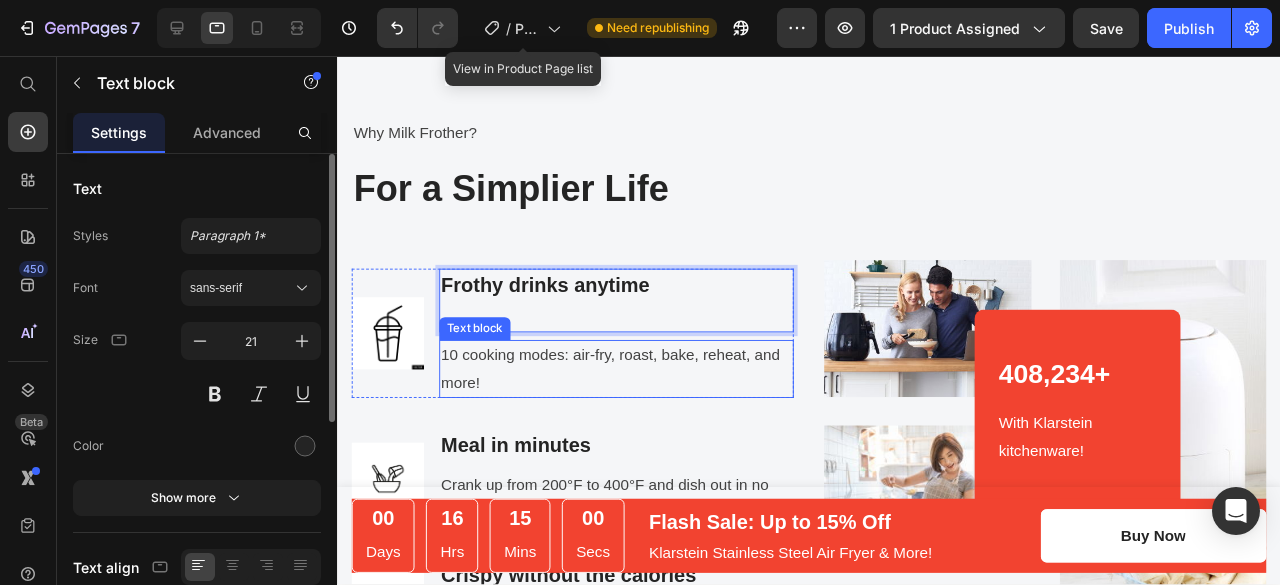 click on "10 cooking modes: air-fry, roast, bake, reheat, and more!" at bounding box center (630, 386) 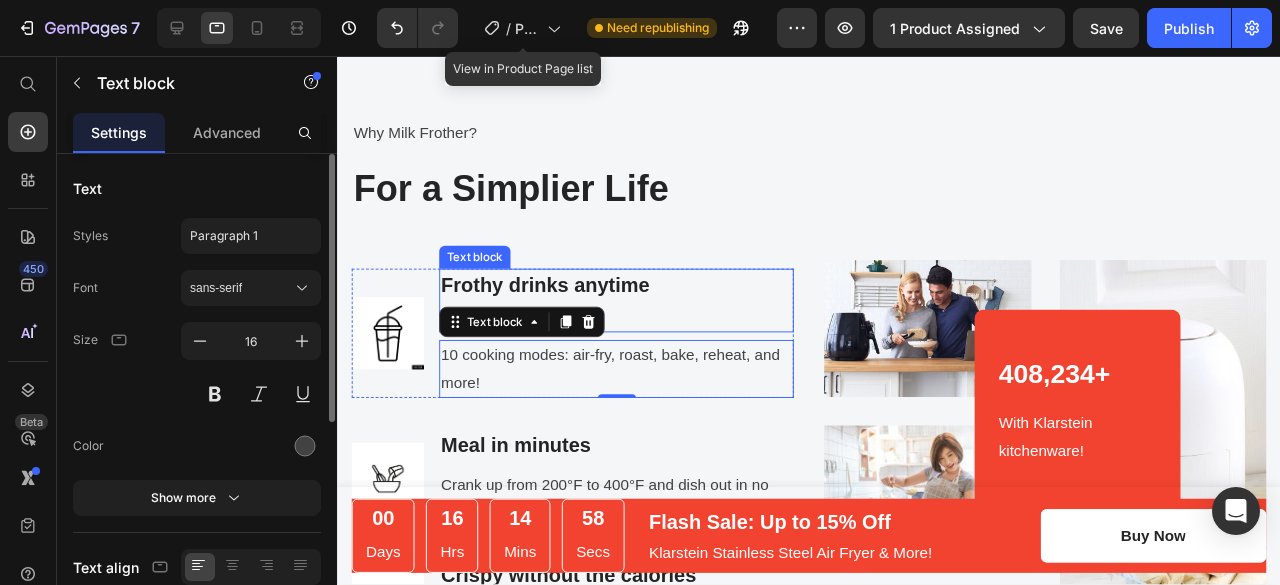 click on "Frothy drinks anytime" at bounding box center (630, 313) 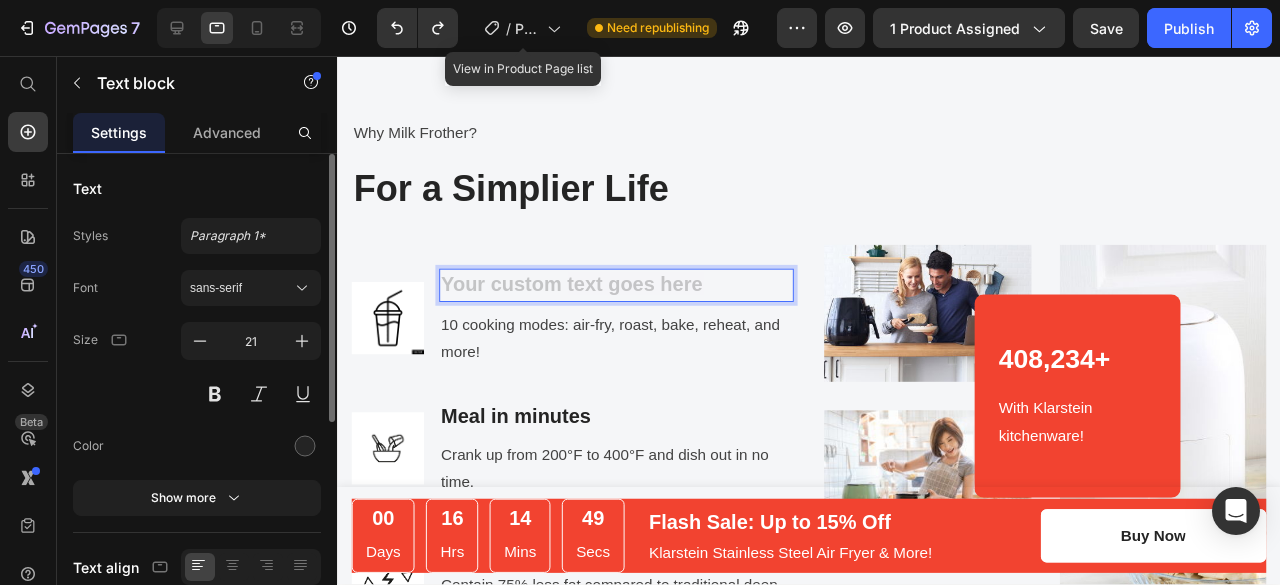 scroll, scrollTop: 2450, scrollLeft: 0, axis: vertical 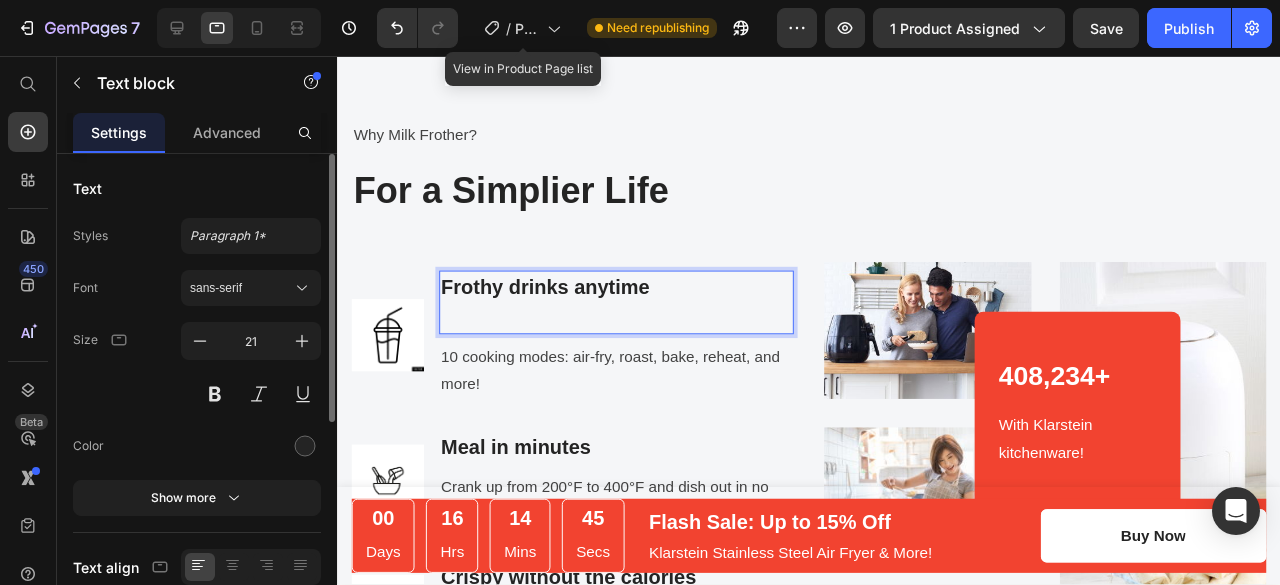 click on "Frothy drinks anytime" at bounding box center (630, 315) 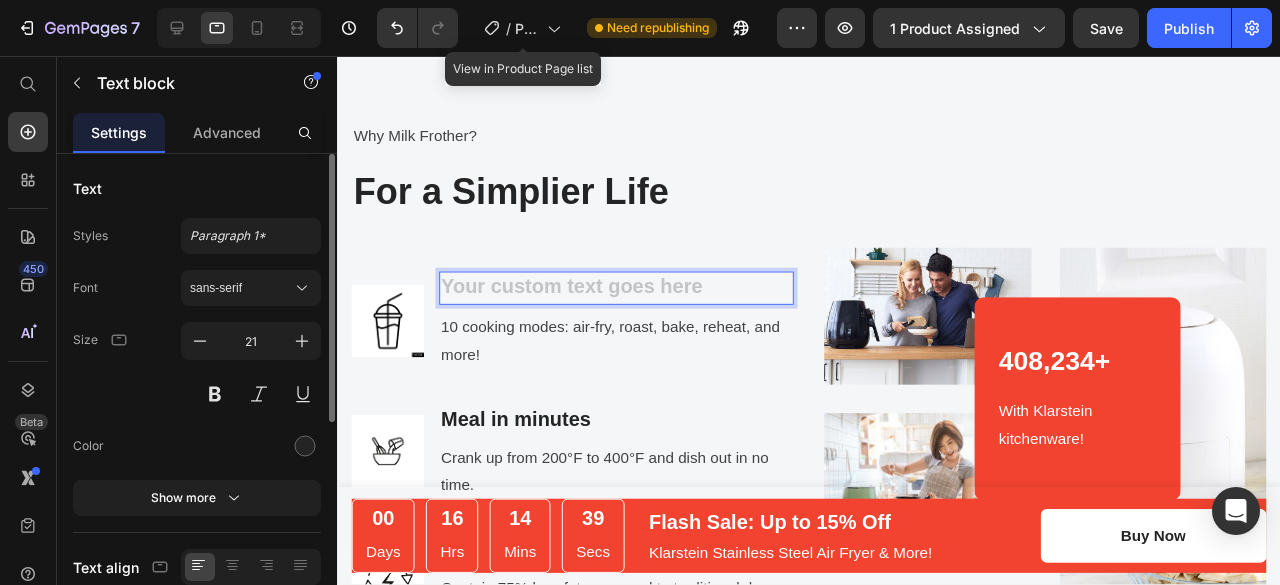 scroll, scrollTop: 2448, scrollLeft: 0, axis: vertical 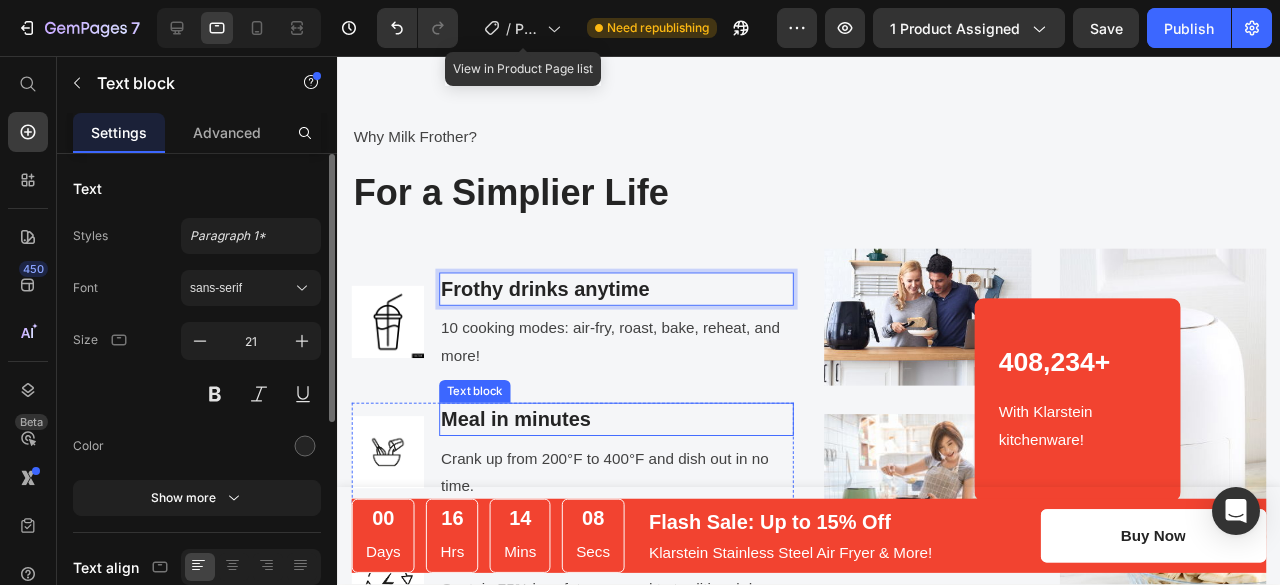 click on "Meal in minutes" at bounding box center [630, 439] 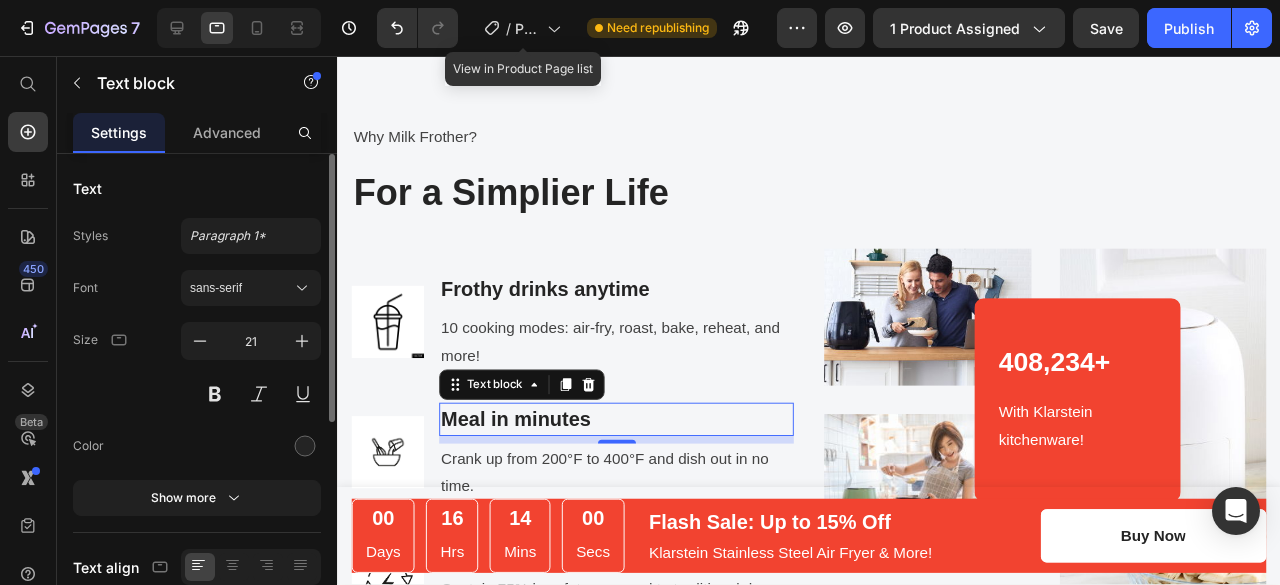 click on "Meal in minutes" at bounding box center [630, 439] 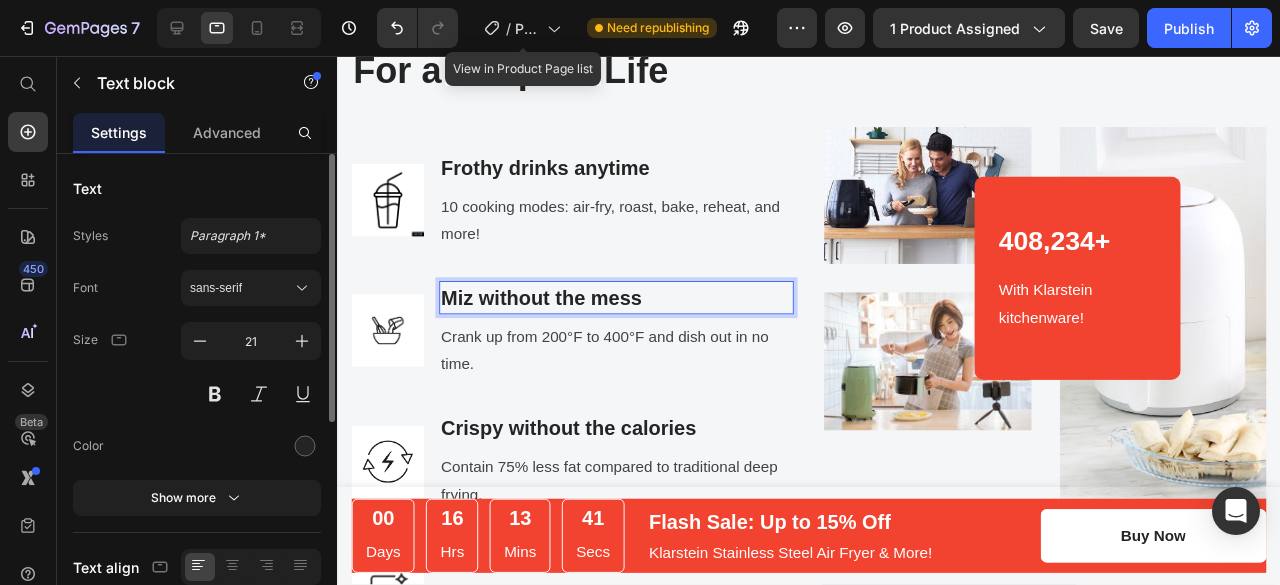 scroll, scrollTop: 2592, scrollLeft: 0, axis: vertical 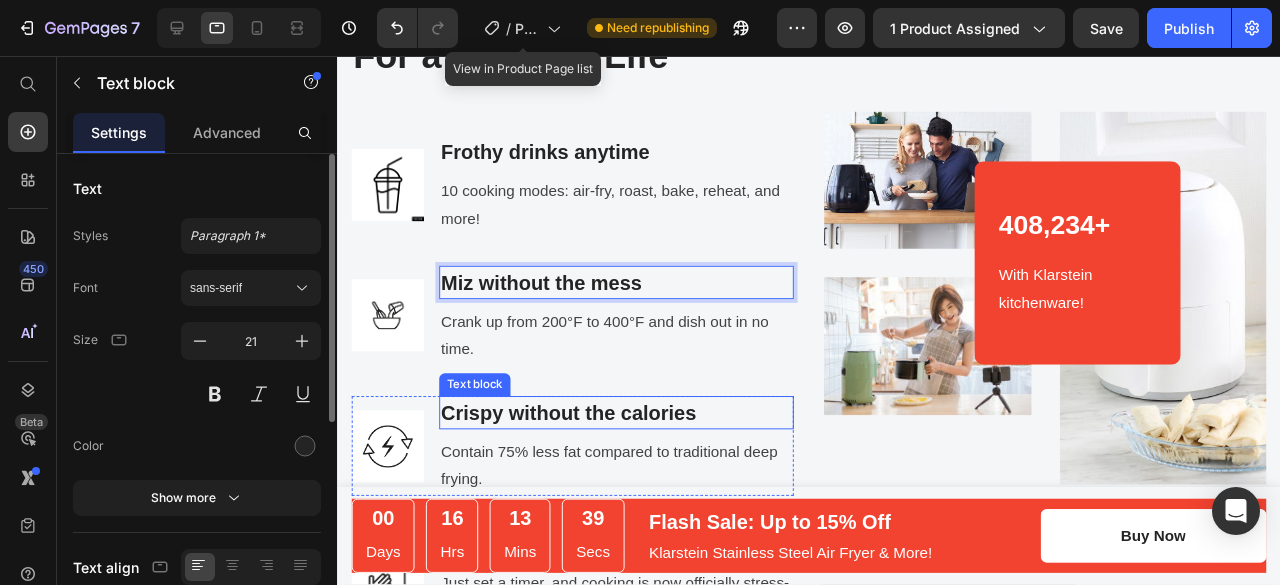 click on "Crispy without the calories" at bounding box center (630, 432) 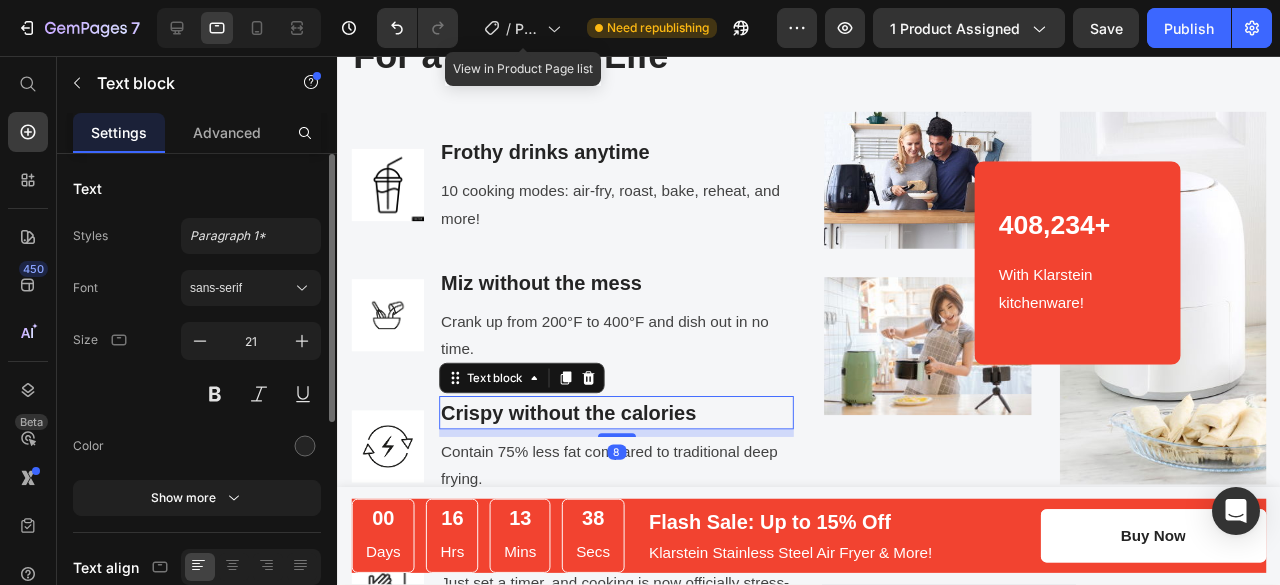 click on "Crispy without the calories" at bounding box center [630, 432] 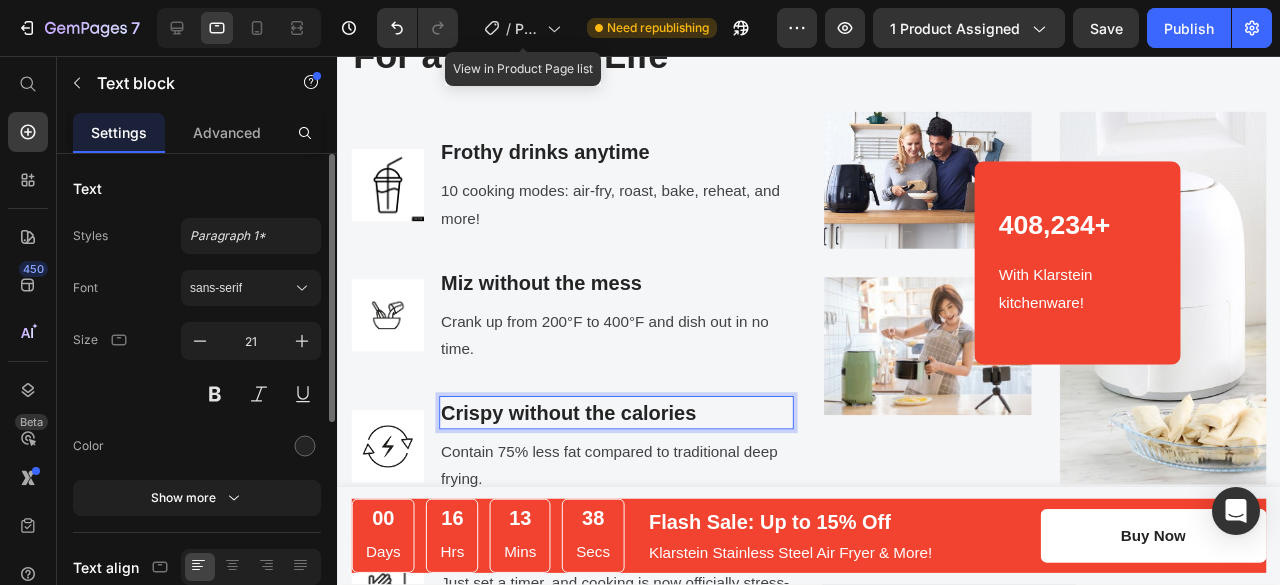 click on "Crispy without the calories" at bounding box center (630, 432) 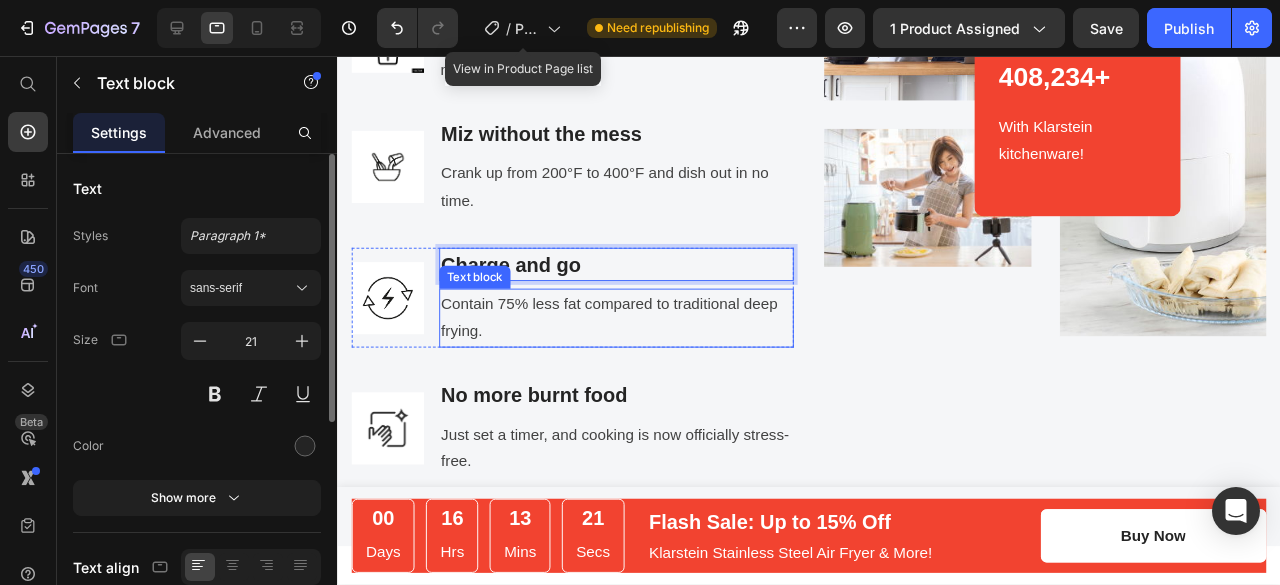 scroll, scrollTop: 2754, scrollLeft: 0, axis: vertical 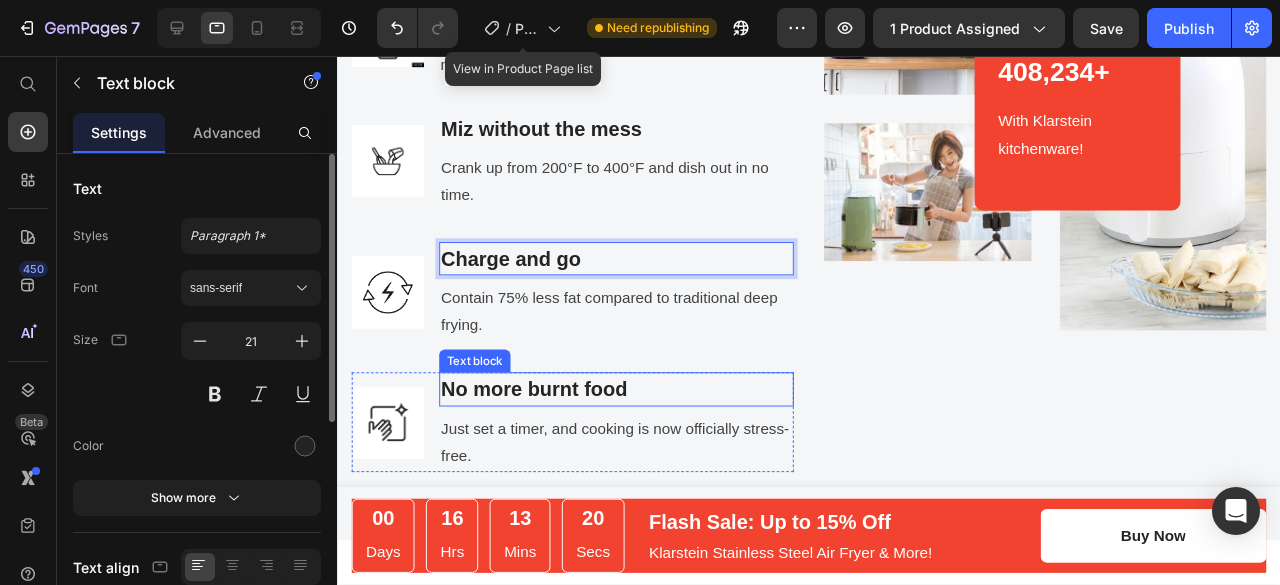 click on "No more burnt food" at bounding box center [630, 407] 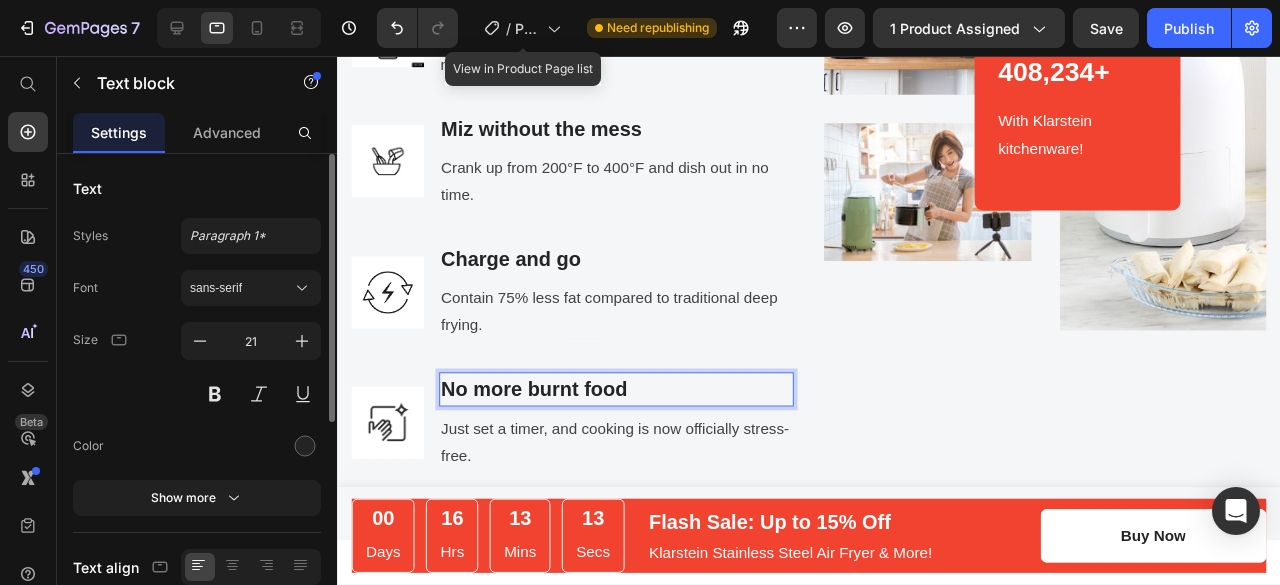 click on "No more burnt food" at bounding box center (630, 407) 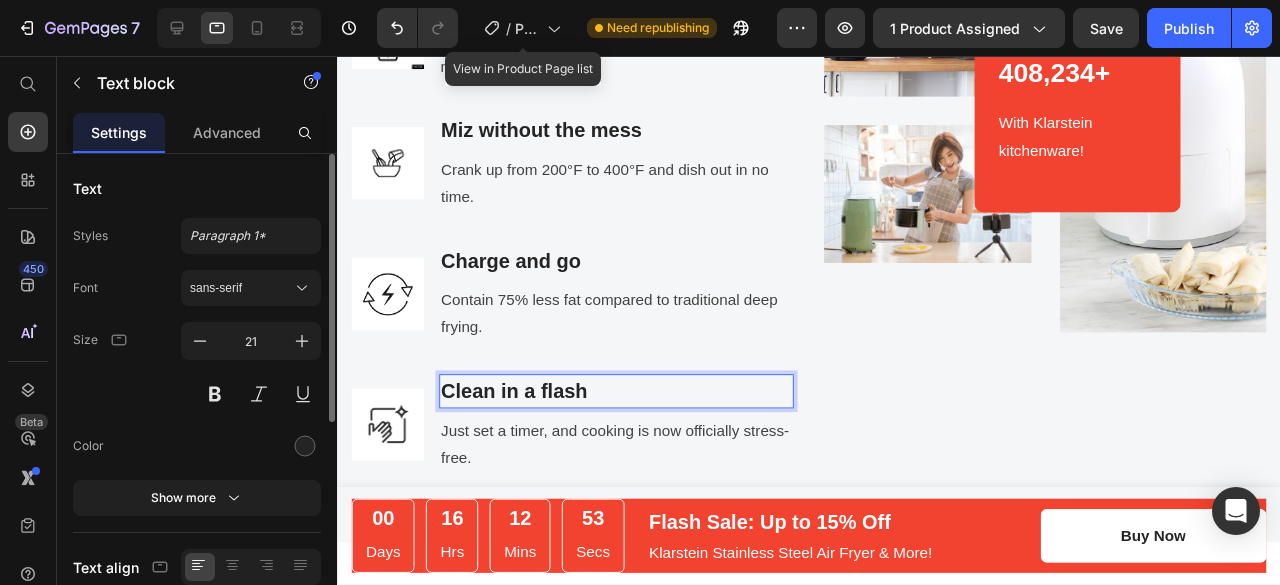 scroll, scrollTop: 2888, scrollLeft: 0, axis: vertical 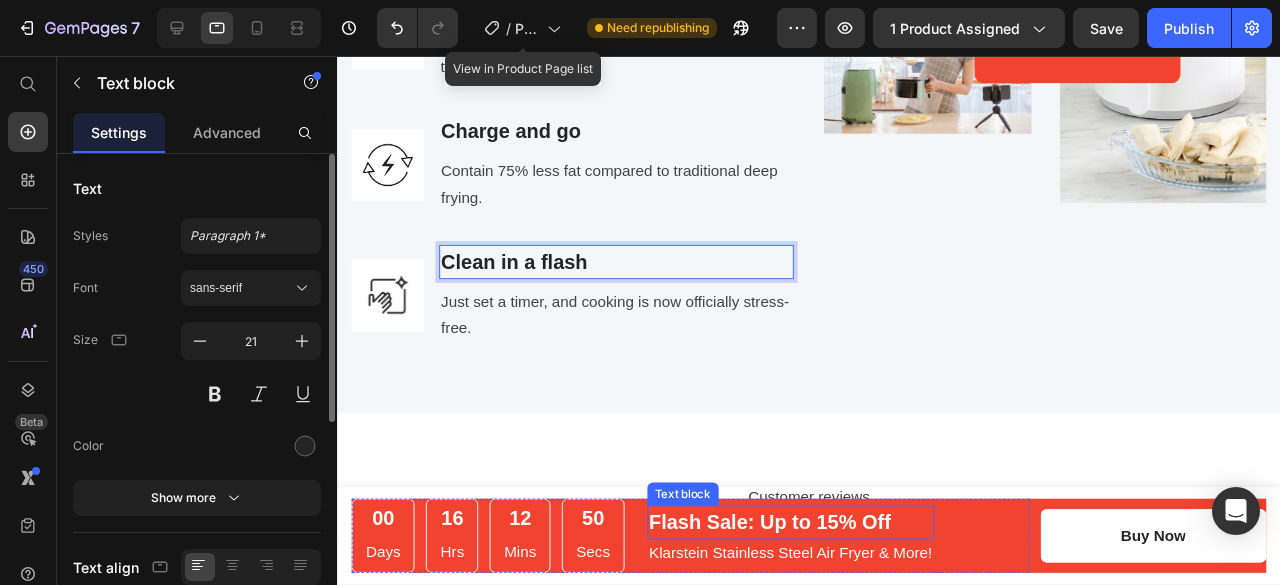 click on "Flash Sale: Up to 15% Off" at bounding box center (814, 547) 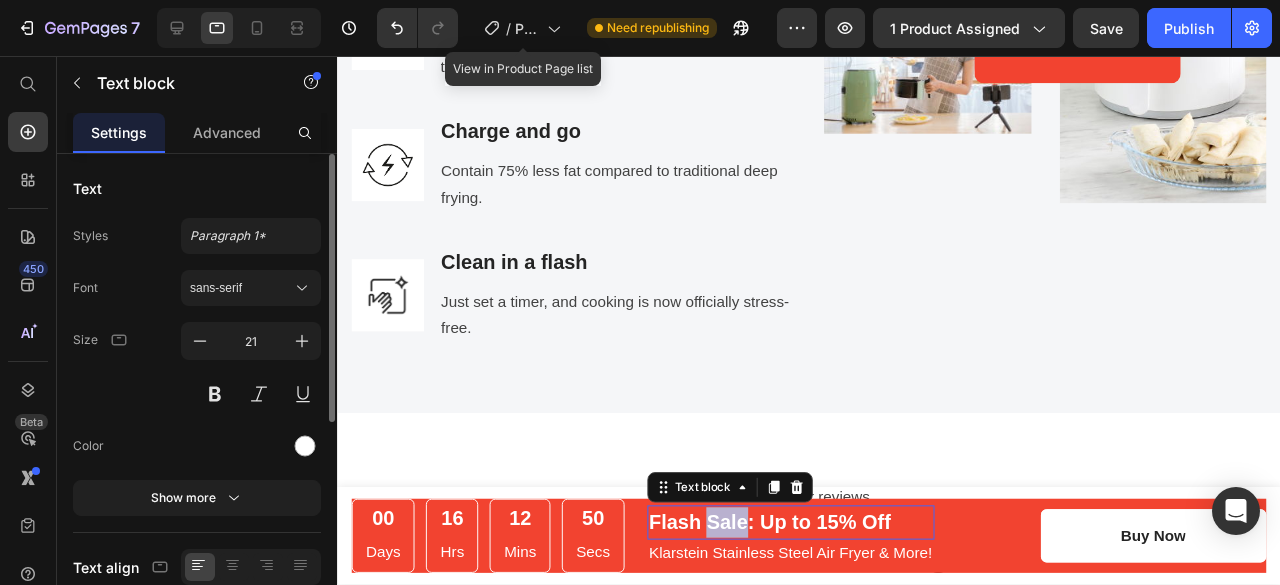 click on "Flash Sale: Up to 15% Off" at bounding box center [814, 547] 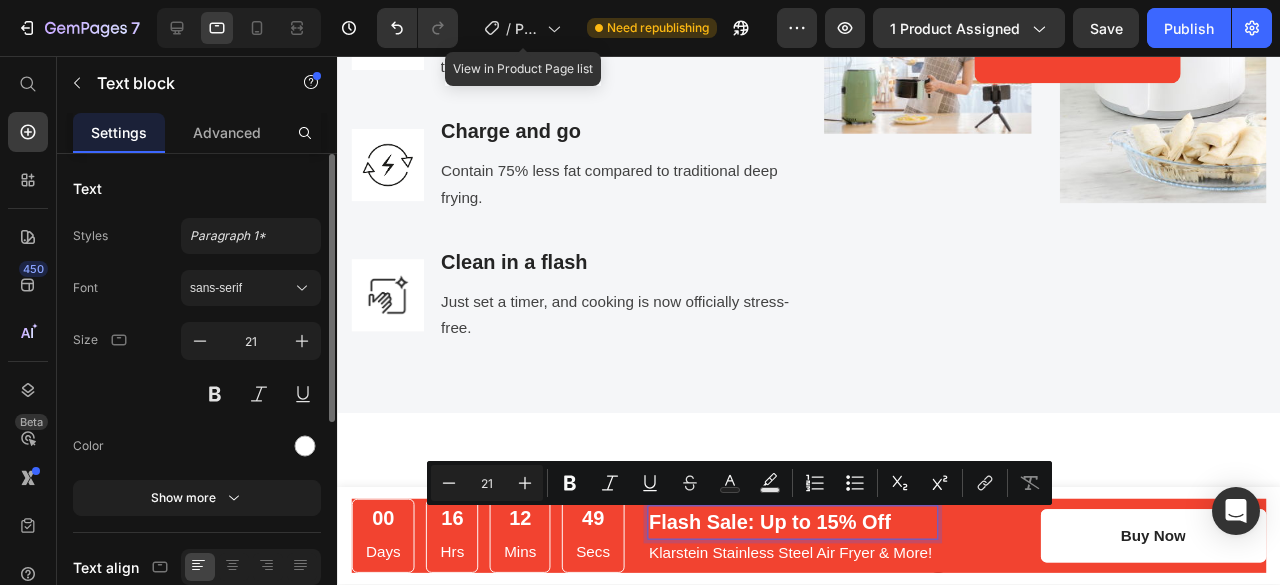 click on "Flash Sale: Up to 15% Off" at bounding box center [814, 547] 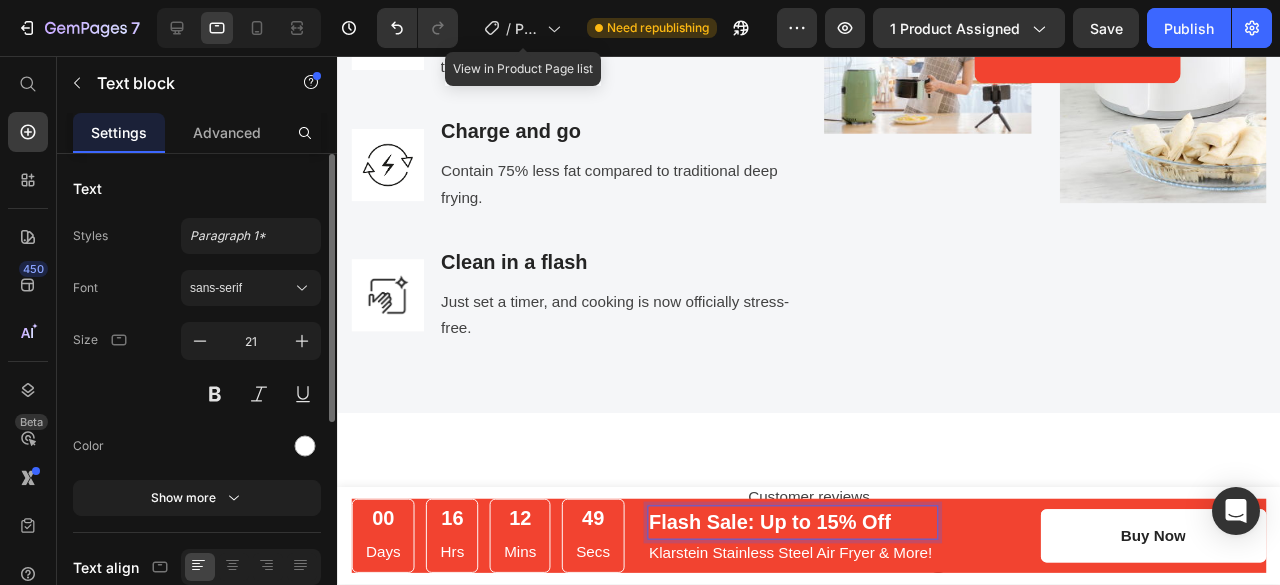 click on "Flash Sale: Up to 15% Off" at bounding box center [814, 547] 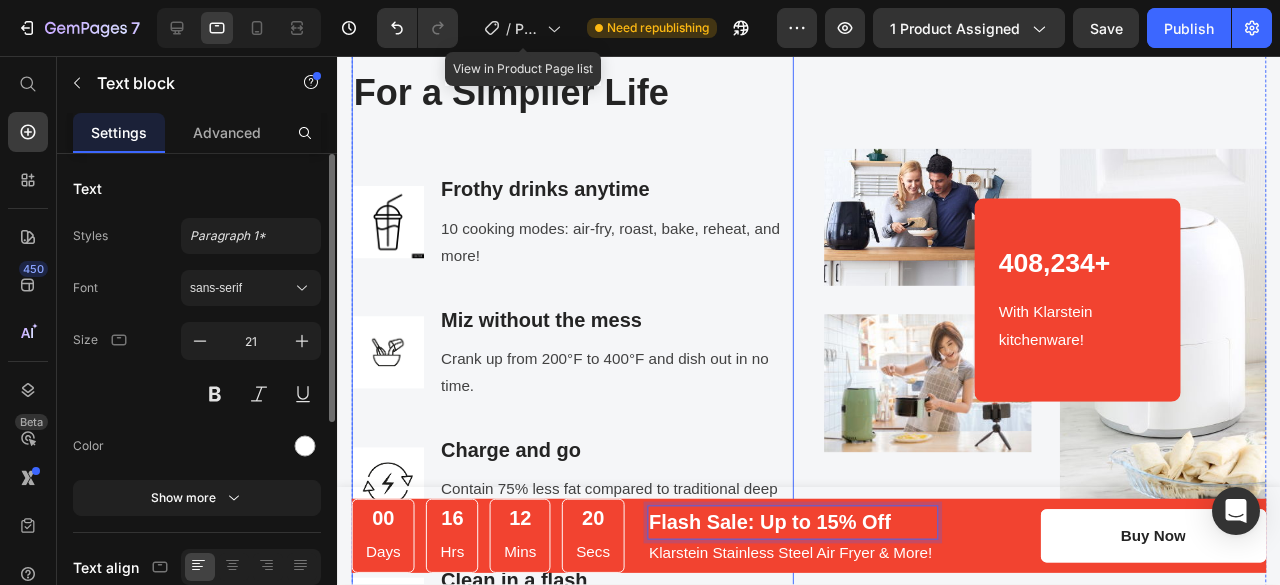 scroll, scrollTop: 2552, scrollLeft: 0, axis: vertical 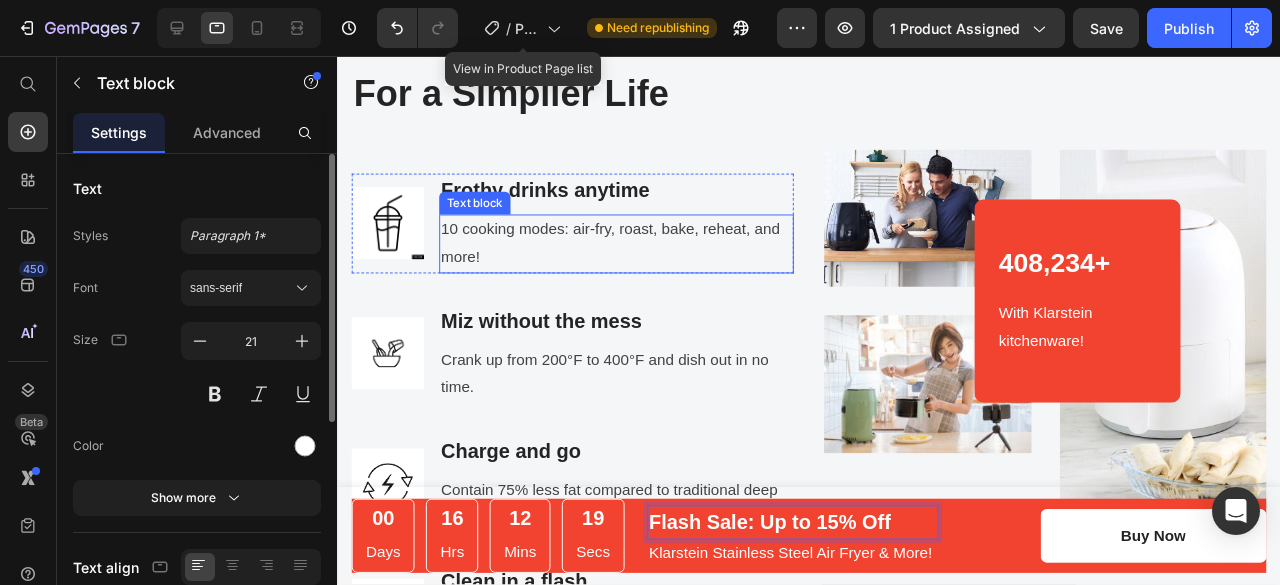 click on "10 cooking modes: air-fry, roast, bake, reheat, and more!" at bounding box center (630, 254) 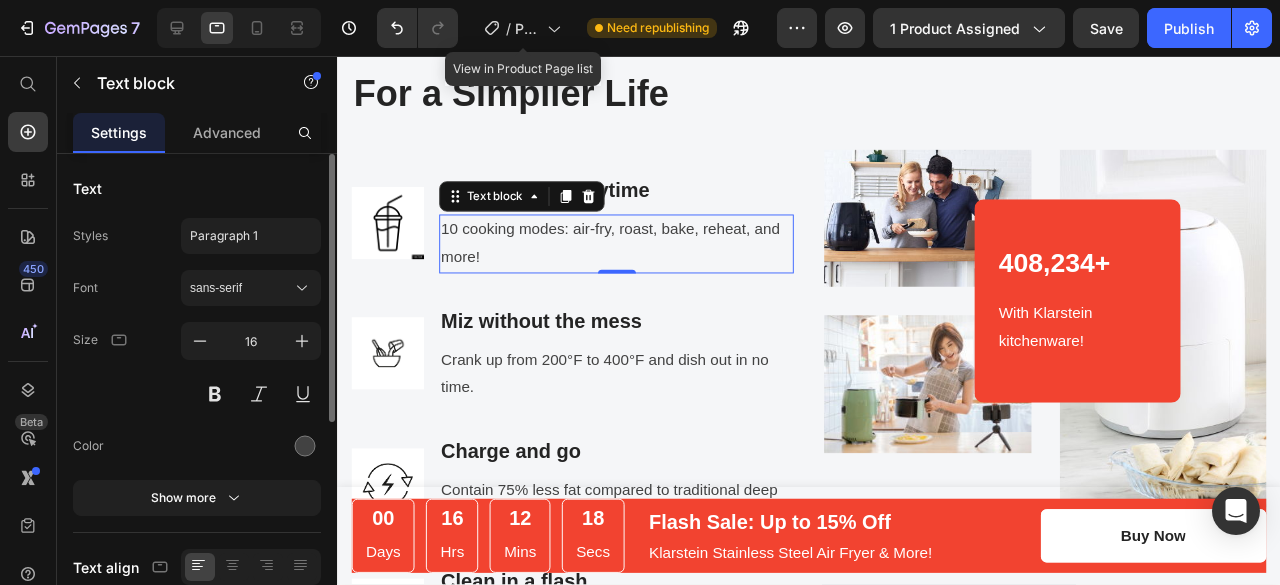 click on "10 cooking modes: air-fry, roast, bake, reheat, and more!" at bounding box center (630, 254) 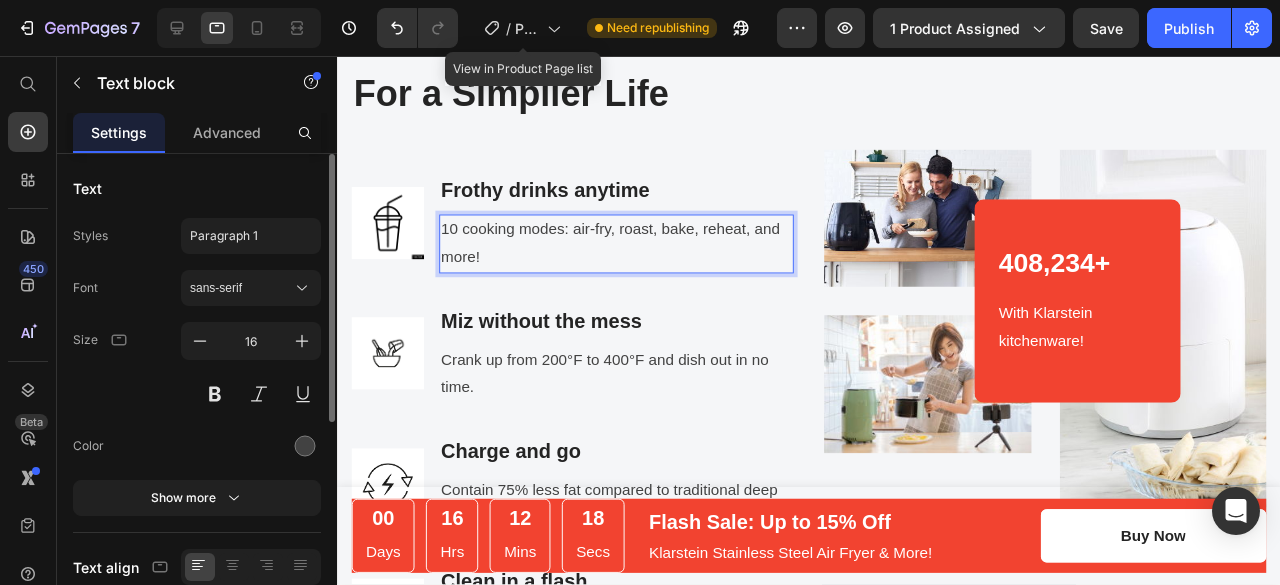 click on "10 cooking modes: air-fry, roast, bake, reheat, and more!" at bounding box center [630, 254] 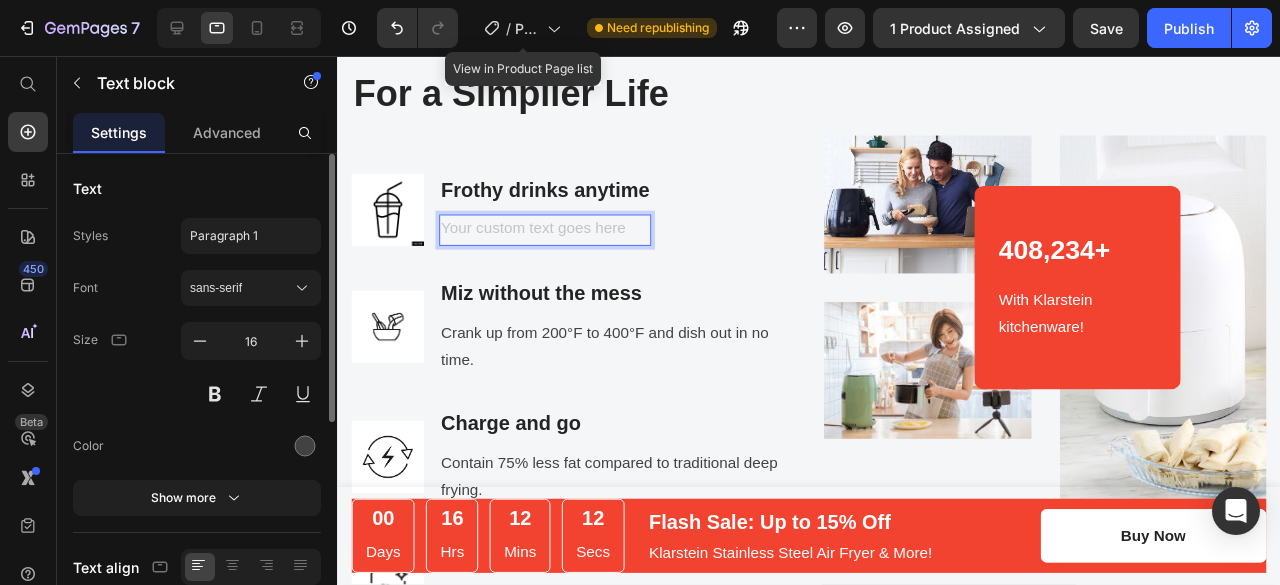 scroll, scrollTop: 2538, scrollLeft: 0, axis: vertical 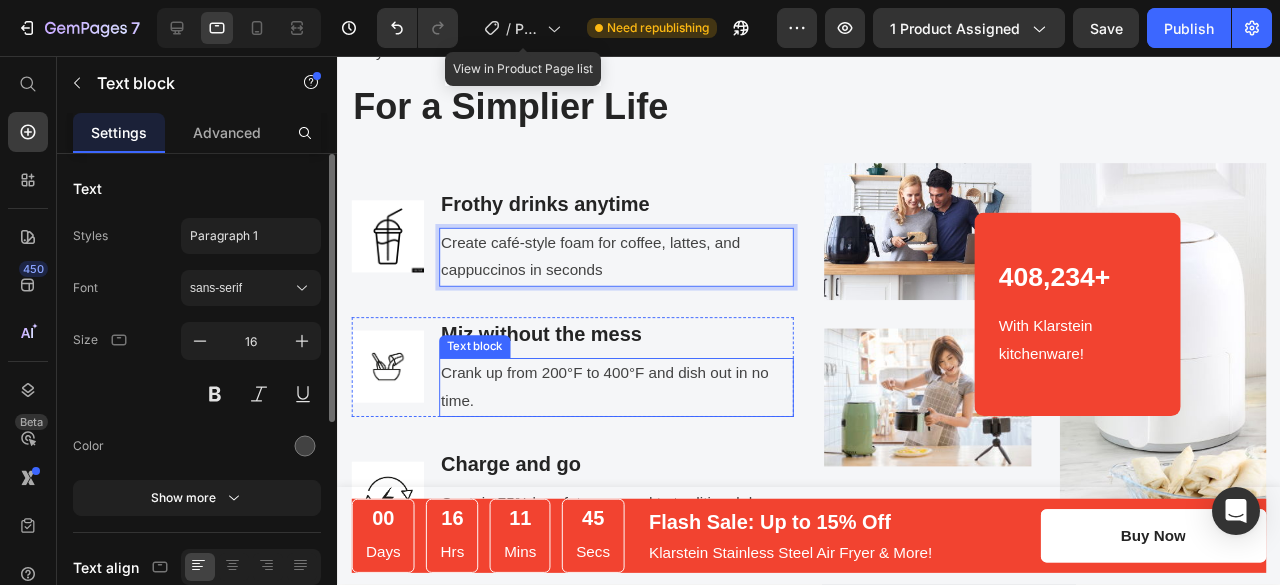 click on "Crank up from 200°F to 400°F and dish out in no time." at bounding box center [630, 405] 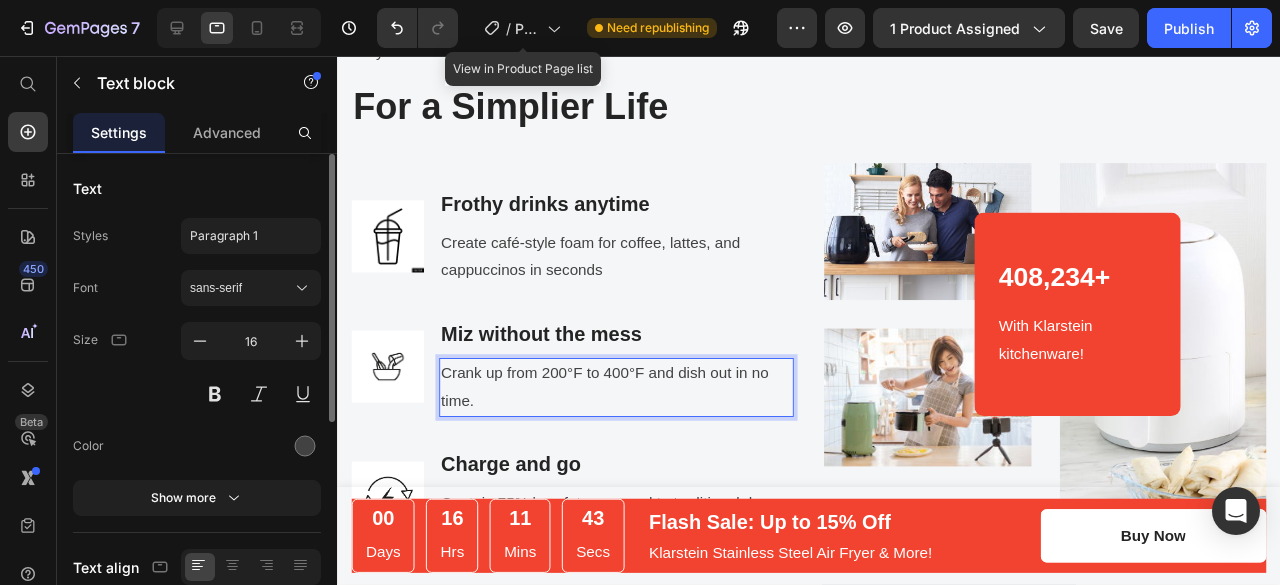 click on "Crank up from 200°F to 400°F and dish out in no time." at bounding box center (630, 405) 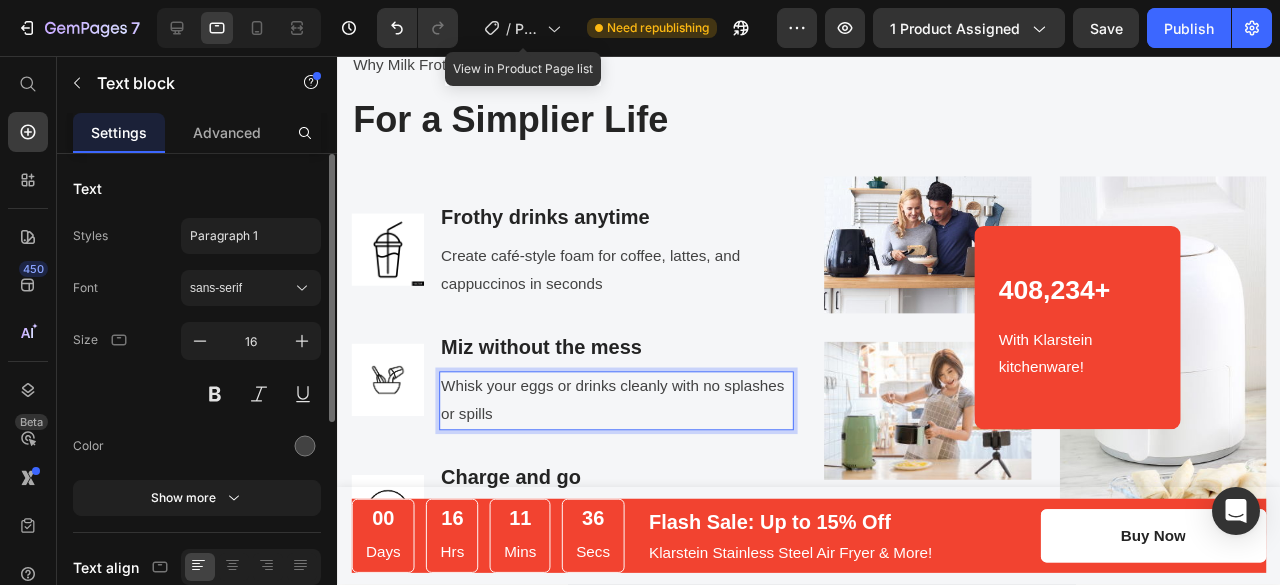 scroll, scrollTop: 2636, scrollLeft: 0, axis: vertical 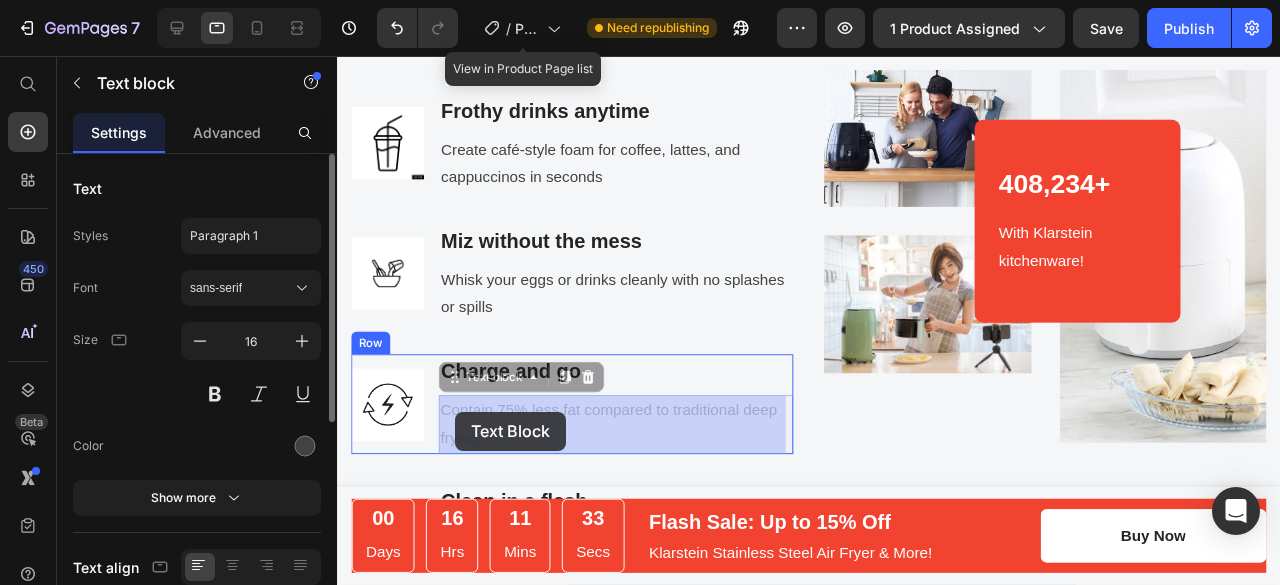drag, startPoint x: 495, startPoint y: 457, endPoint x: 468, endPoint y: 436, distance: 34.20526 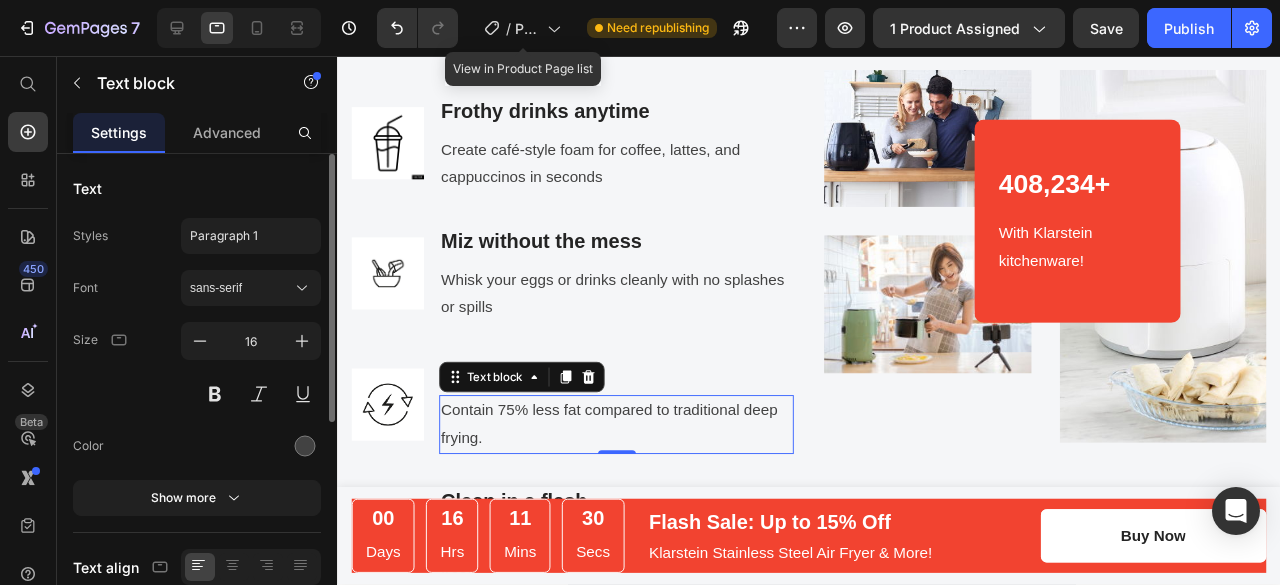 click on "Contain 75% less fat compared to traditional deep frying." at bounding box center (630, 444) 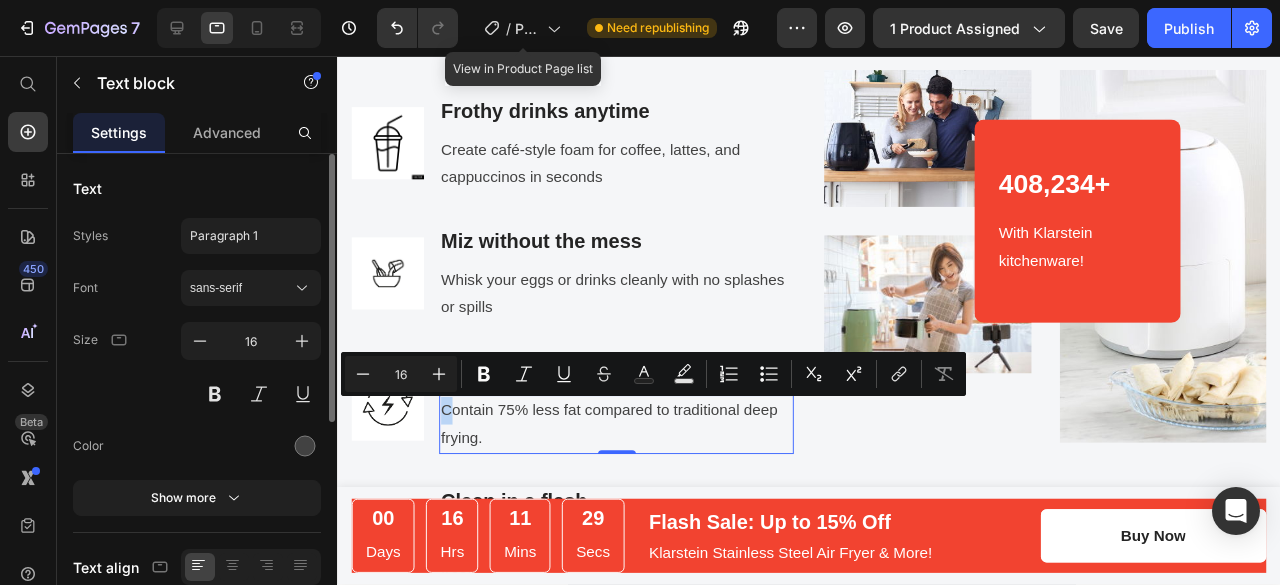 click on "Contain 75% less fat compared to traditional deep frying." at bounding box center (630, 444) 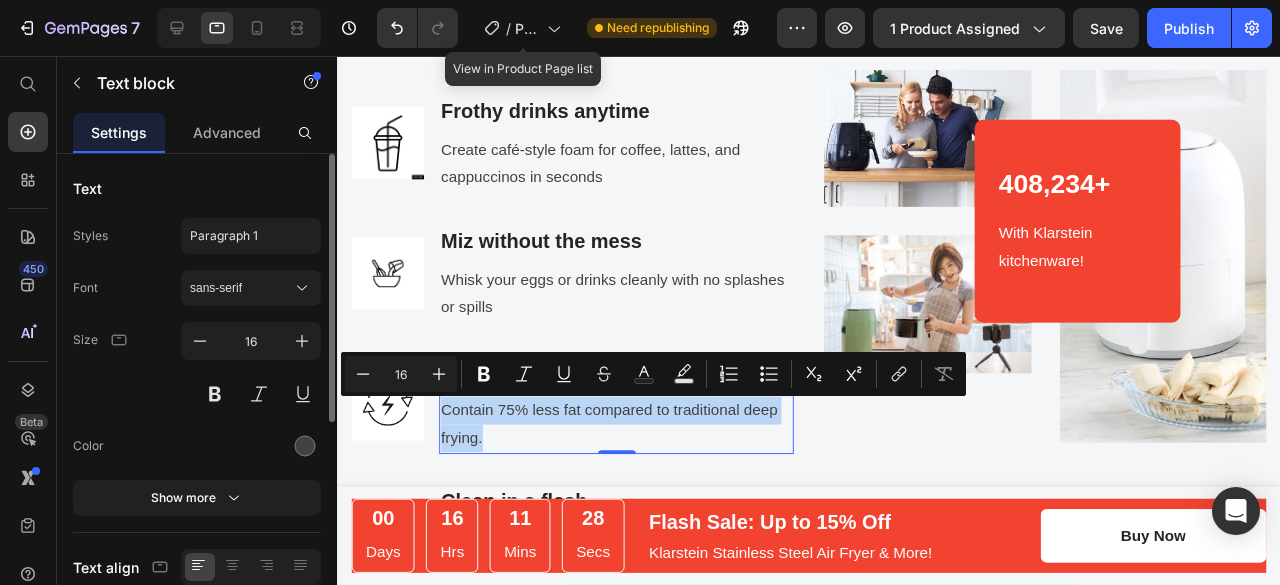 drag, startPoint x: 450, startPoint y: 430, endPoint x: 503, endPoint y: 461, distance: 61.400326 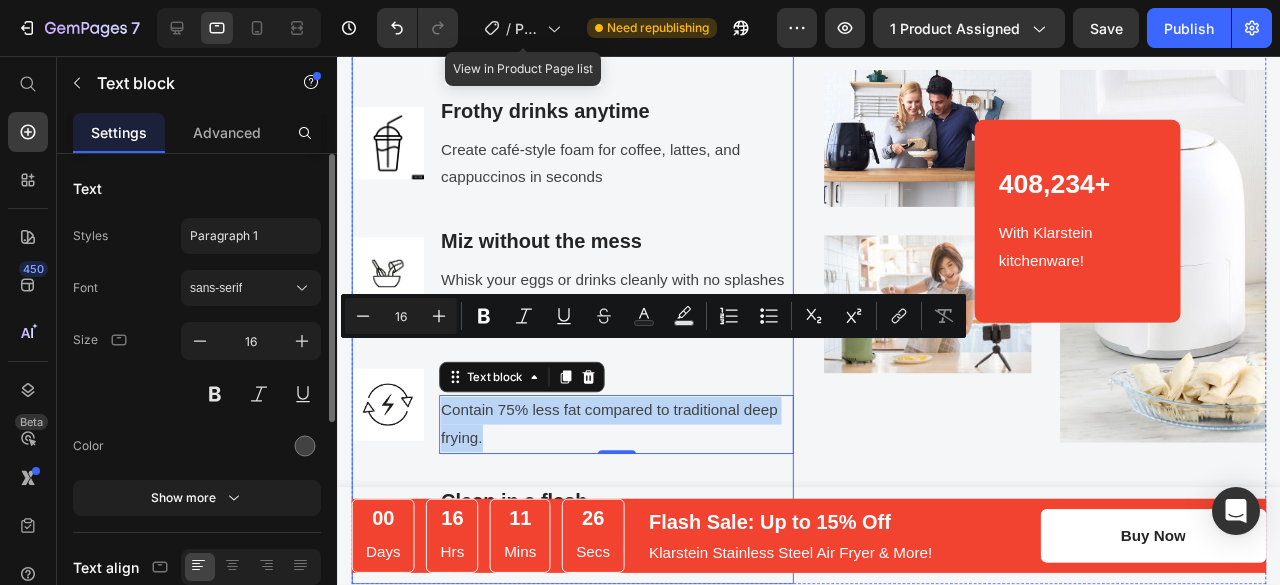 scroll, scrollTop: 2696, scrollLeft: 0, axis: vertical 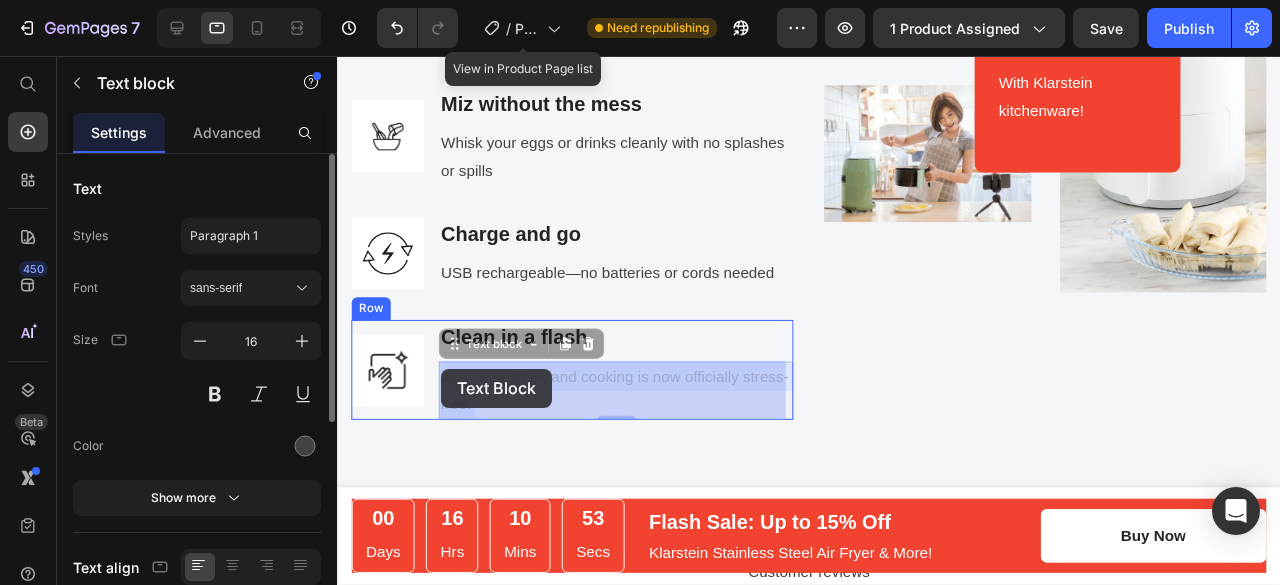 drag, startPoint x: 526, startPoint y: 418, endPoint x: 446, endPoint y: 385, distance: 86.53901 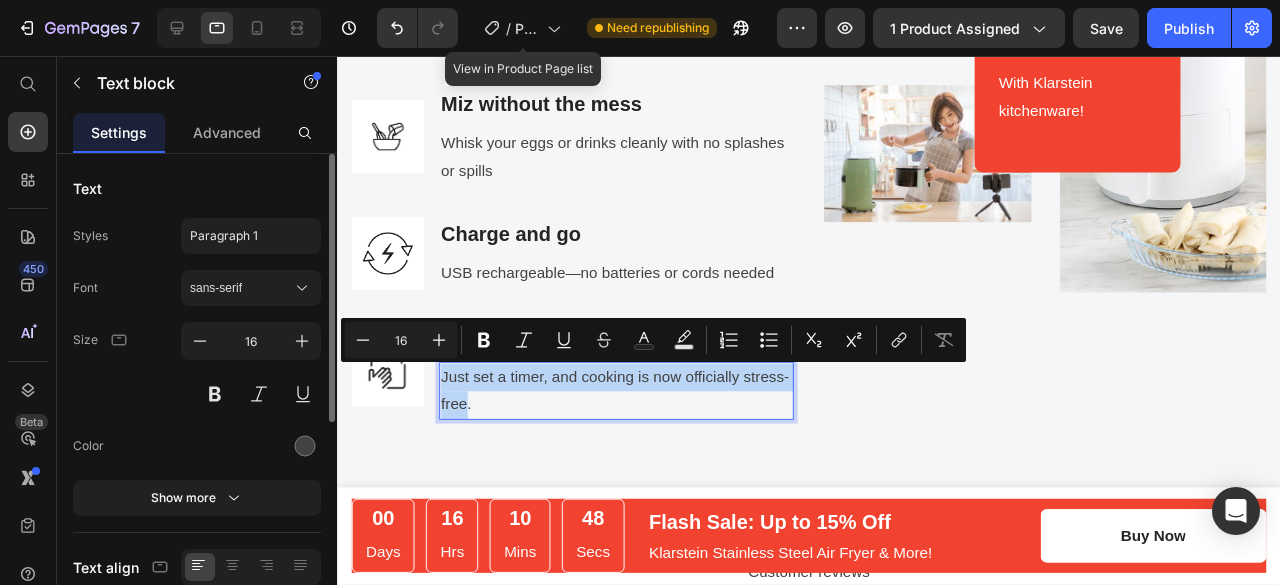 drag, startPoint x: 520, startPoint y: 423, endPoint x: 444, endPoint y: 390, distance: 82.85529 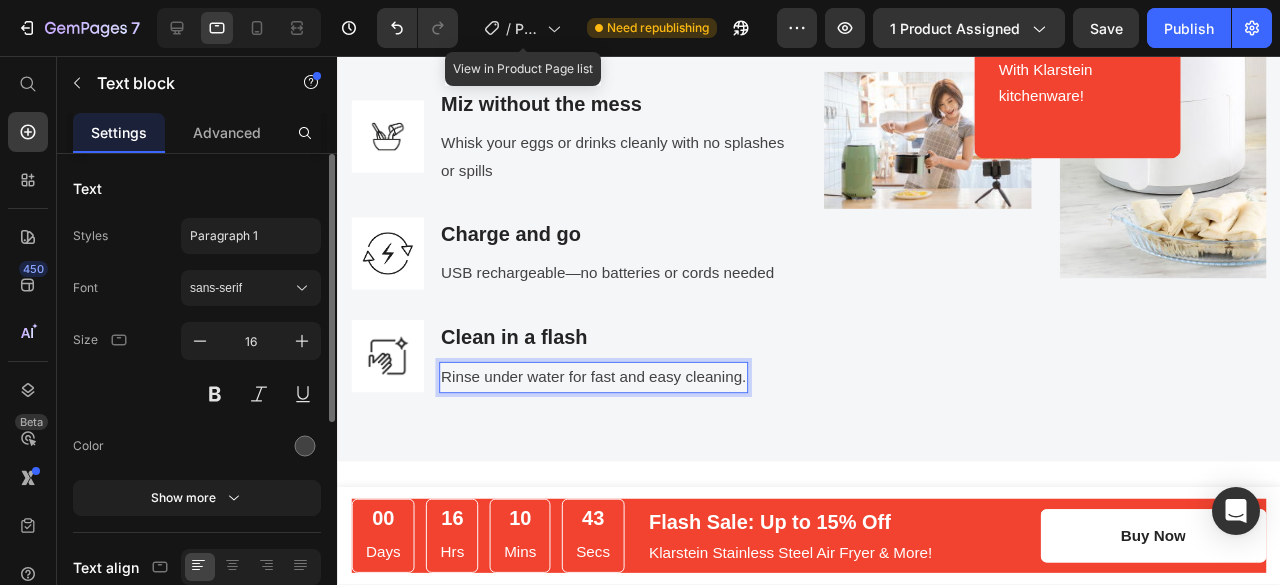 click on "Rinse under water for fast and easy cleaning." at bounding box center [606, 394] 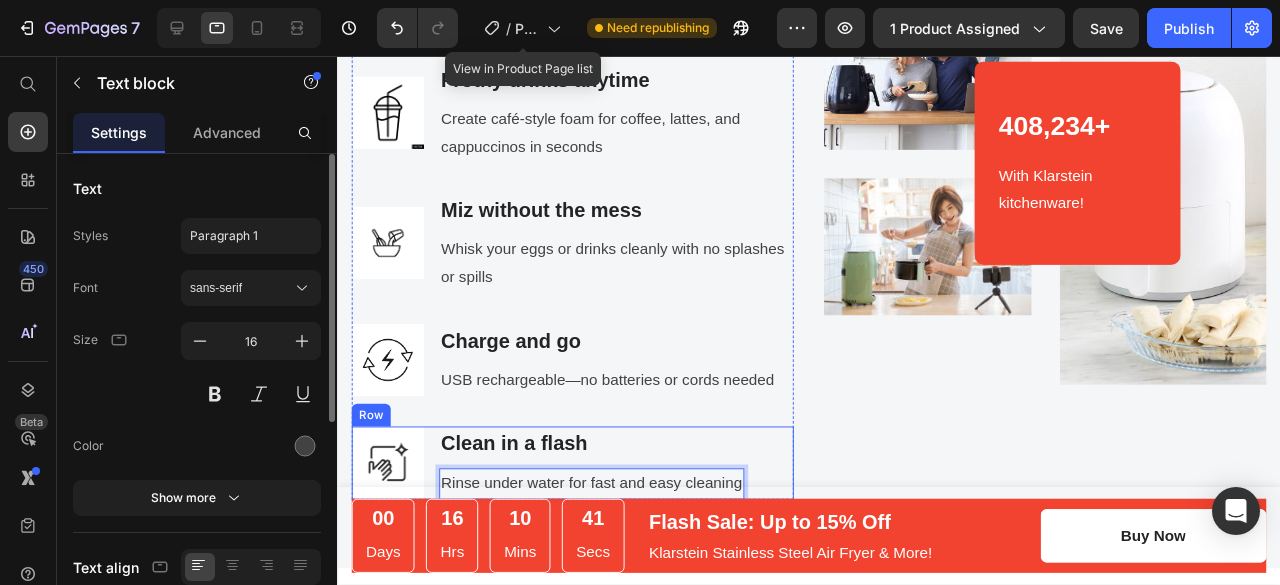 scroll, scrollTop: 2666, scrollLeft: 0, axis: vertical 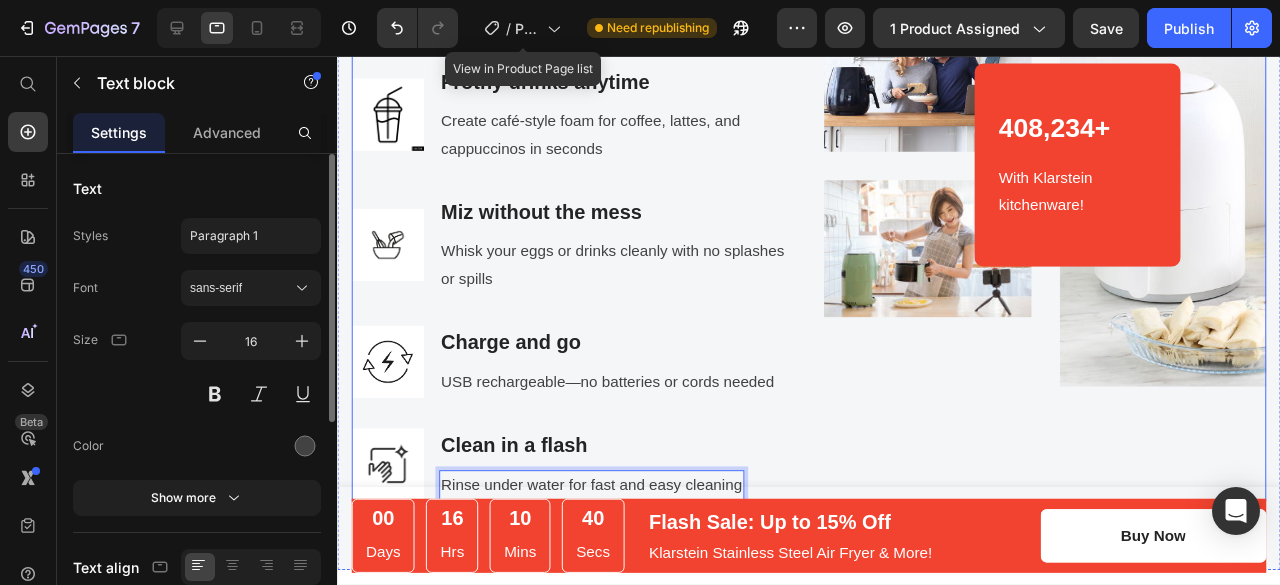 click on "Image Image 408,234+ Heading With Klarstein kitchenware!  Text block Row 408,234+ Heading With Klarstein kitchenware!  Text block Row Image Row Row" at bounding box center (1081, 216) 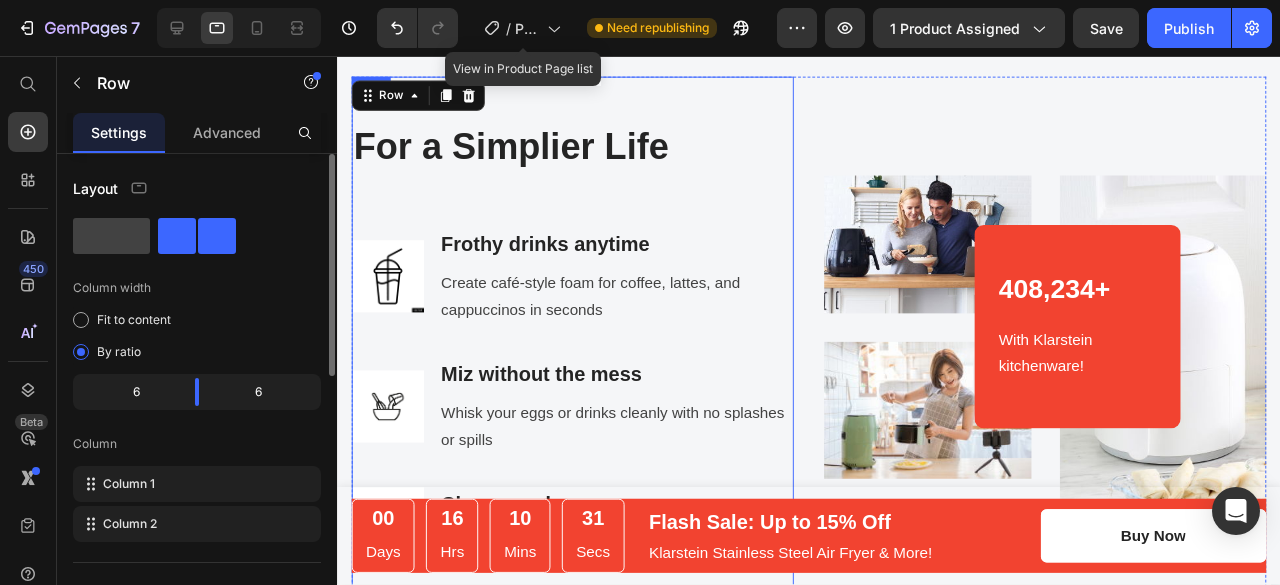 scroll, scrollTop: 2498, scrollLeft: 0, axis: vertical 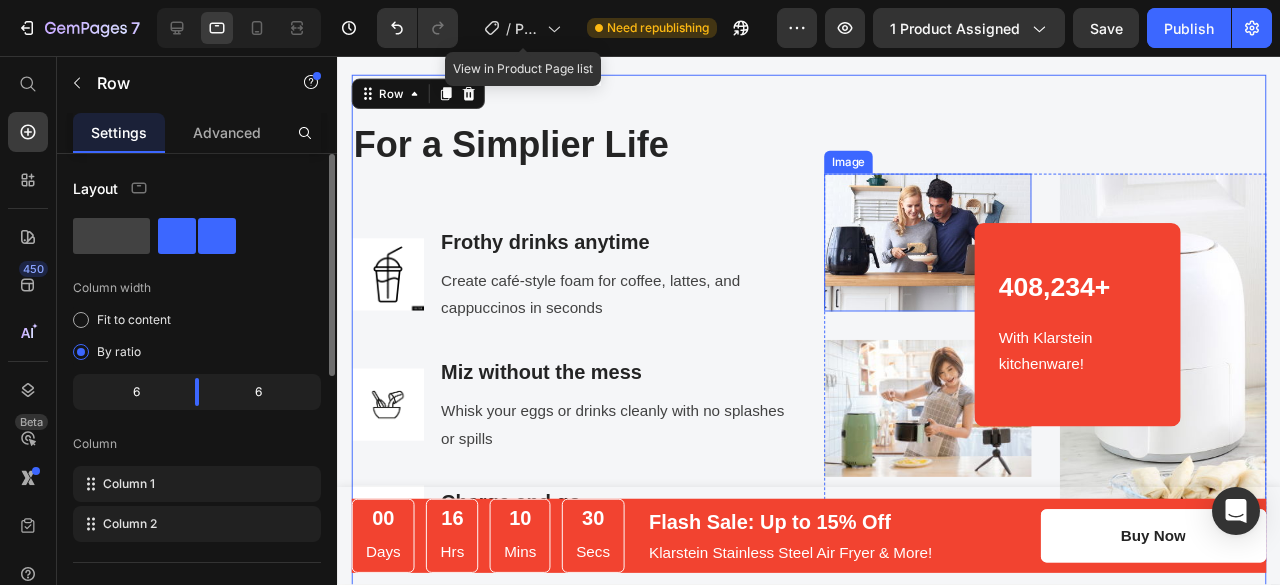 click at bounding box center (958, 252) 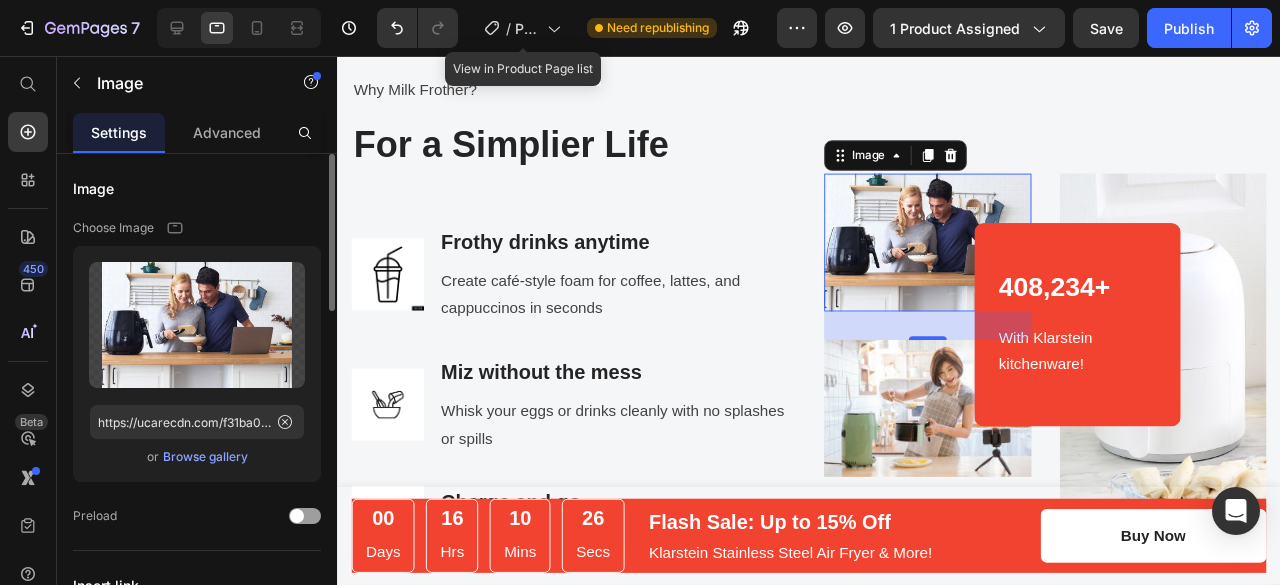 click on "Browse gallery" at bounding box center (205, 457) 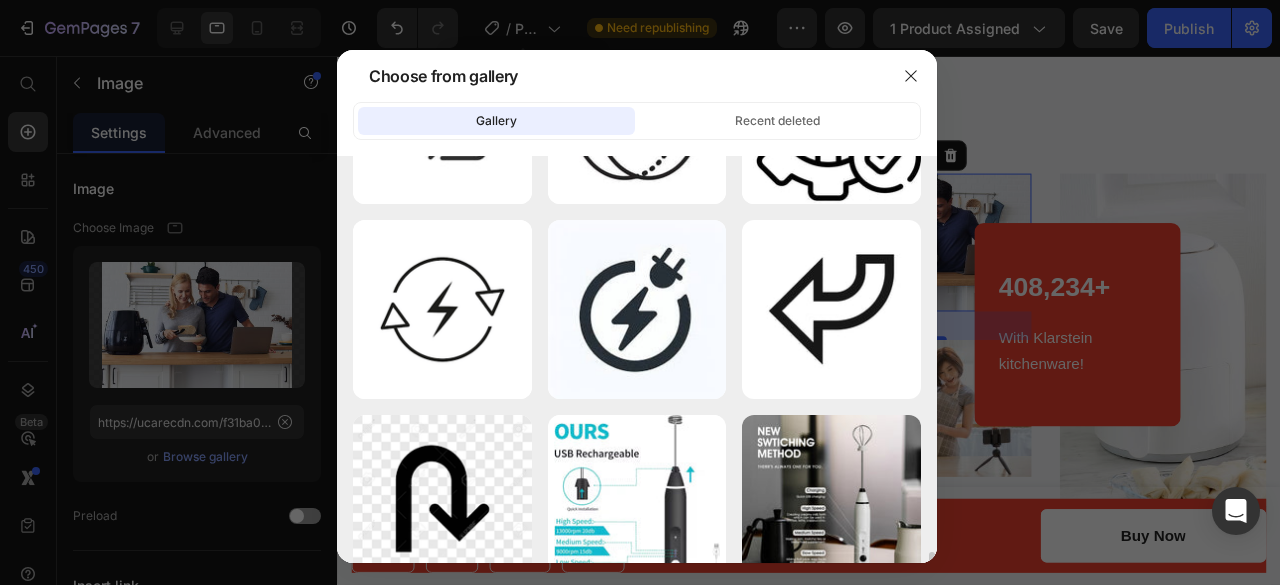 scroll, scrollTop: 774, scrollLeft: 0, axis: vertical 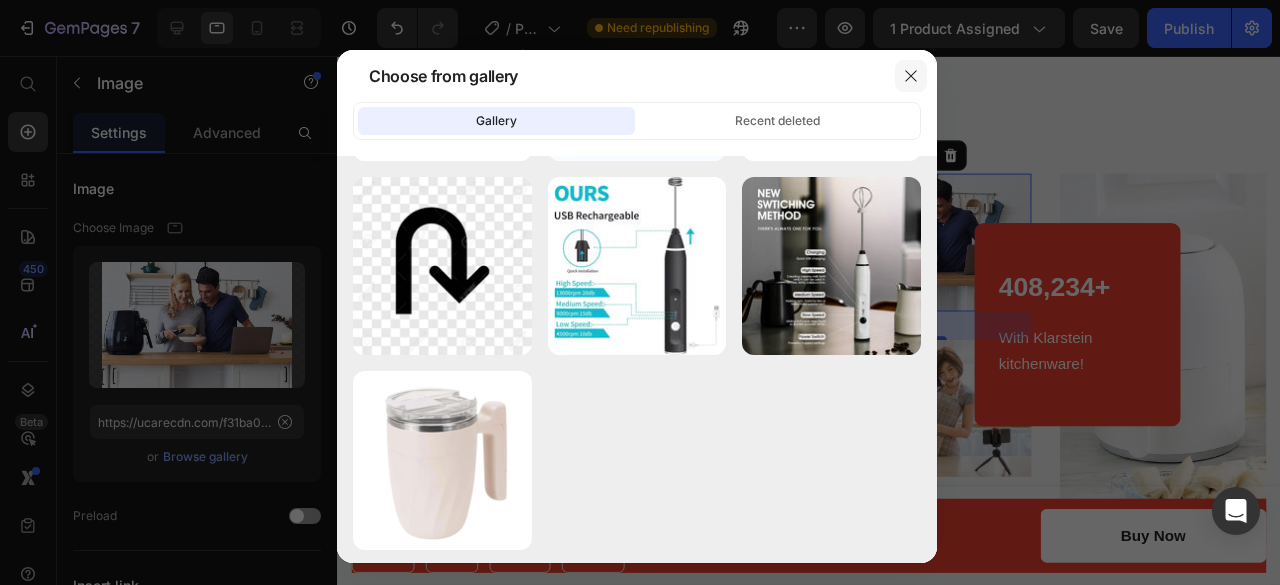click 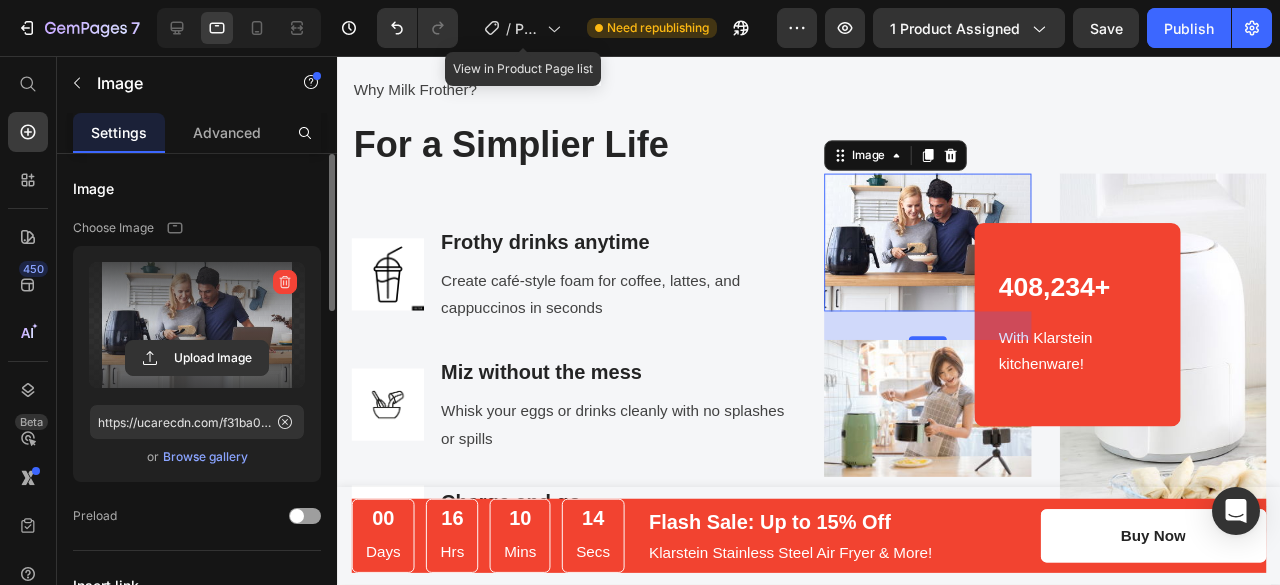 click at bounding box center (197, 325) 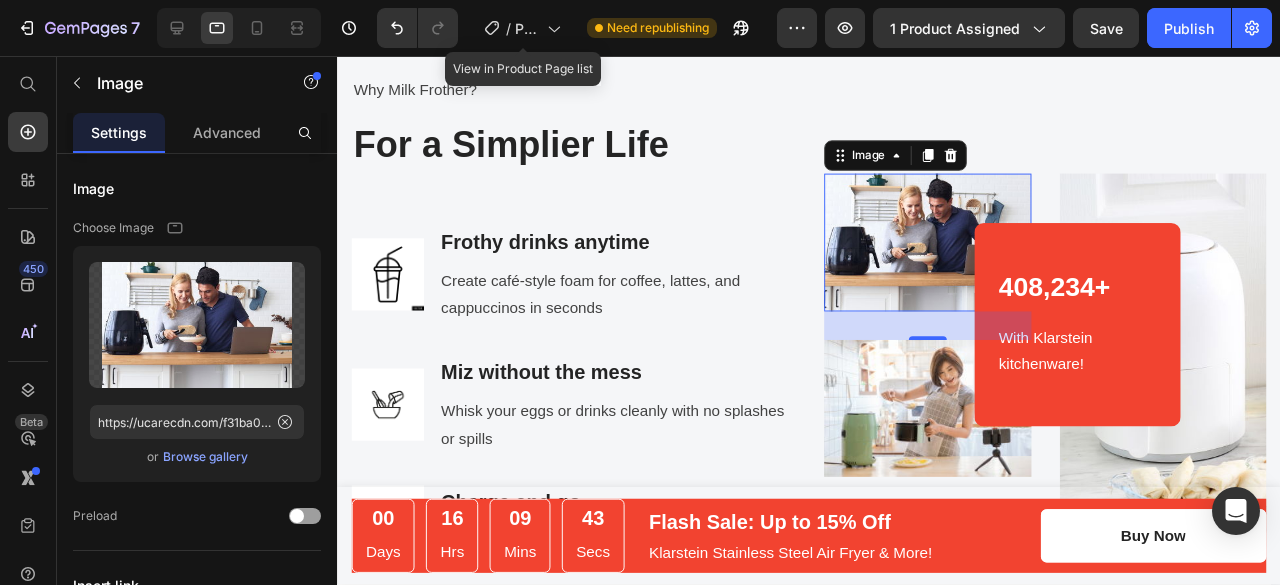 click at bounding box center [958, 252] 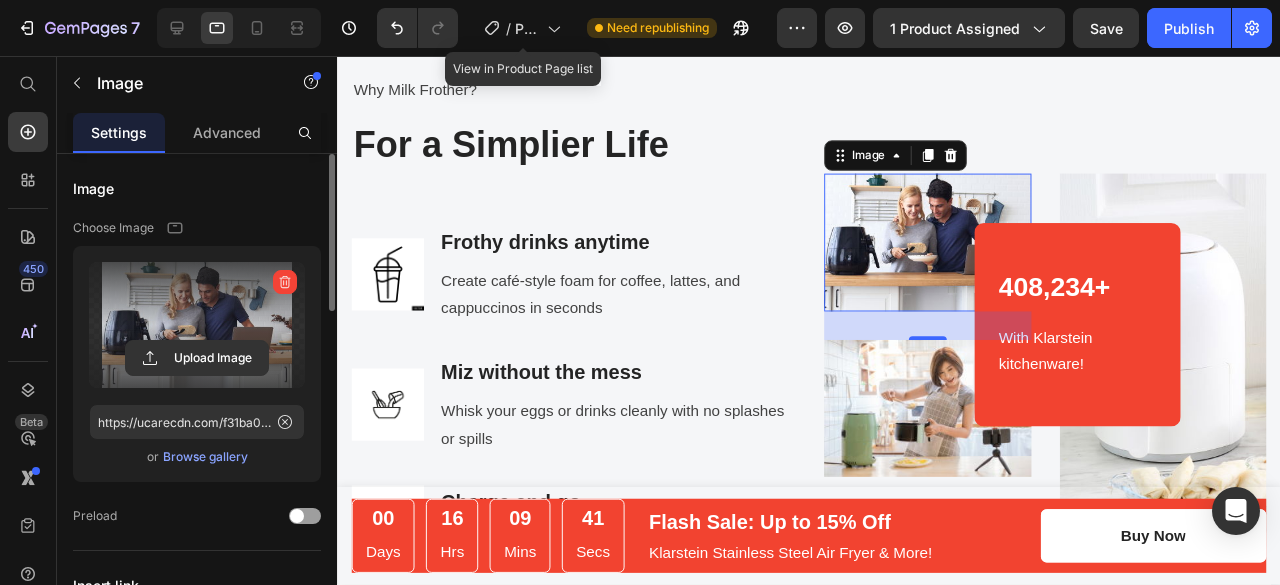 click at bounding box center [197, 325] 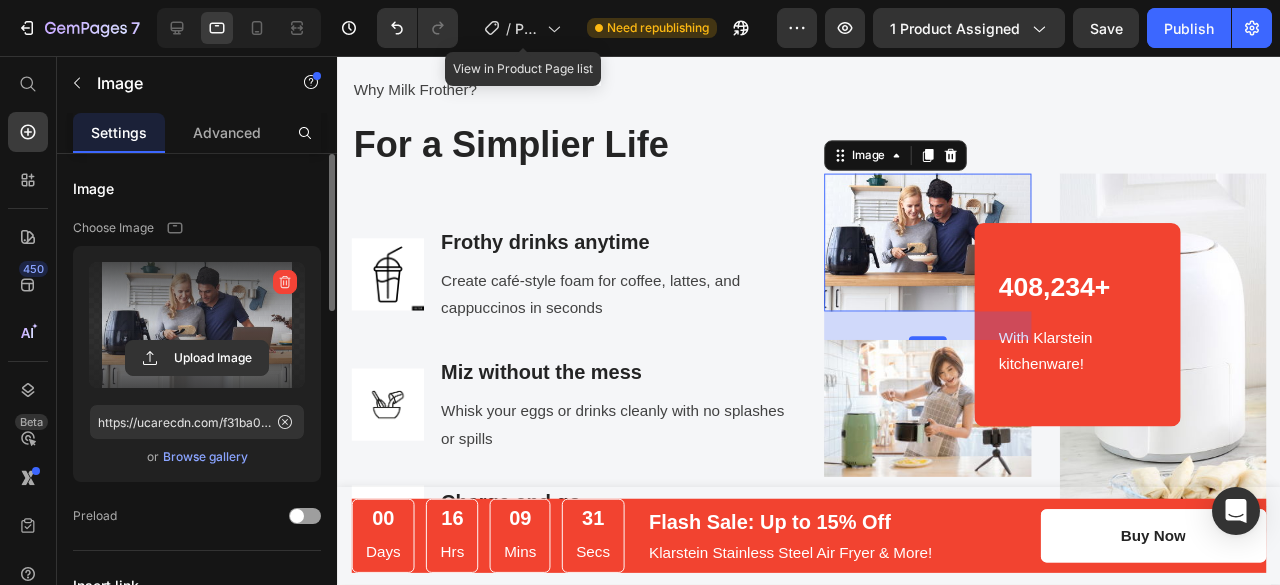 type on "C:\fakepath\[ID].jpg_[NUMBER]x[NUMBER]q[NUMBER] ([NUMBER]).avif" 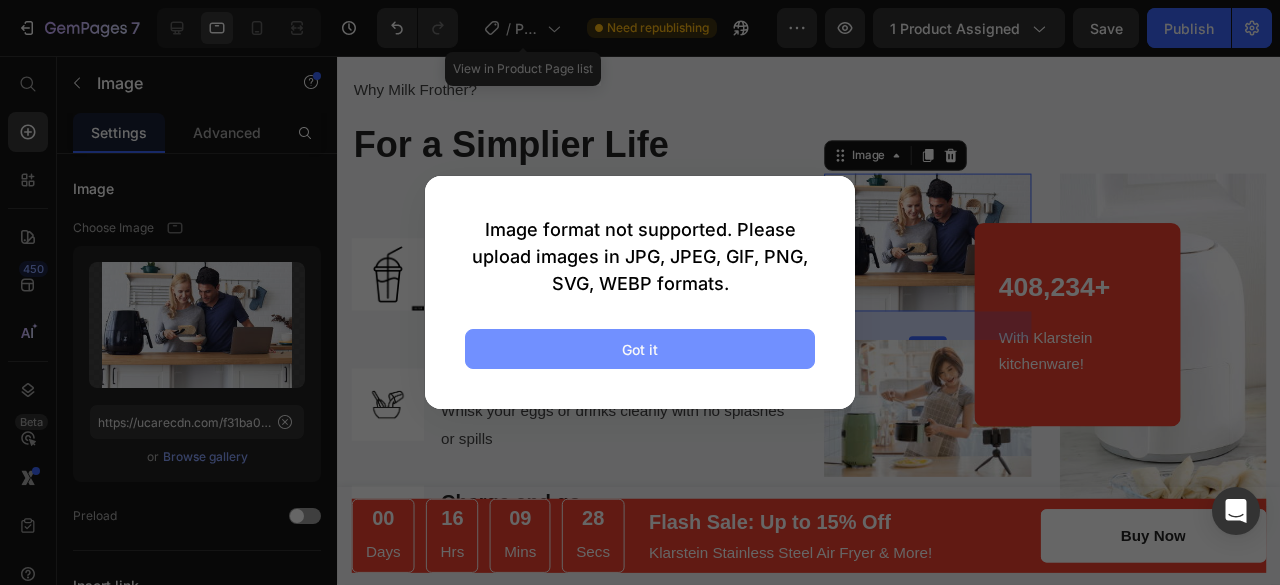 click on "Got it" at bounding box center (640, 349) 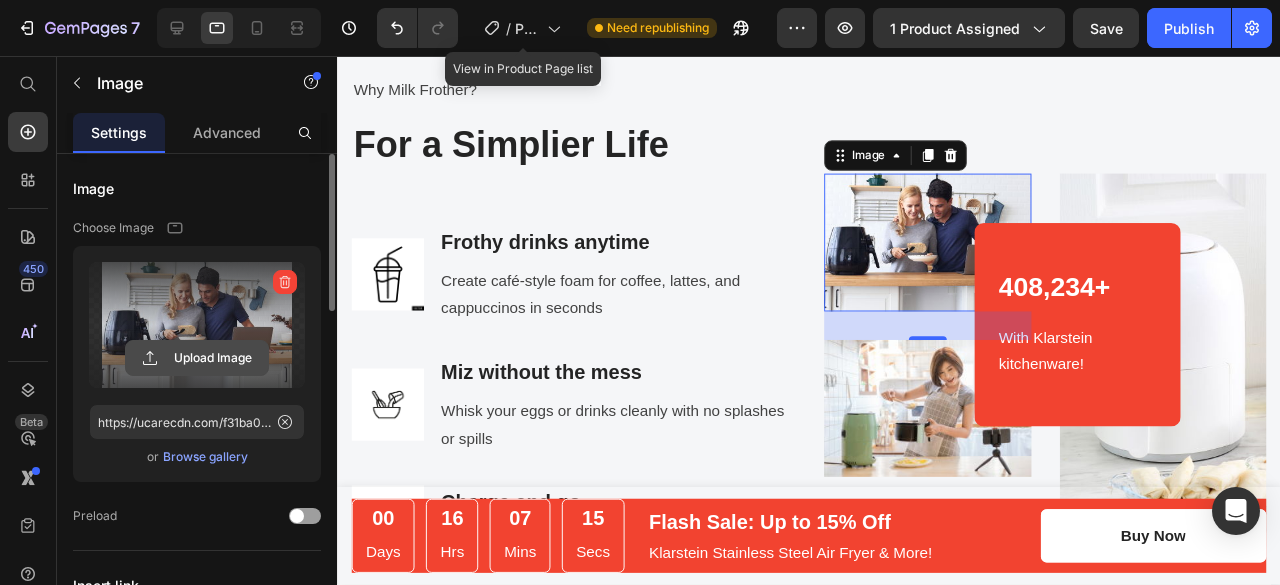 click 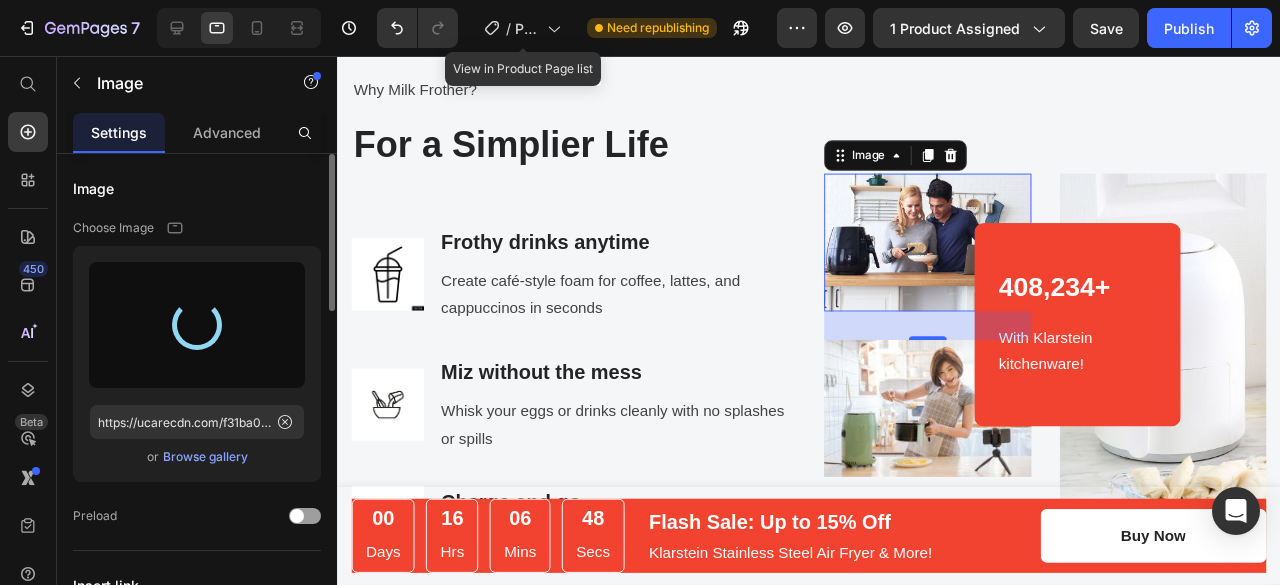 type on "https://cdn.shopify.com/s/files/1/0706/1857/9129/files/gempages_575009767479575664-212a0bc5-a4f7-4a65-8f5f-ec9fe7faaa94.jpg" 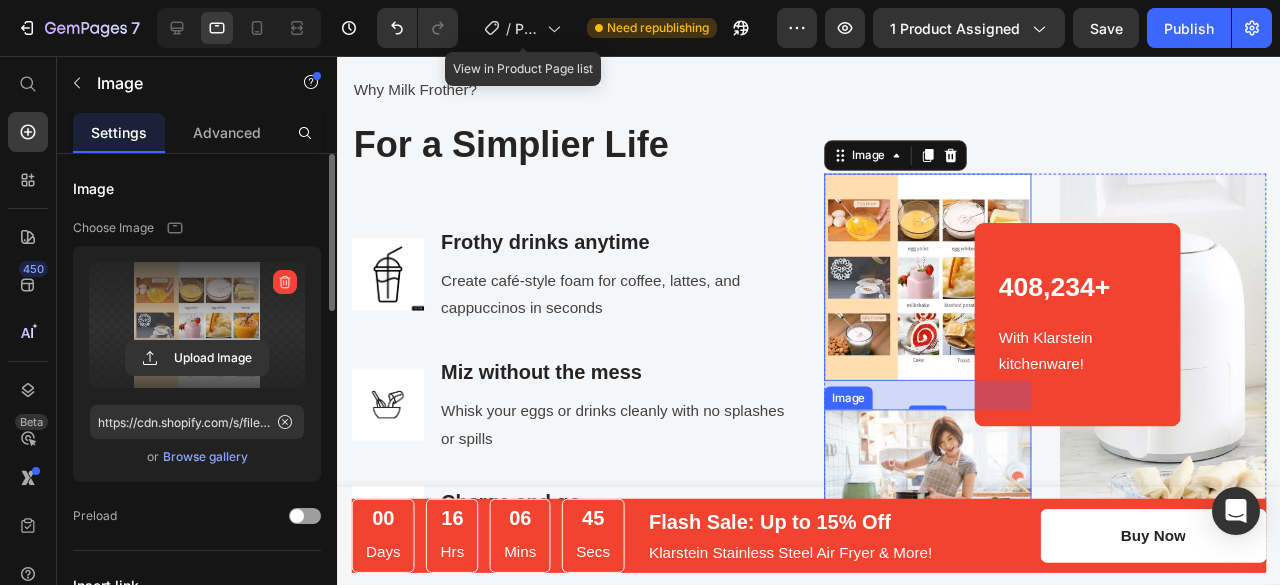 click at bounding box center (958, 500) 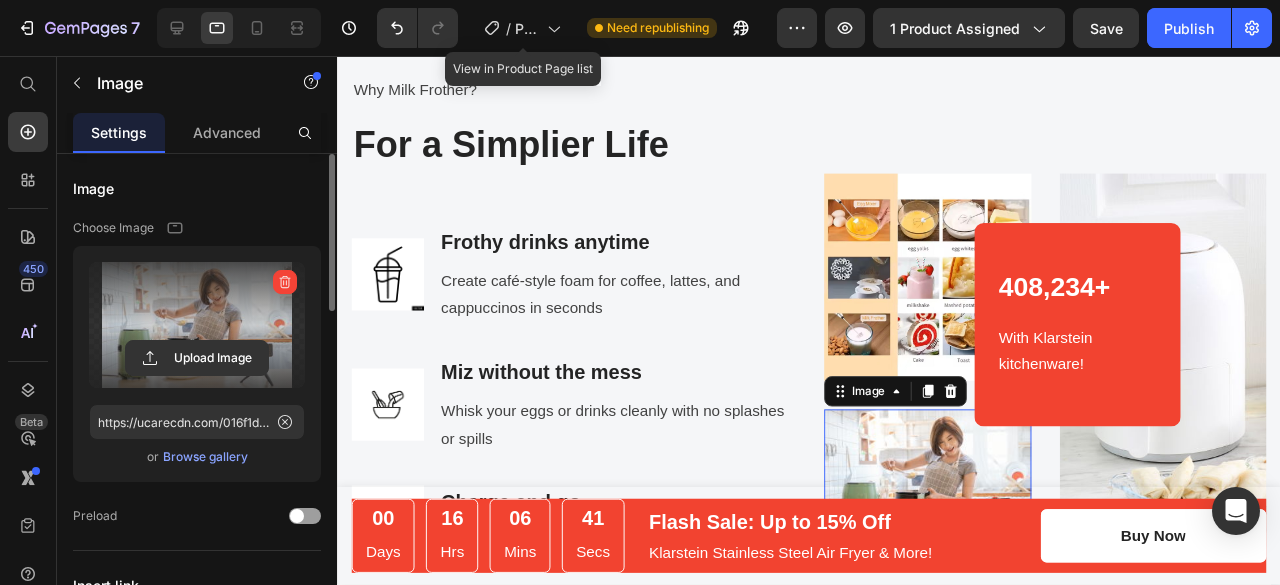 click at bounding box center [197, 325] 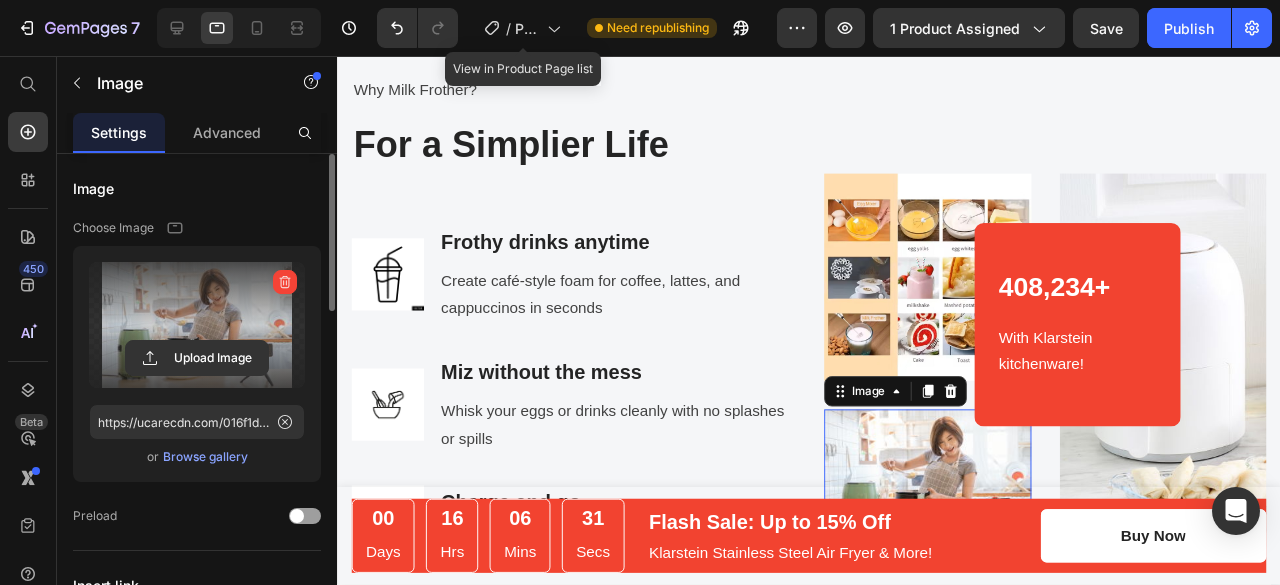 type on "C:\fakepath\H91e9c69d36014f32b7bd778de39bdce3j.jpg_720x720q50.avif" 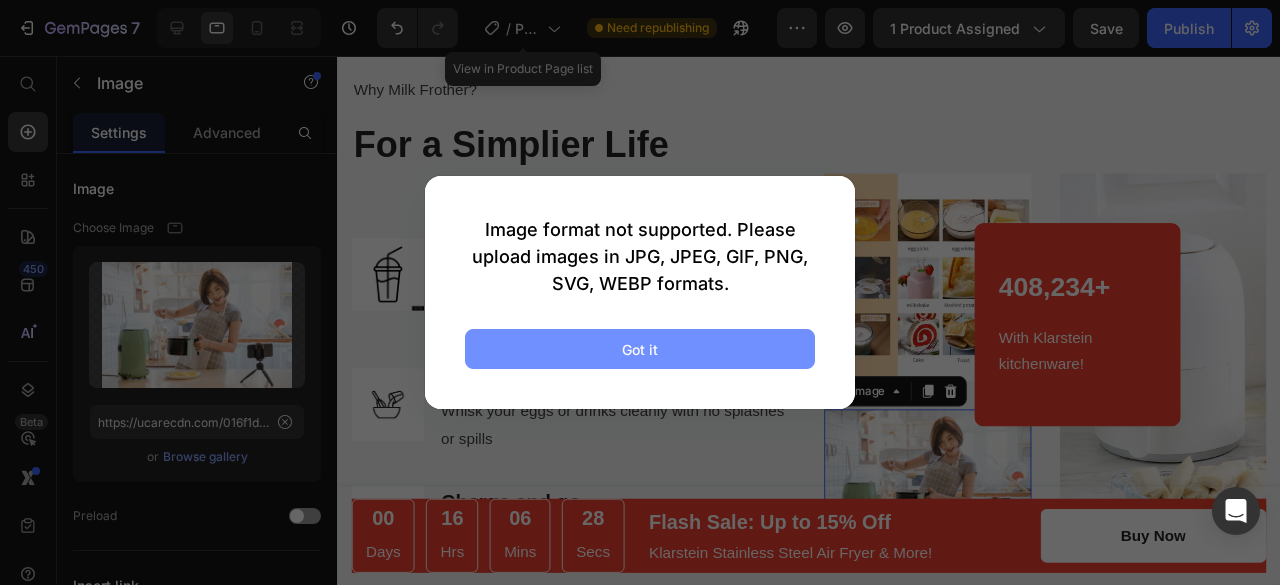 click on "Got it" at bounding box center (640, 349) 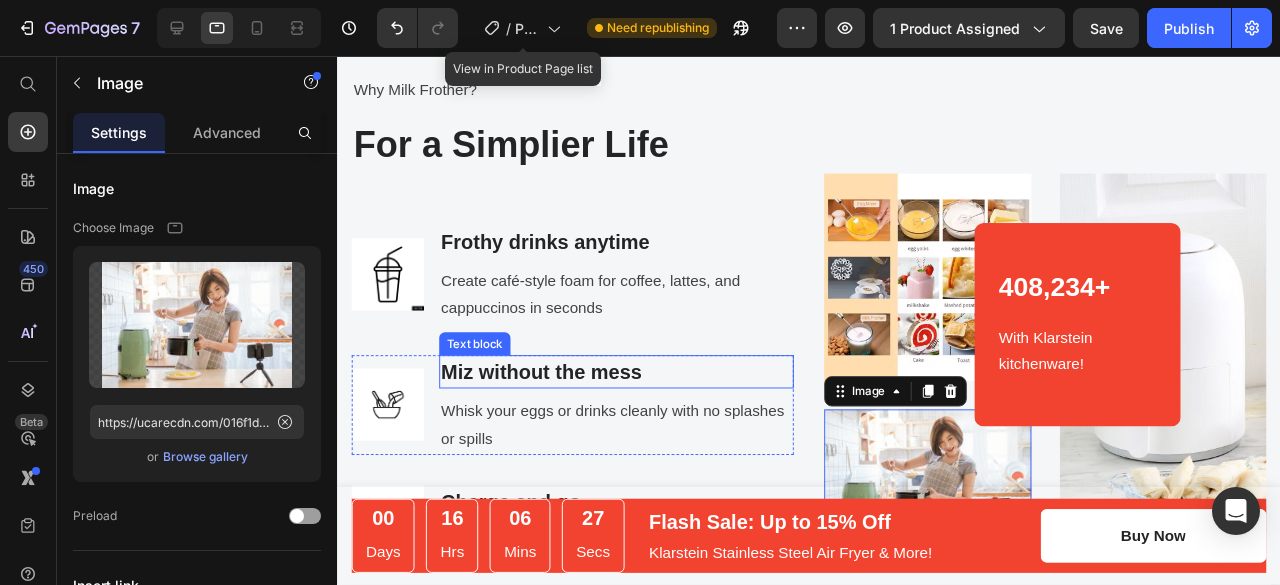 scroll, scrollTop: 2630, scrollLeft: 0, axis: vertical 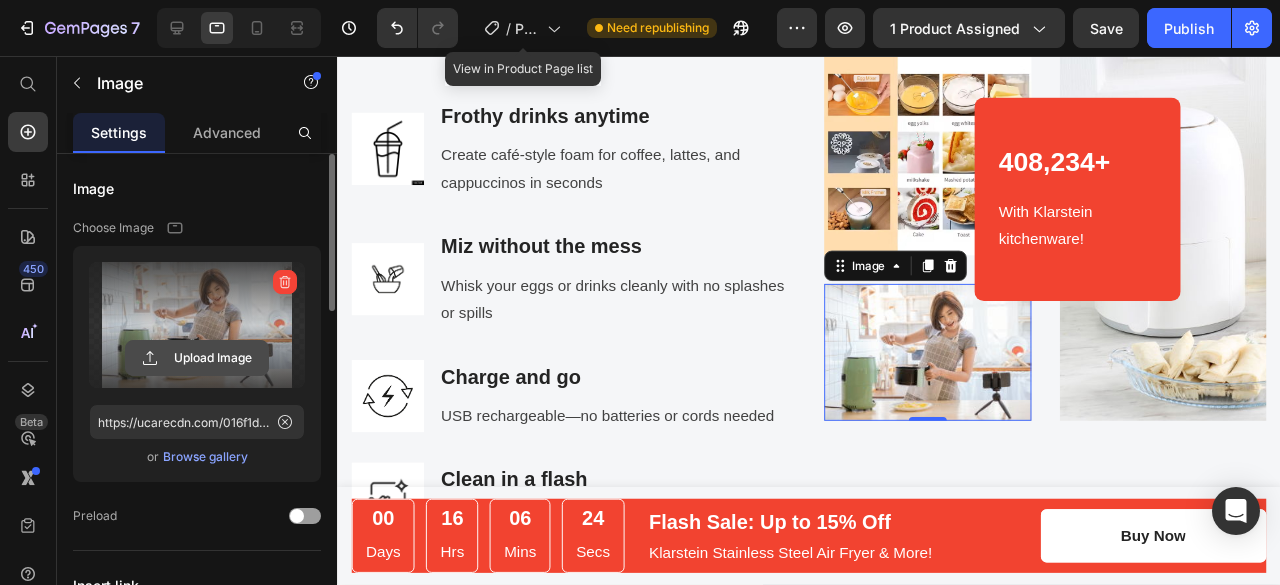 click 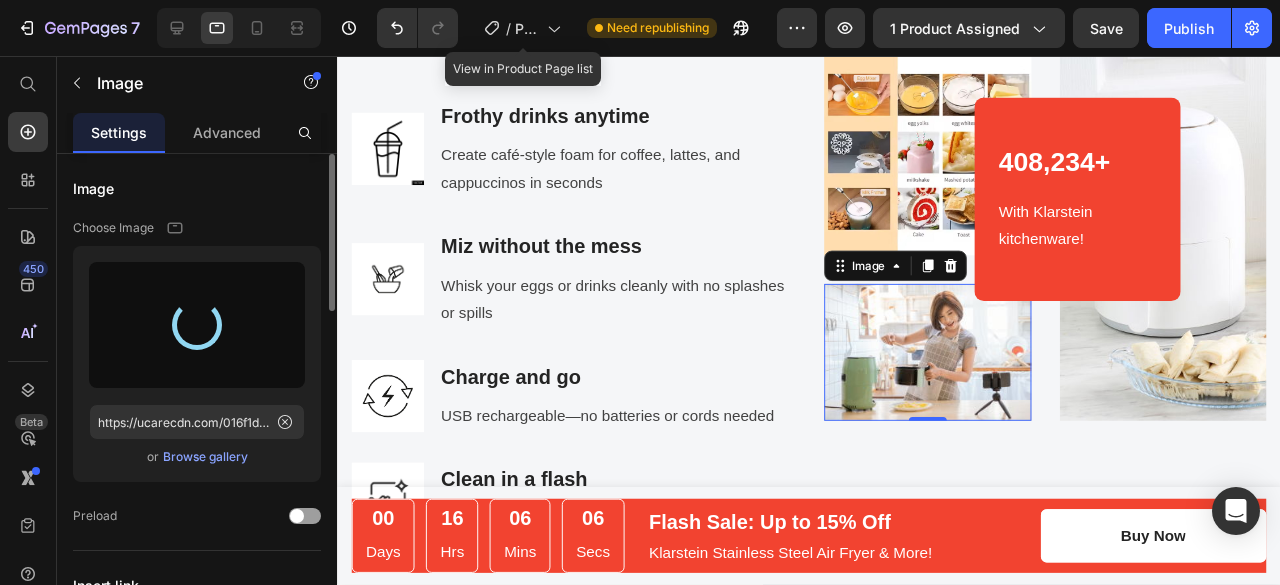 type on "https://cdn.shopify.com/s/files/1/0706/1857/9129/files/gempages_575009767479575664-03557313-c81c-4212-8636-0df57b76db9e.jpg" 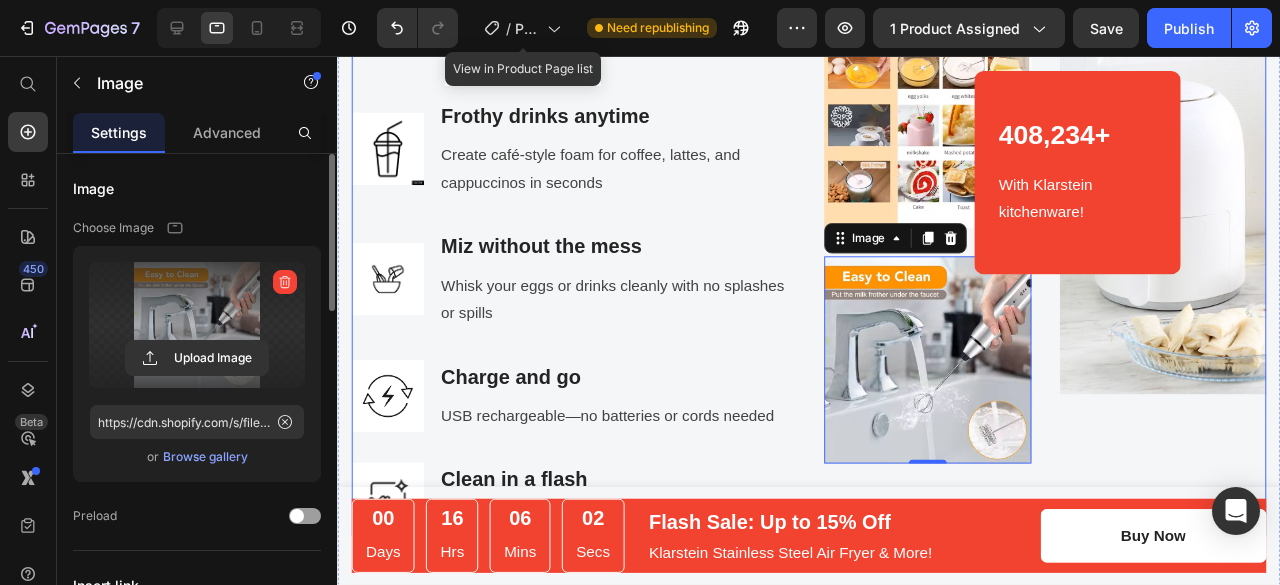 click on "Image   [NUMBER] [NUMBER],[NUMBER]+ Heading With Klarstein kitchenware!  Text block Row [NUMBER],[NUMBER]+ Heading With Klarstein kitchenware!  Text block Row Image Row Row" at bounding box center [1081, 252] 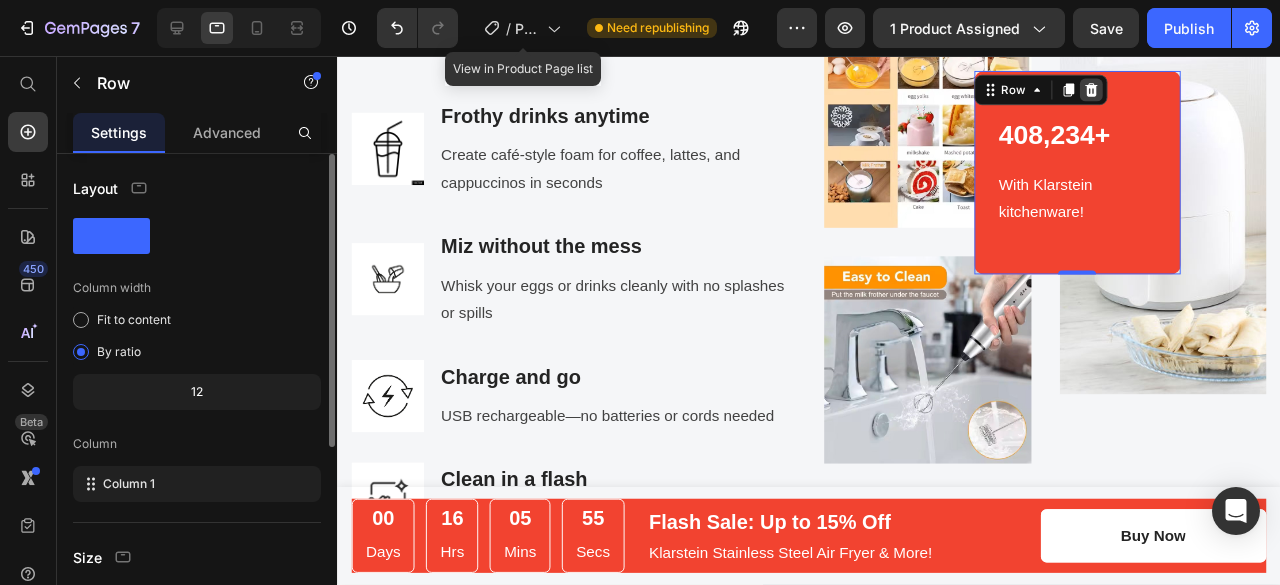 click 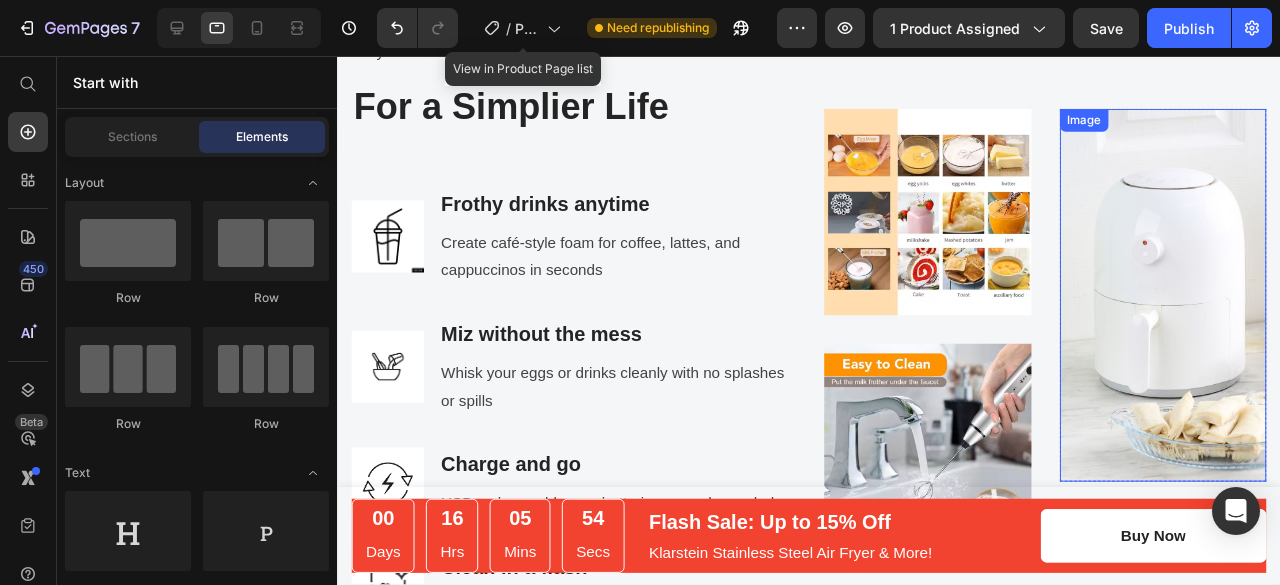 scroll, scrollTop: 2538, scrollLeft: 0, axis: vertical 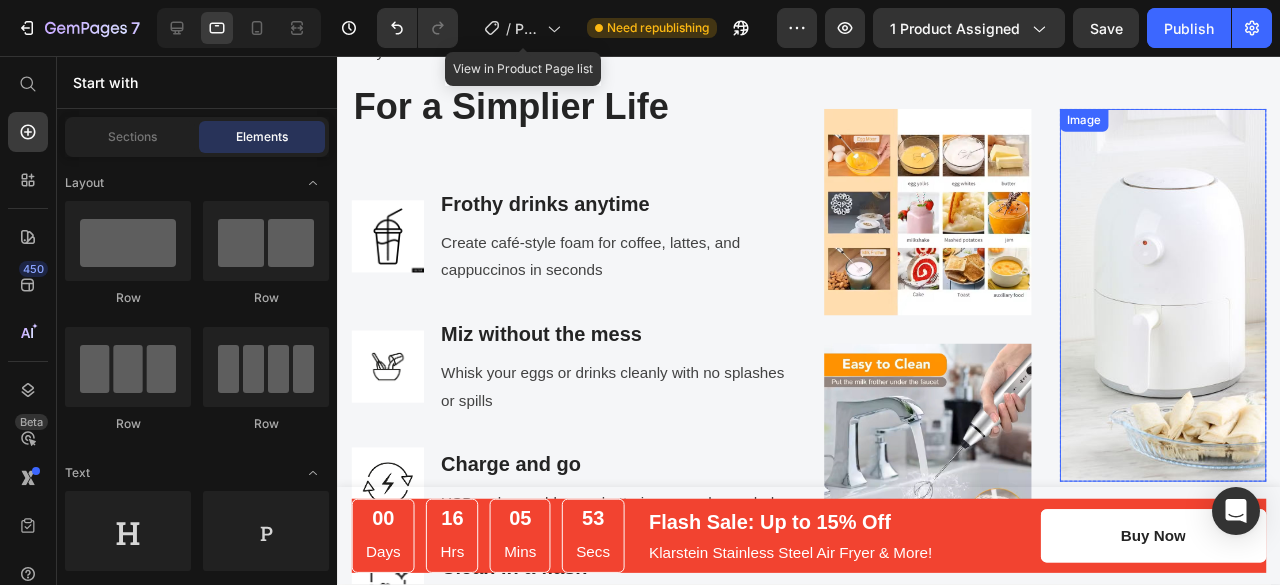click at bounding box center [1206, 308] 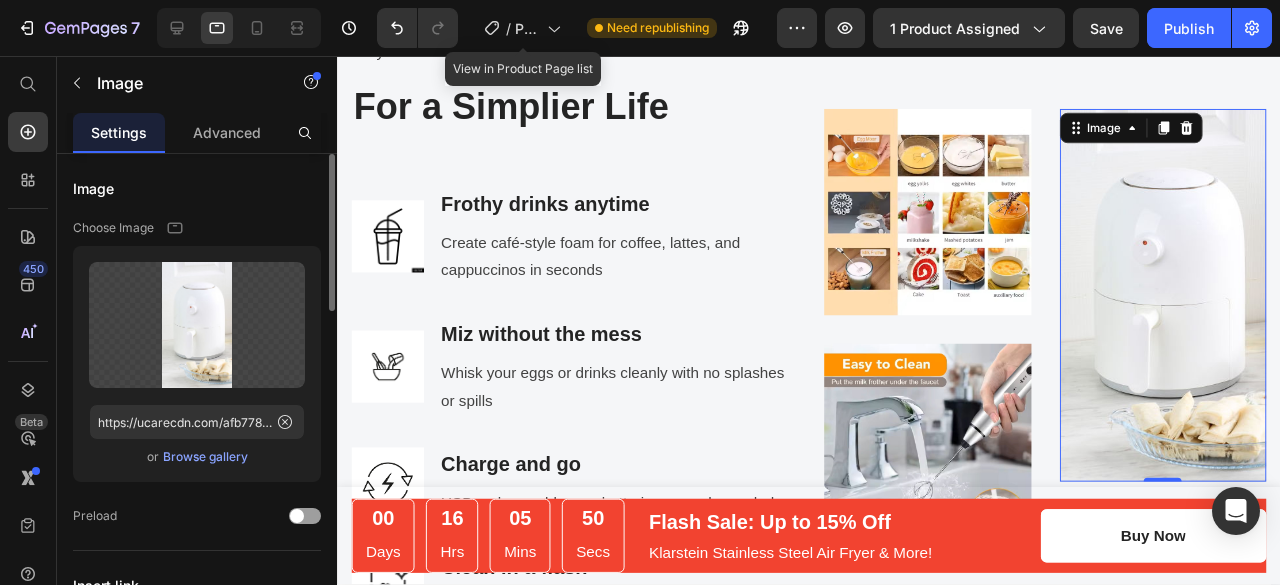 click on "Browse gallery" at bounding box center [205, 457] 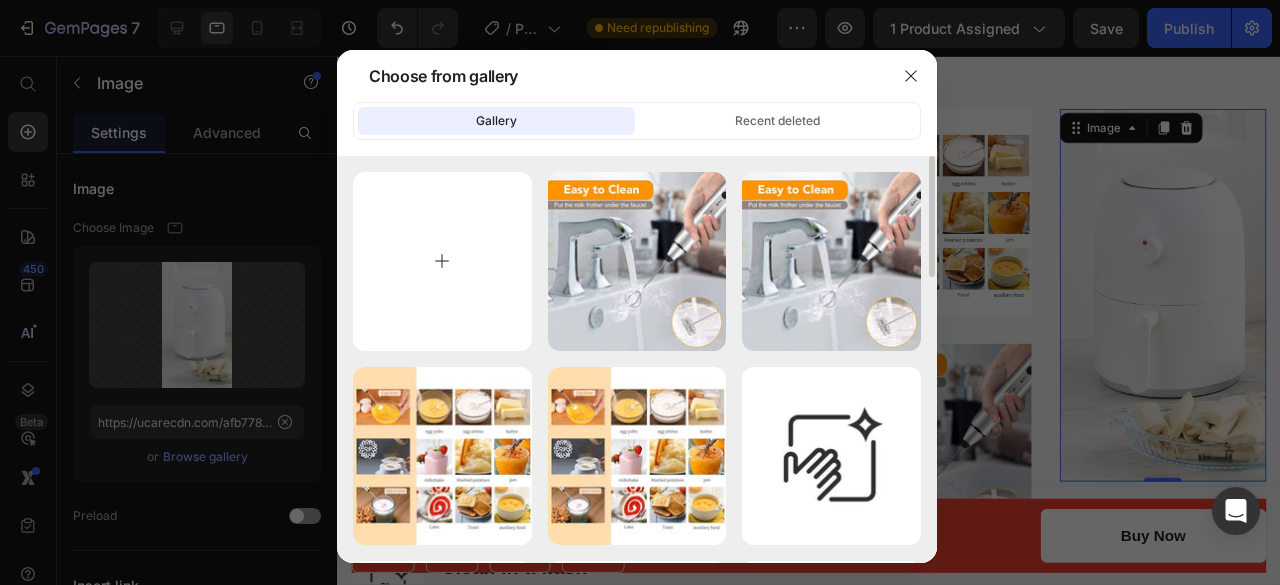 click at bounding box center (442, 261) 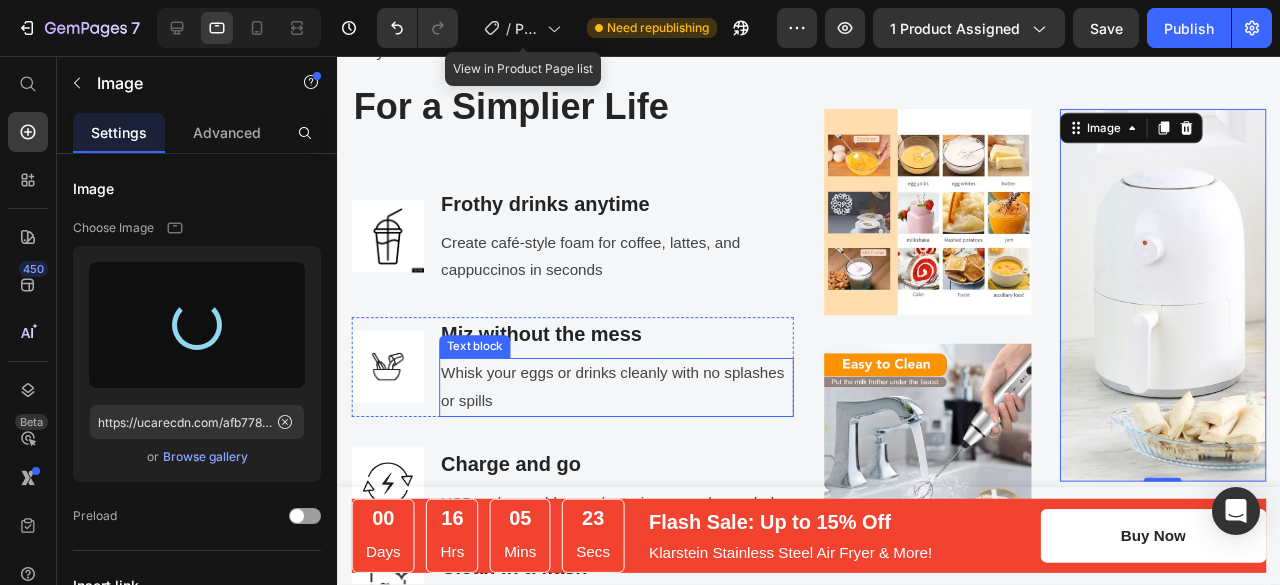 type on "https://cdn.shopify.com/s/files/1/0706/1857/9129/files/gempages_575009767479575664-08272606-7e56-4094-9011-c436dab575dc.png" 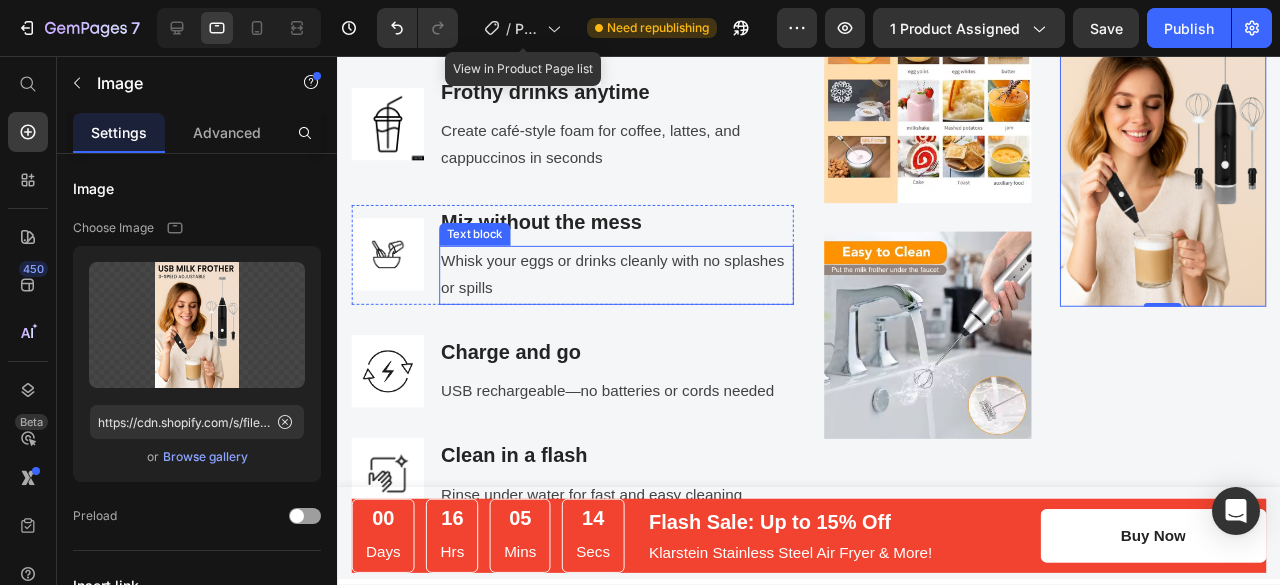 scroll, scrollTop: 2732, scrollLeft: 0, axis: vertical 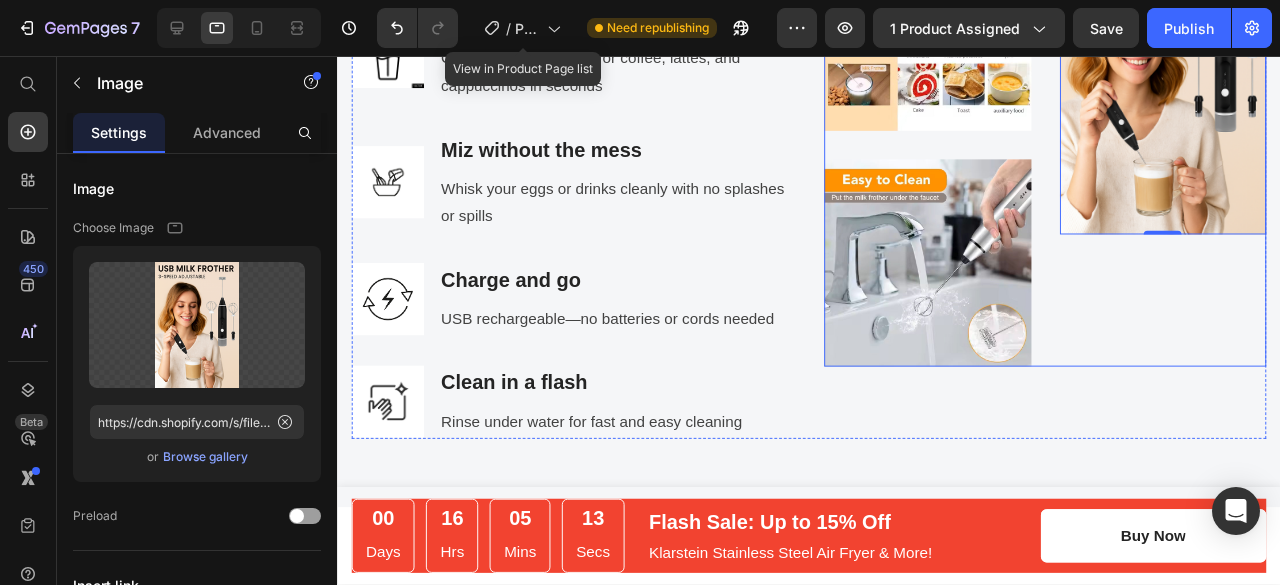 click on "[NUMBER],[NUMBER]+ Heading With Klarstein kitchenware!  Text block Row Image   [NUMBER] Row" at bounding box center [1206, 150] 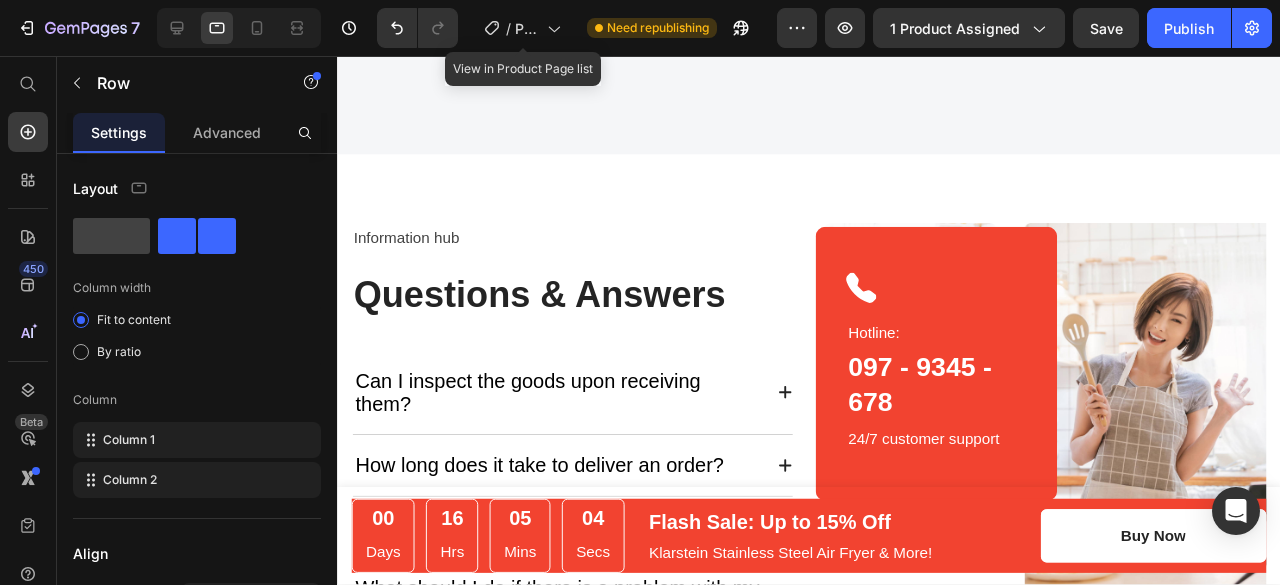 scroll, scrollTop: 4806, scrollLeft: 0, axis: vertical 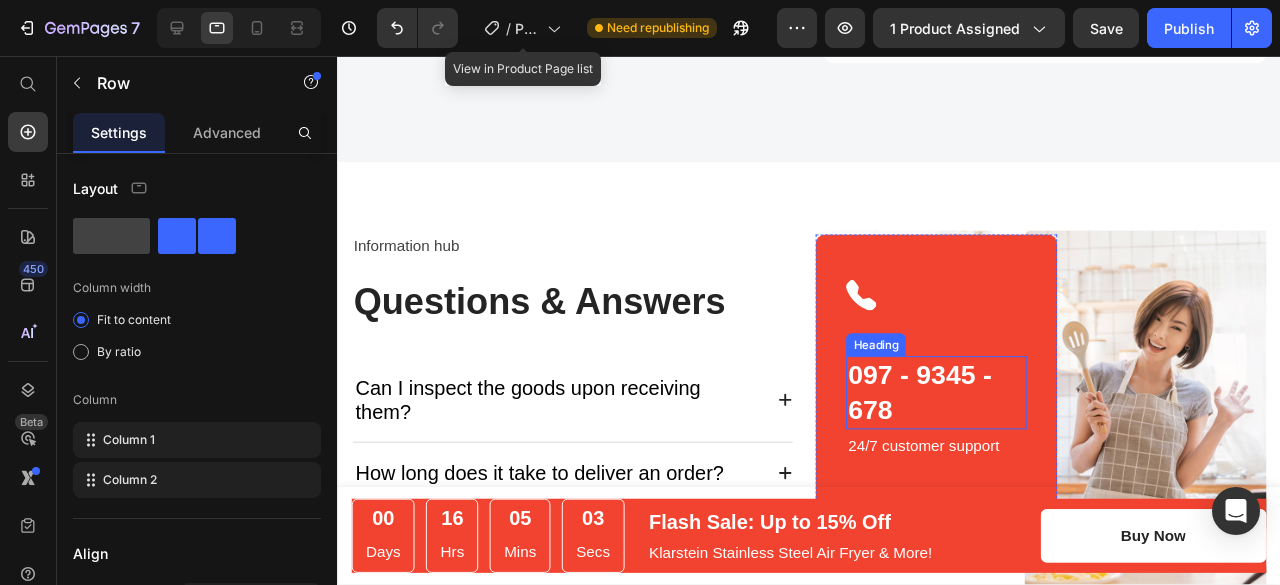 click on "097 - 9345 - 678" at bounding box center (967, 410) 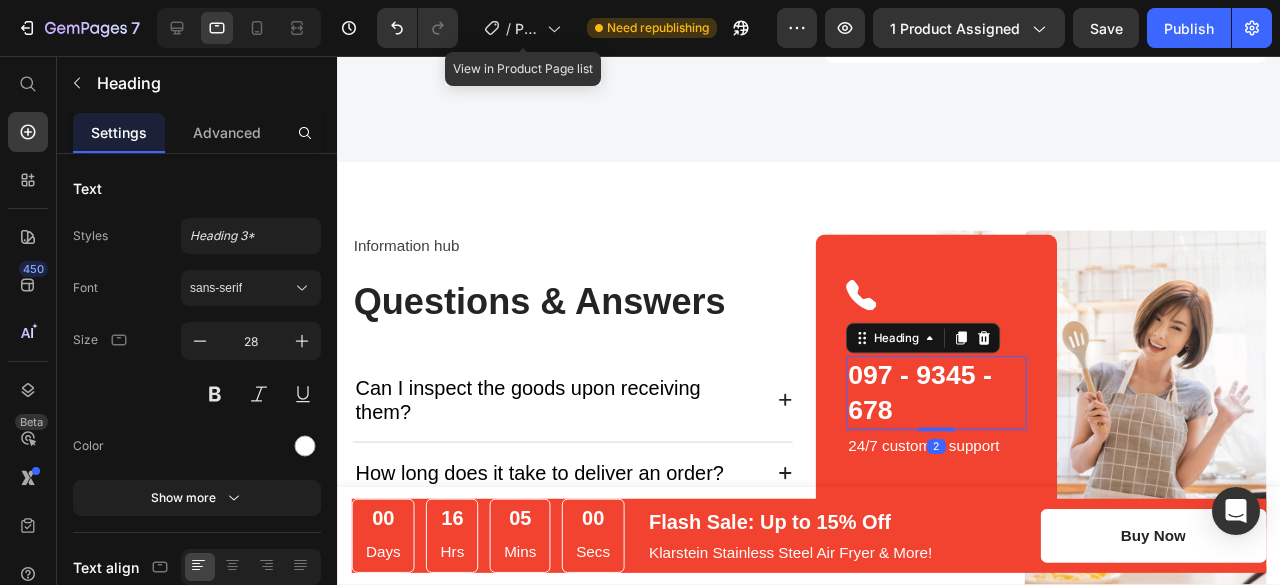 scroll, scrollTop: 4727, scrollLeft: 0, axis: vertical 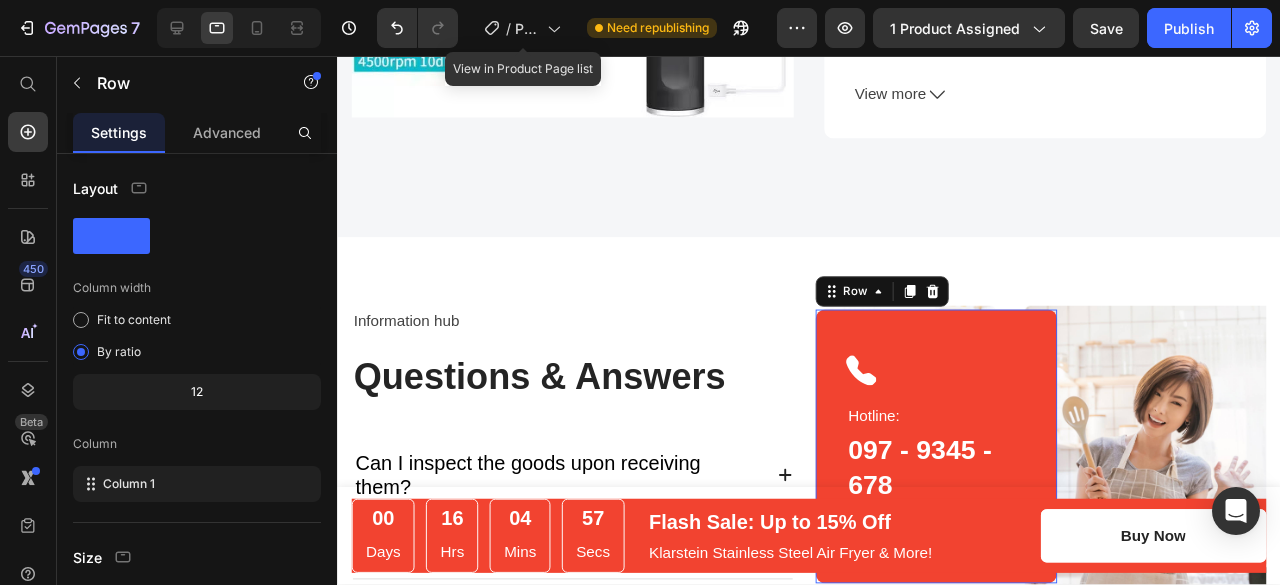 click on "Icon Hotline: Text block [NUMBER] - [PHONE] - [PHONE] Heading [NUMBER]/[NUMBER] customer support Text block Row   [NUMBER]" at bounding box center (967, 467) 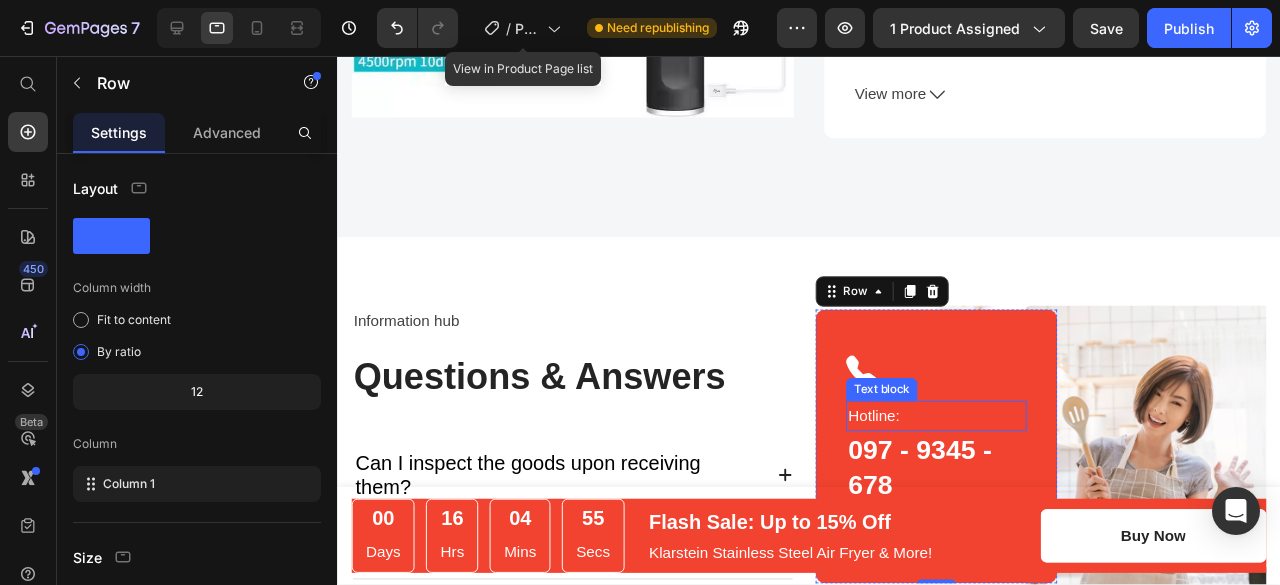 click on "Hotline:" at bounding box center [967, 435] 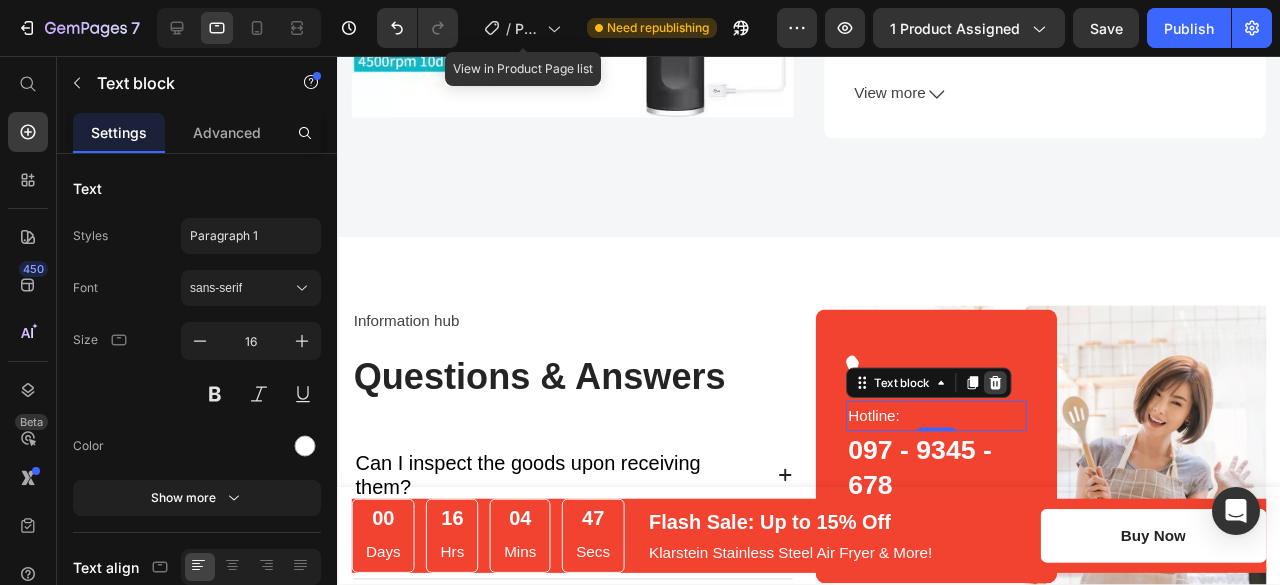 click 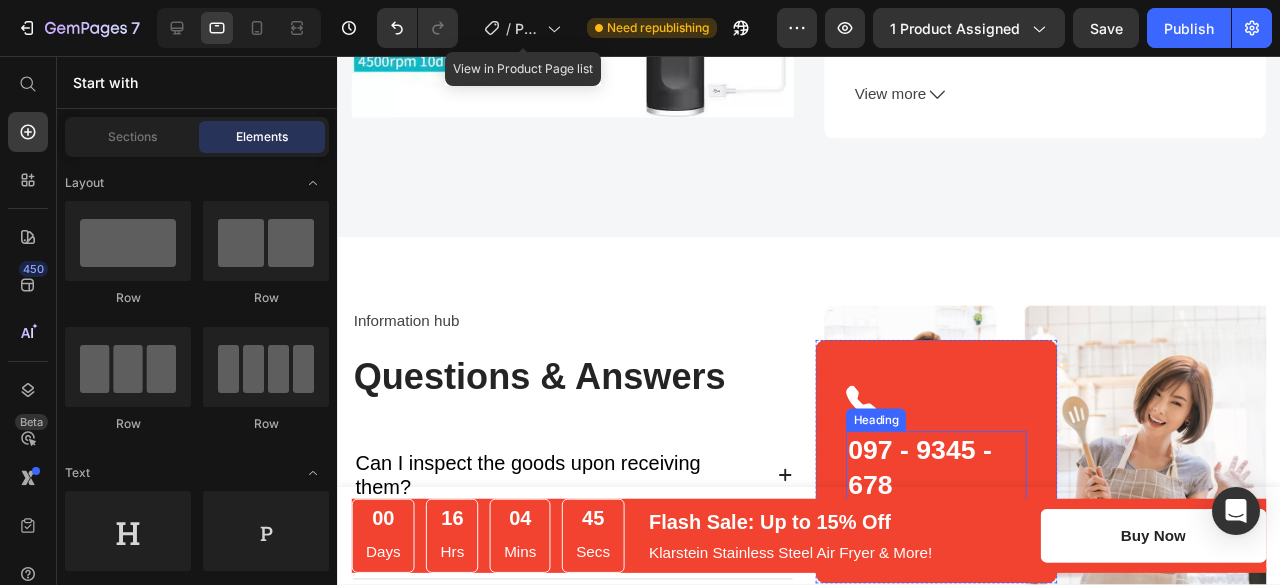 click on "097 - 9345 - 678" at bounding box center [967, 489] 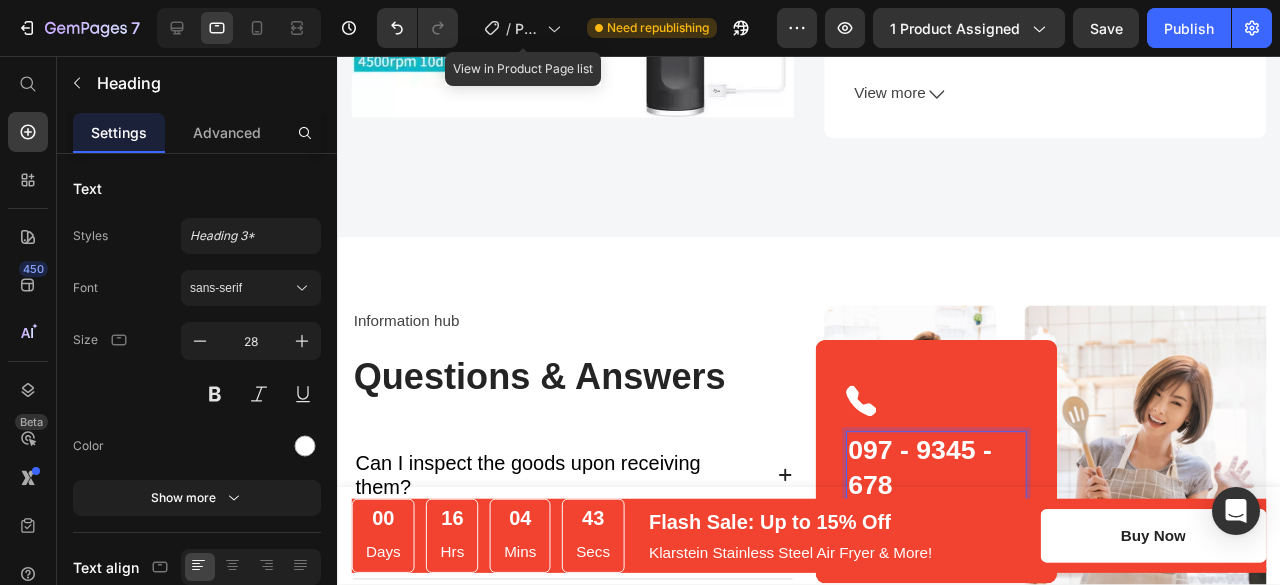 click on "097 - 9345 - 678" at bounding box center [967, 489] 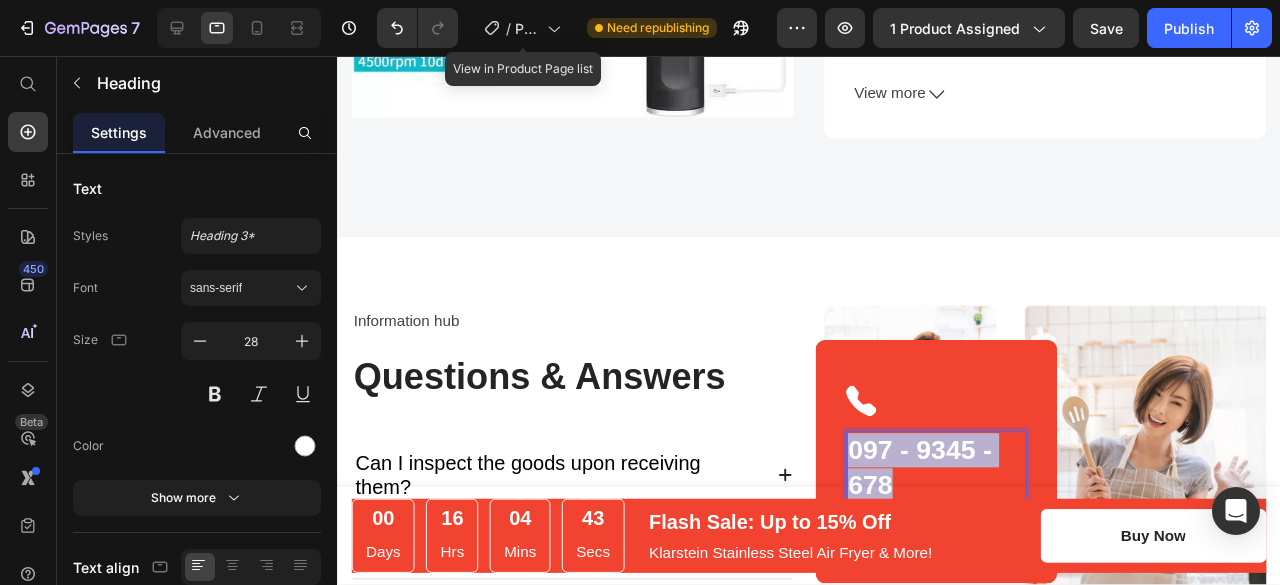 click on "097 - 9345 - 678" at bounding box center [967, 489] 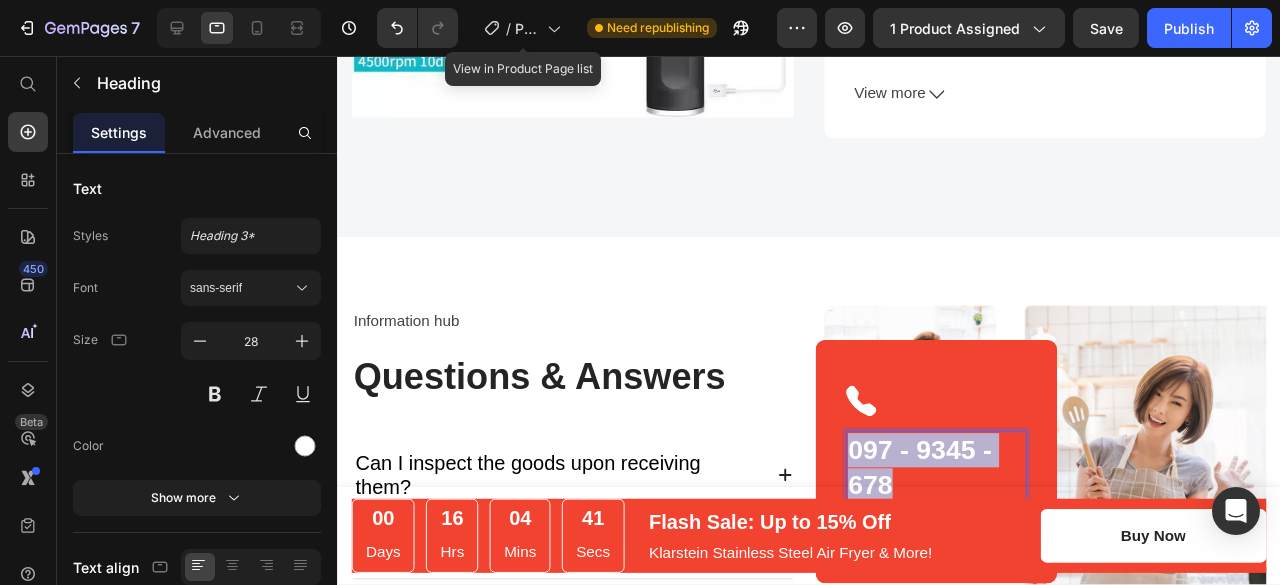 scroll, scrollTop: 4764, scrollLeft: 0, axis: vertical 